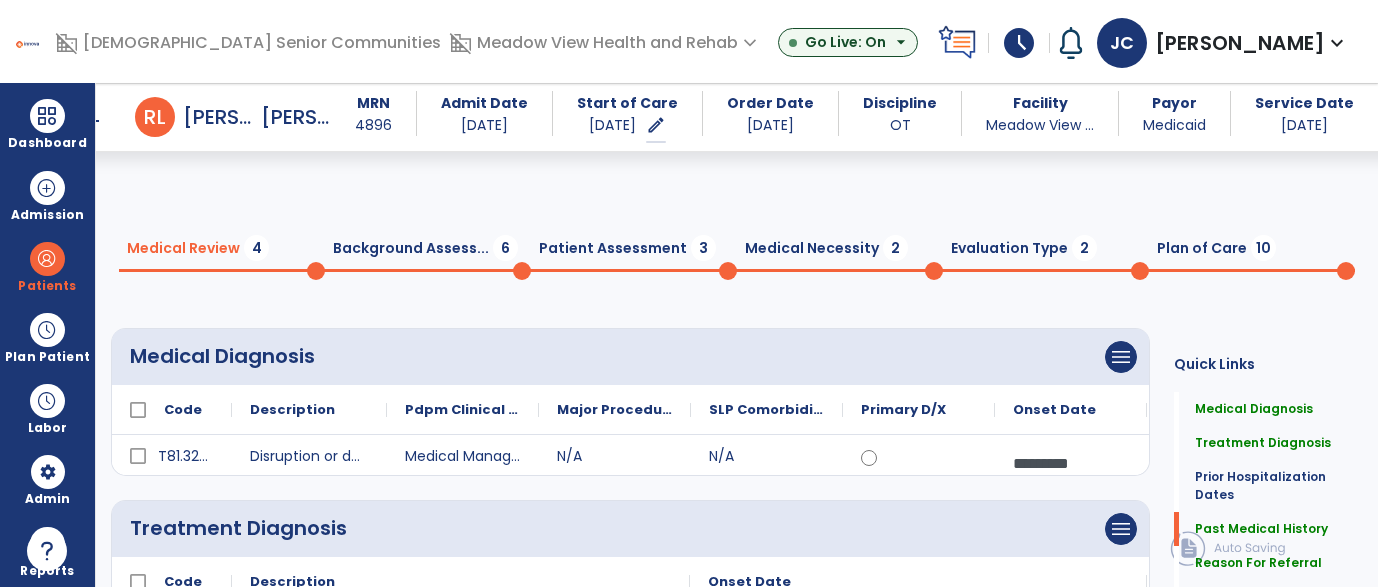 scroll, scrollTop: 0, scrollLeft: 0, axis: both 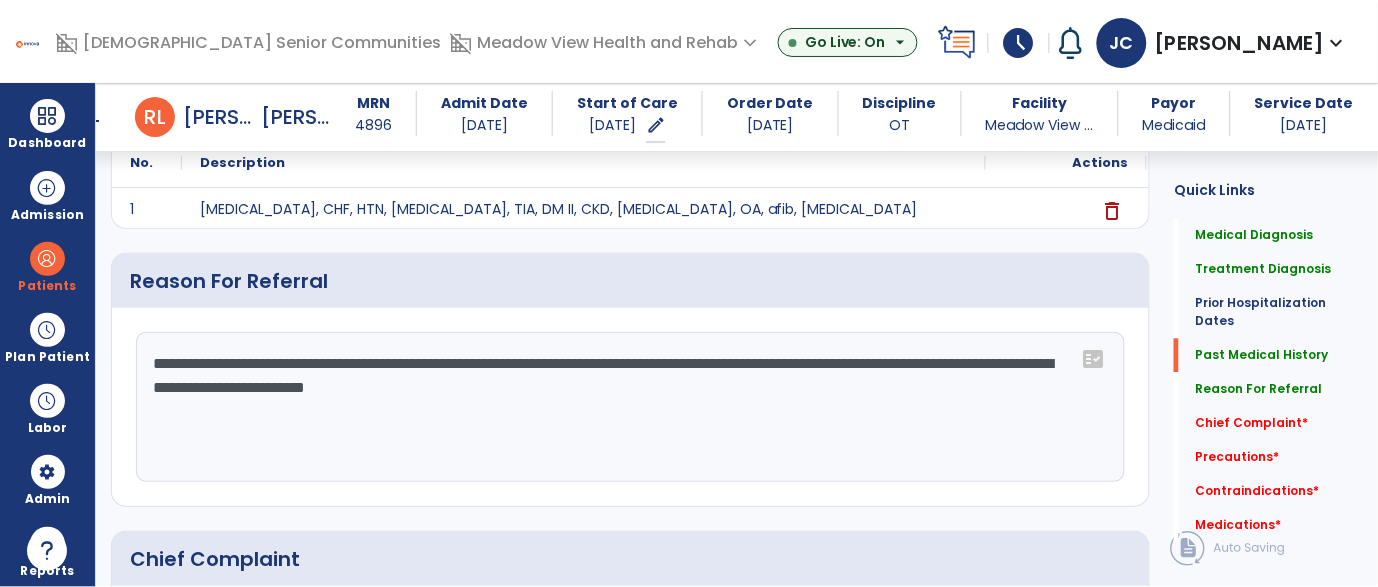 click on "**********" 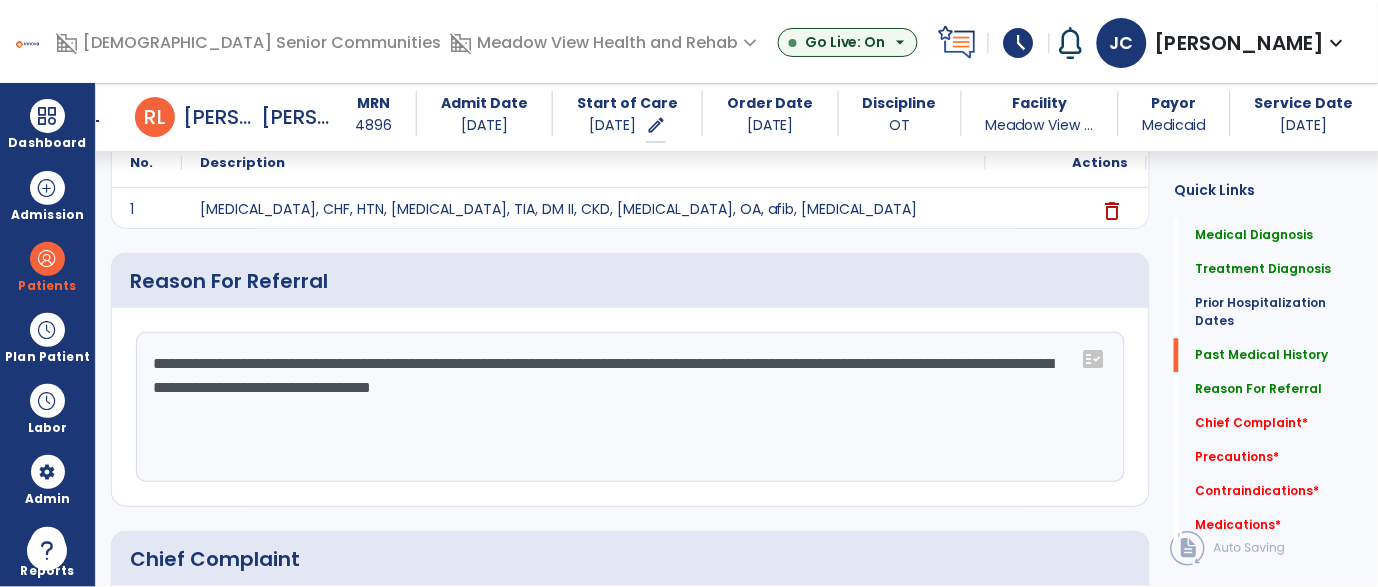 click on "**********" 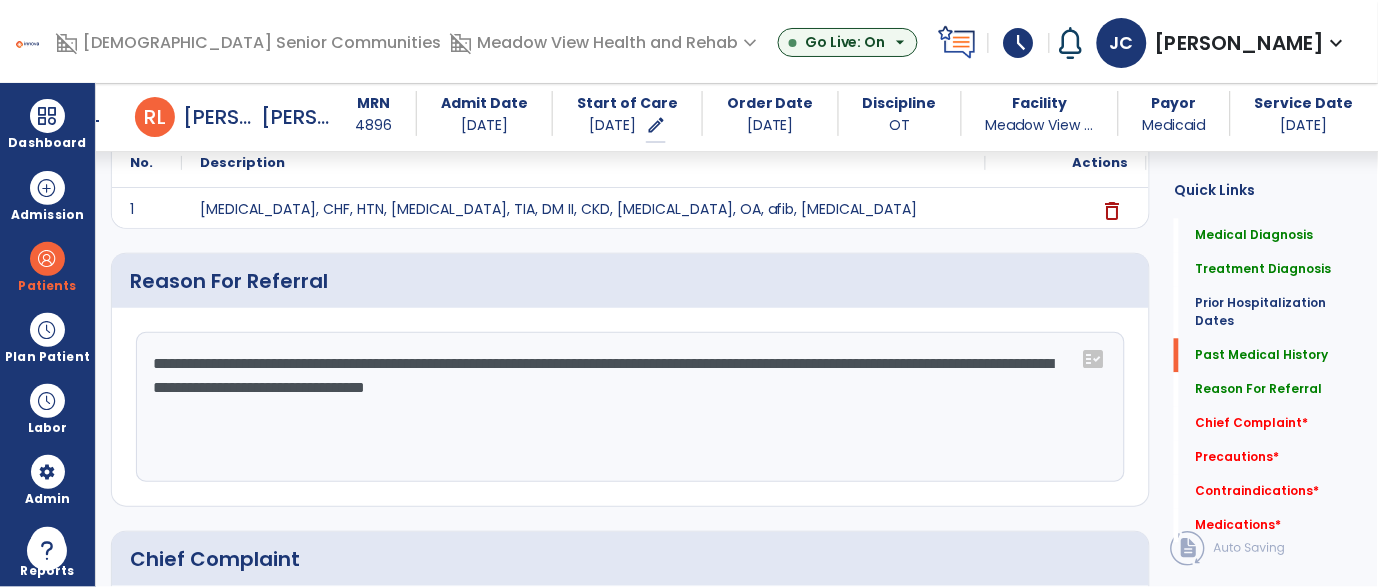 click on "**********" 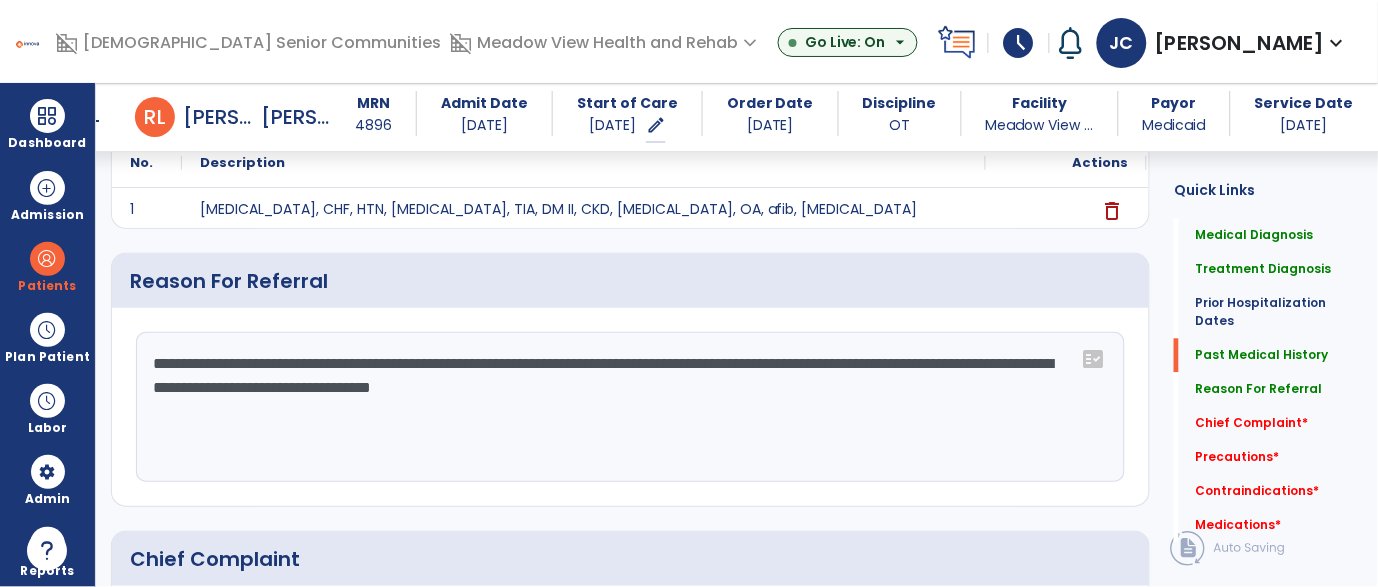 click on "**********" 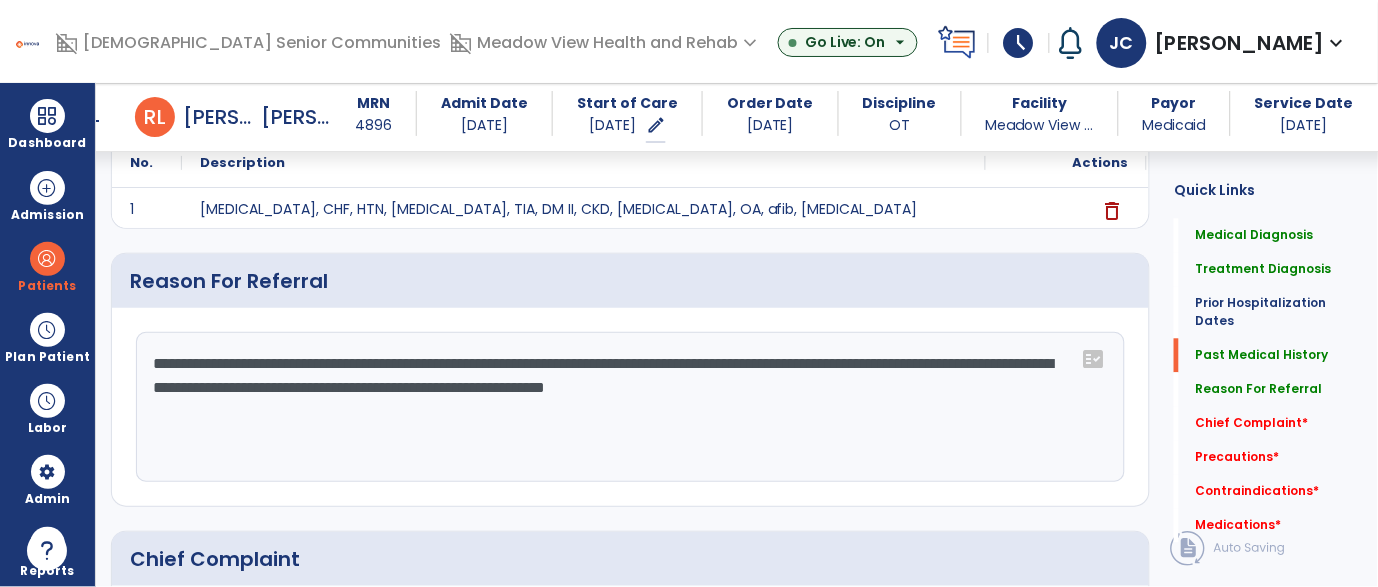 drag, startPoint x: 712, startPoint y: 385, endPoint x: 737, endPoint y: 421, distance: 43.829212 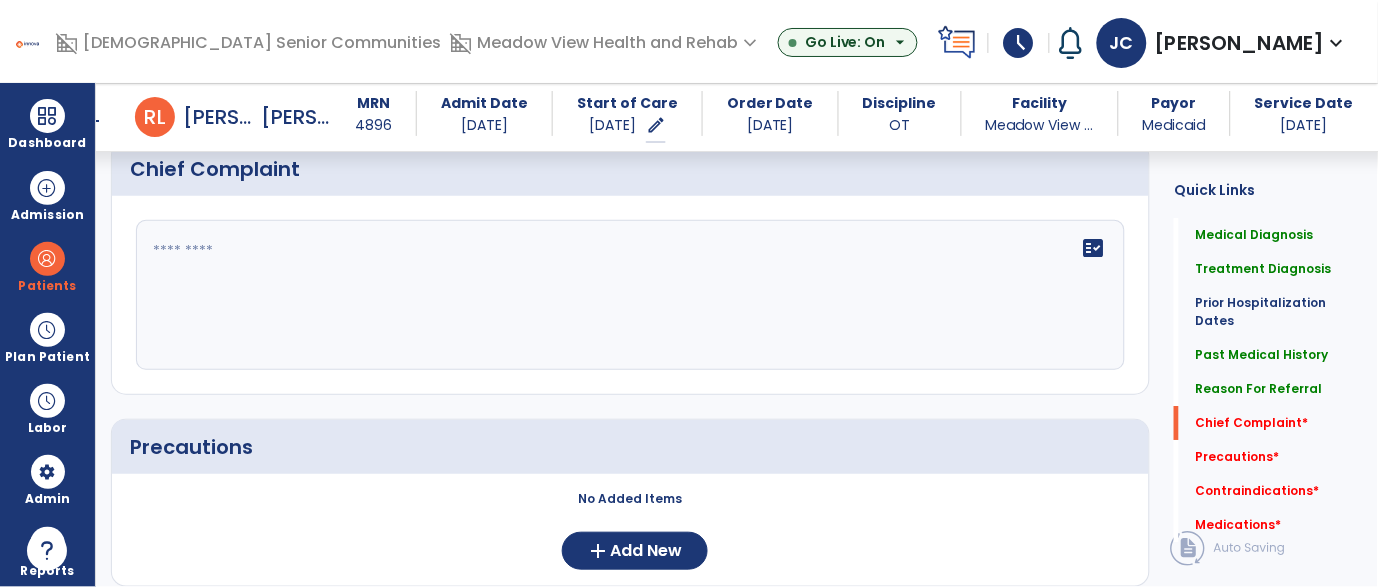scroll, scrollTop: 1203, scrollLeft: 0, axis: vertical 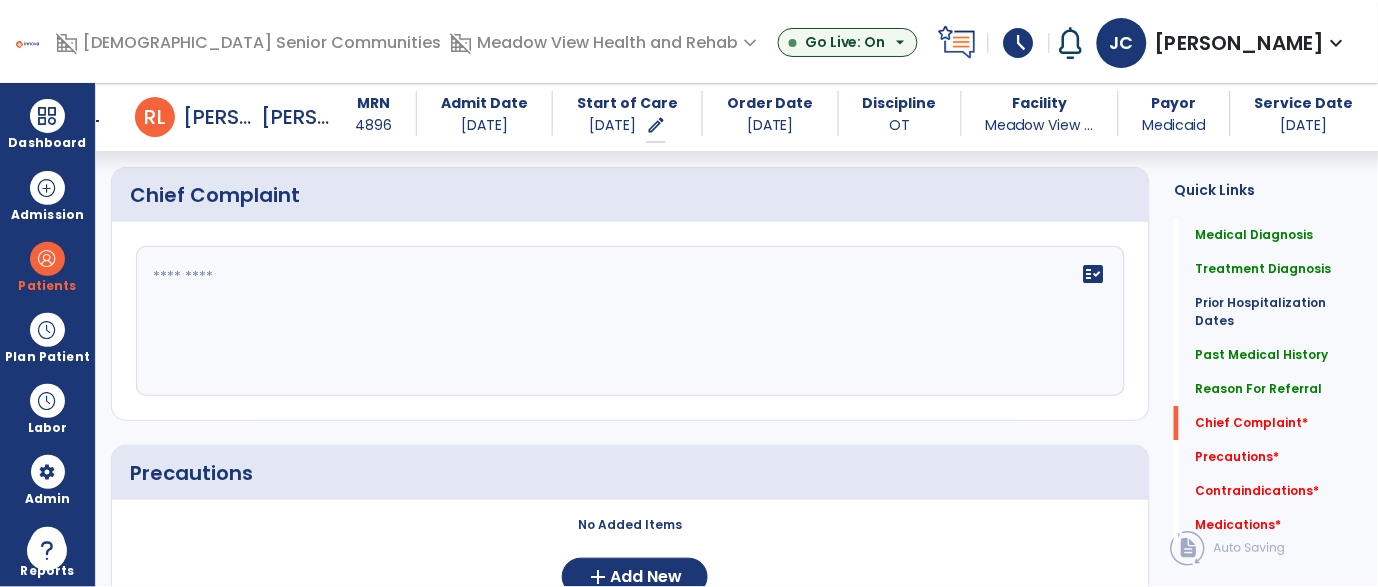 type on "**********" 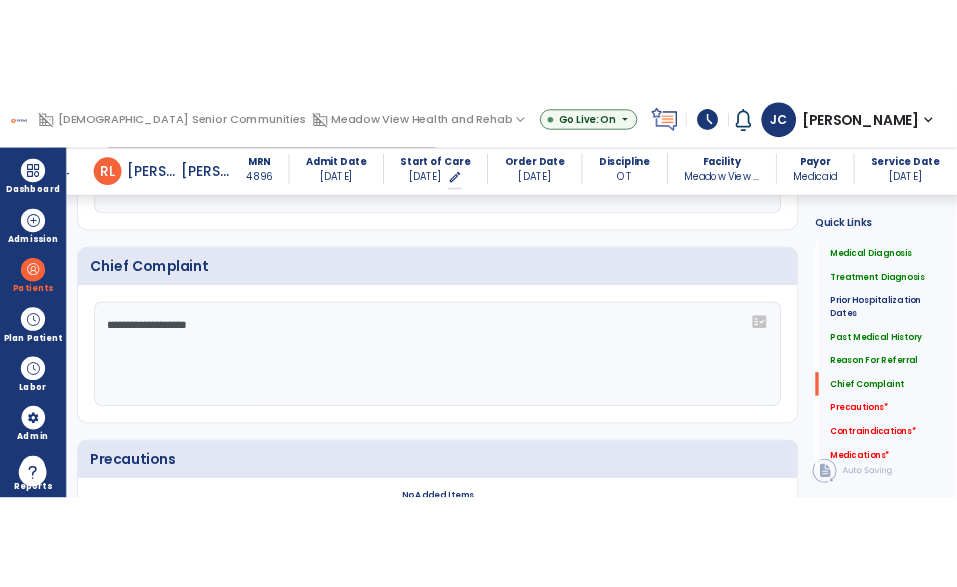 scroll, scrollTop: 1149, scrollLeft: 0, axis: vertical 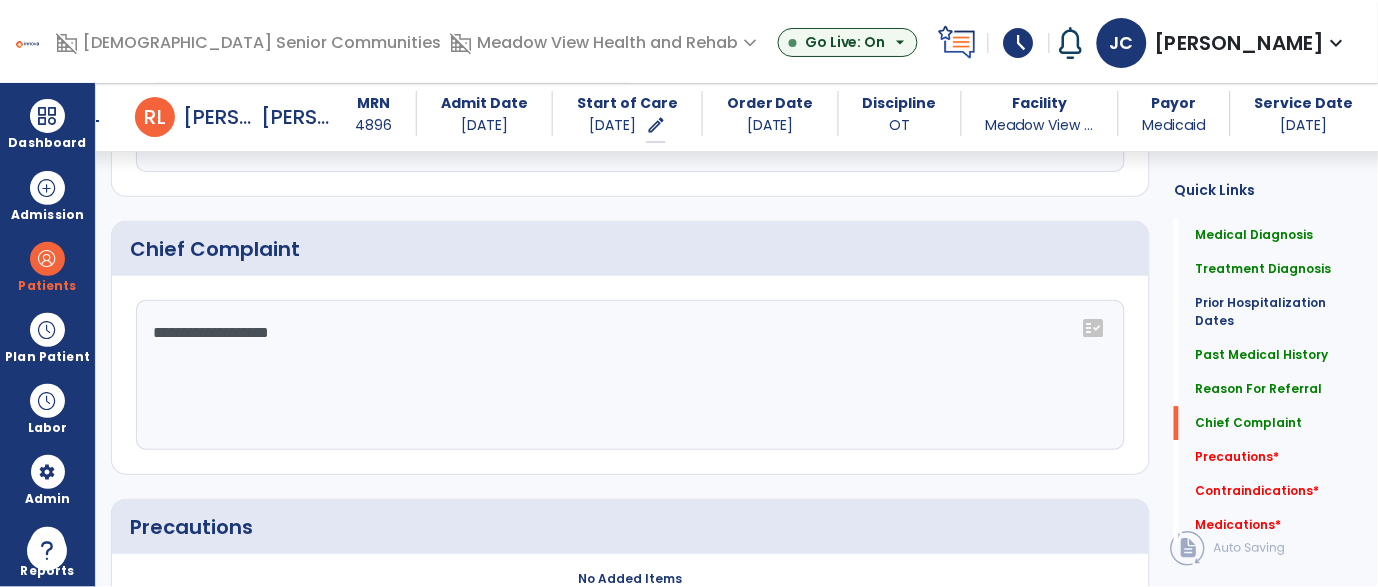 type on "**********" 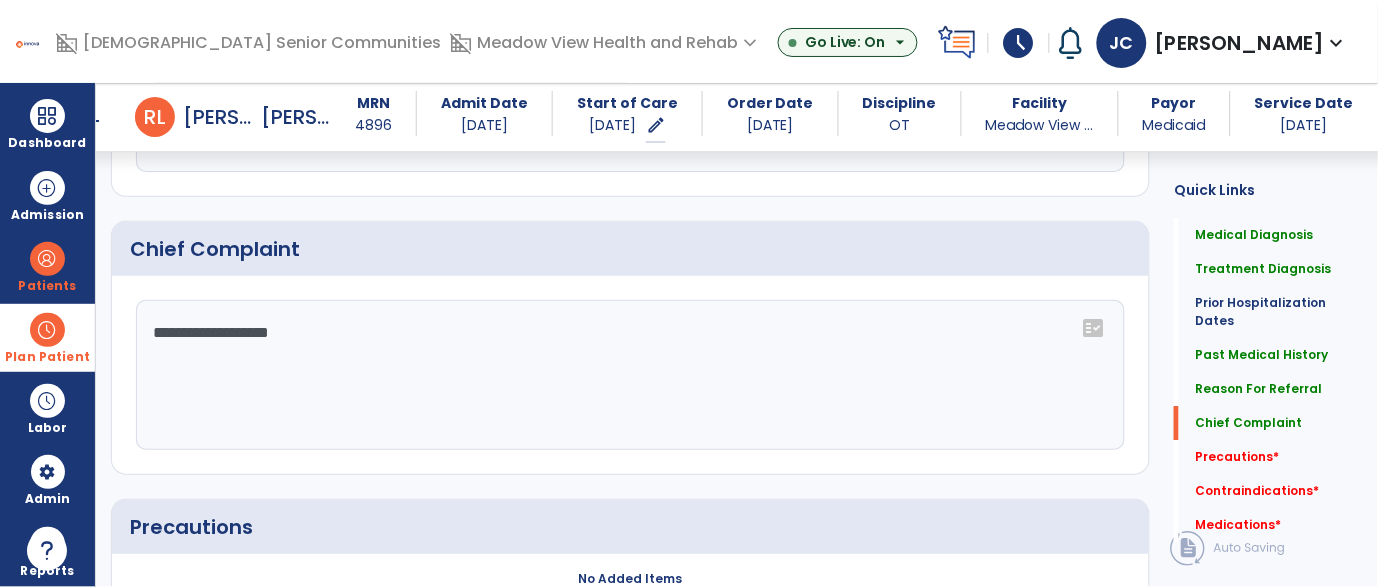 drag, startPoint x: 385, startPoint y: 311, endPoint x: 65, endPoint y: 316, distance: 320.03906 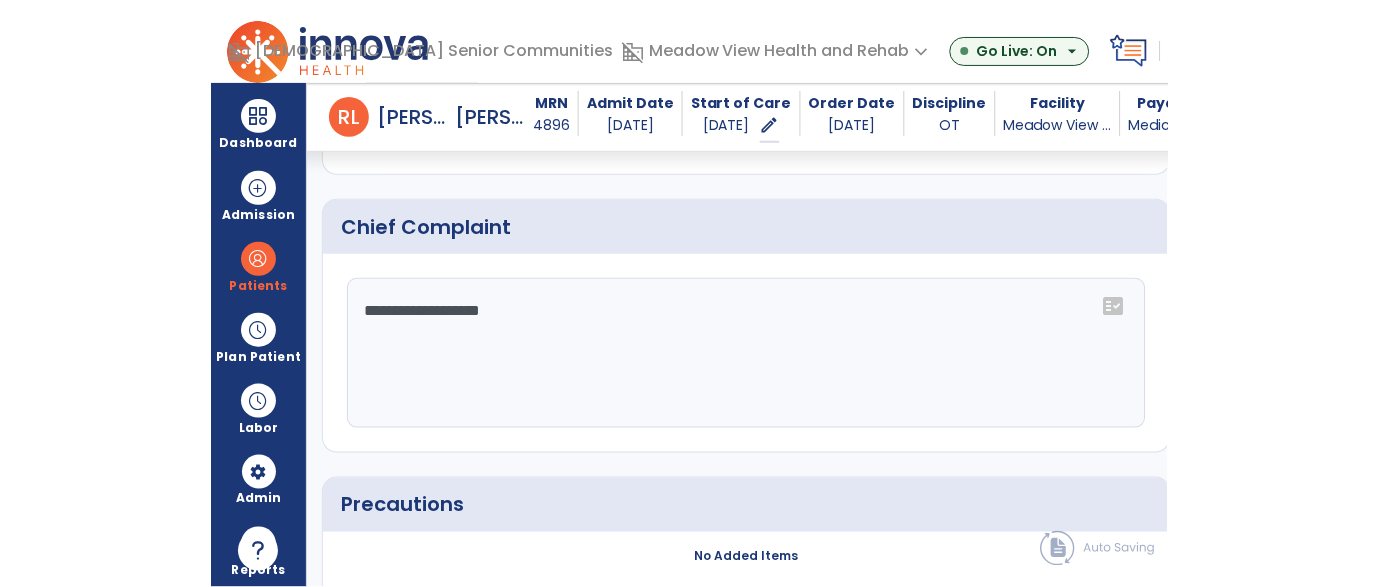 scroll, scrollTop: 1187, scrollLeft: 0, axis: vertical 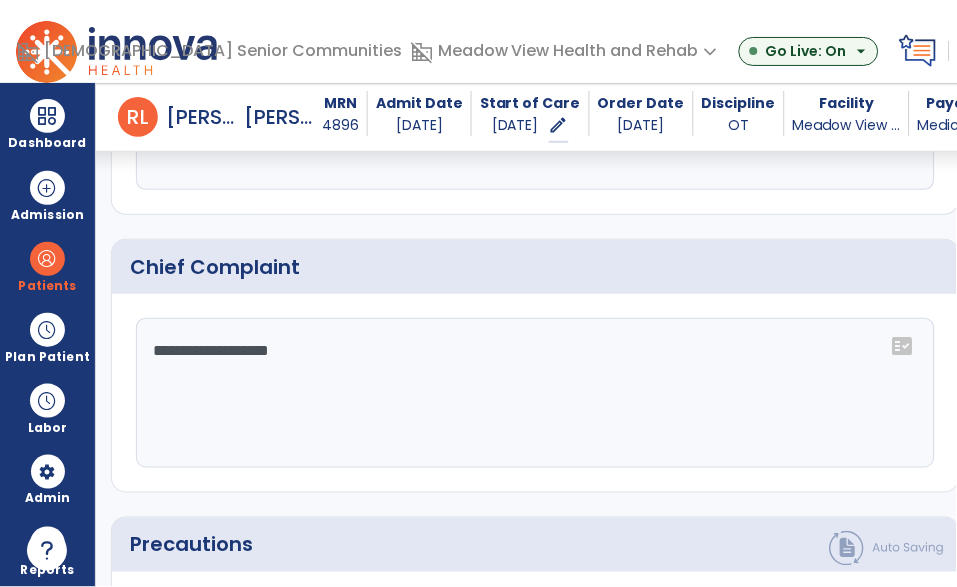click on "**********" 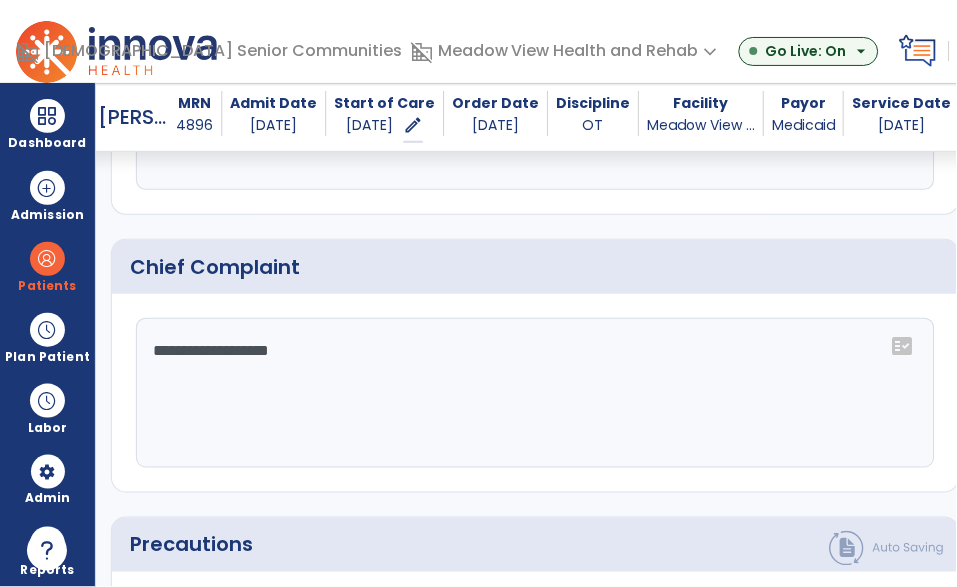 click on "**********" 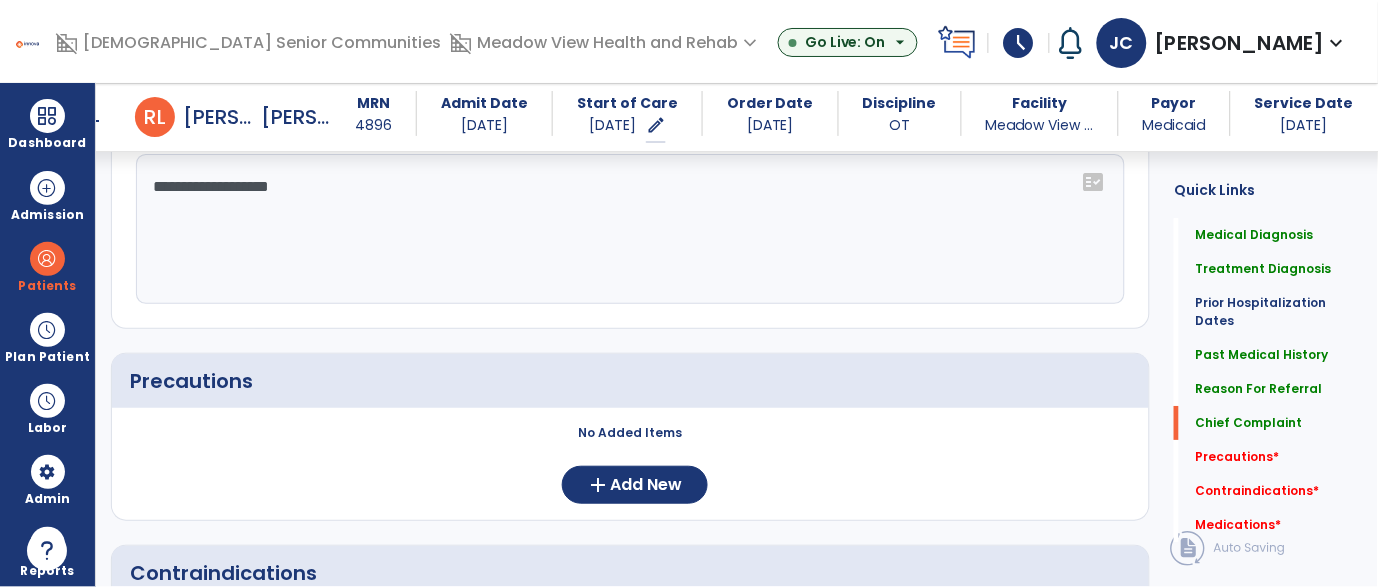 scroll, scrollTop: 1341, scrollLeft: 0, axis: vertical 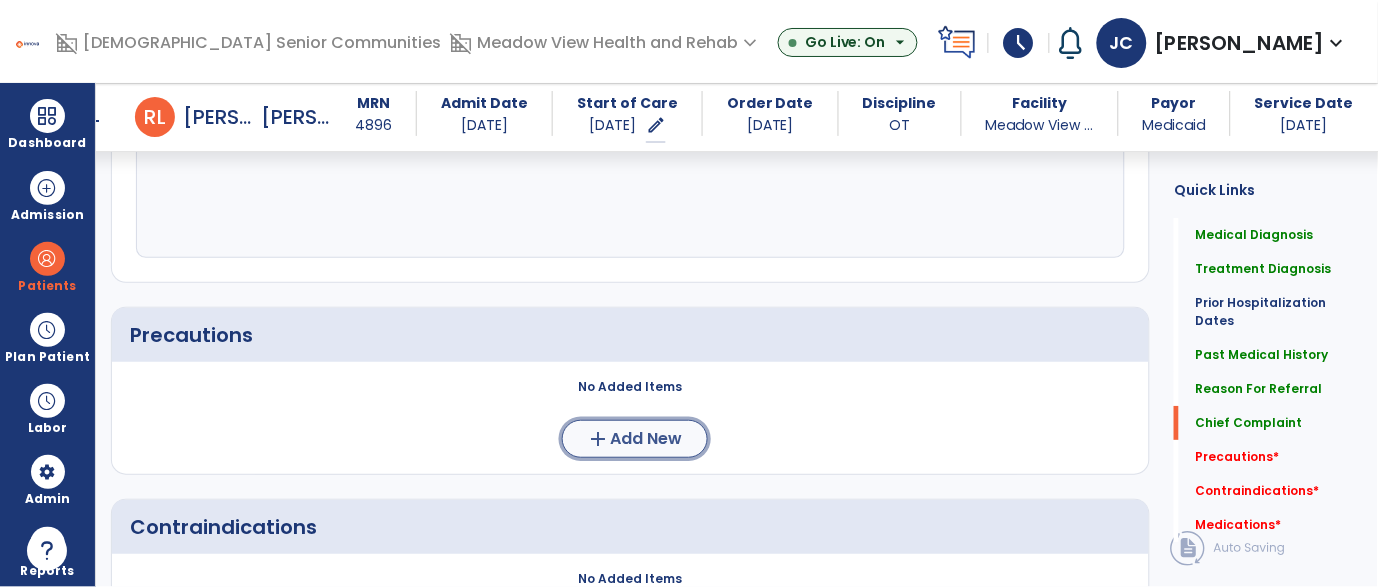 click on "Add New" 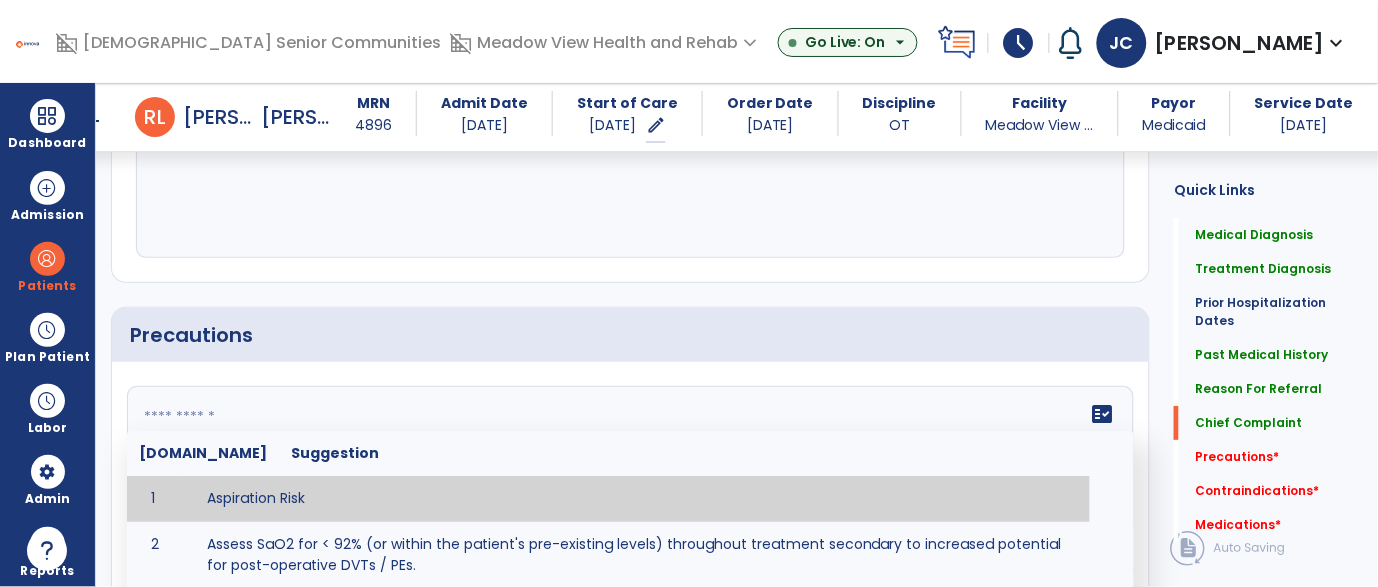 click 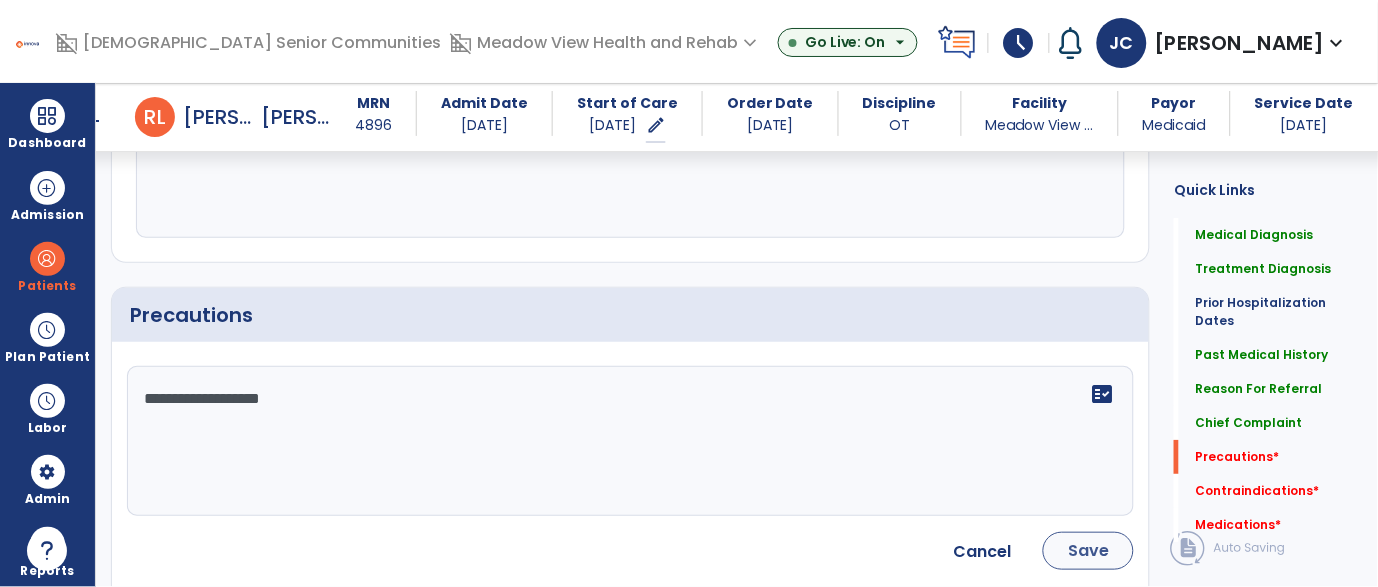 scroll, scrollTop: 1427, scrollLeft: 0, axis: vertical 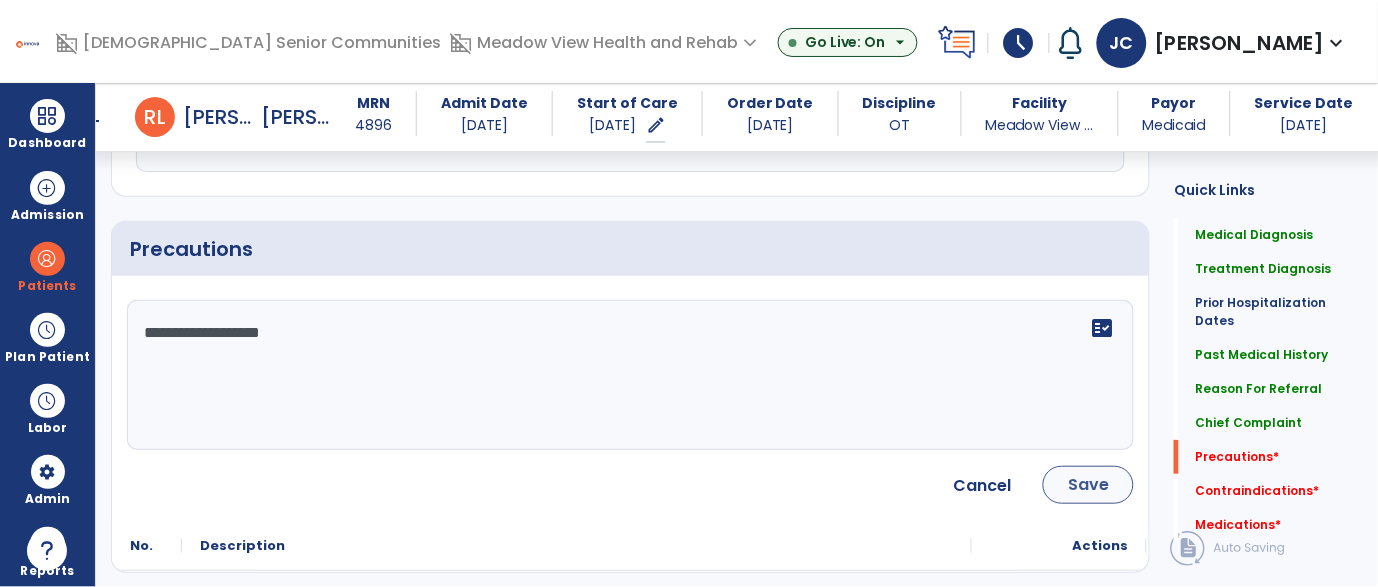 type on "**********" 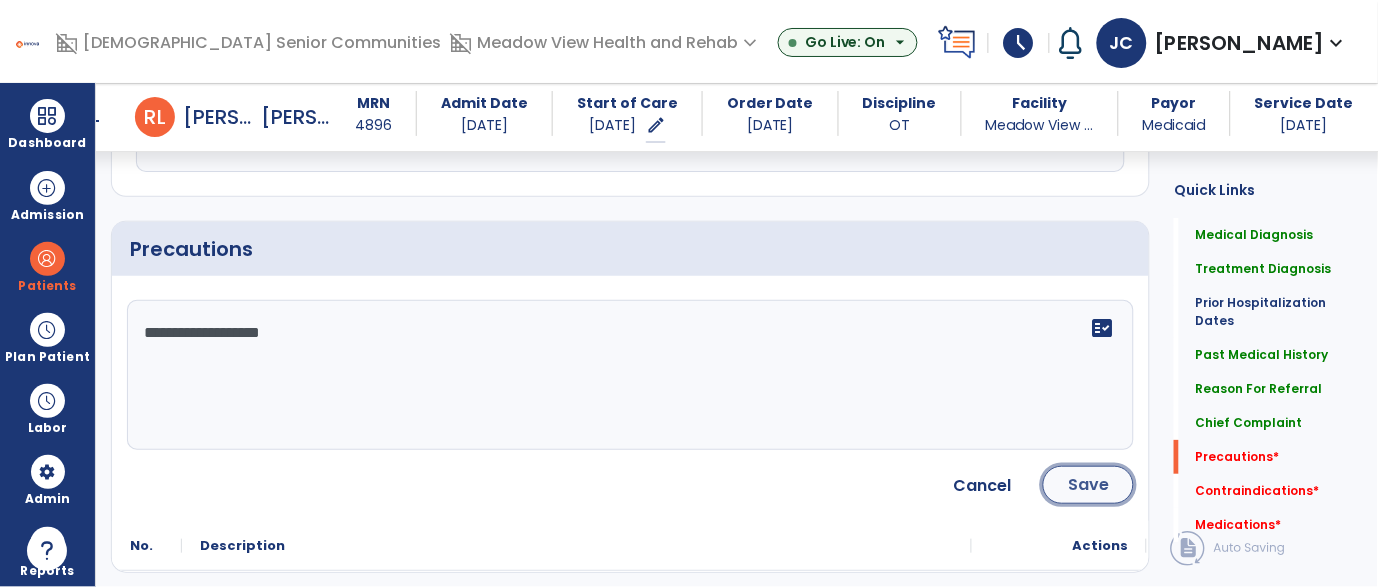 click on "Save" 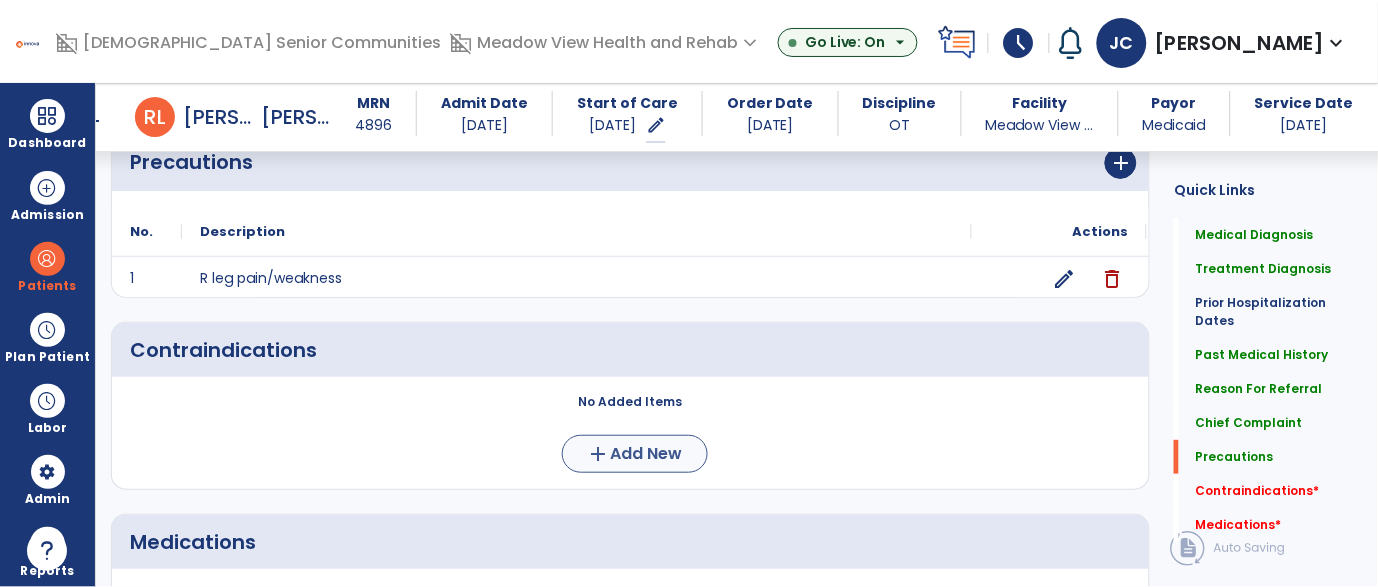 scroll, scrollTop: 1521, scrollLeft: 0, axis: vertical 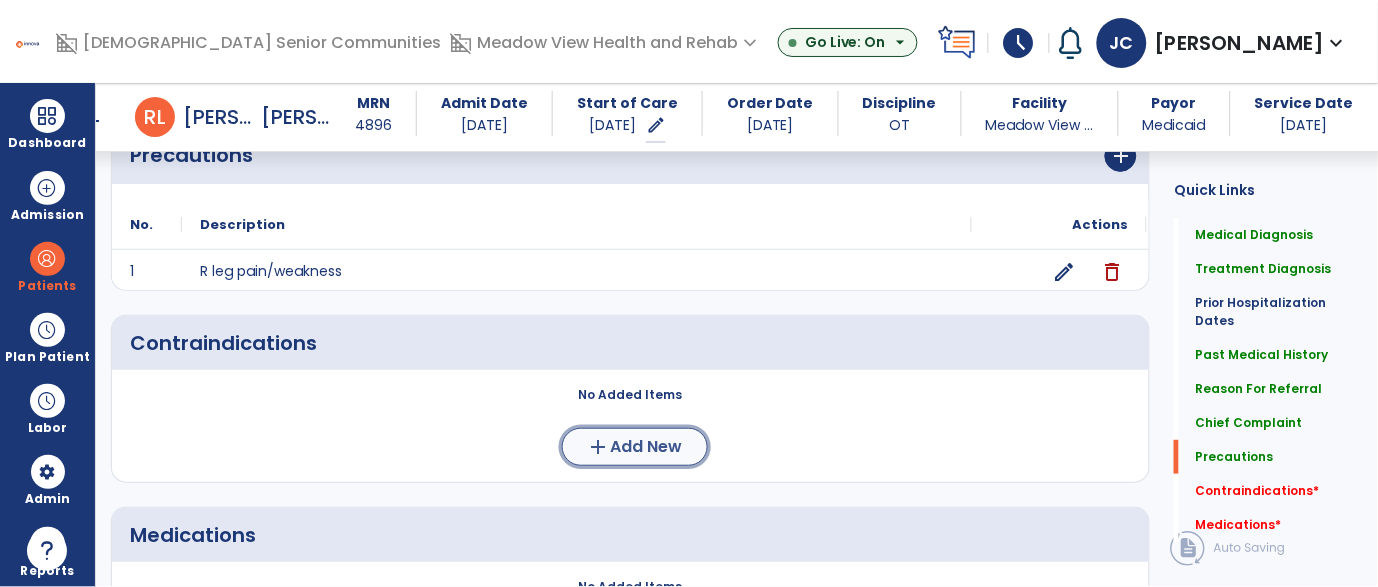 click on "Add New" 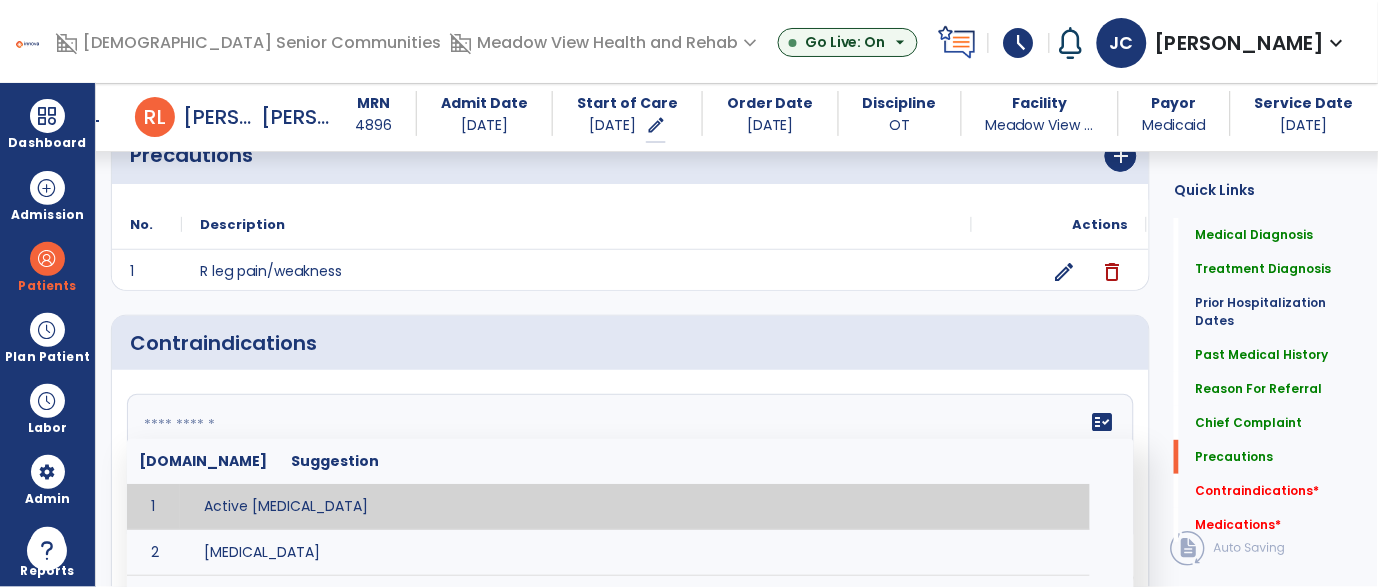 click on "fact_check  Sr.No Suggestion 1 Active blood transfusion 2 Cardiac Arrhythmia 3 Chemotherapy in the last [HOURS] 4 Complaint of chest pain 5 DVT 6 Hypertension [VALUES] 7 Inflammation or infection in the heart. 8 Oxygen saturation lower than [VALUE] 9 Pacemaker 10 Pulmonary infarction 11 Recent changes in EKG 12 Severe aortic stenosis 13 Severe dehydration 14 Severe diaphoresis 15 Severe orthostatic hypotension 16 Severe shortness of breath/dyspnea 17 Significantly elevated potassium levels 18 Significantly low potassium levels 19 Suspected or known dissecting aneurysm 20 Systemic infection 21 Uncontrolled diabetes with blood sugar levels greater than [VALUE] or less than [Value]  22 Unstable angina 23 Untreated blood clots" 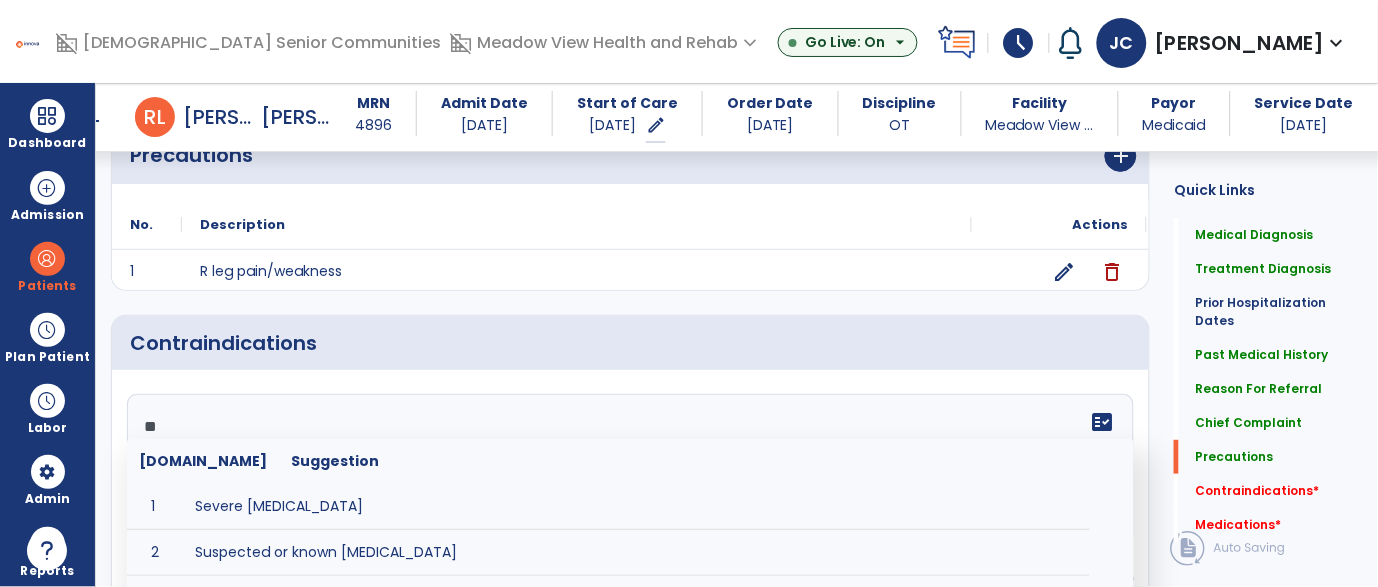 type on "***" 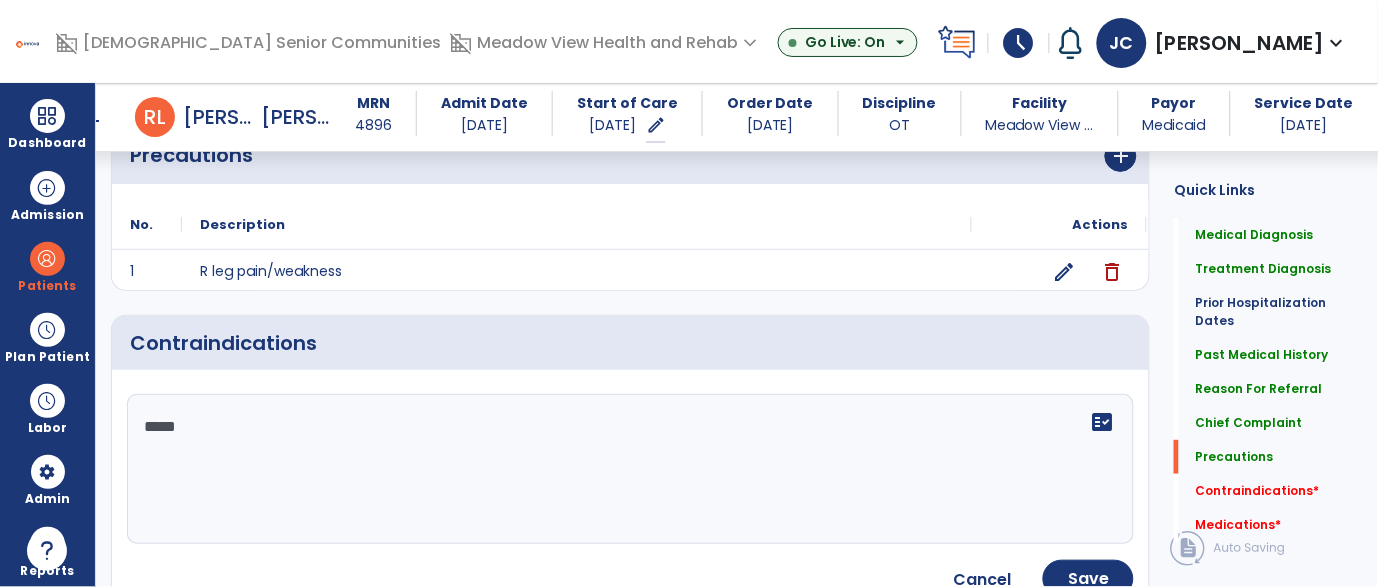type on "****" 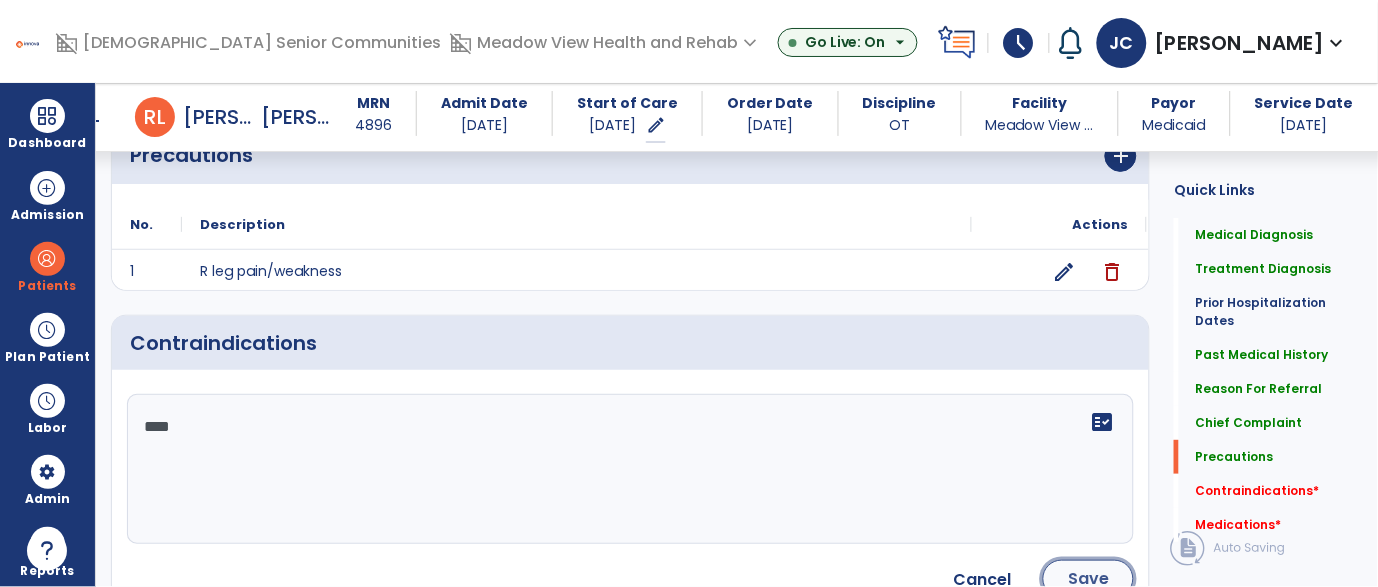 click on "Save" 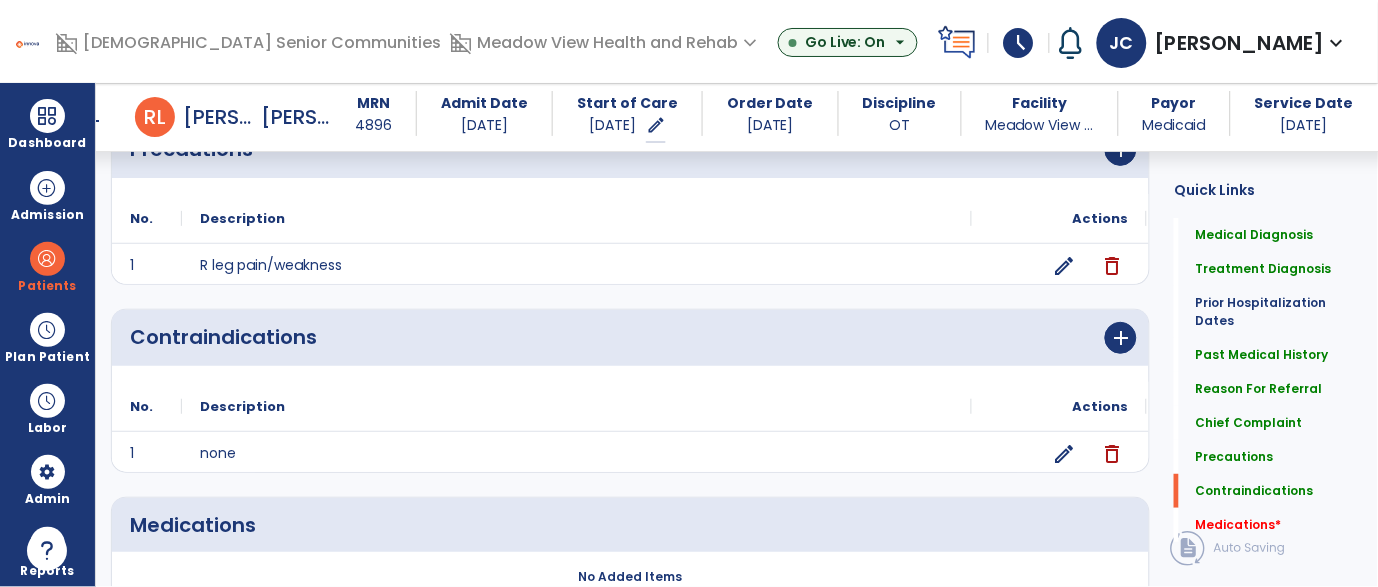 scroll, scrollTop: 1633, scrollLeft: 0, axis: vertical 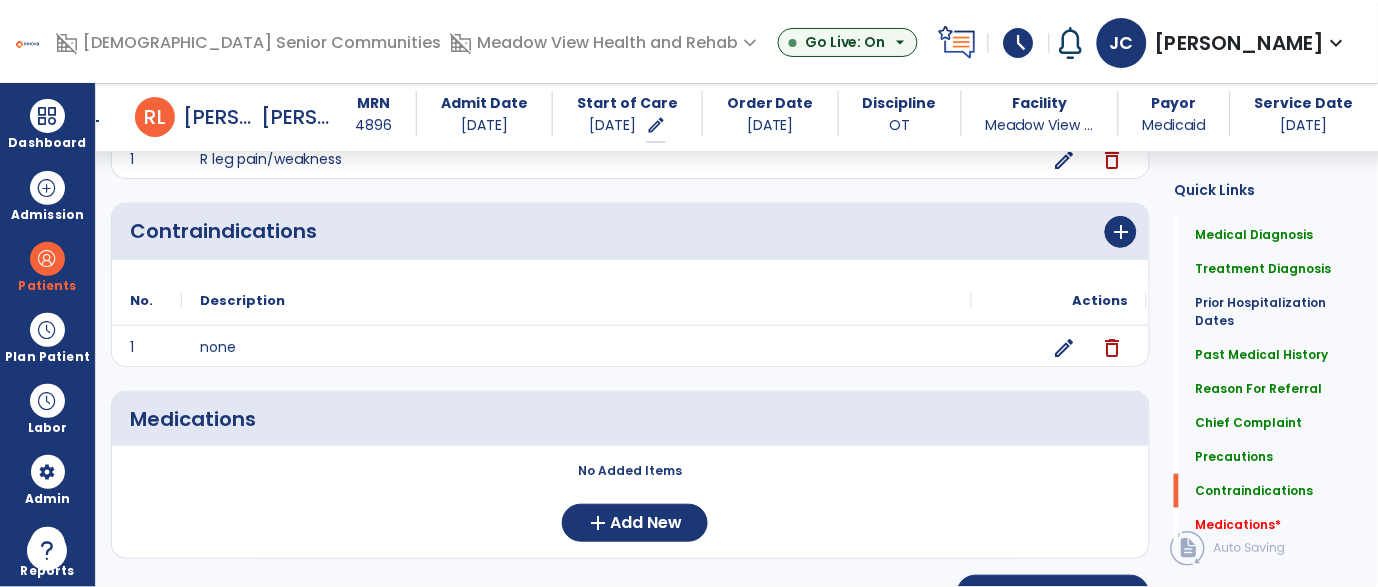 click on "No Added Items  add  Add New" 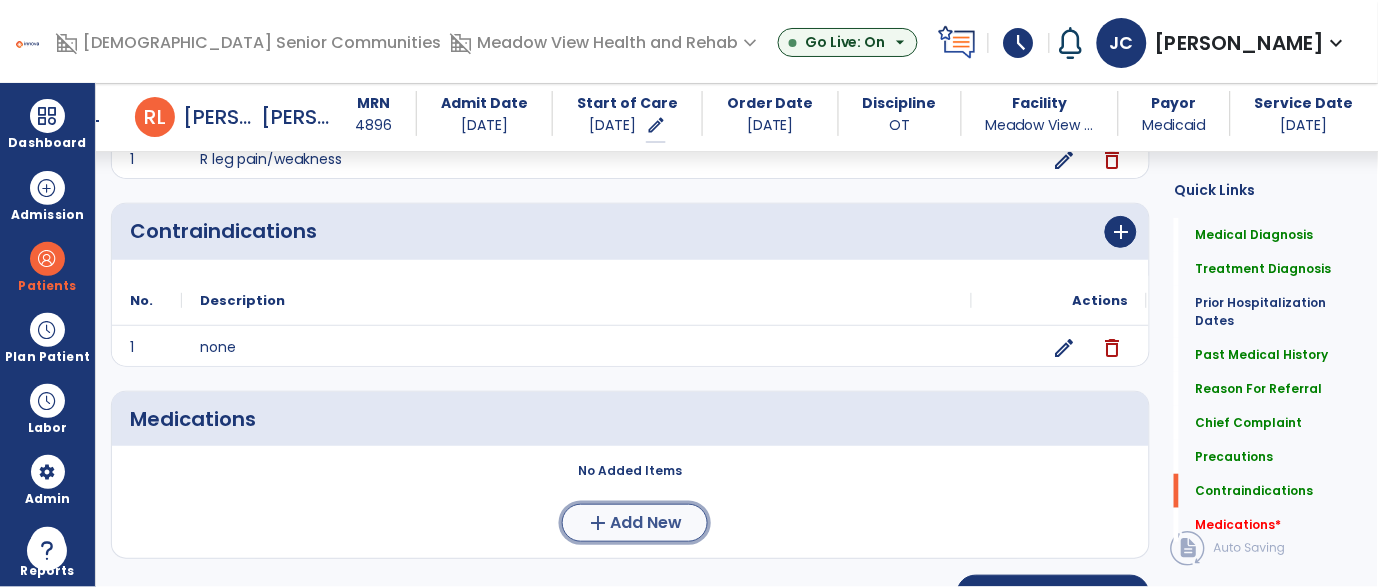 click on "Add New" 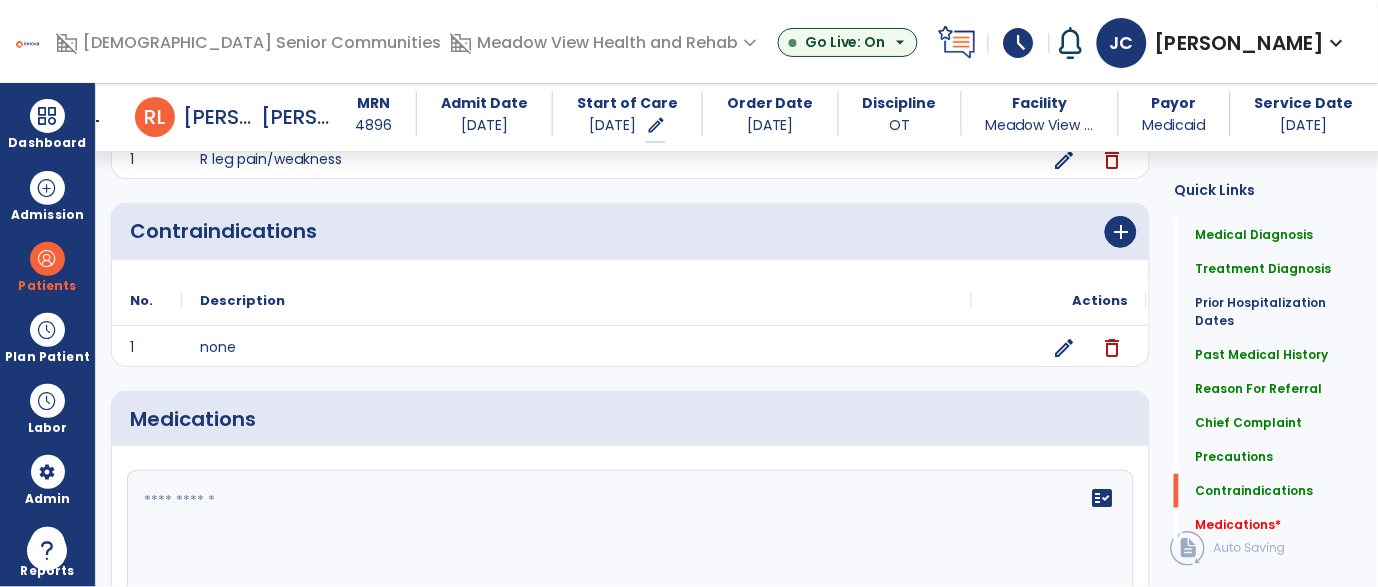 click 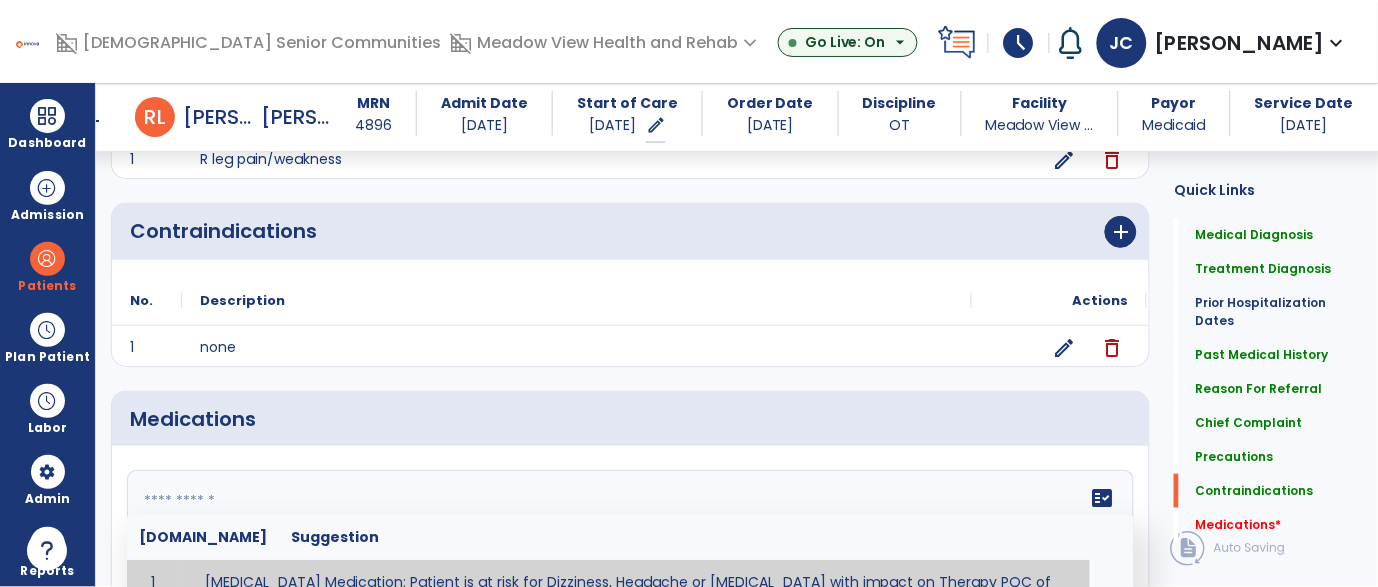 scroll, scrollTop: 1671, scrollLeft: 0, axis: vertical 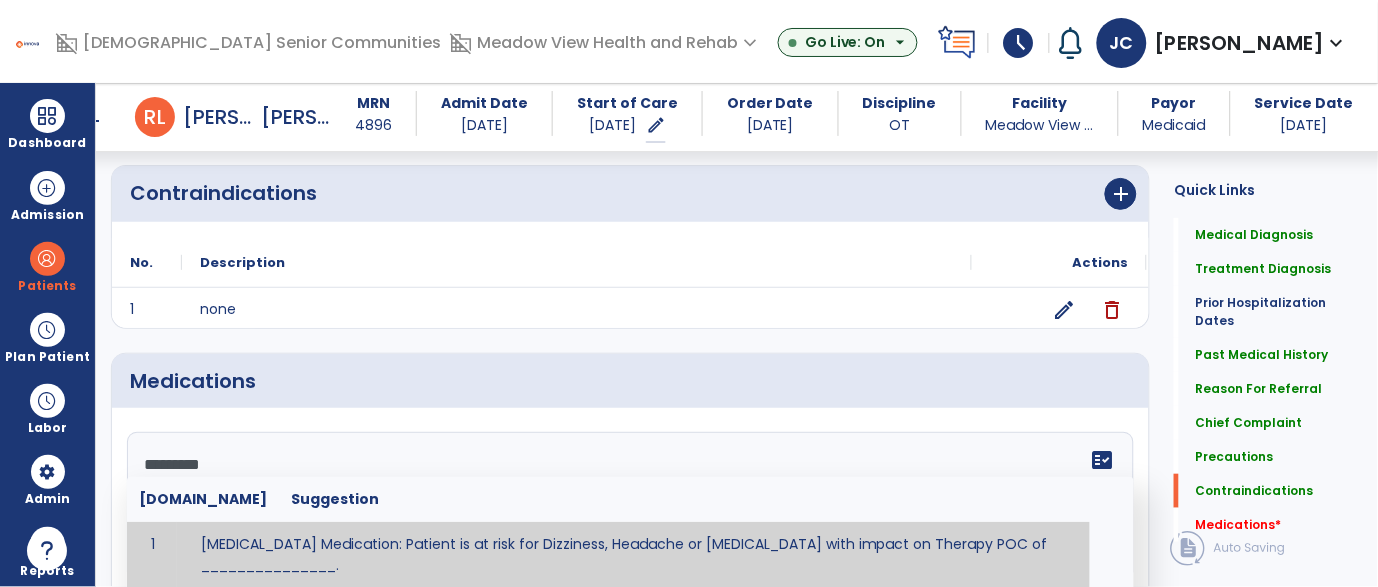 type on "**********" 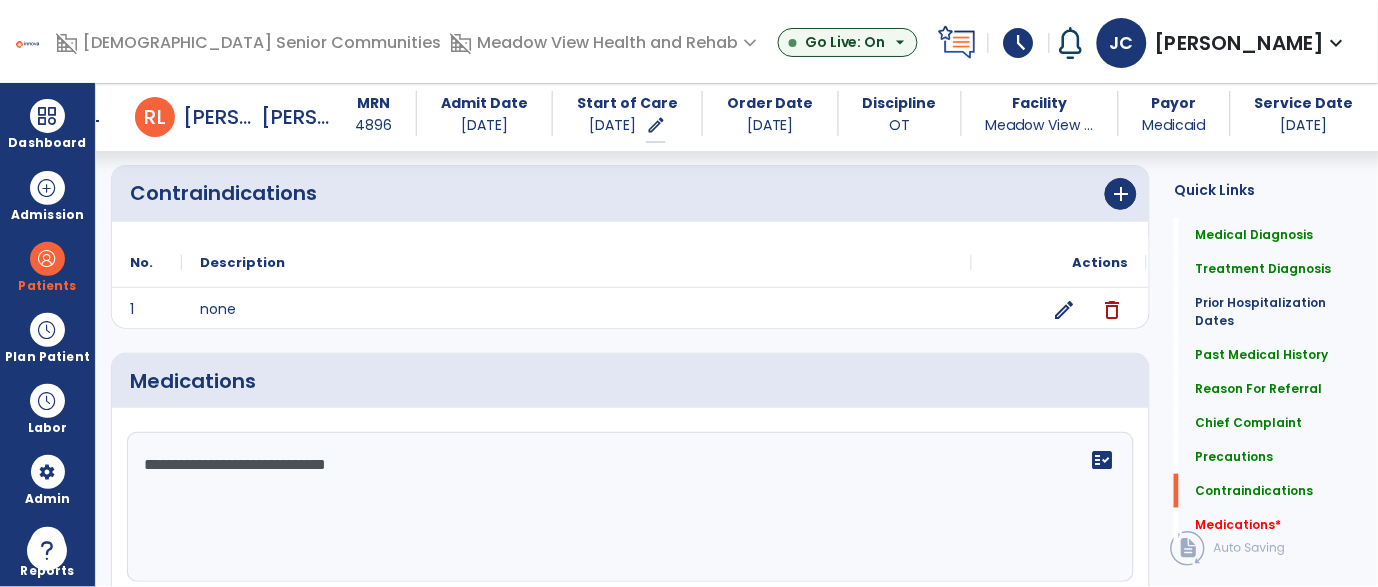 type on "**********" 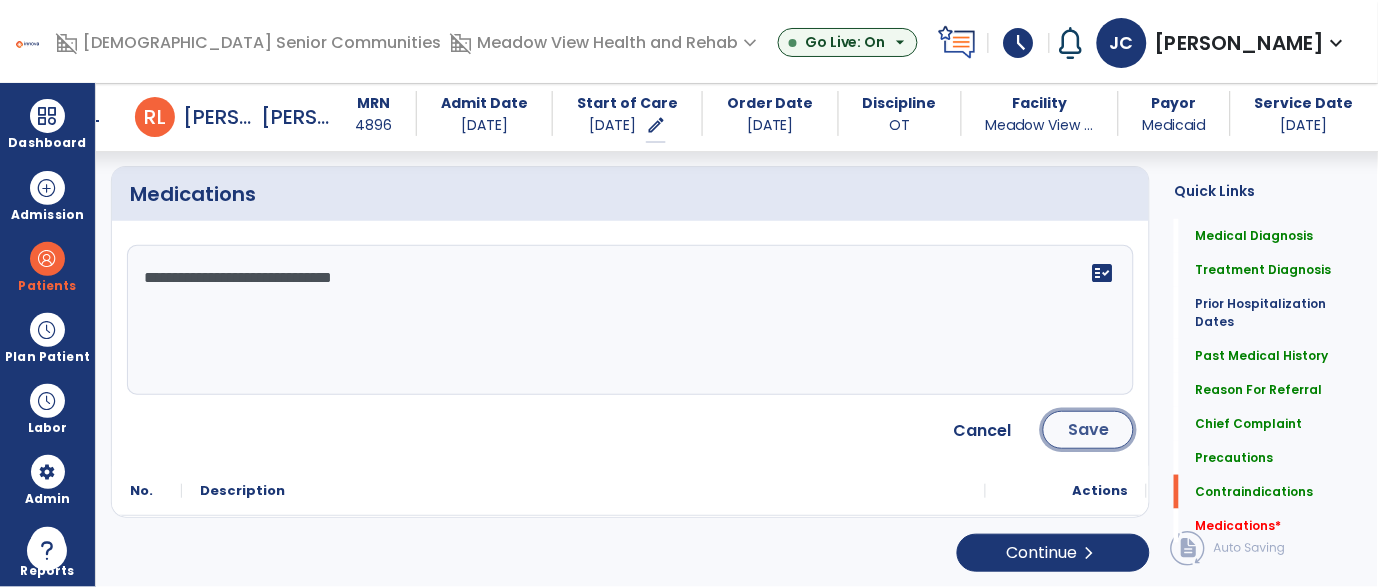 click on "Save" 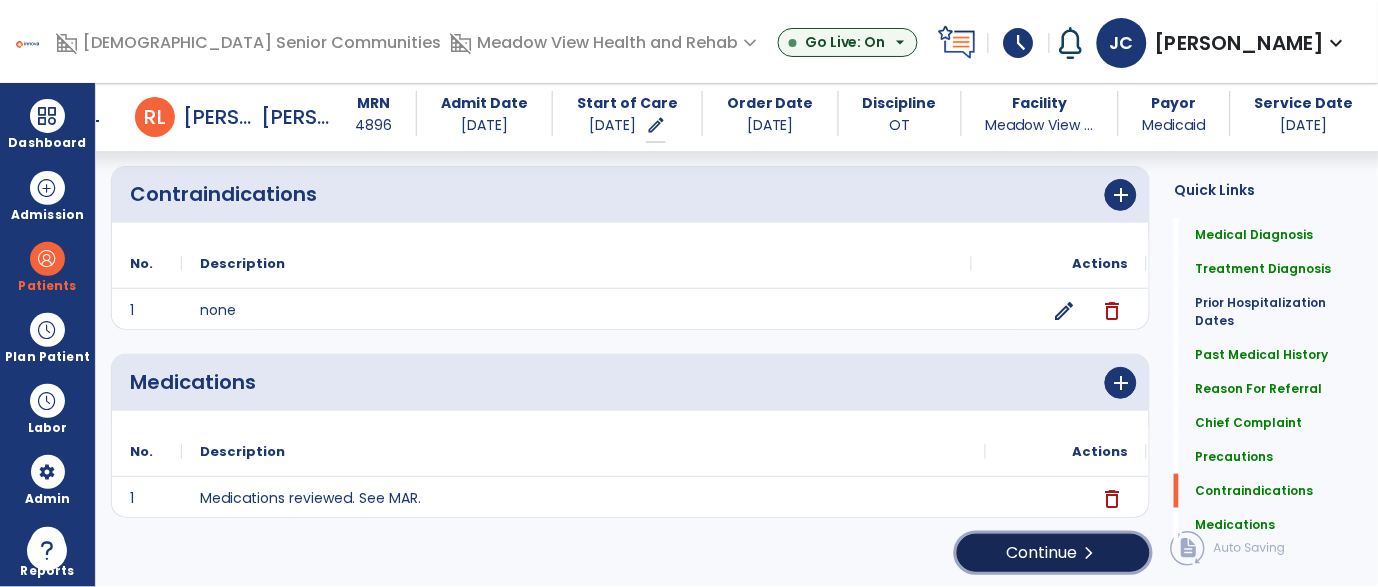 click on "Continue  chevron_right" 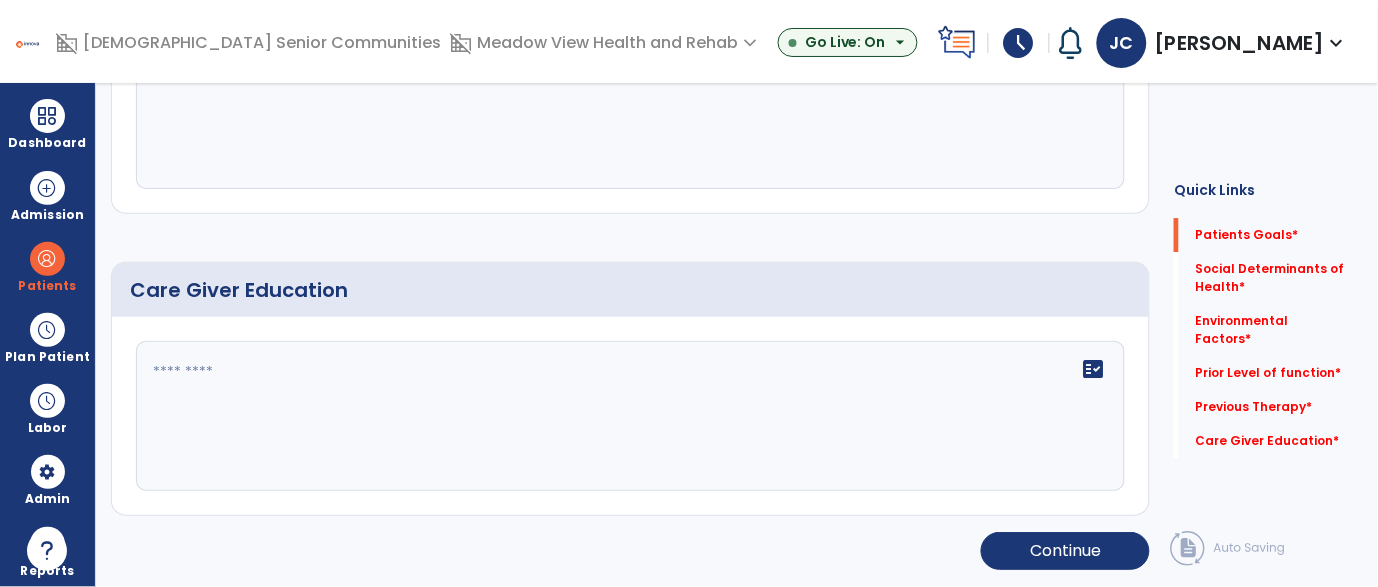 scroll, scrollTop: 0, scrollLeft: 0, axis: both 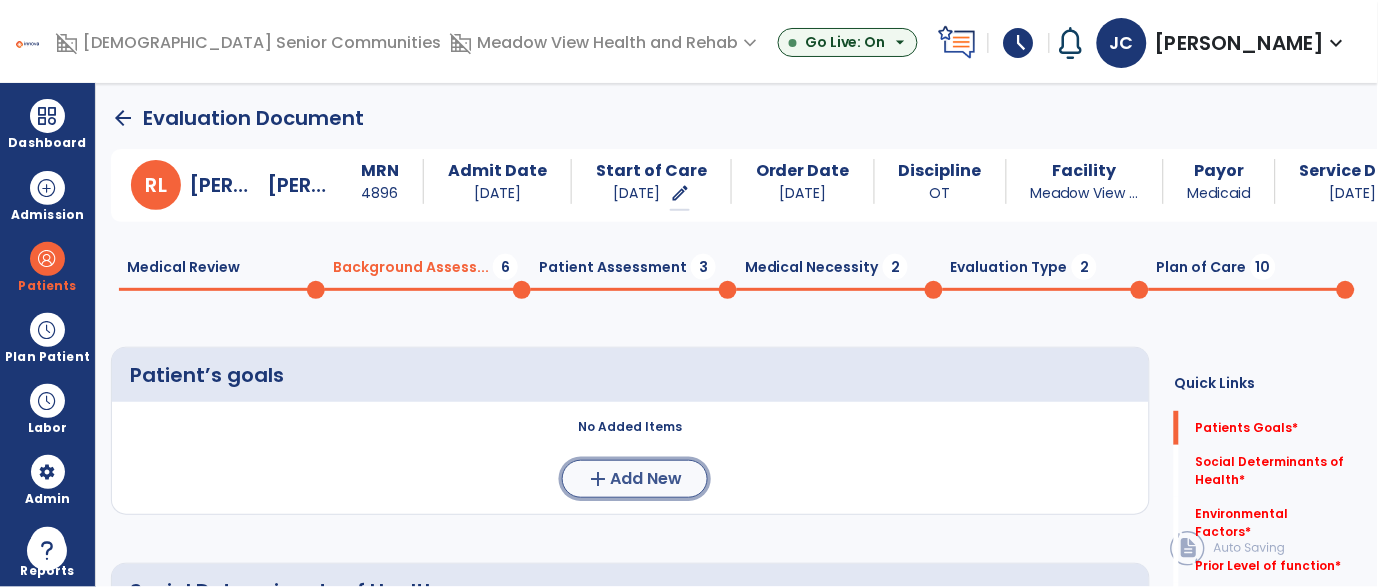 click on "Add New" 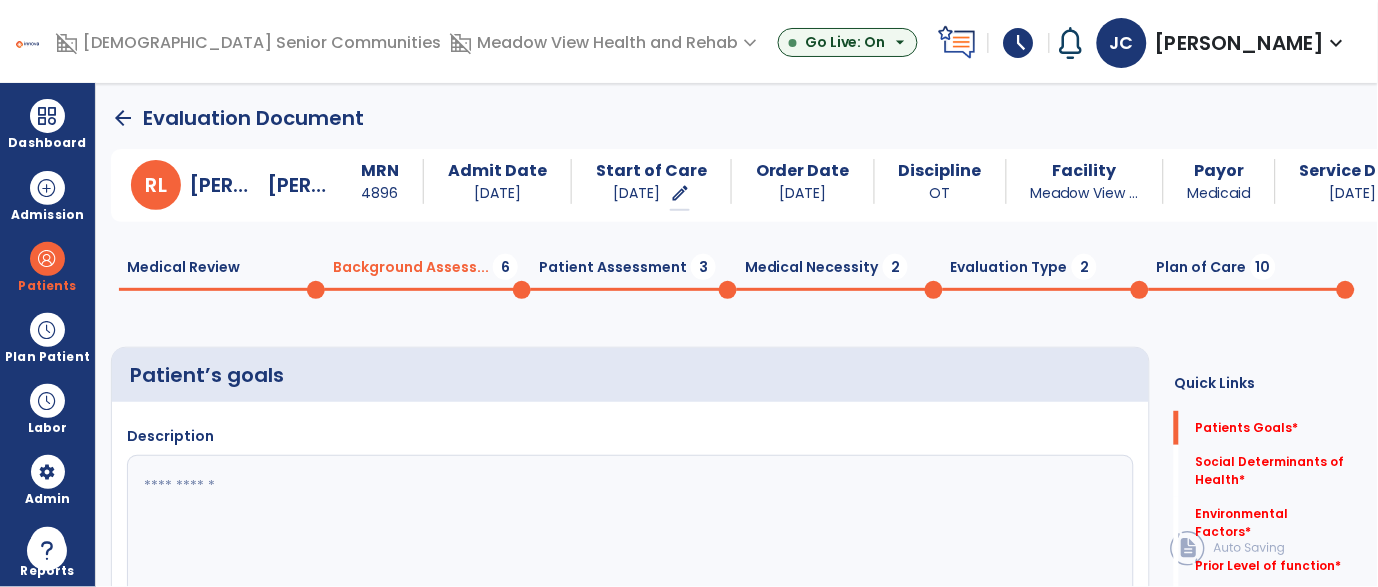 type on "*" 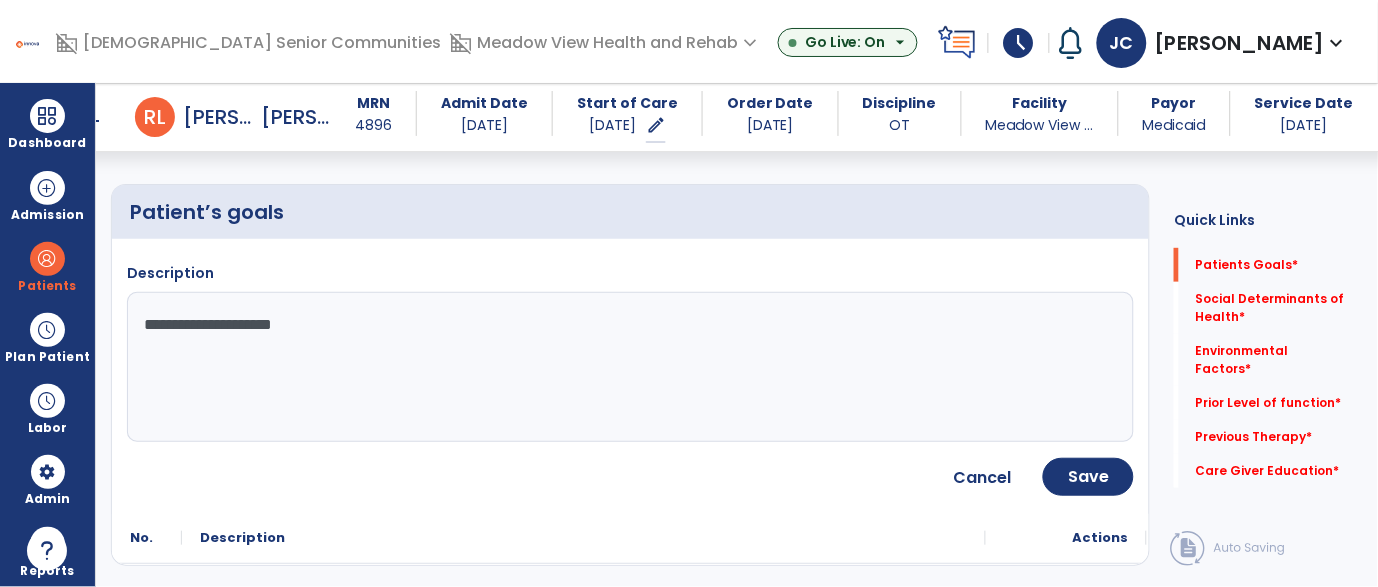 scroll, scrollTop: 224, scrollLeft: 0, axis: vertical 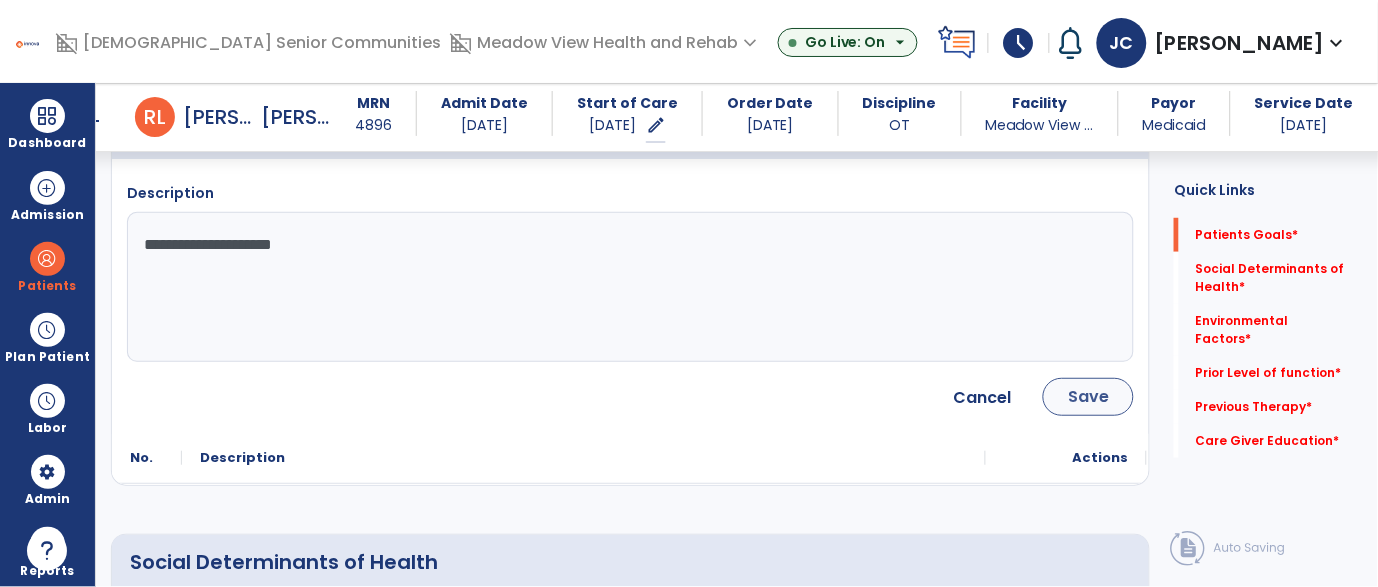 type on "**********" 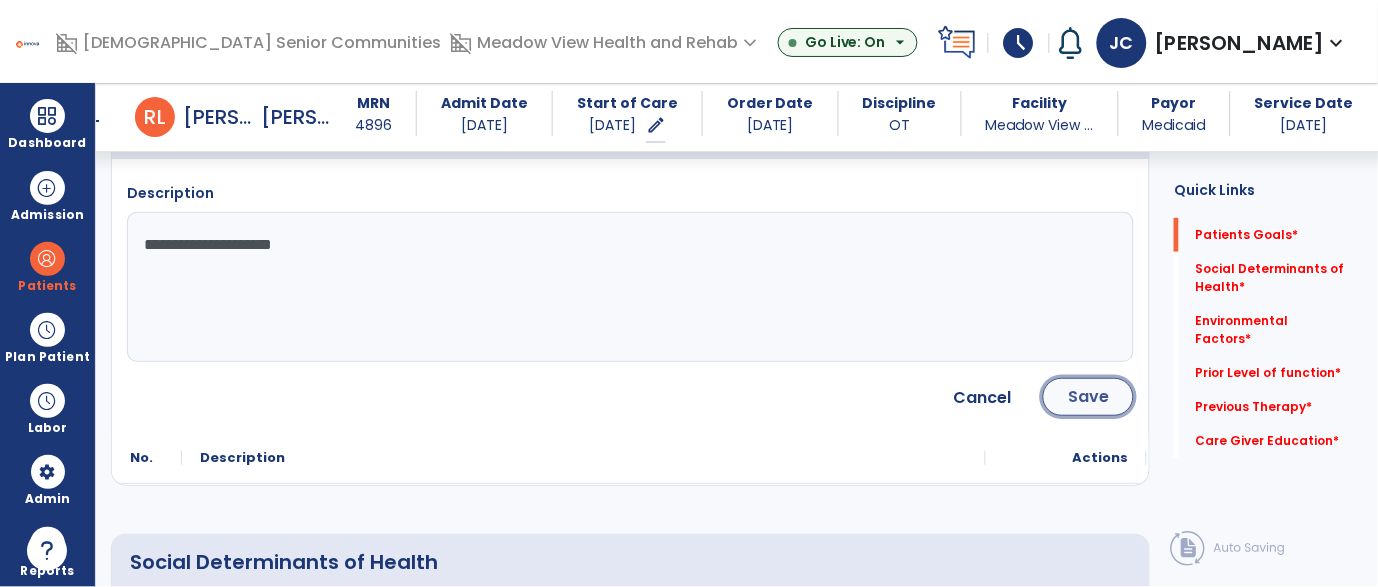 click on "Save" 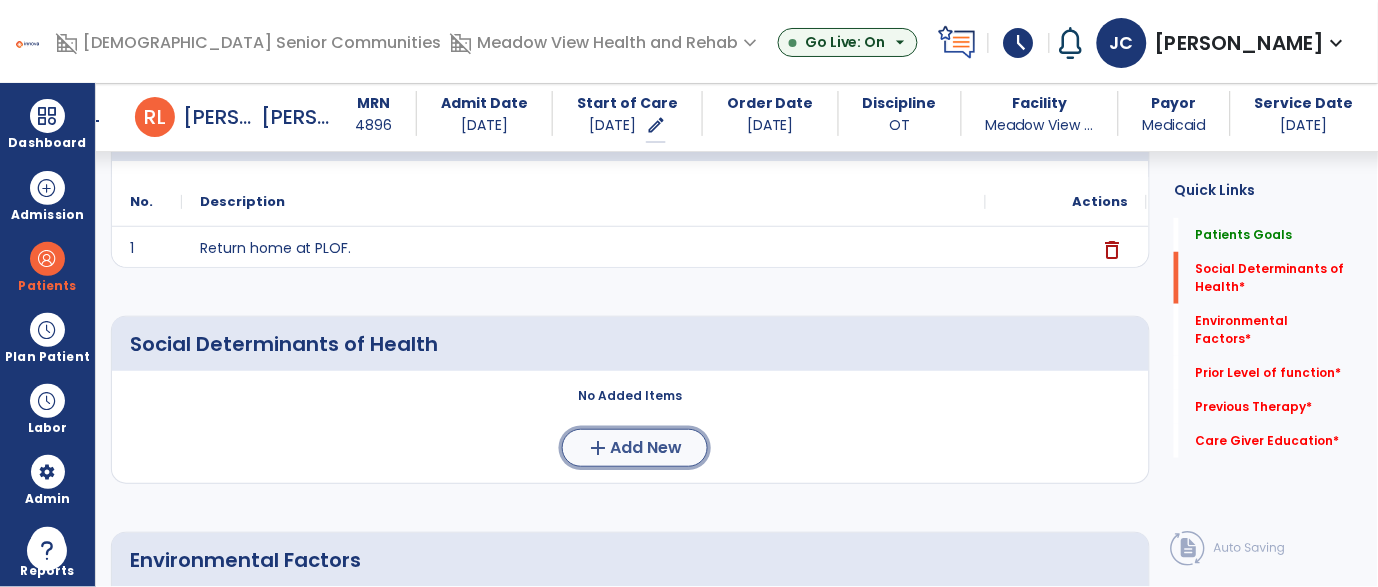 click on "Add New" 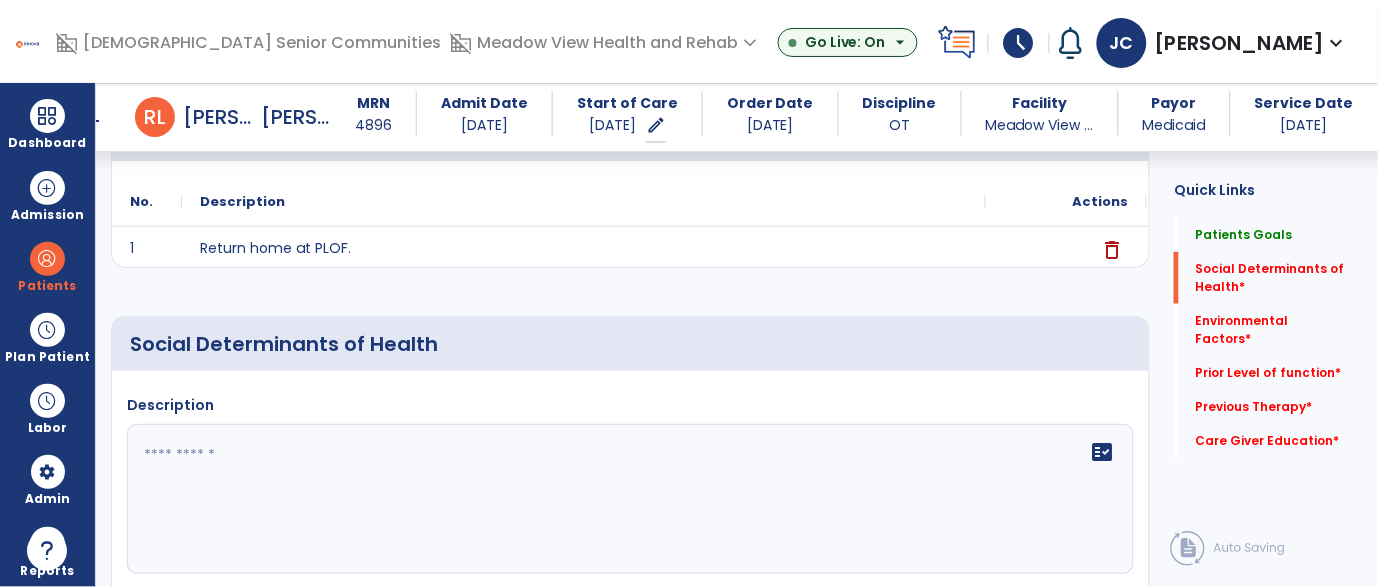 click on "fact_check" 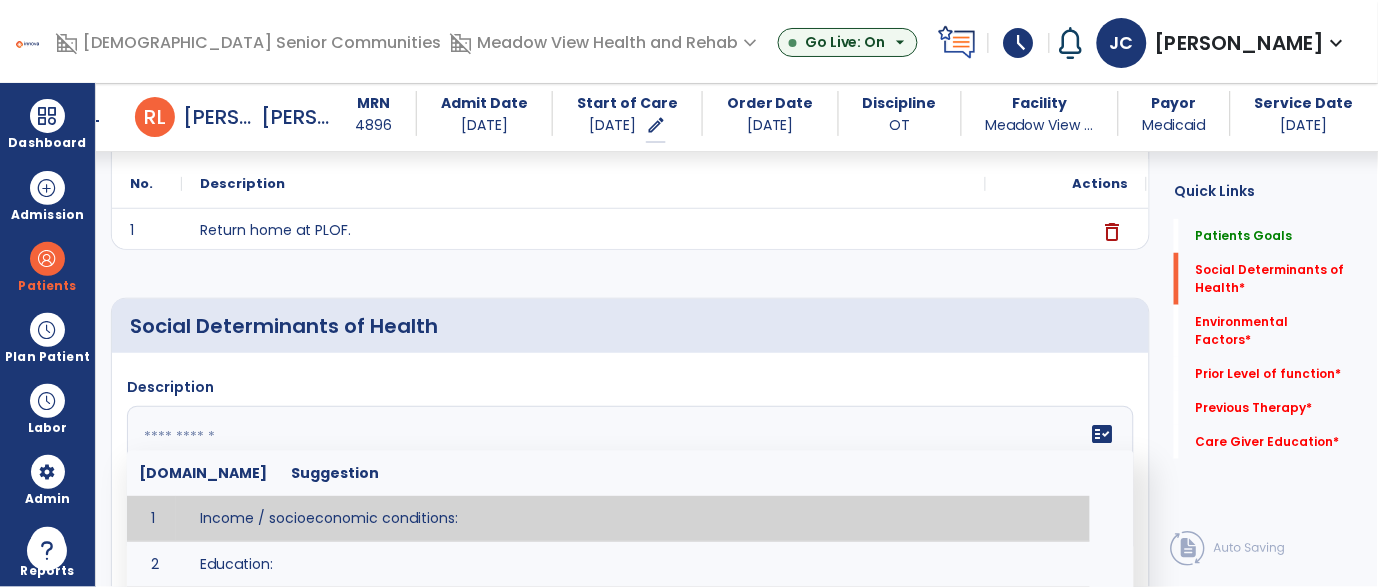 scroll, scrollTop: 249, scrollLeft: 0, axis: vertical 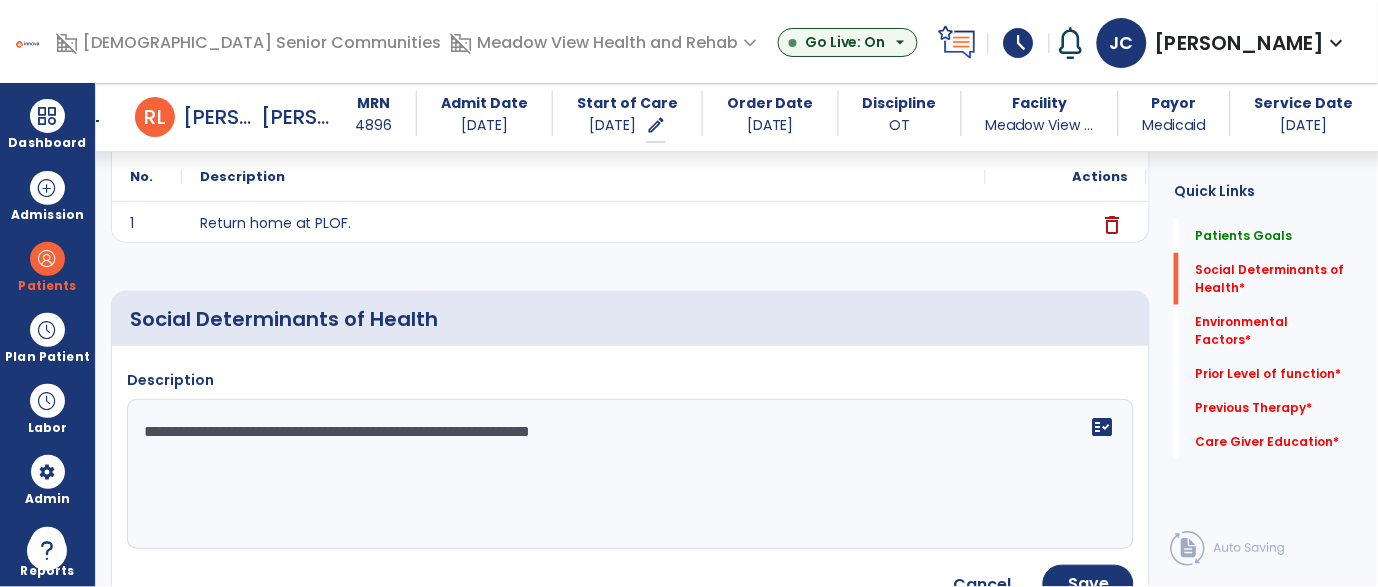 type on "**********" 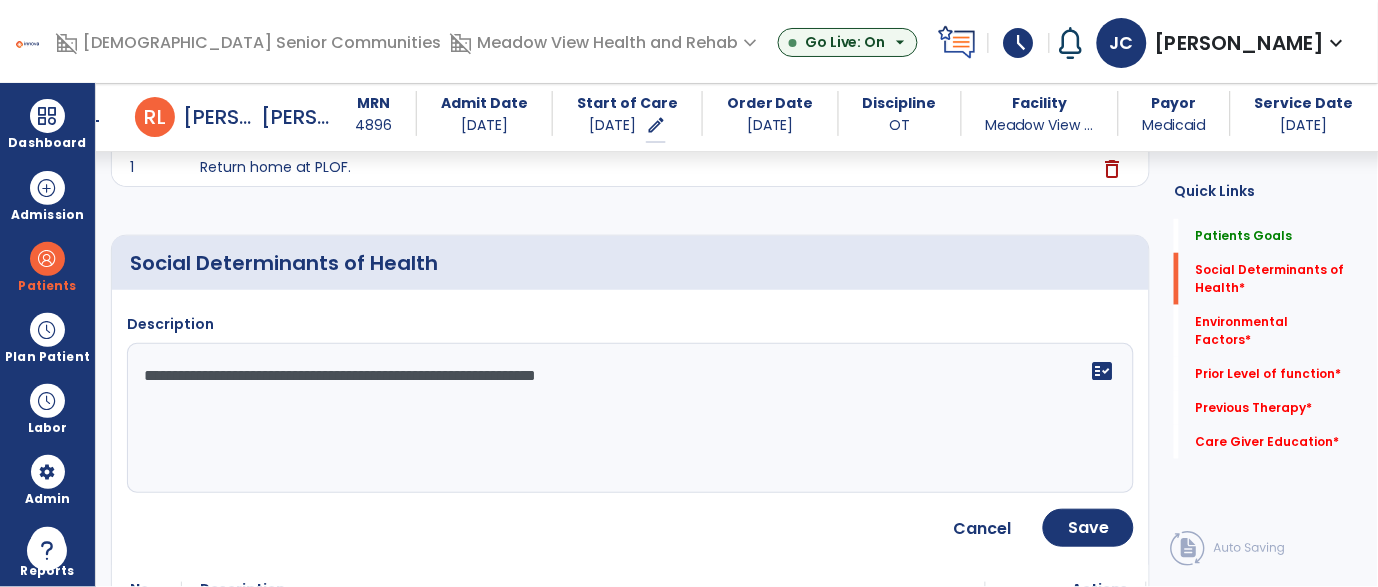 scroll, scrollTop: 323, scrollLeft: 0, axis: vertical 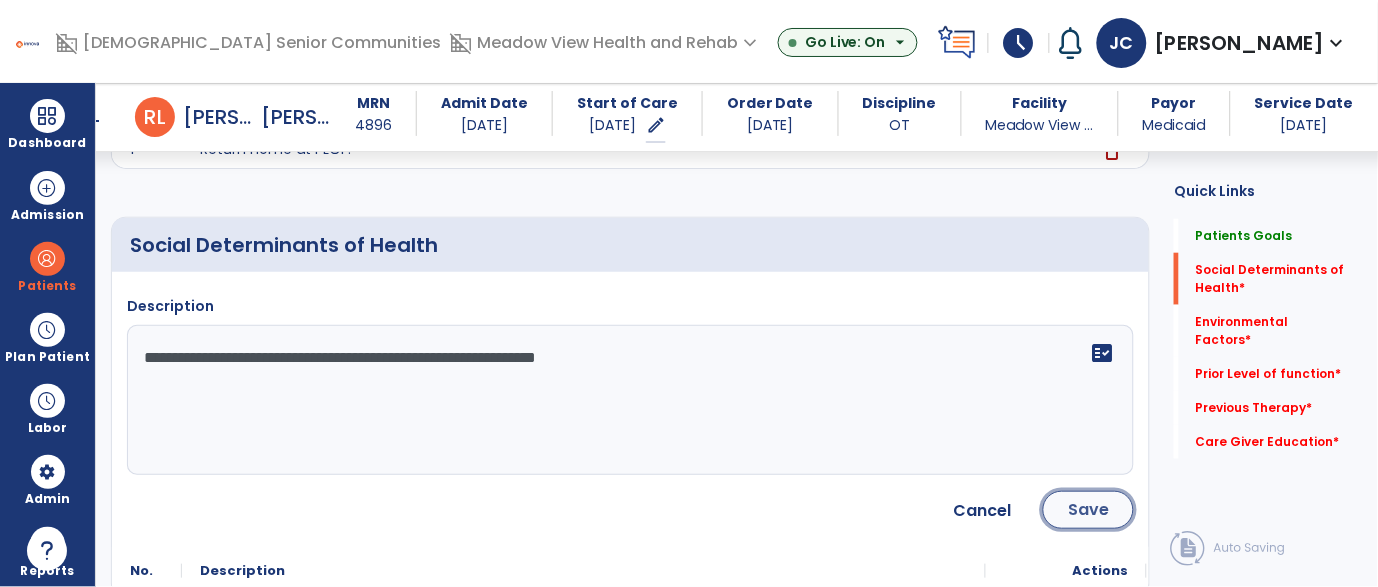 click on "Save" 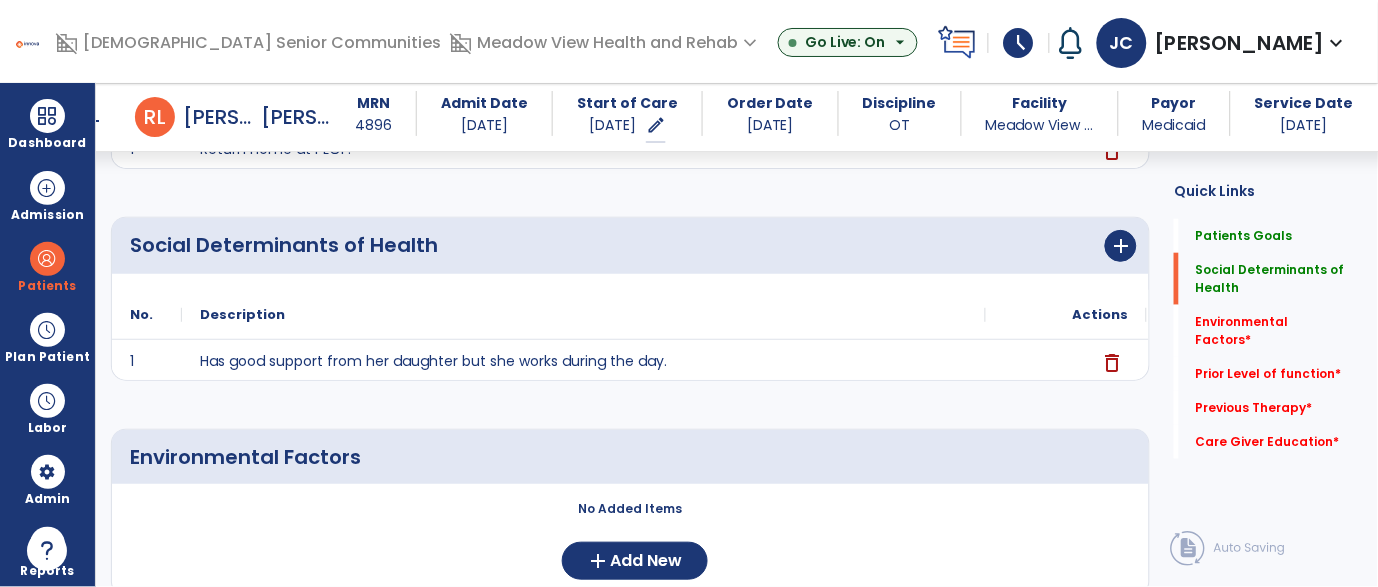 scroll, scrollTop: 360, scrollLeft: 0, axis: vertical 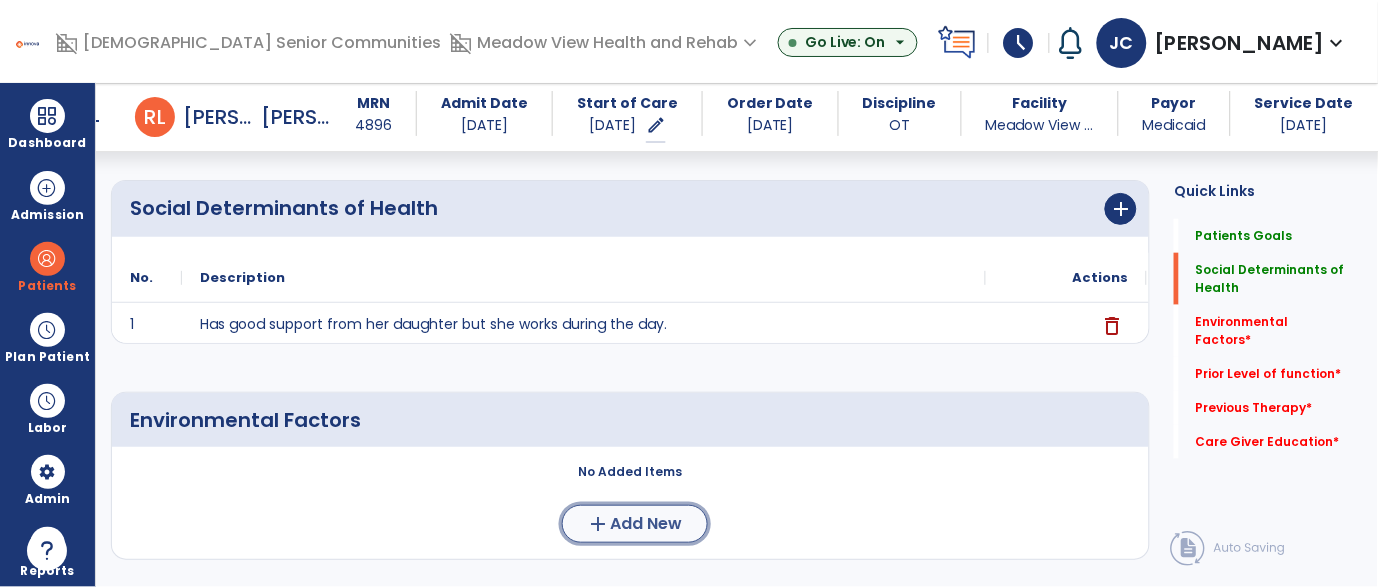 click on "Add New" 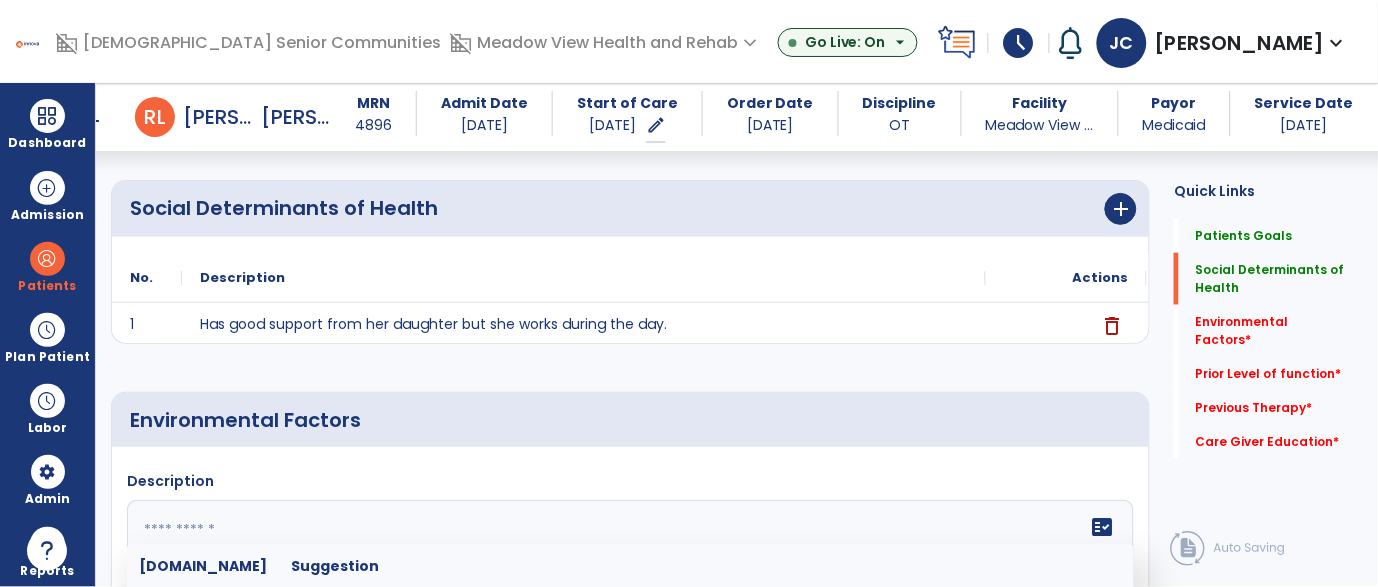 click 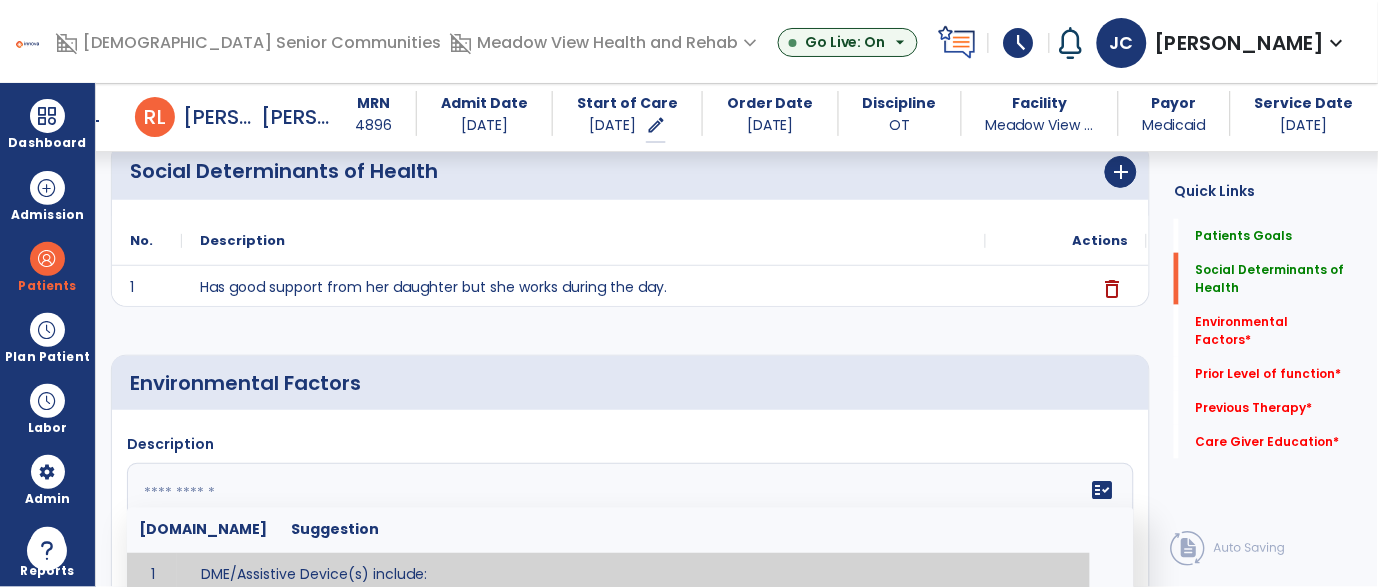 scroll, scrollTop: 407, scrollLeft: 0, axis: vertical 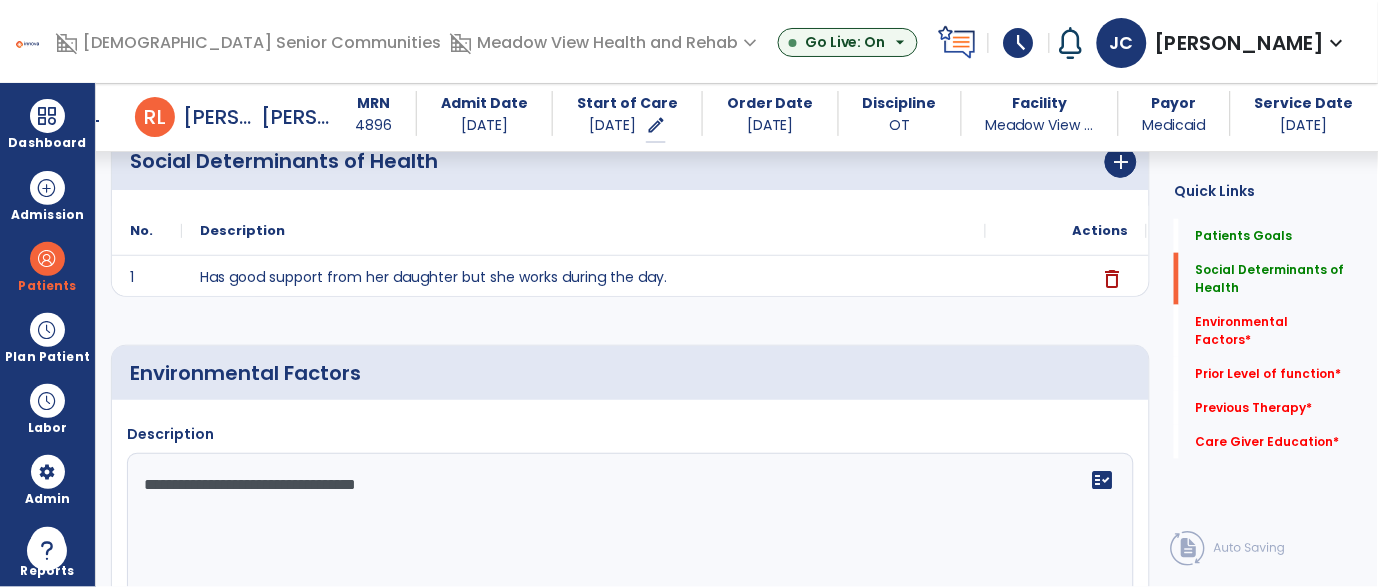 type on "**********" 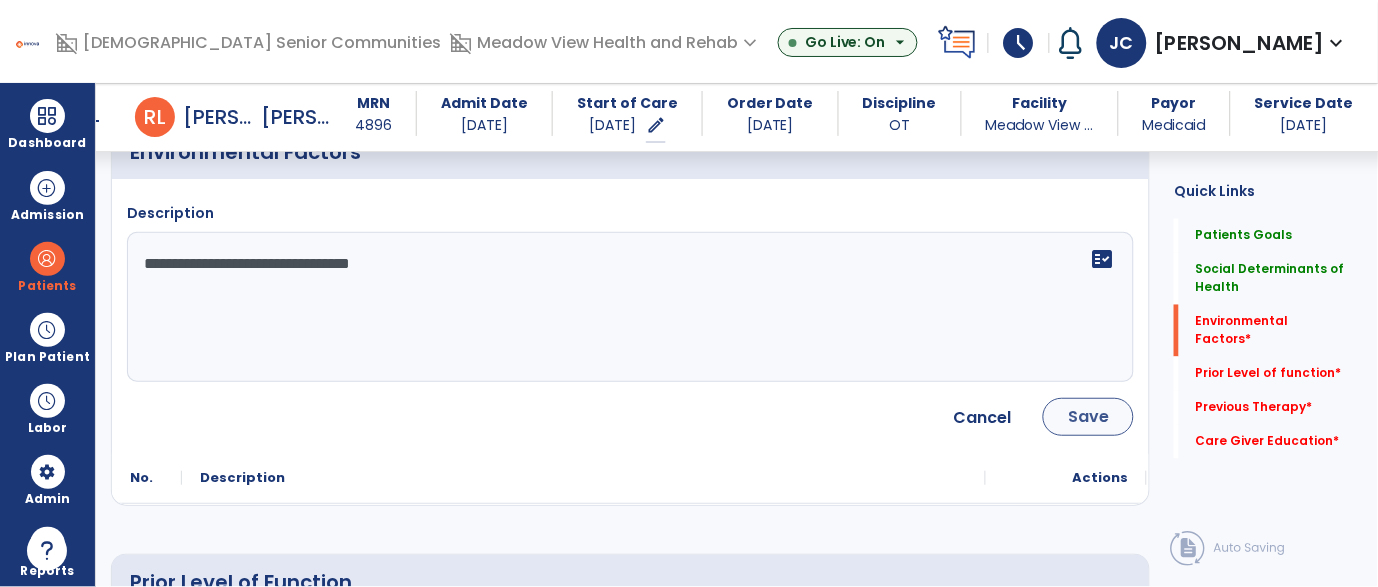 scroll, scrollTop: 629, scrollLeft: 0, axis: vertical 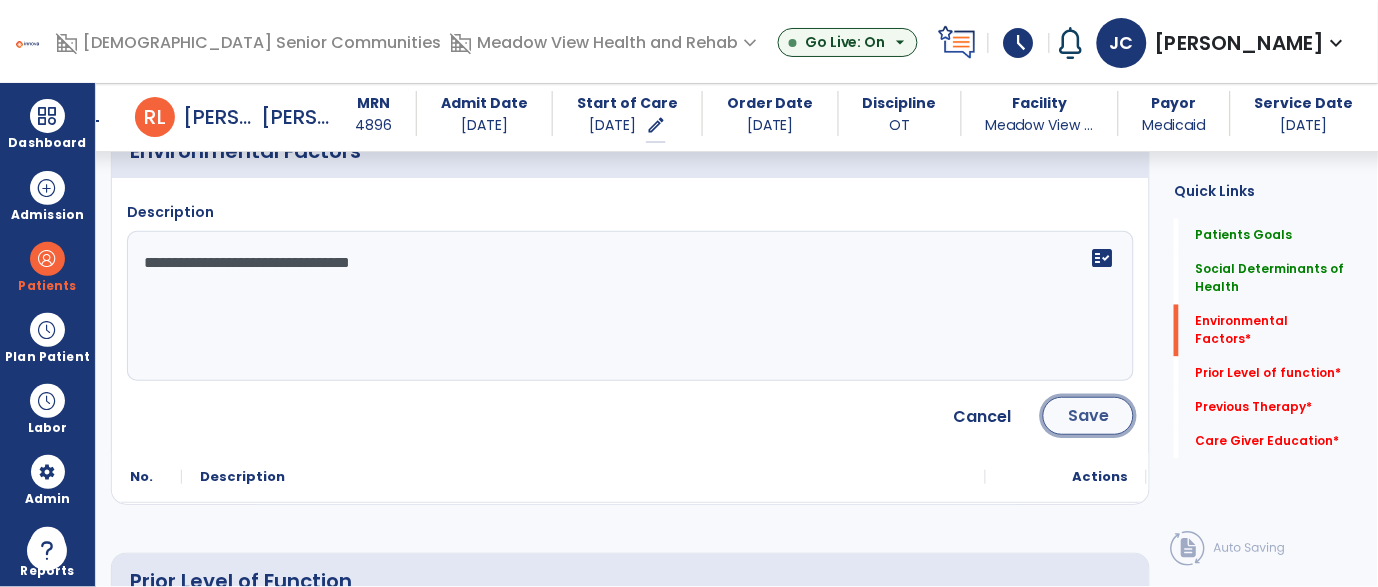 click on "Save" 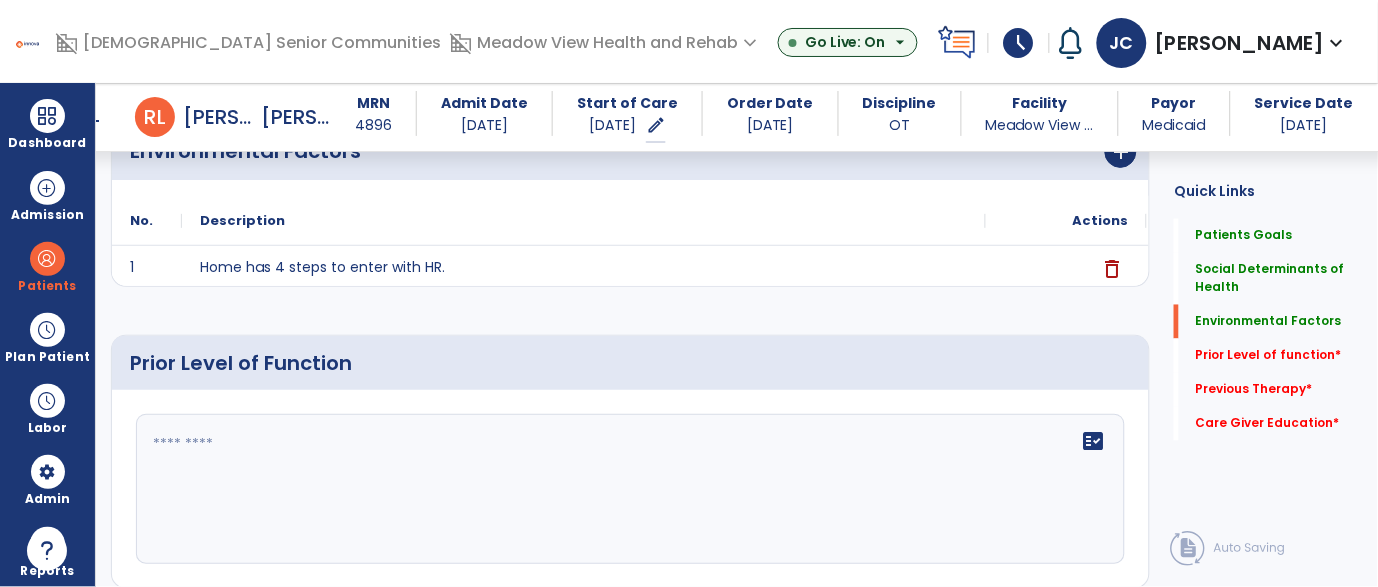 click on "fact_check" 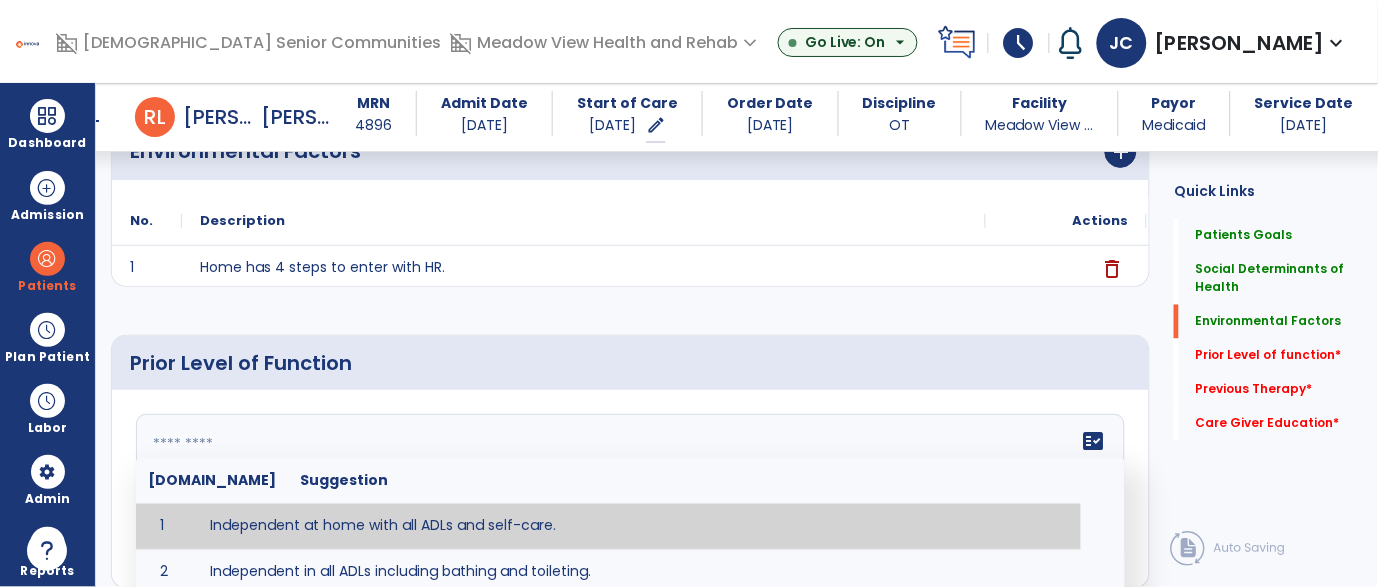 scroll, scrollTop: 668, scrollLeft: 0, axis: vertical 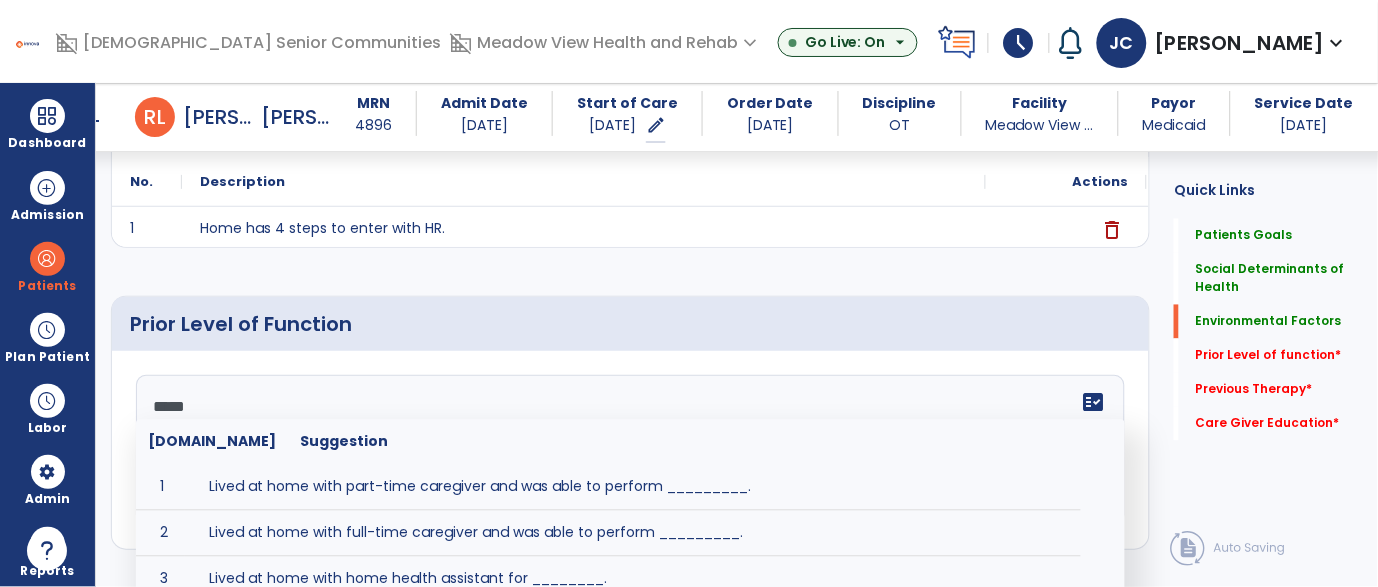 type on "******" 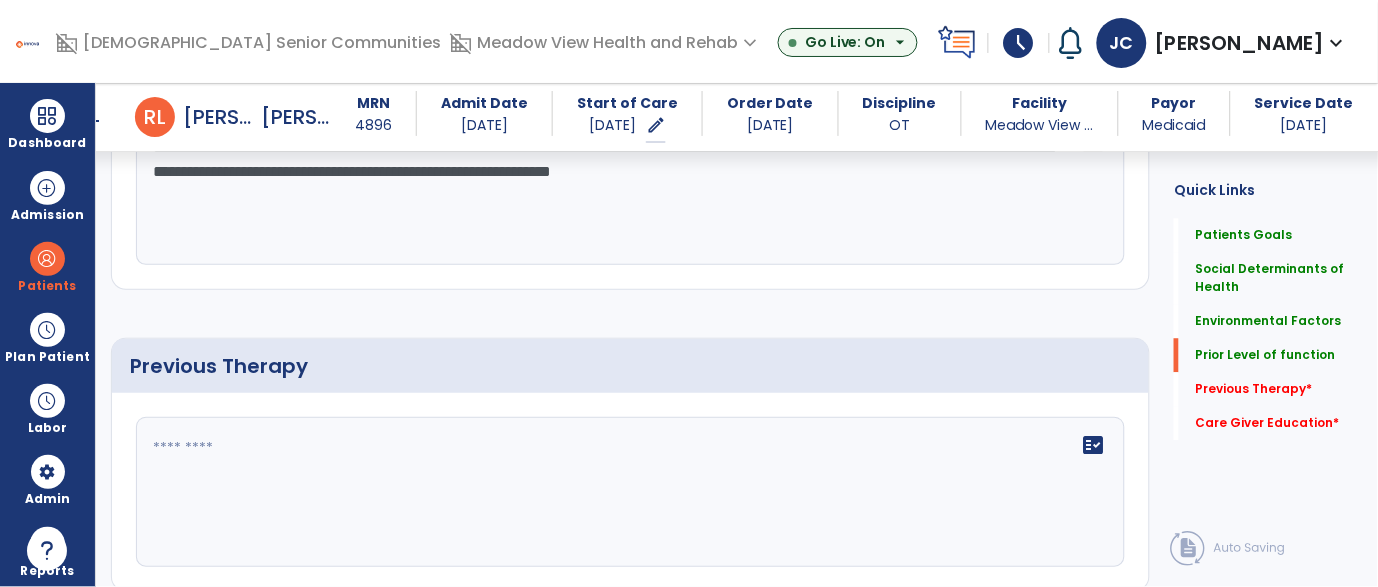 scroll, scrollTop: 946, scrollLeft: 0, axis: vertical 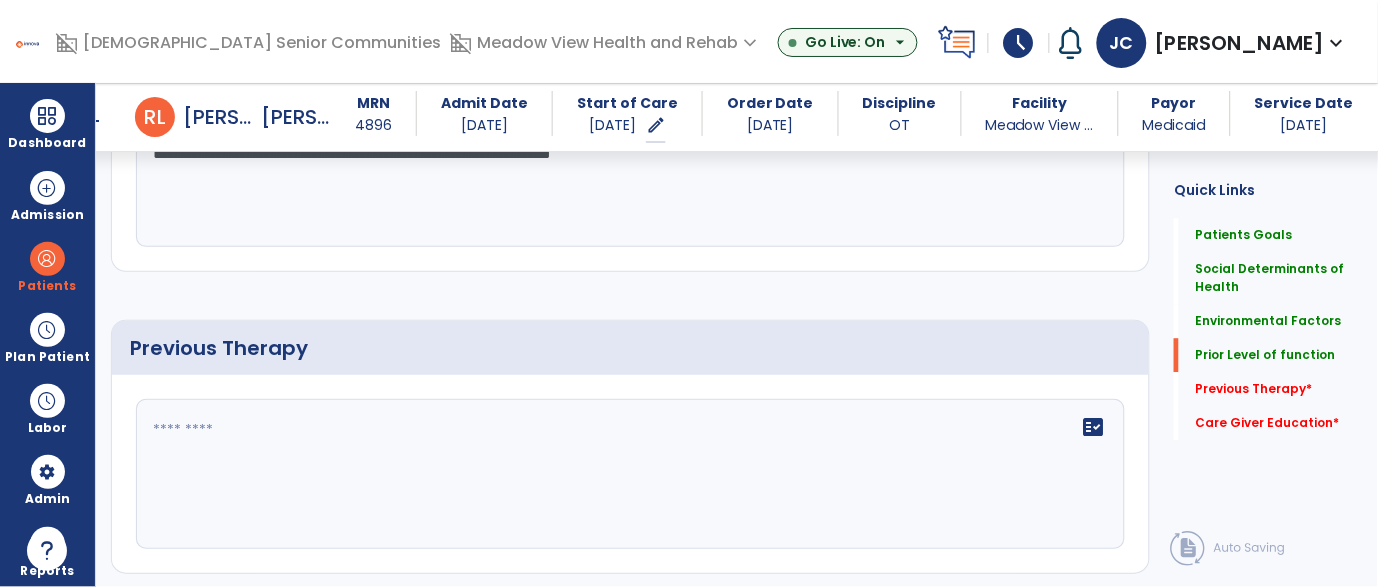 type on "**********" 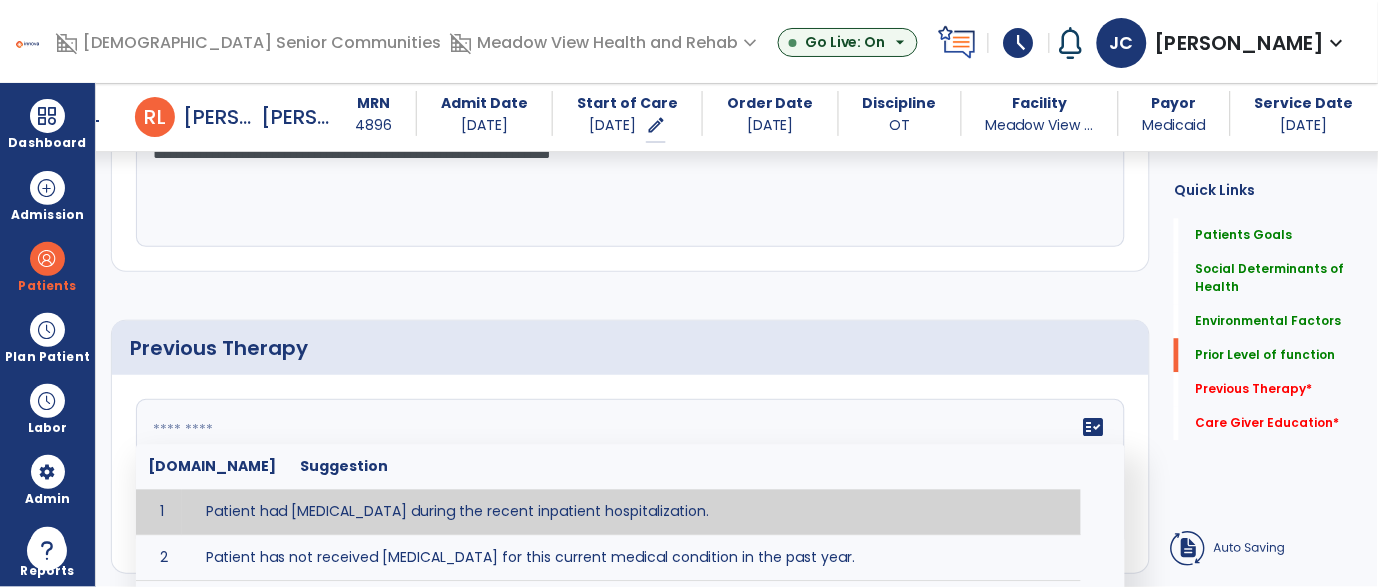 click 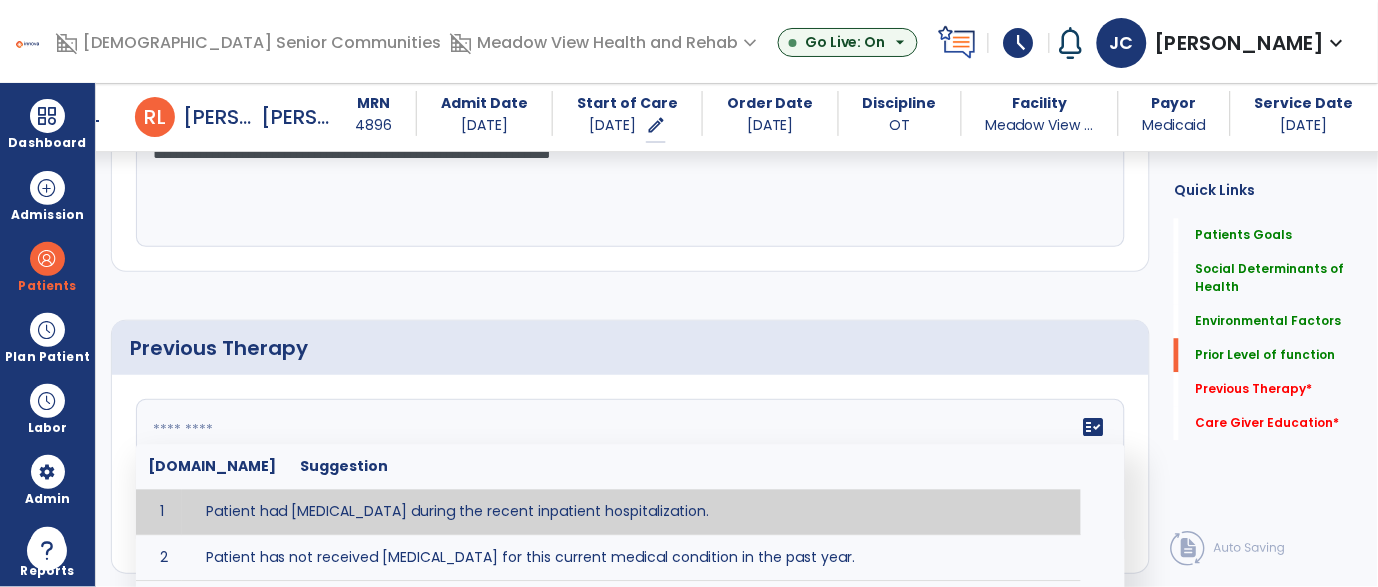 type on "**********" 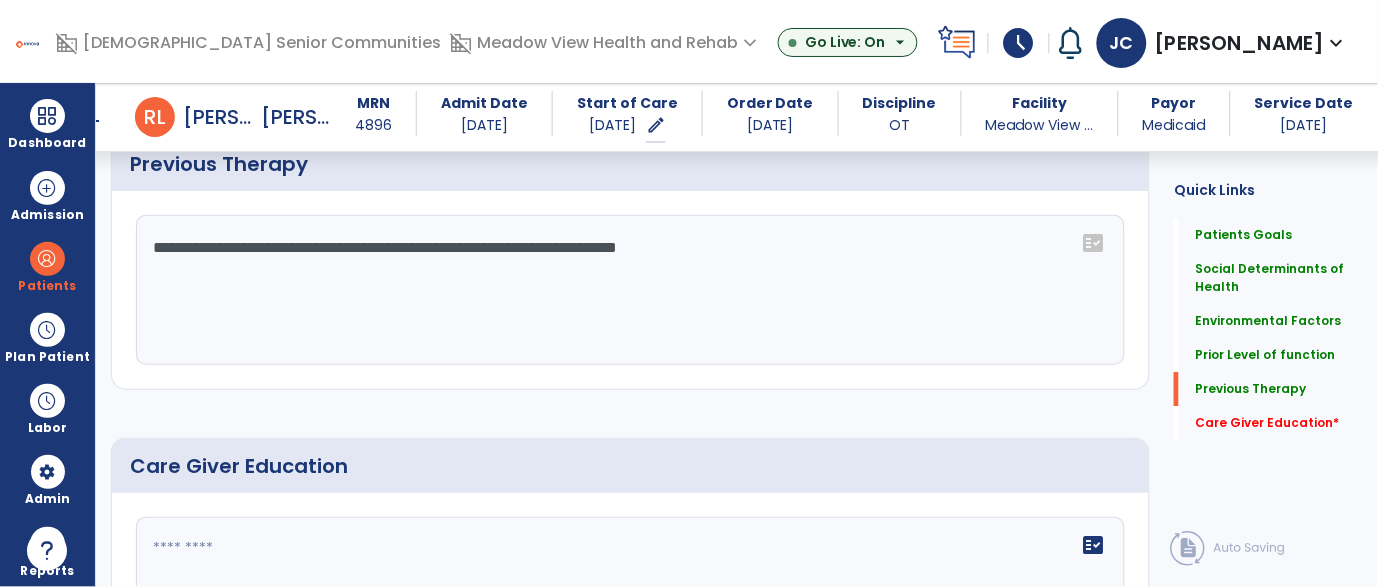 scroll, scrollTop: 1304, scrollLeft: 0, axis: vertical 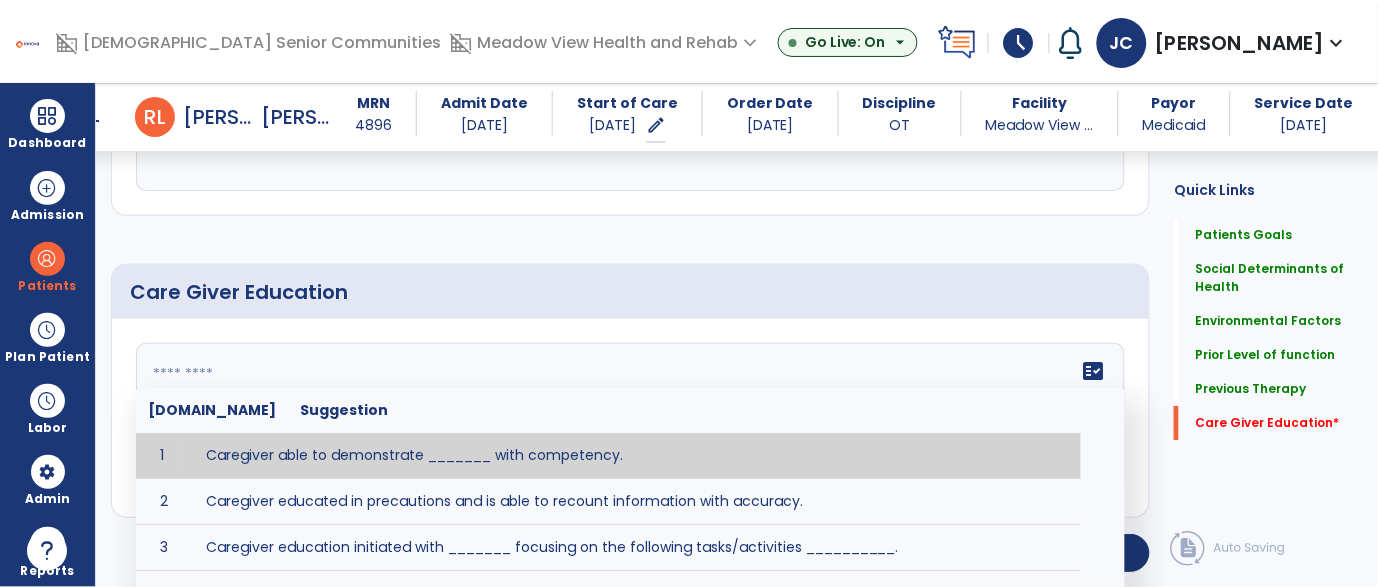 click on "fact_check  Sr.No Suggestion 1 Caregiver able to demonstrate _______ with competency. 2 Caregiver educated in precautions and is able to recount information with accuracy. 3 Caregiver education initiated with _______ focusing on the following tasks/activities __________. 4 Home exercise program initiated with caregiver focusing on __________. 5 Patient educated in precautions and is able to recount information with [VALUE]% accuracy." 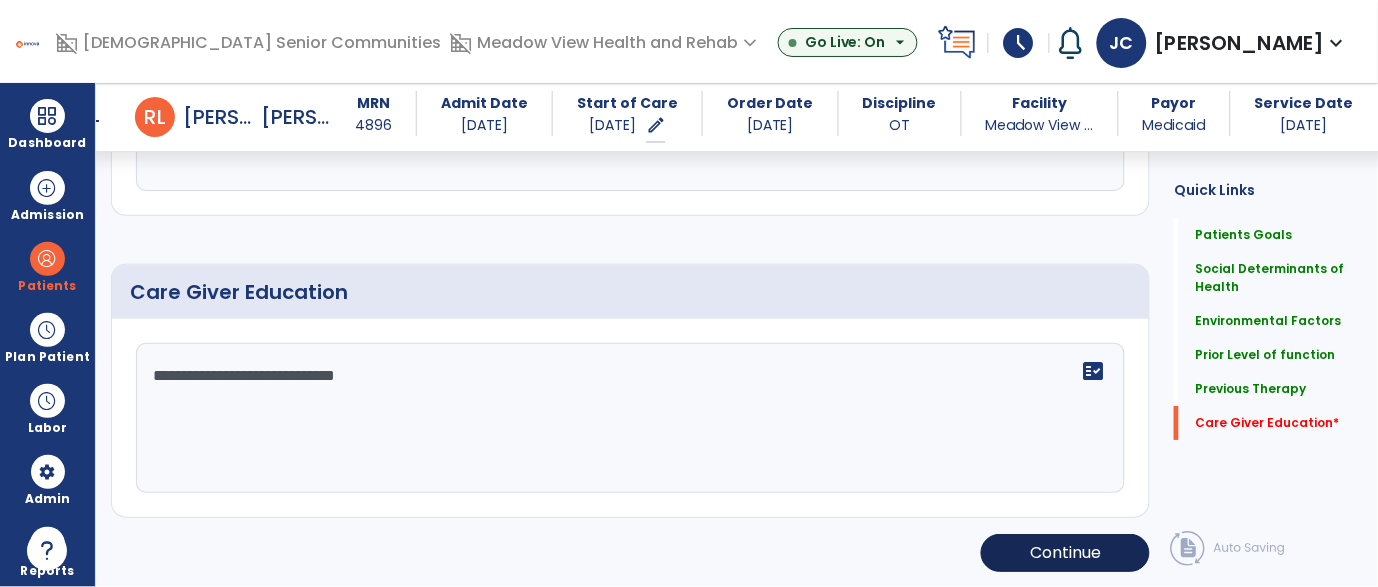 type on "**********" 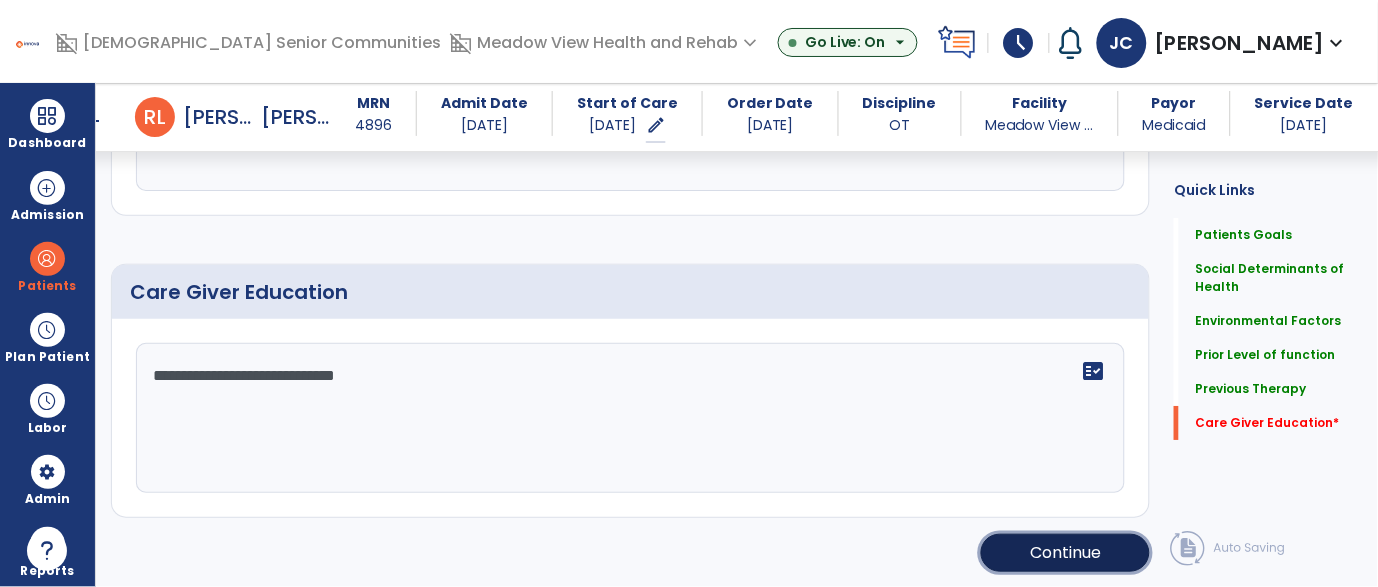 click on "Continue" 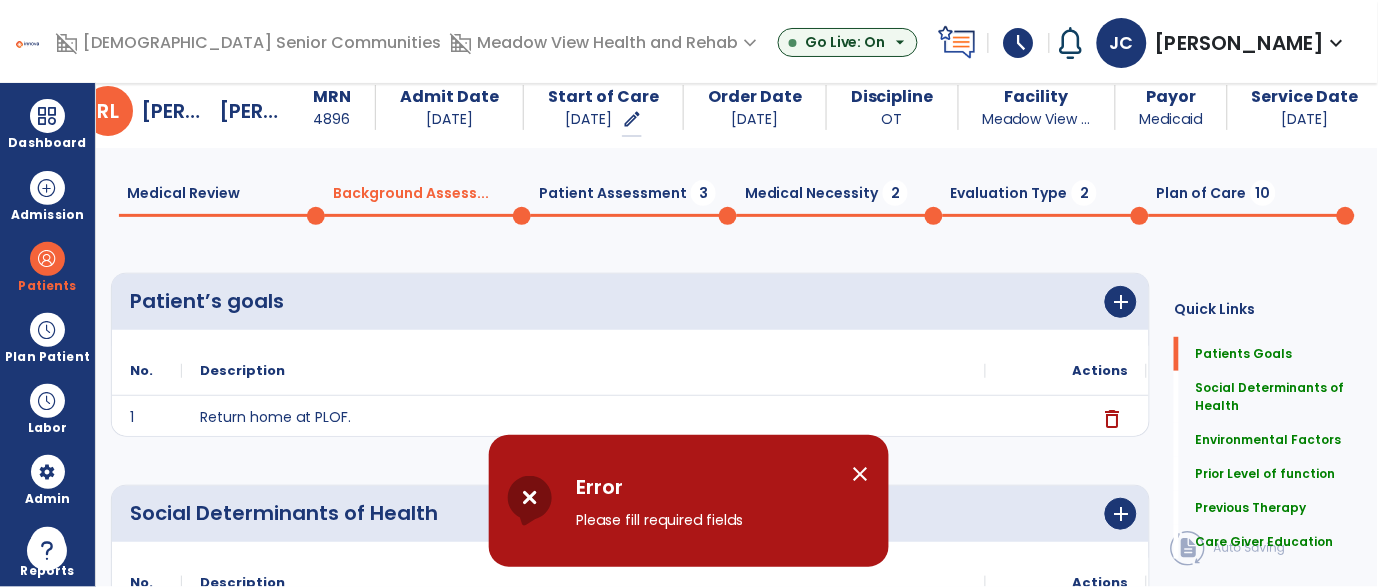 scroll, scrollTop: 0, scrollLeft: 0, axis: both 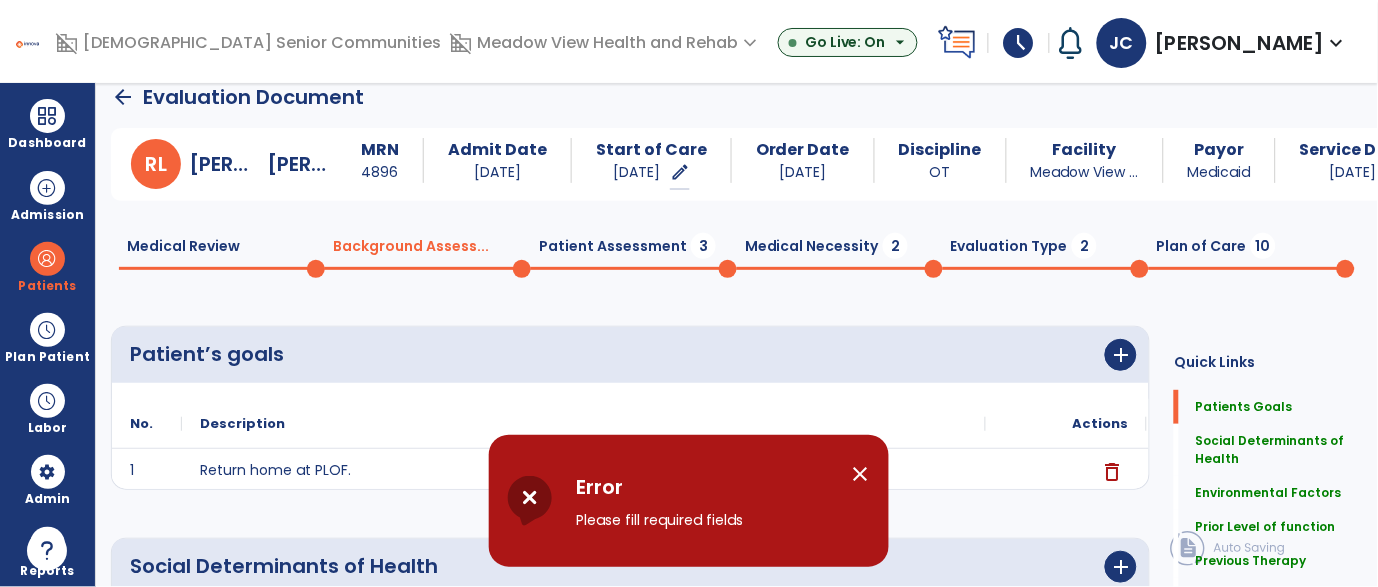 click on "Patient Assessment  3" 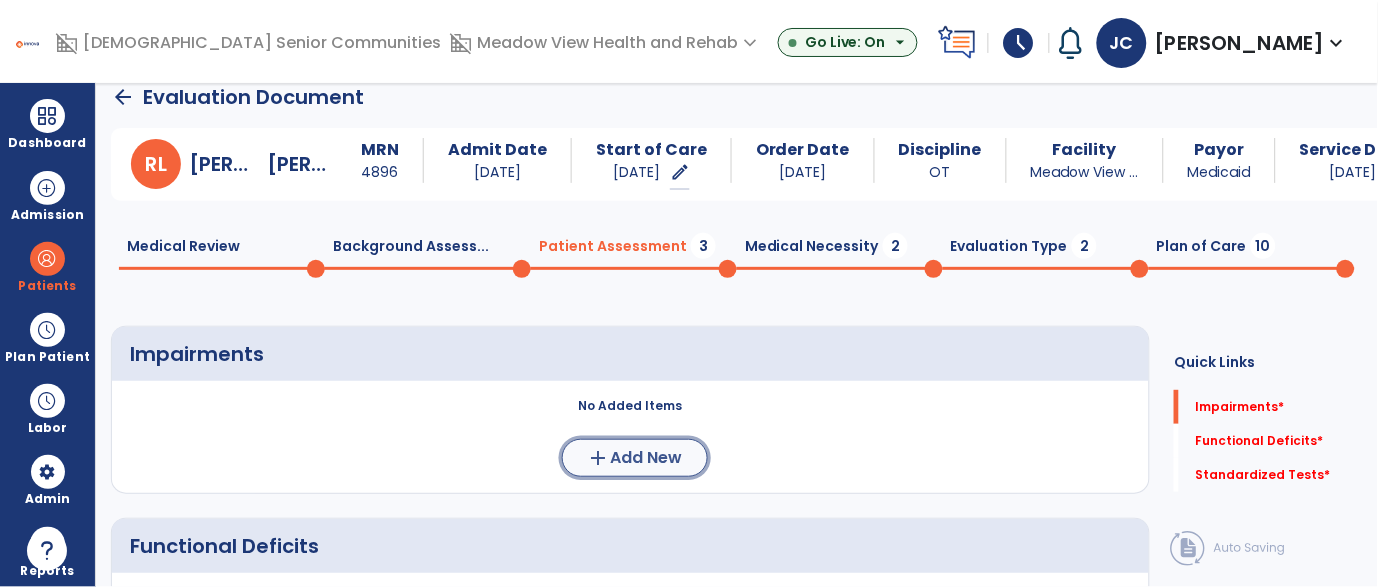click on "Add New" 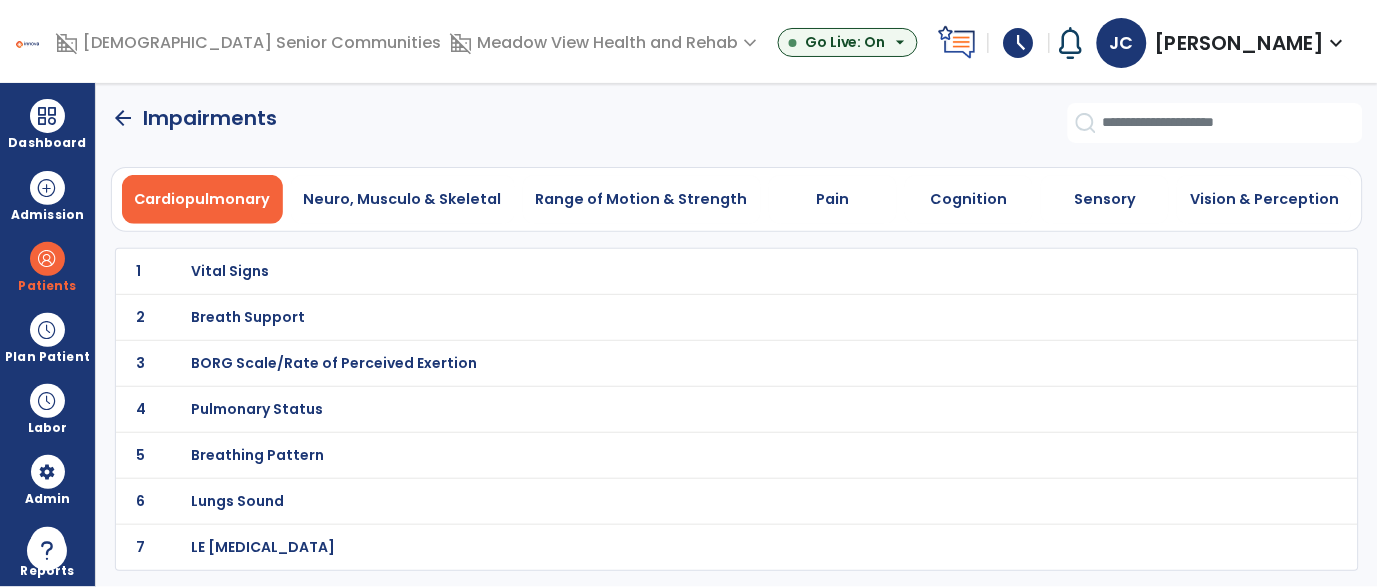 scroll, scrollTop: 0, scrollLeft: 0, axis: both 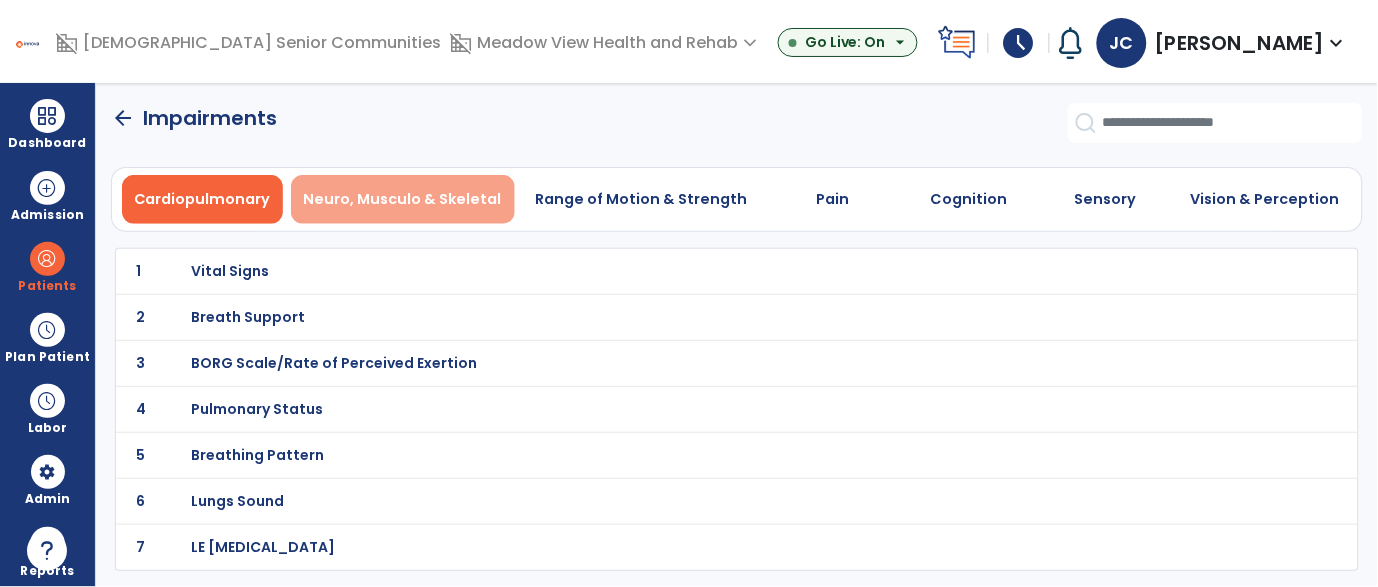 click on "Neuro, Musculo & Skeletal" at bounding box center [403, 199] 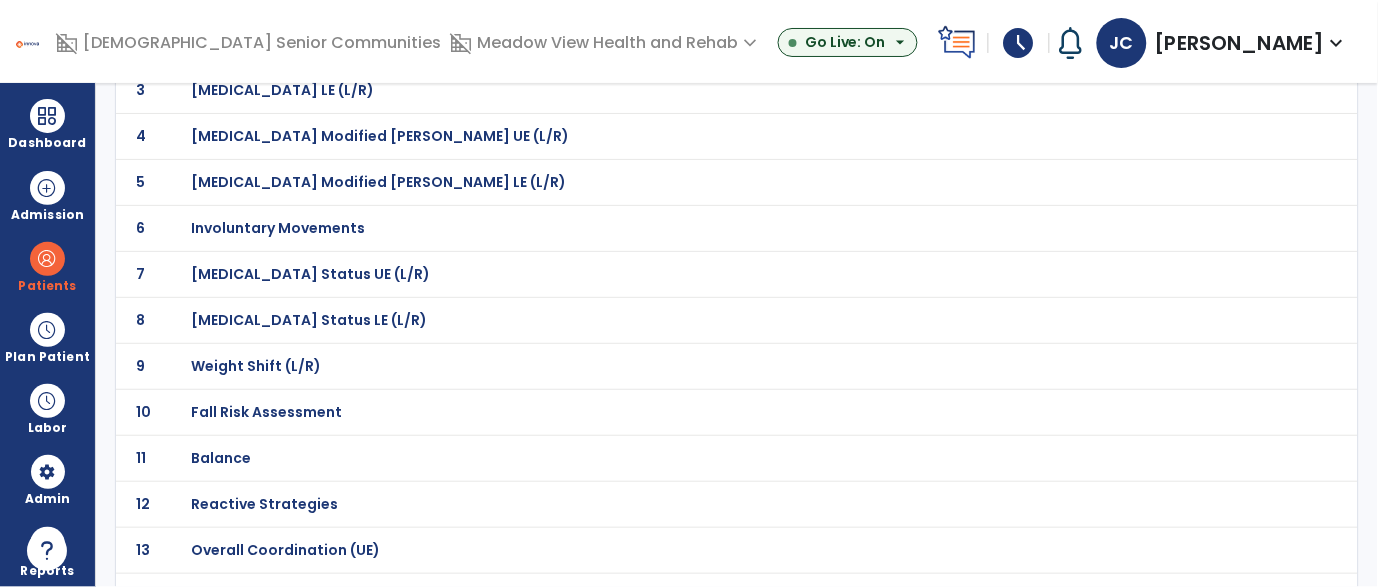 scroll, scrollTop: 268, scrollLeft: 0, axis: vertical 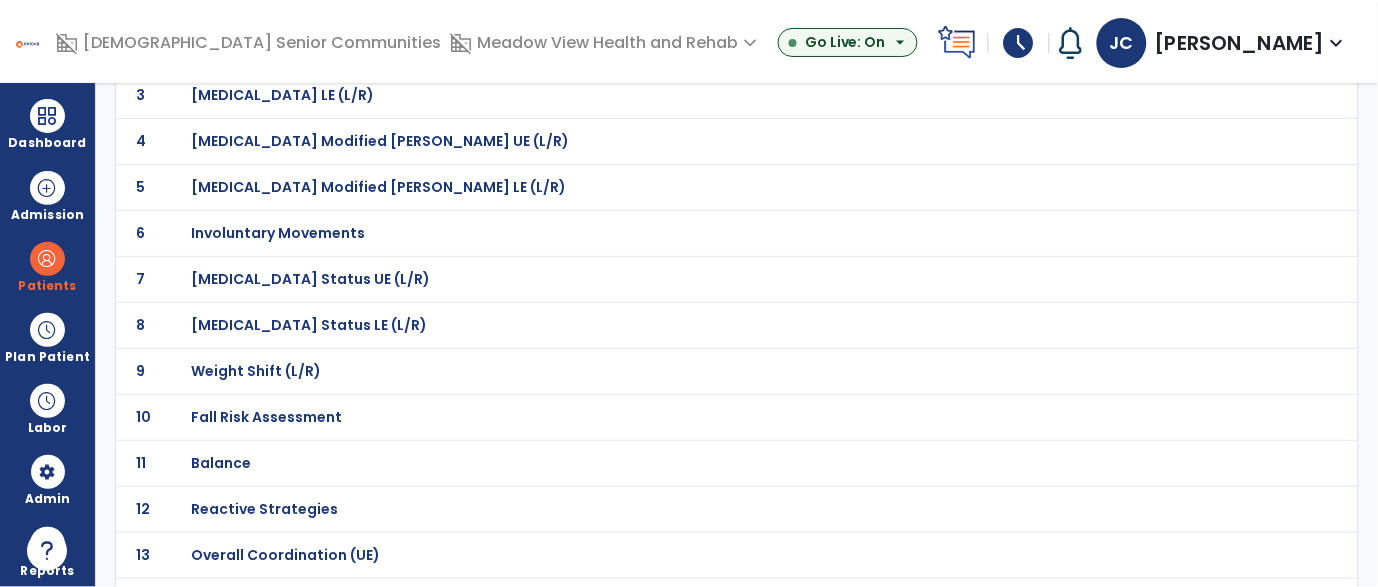 click on "Fall Risk Assessment" at bounding box center [262, 3] 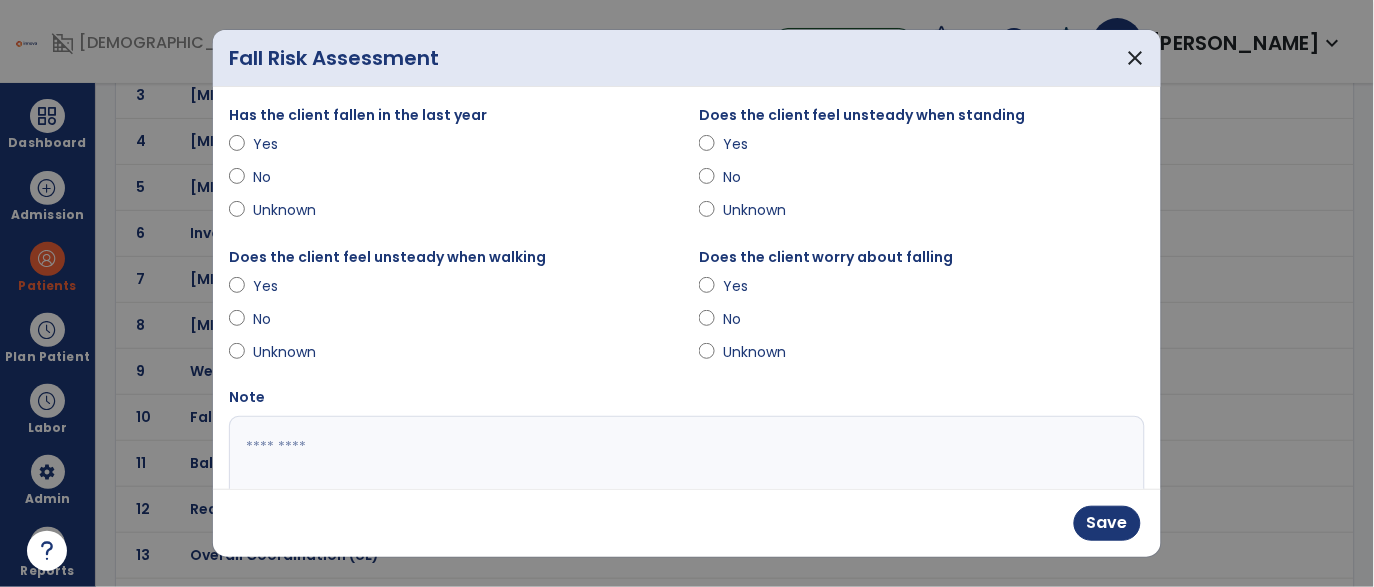 click at bounding box center (237, 290) 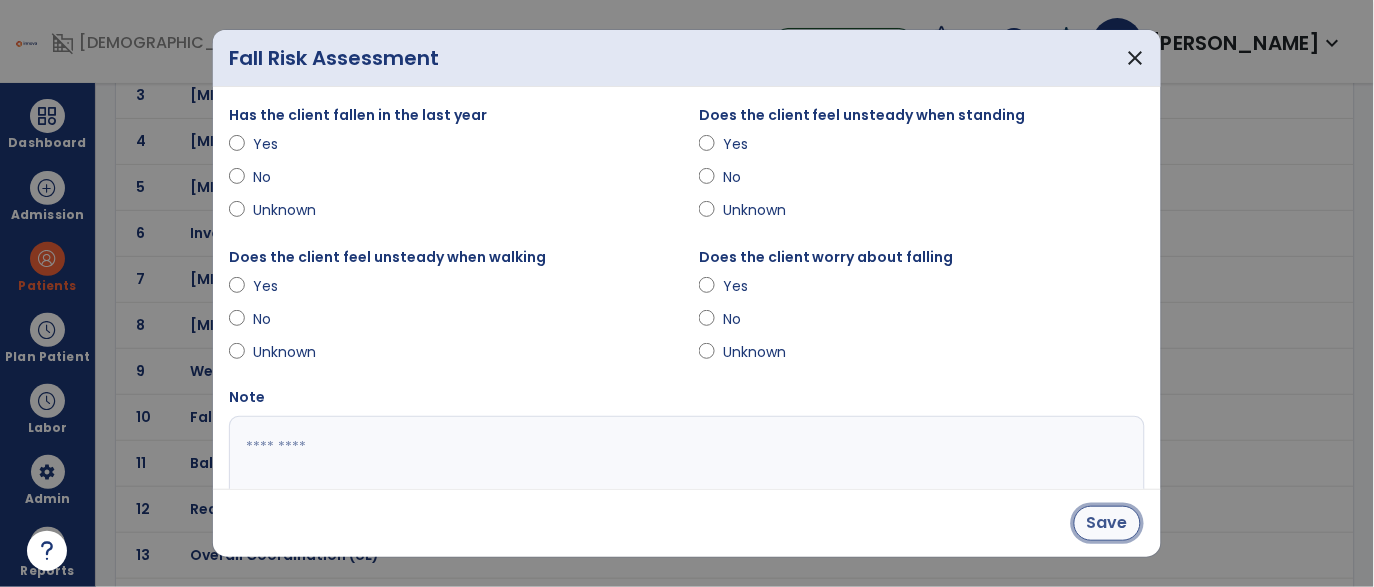 click on "Save" at bounding box center [1107, 523] 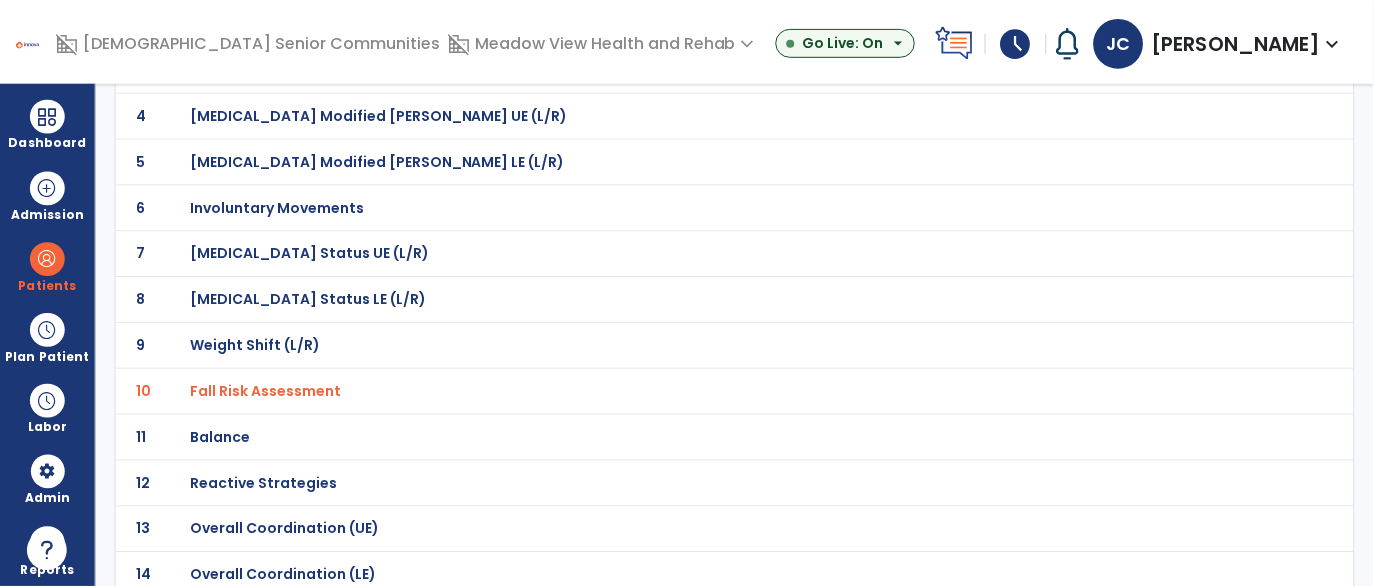 scroll, scrollTop: 302, scrollLeft: 0, axis: vertical 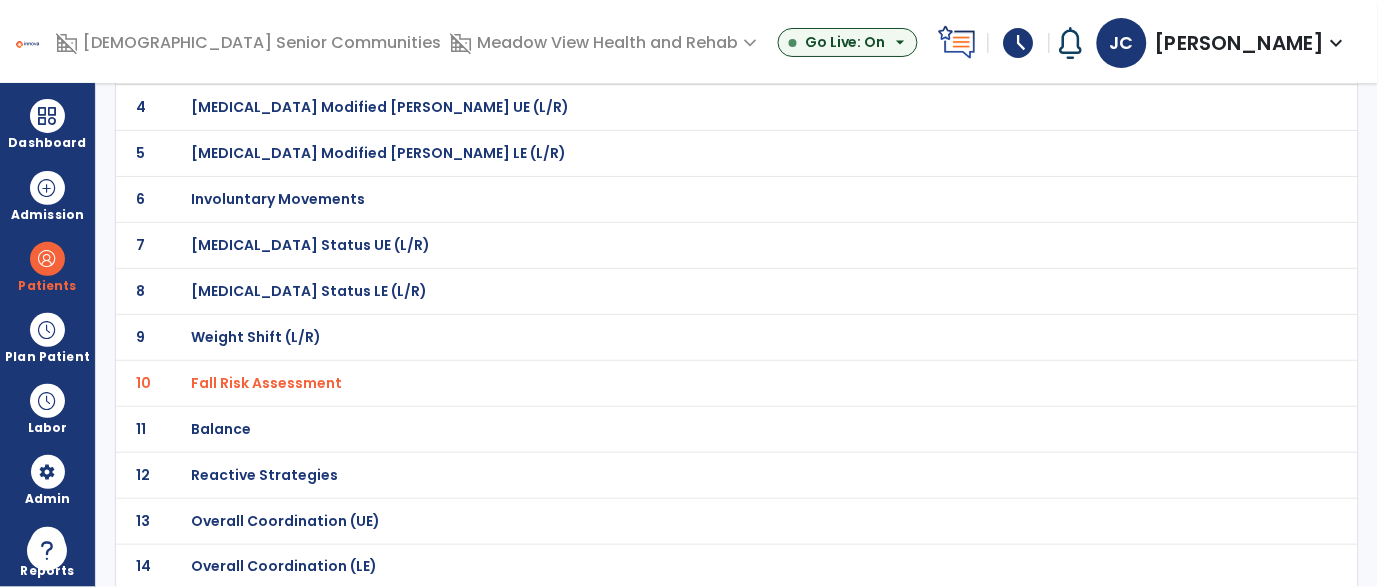 click on "11 Balance" 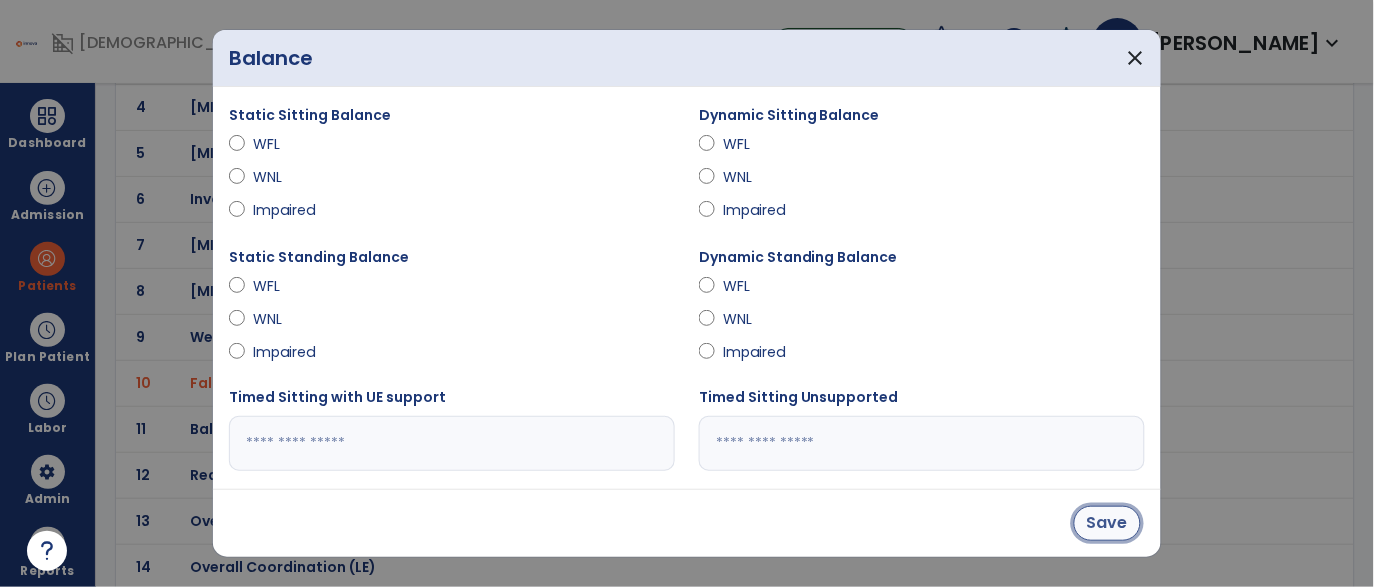 click on "Save" at bounding box center [1107, 523] 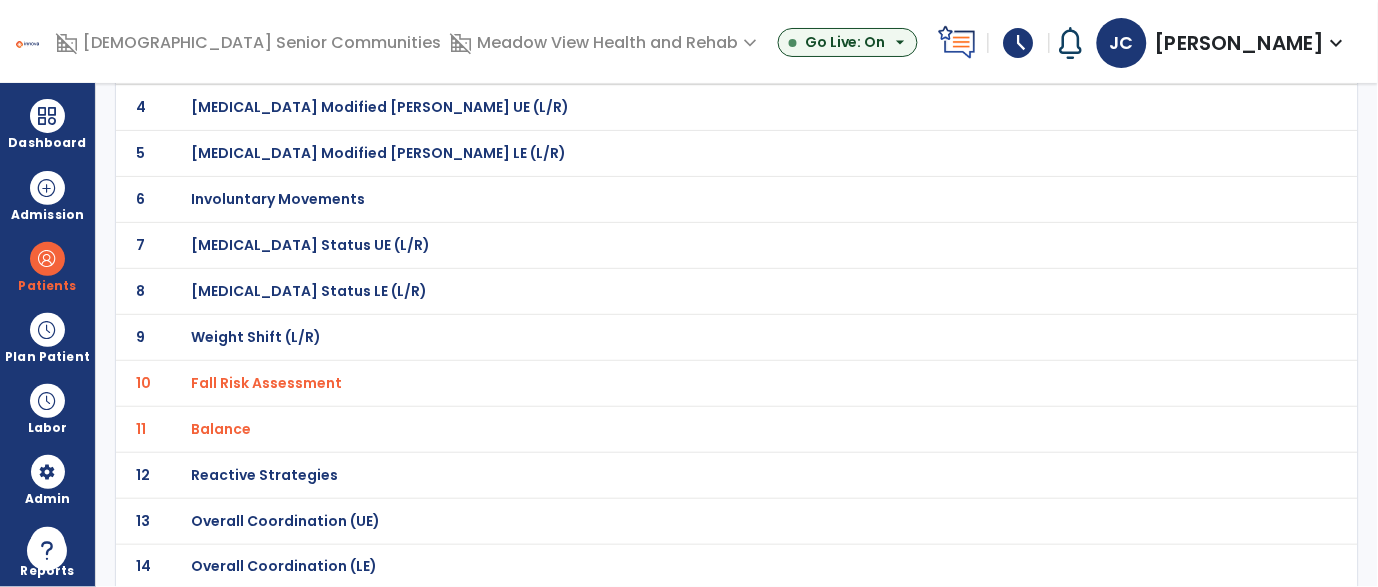 click on "Balance" at bounding box center (266, 383) 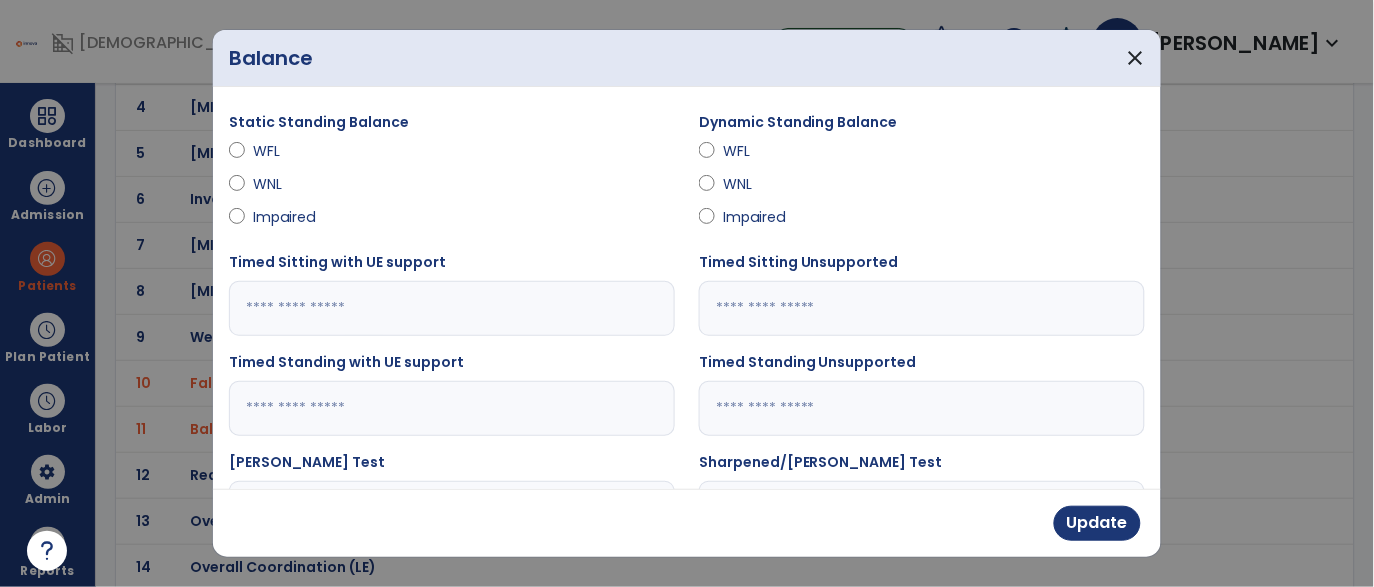 click at bounding box center [452, 408] 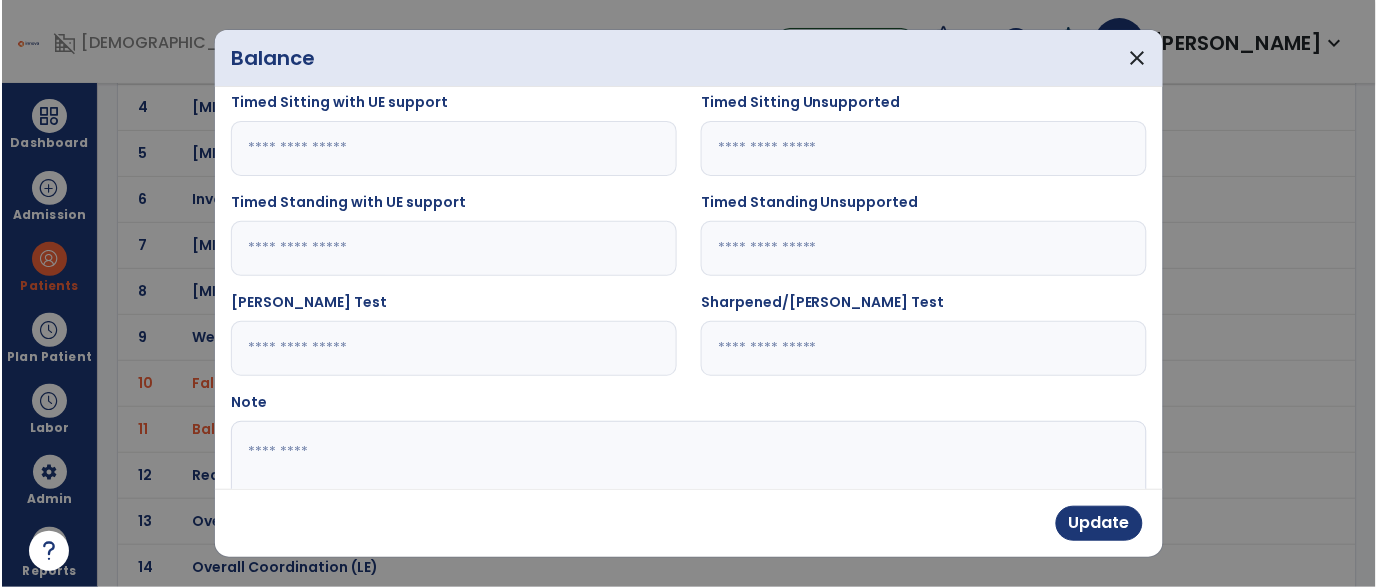 scroll, scrollTop: 318, scrollLeft: 0, axis: vertical 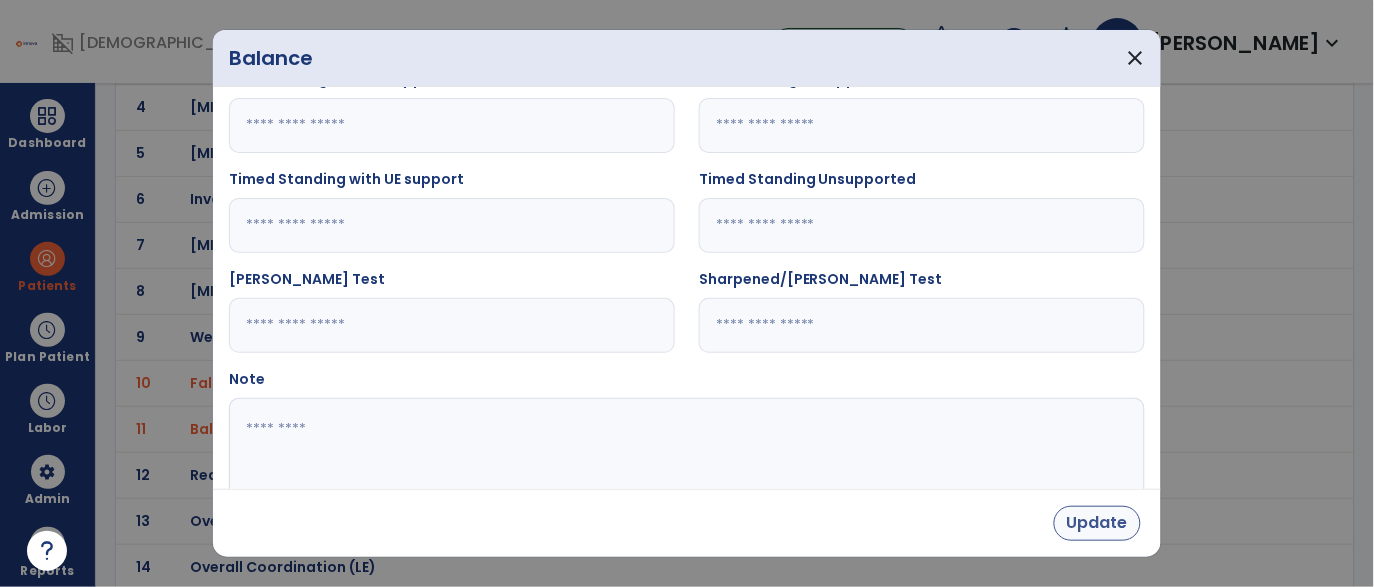 type on "*" 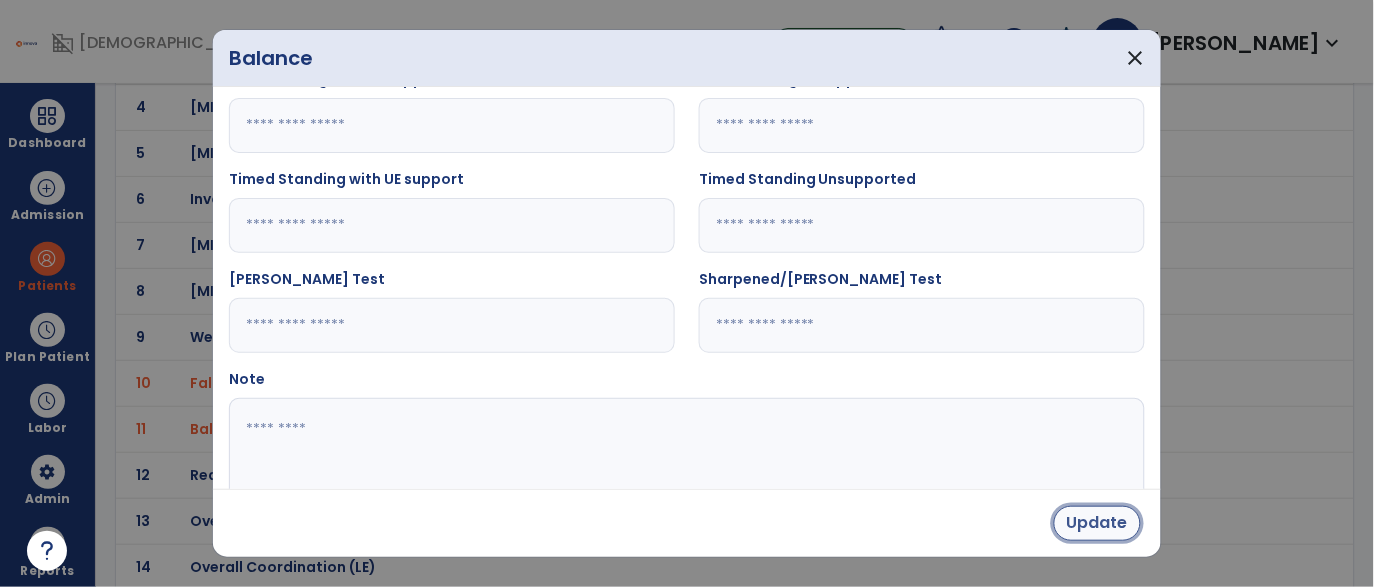 click on "Update" at bounding box center [1097, 523] 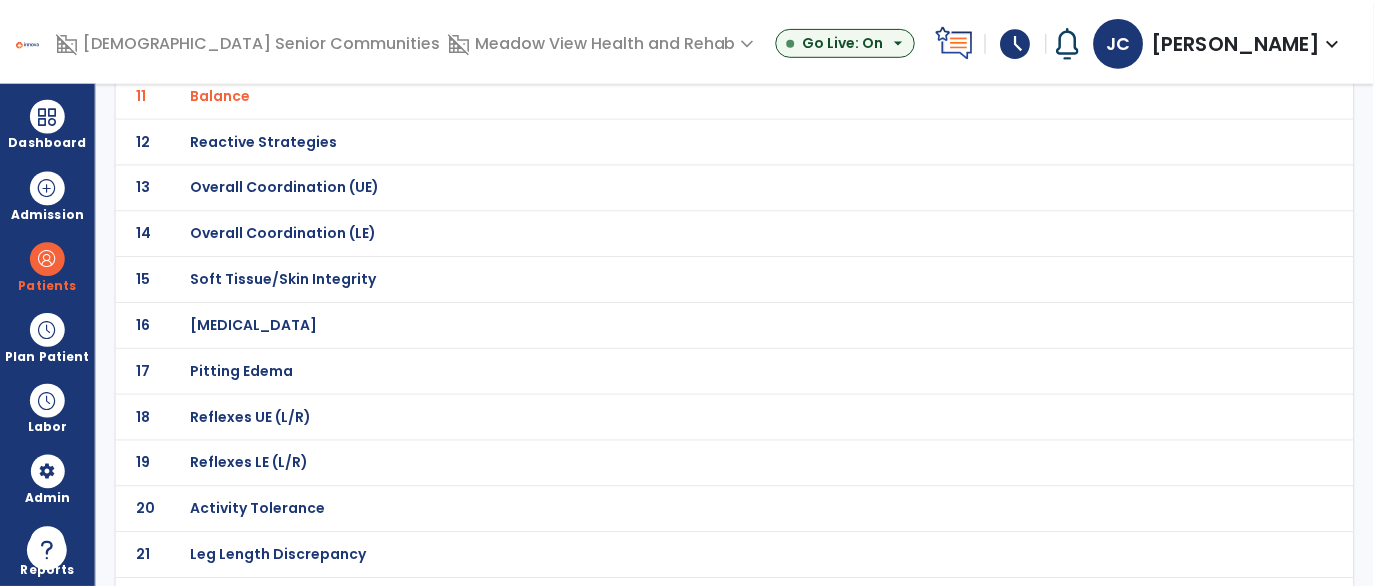 scroll, scrollTop: 718, scrollLeft: 0, axis: vertical 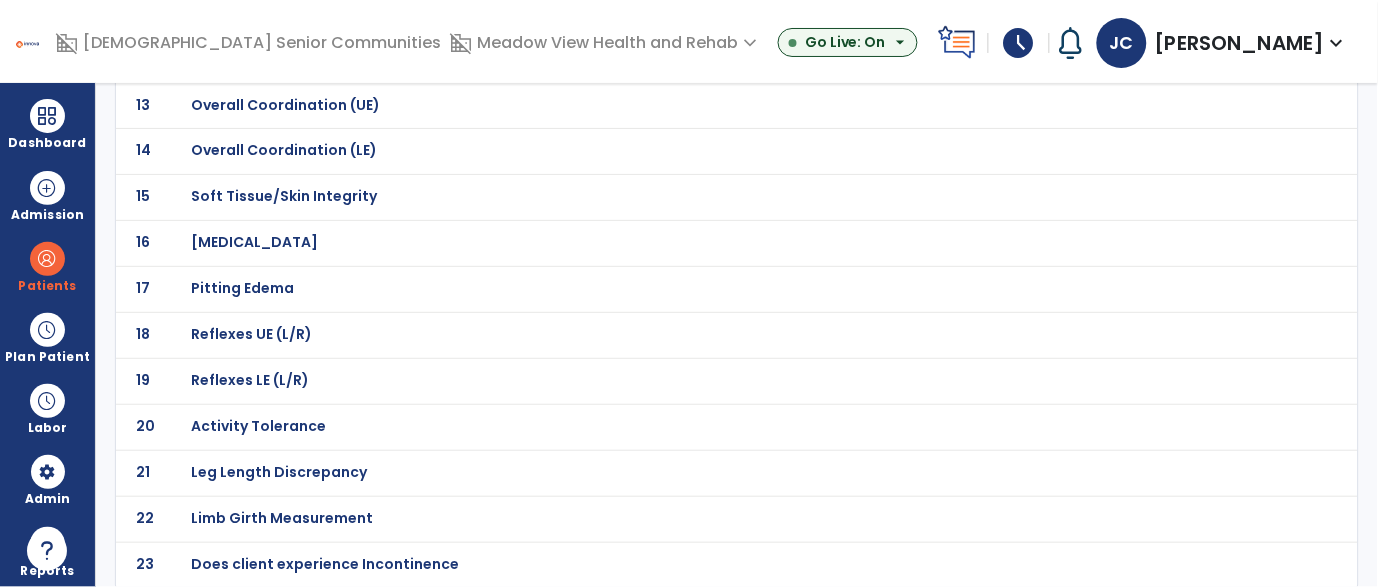 click on "Activity Tolerance" at bounding box center [262, -447] 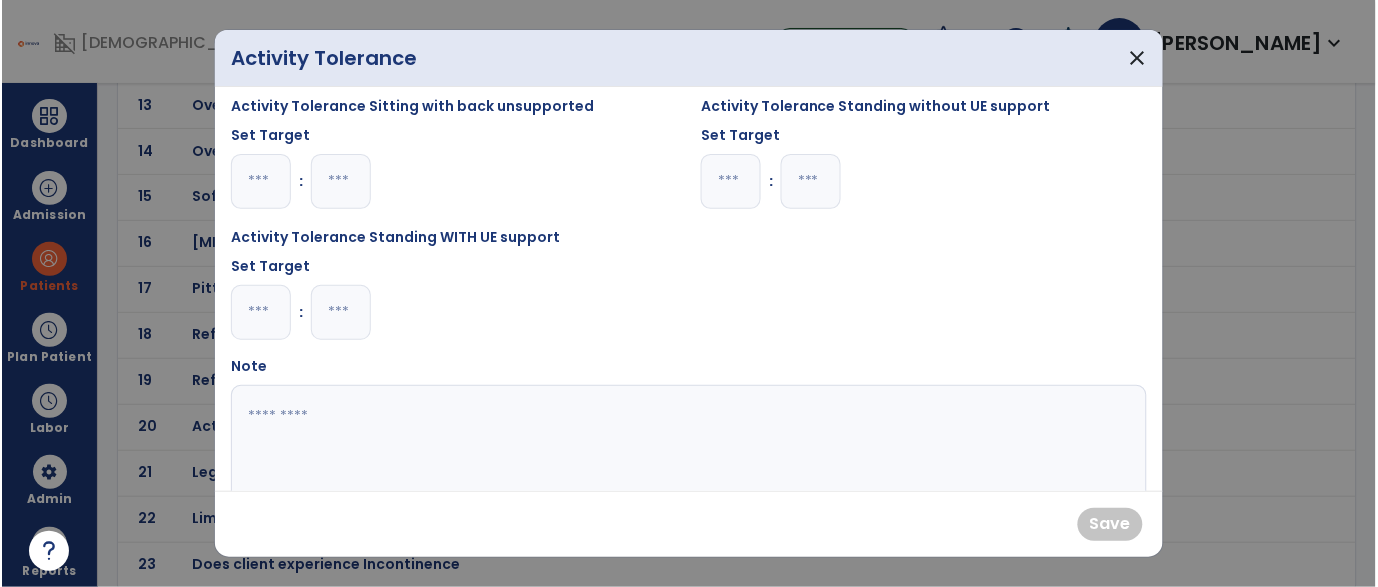scroll, scrollTop: 11, scrollLeft: 0, axis: vertical 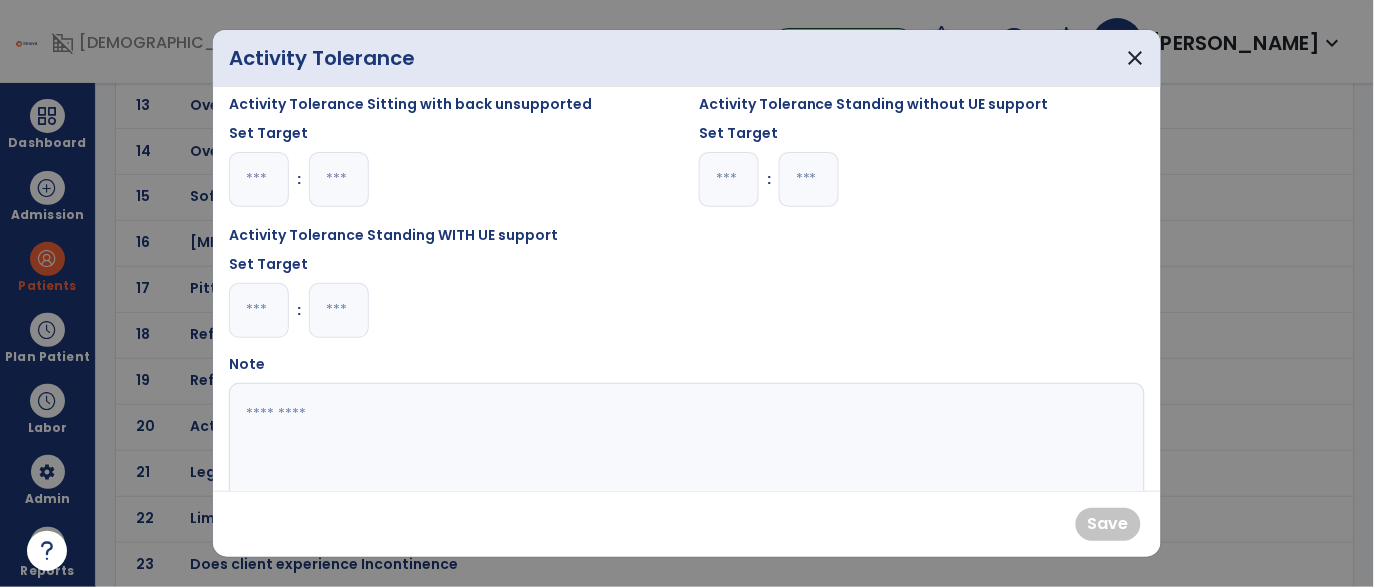 click at bounding box center (259, 310) 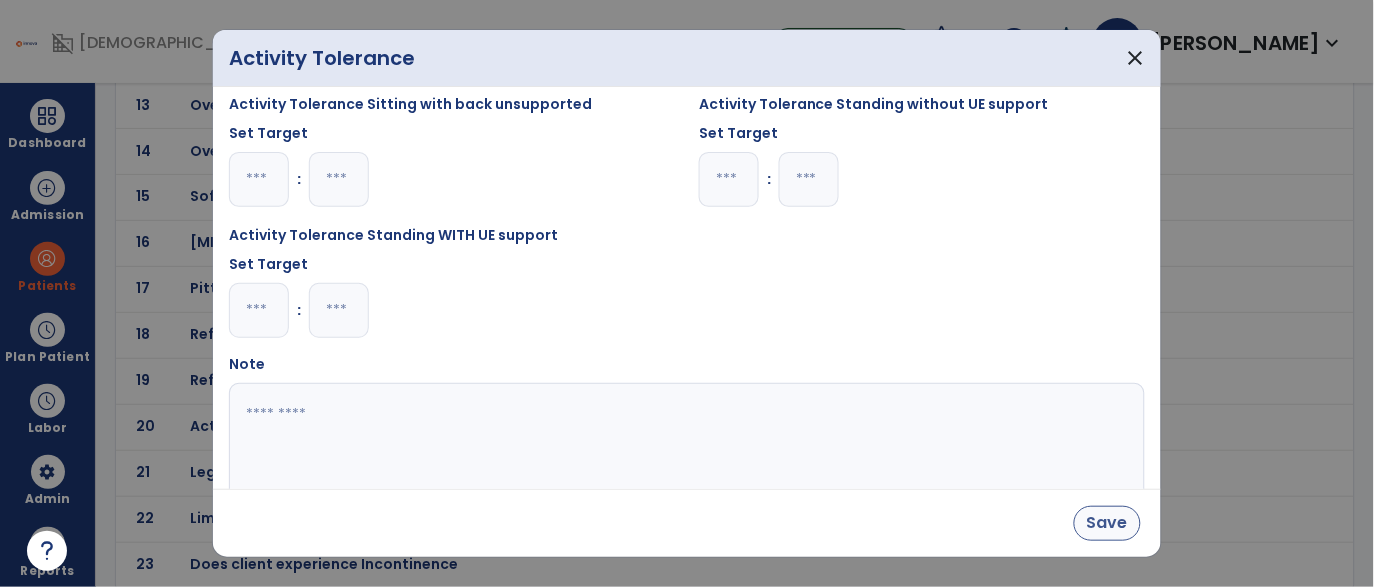 type on "*" 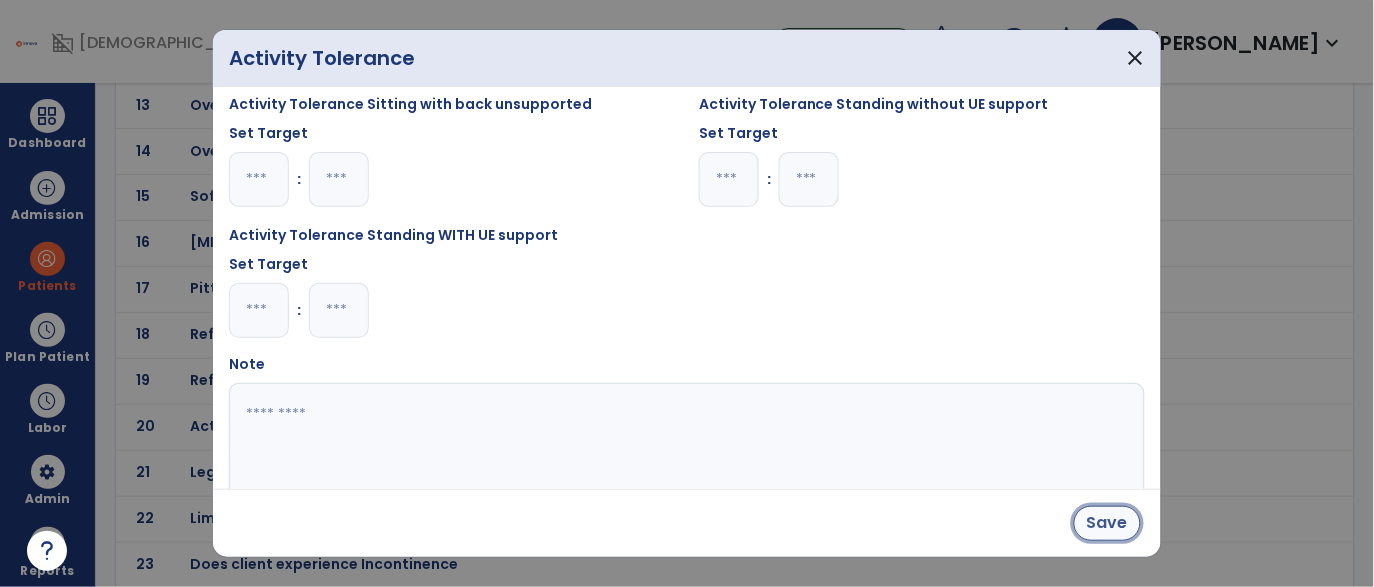 click on "Save" at bounding box center [1107, 523] 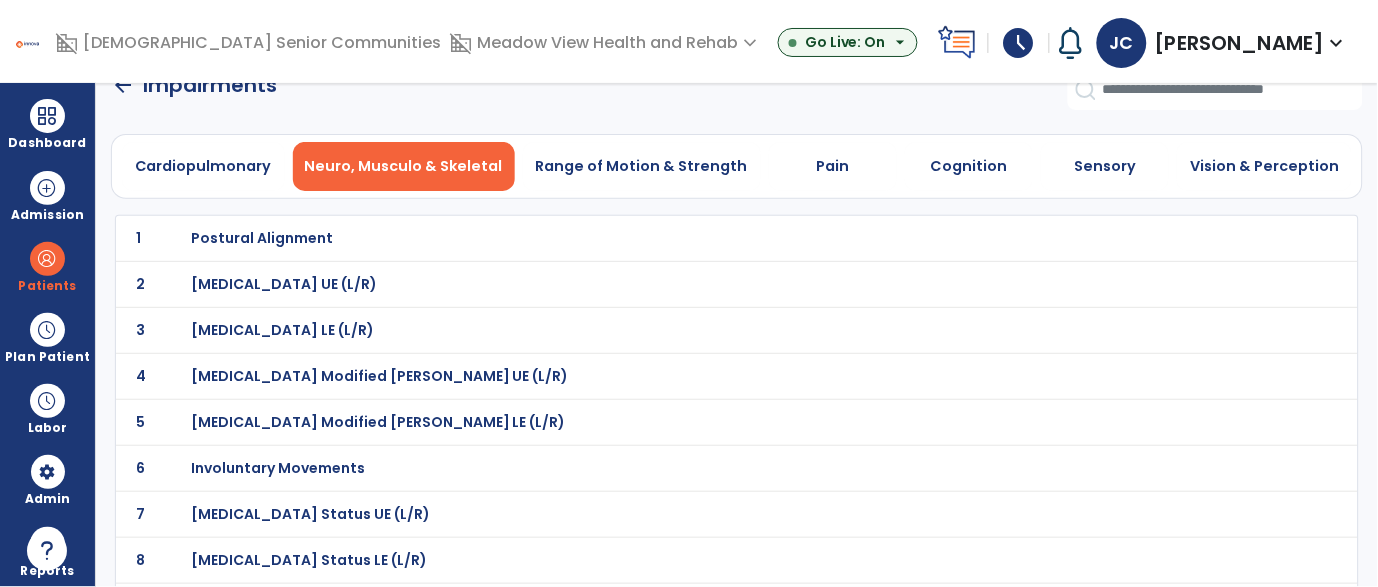 scroll, scrollTop: 25, scrollLeft: 0, axis: vertical 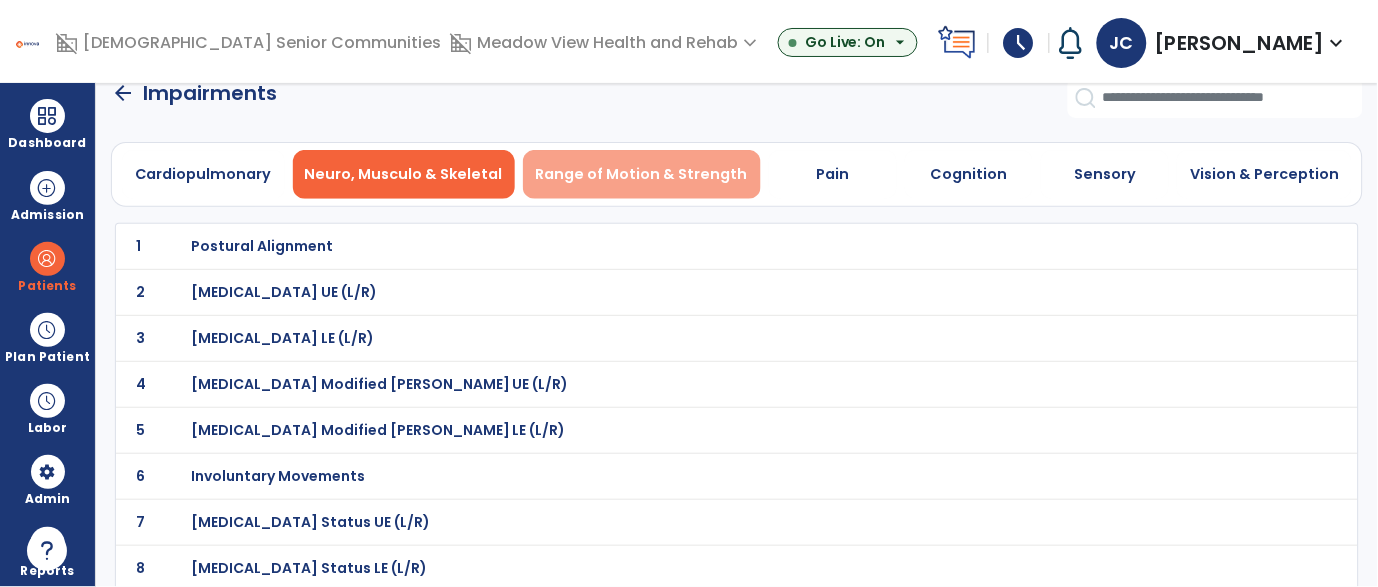 click on "Range of Motion & Strength" at bounding box center (642, 174) 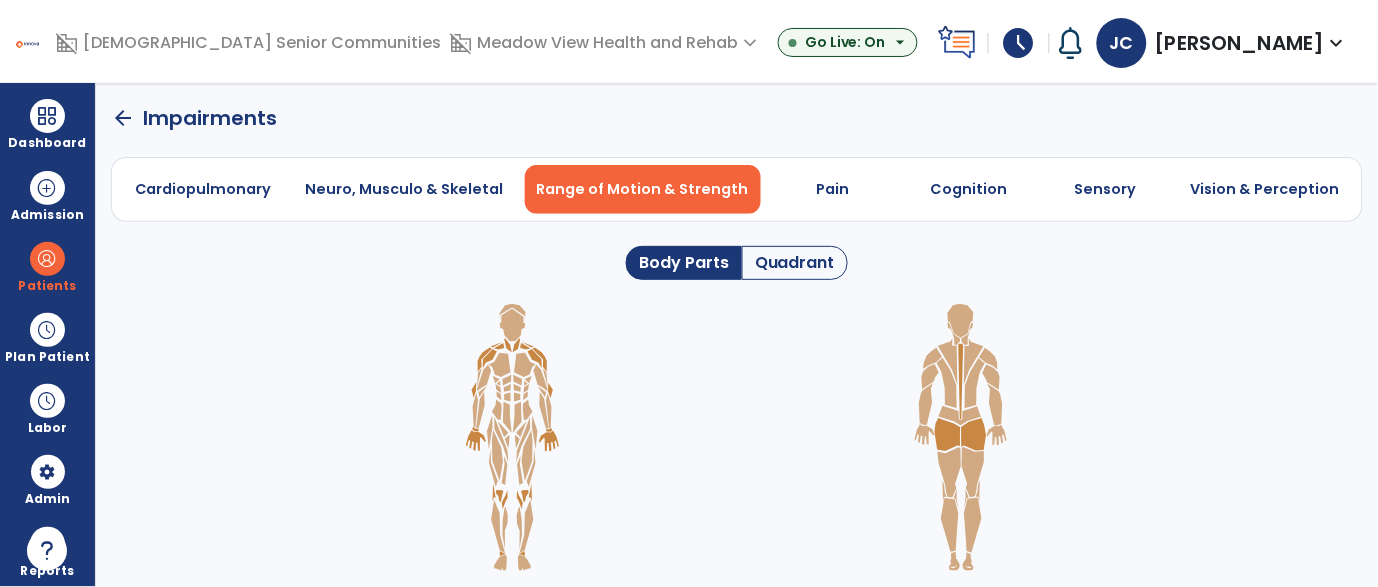 scroll, scrollTop: 0, scrollLeft: 0, axis: both 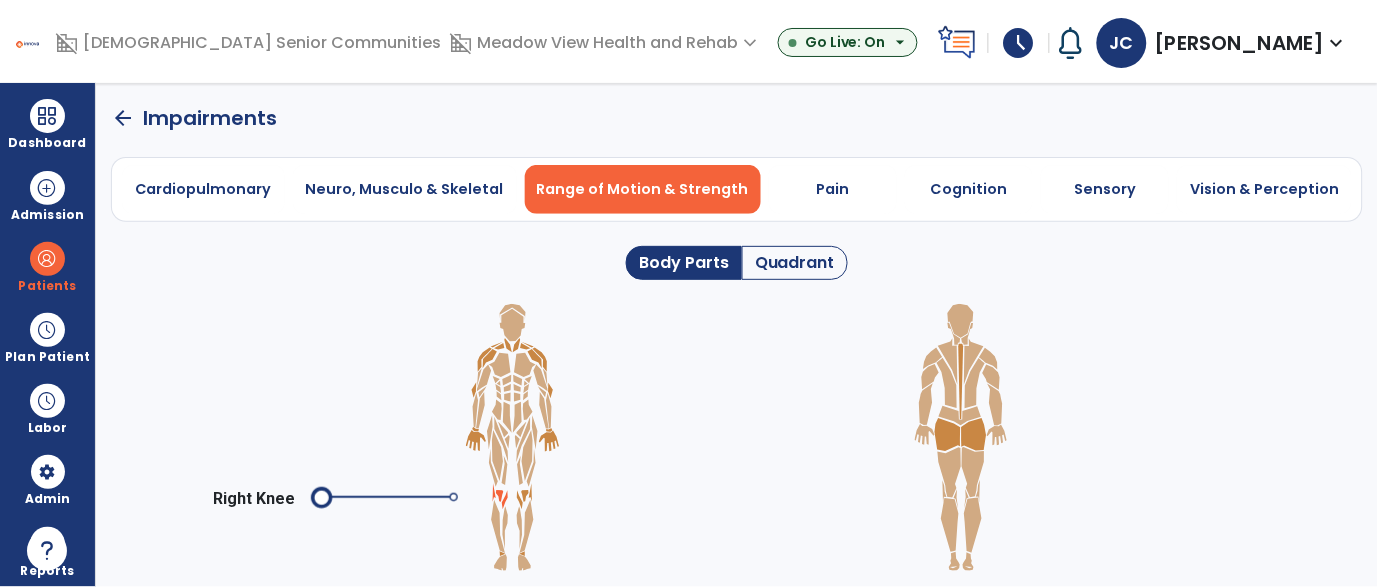 click 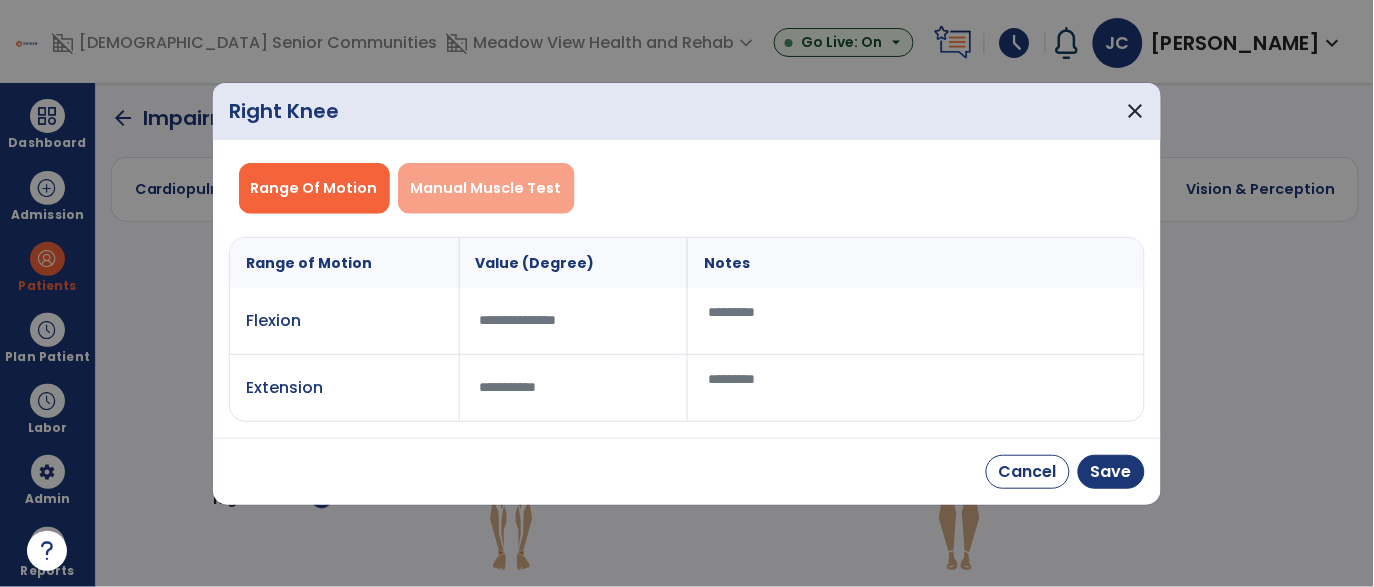 click on "Manual Muscle Test" at bounding box center [486, 188] 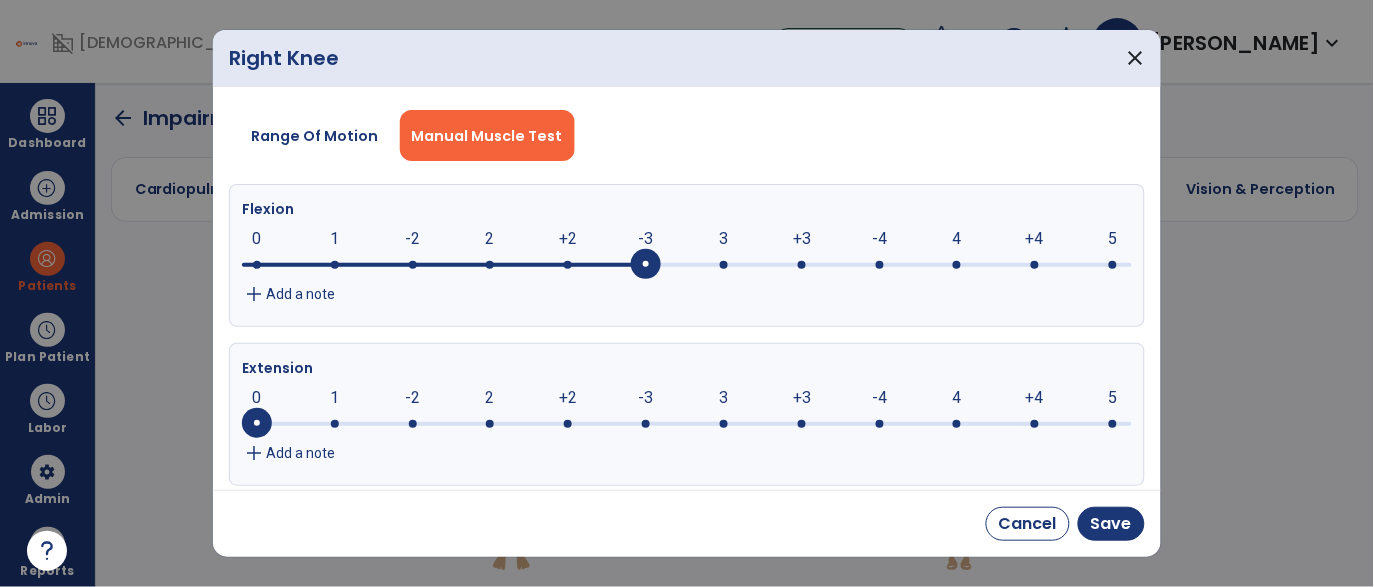 drag, startPoint x: 264, startPoint y: 272, endPoint x: 630, endPoint y: 263, distance: 366.11063 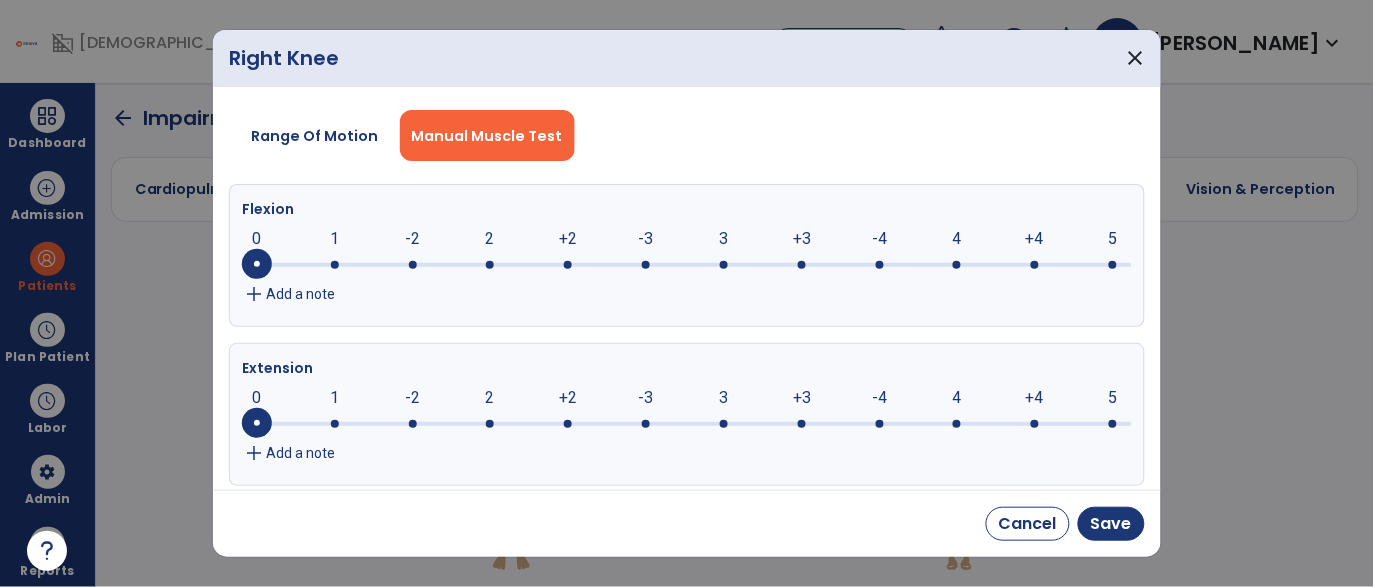 drag, startPoint x: 639, startPoint y: 262, endPoint x: 239, endPoint y: 276, distance: 400.24493 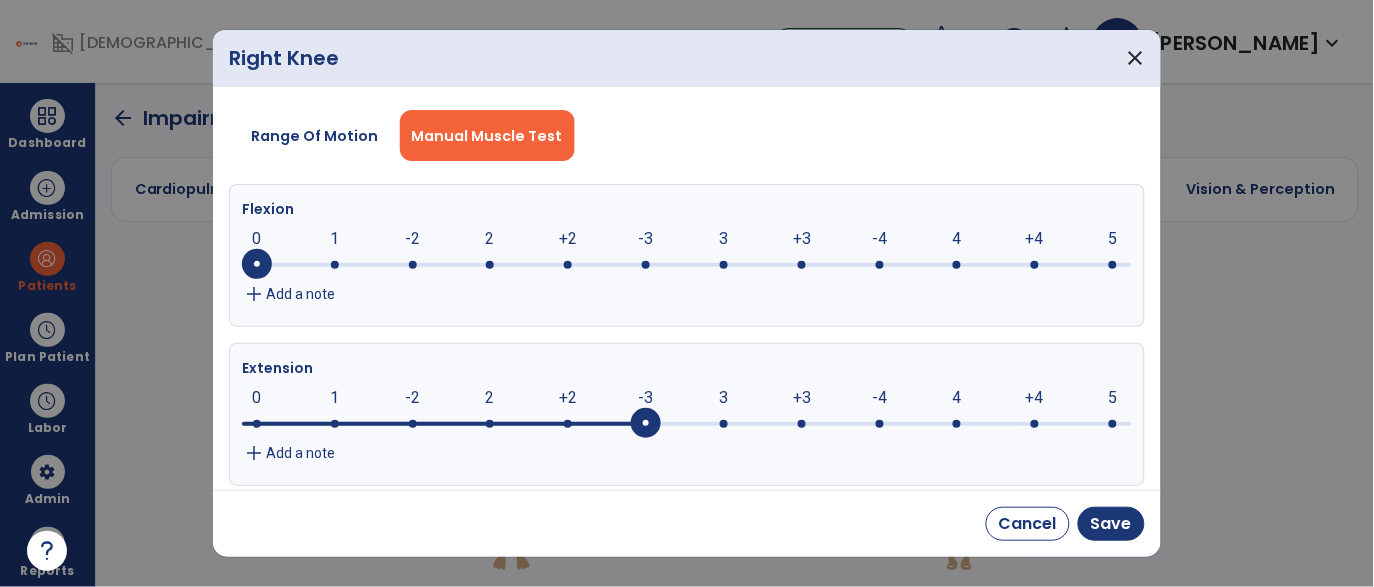 drag, startPoint x: 255, startPoint y: 415, endPoint x: 645, endPoint y: 408, distance: 390.0628 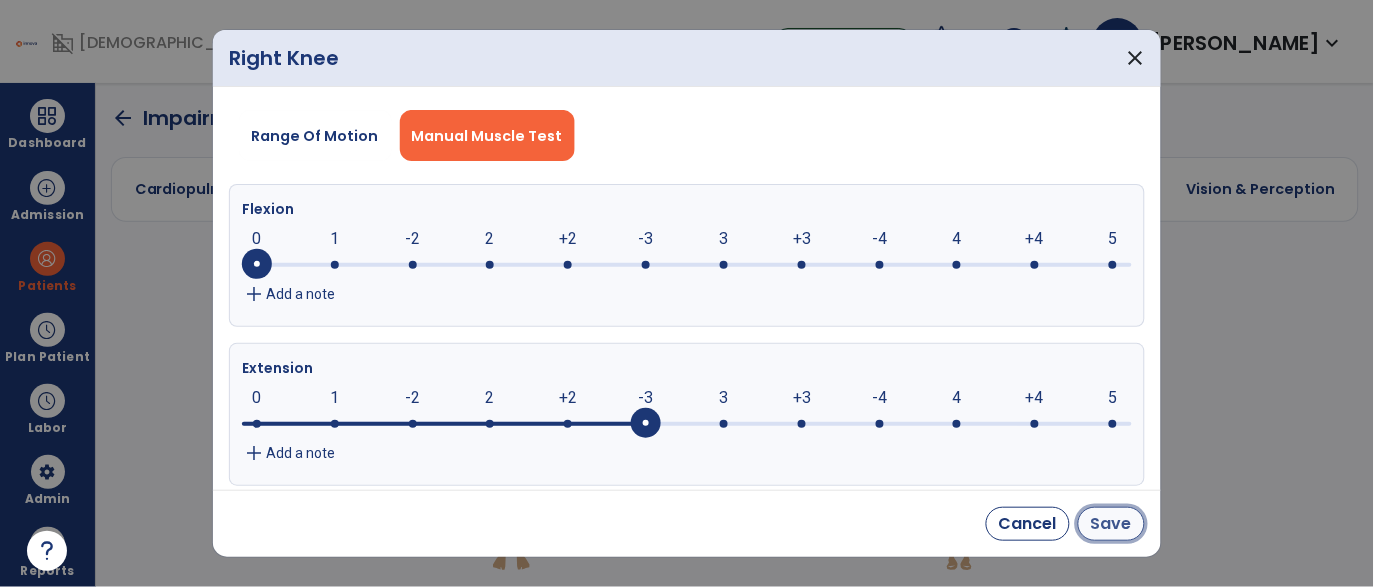 click on "Save" at bounding box center [1111, 524] 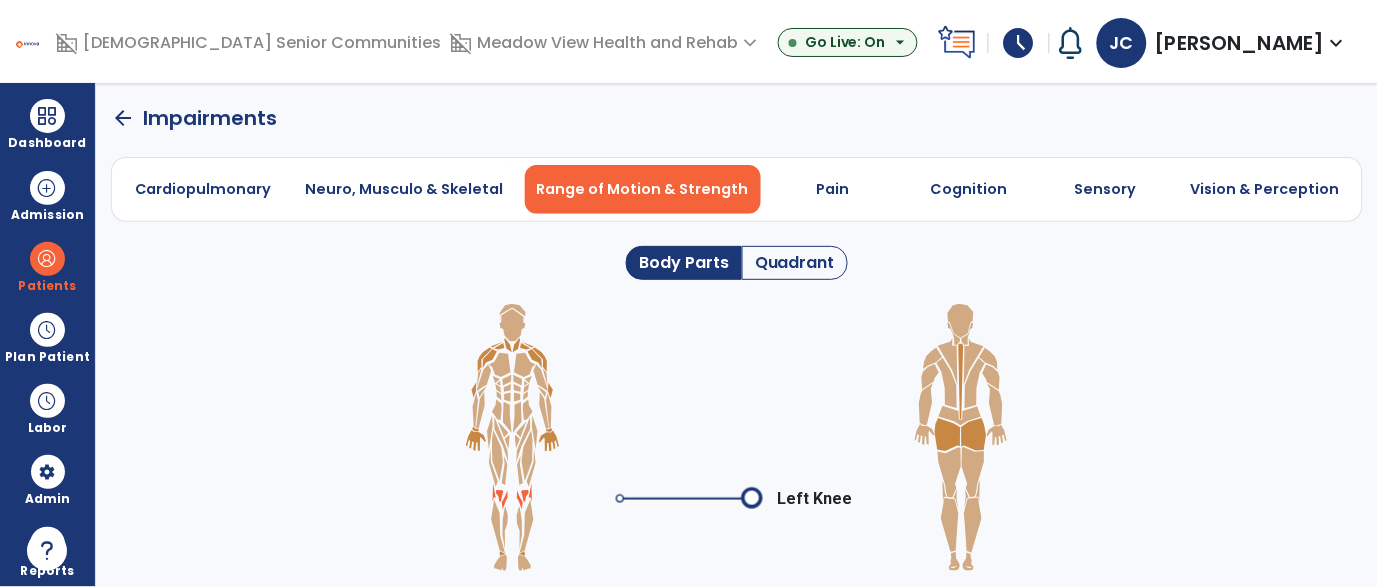 click 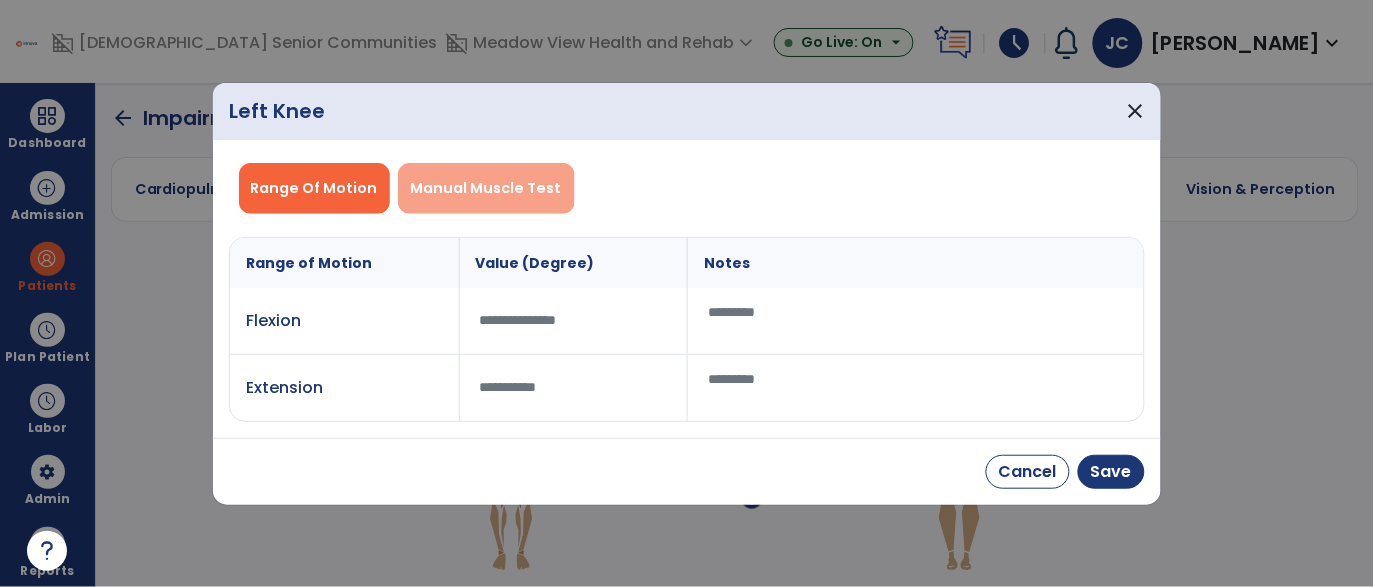 click on "Manual Muscle Test" at bounding box center [486, 188] 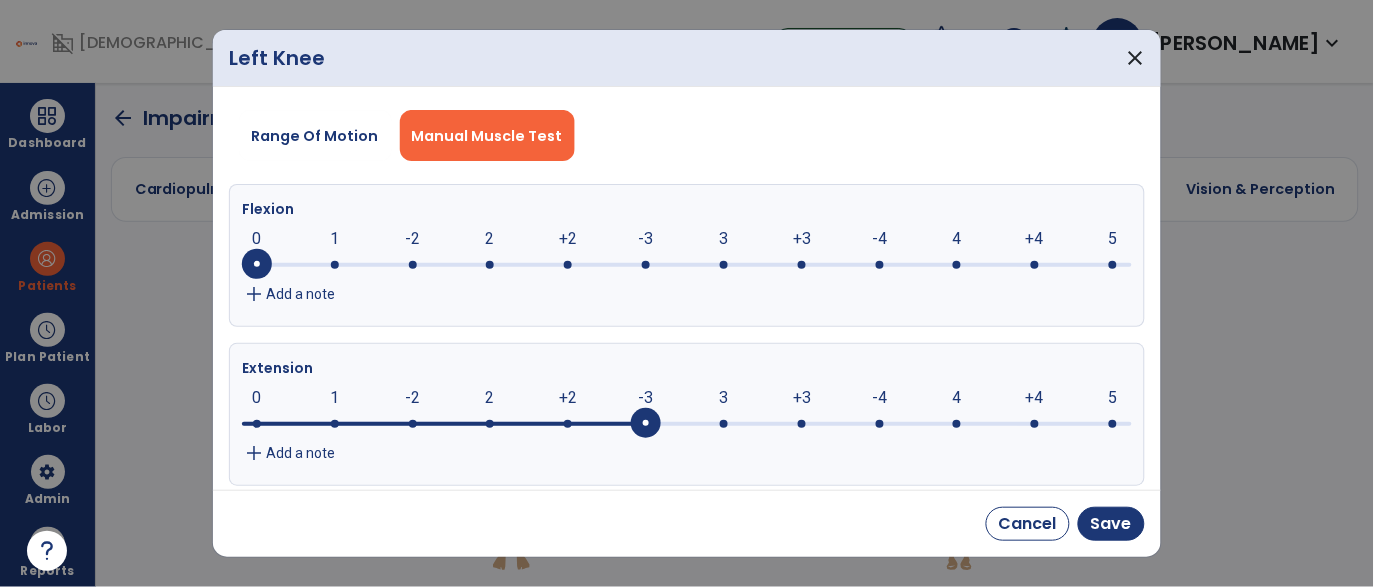 drag, startPoint x: 253, startPoint y: 421, endPoint x: 746, endPoint y: 463, distance: 494.7858 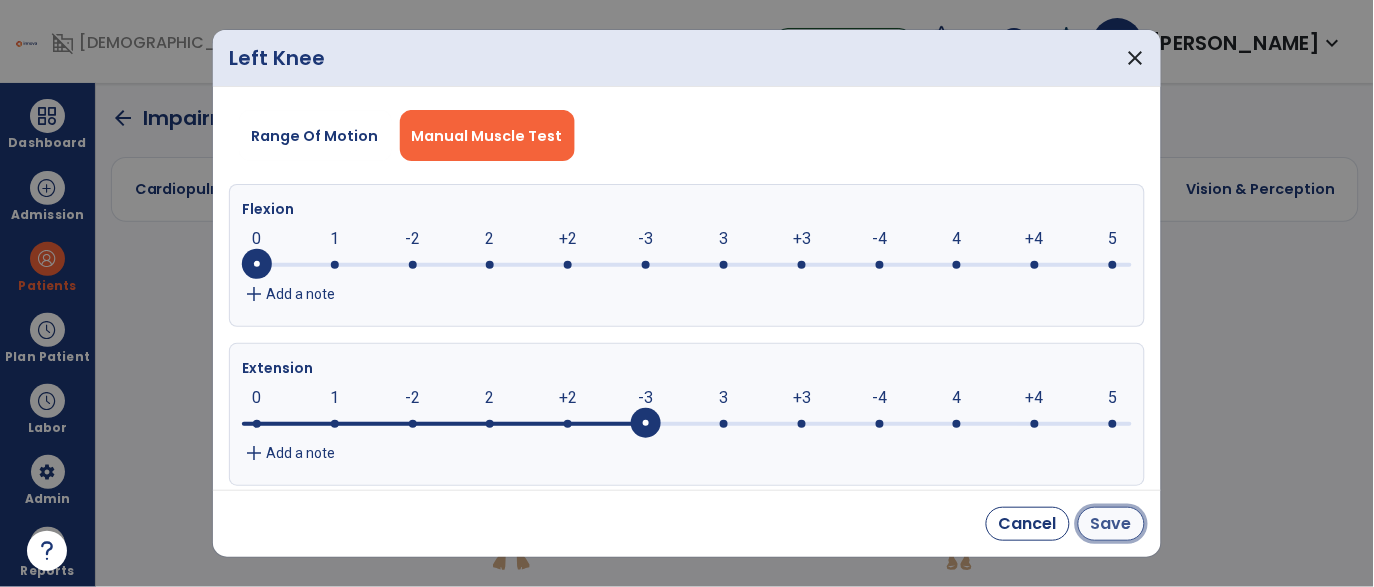 click on "Save" at bounding box center (1111, 524) 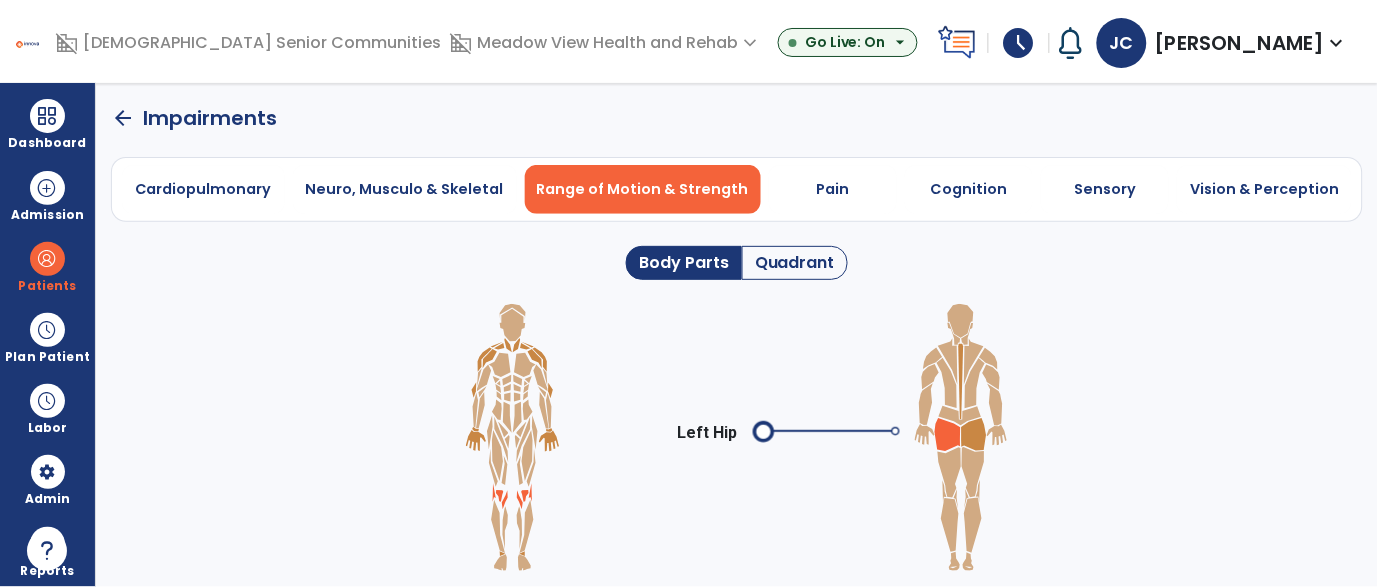 click 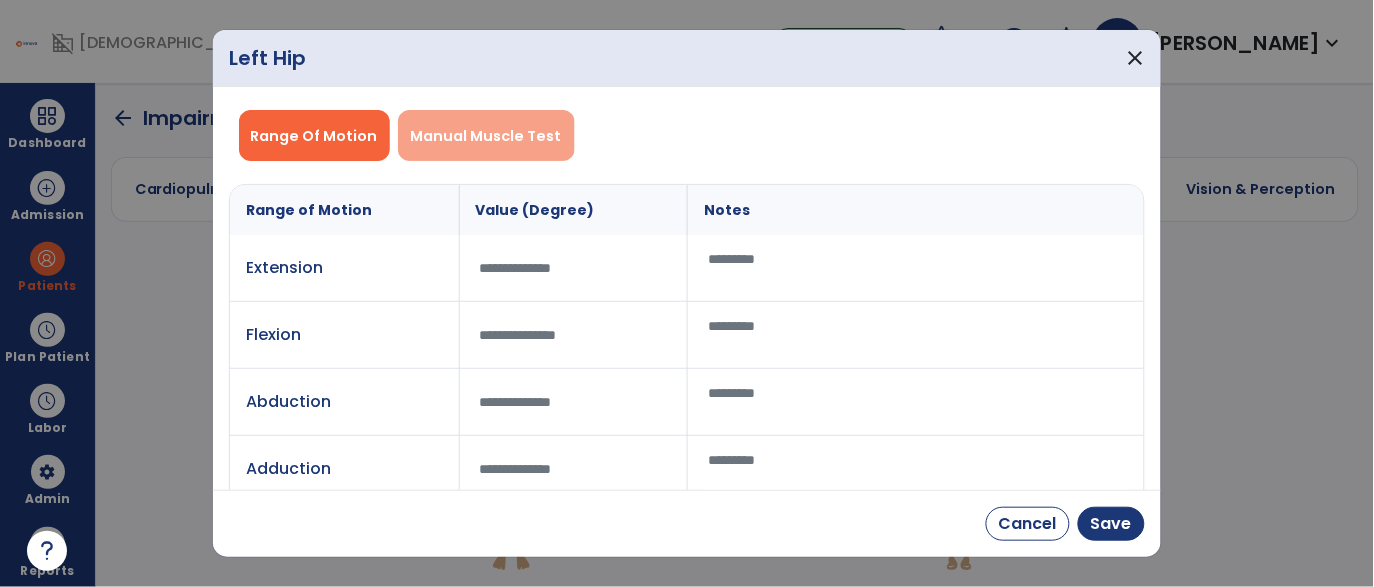 click on "Manual Muscle Test" at bounding box center [486, 136] 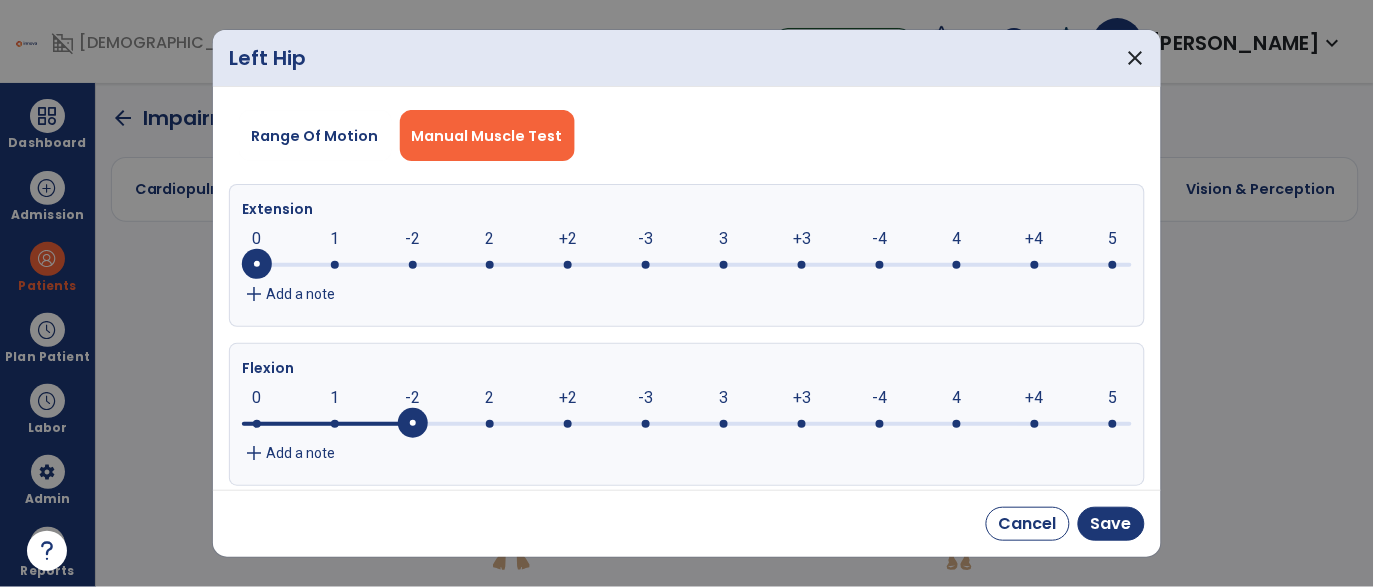 drag, startPoint x: 257, startPoint y: 418, endPoint x: 408, endPoint y: 436, distance: 152.06906 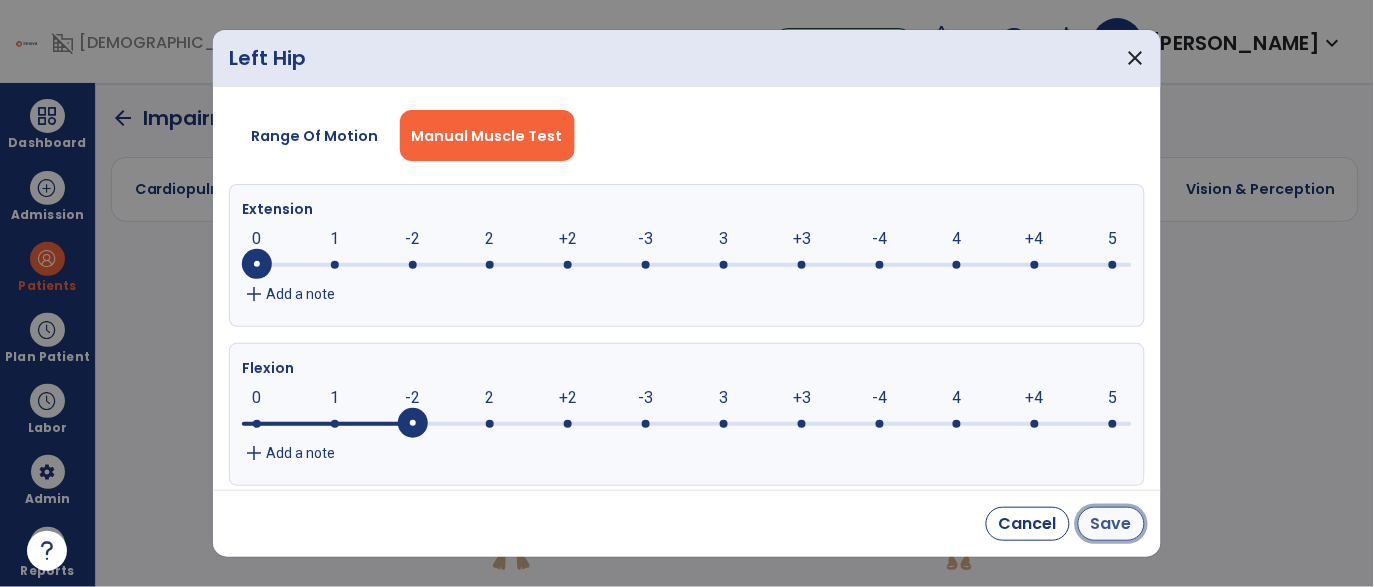 click on "Save" at bounding box center [1111, 524] 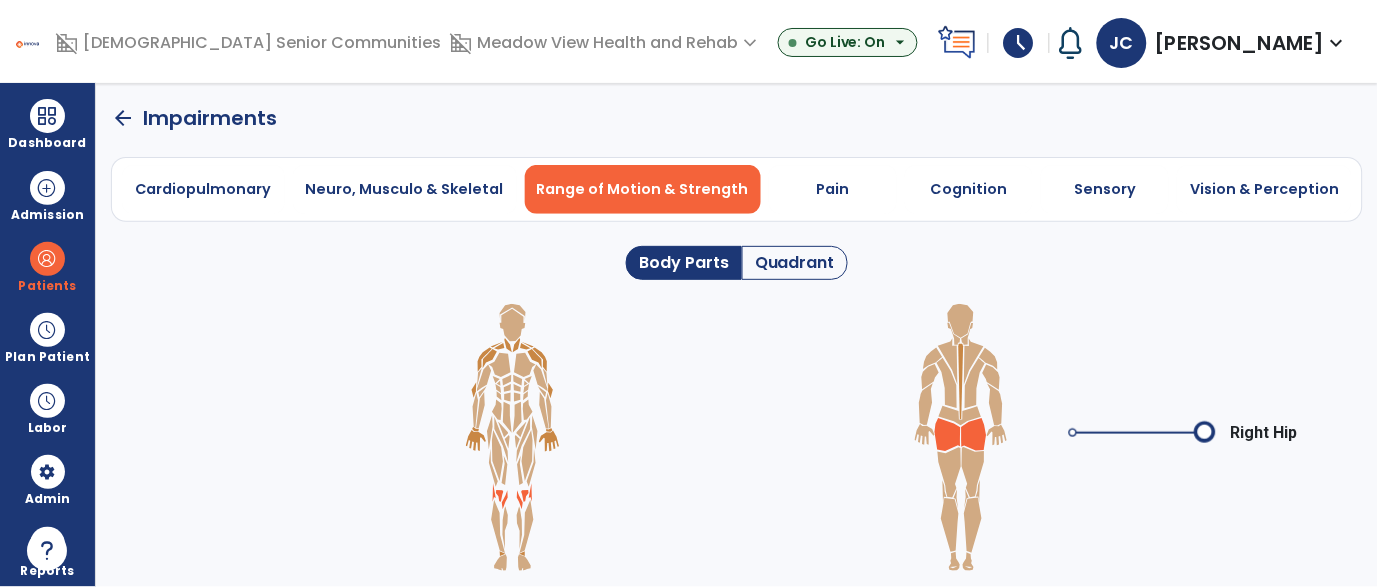 click 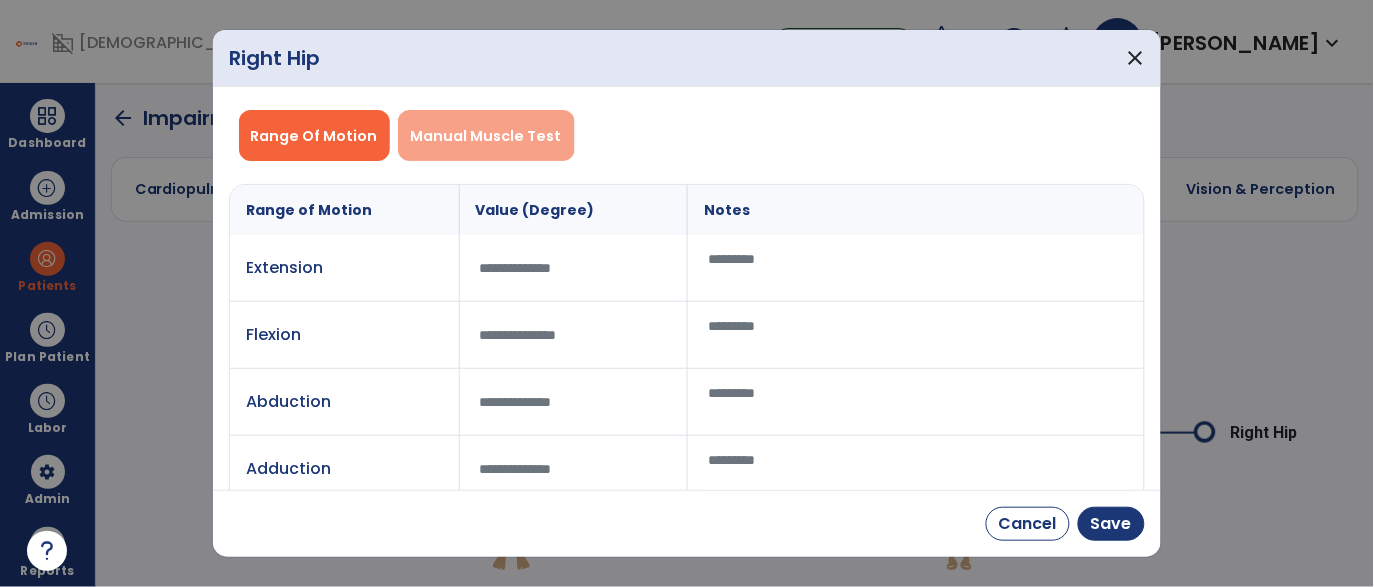click on "Manual Muscle Test" at bounding box center [486, 135] 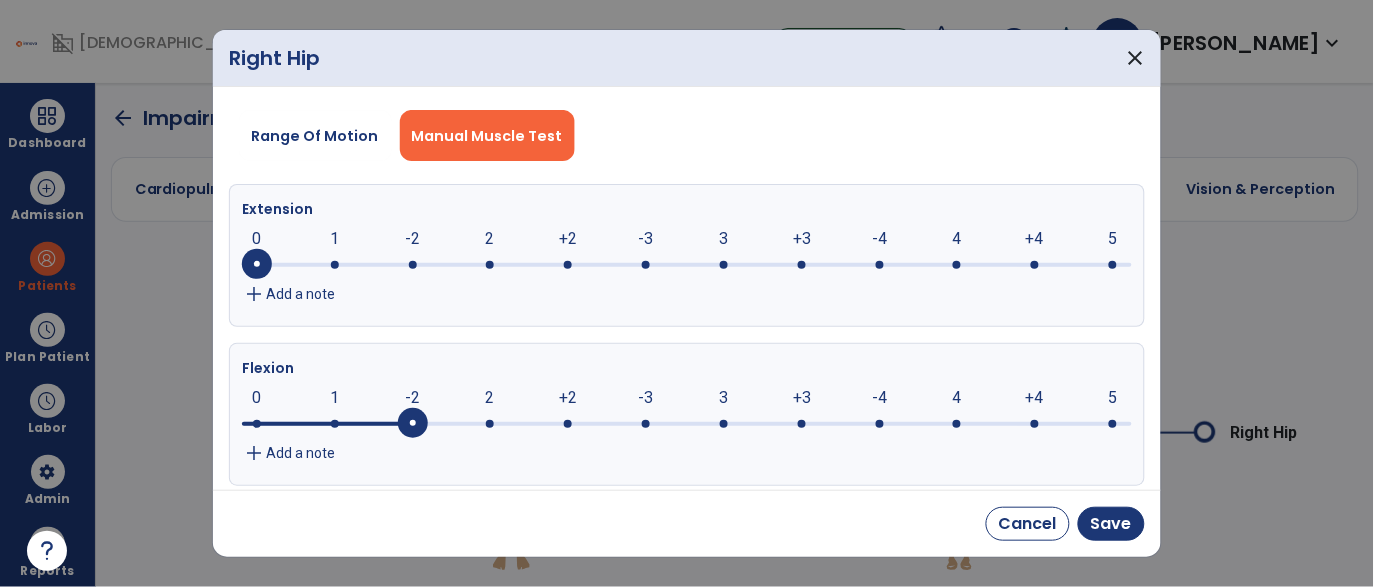 drag, startPoint x: 251, startPoint y: 419, endPoint x: 427, endPoint y: 441, distance: 177.36967 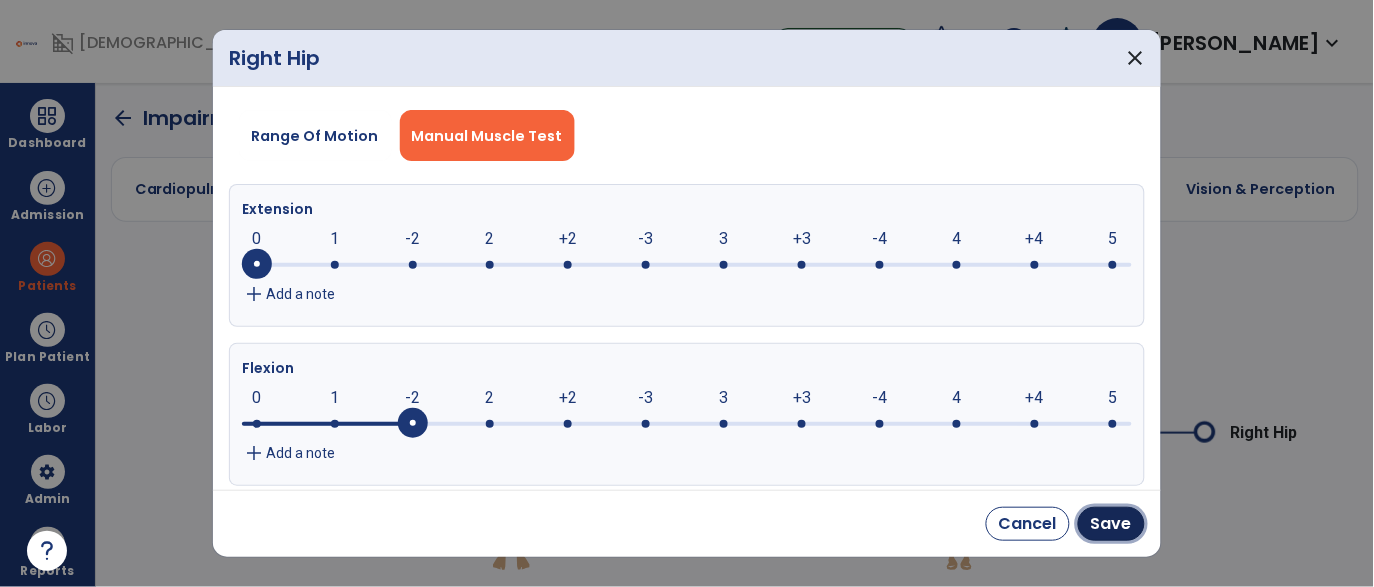 click on "Save" at bounding box center (1111, 524) 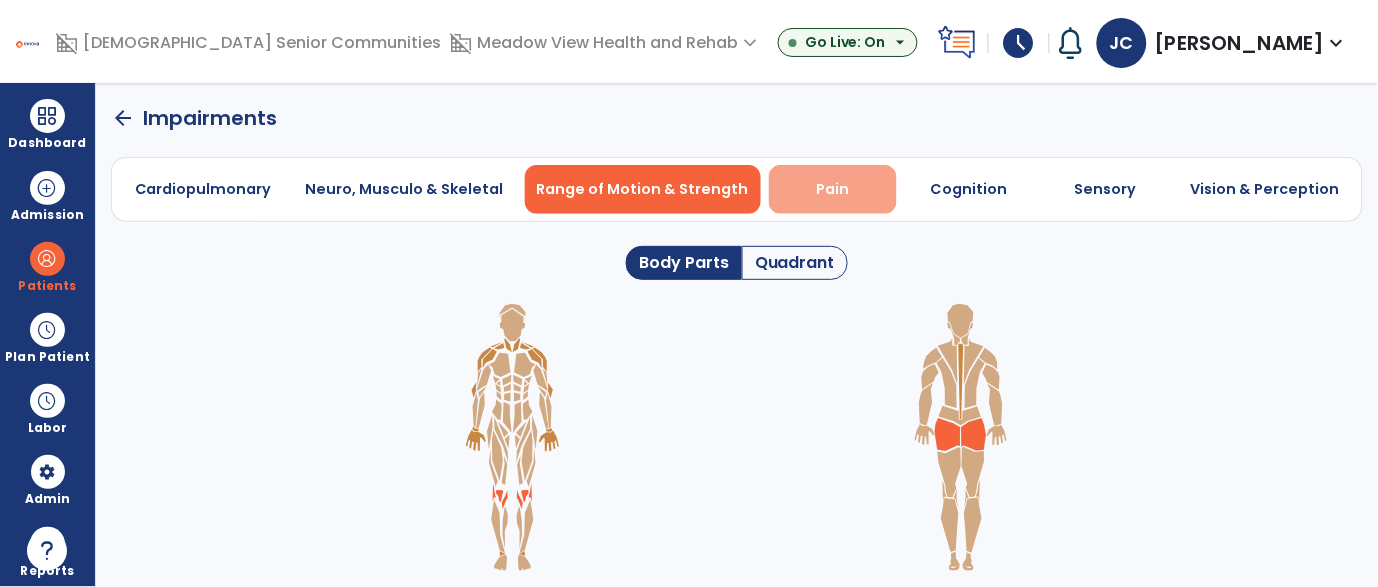 click on "Pain" at bounding box center (832, 189) 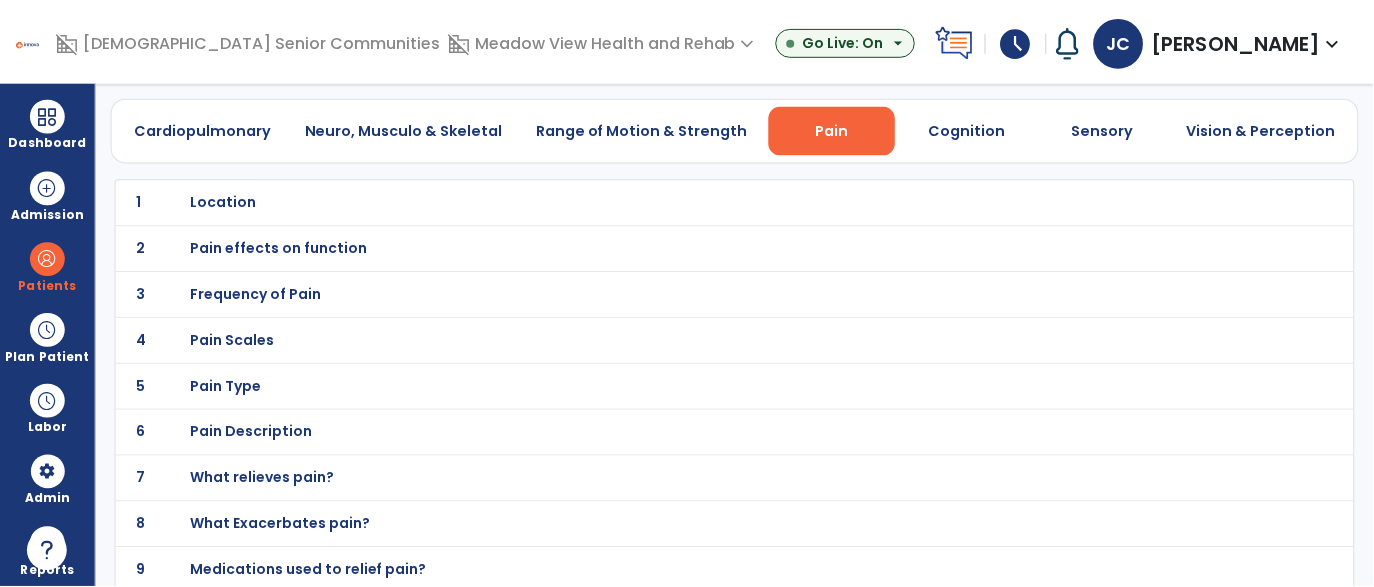 scroll, scrollTop: 72, scrollLeft: 0, axis: vertical 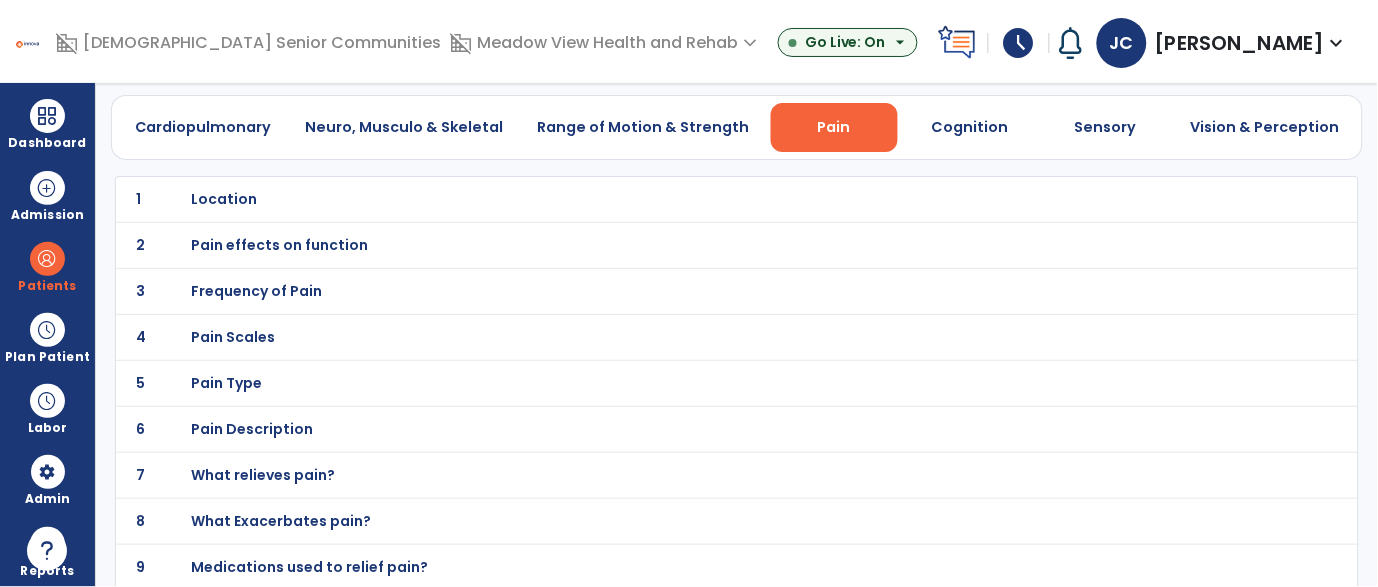 click on "Location" at bounding box center (224, 199) 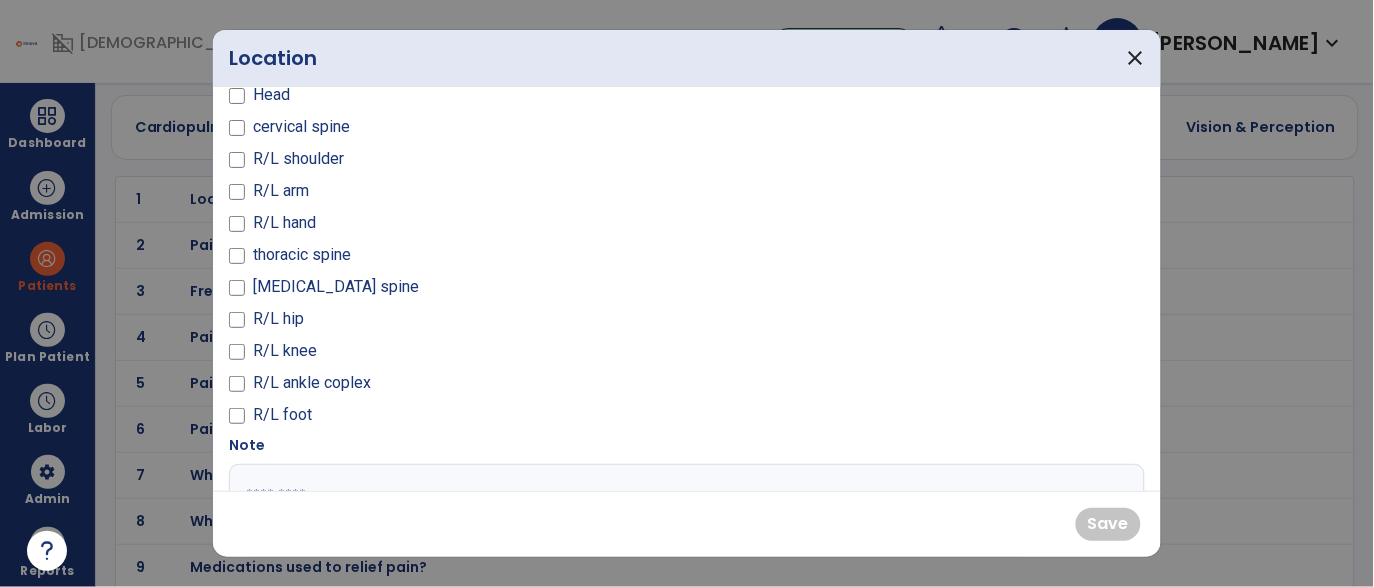 scroll, scrollTop: 46, scrollLeft: 0, axis: vertical 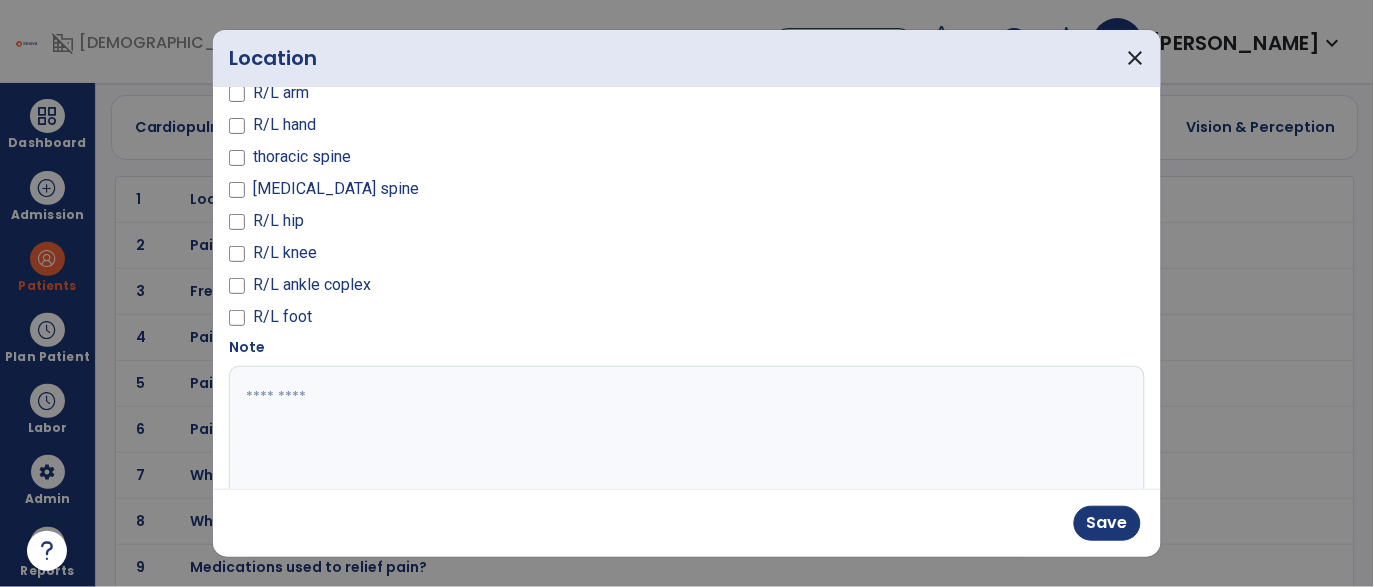 click at bounding box center [685, 441] 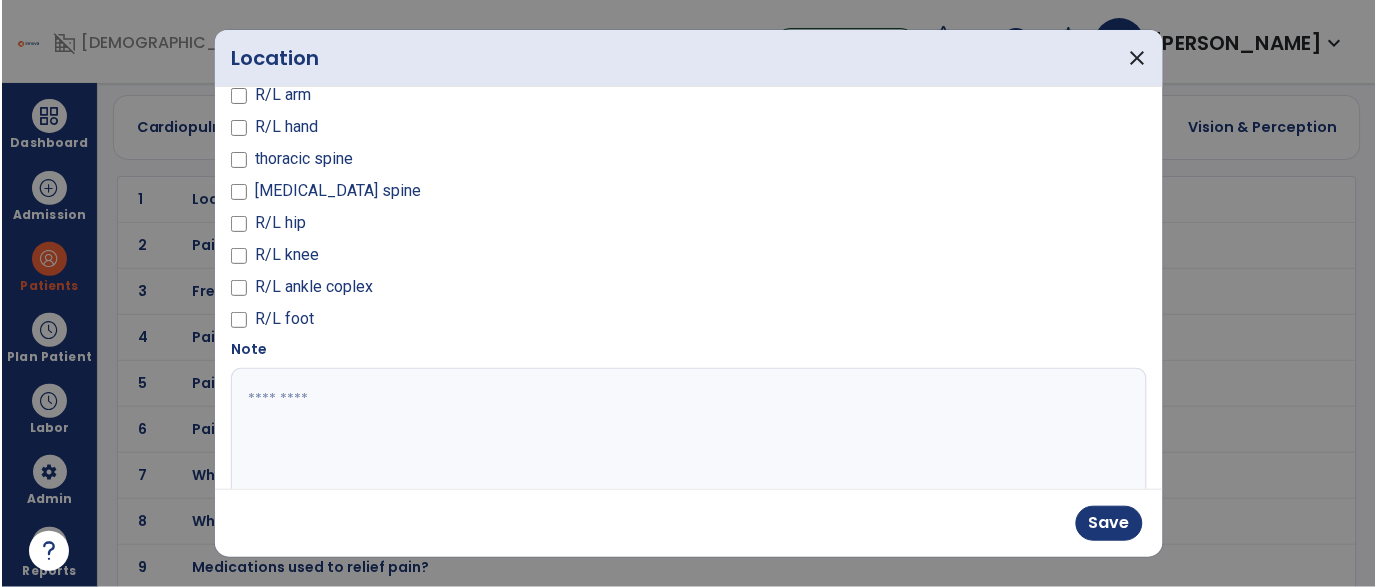 scroll, scrollTop: 136, scrollLeft: 0, axis: vertical 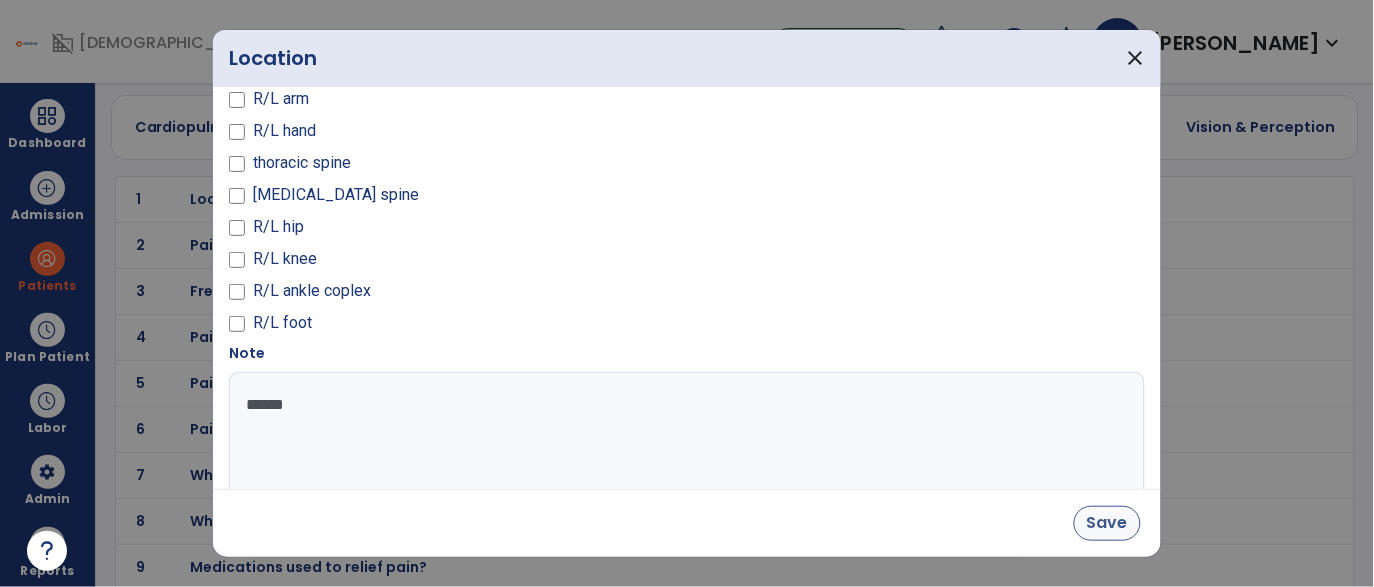 type on "******" 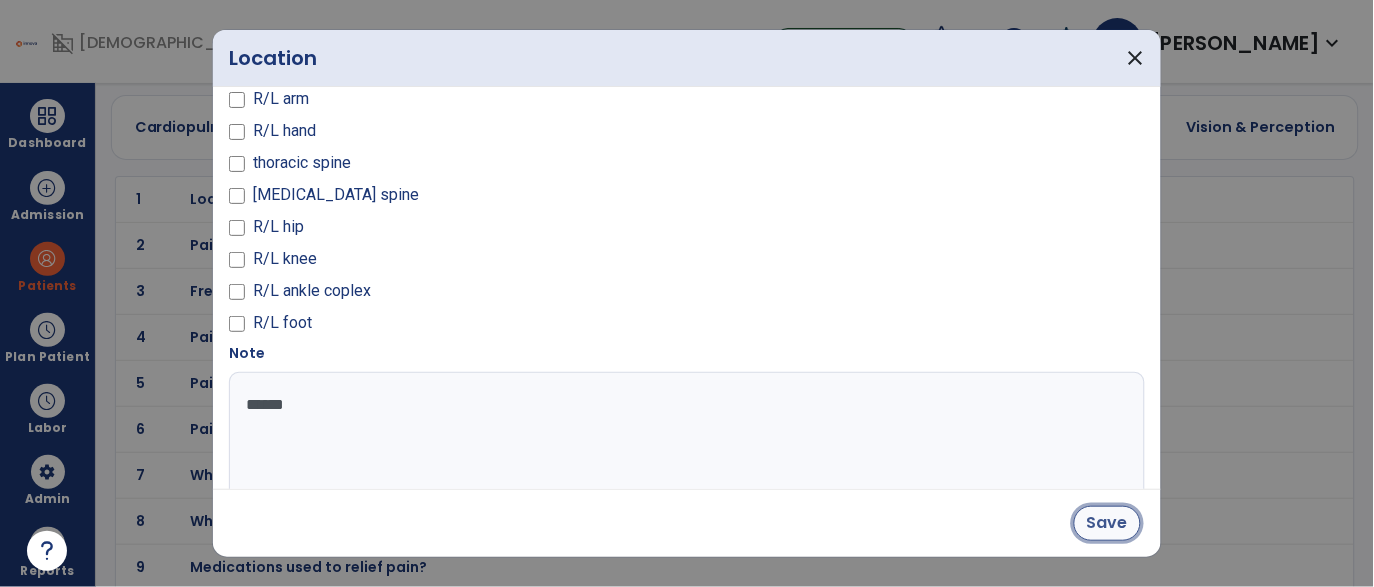 click on "Save" at bounding box center [1107, 523] 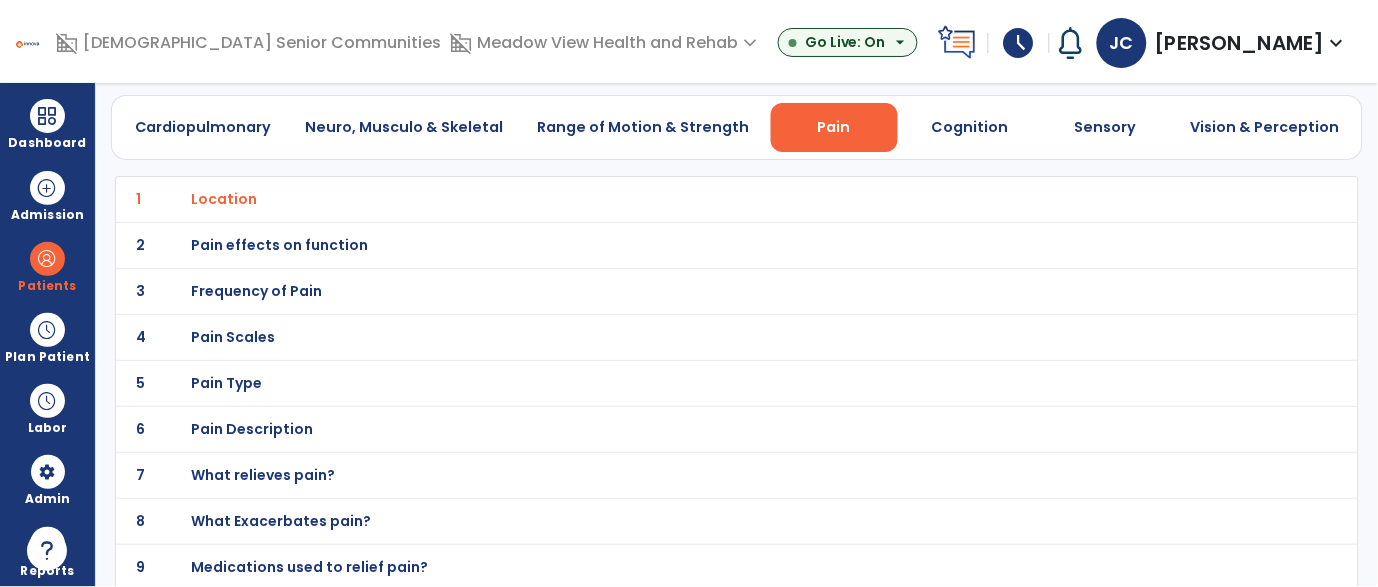 click on "Pain Scales" at bounding box center [224, 199] 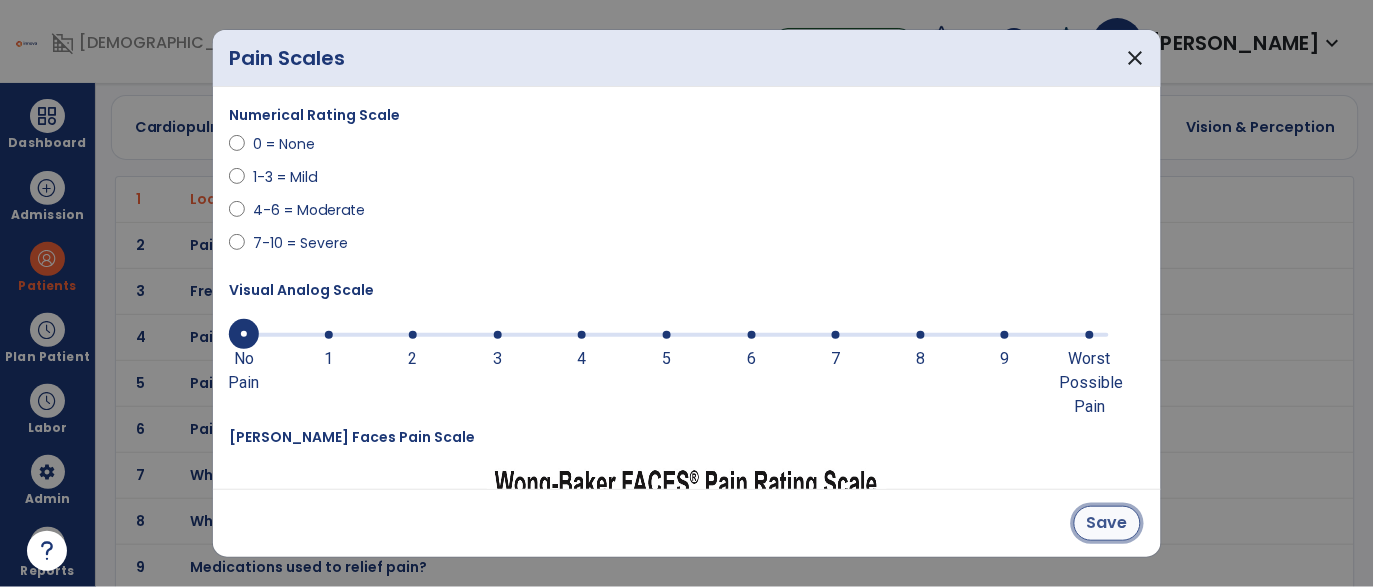 click on "Save" at bounding box center (1107, 523) 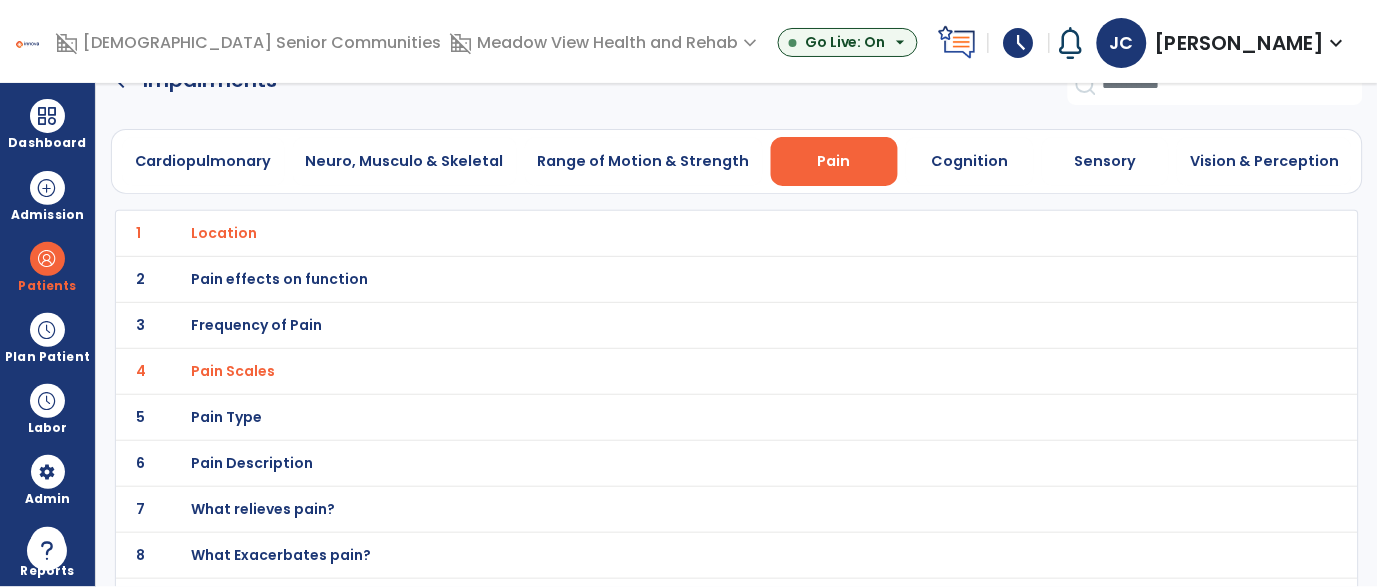 scroll, scrollTop: 37, scrollLeft: 0, axis: vertical 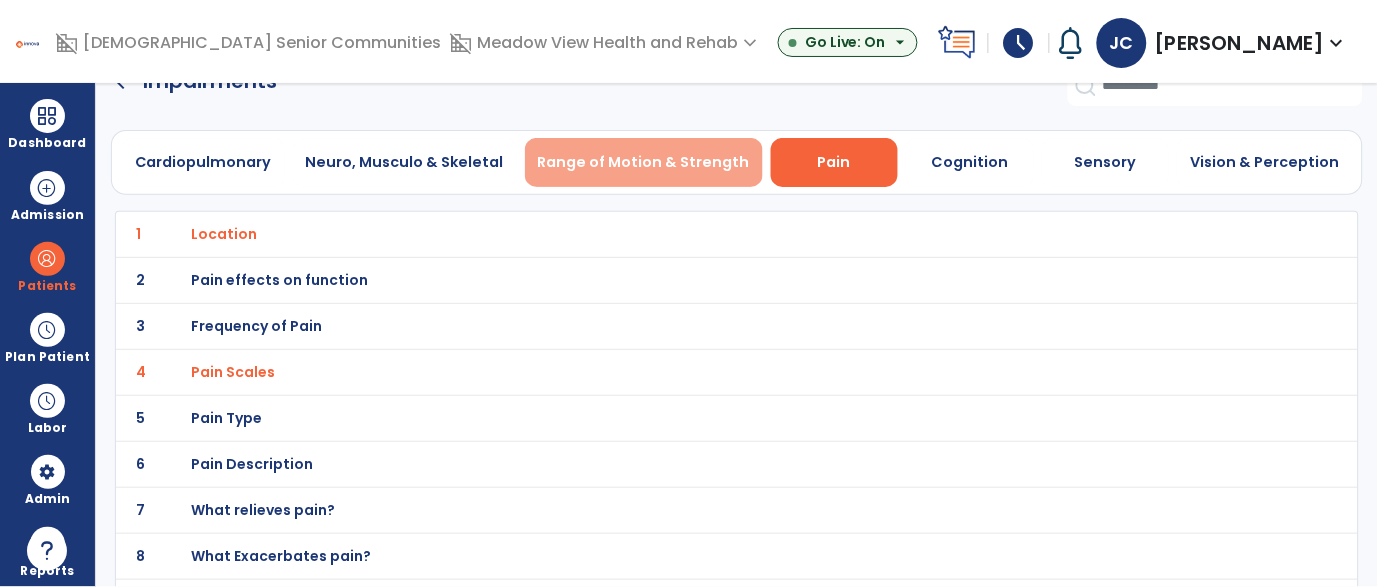 click on "Range of Motion & Strength" at bounding box center (644, 162) 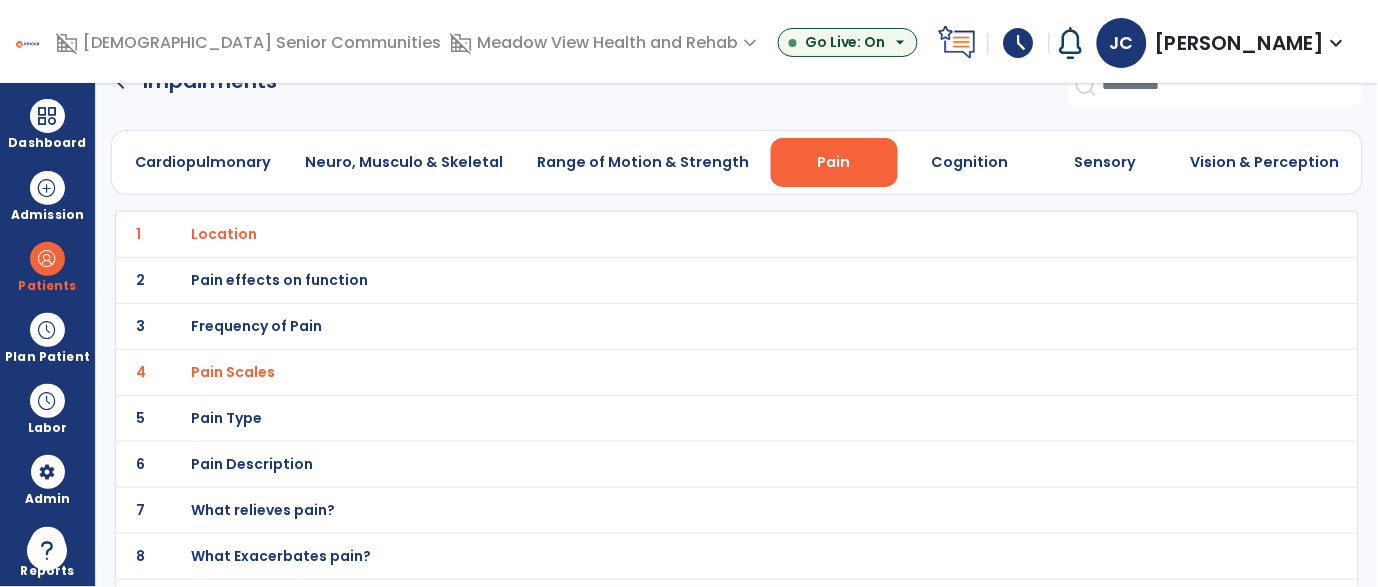 scroll, scrollTop: 0, scrollLeft: 0, axis: both 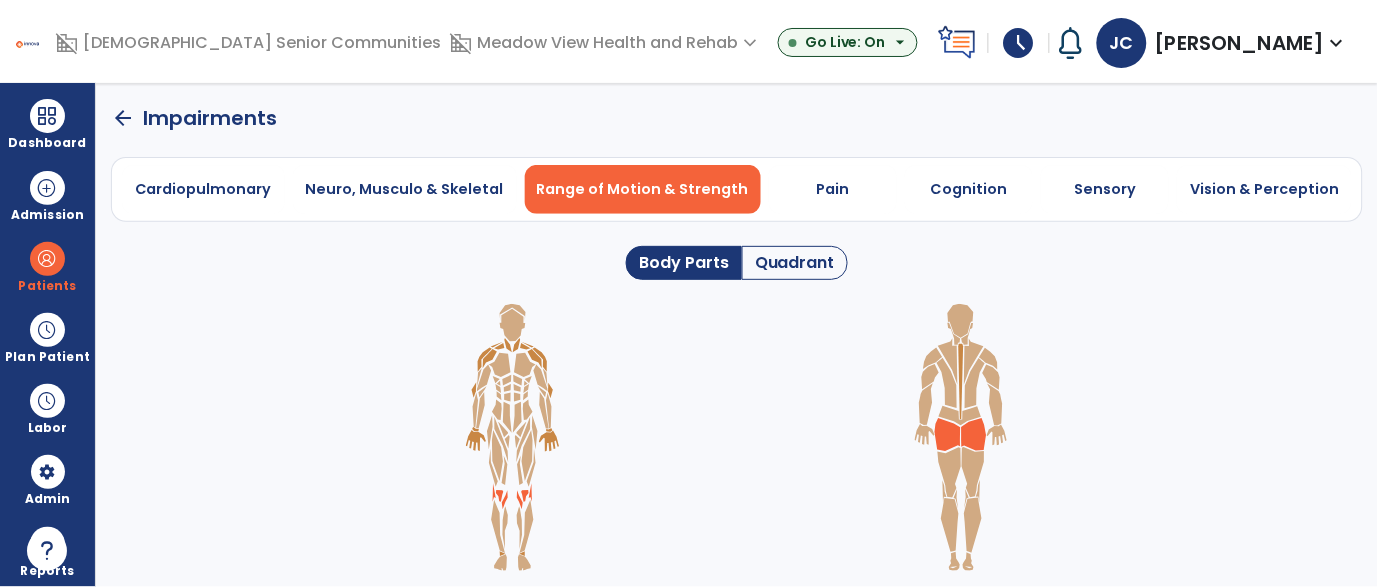 click on "arrow_back" 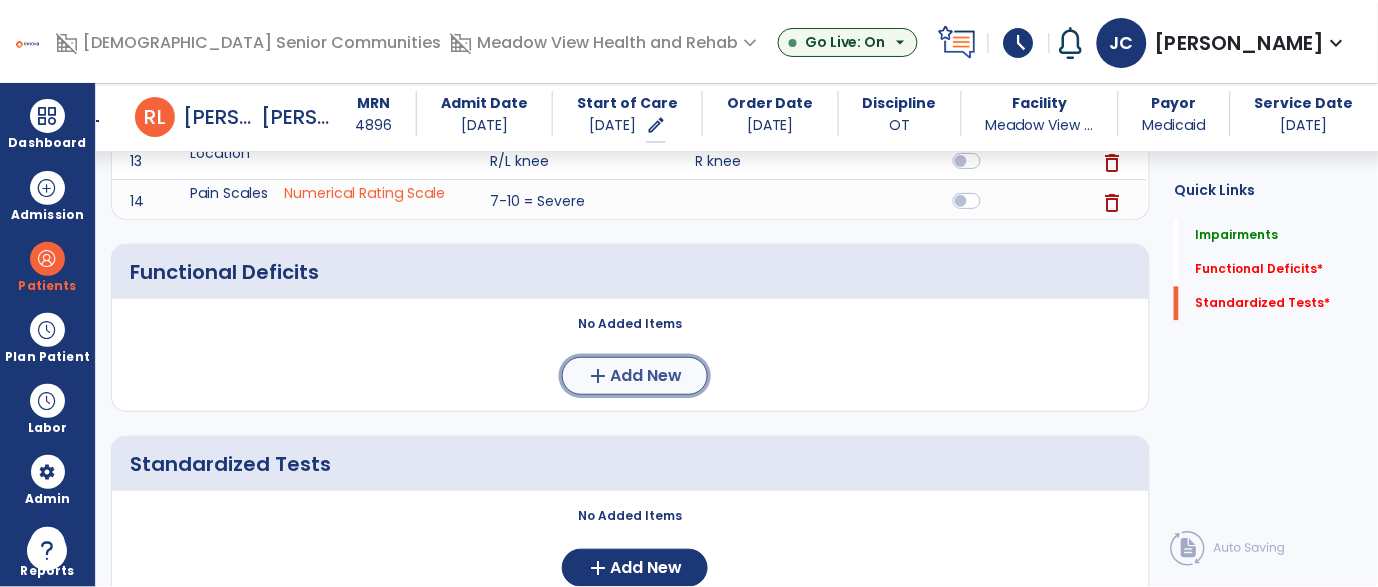 click on "add  Add New" 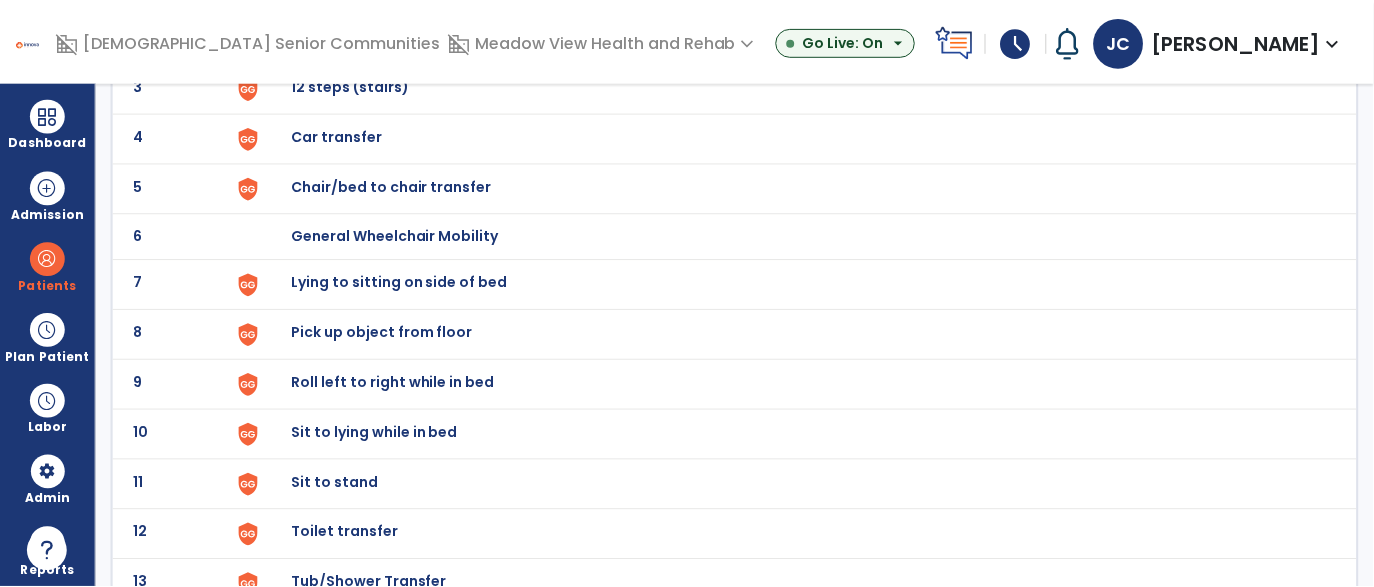 scroll, scrollTop: 301, scrollLeft: 0, axis: vertical 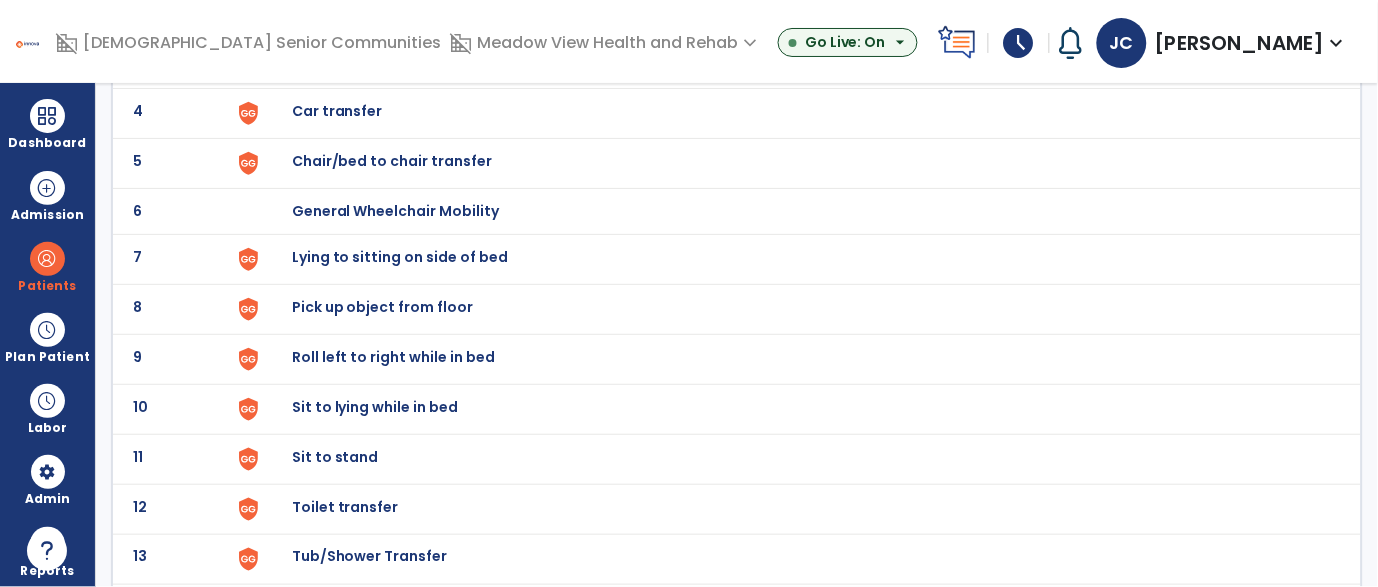 click on "Sit to stand" at bounding box center [338, -39] 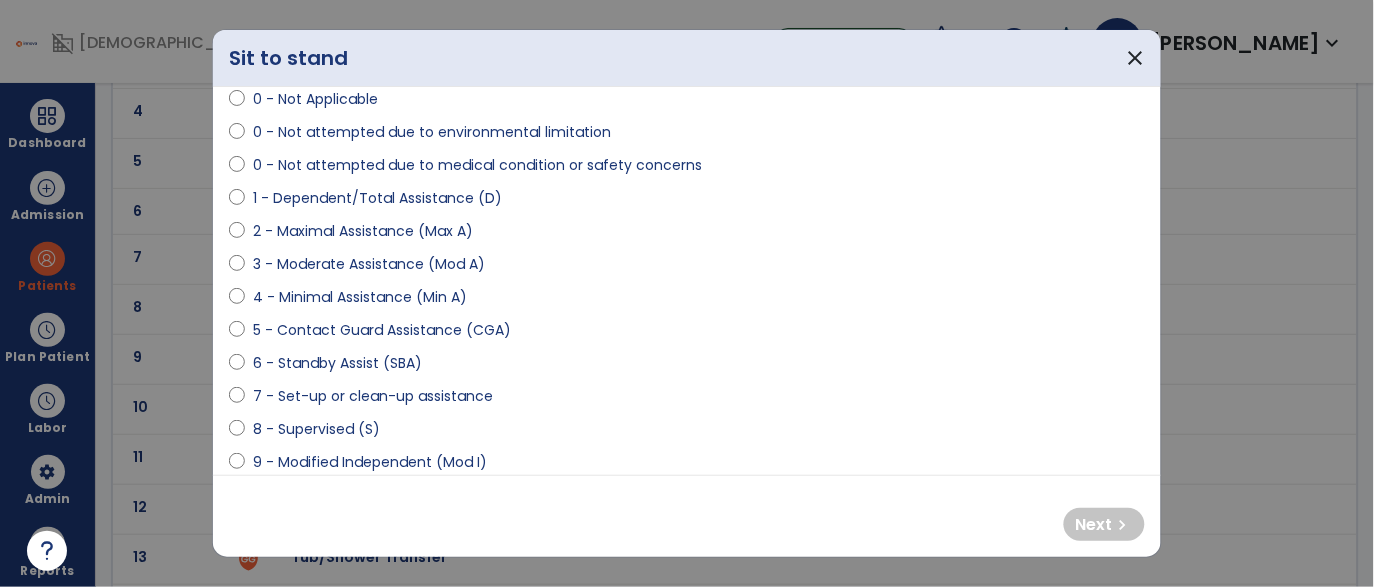 scroll, scrollTop: 146, scrollLeft: 0, axis: vertical 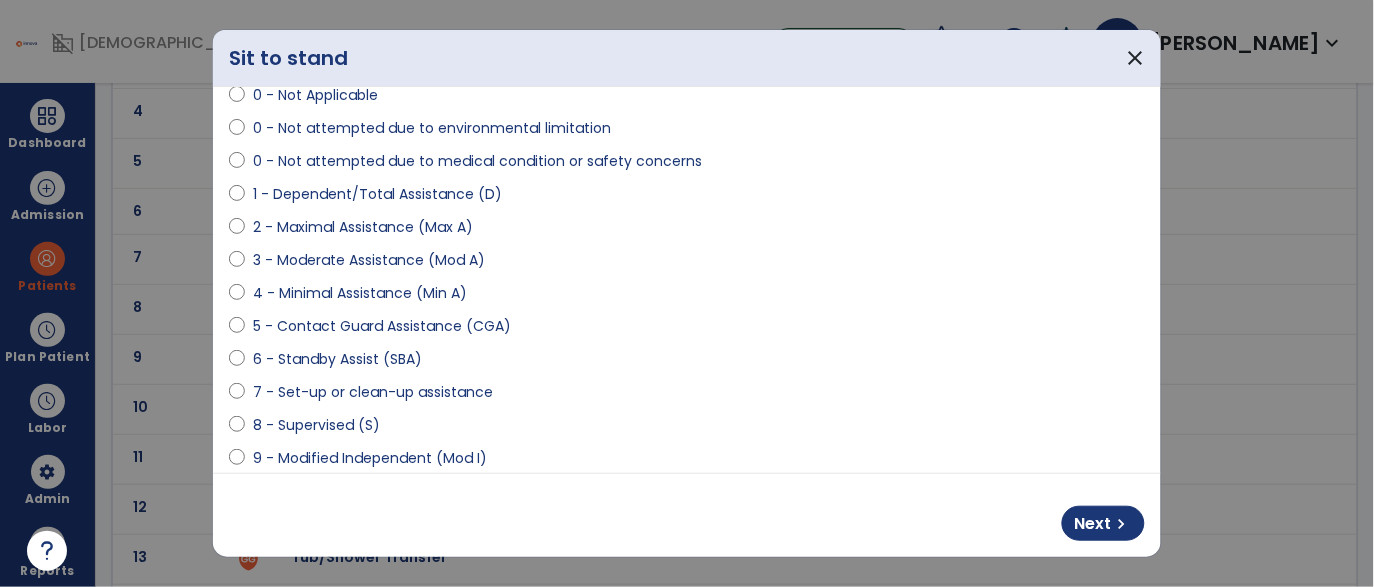 click at bounding box center (237, 165) 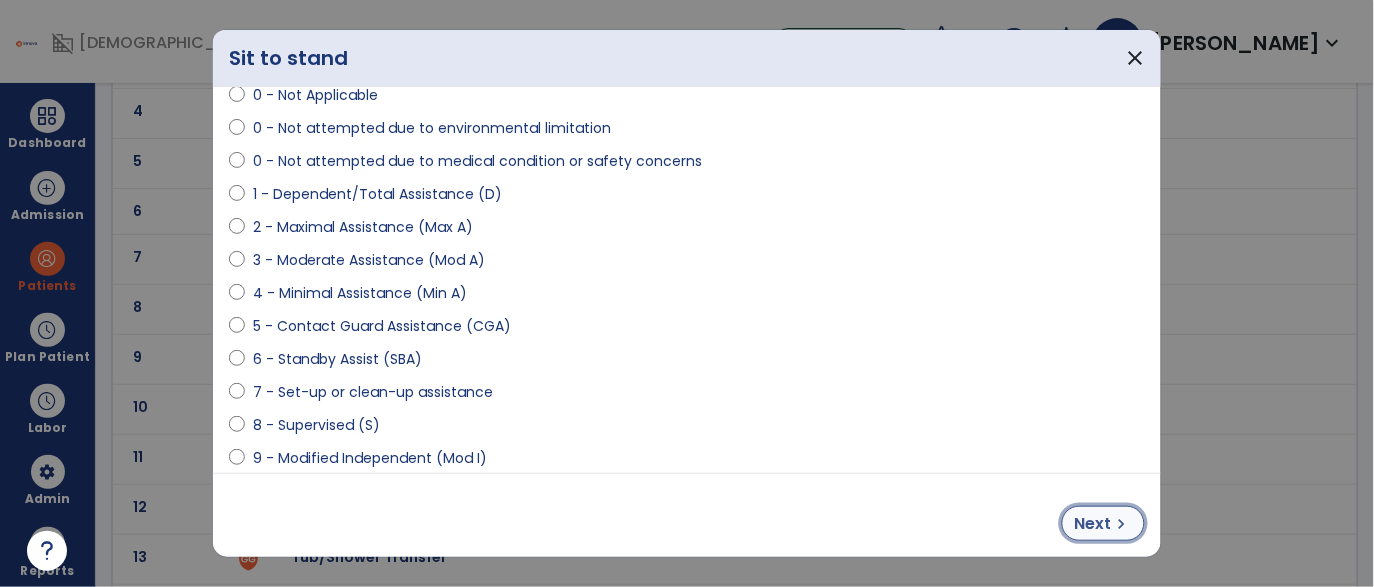 click on "Next  chevron_right" at bounding box center (1103, 523) 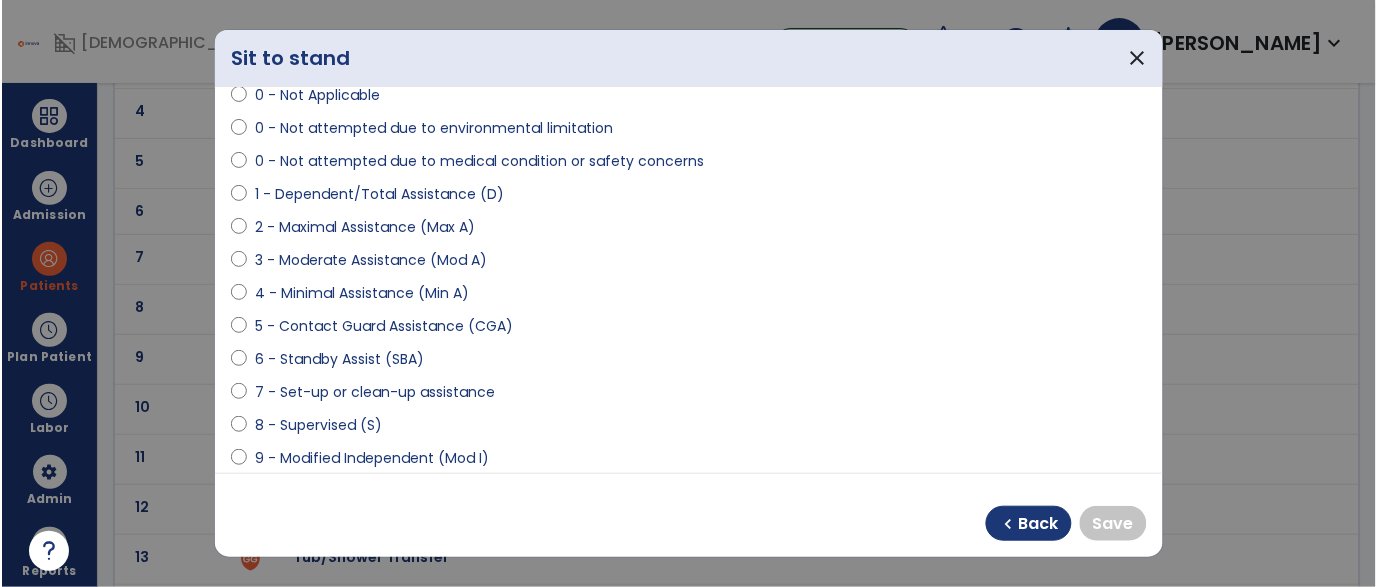 scroll, scrollTop: 286, scrollLeft: 0, axis: vertical 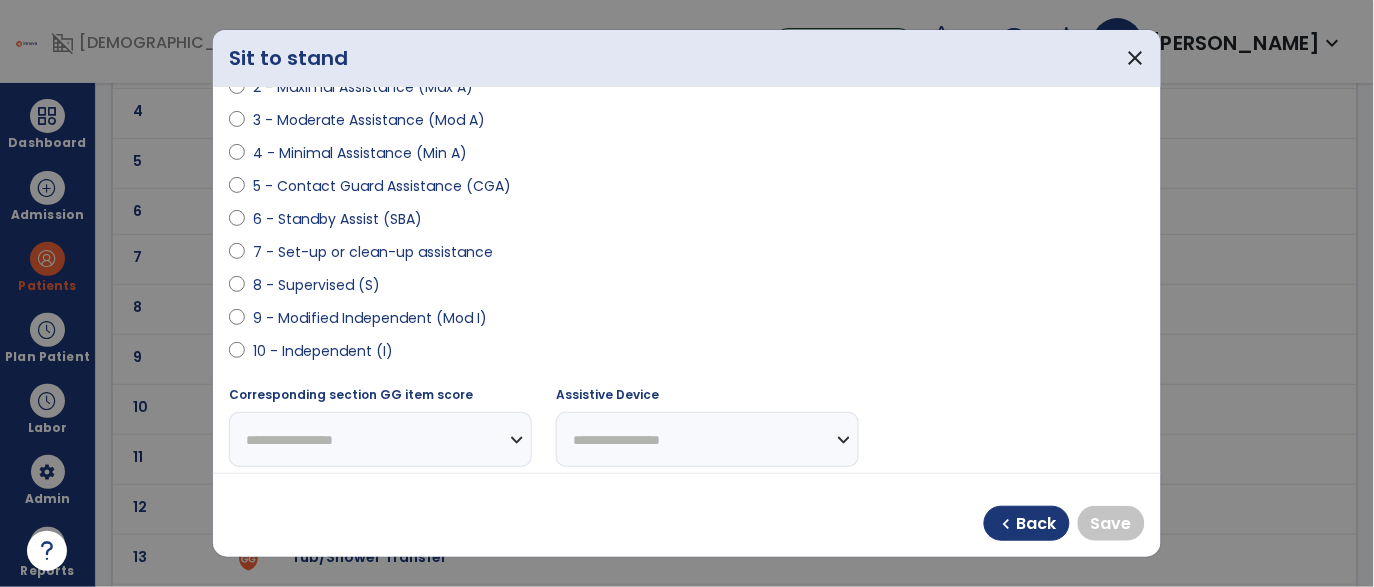 select on "**********" 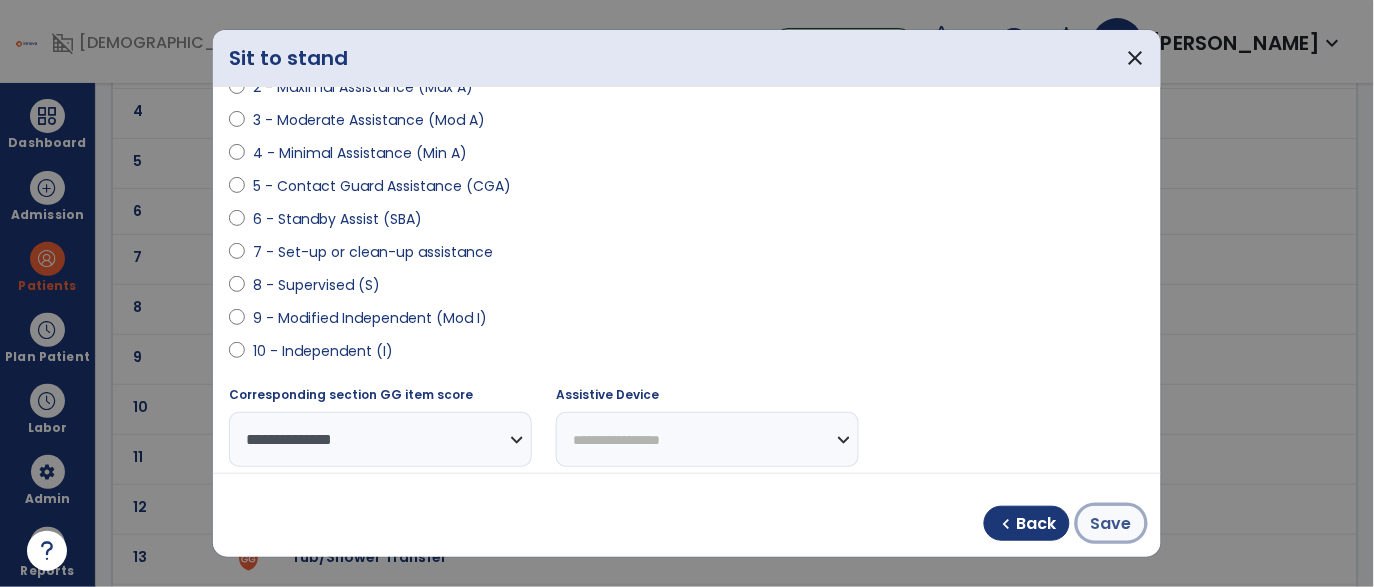 click on "Save" at bounding box center (1111, 523) 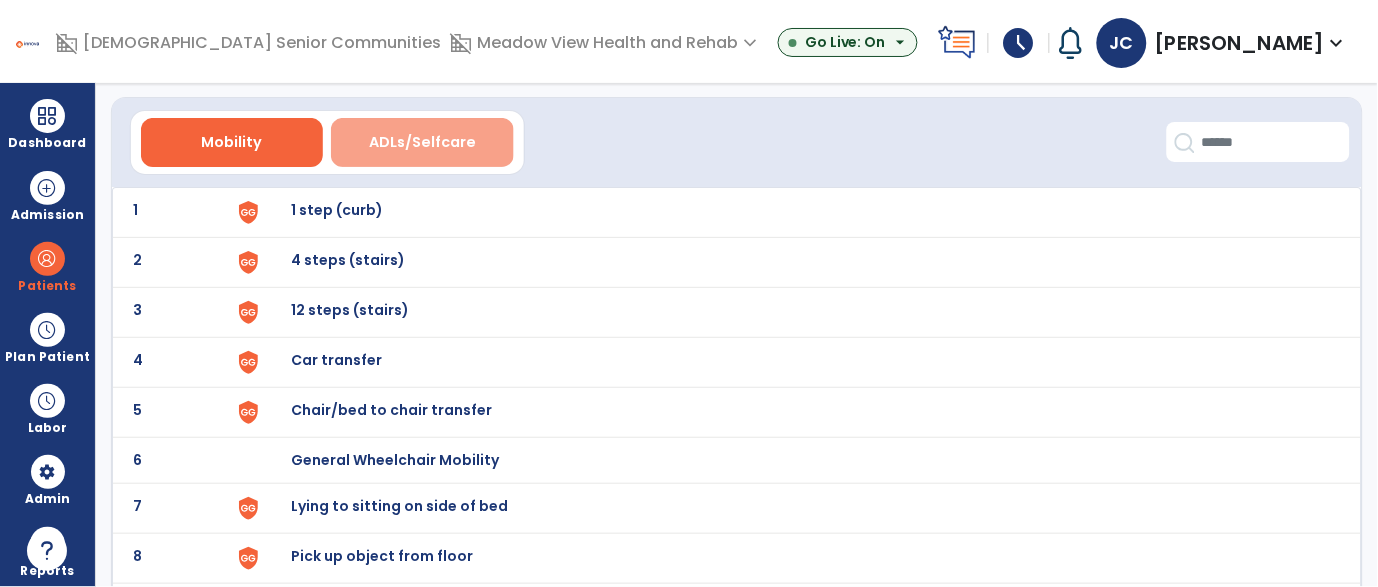 scroll, scrollTop: 50, scrollLeft: 0, axis: vertical 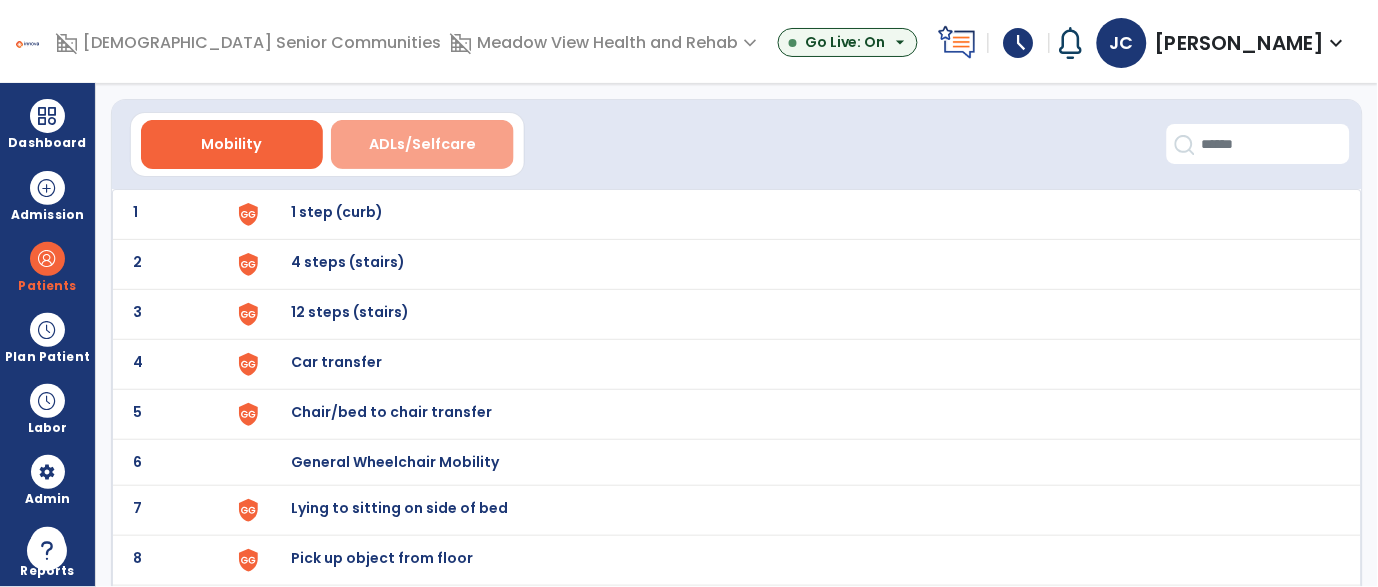 click on "ADLs/Selfcare" at bounding box center (422, 144) 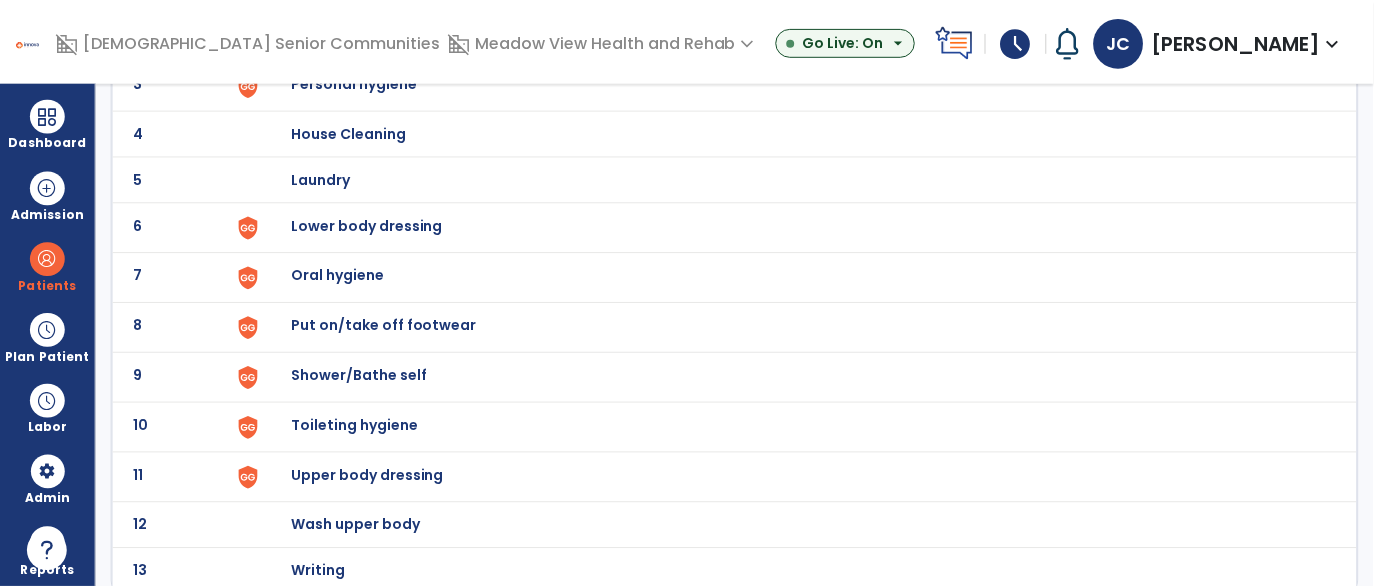 scroll, scrollTop: 282, scrollLeft: 0, axis: vertical 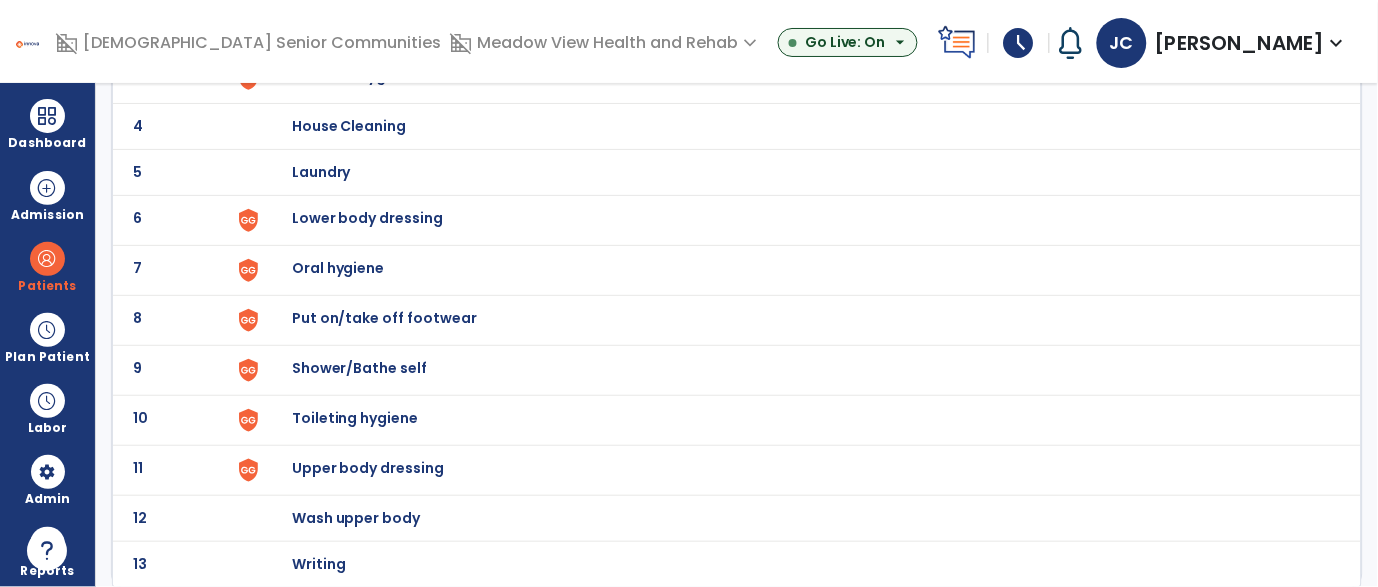 click on "Lower body dressing" at bounding box center (405, -20) 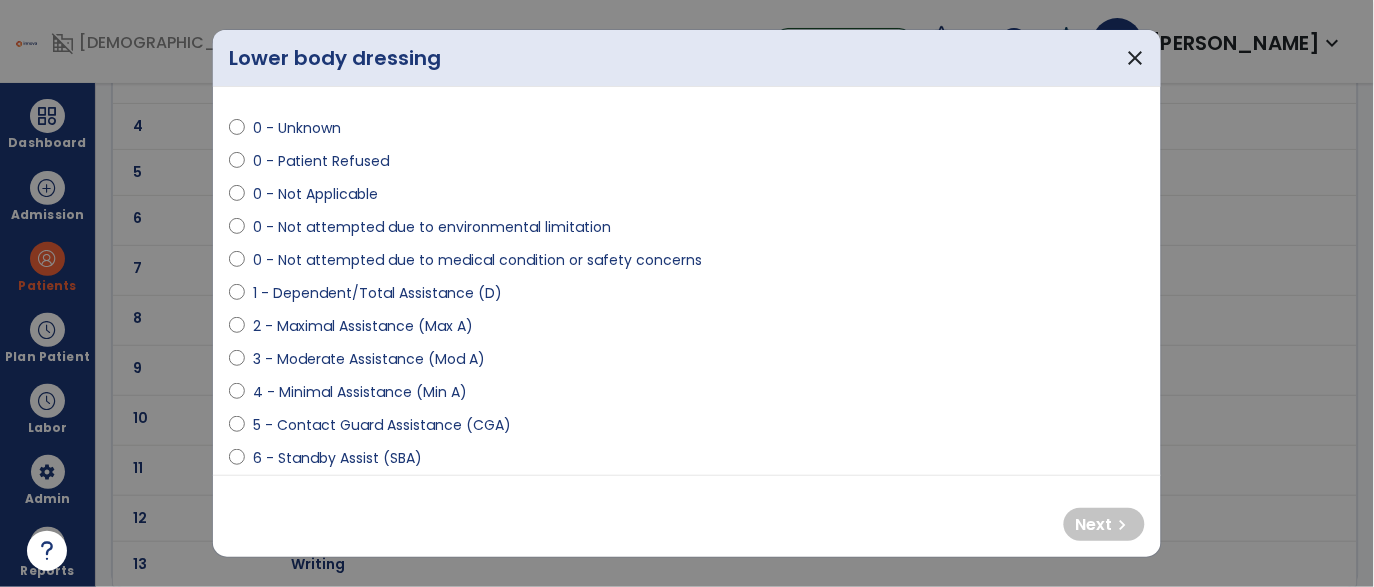 scroll, scrollTop: 70, scrollLeft: 0, axis: vertical 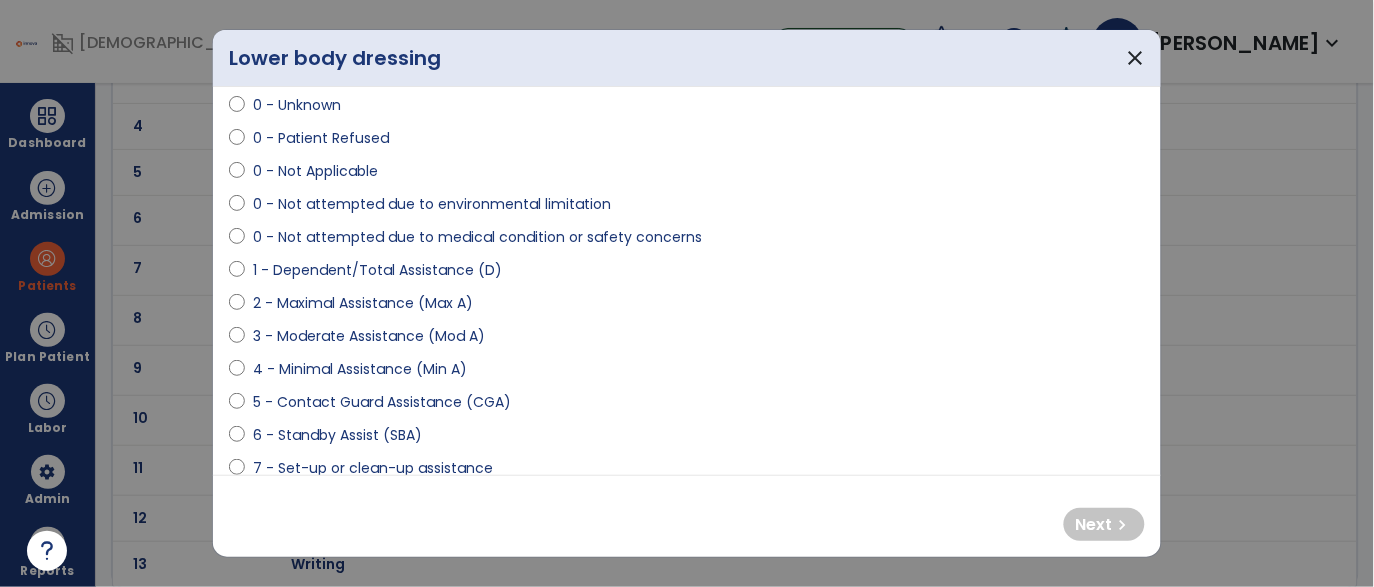 select on "**********" 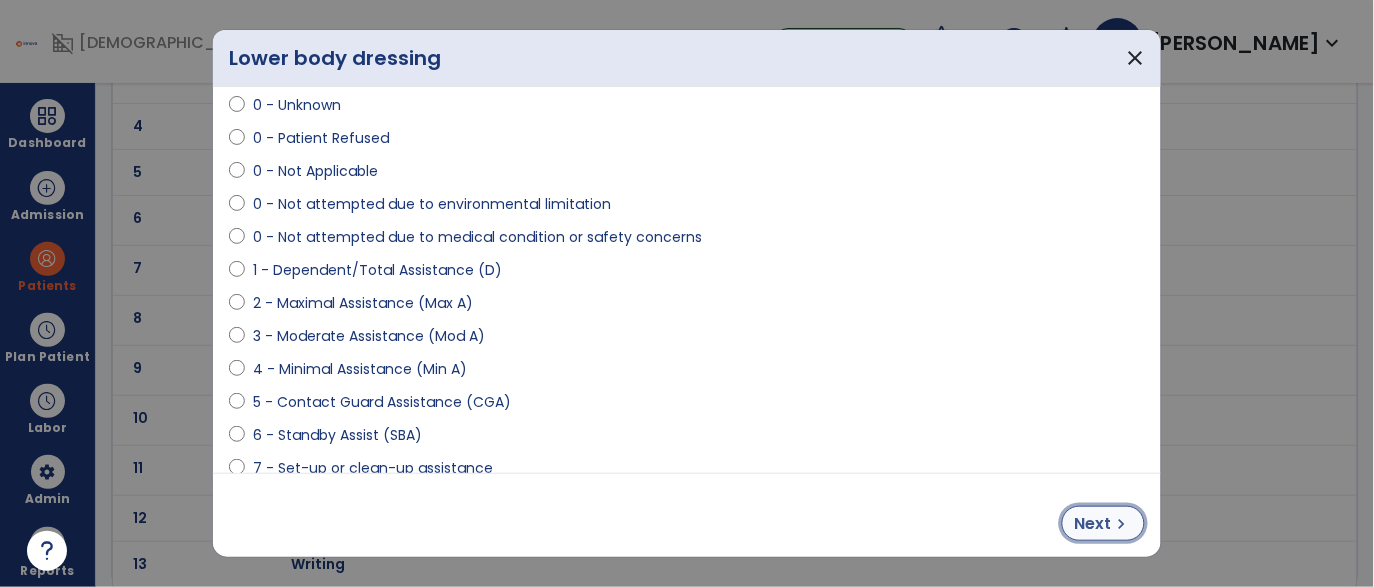 click on "chevron_right" at bounding box center [1122, 524] 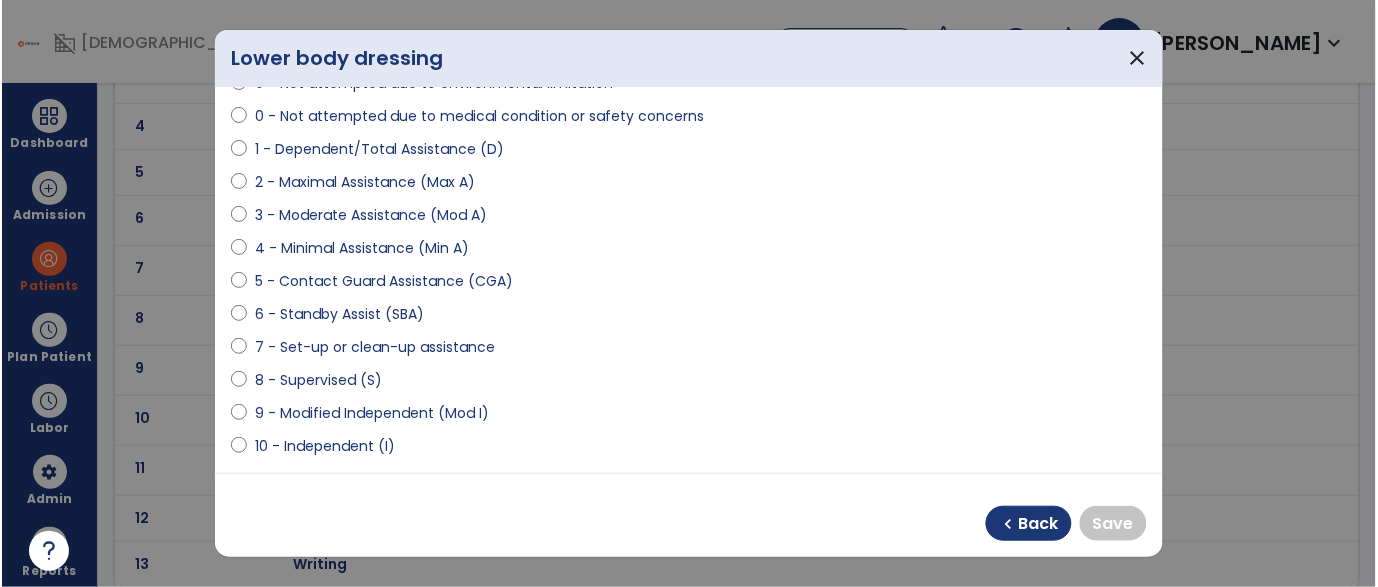 scroll, scrollTop: 207, scrollLeft: 0, axis: vertical 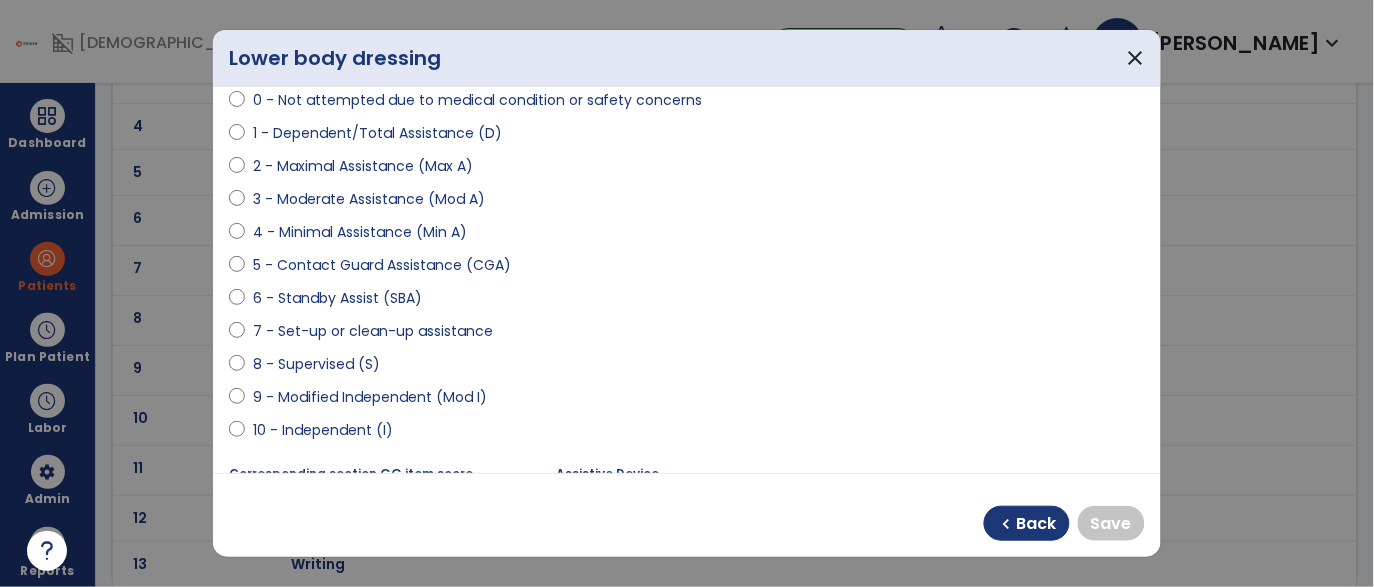 select on "**********" 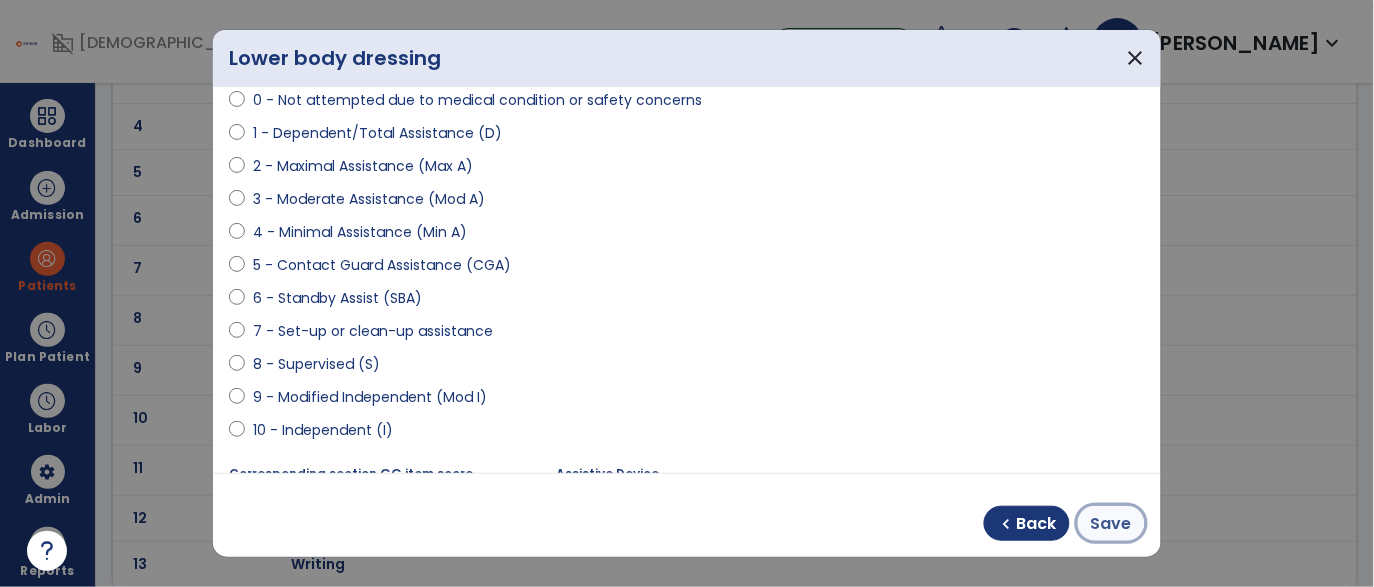click on "Save" at bounding box center [1111, 524] 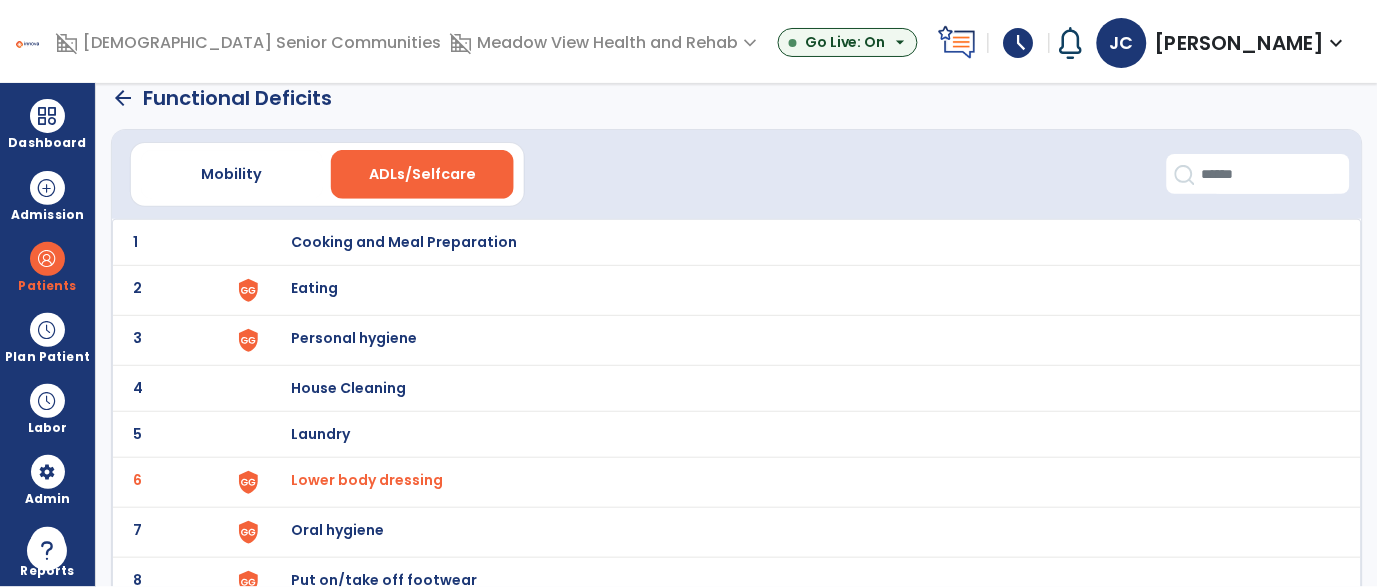 scroll, scrollTop: 0, scrollLeft: 0, axis: both 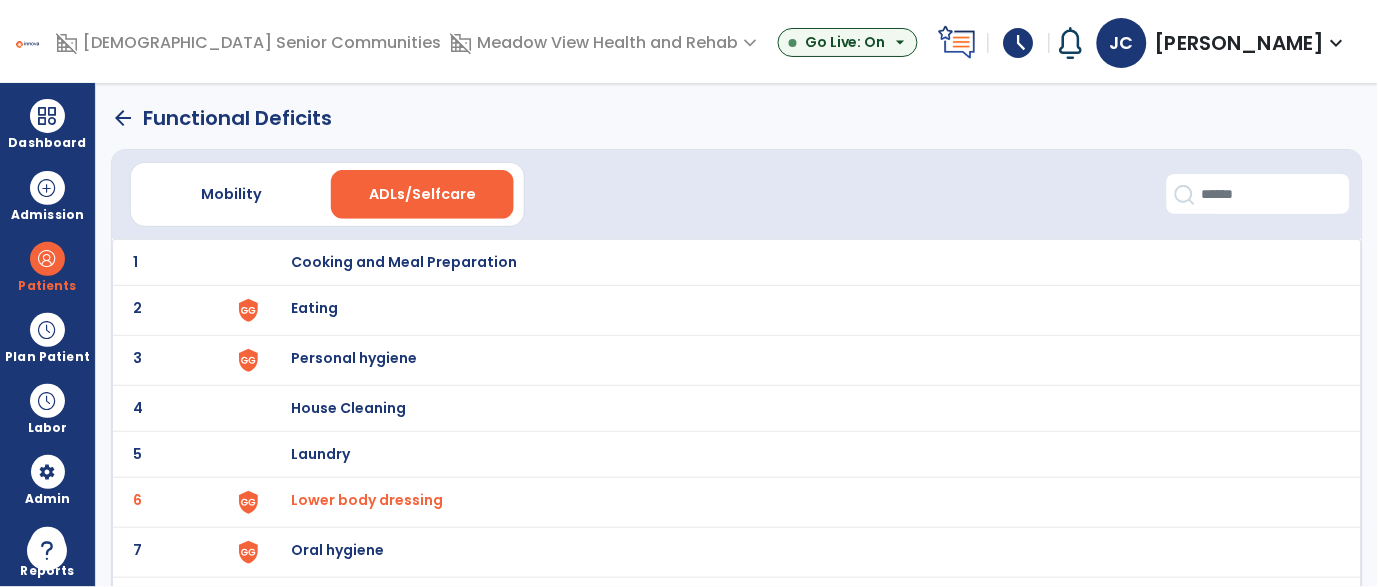 click on "Mobility   ADLs/Selfcare" 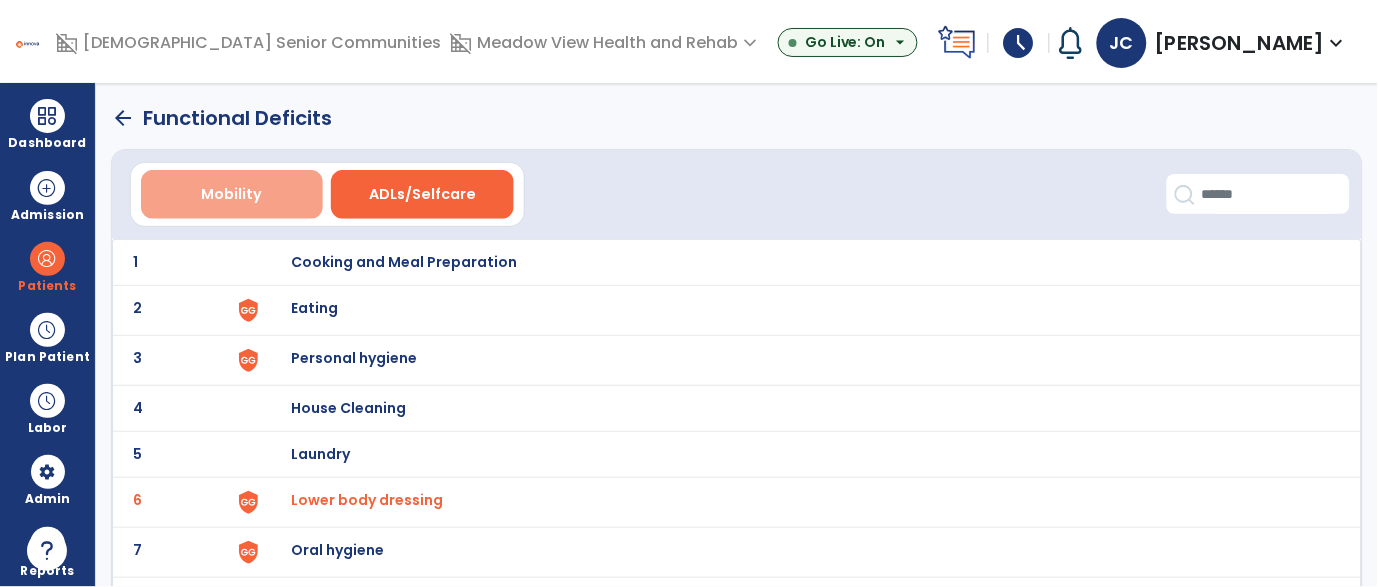 click on "Mobility" at bounding box center [231, 194] 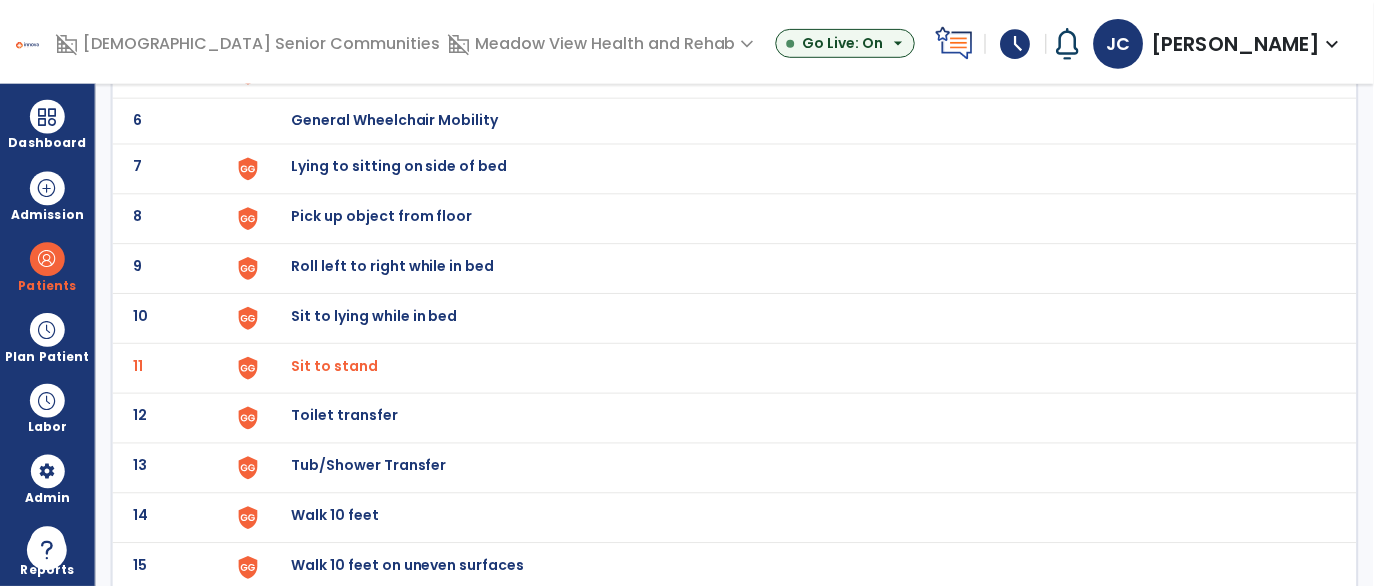 scroll, scrollTop: 400, scrollLeft: 0, axis: vertical 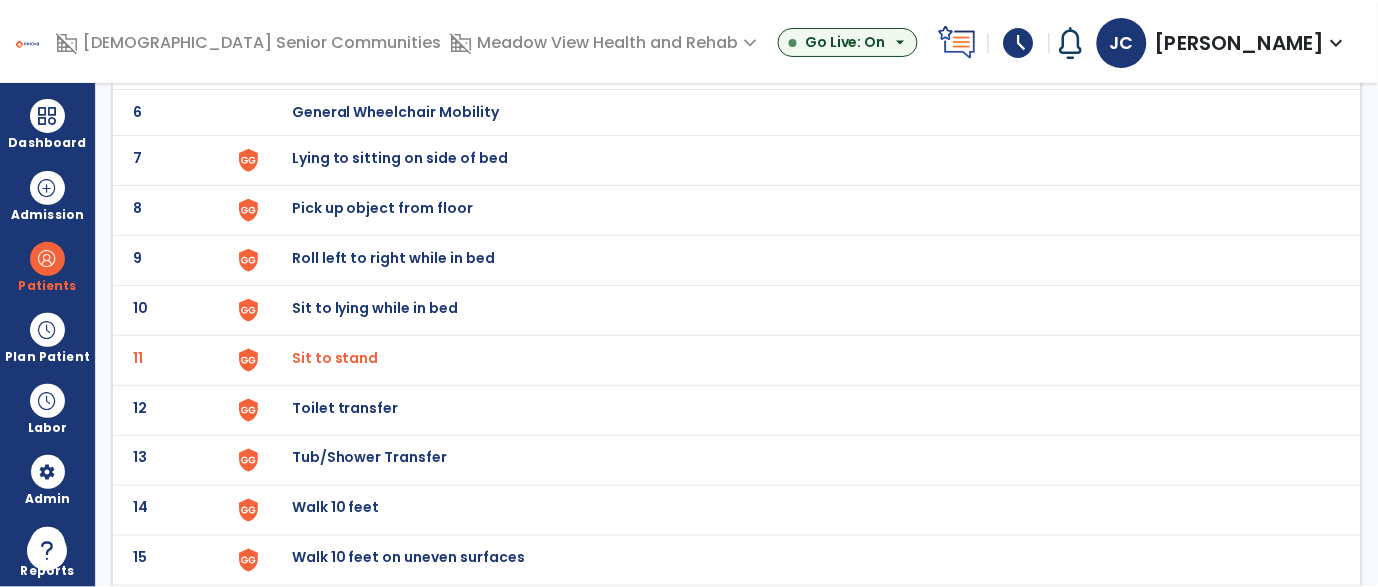 click on "Toilet transfer" at bounding box center [338, -138] 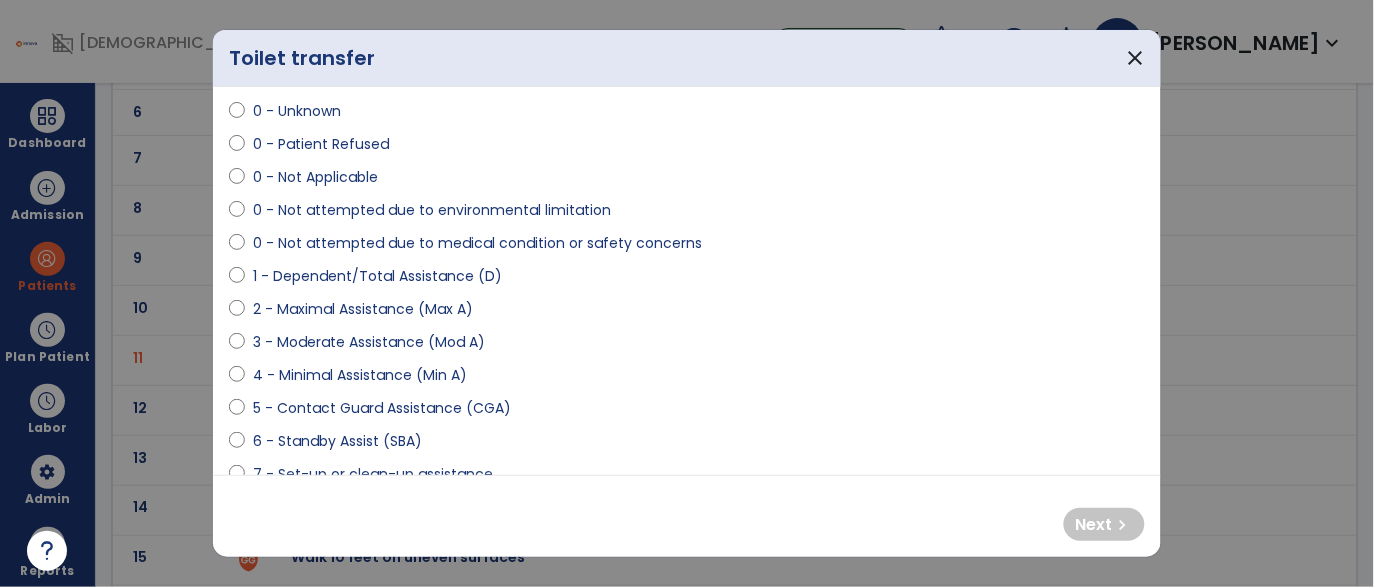 scroll, scrollTop: 65, scrollLeft: 0, axis: vertical 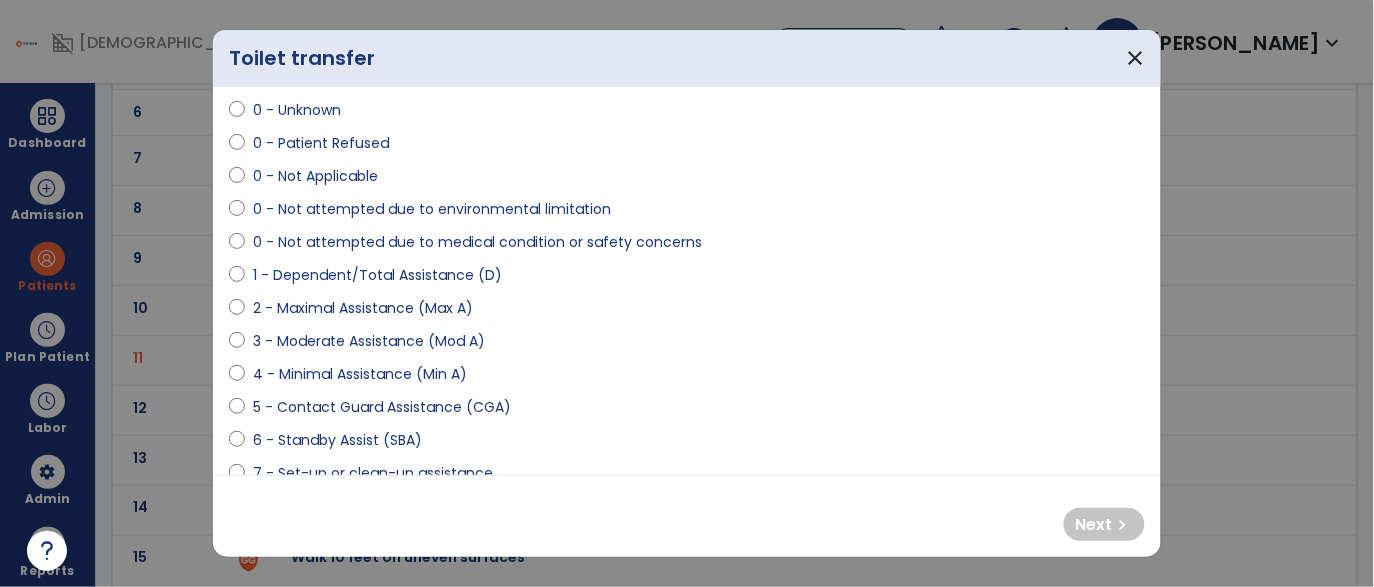 click on "0 - Unknown 0 - Patient Refused 0 - Not Applicable 0 - Not attempted due to environmental limitation 0 - Not attempted due to medical condition or safety concerns 1 - Dependent/Total Assistance (D) 2 - Maximal Assistance (Max A) 3 - Moderate Assistance (Mod A) 4 - Minimal Assistance (Min A) 5 - Contact Guard Assistance (CGA) 6 - Standby Assist (SBA) 7 - Set-up or clean-up assistance 8 - Supervised (S) 9 - Modified Independent (Mod I) 10 - Independent (I)" at bounding box center [687, 333] 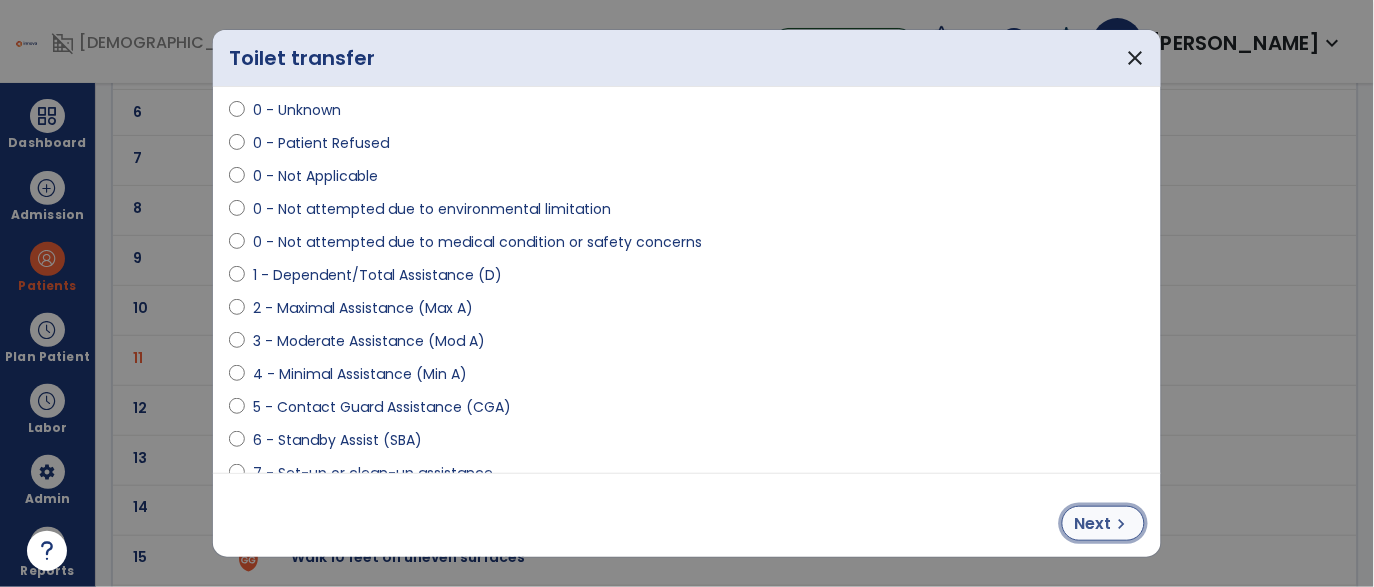 click on "Next" at bounding box center [1093, 524] 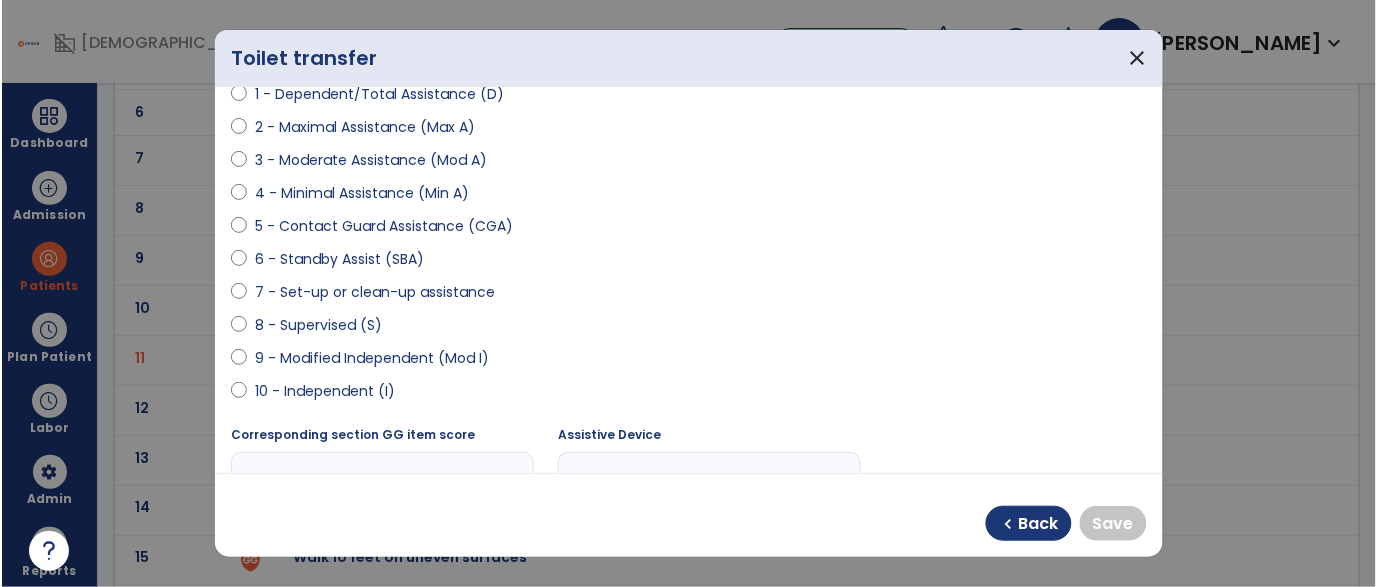 scroll, scrollTop: 252, scrollLeft: 0, axis: vertical 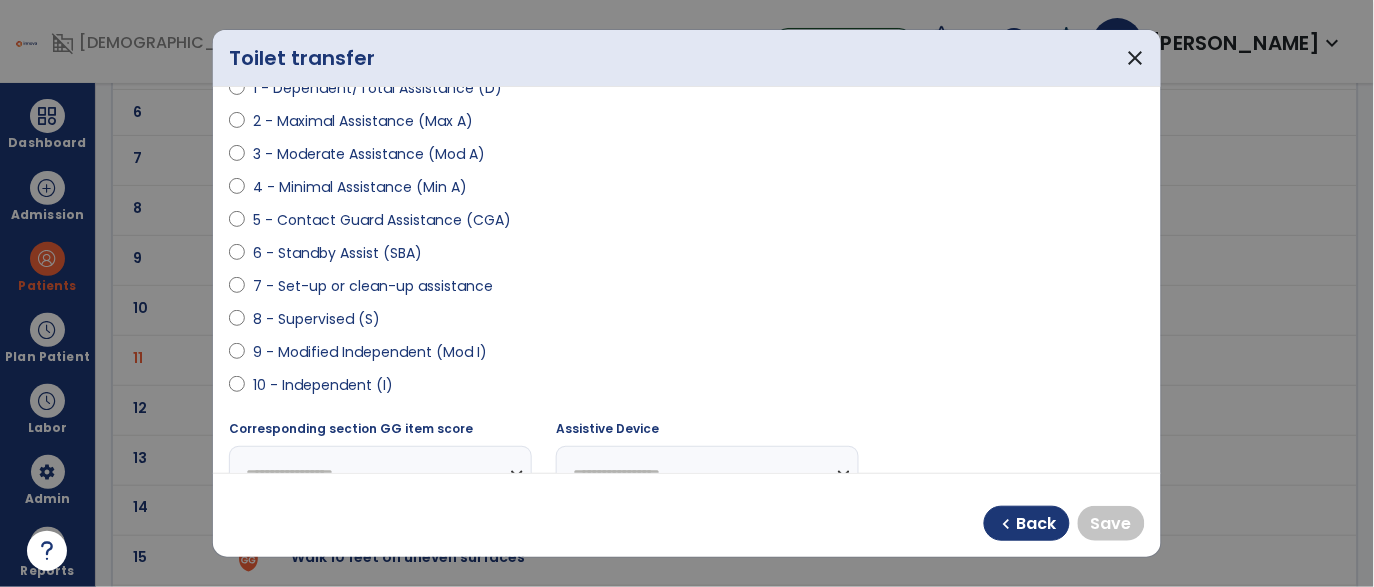 select on "**********" 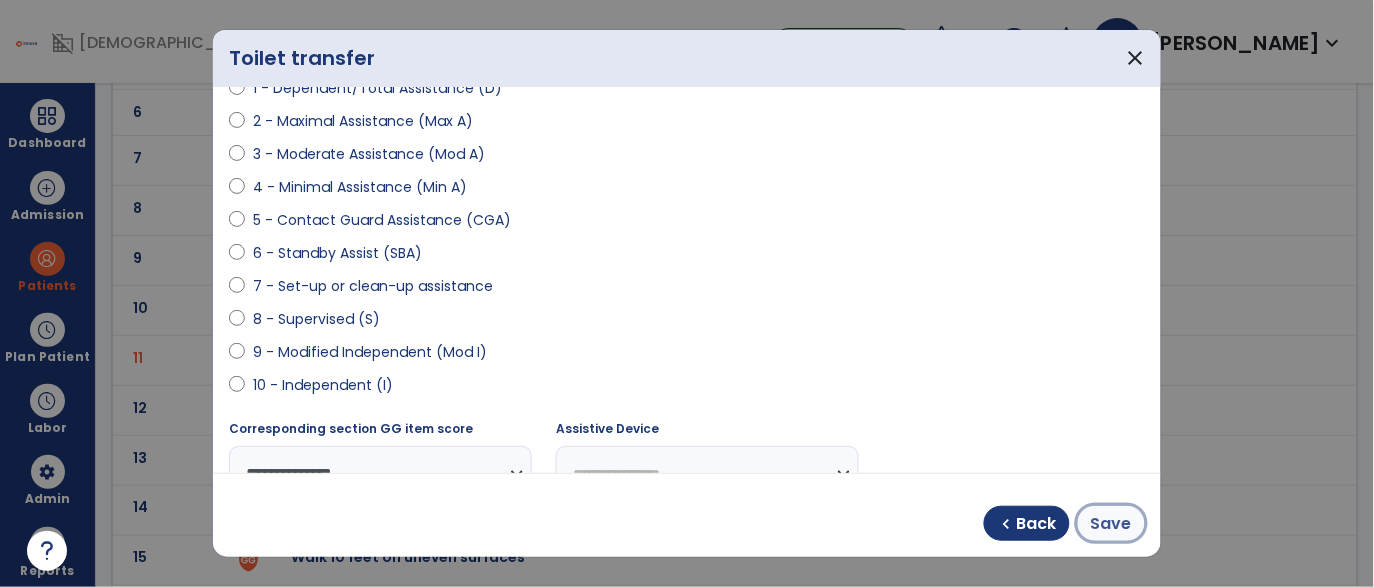 click on "Save" at bounding box center [1111, 524] 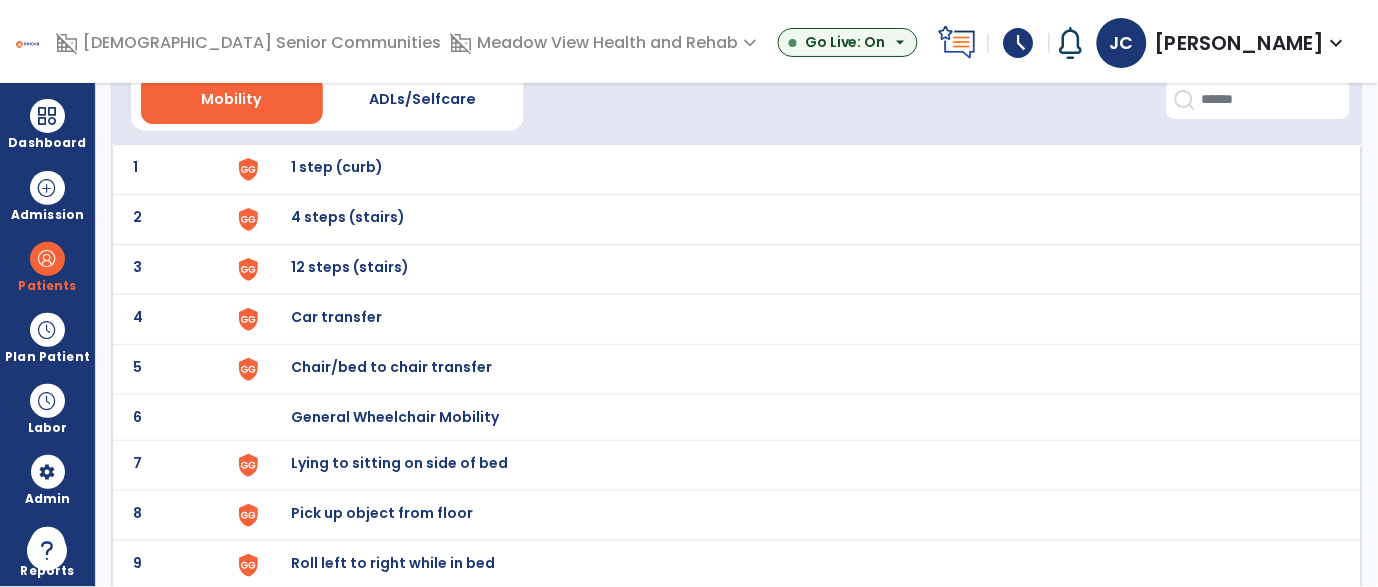 scroll, scrollTop: 89, scrollLeft: 0, axis: vertical 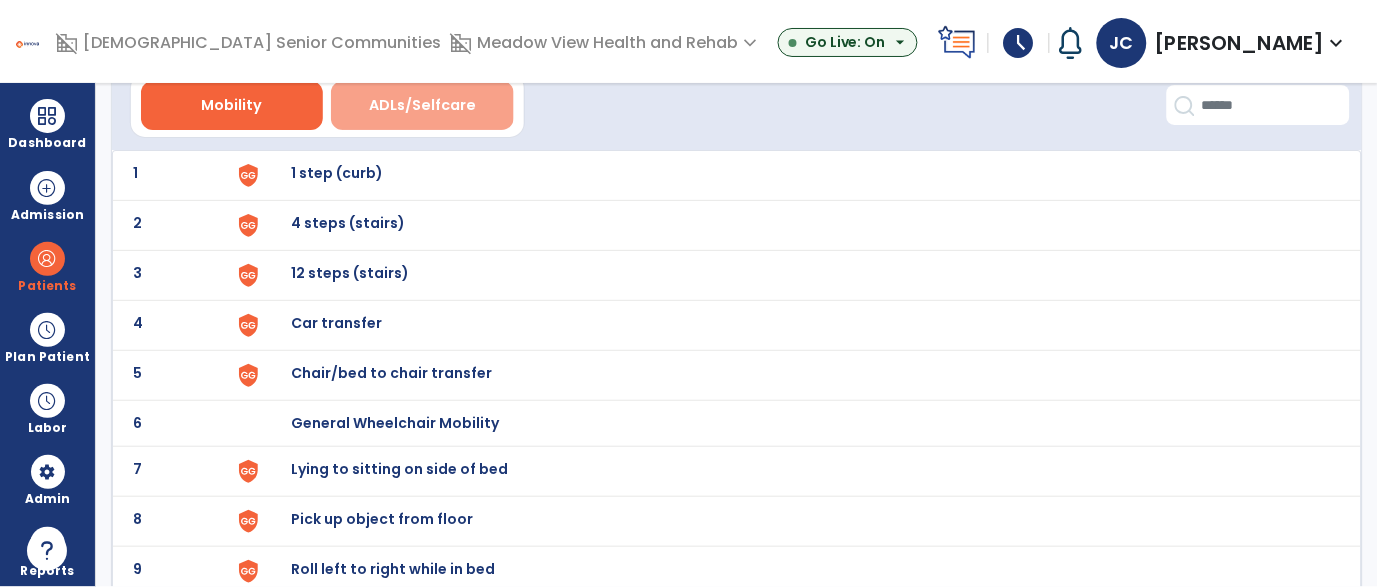 click on "ADLs/Selfcare" at bounding box center (422, 105) 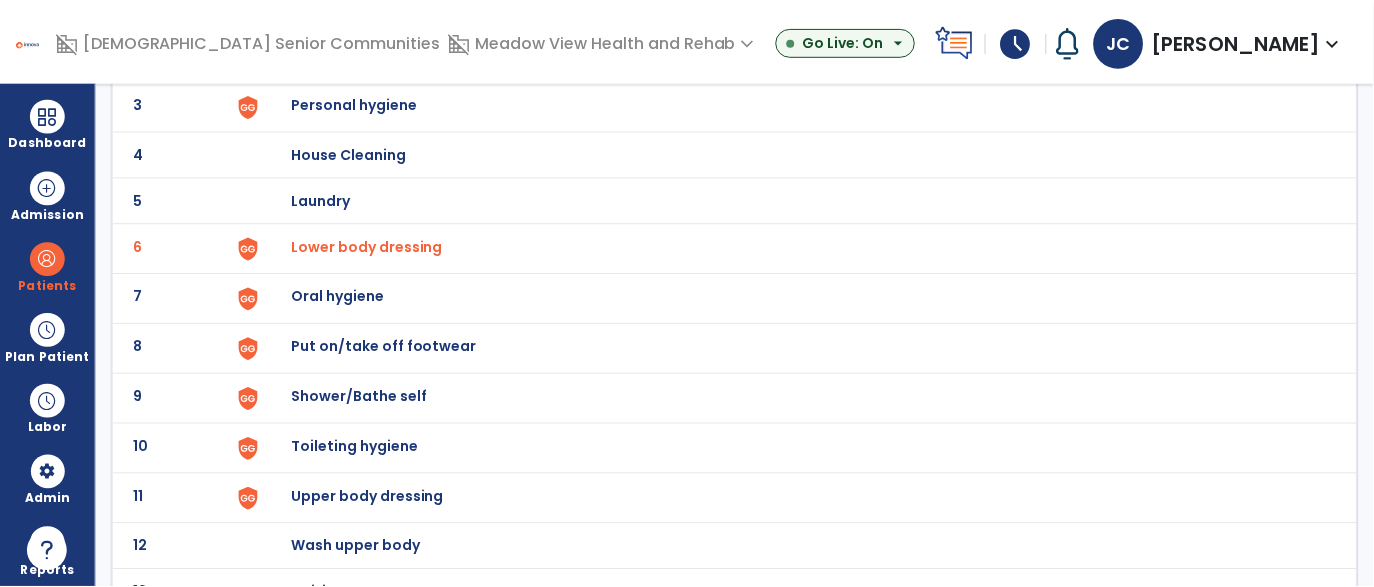 scroll, scrollTop: 282, scrollLeft: 0, axis: vertical 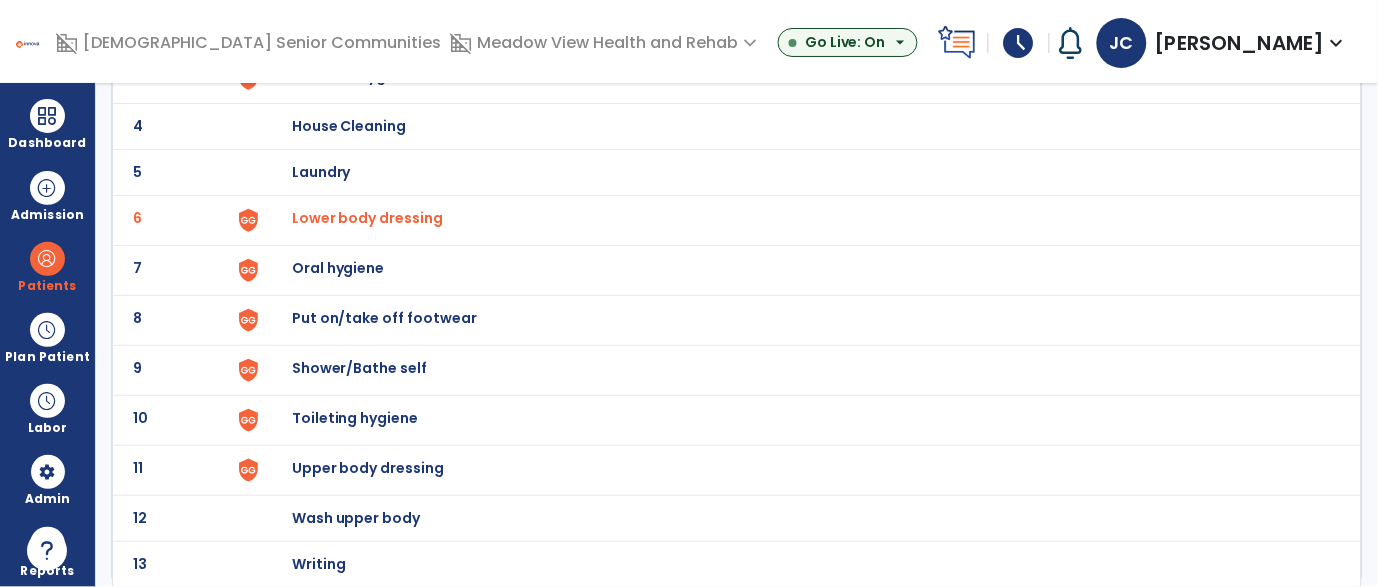 click on "Toileting hygiene" at bounding box center (405, -20) 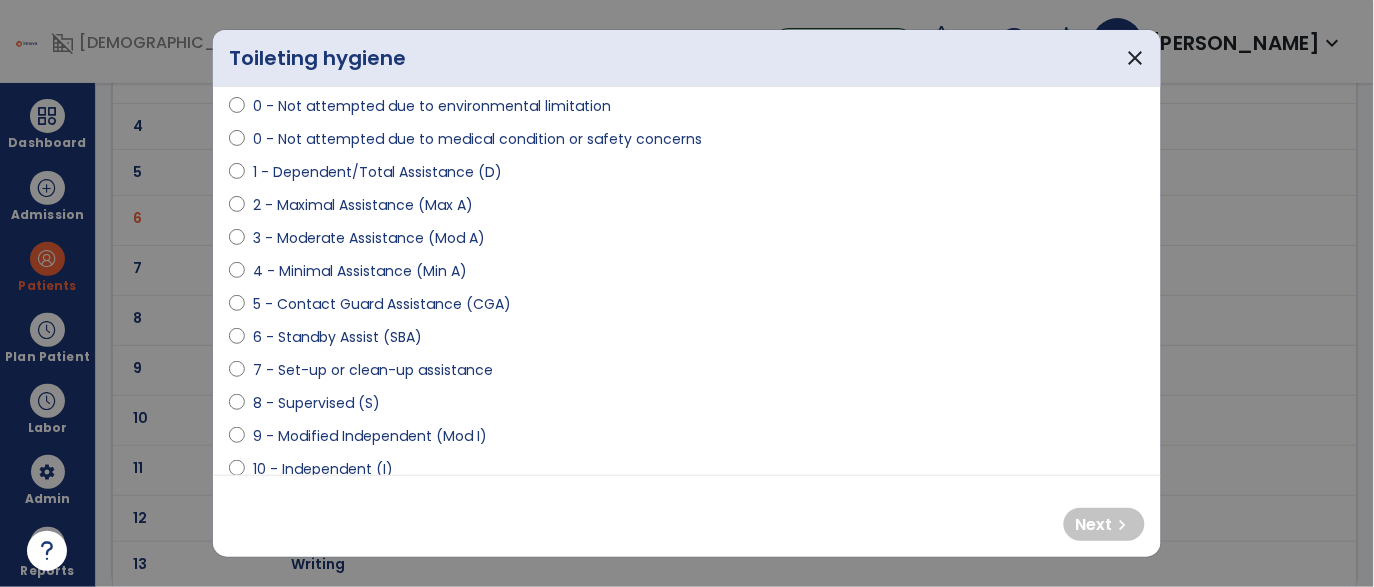 scroll, scrollTop: 178, scrollLeft: 0, axis: vertical 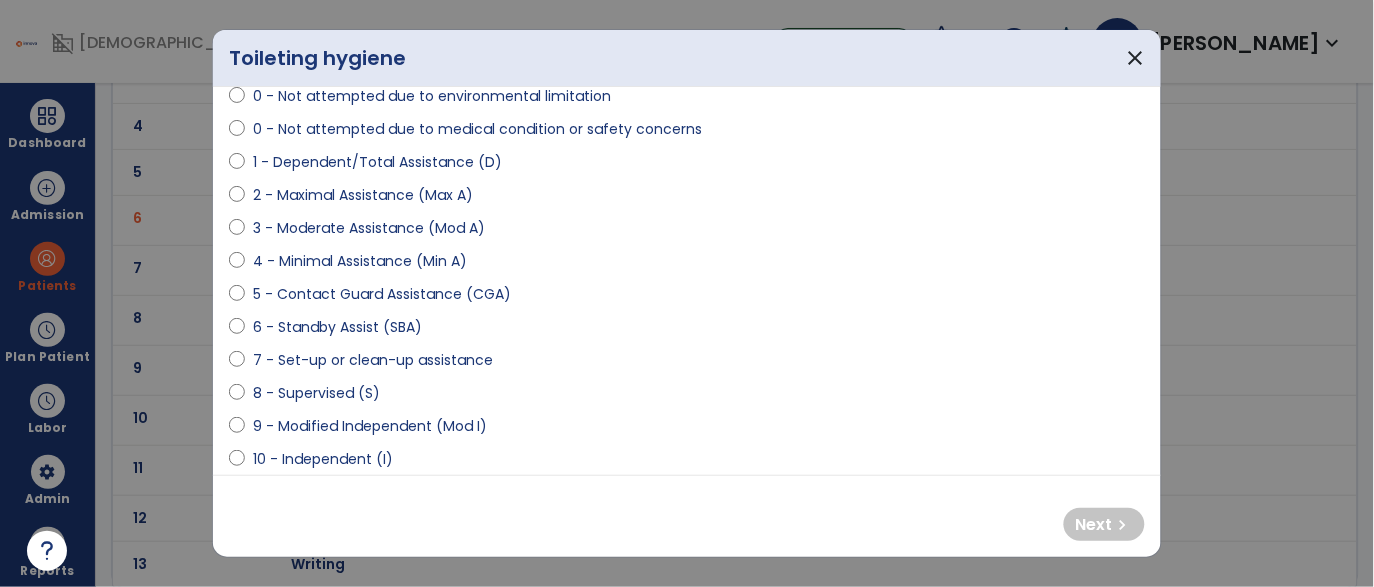 select on "**********" 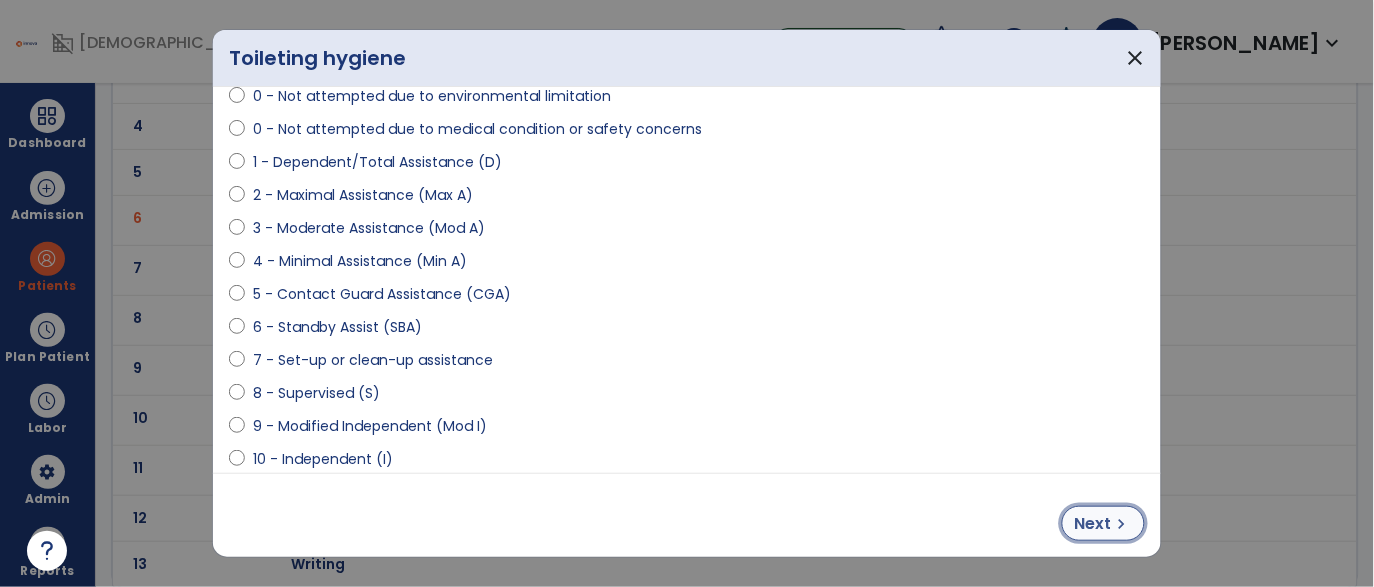click on "chevron_right" at bounding box center [1122, 524] 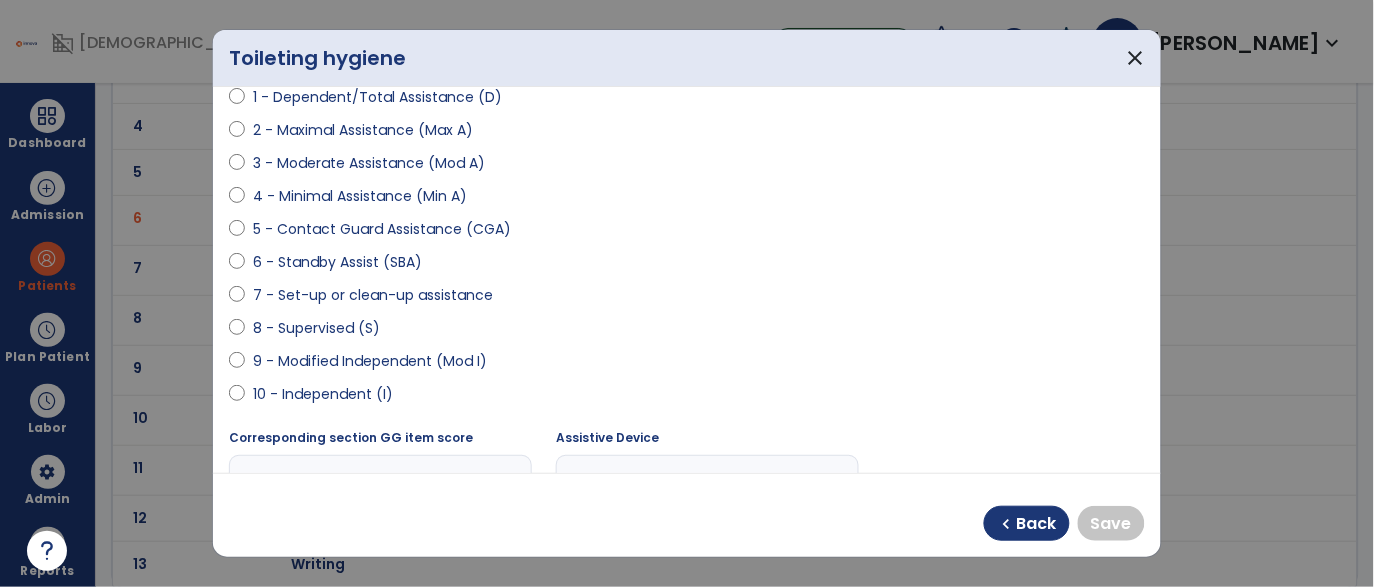 scroll, scrollTop: 231, scrollLeft: 0, axis: vertical 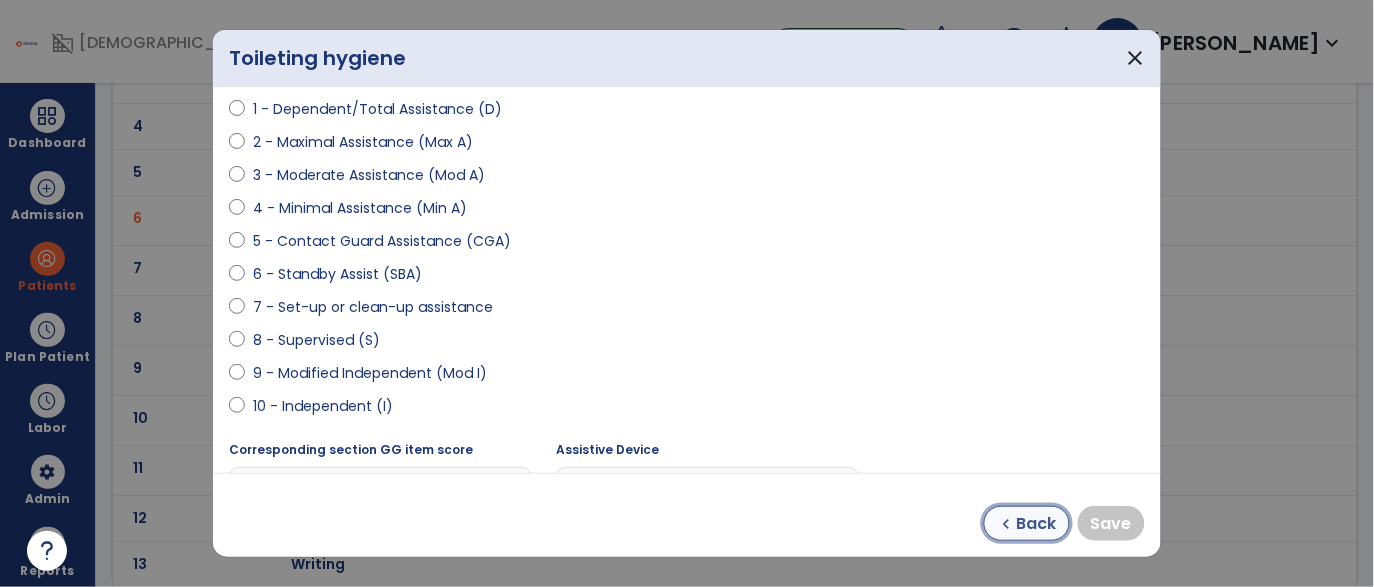 click on "Back" at bounding box center [1037, 524] 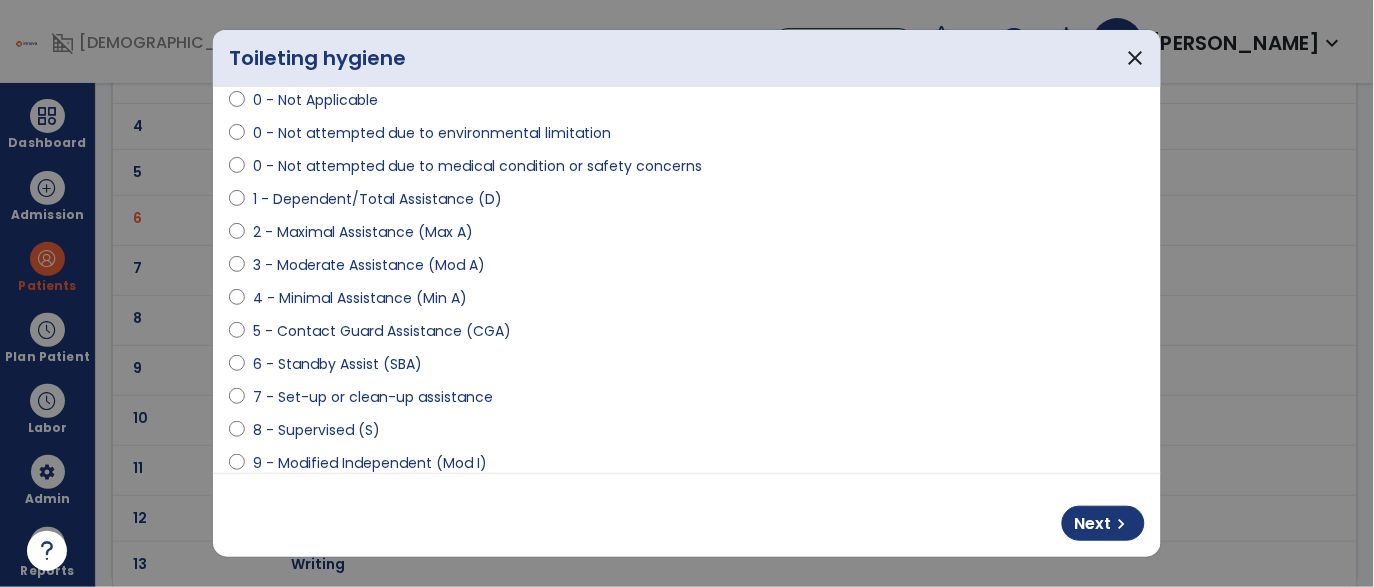 scroll, scrollTop: 129, scrollLeft: 0, axis: vertical 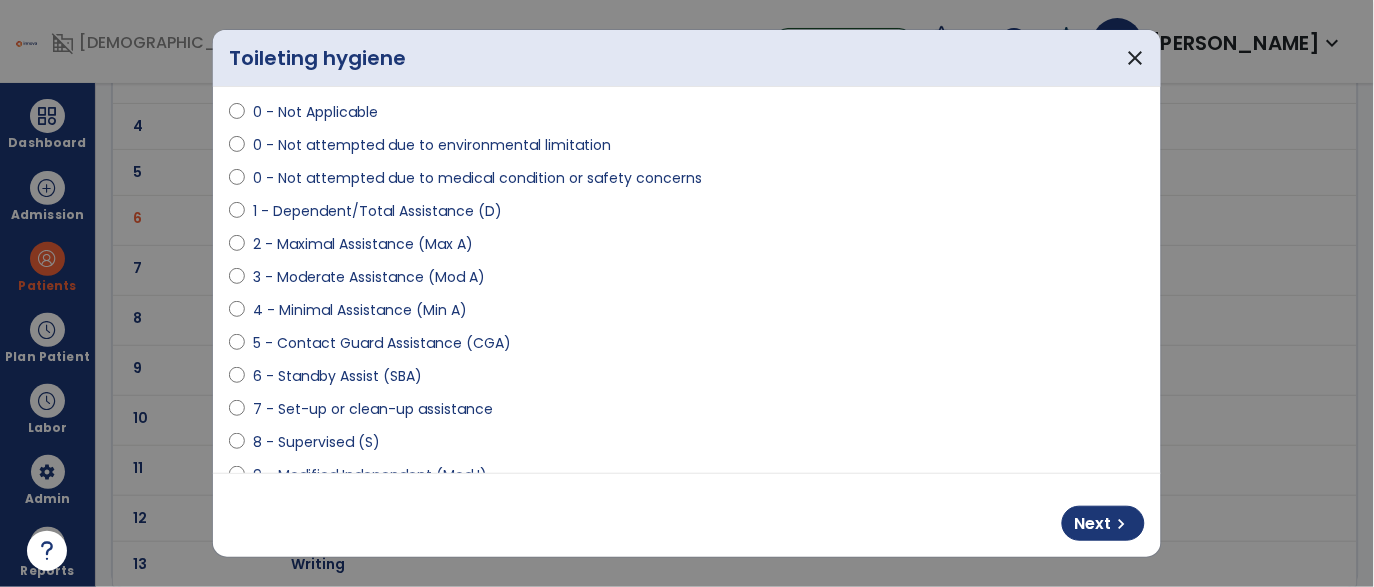 select on "**********" 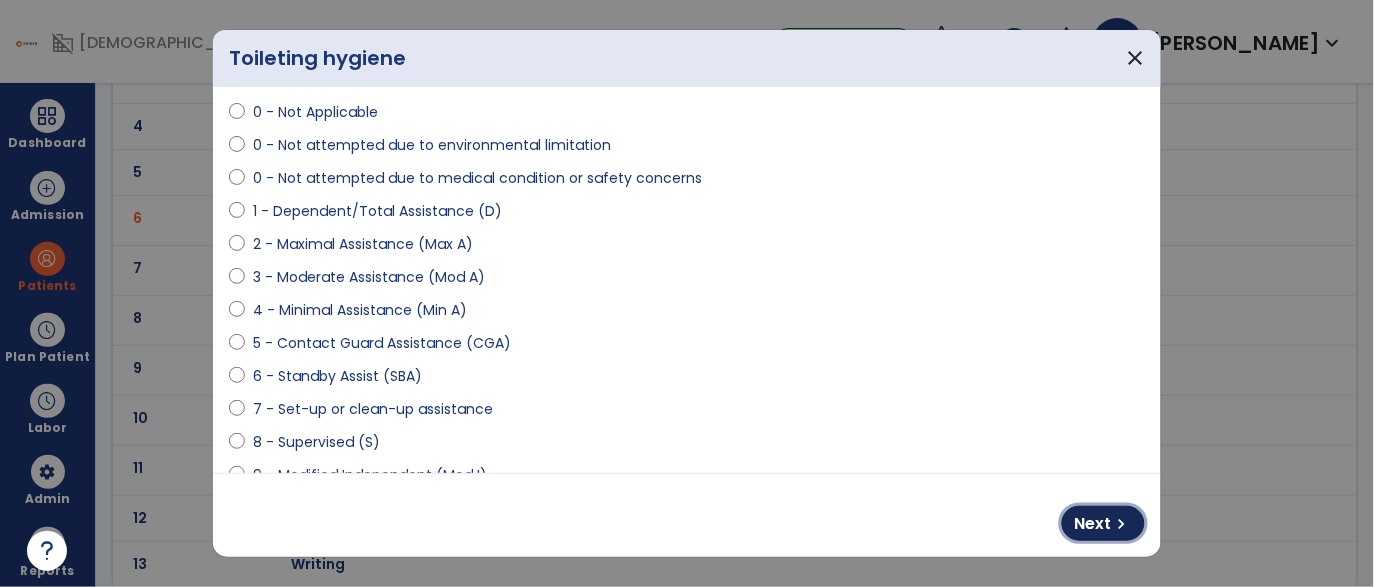 drag, startPoint x: 1125, startPoint y: 522, endPoint x: 838, endPoint y: 480, distance: 290.0569 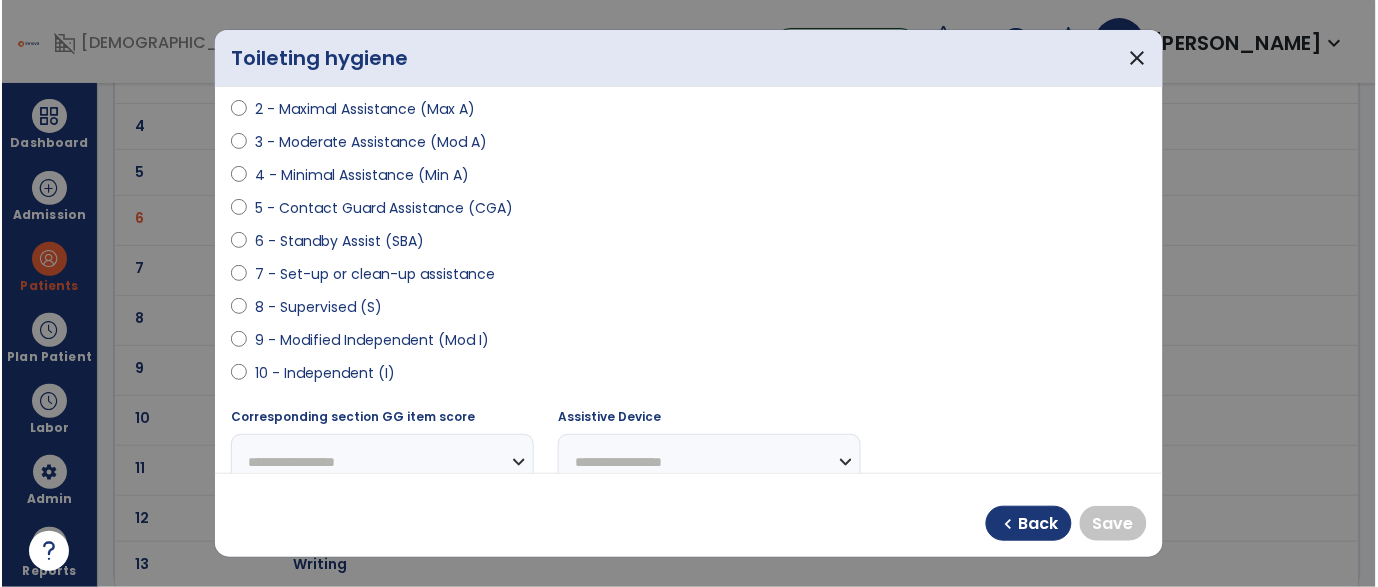 scroll, scrollTop: 289, scrollLeft: 0, axis: vertical 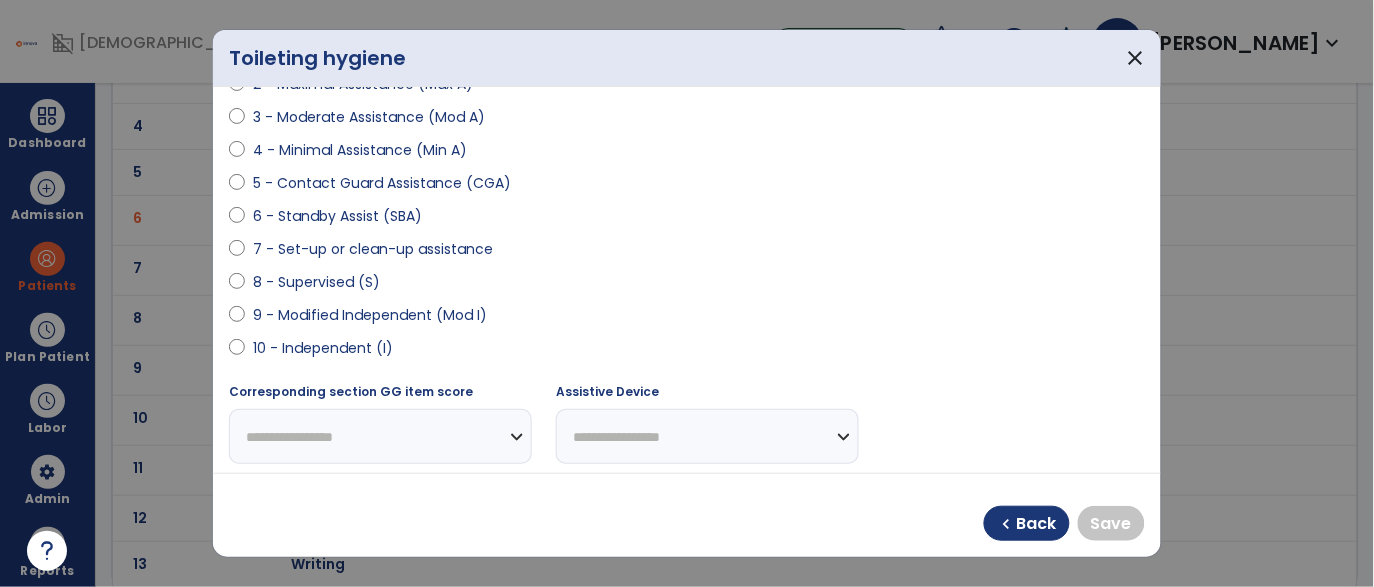 select on "**********" 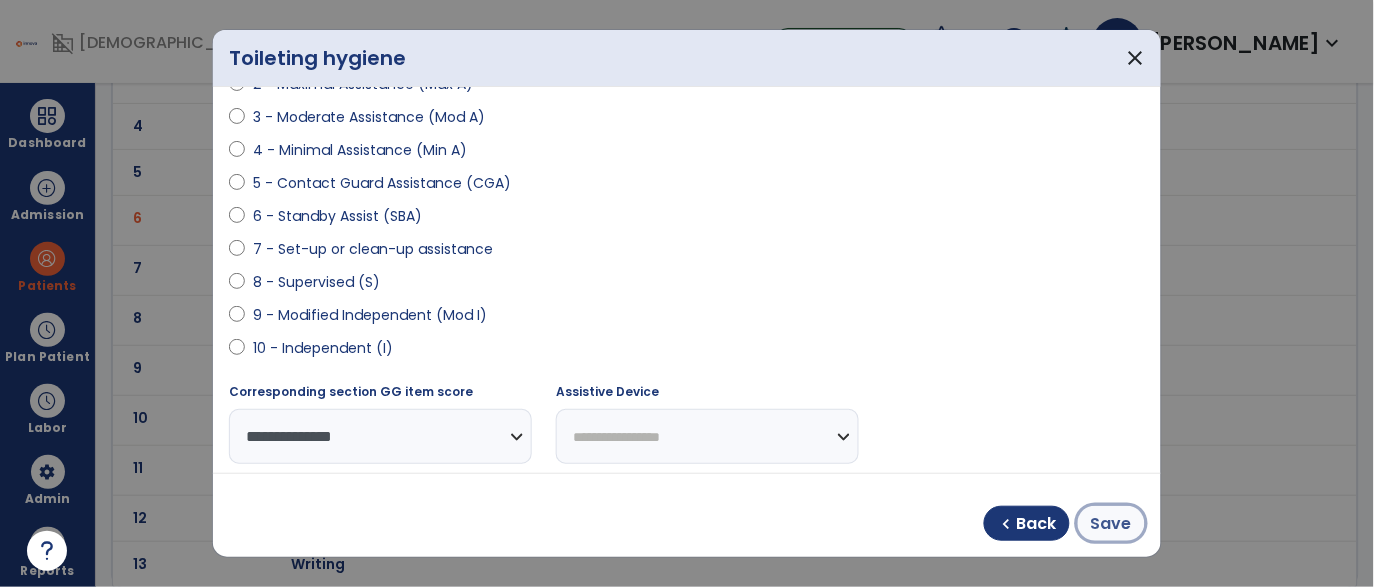 click on "Save" at bounding box center [1111, 524] 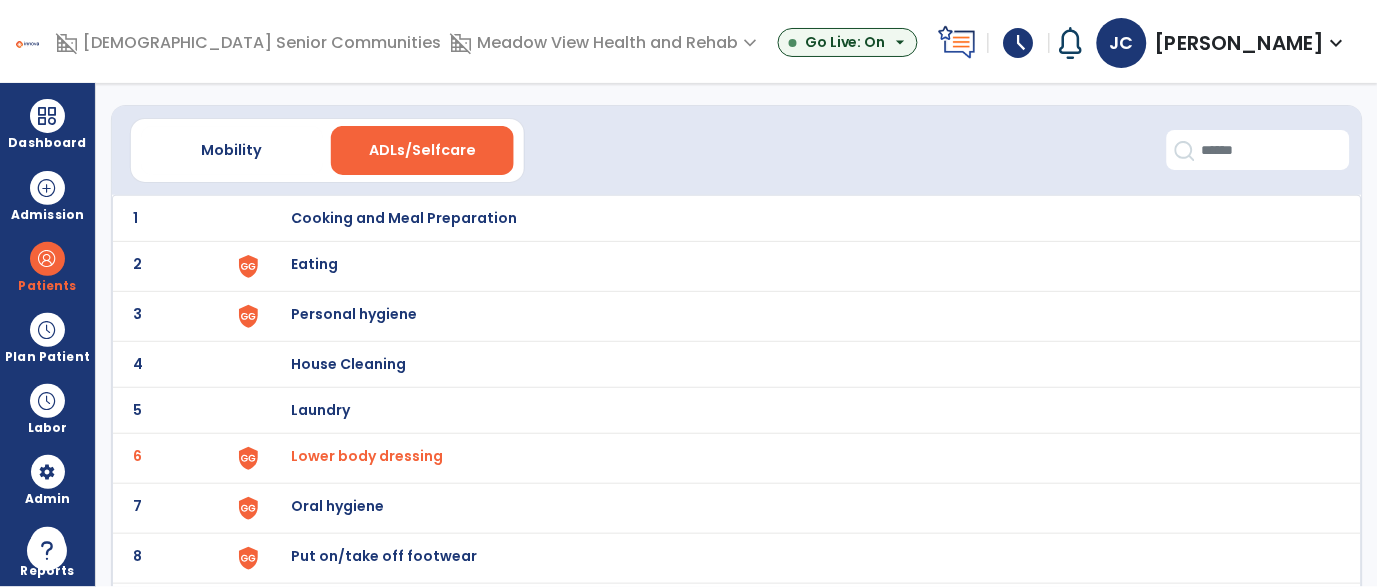 scroll, scrollTop: 0, scrollLeft: 0, axis: both 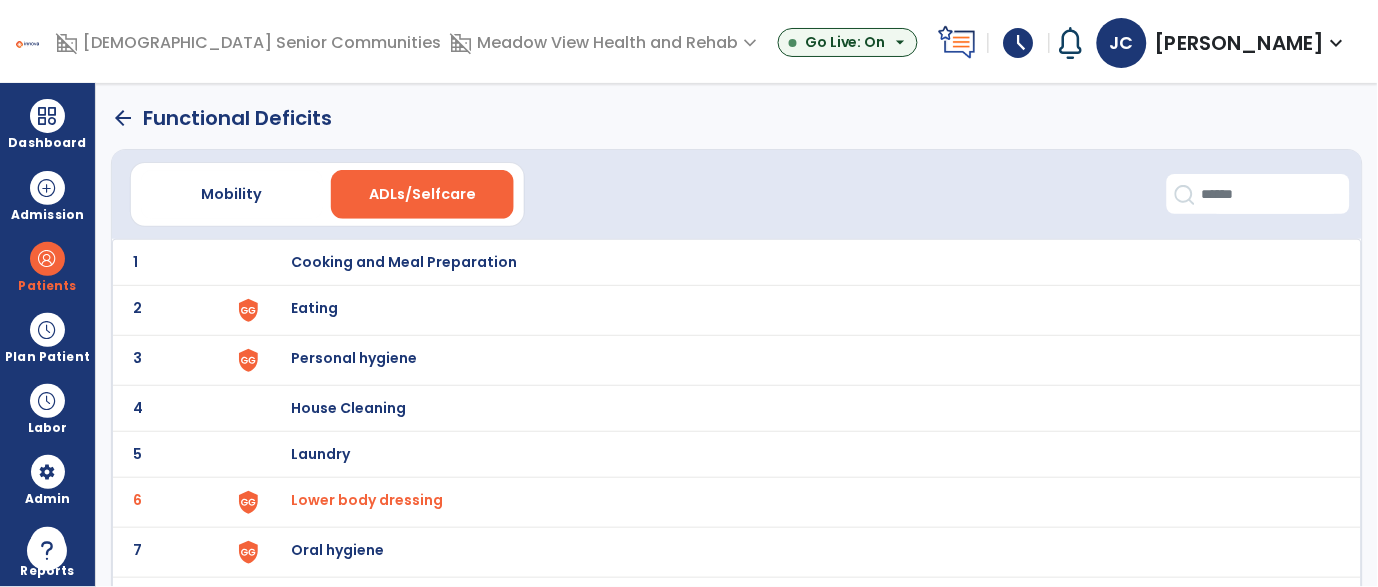 click on "arrow_back" 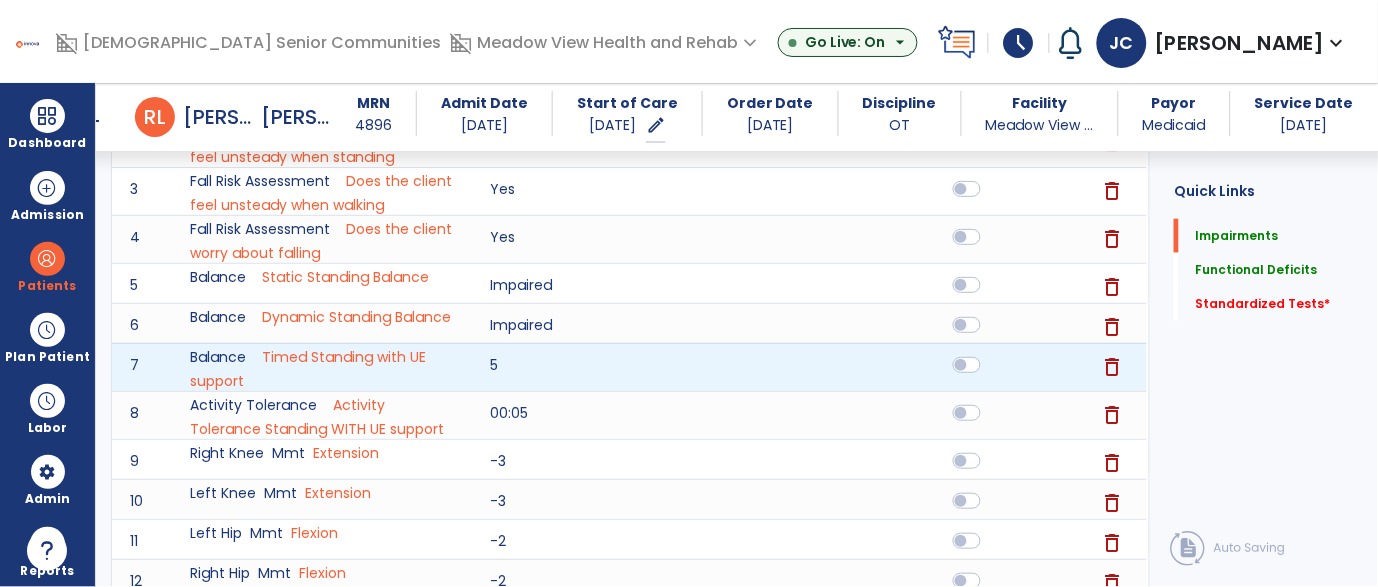 scroll, scrollTop: 373, scrollLeft: 0, axis: vertical 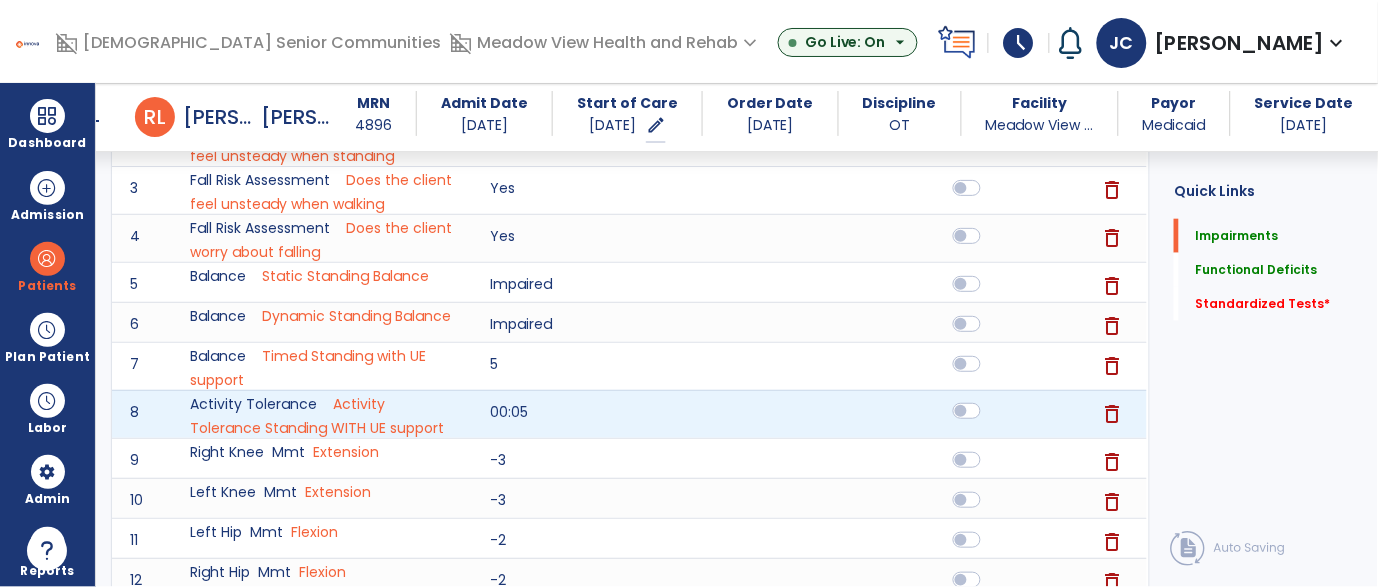click 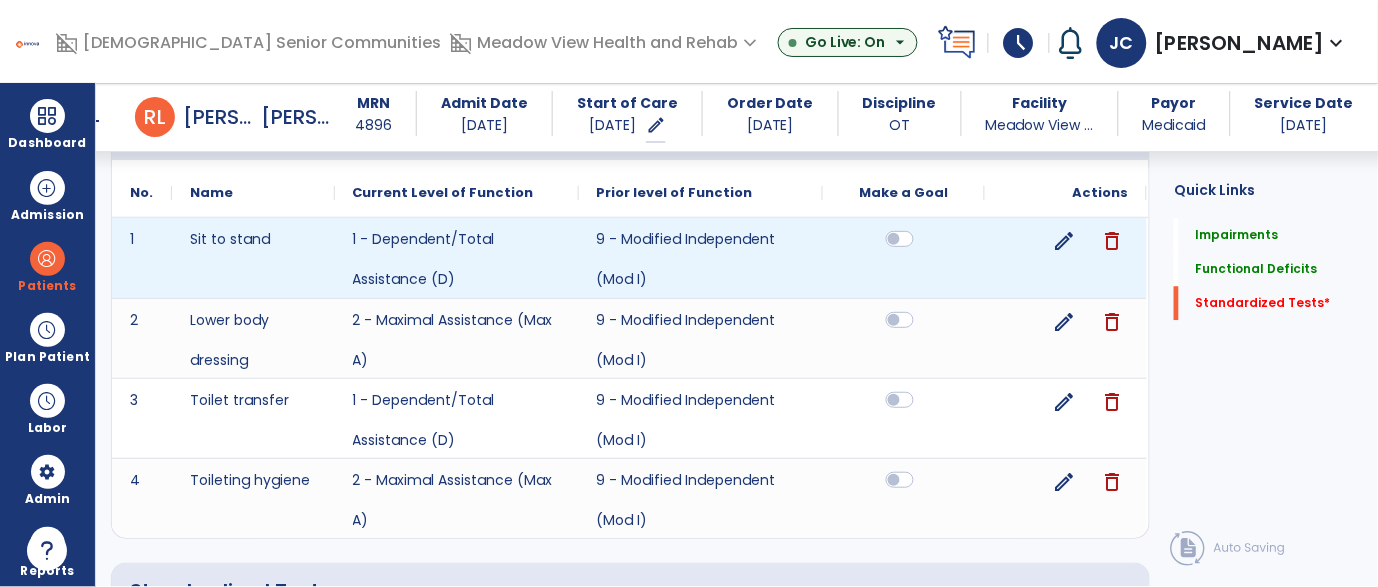 scroll, scrollTop: 943, scrollLeft: 0, axis: vertical 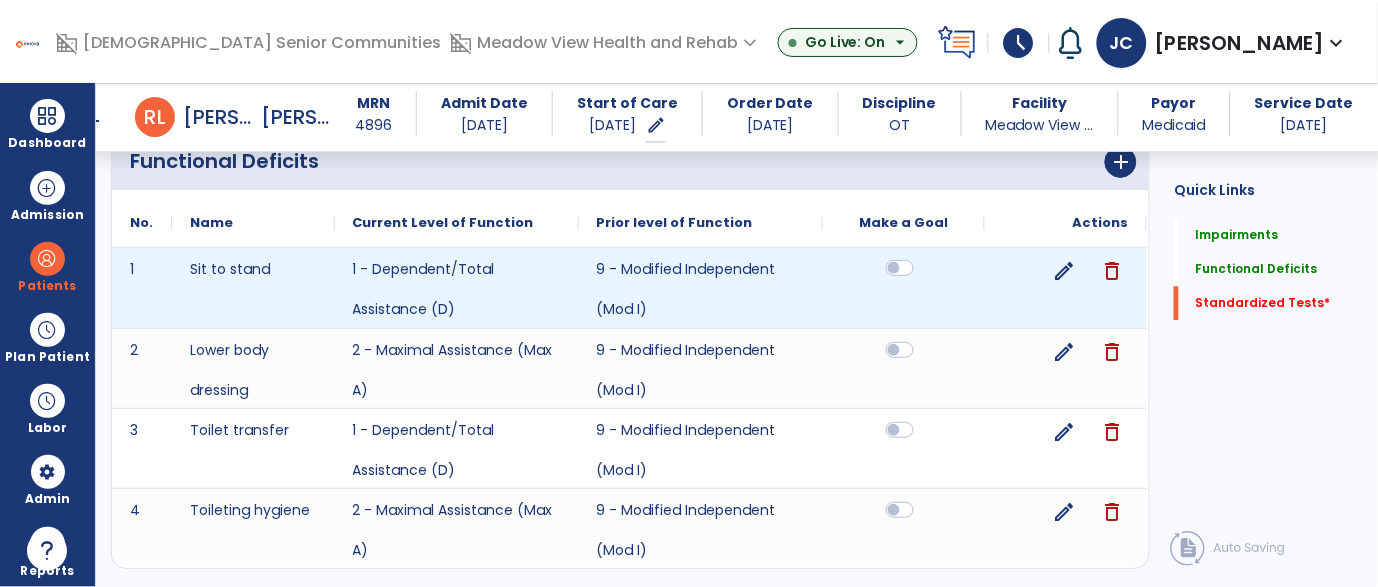 click 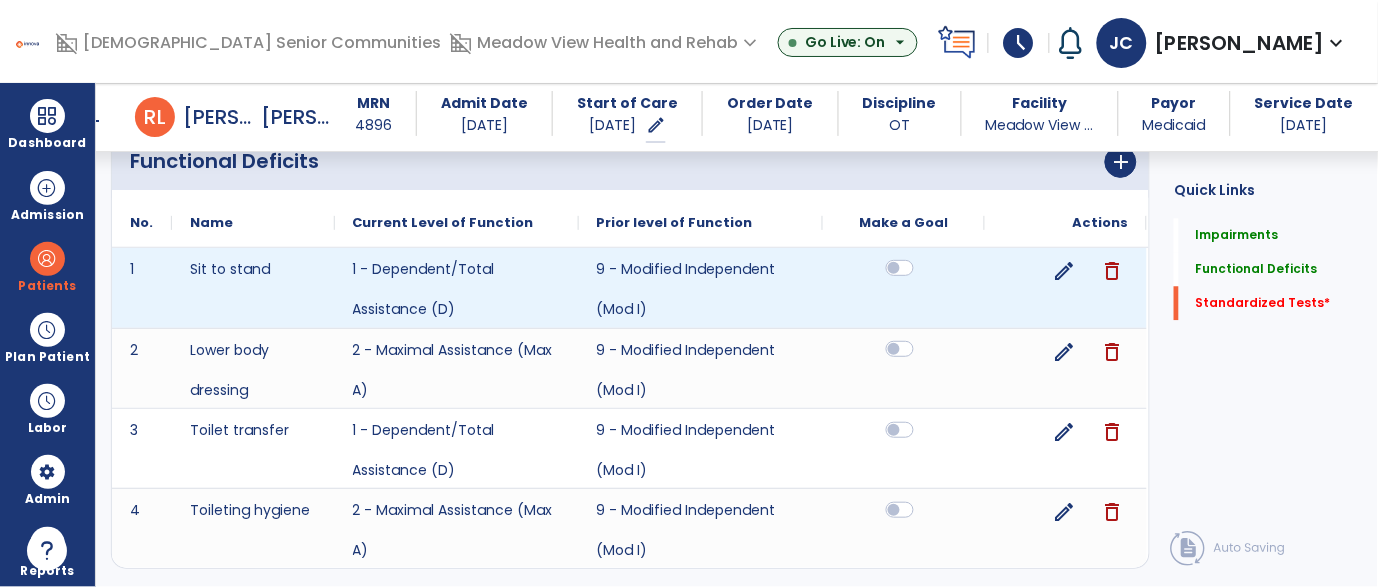click 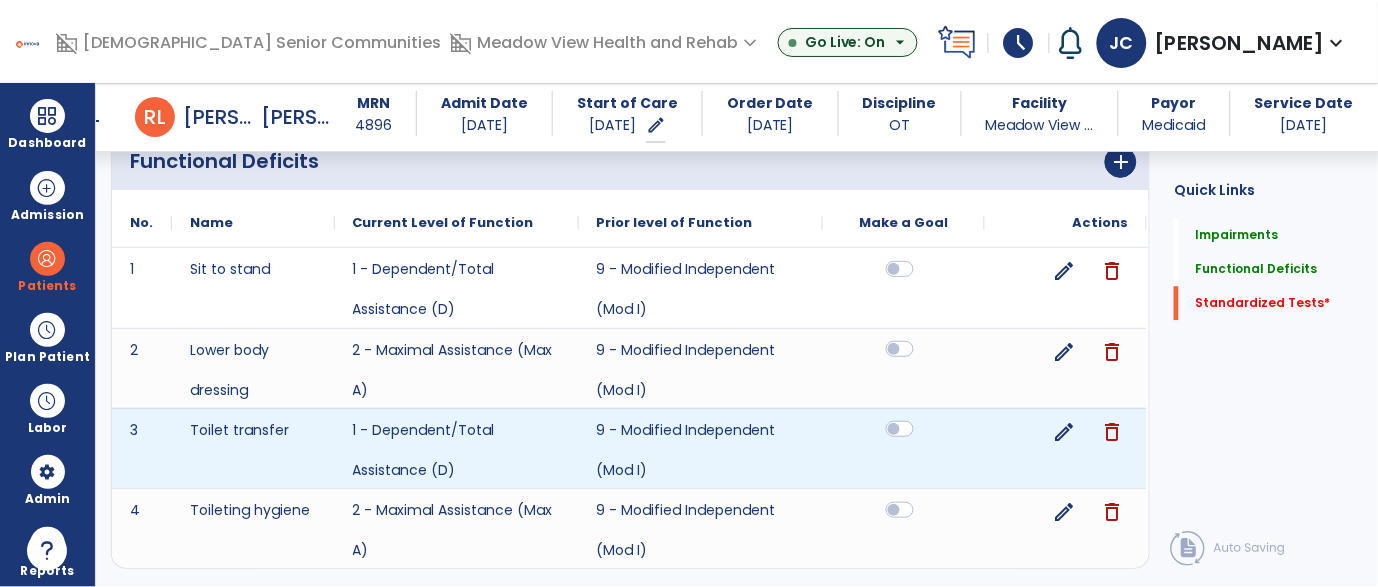 click 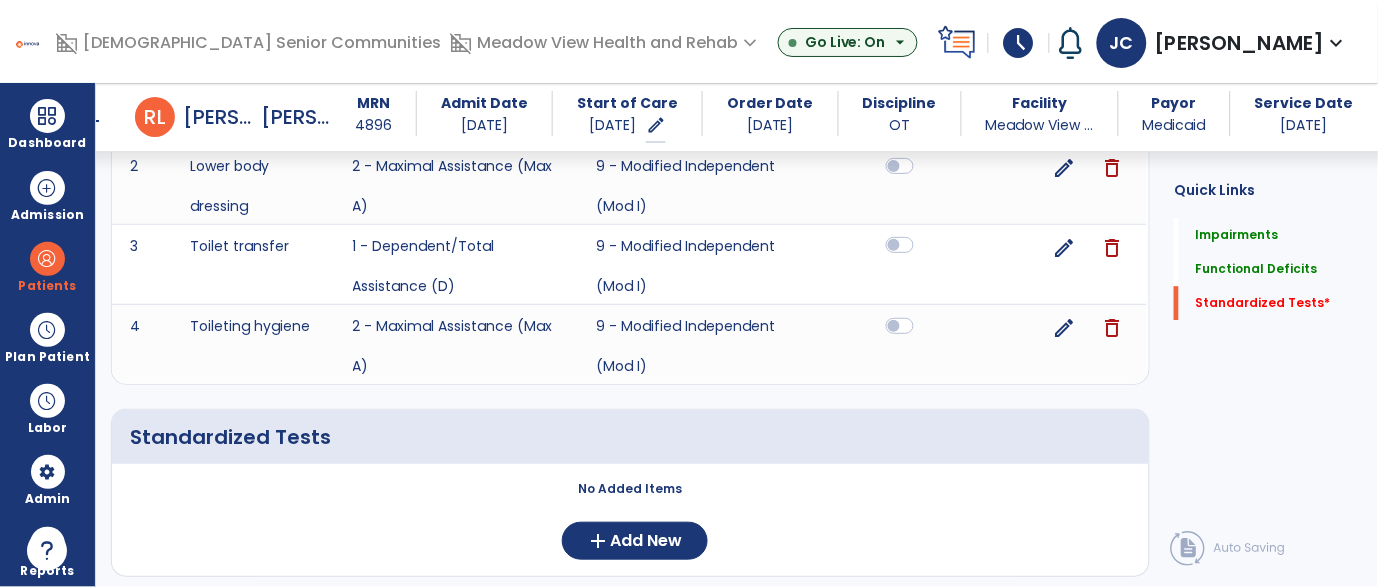 scroll, scrollTop: 1147, scrollLeft: 0, axis: vertical 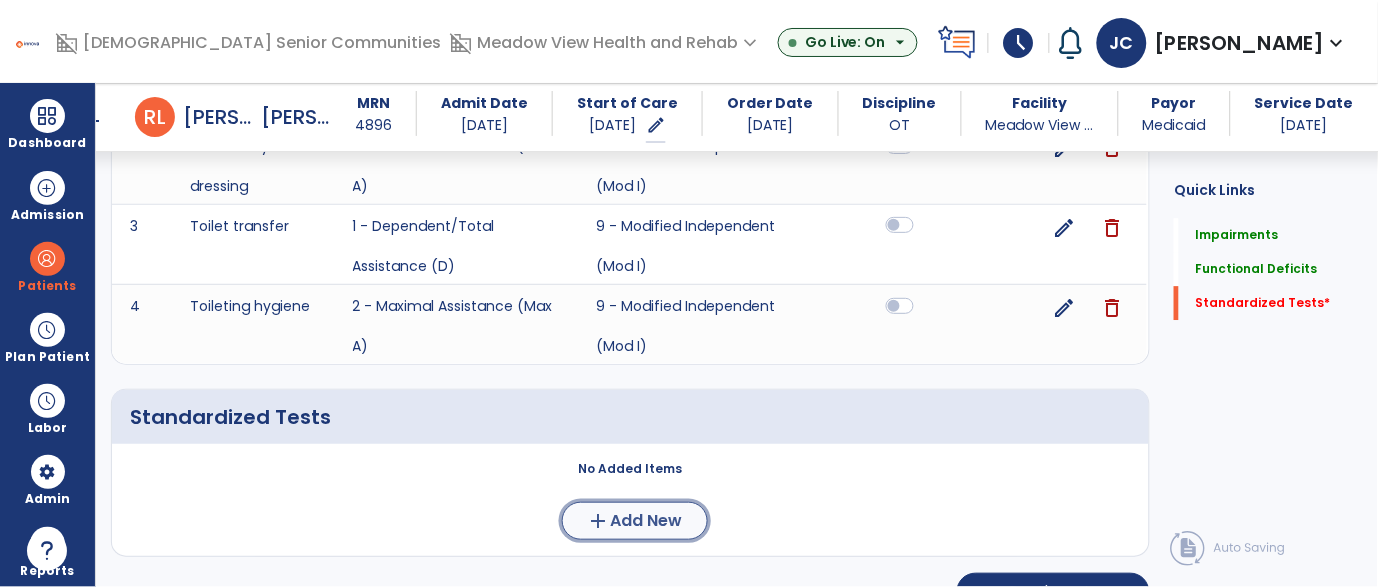 click on "add  Add New" 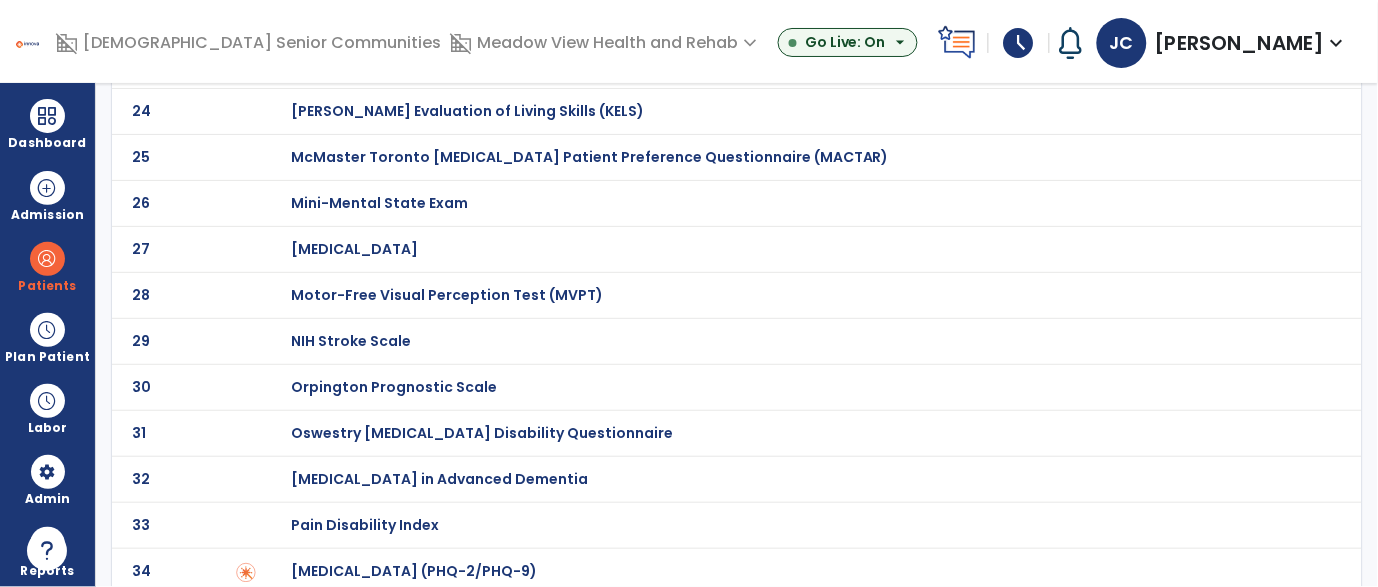scroll, scrollTop: 0, scrollLeft: 0, axis: both 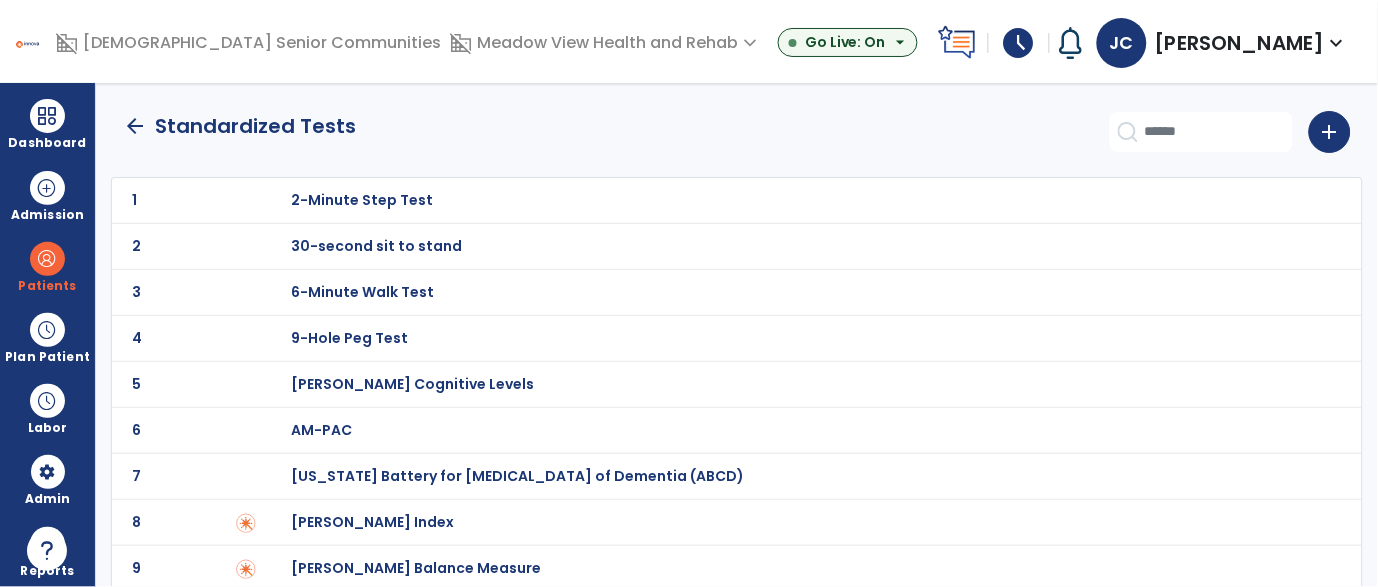 click on "8 Barthel Index" 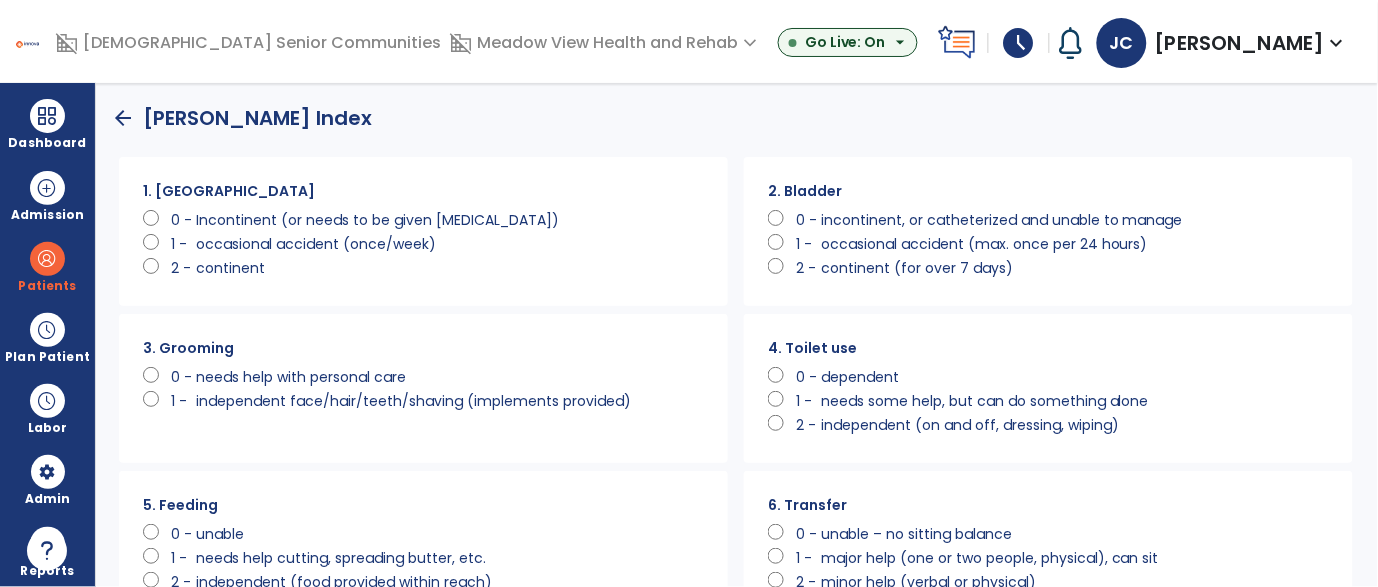 scroll, scrollTop: 0, scrollLeft: 0, axis: both 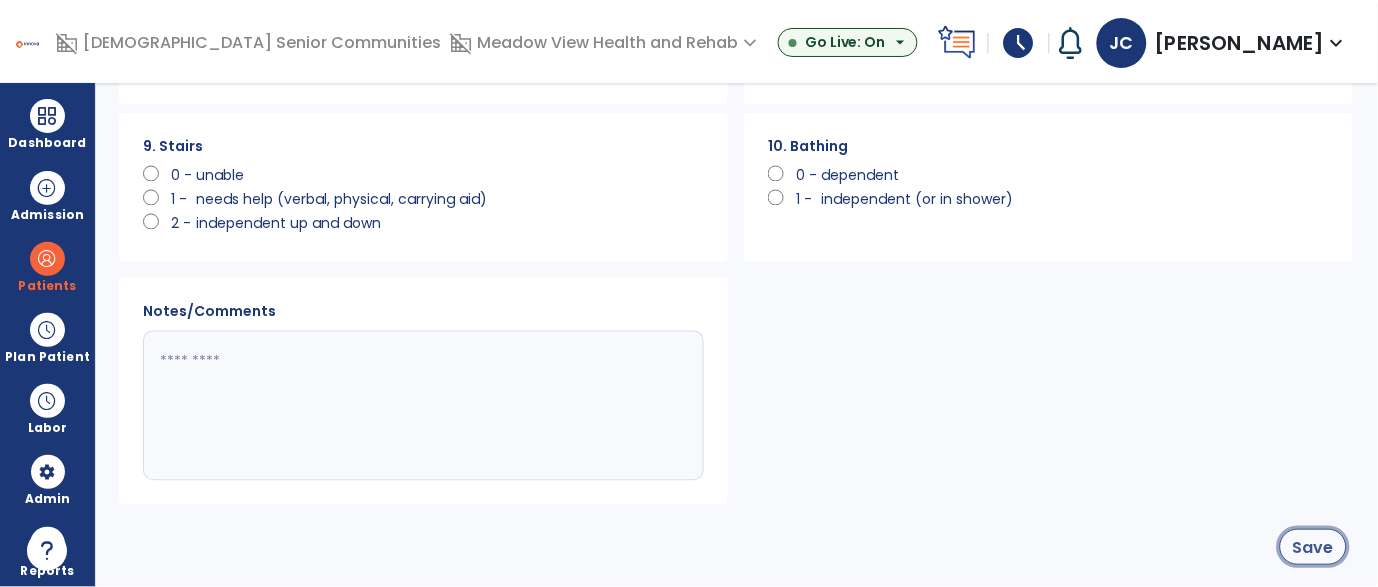 click on "Save" 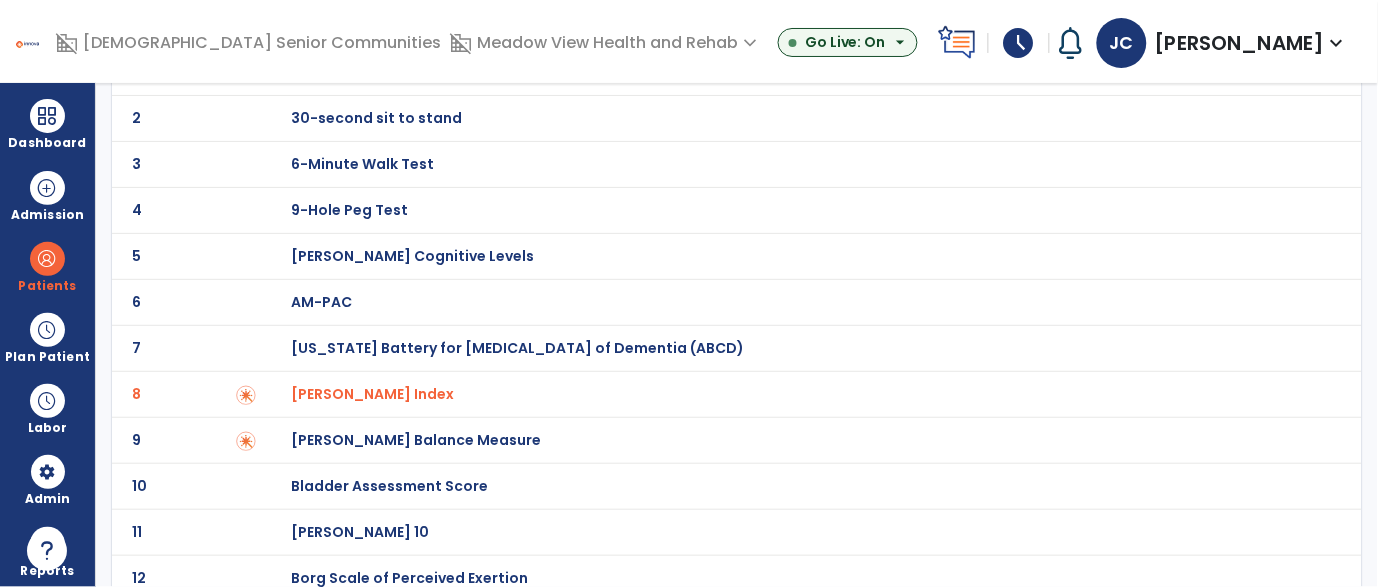 scroll, scrollTop: 0, scrollLeft: 0, axis: both 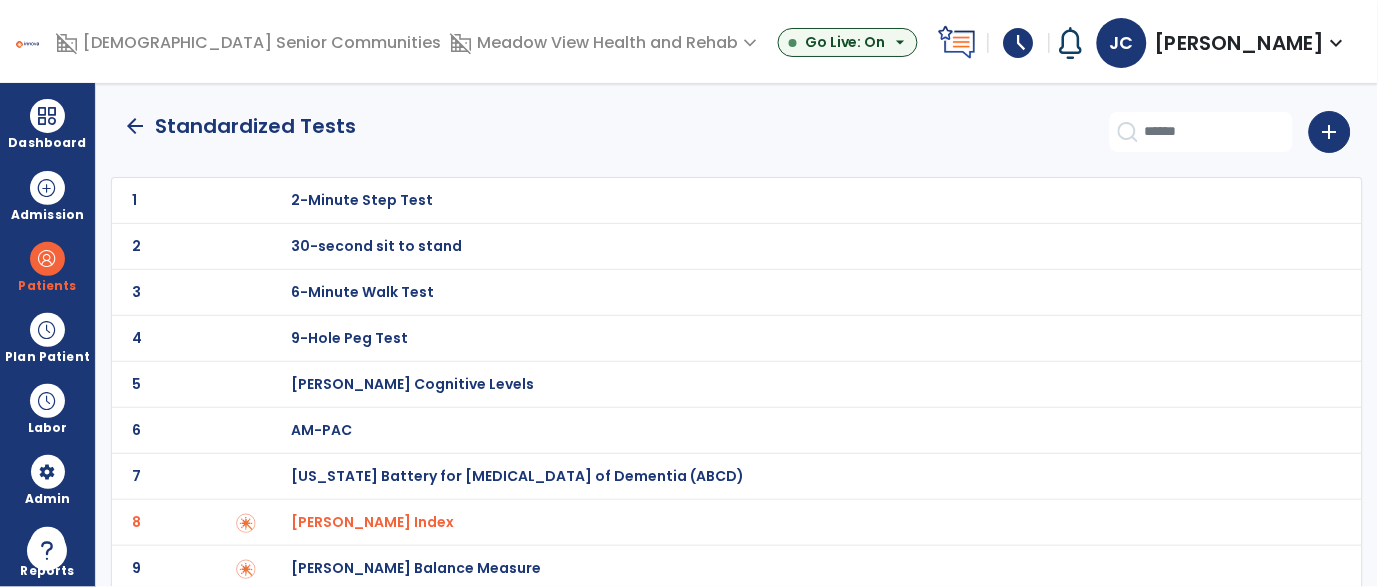 click on "arrow_back" 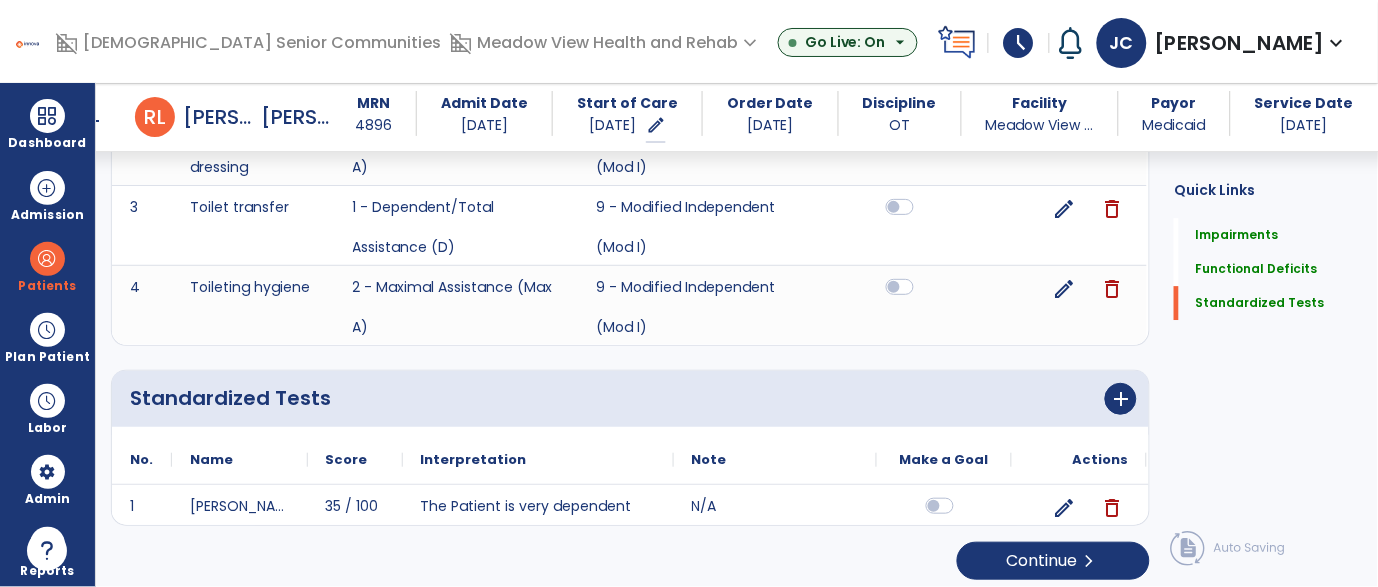 scroll, scrollTop: 1164, scrollLeft: 0, axis: vertical 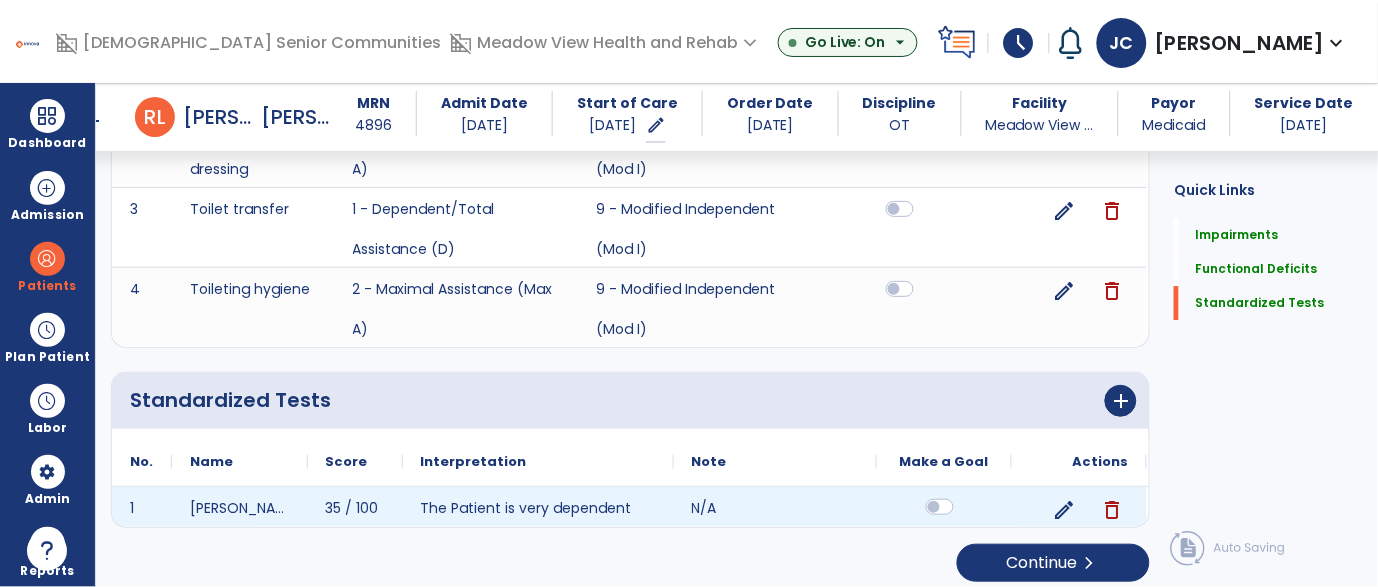 click 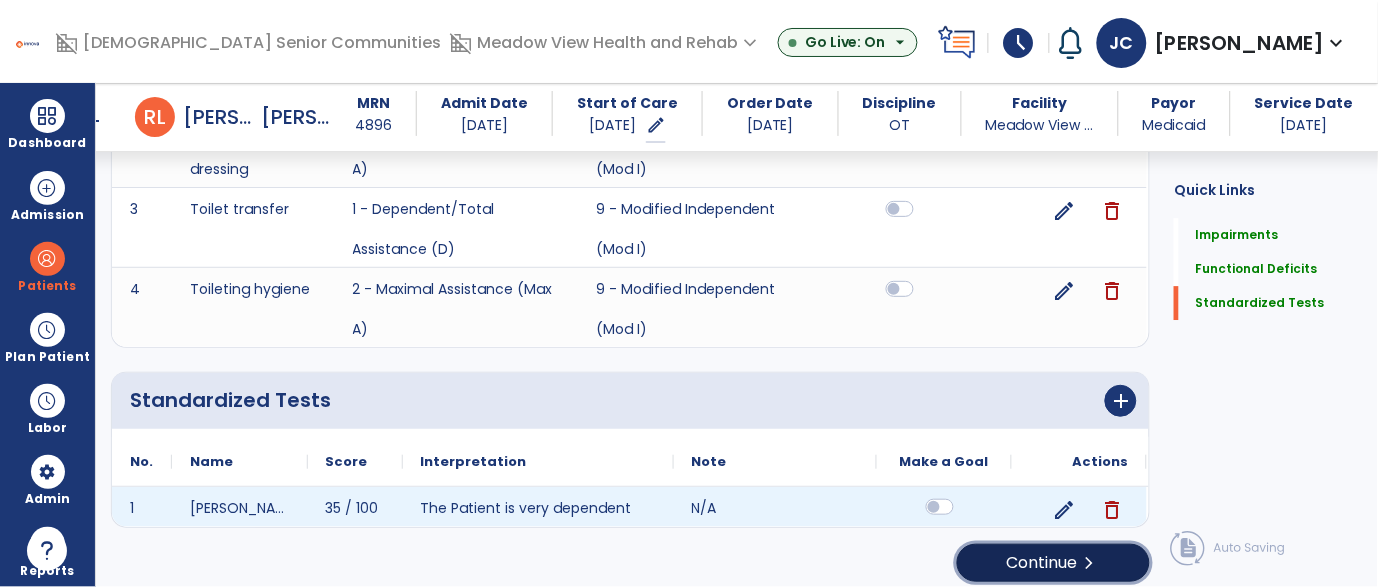 click on "Continue  chevron_right" 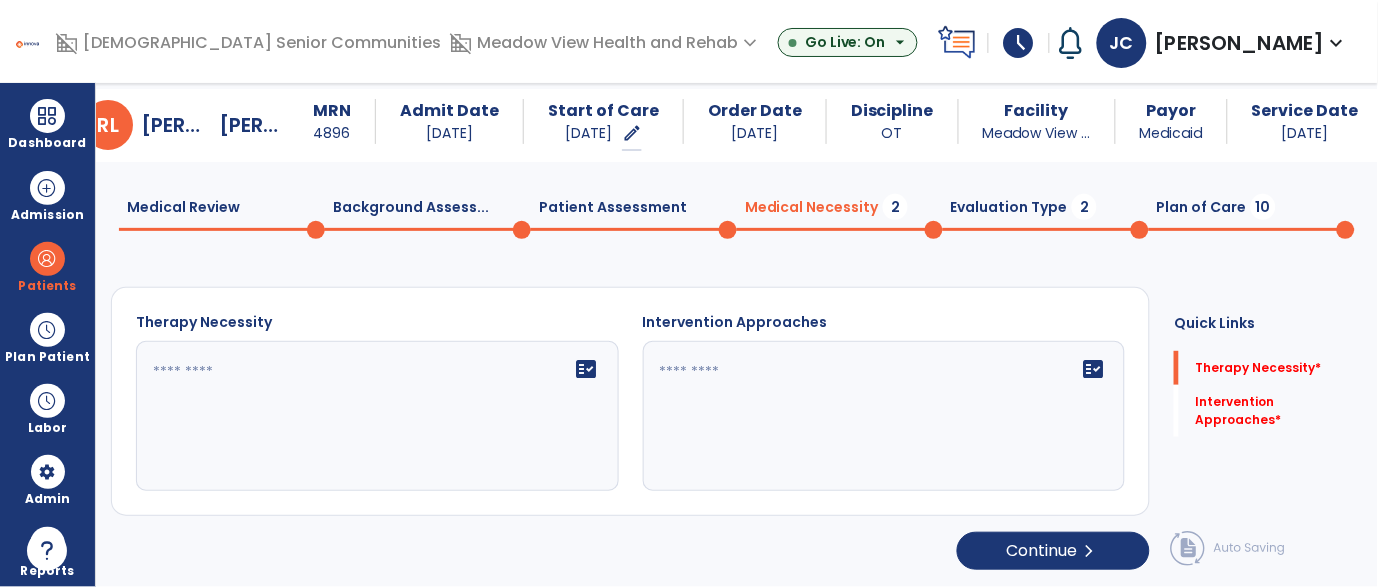scroll, scrollTop: 39, scrollLeft: 0, axis: vertical 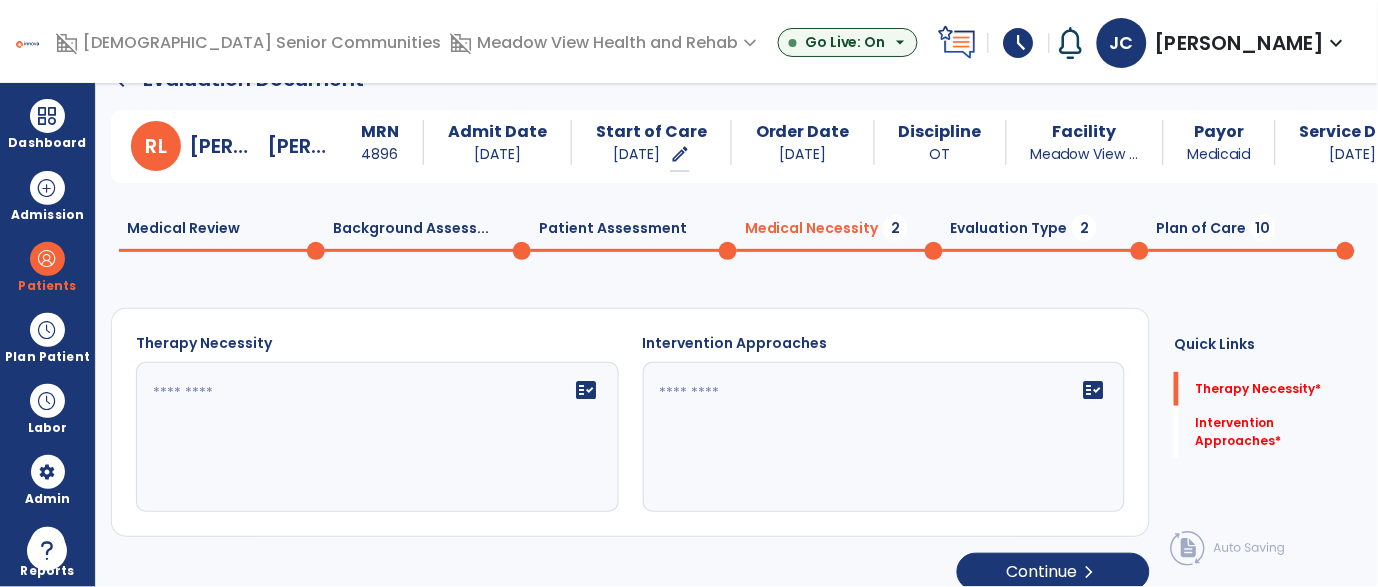 click on "fact_check" 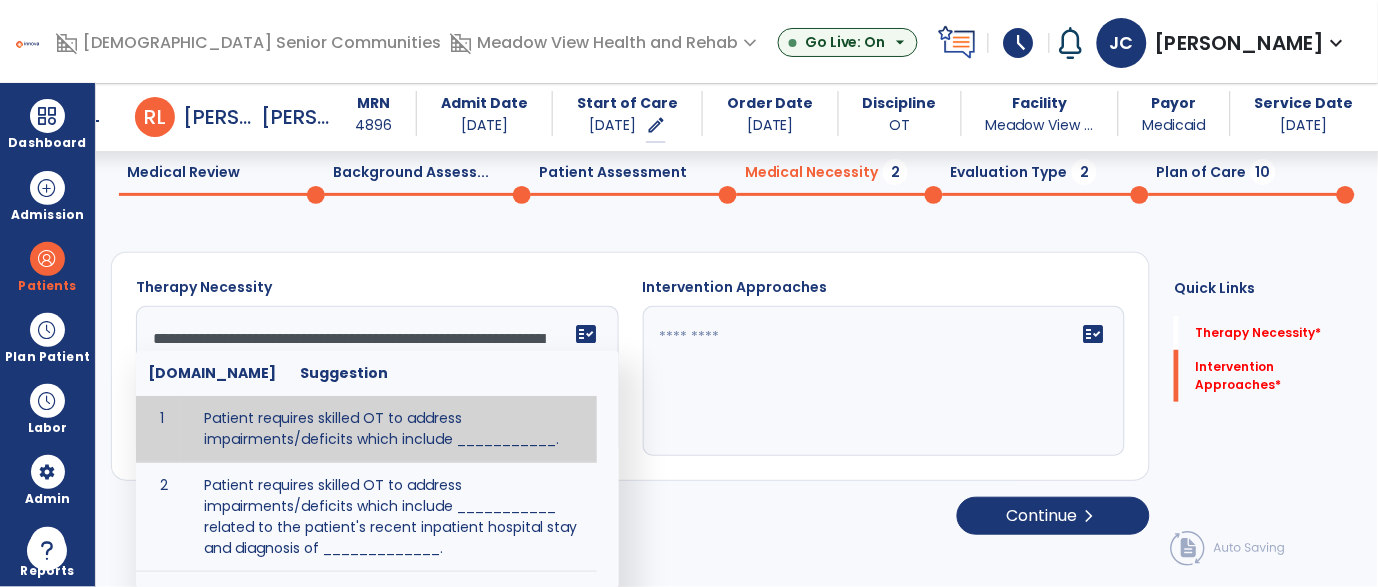 scroll, scrollTop: 39, scrollLeft: 0, axis: vertical 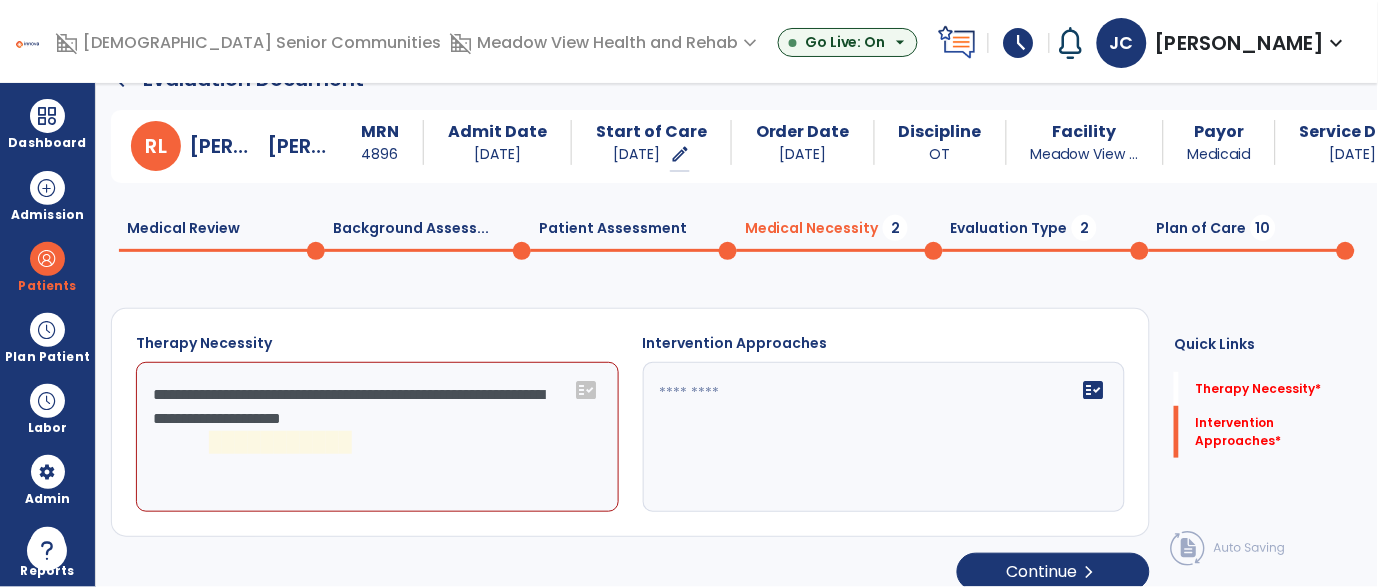 click on "**********" 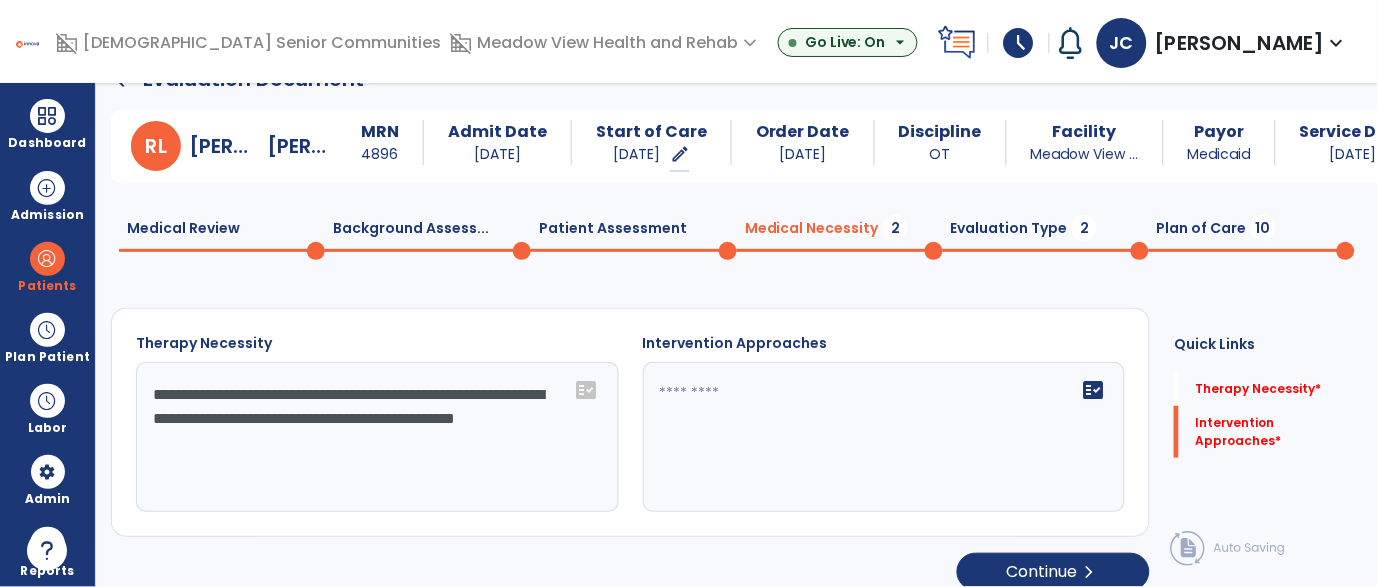 type on "**********" 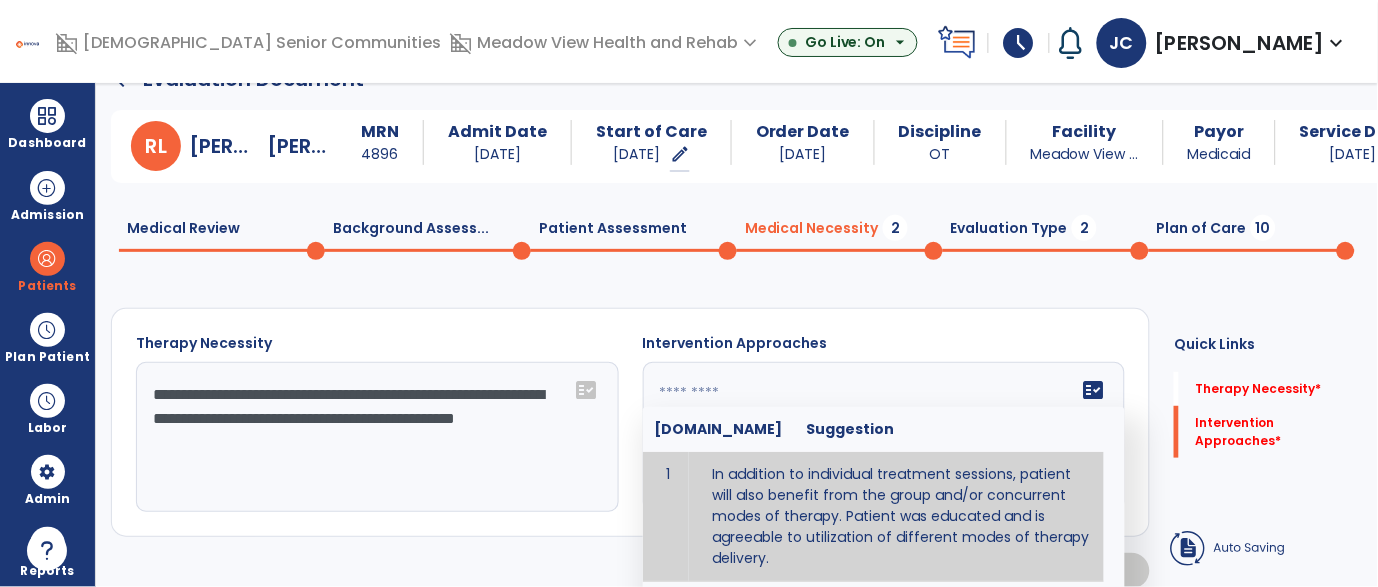 type on "**********" 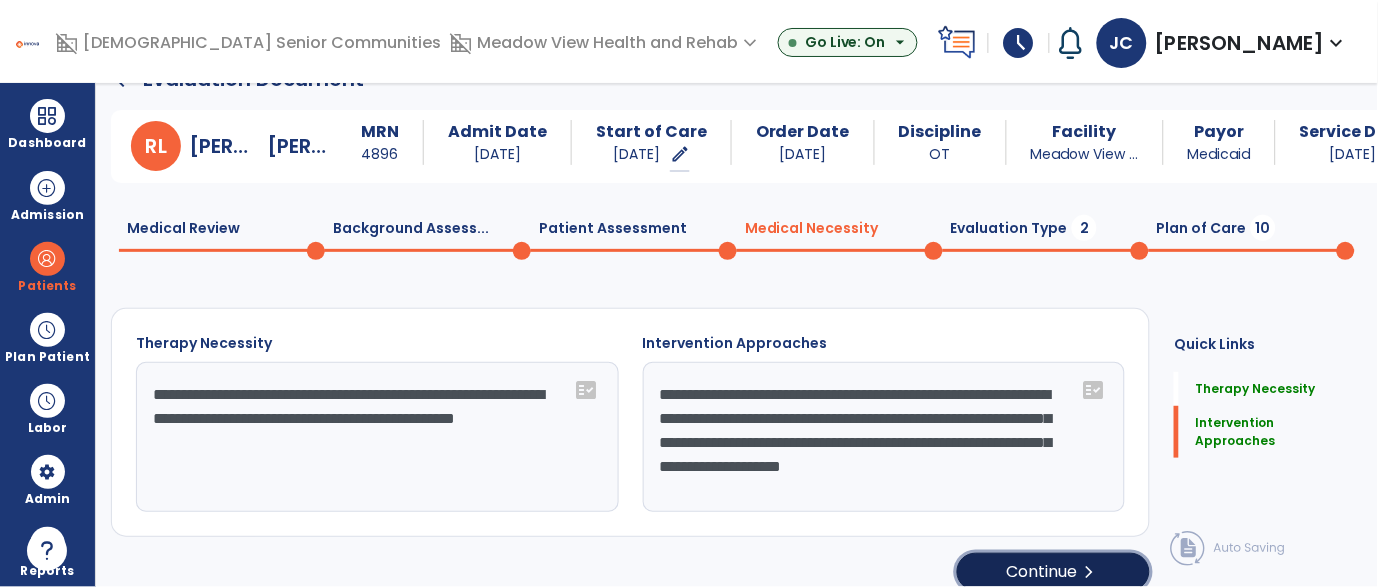 click on "Continue  chevron_right" 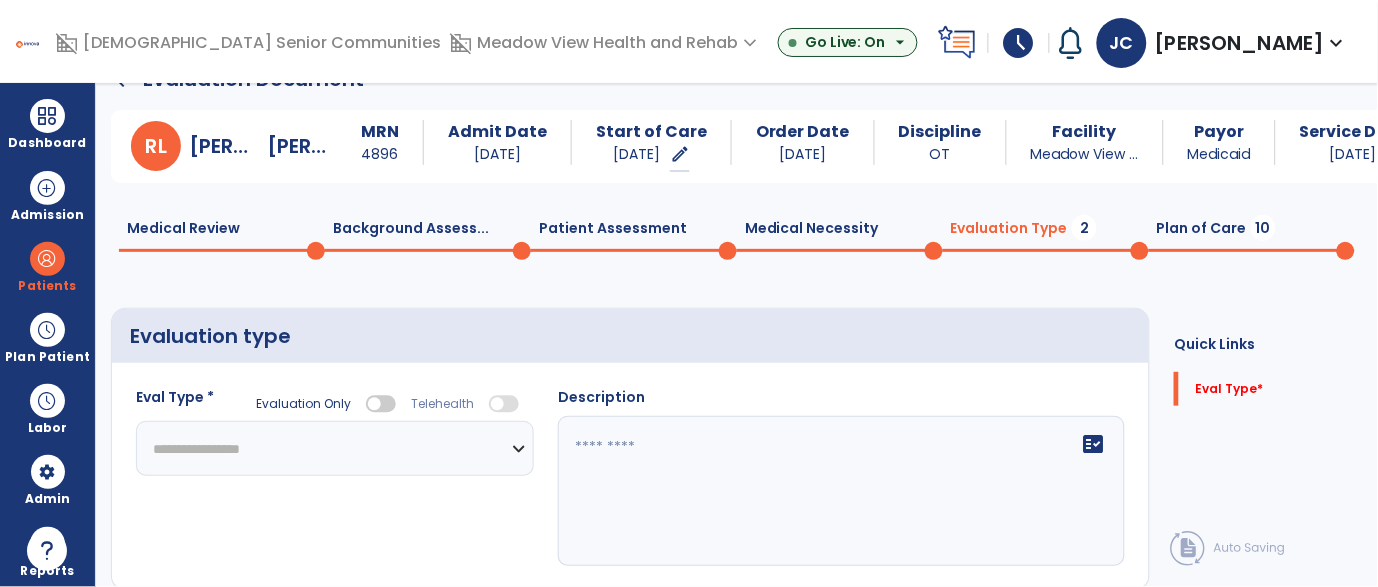 click on "**********" 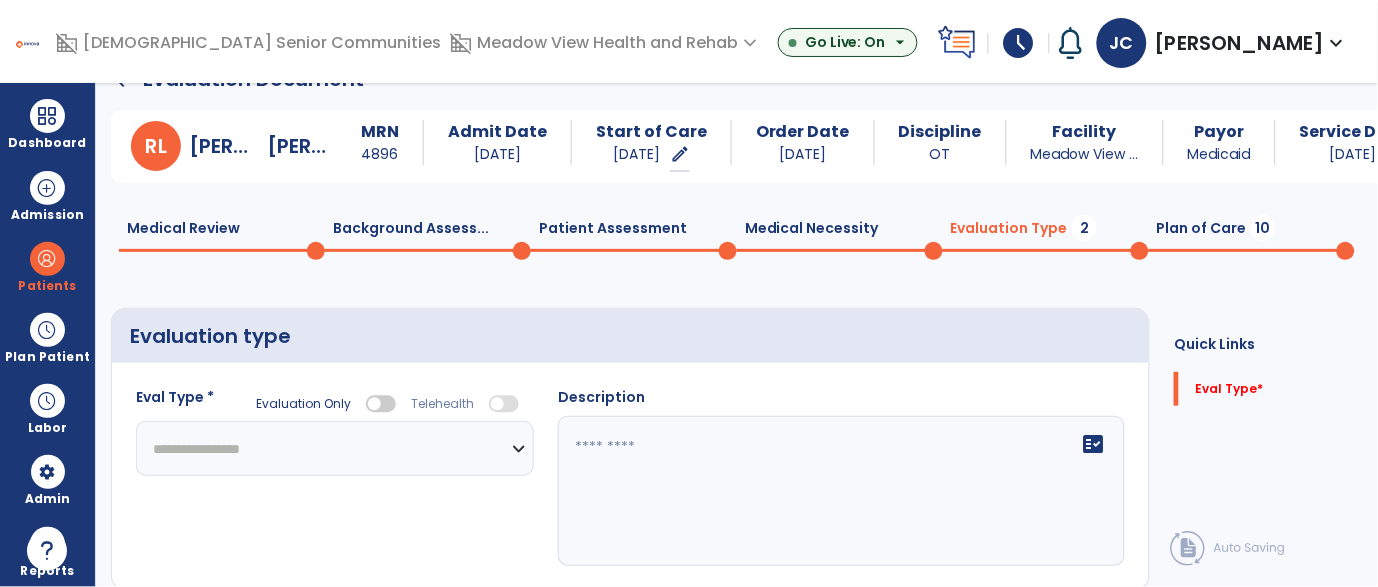 select on "**********" 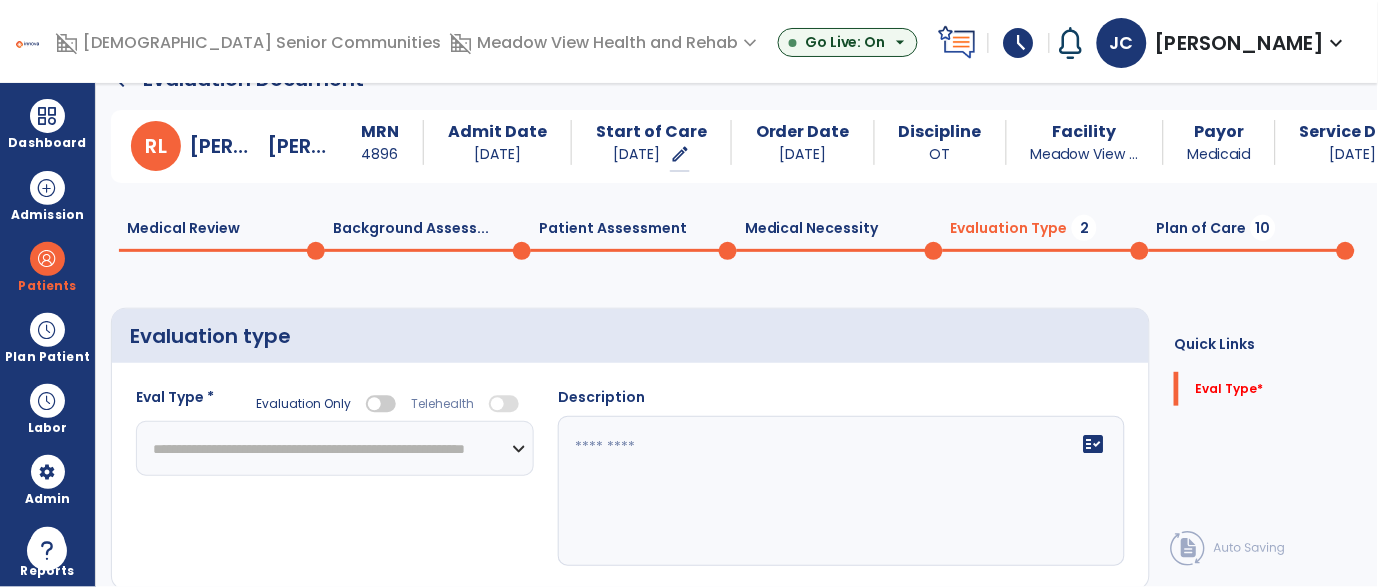 click on "**********" 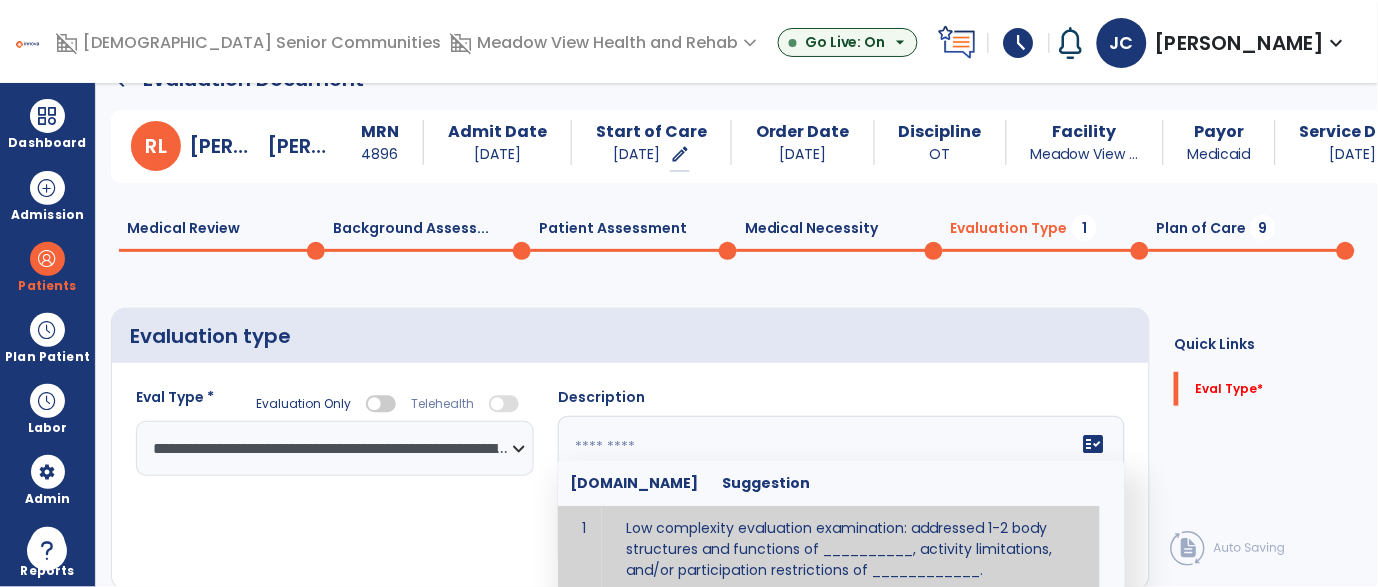 click 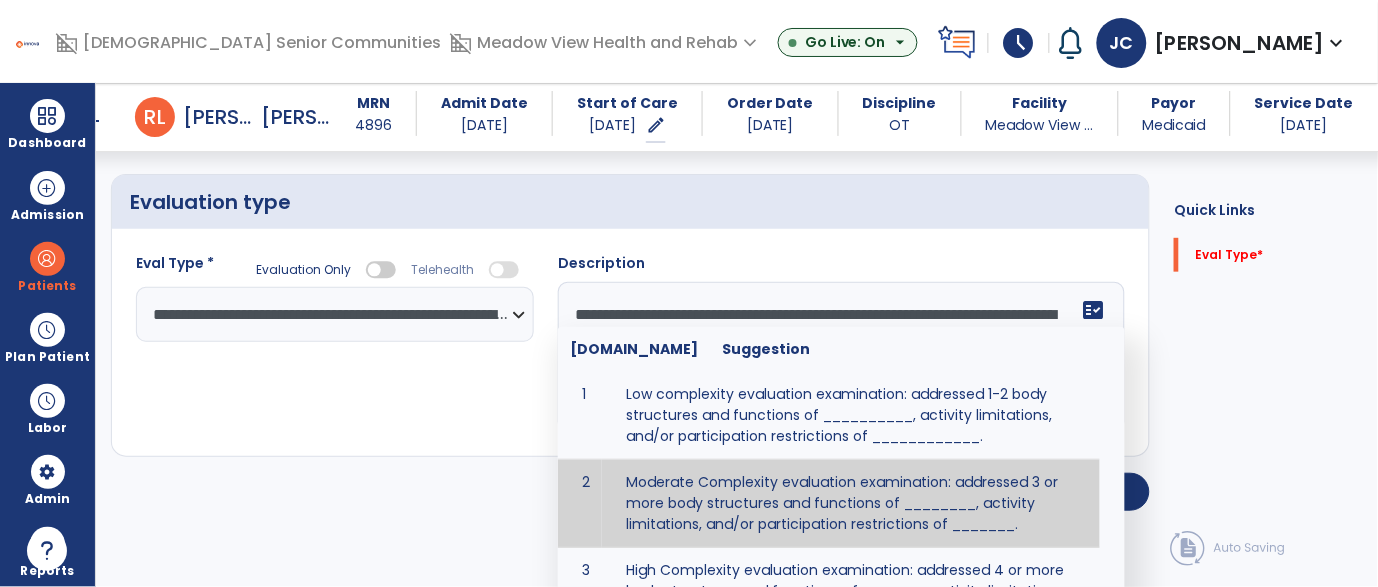 scroll, scrollTop: 93, scrollLeft: 0, axis: vertical 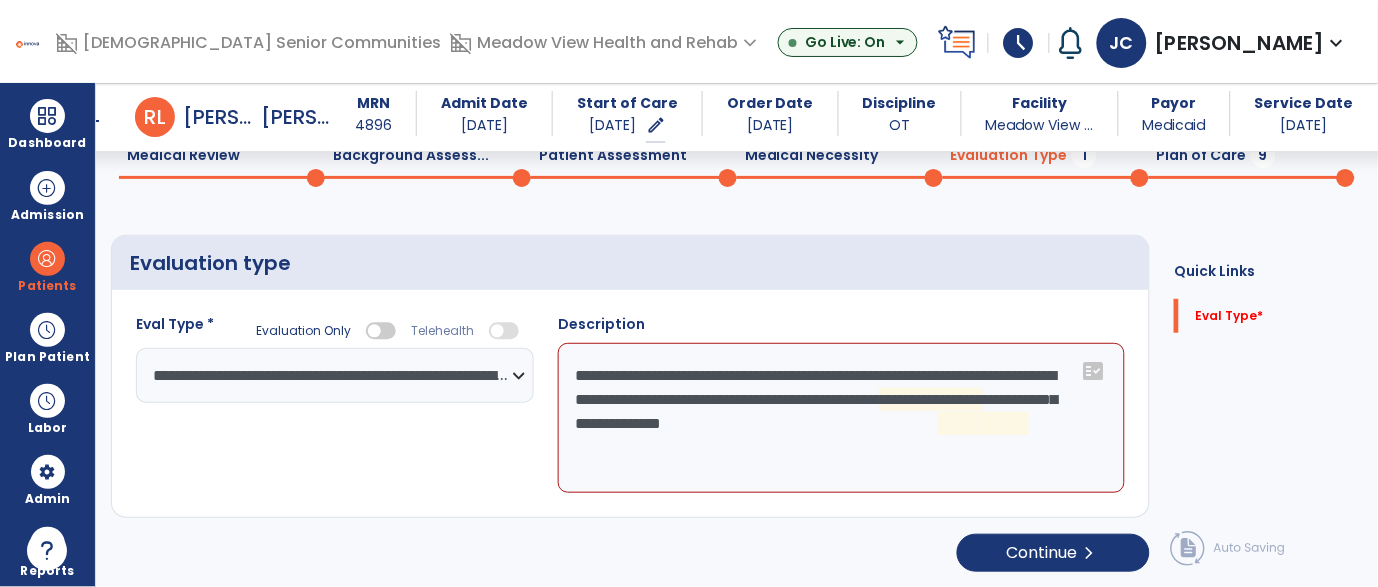 click on "**********" 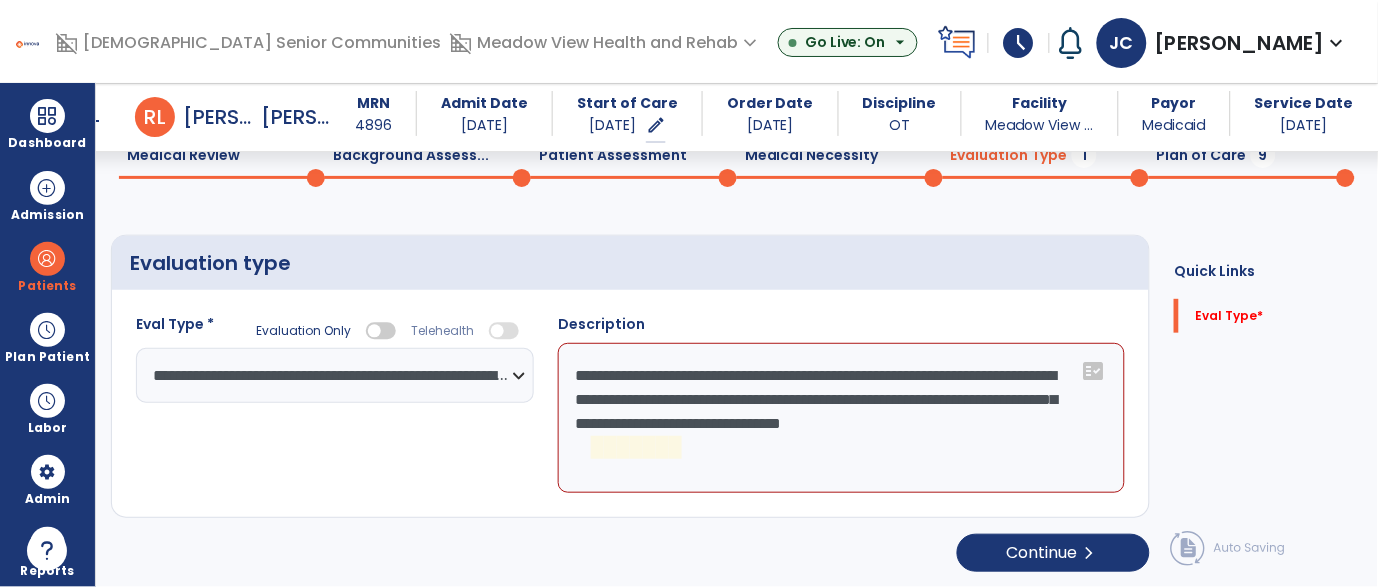 click on "**********" 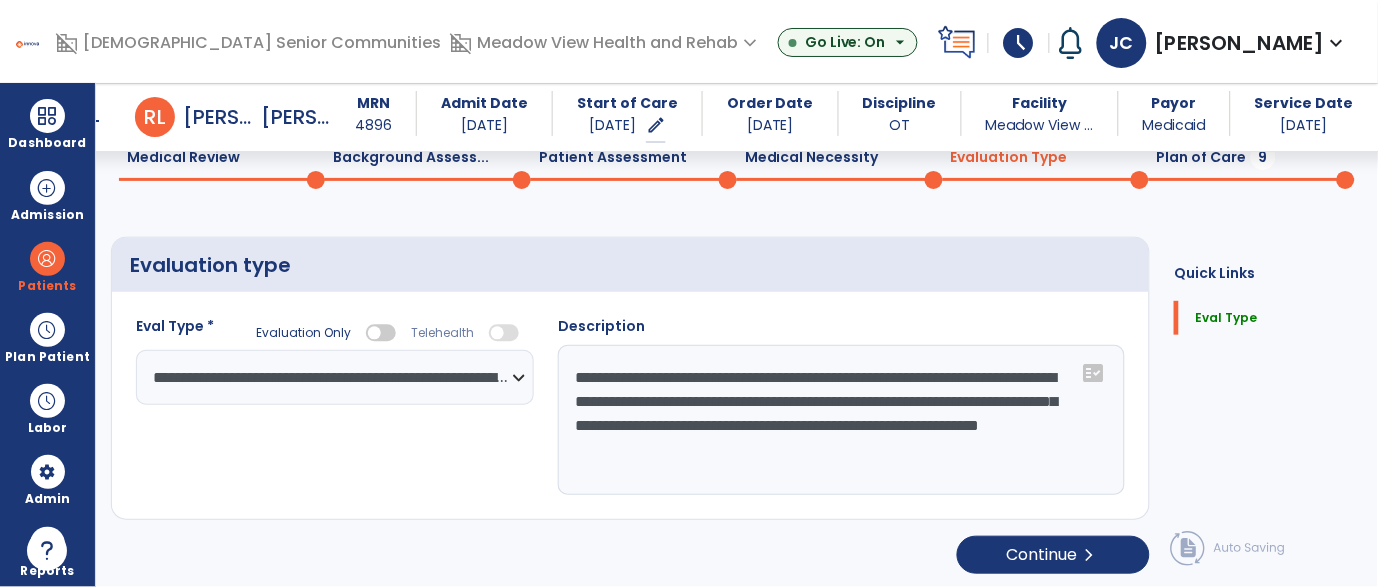 scroll, scrollTop: 93, scrollLeft: 0, axis: vertical 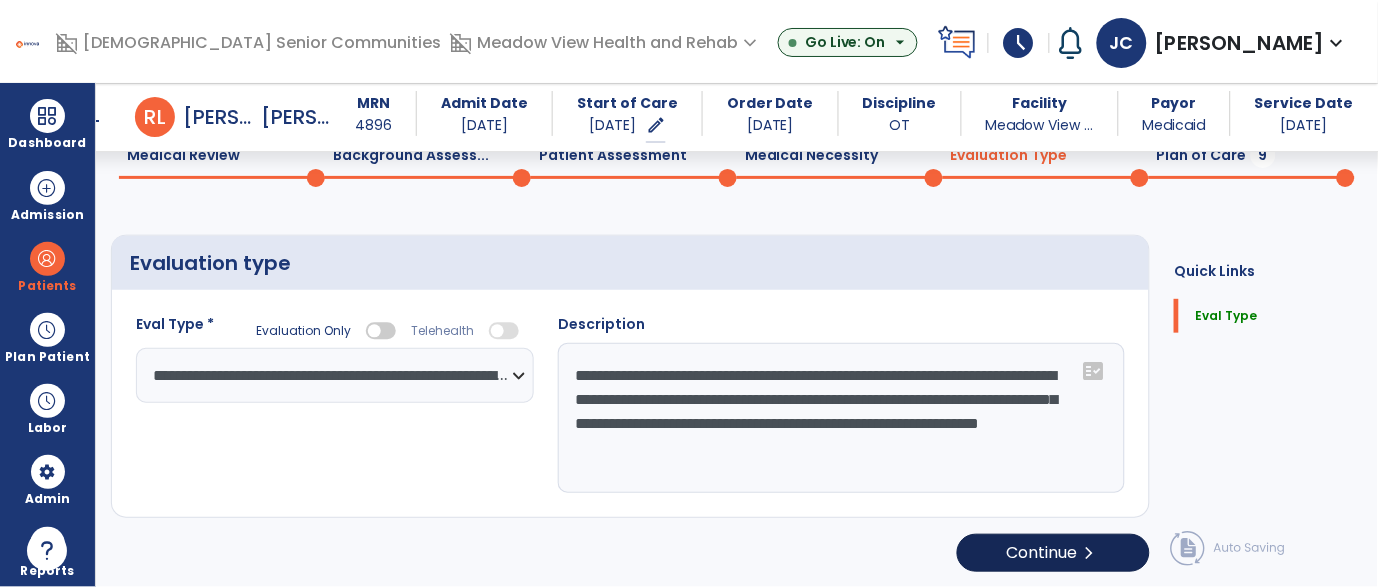 type on "**********" 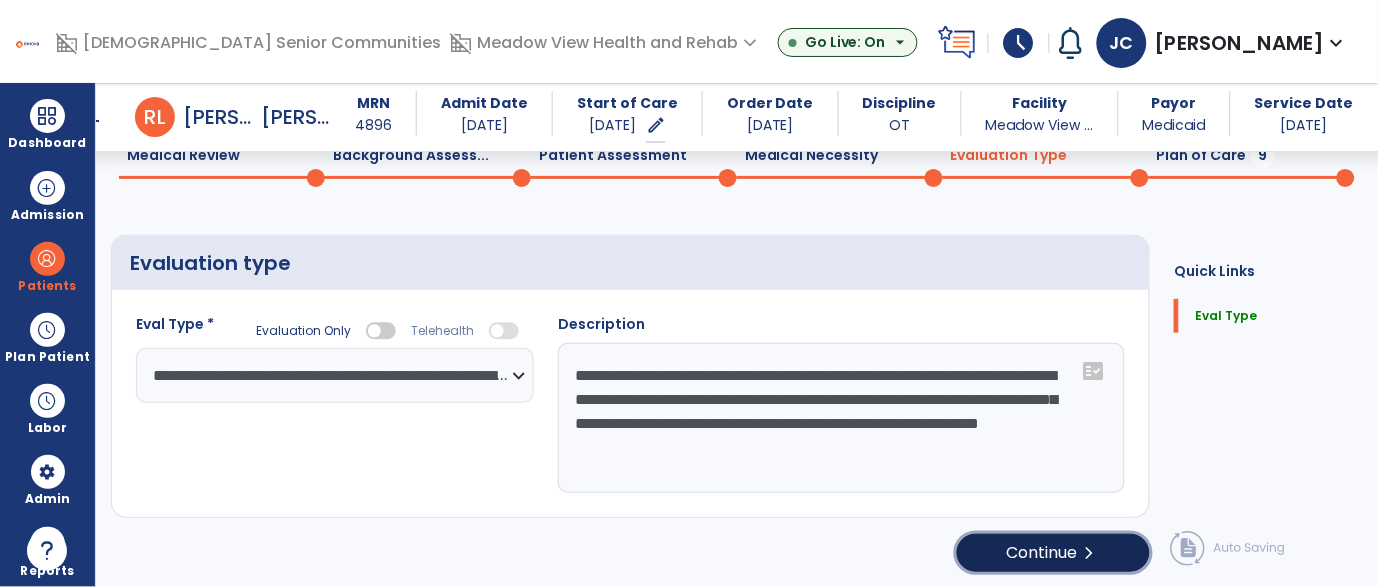click on "Continue  chevron_right" 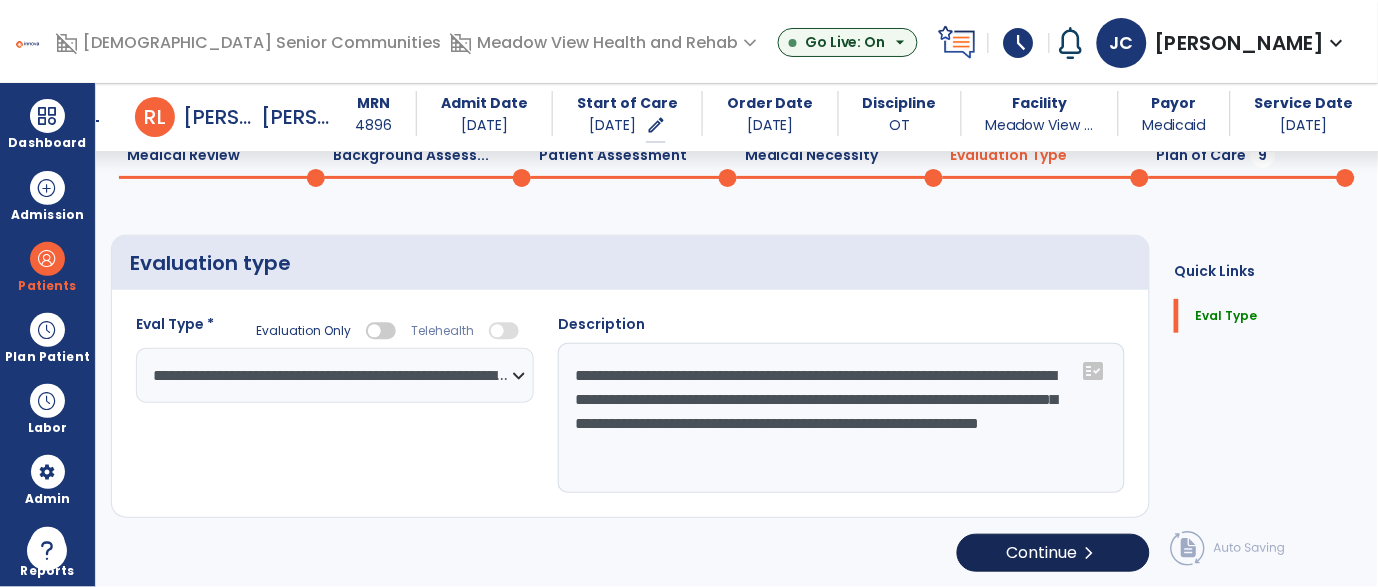 select on "*****" 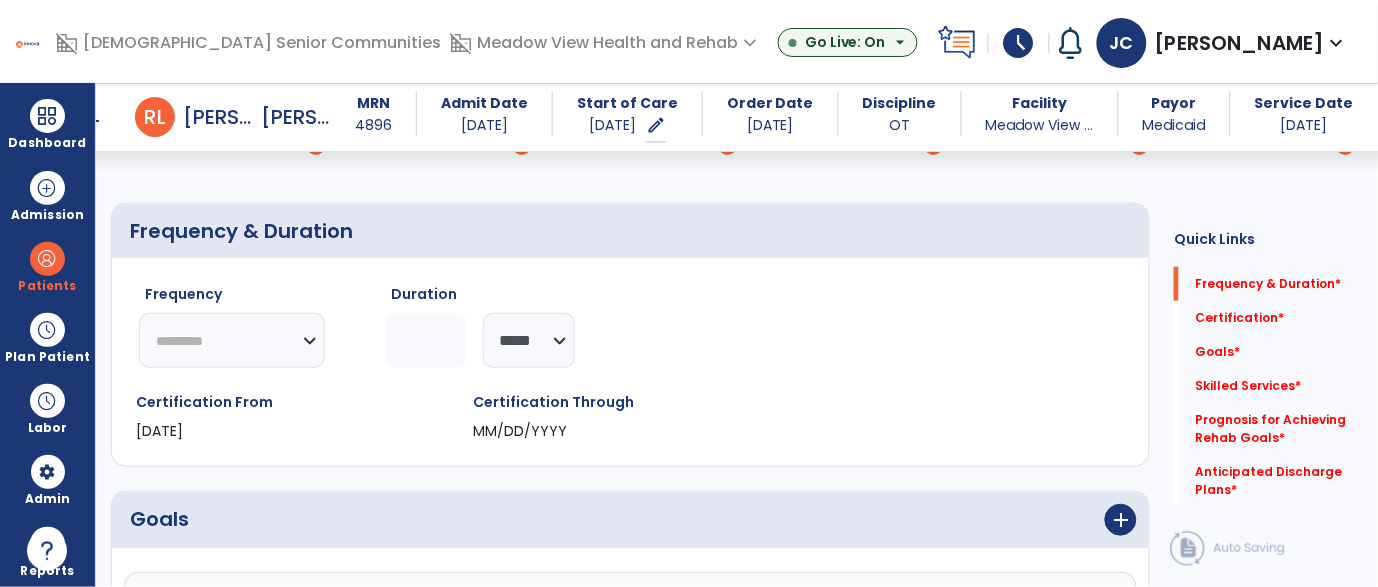 scroll, scrollTop: 129, scrollLeft: 0, axis: vertical 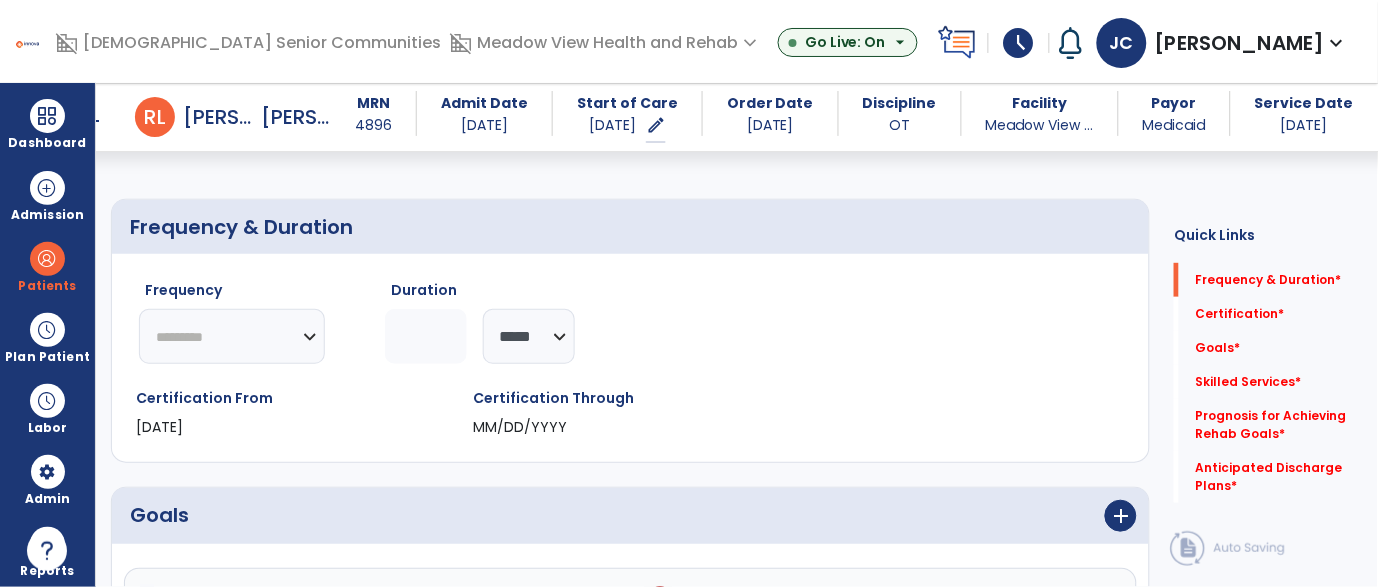 click on "********* ** ** ** ** ** ** **" 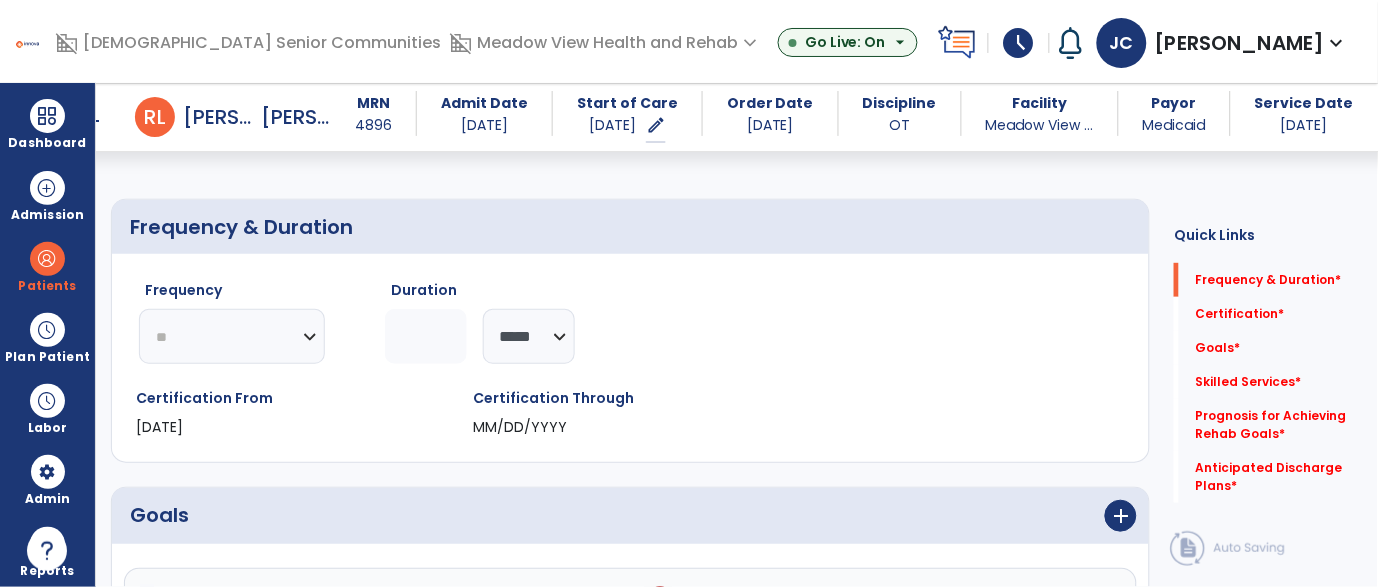 click on "********* ** ** ** ** ** ** **" 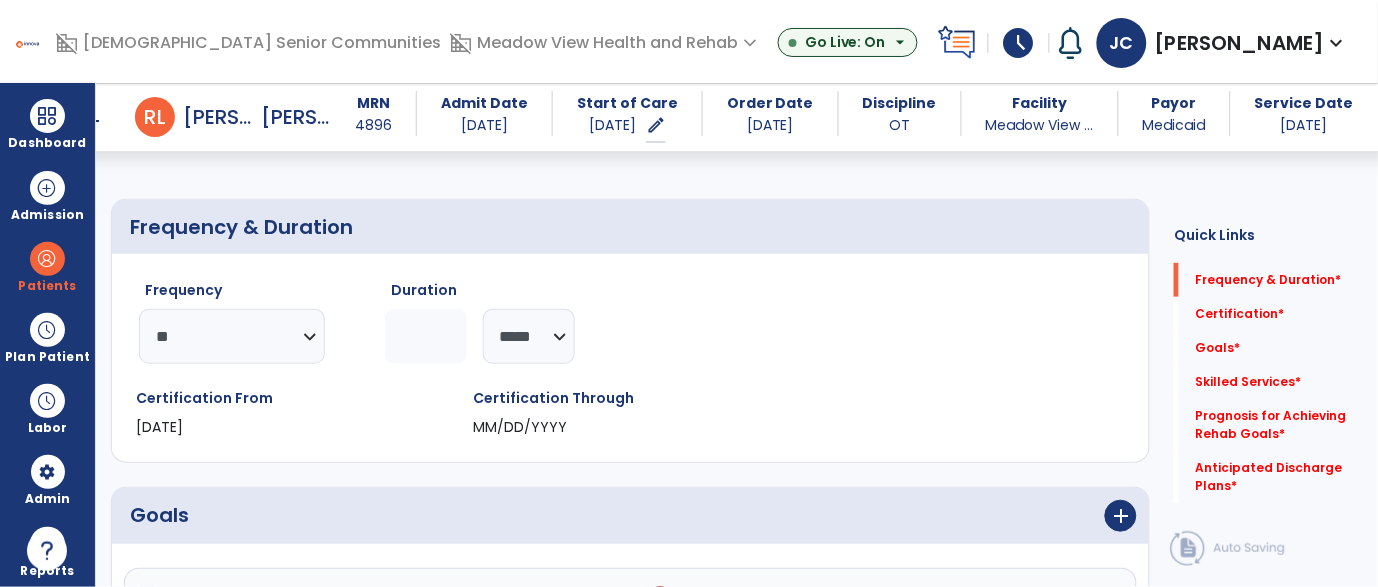 click 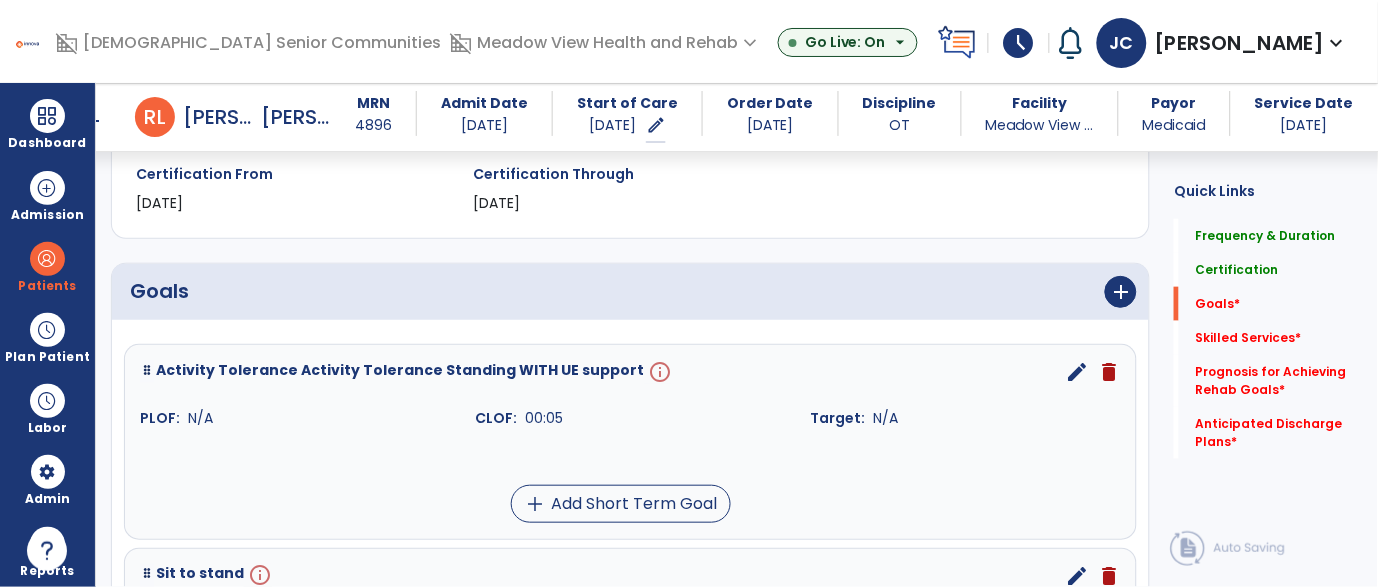 scroll, scrollTop: 363, scrollLeft: 0, axis: vertical 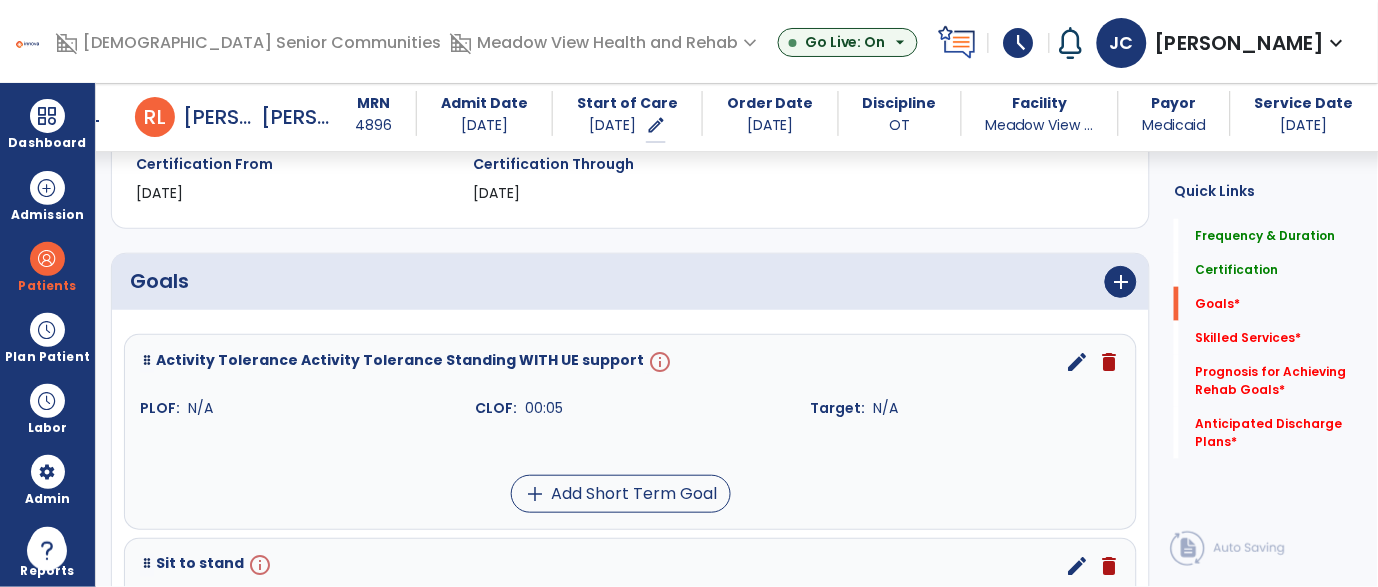 type on "*" 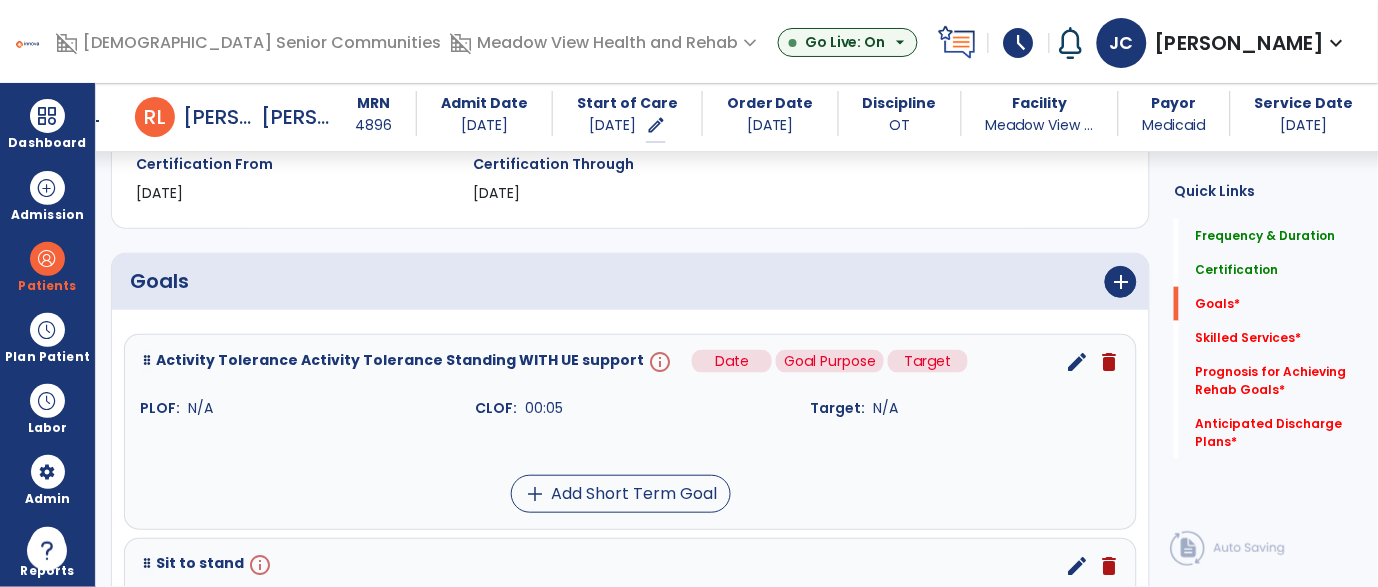 drag, startPoint x: 615, startPoint y: 355, endPoint x: 625, endPoint y: 353, distance: 10.198039 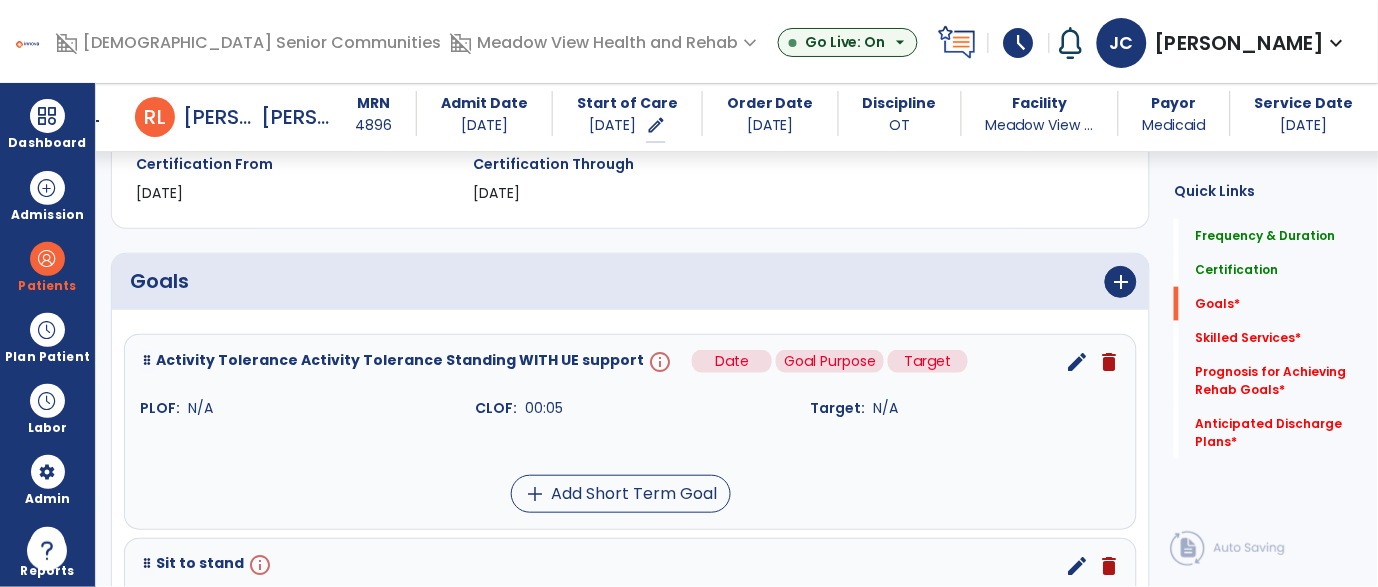 click on "info" at bounding box center (658, 362) 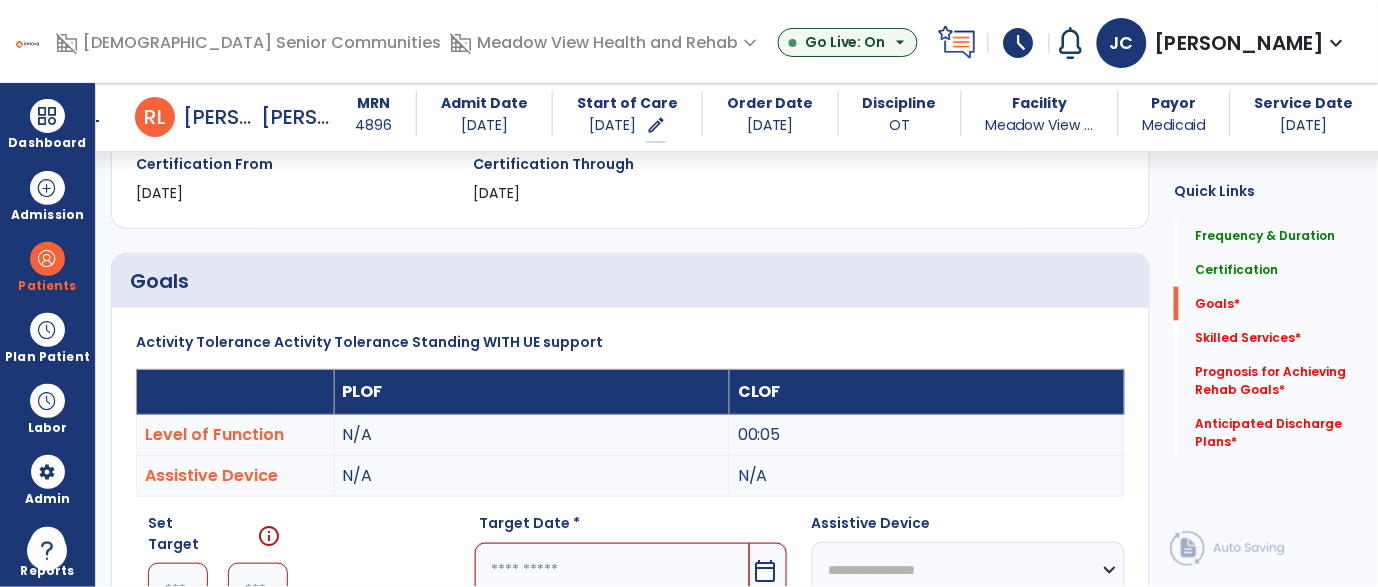 scroll, scrollTop: 83, scrollLeft: 0, axis: vertical 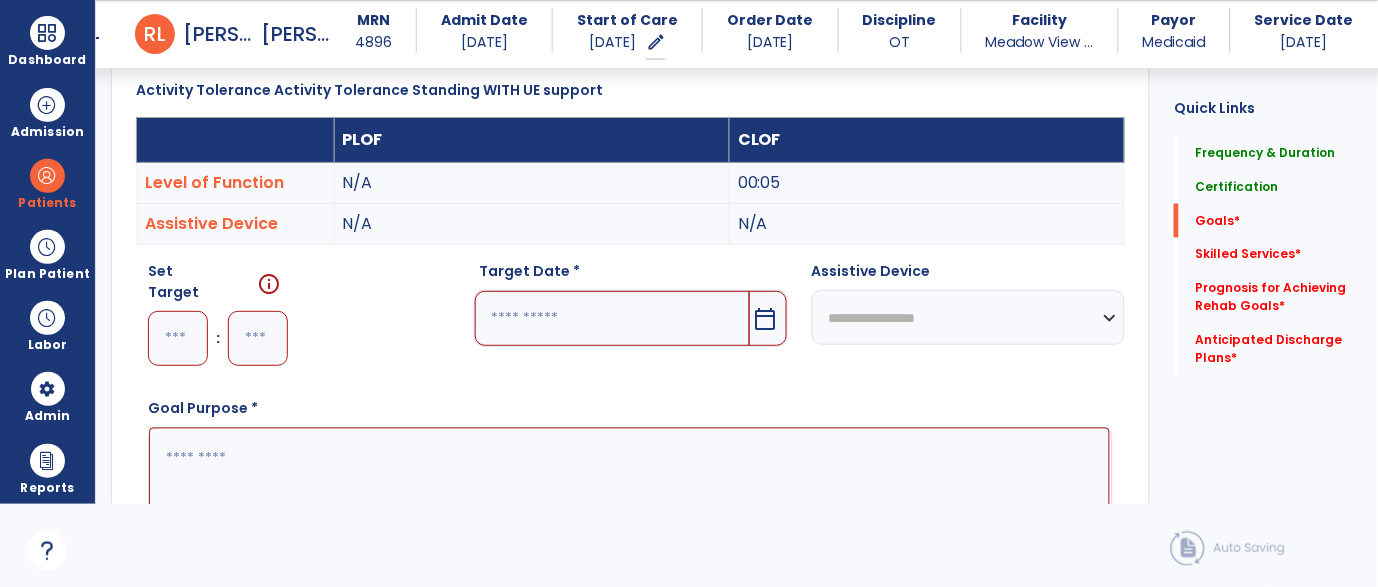 click at bounding box center [178, 338] 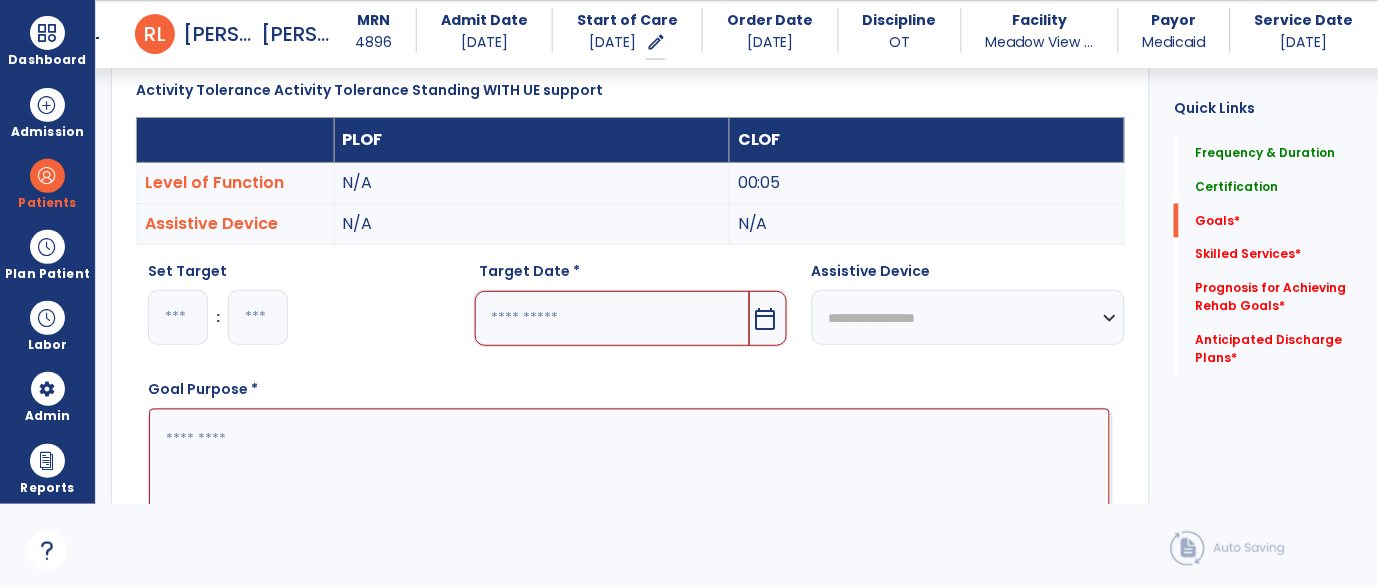 type on "*" 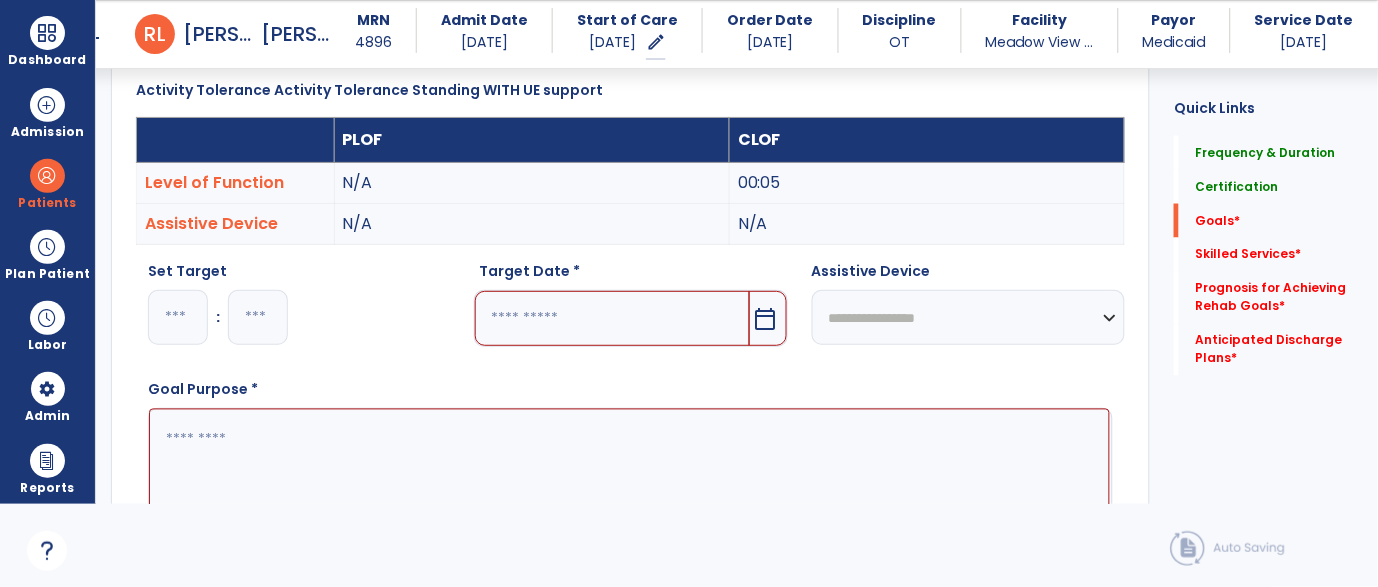 click on "Target Date *" at bounding box center (631, 275) 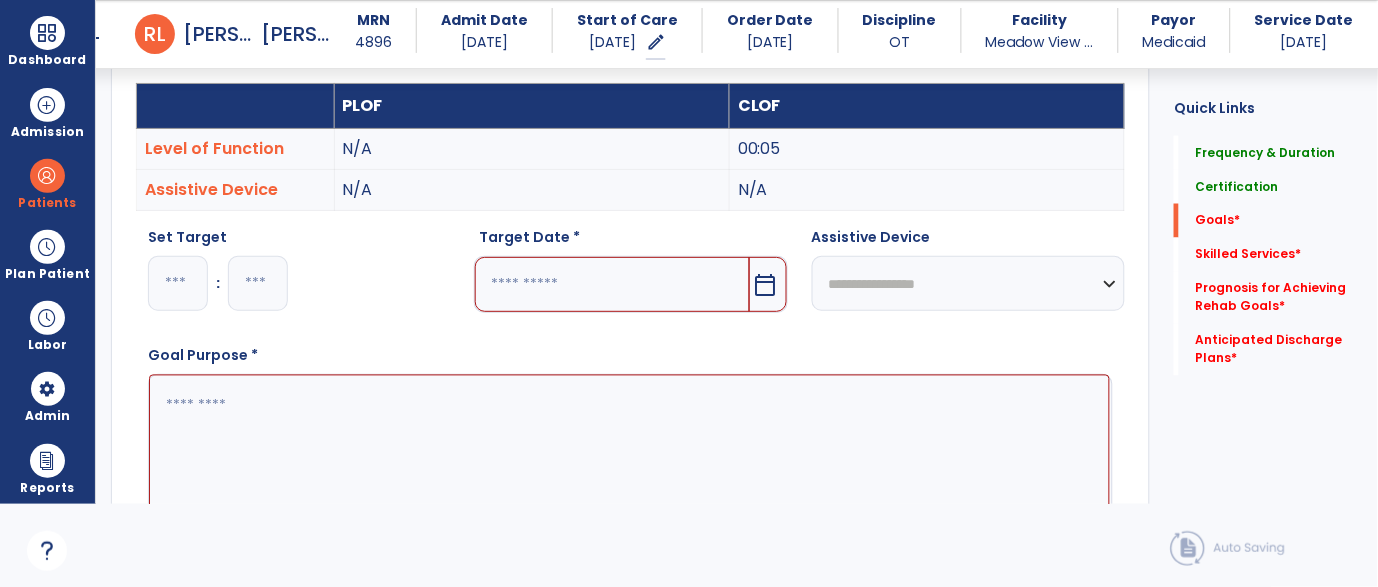 scroll, scrollTop: 567, scrollLeft: 0, axis: vertical 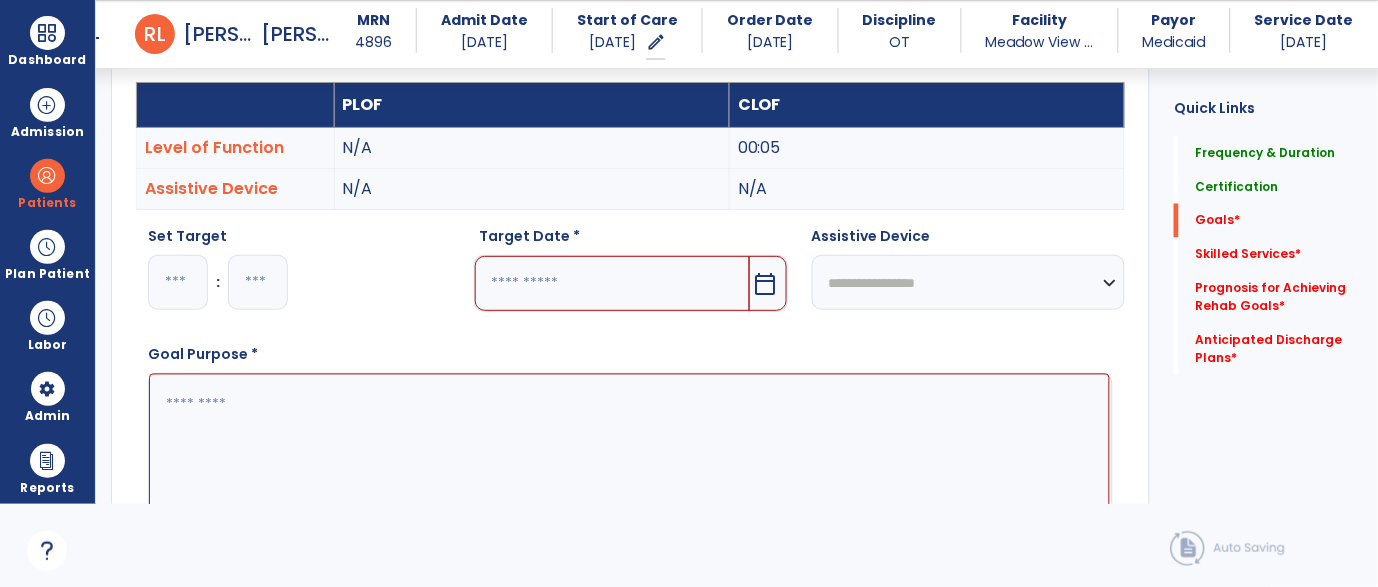 click on "calendar_today" at bounding box center [766, 284] 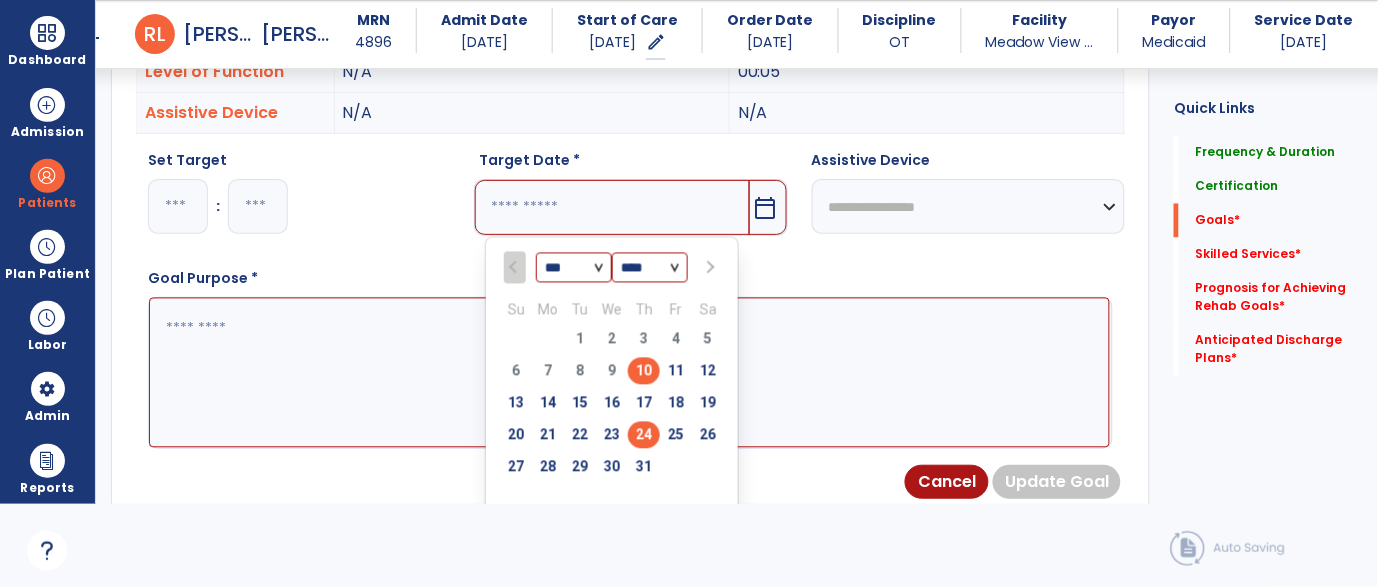 scroll, scrollTop: 648, scrollLeft: 0, axis: vertical 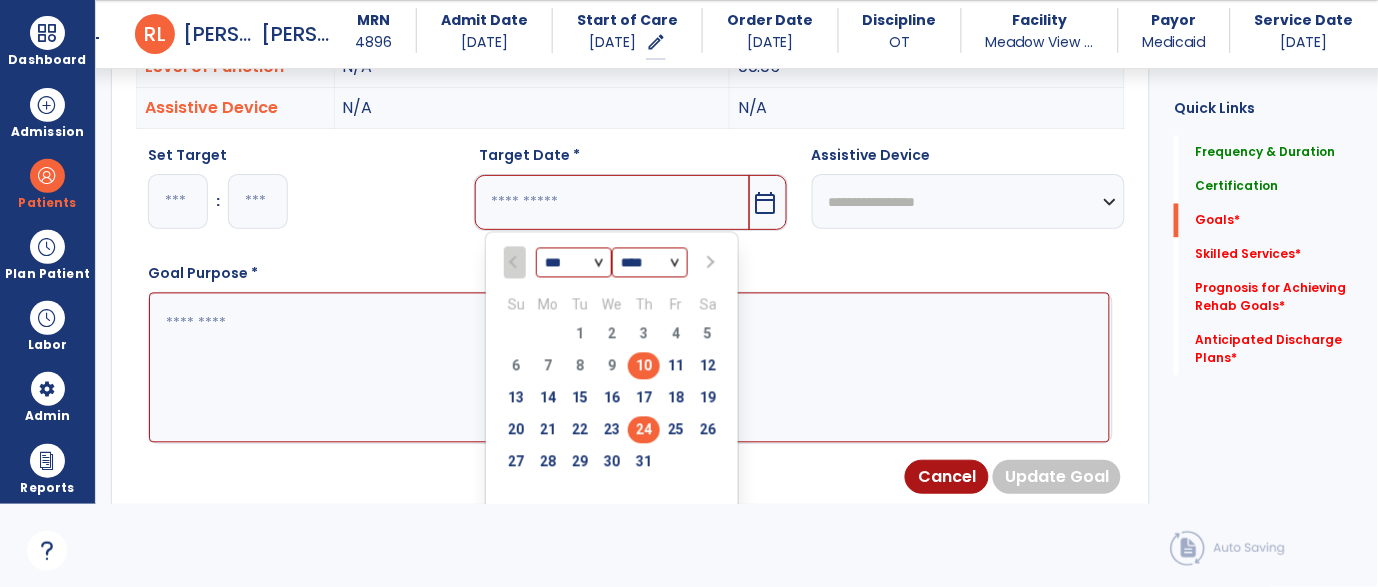 click on "24" at bounding box center [644, 430] 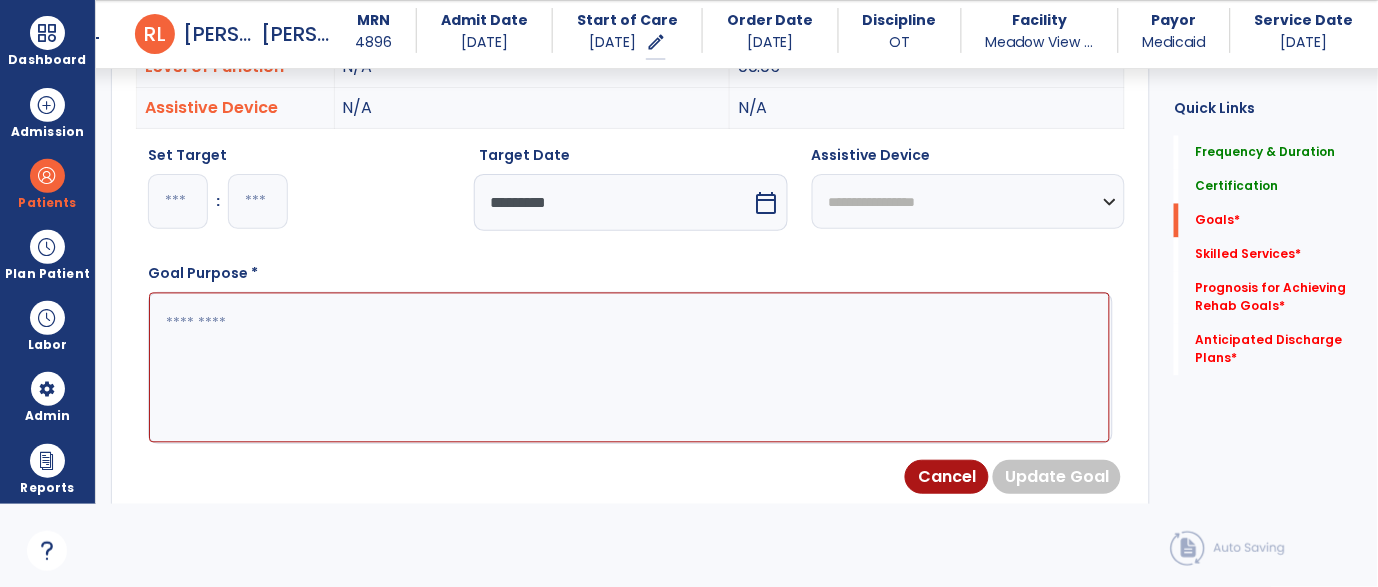 click at bounding box center (629, 368) 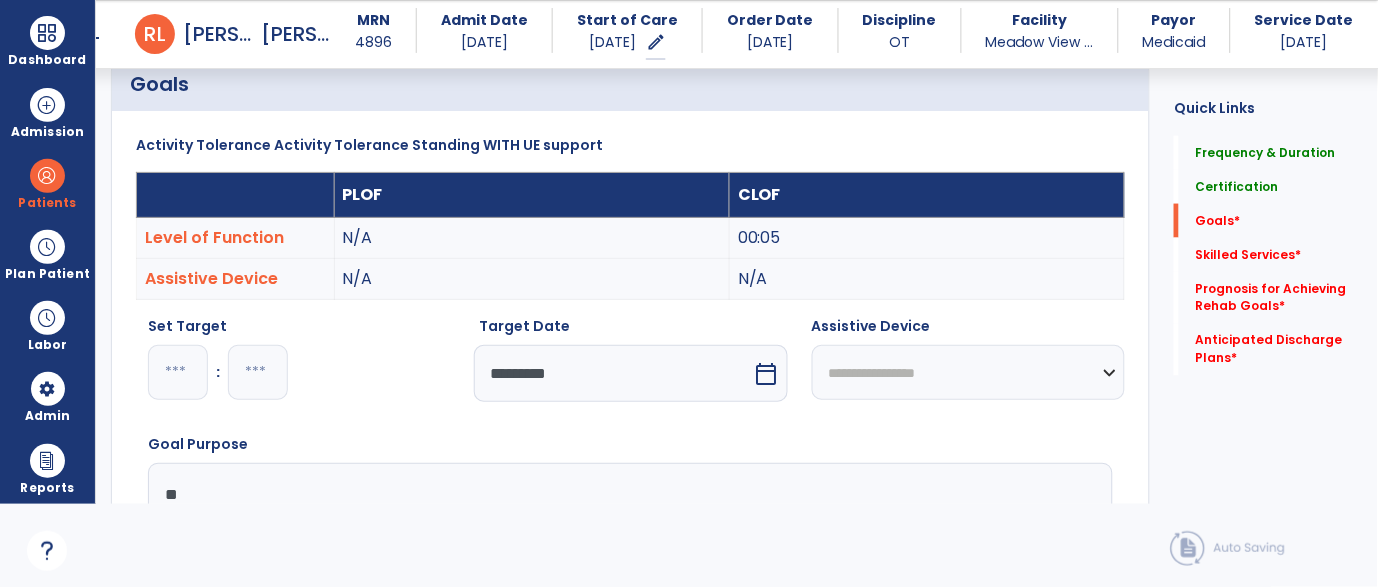 scroll, scrollTop: 480, scrollLeft: 0, axis: vertical 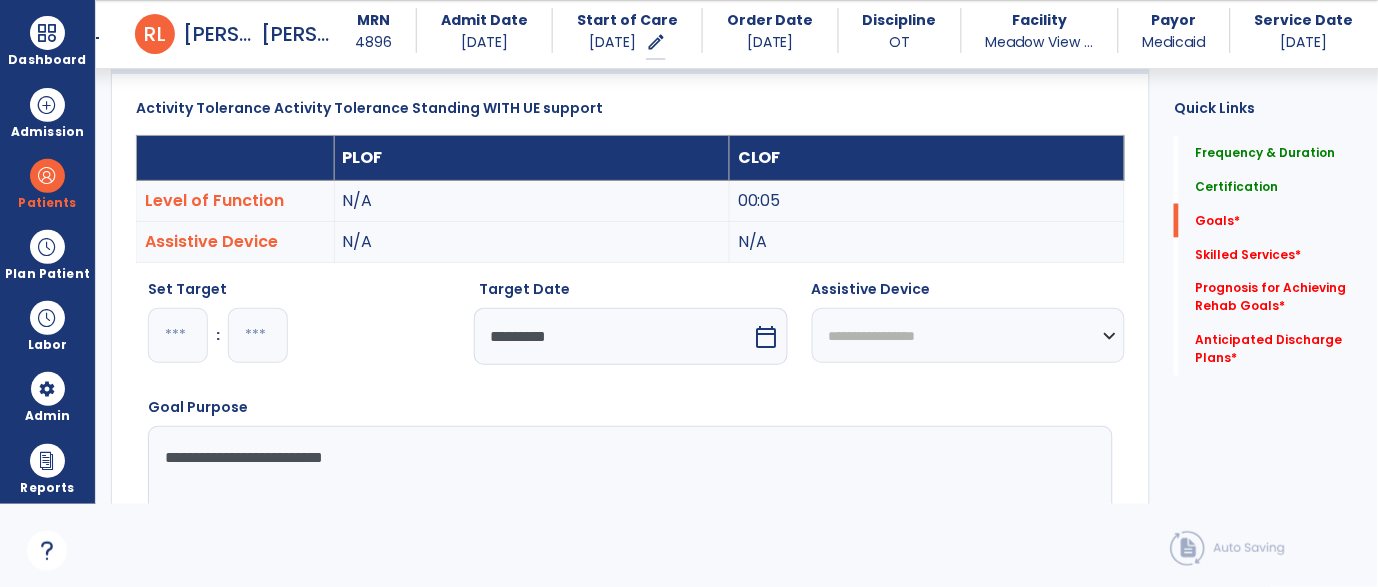 drag, startPoint x: 434, startPoint y: 472, endPoint x: 103, endPoint y: 464, distance: 331.09665 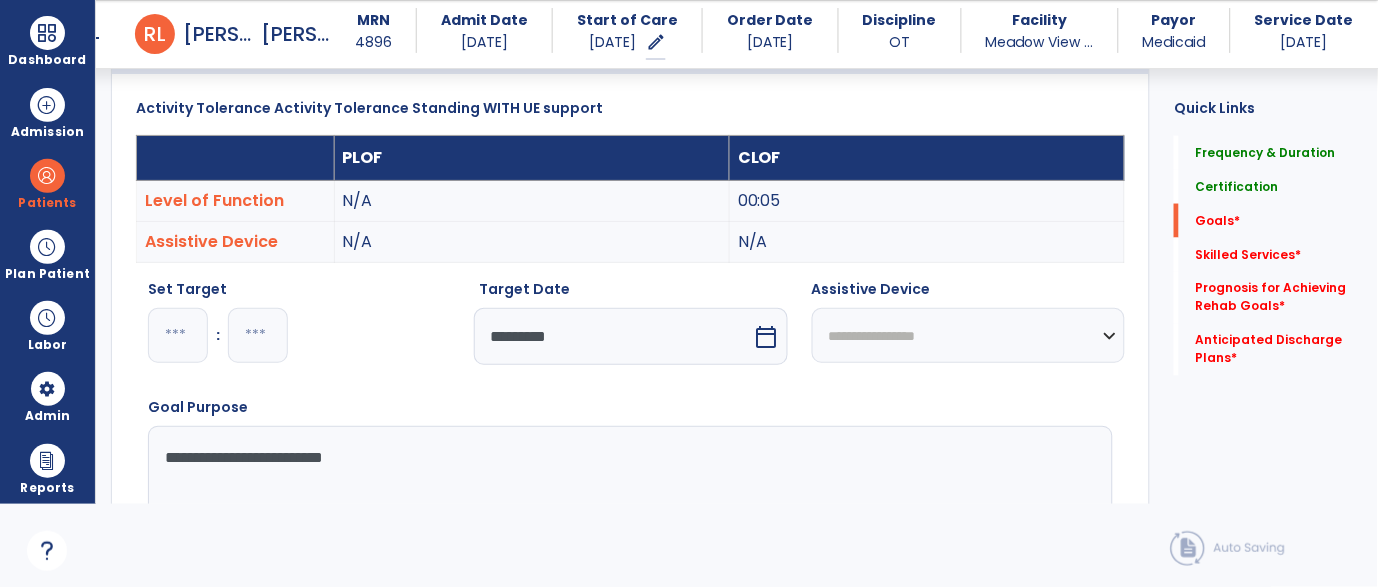 click on "**********" 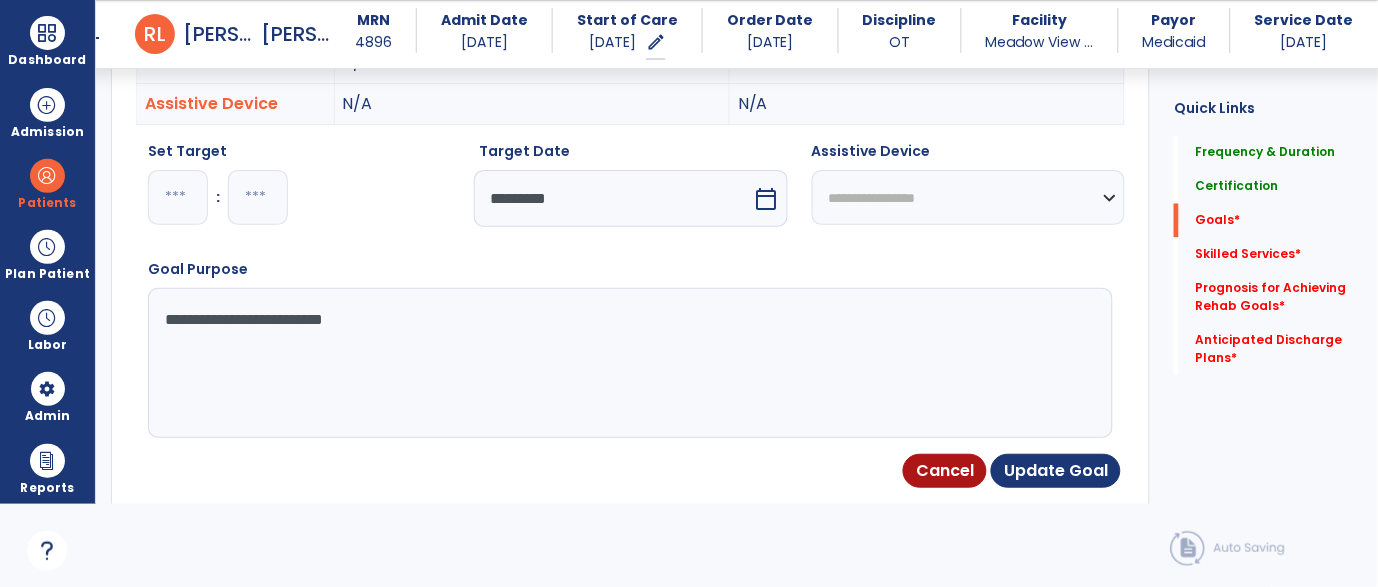 scroll, scrollTop: 661, scrollLeft: 0, axis: vertical 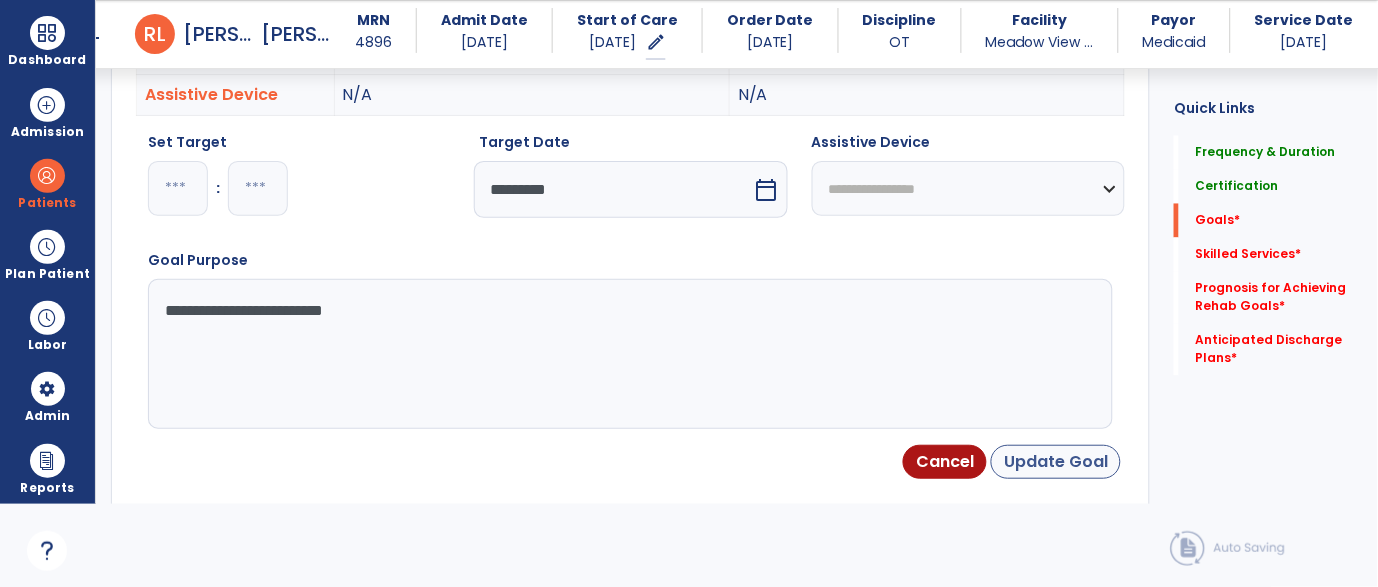 type on "**********" 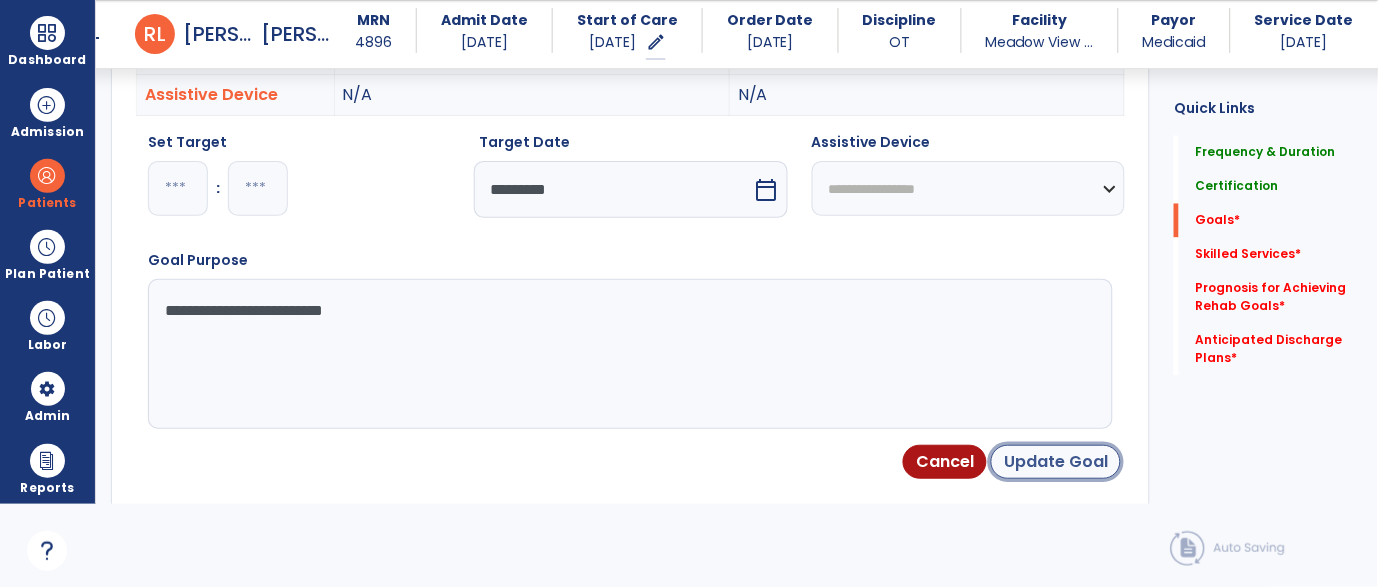 click on "Update Goal" at bounding box center [1056, 462] 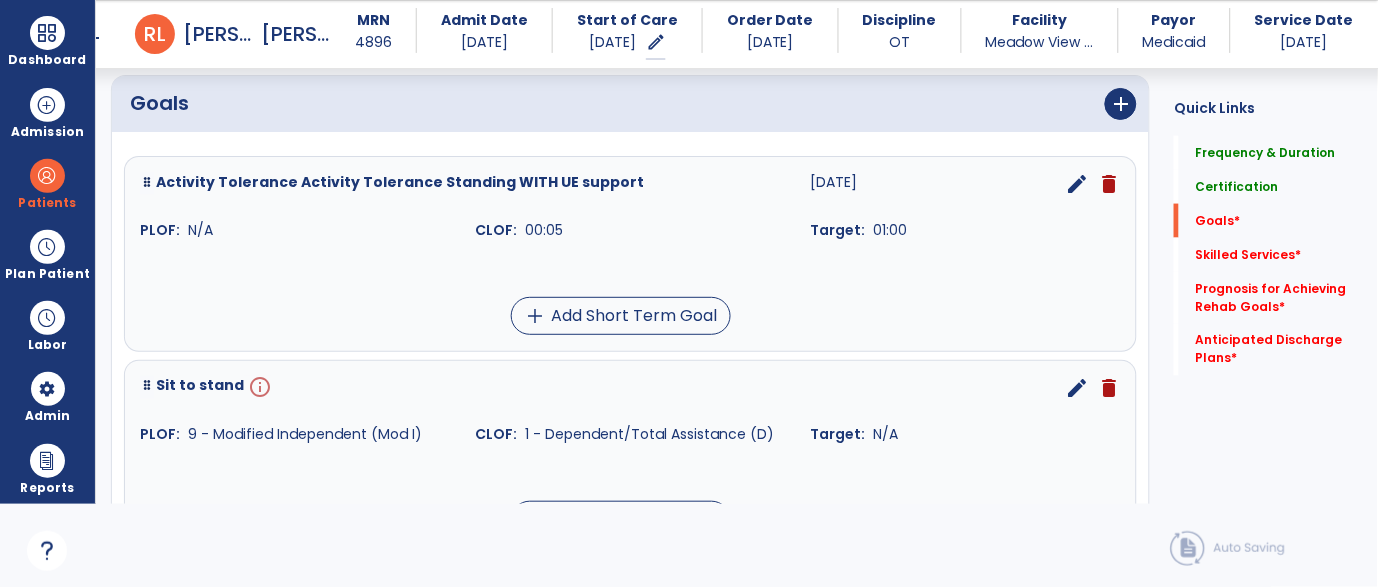 scroll, scrollTop: 475, scrollLeft: 0, axis: vertical 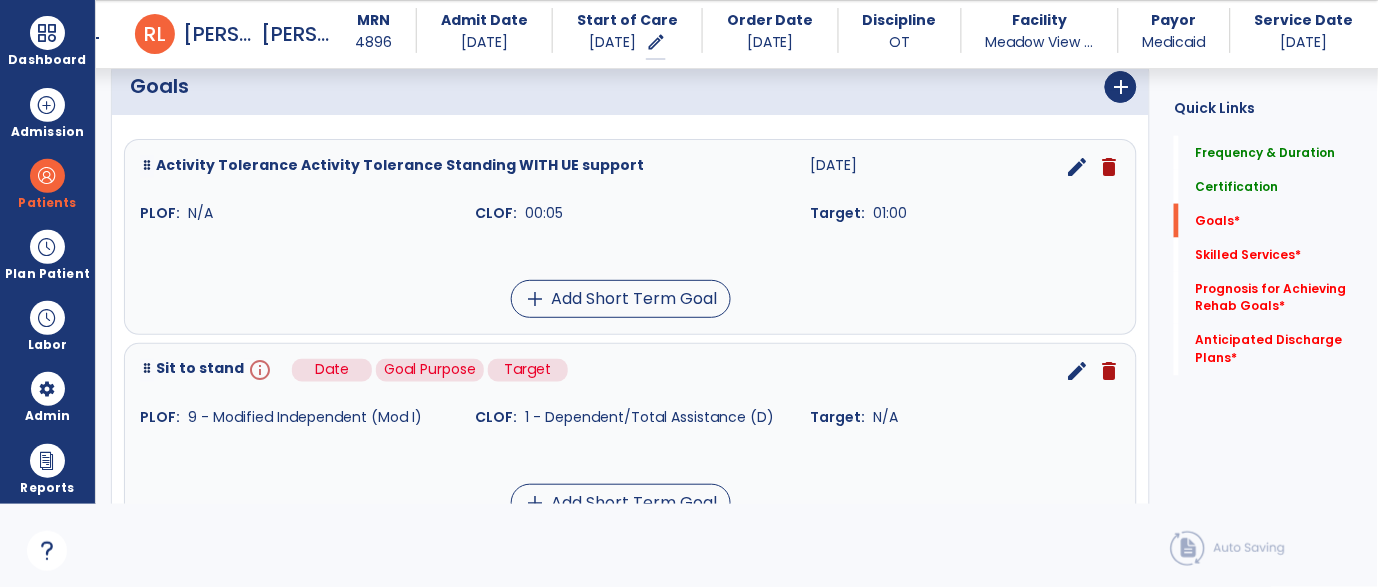 click on "info" at bounding box center [258, 371] 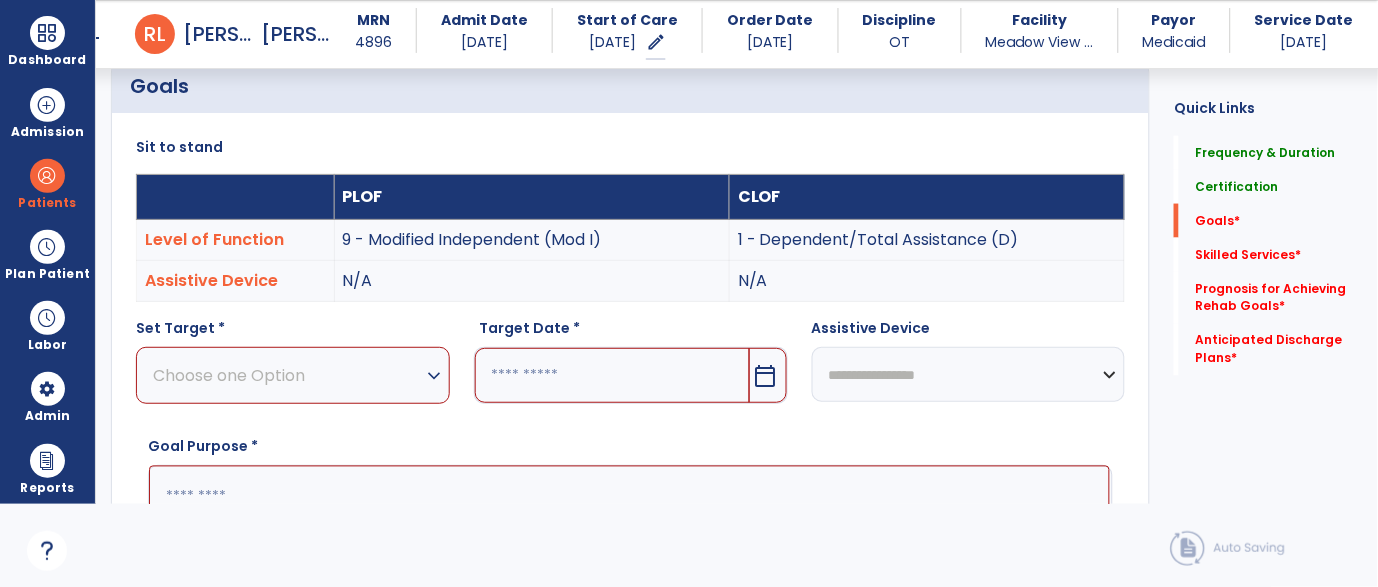 scroll, scrollTop: 532, scrollLeft: 0, axis: vertical 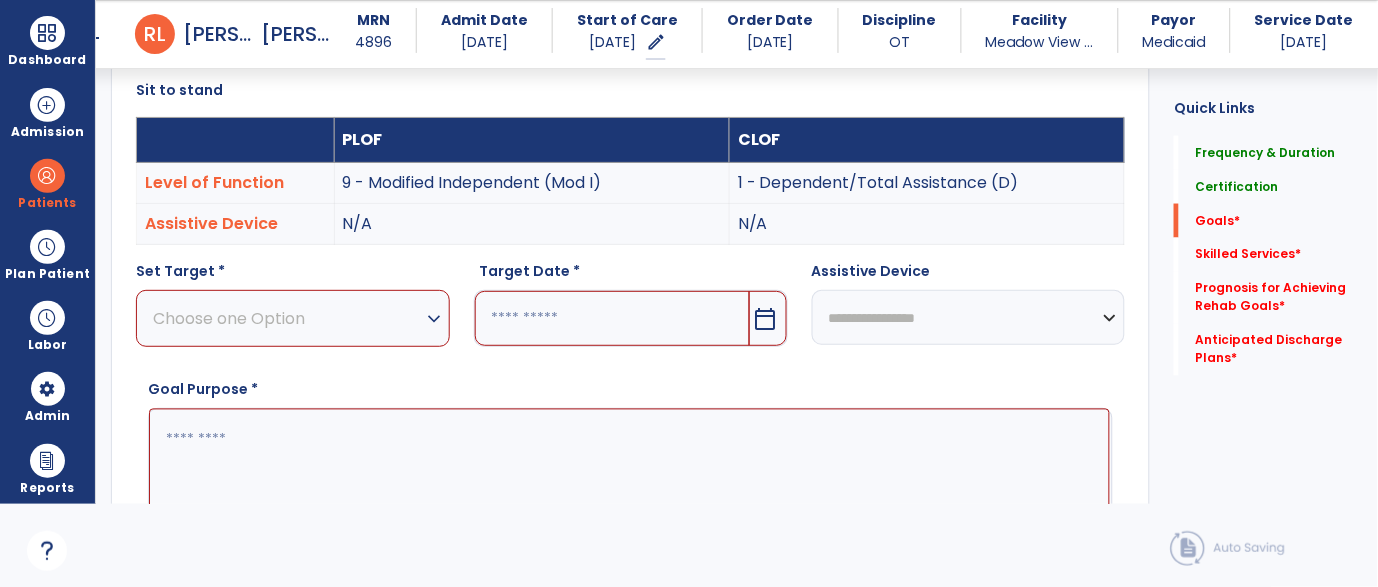 click on "Choose one Option" at bounding box center [288, 318] 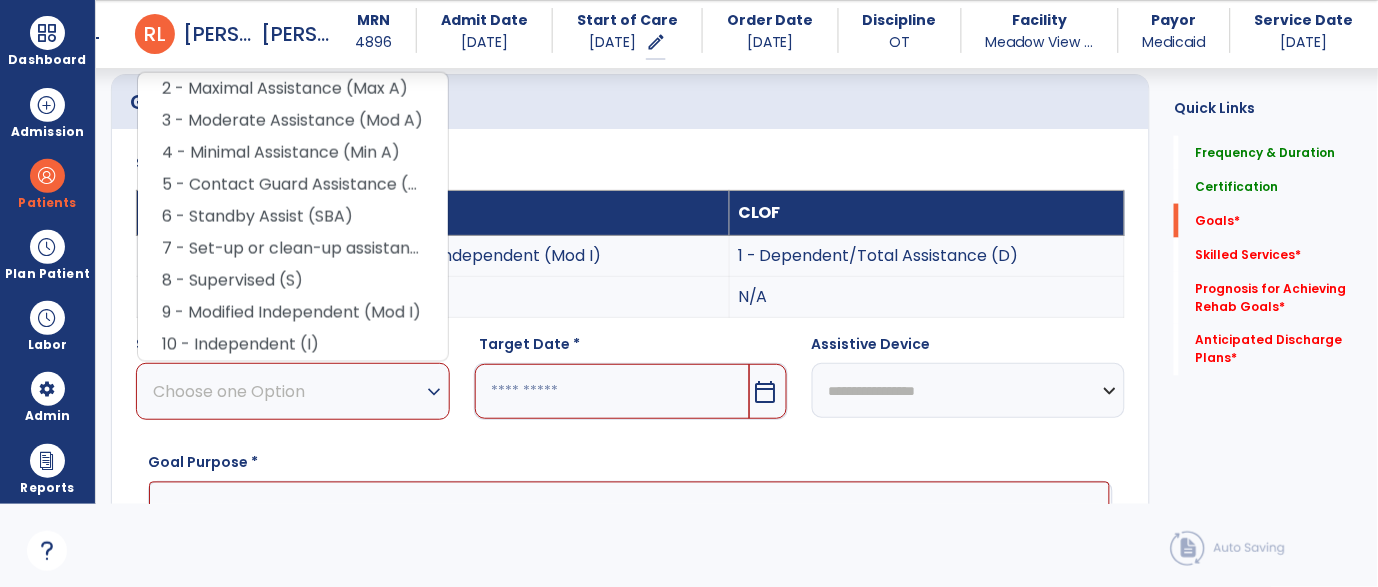 scroll, scrollTop: 442, scrollLeft: 0, axis: vertical 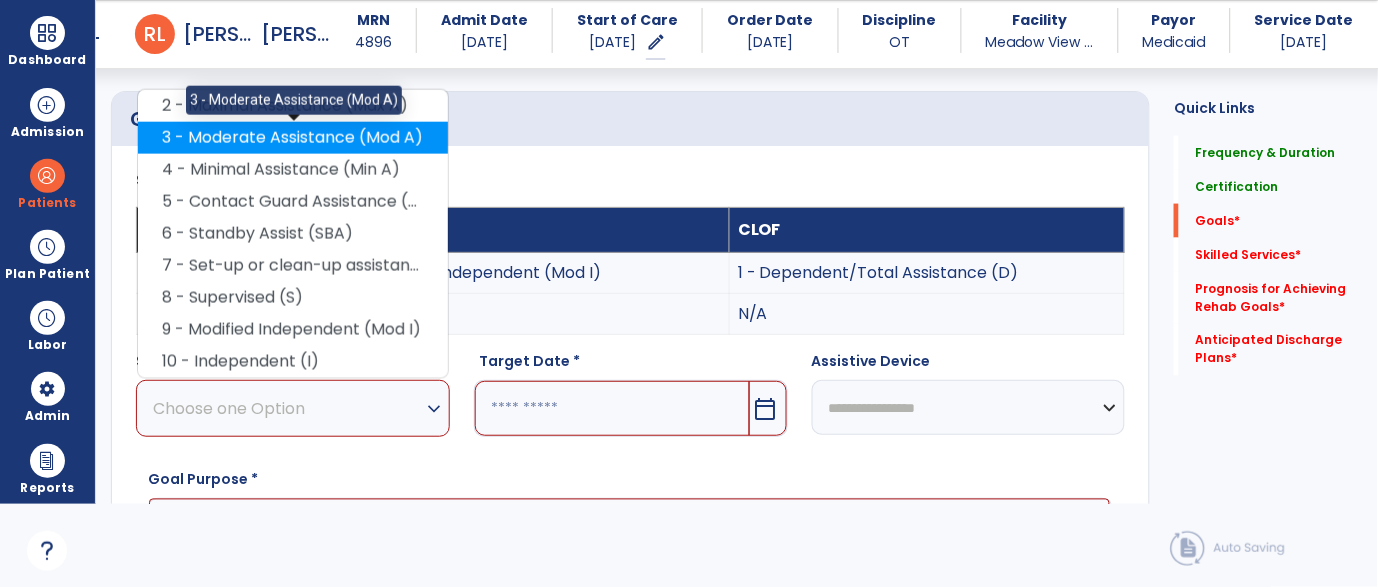 click on "3 - Moderate Assistance (Mod A)" at bounding box center (293, 138) 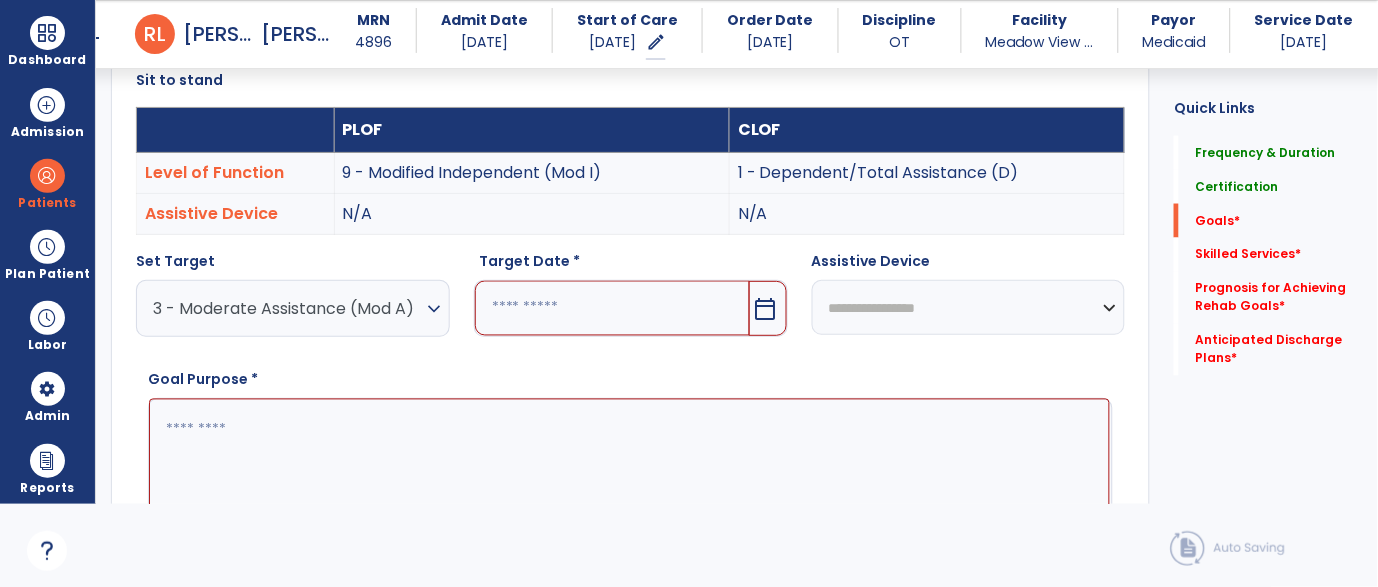 click at bounding box center [612, 308] 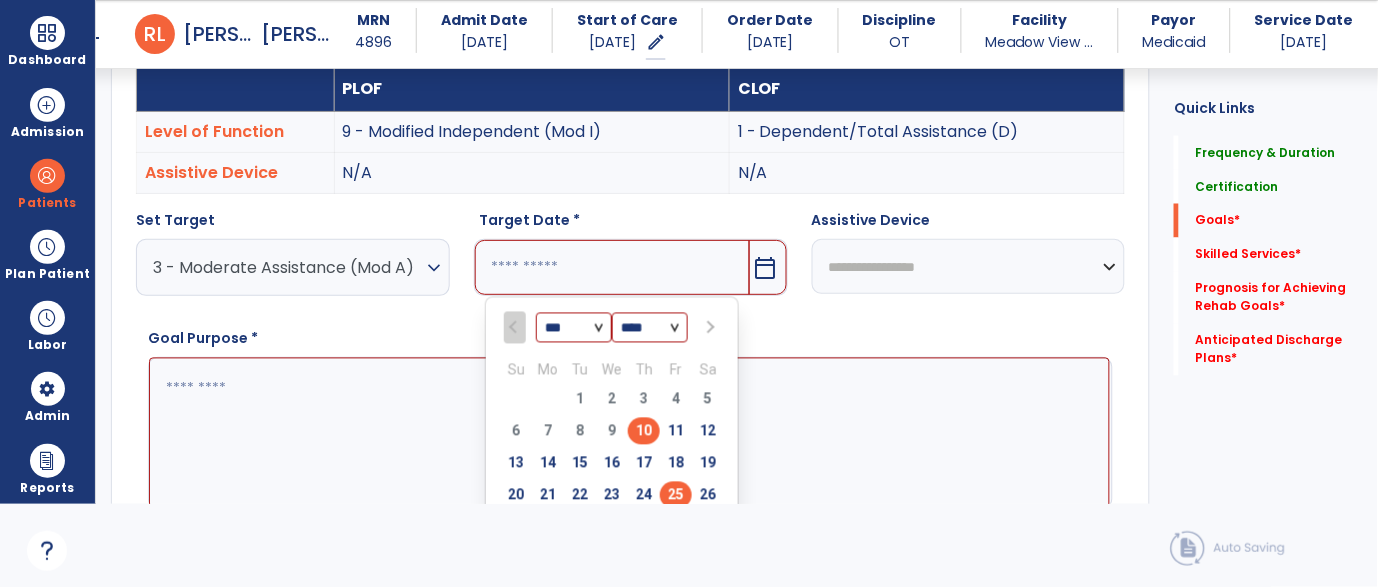 scroll, scrollTop: 733, scrollLeft: 0, axis: vertical 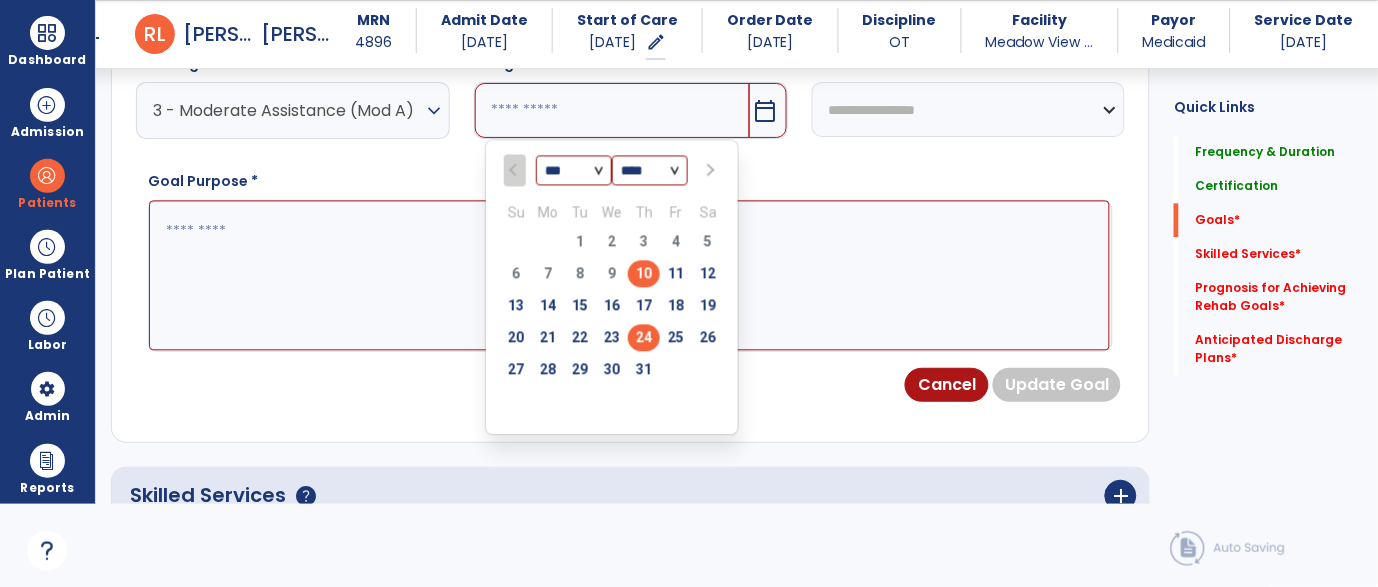 click on "24" at bounding box center [644, 338] 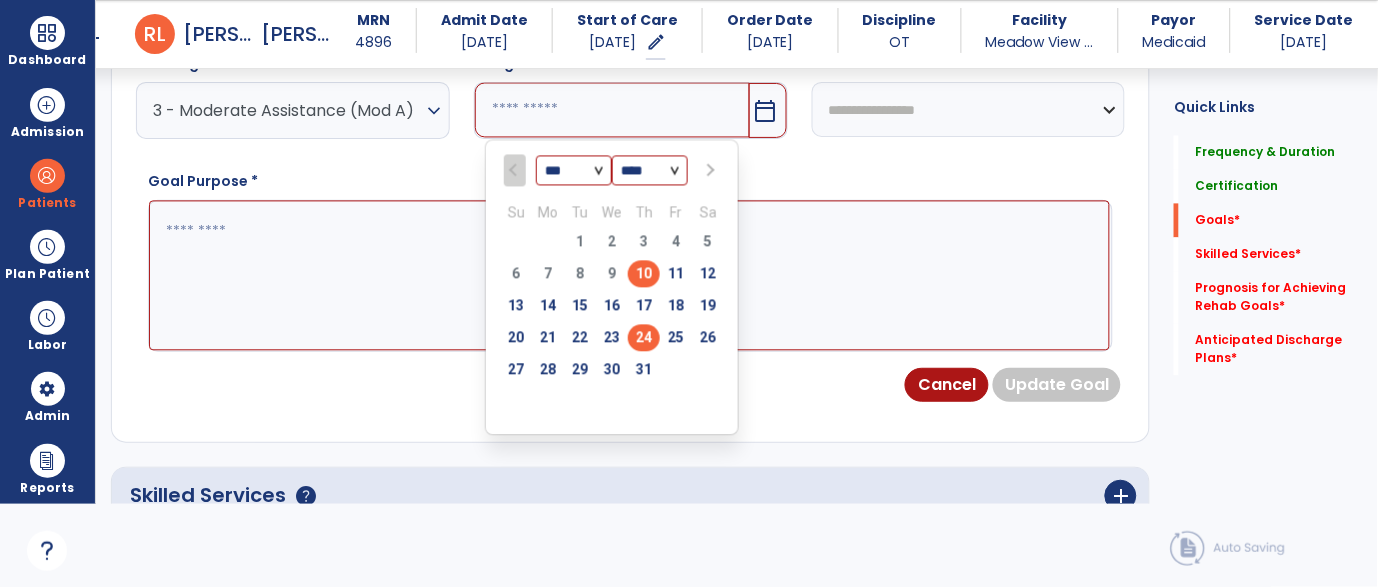 type on "*********" 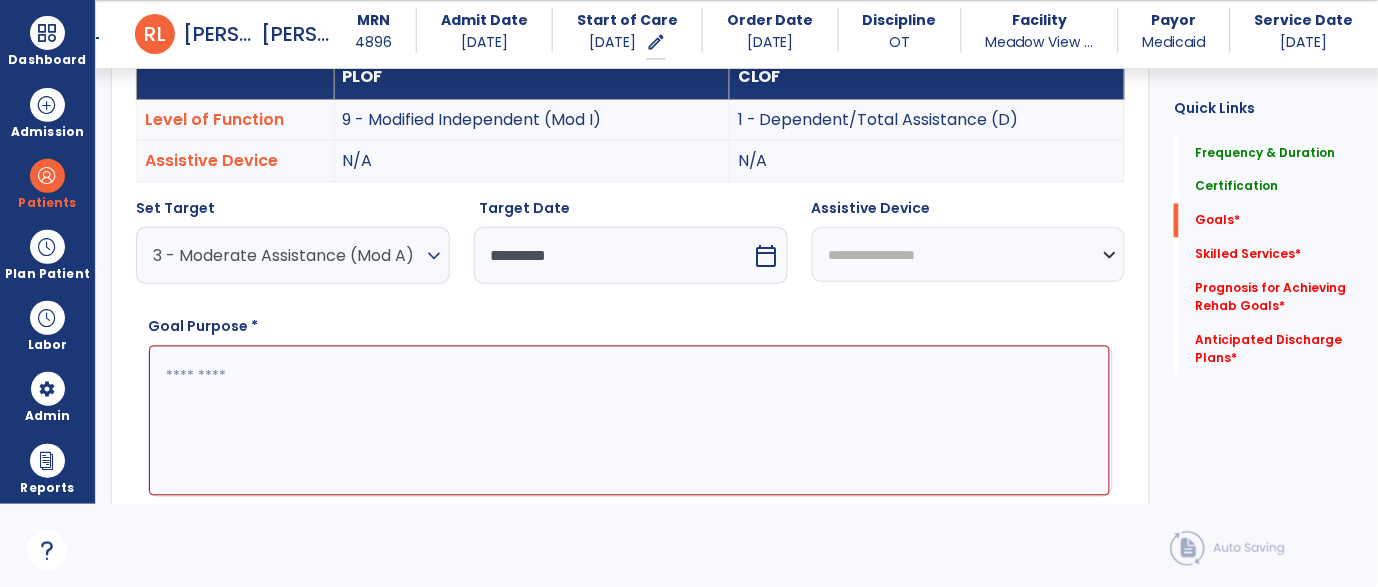 scroll, scrollTop: 596, scrollLeft: 0, axis: vertical 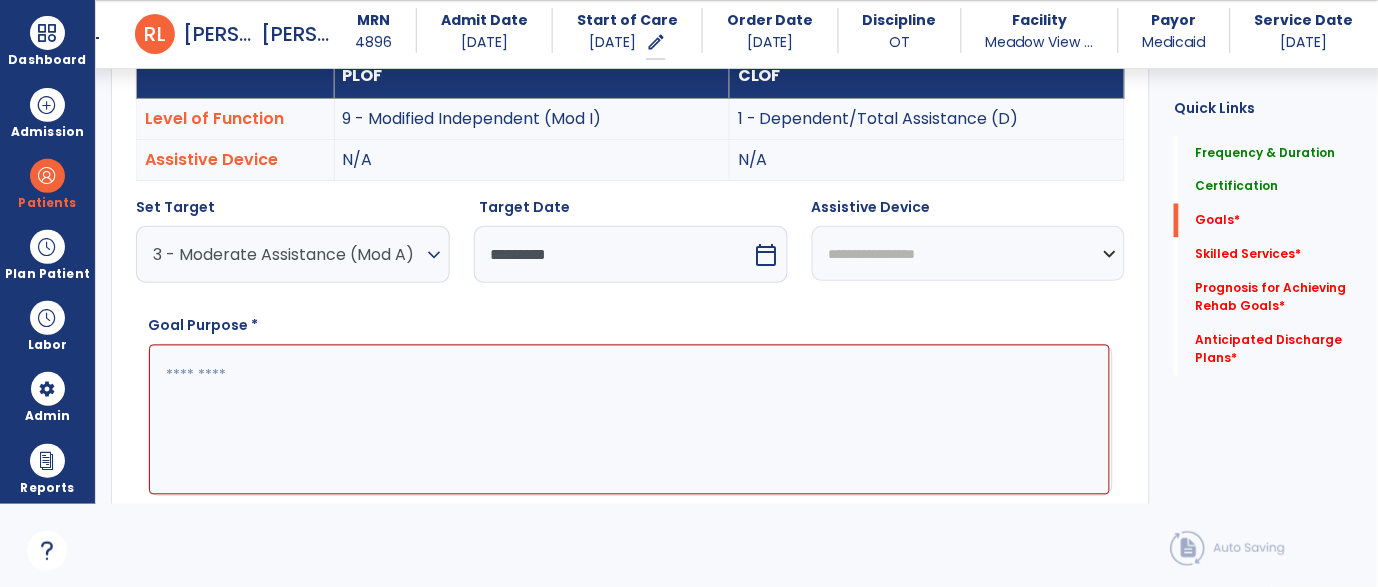 click at bounding box center [629, 420] 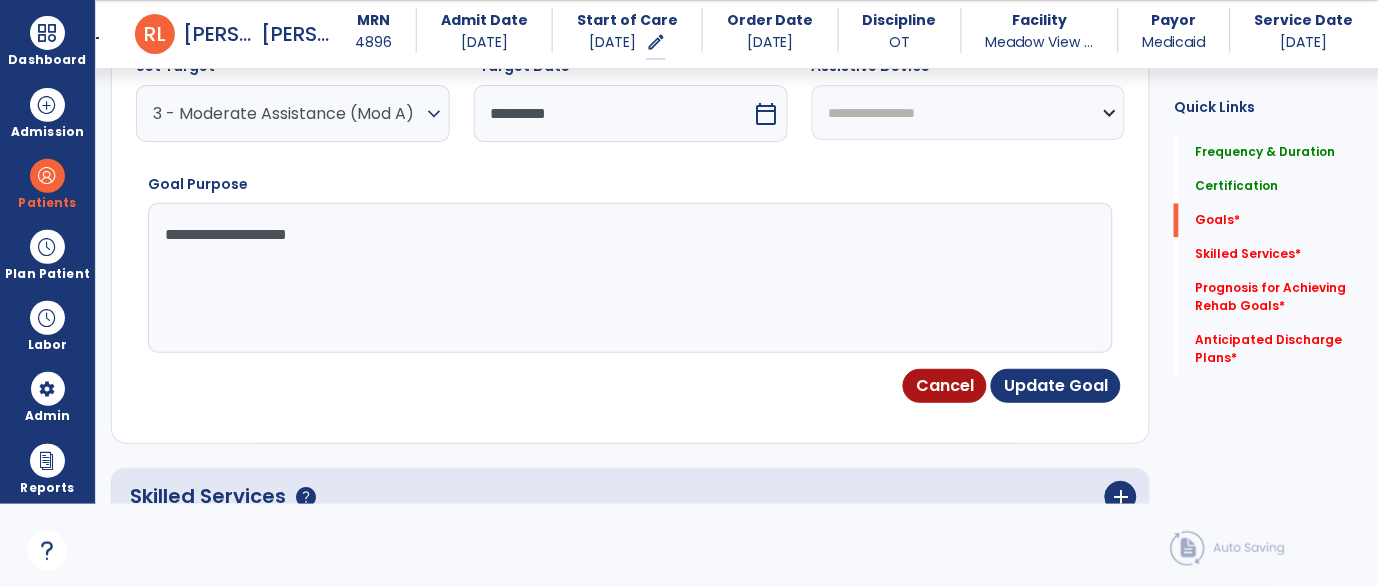 scroll, scrollTop: 838, scrollLeft: 0, axis: vertical 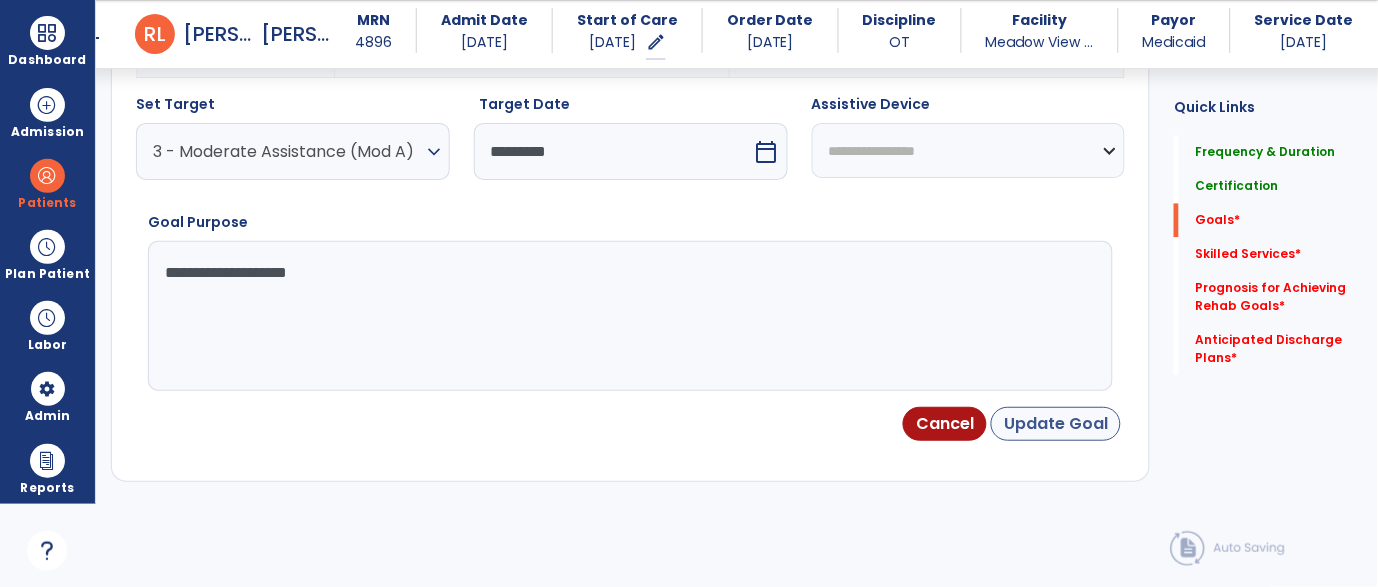 type on "**********" 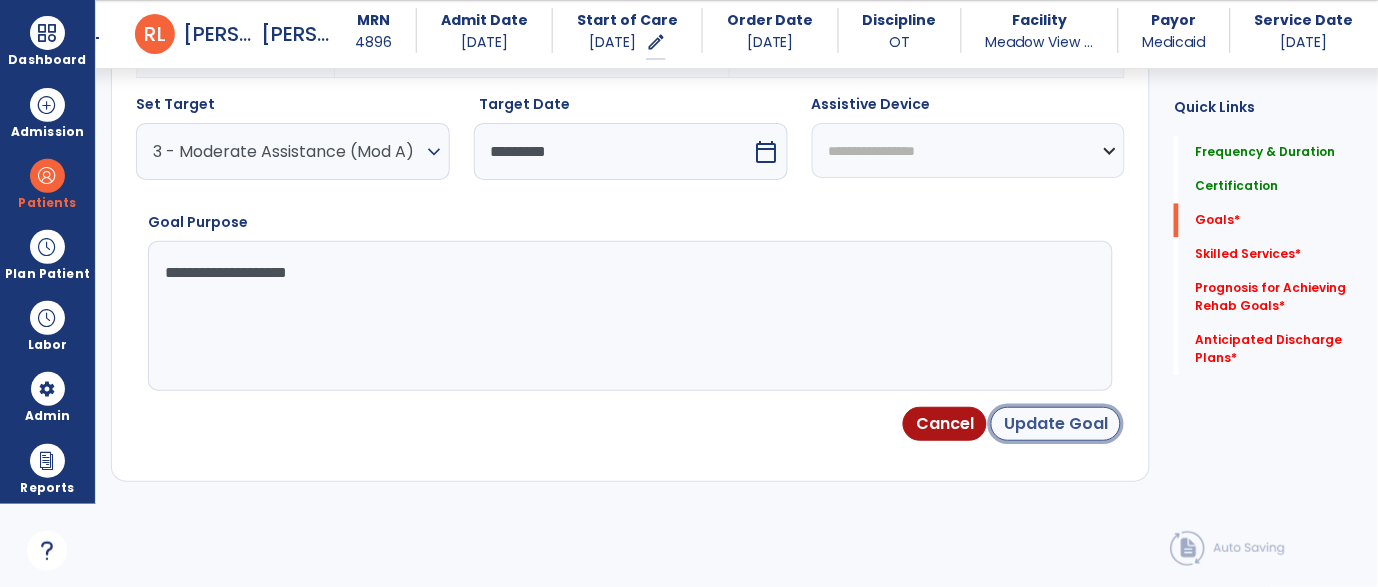 click on "Update Goal" at bounding box center (1056, 424) 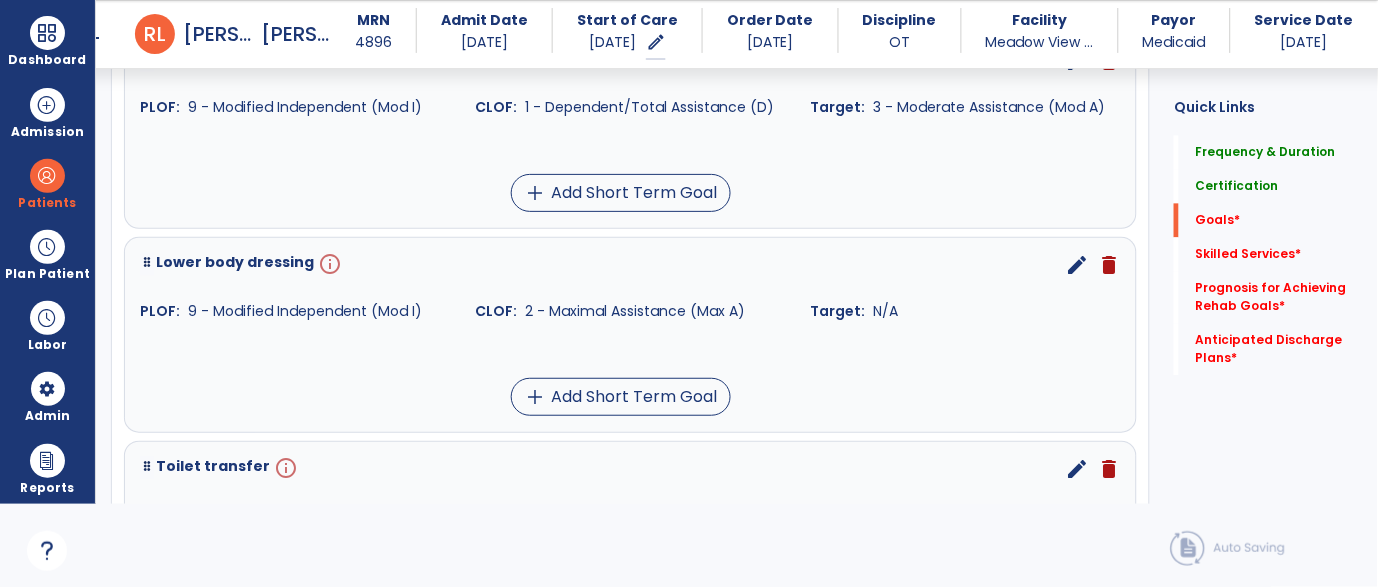 scroll, scrollTop: 786, scrollLeft: 0, axis: vertical 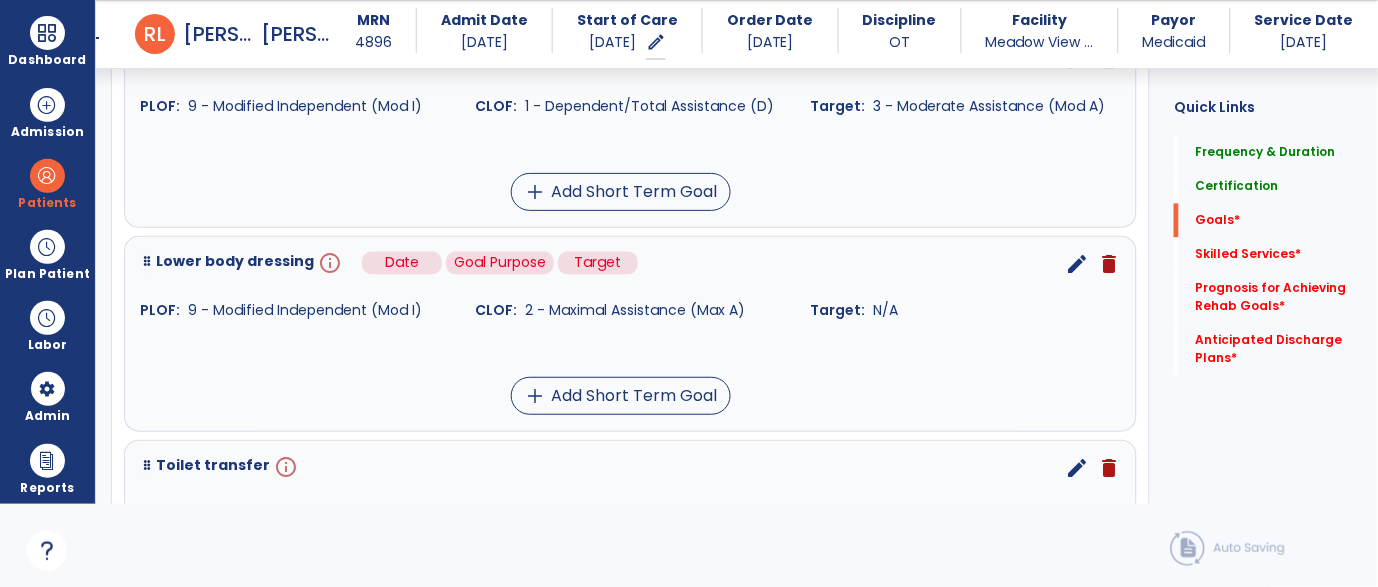 click on "info" at bounding box center [328, 264] 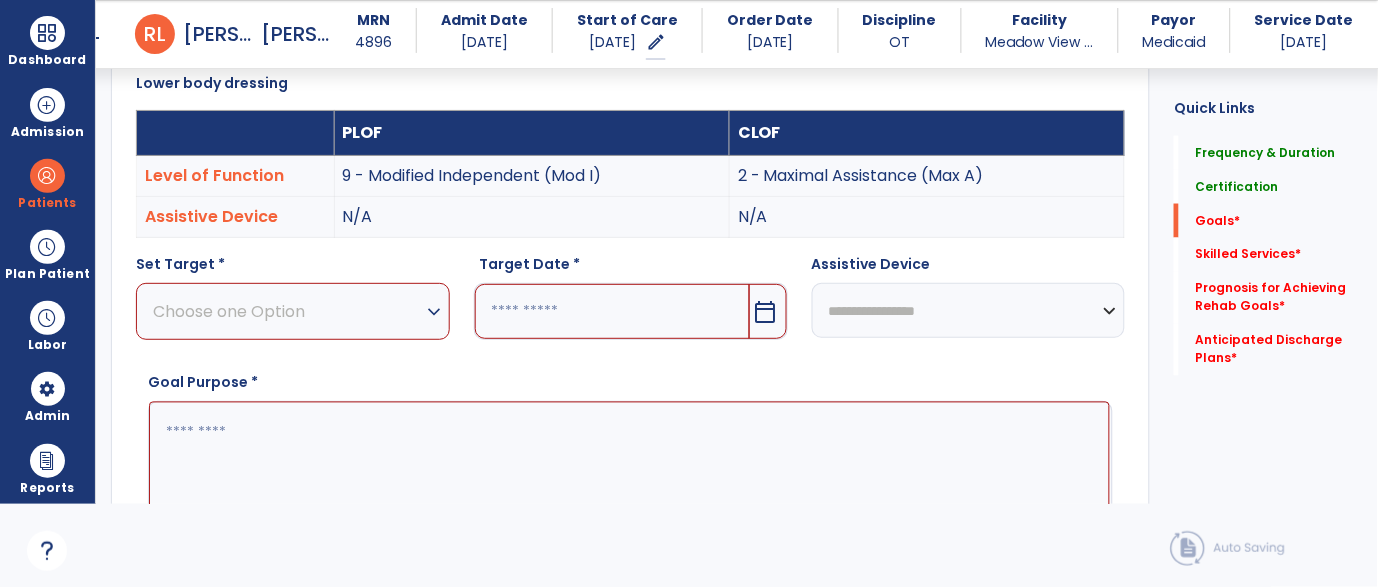 scroll, scrollTop: 532, scrollLeft: 0, axis: vertical 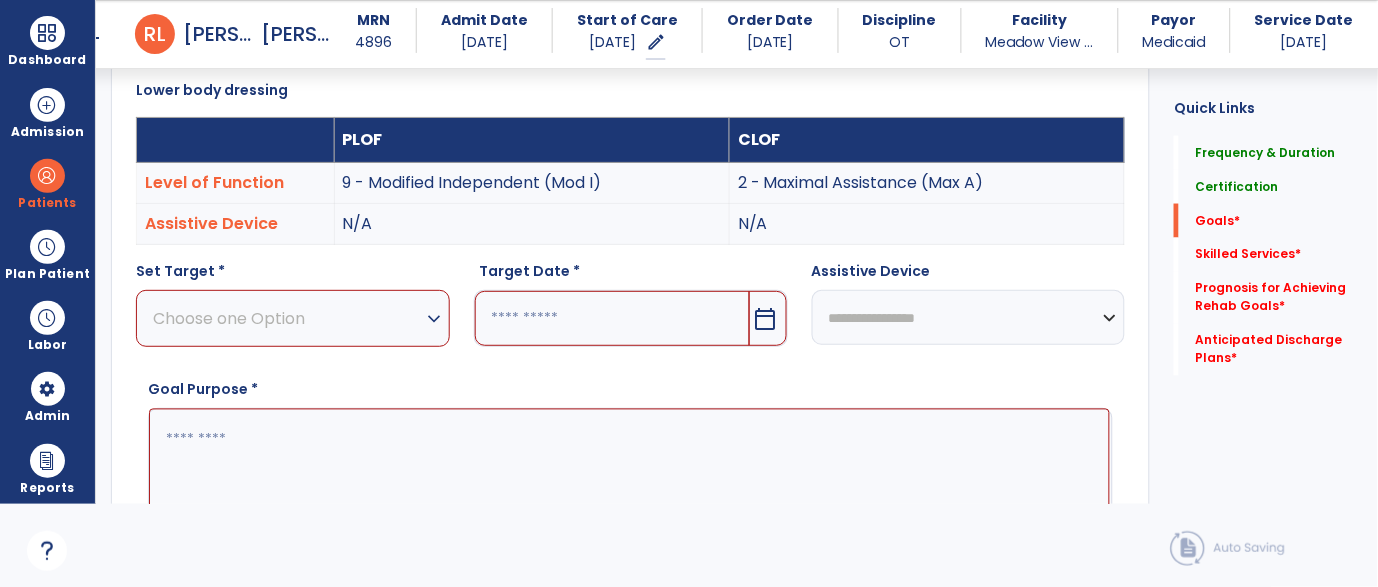 click on "Choose one Option" at bounding box center [288, 318] 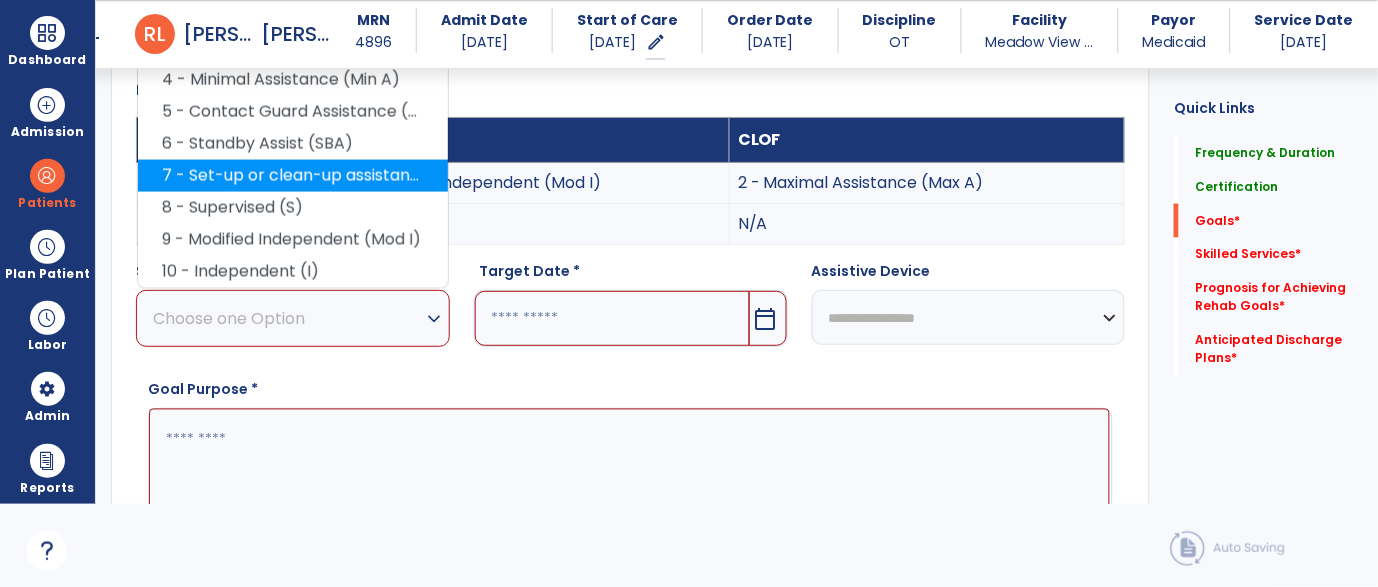 scroll, scrollTop: 498, scrollLeft: 0, axis: vertical 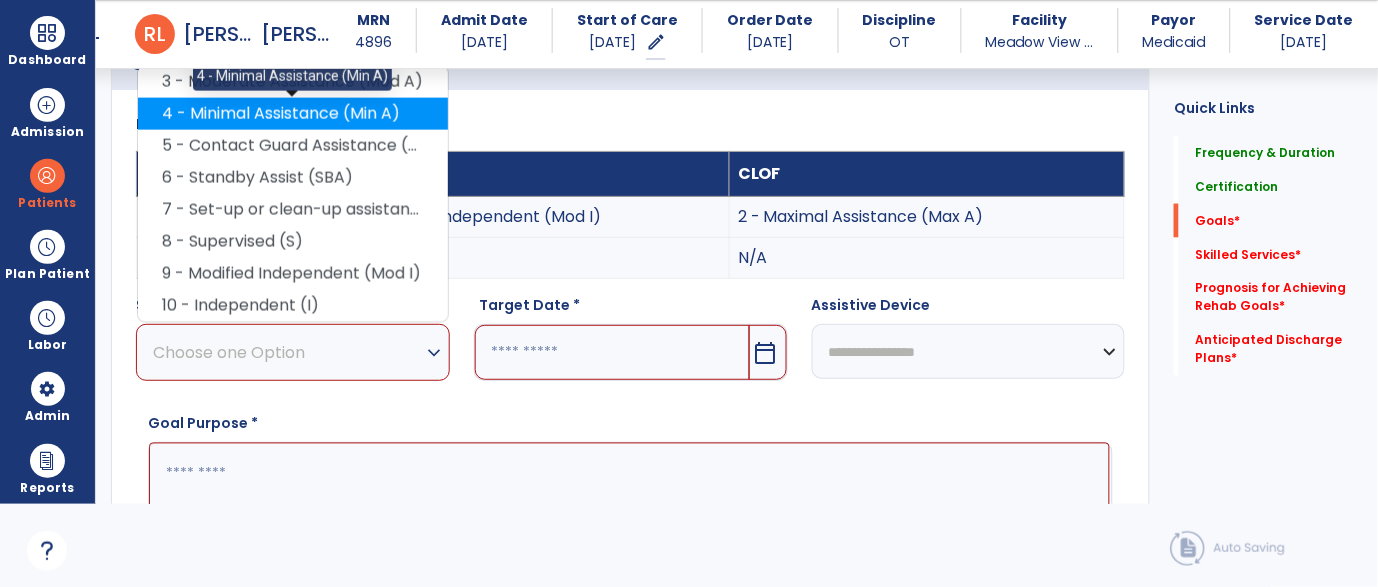 click on "4 - Minimal Assistance (Min A)" at bounding box center (293, 114) 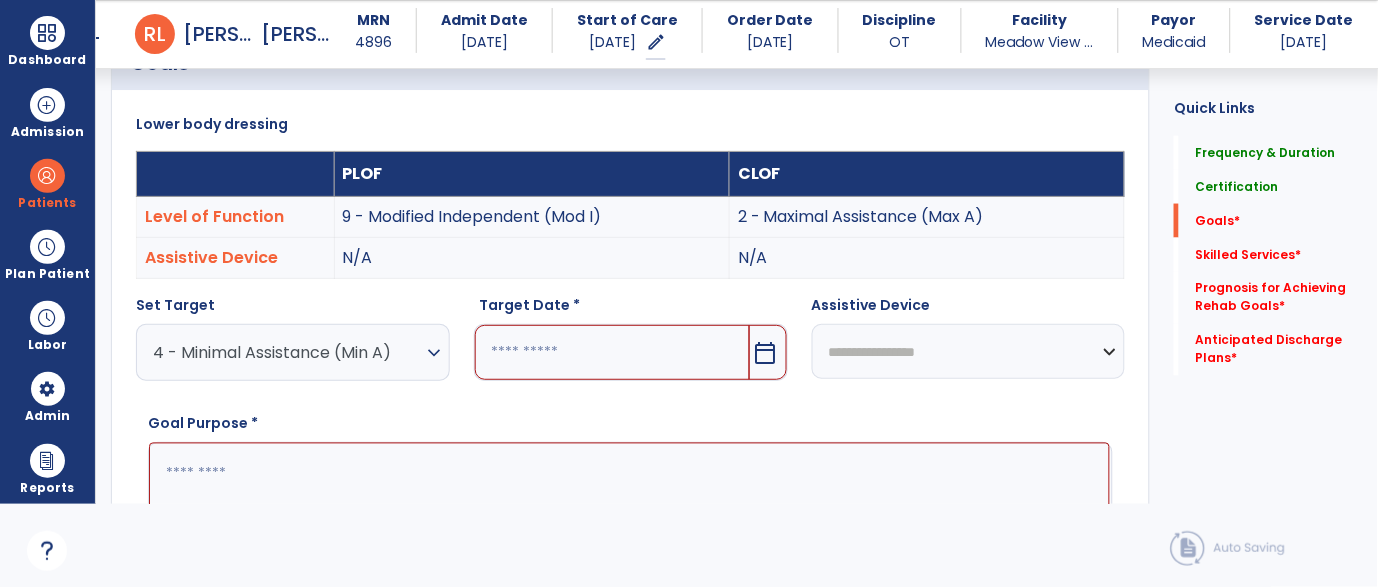 click on "Target Date *  calendar_today" at bounding box center [631, 346] 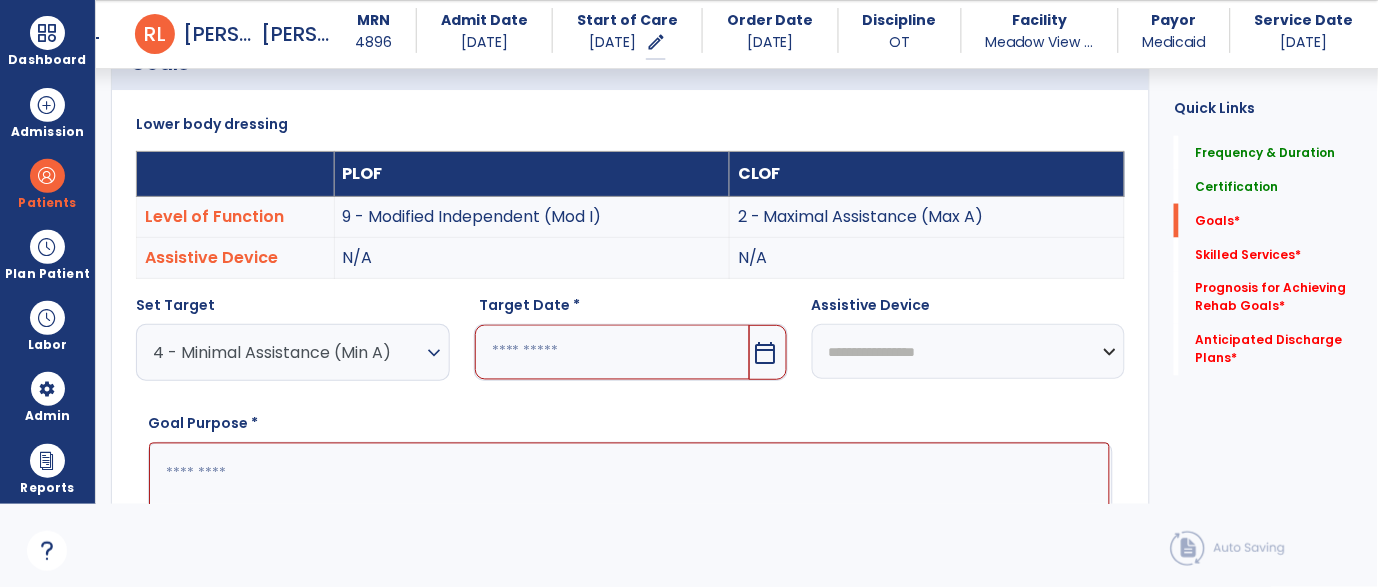 click at bounding box center [612, 352] 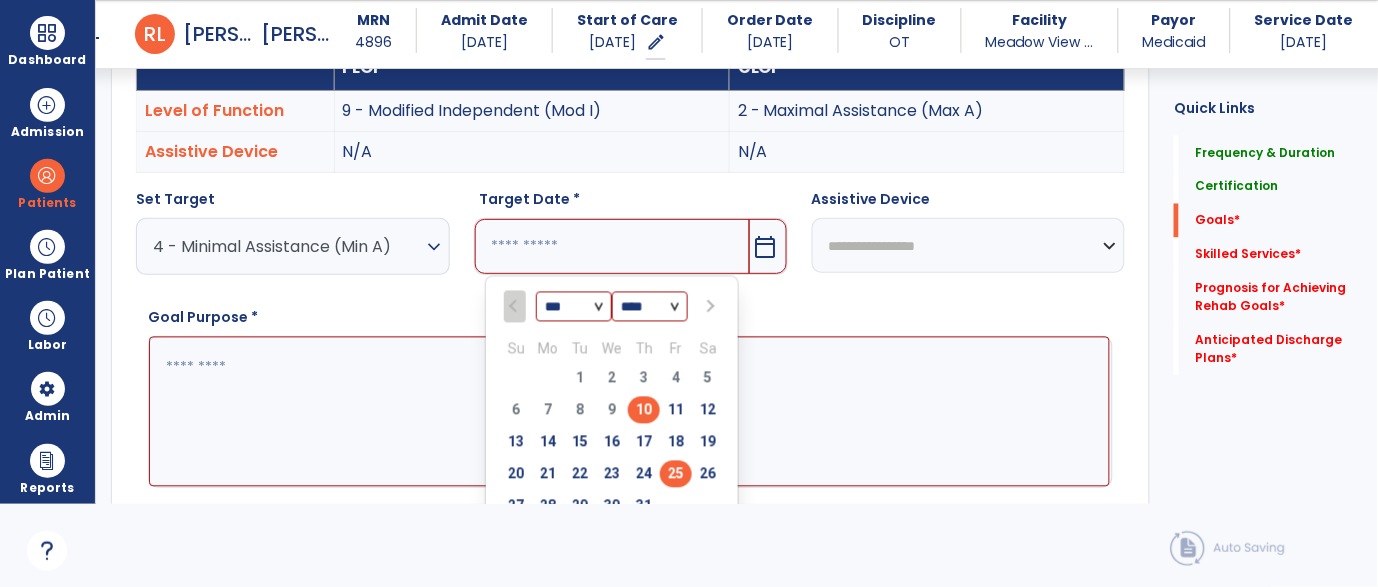 scroll, scrollTop: 608, scrollLeft: 0, axis: vertical 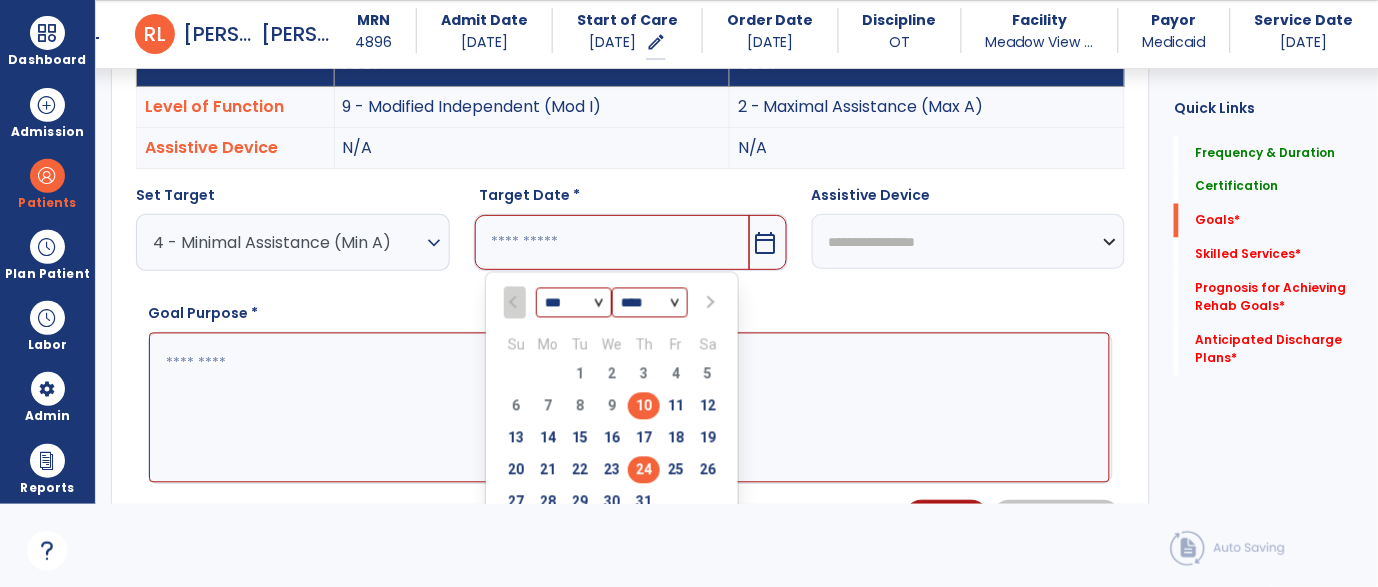 click on "24" at bounding box center [644, 470] 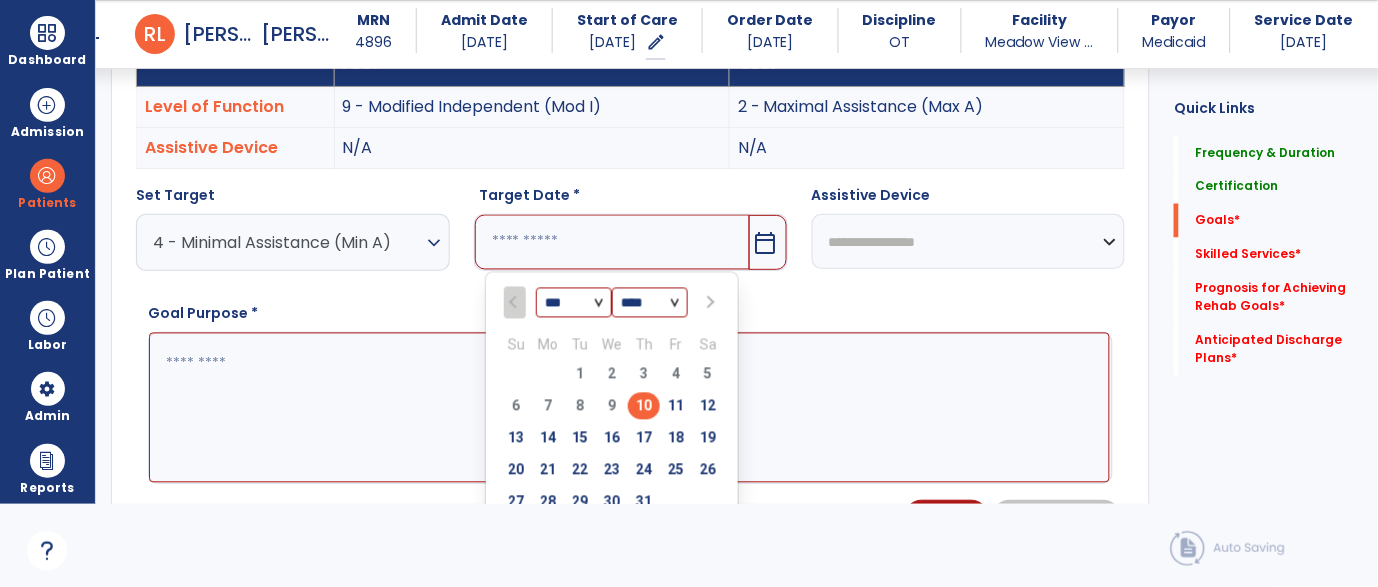 type on "*********" 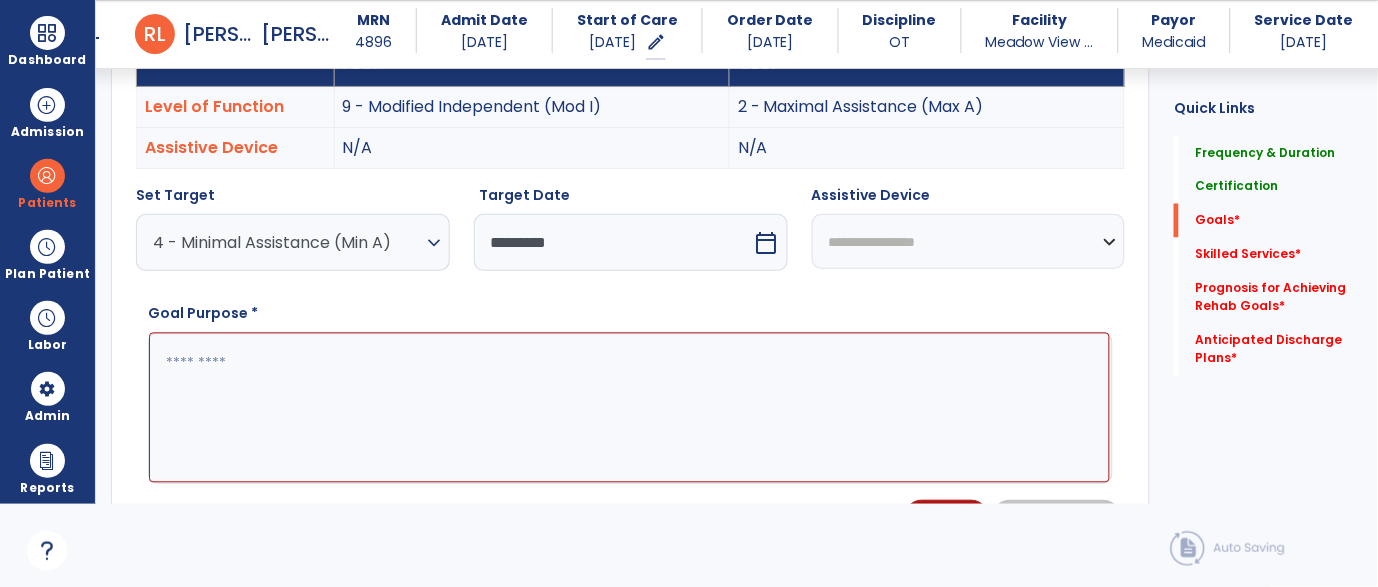 click at bounding box center (629, 408) 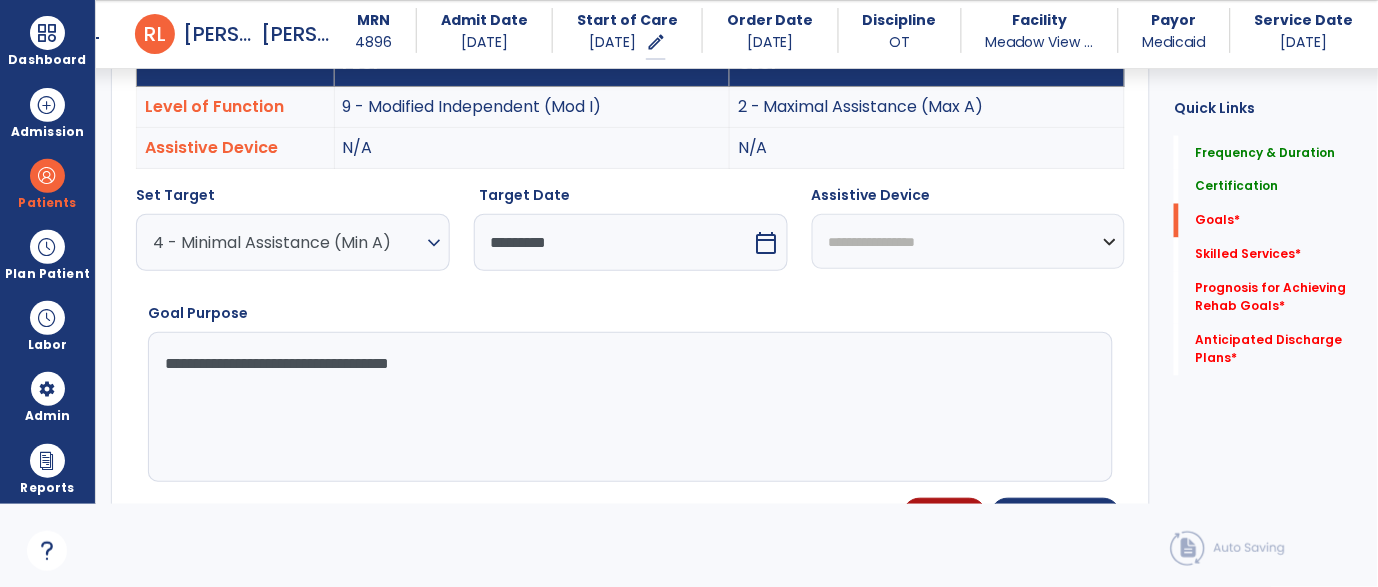 scroll, scrollTop: 619, scrollLeft: 0, axis: vertical 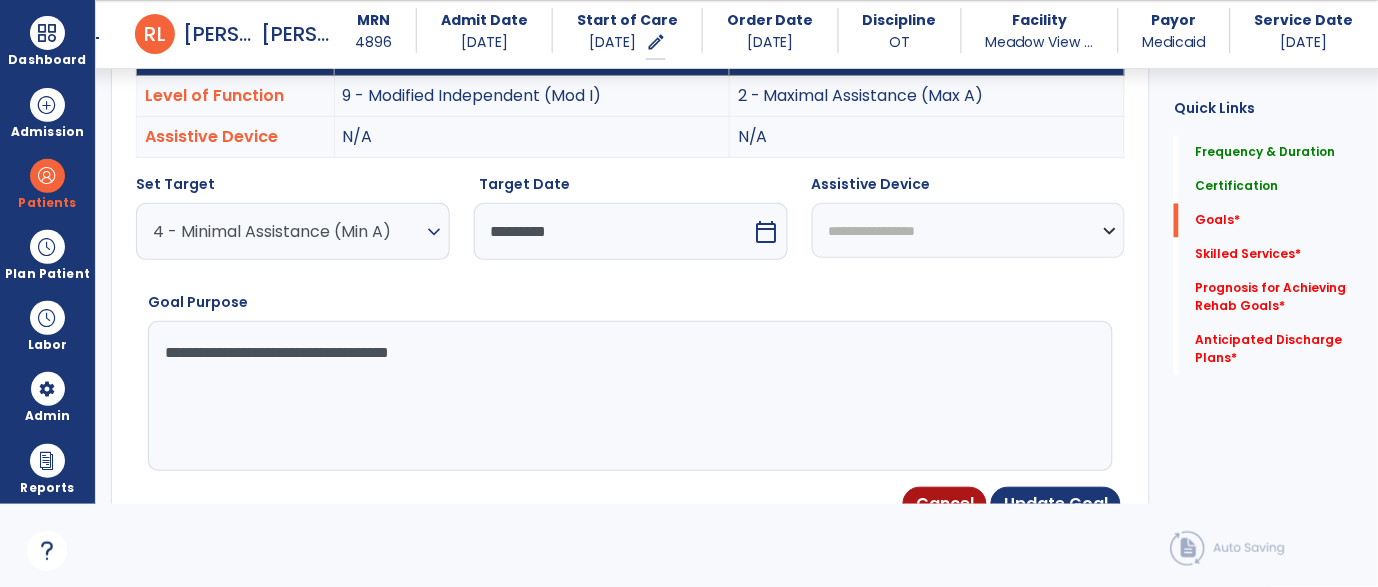 drag, startPoint x: 548, startPoint y: 401, endPoint x: 136, endPoint y: 348, distance: 415.395 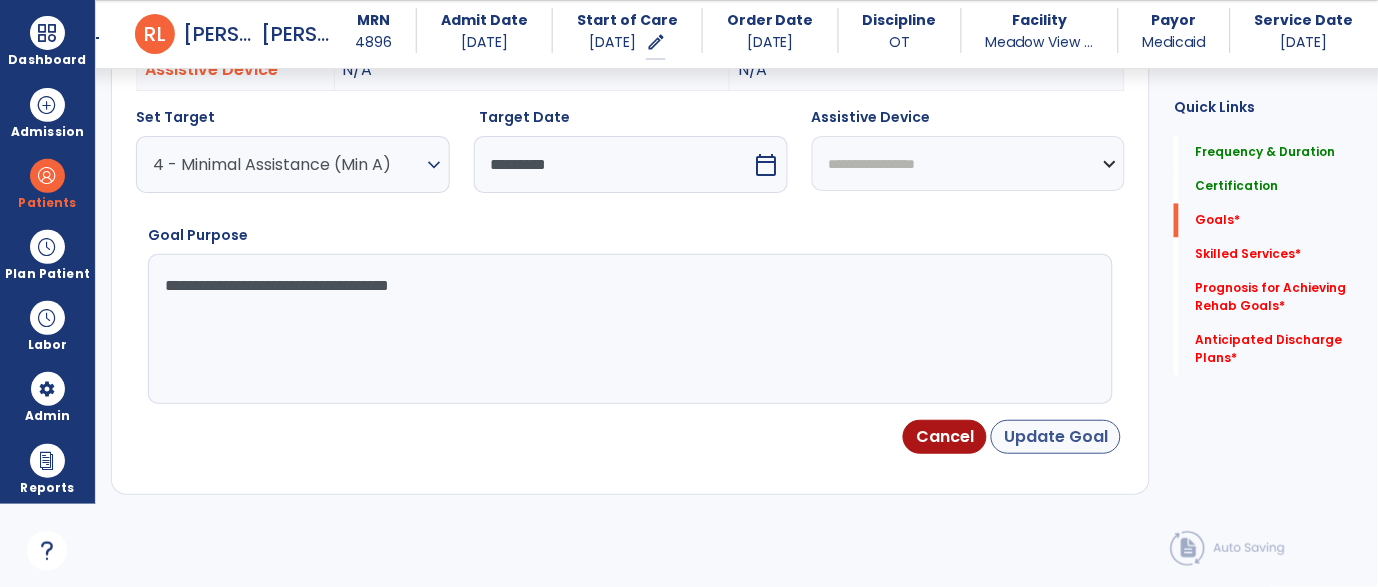 type on "**********" 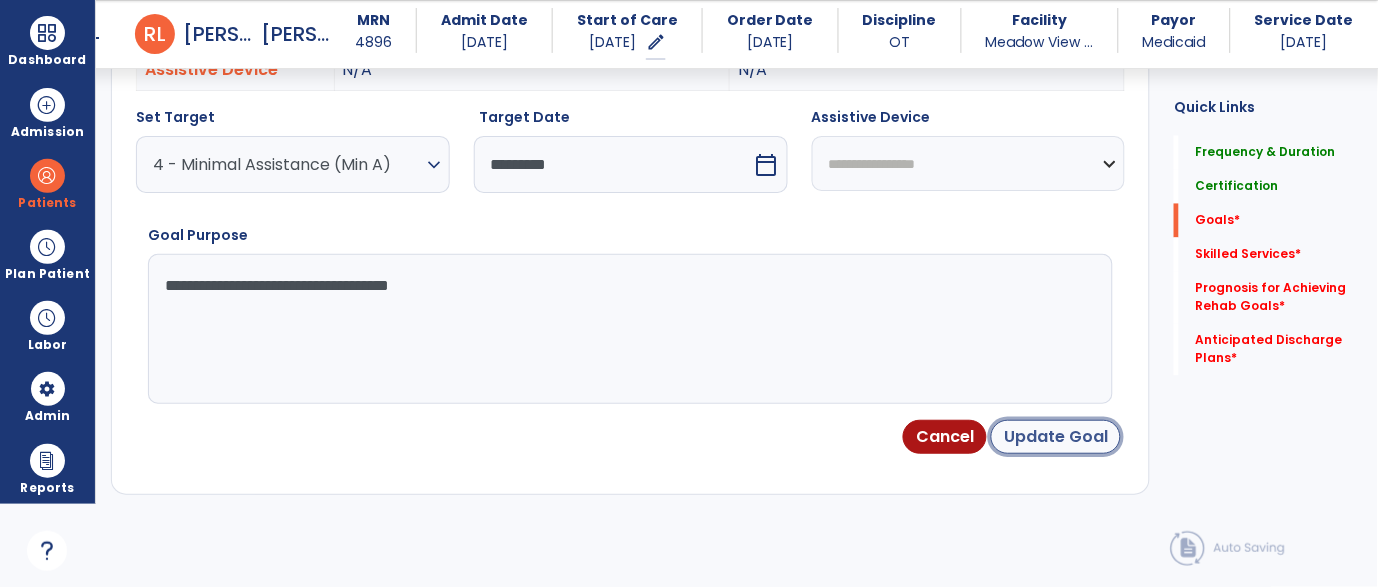 click on "Update Goal" at bounding box center [1056, 437] 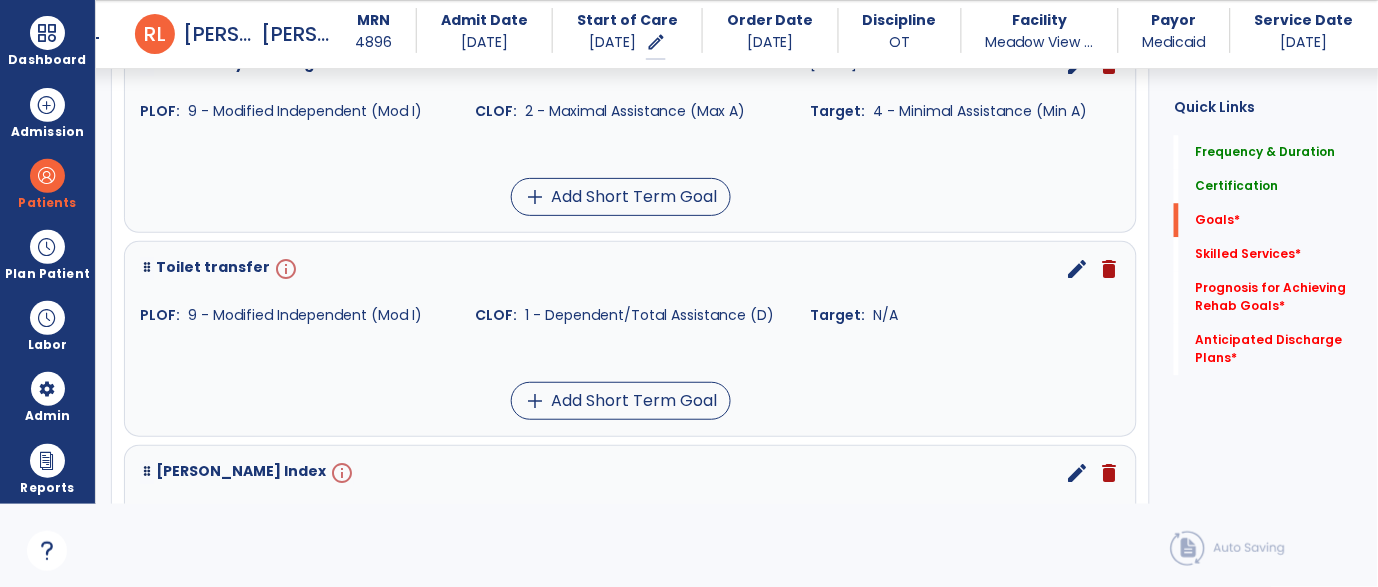 scroll, scrollTop: 1003, scrollLeft: 0, axis: vertical 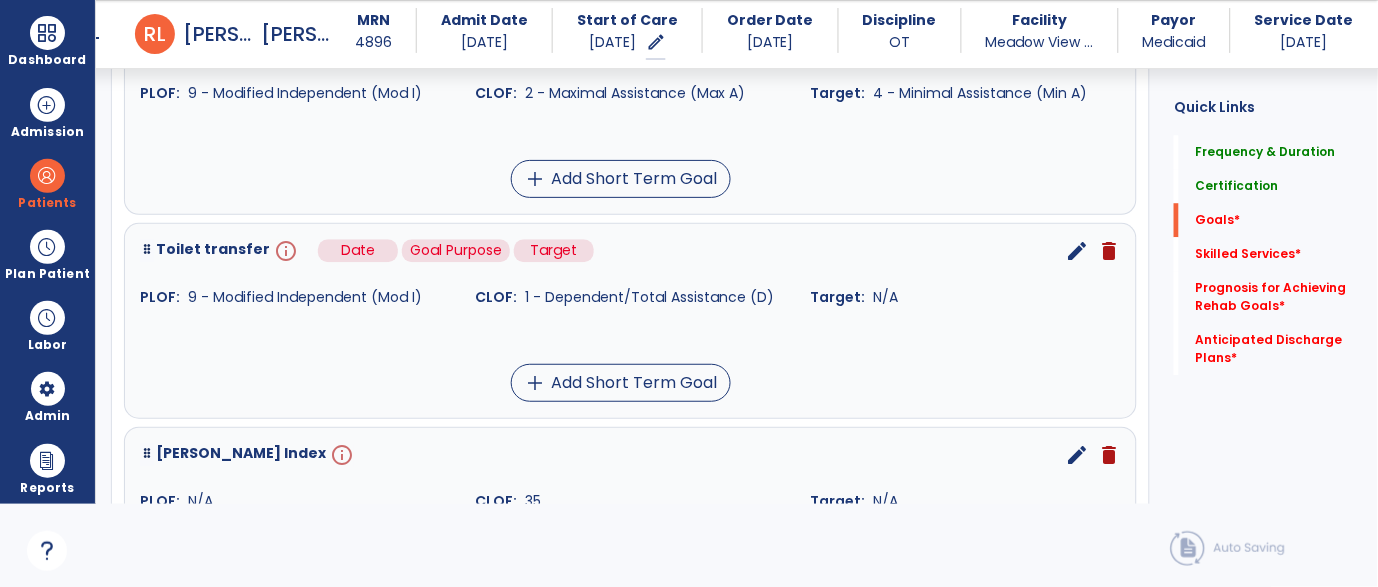 click on "info" at bounding box center [284, 251] 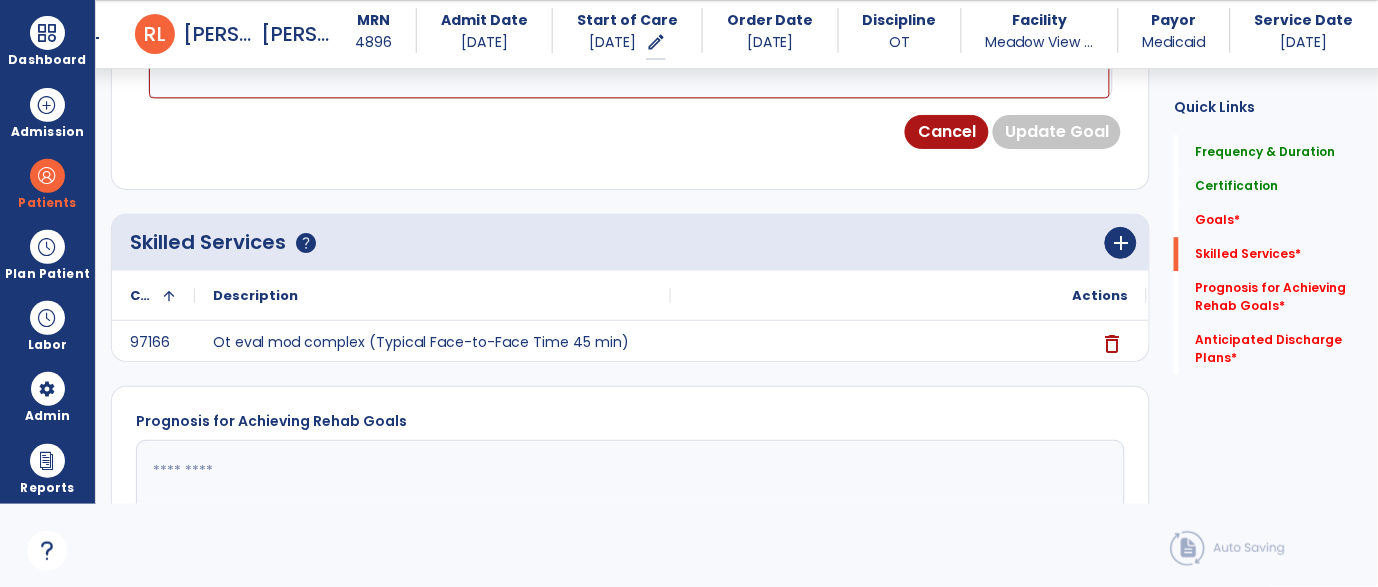 scroll, scrollTop: 532, scrollLeft: 0, axis: vertical 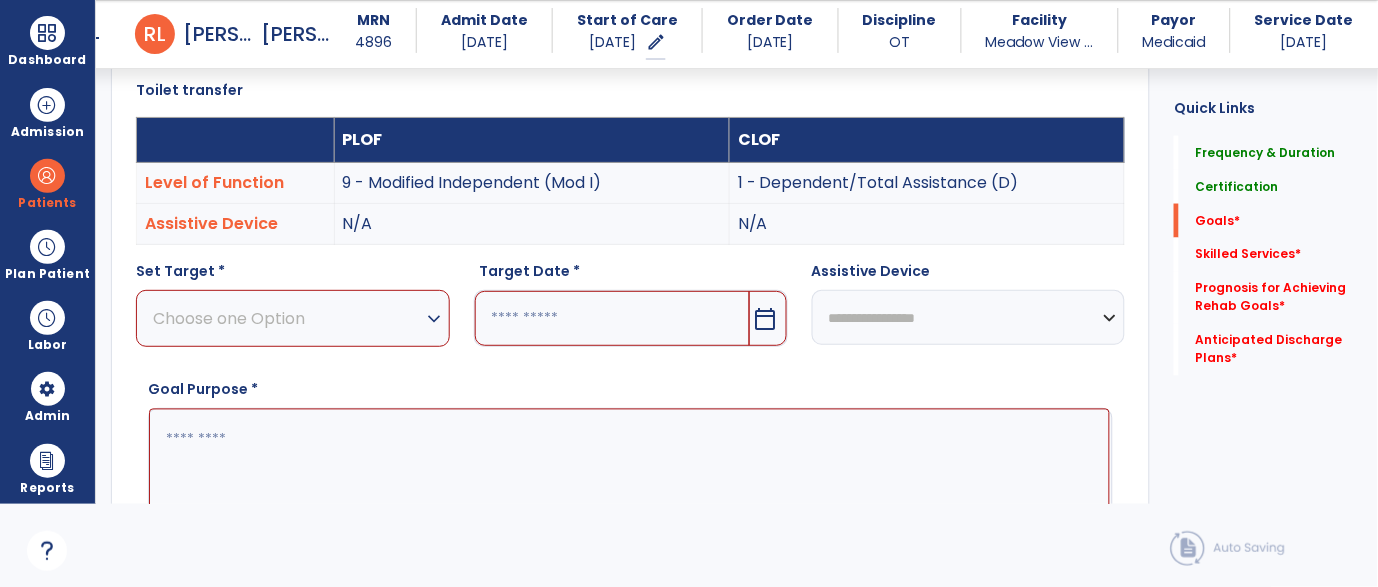 click on "Choose one Option" at bounding box center (288, 318) 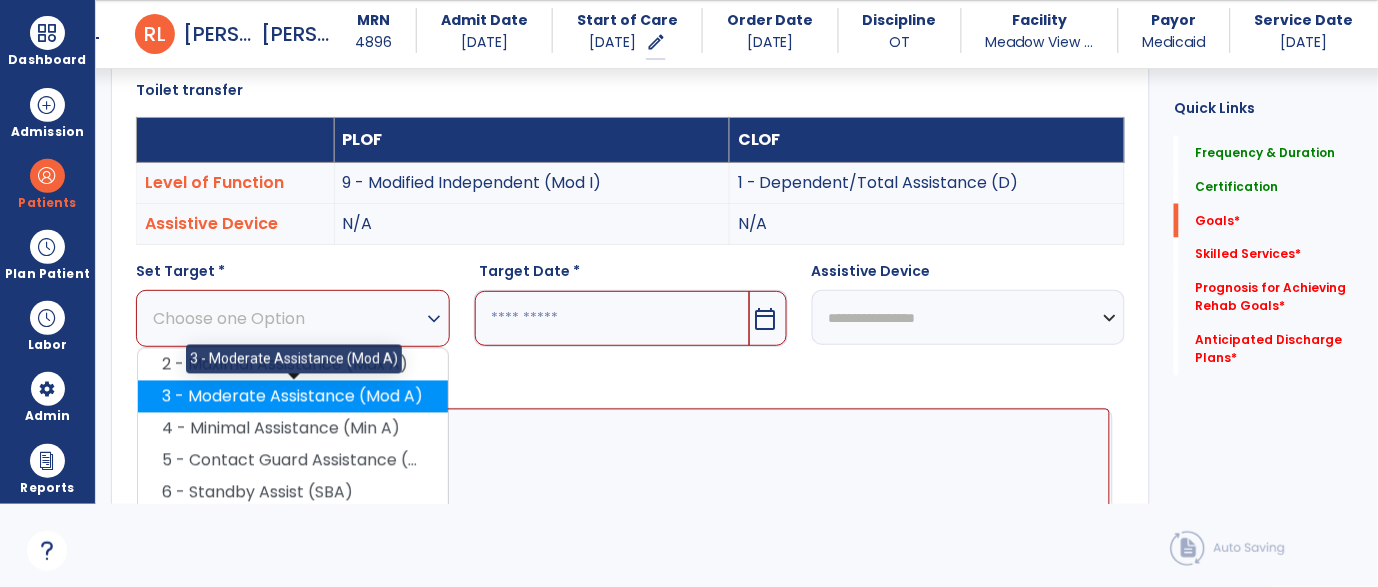click on "3 - Moderate Assistance (Mod A)" at bounding box center [293, 397] 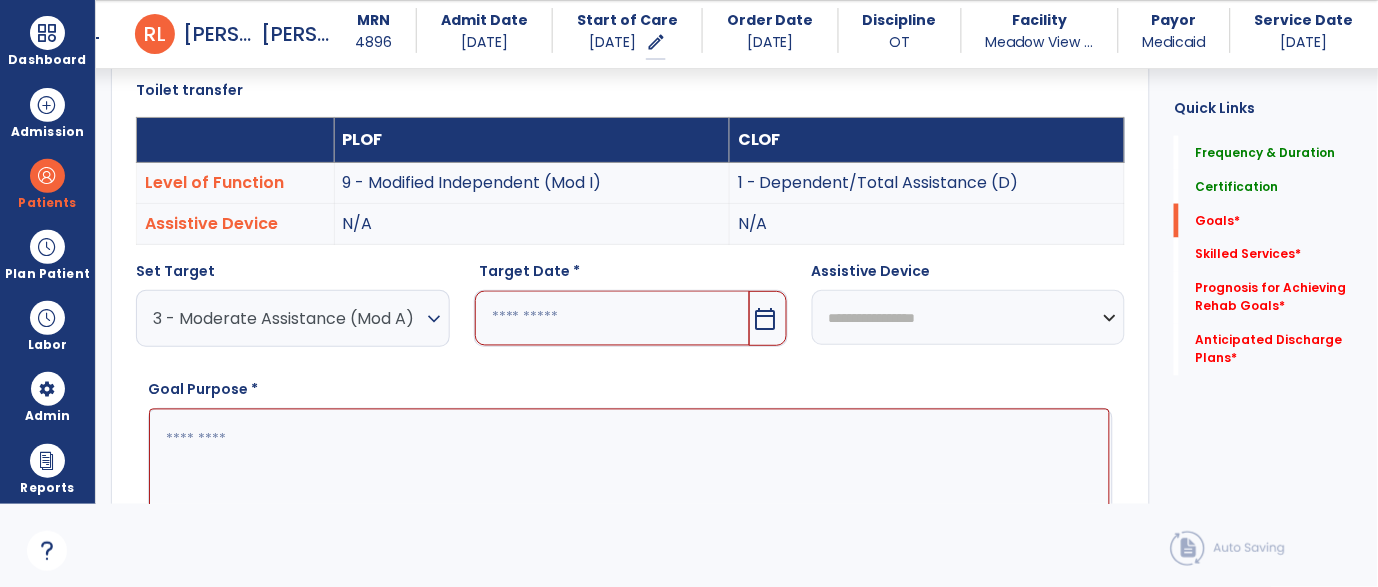 click at bounding box center [612, 318] 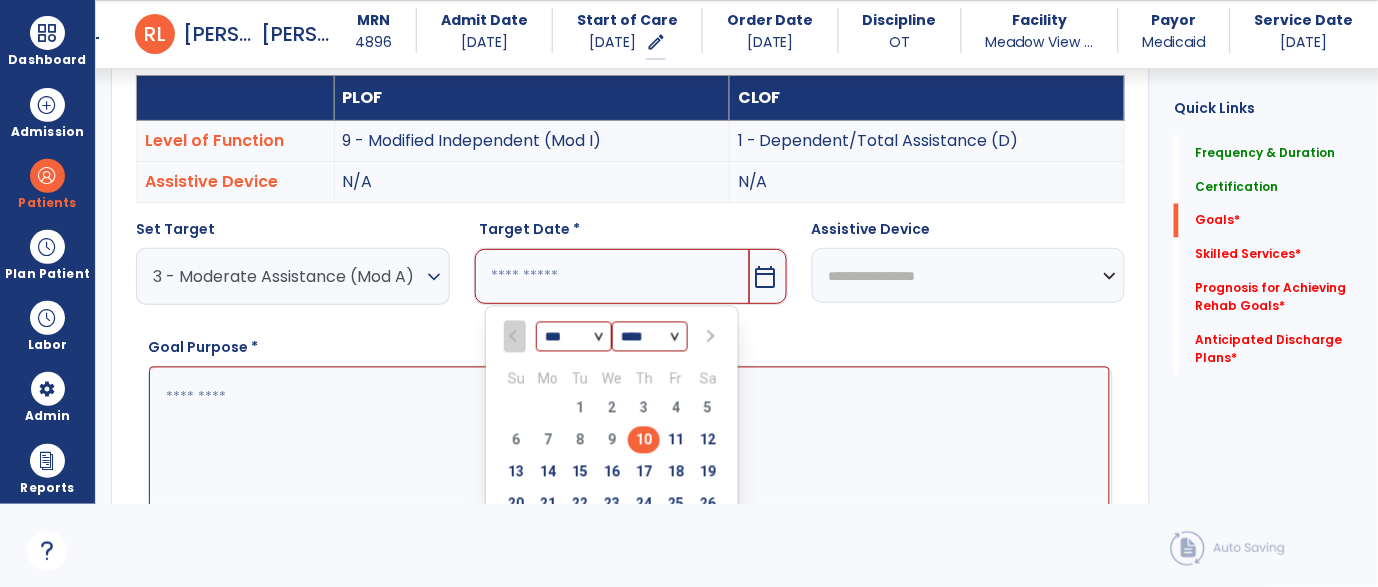 scroll, scrollTop: 666, scrollLeft: 0, axis: vertical 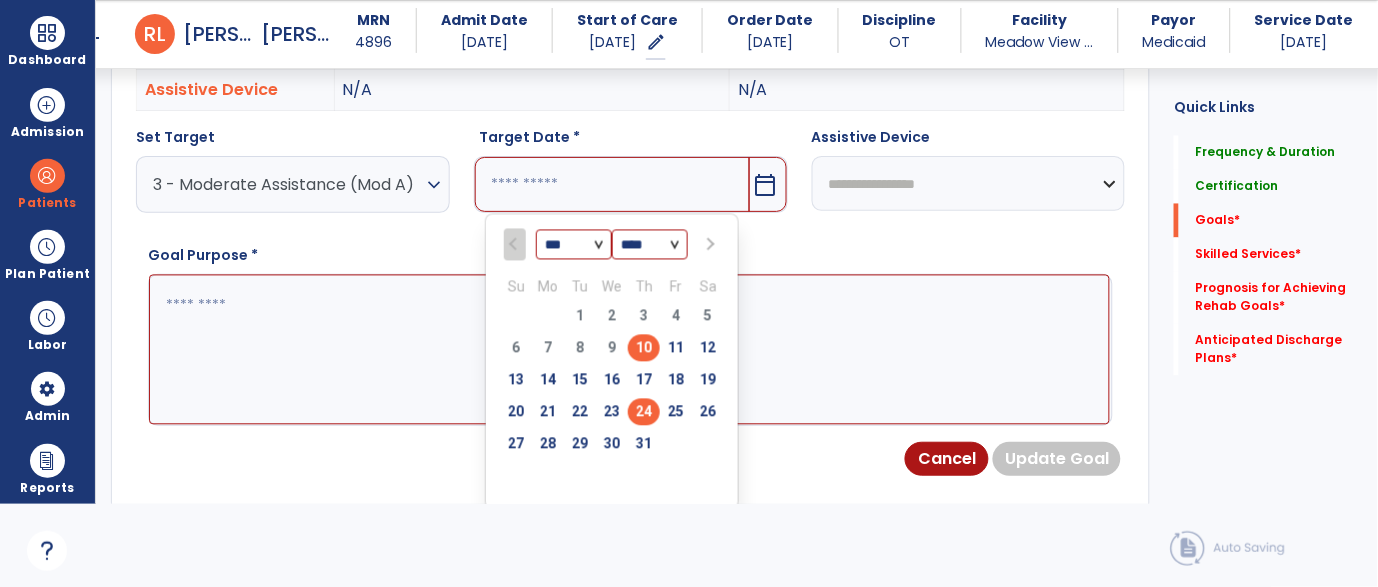 click on "24" at bounding box center [644, 412] 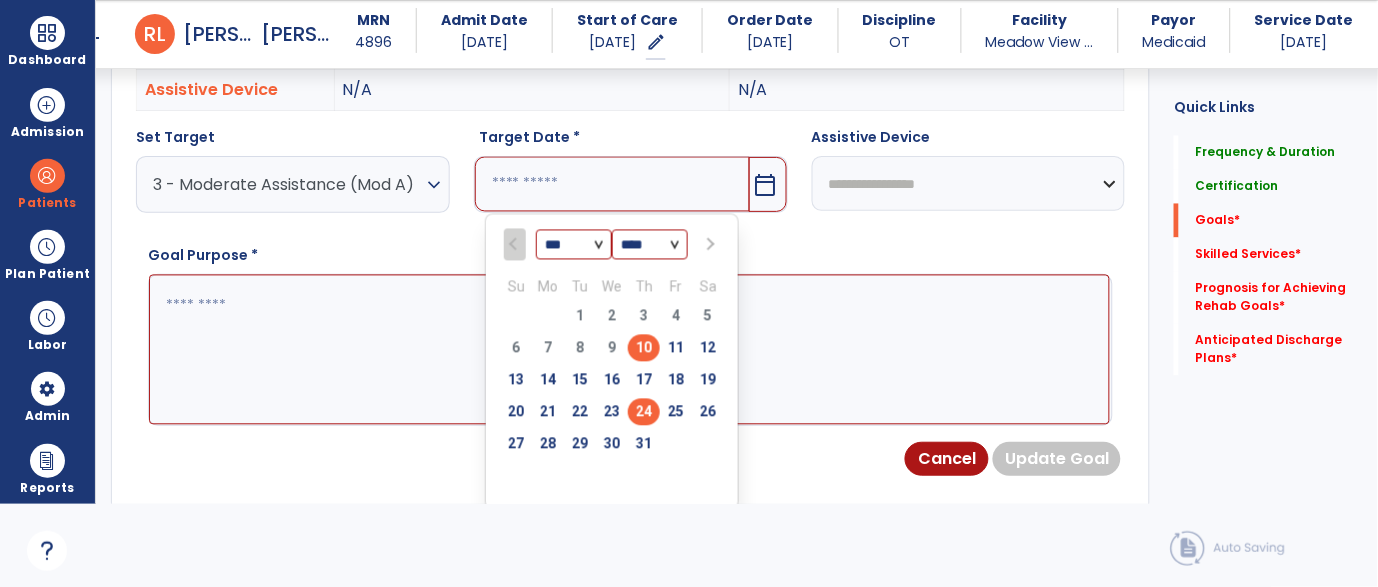 type on "*********" 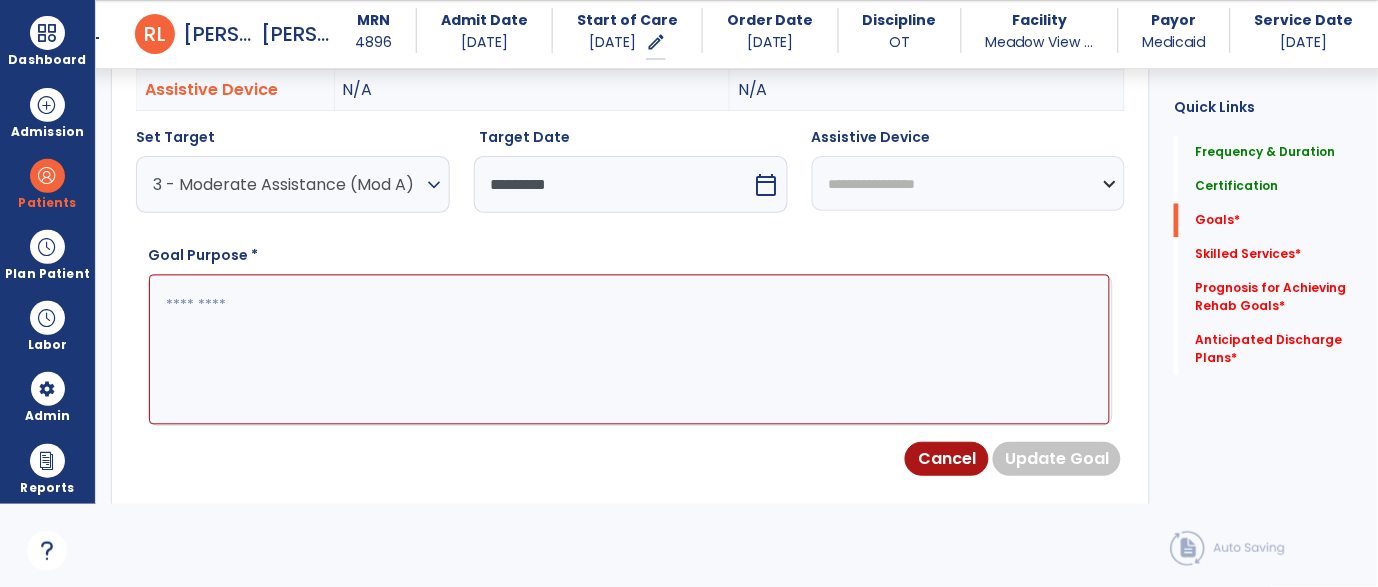 click at bounding box center (629, 350) 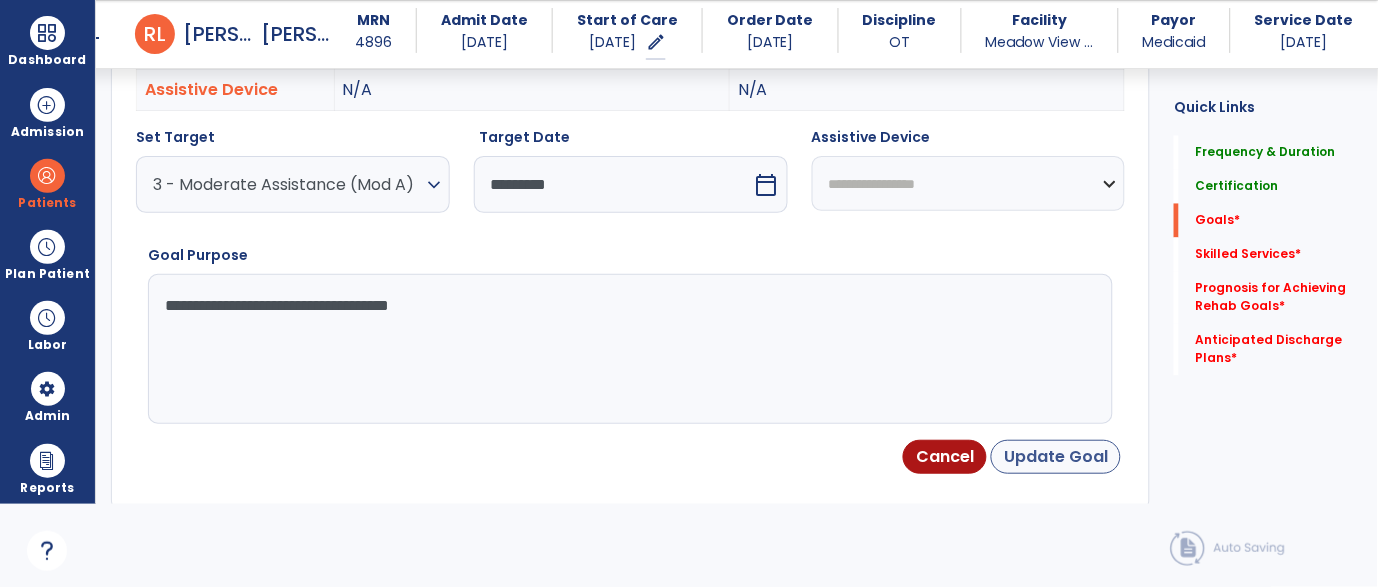 type on "**********" 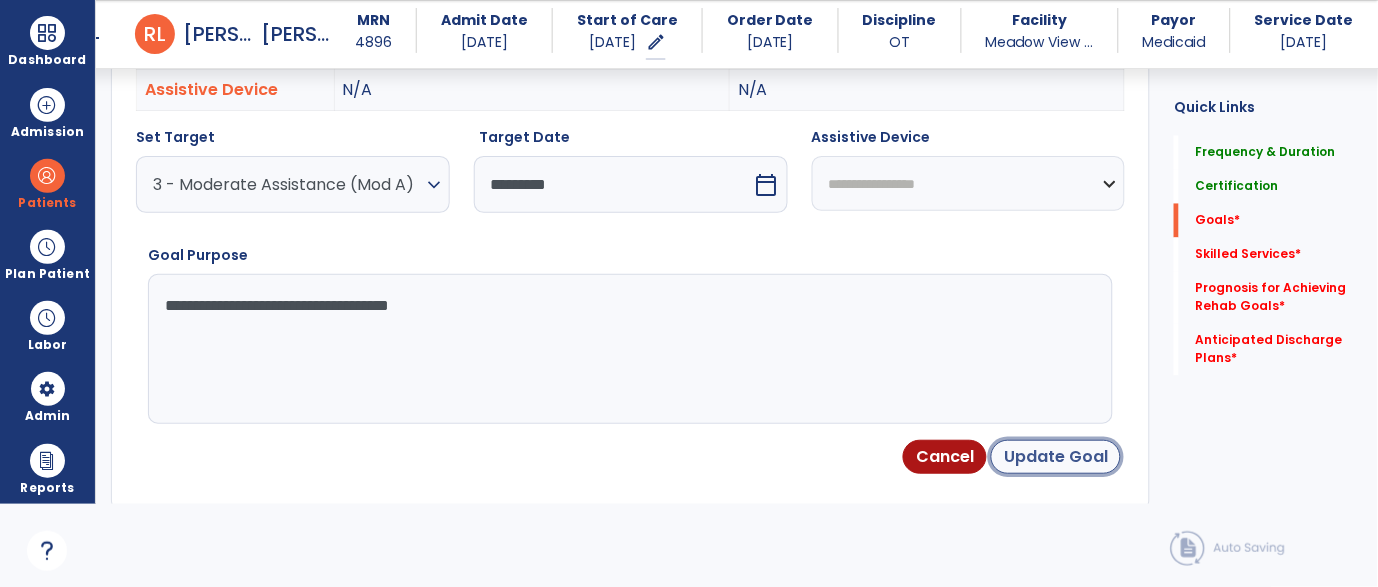 click on "Update Goal" at bounding box center (1056, 457) 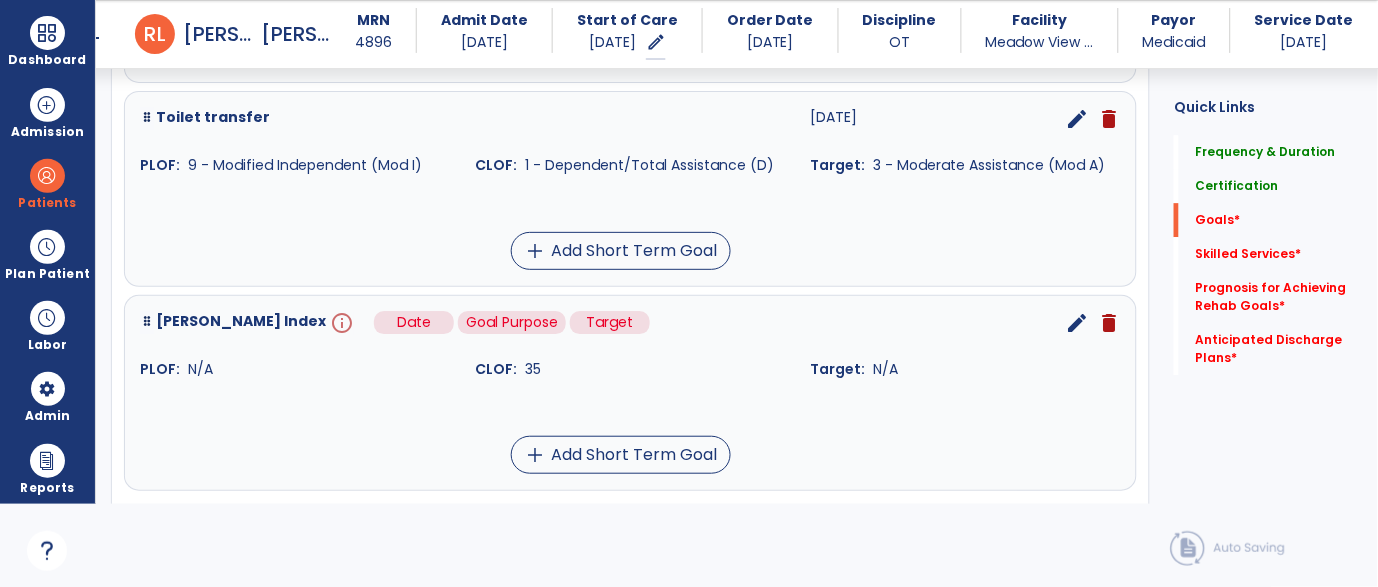 click on "info" at bounding box center [340, 323] 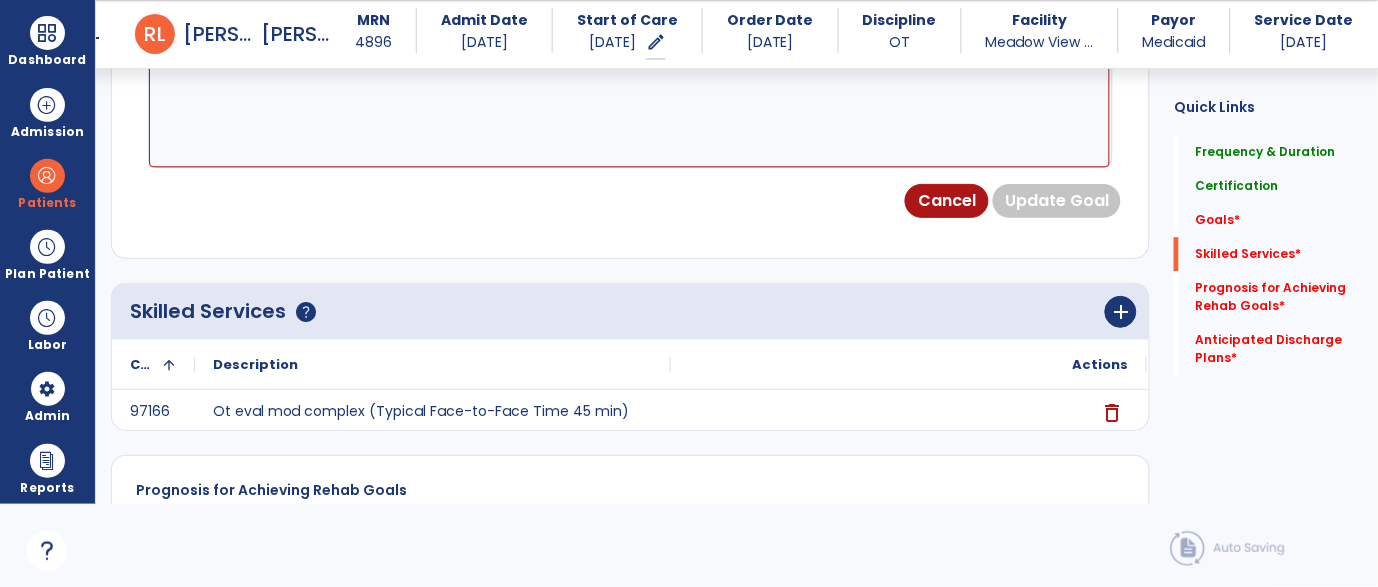 scroll, scrollTop: 532, scrollLeft: 0, axis: vertical 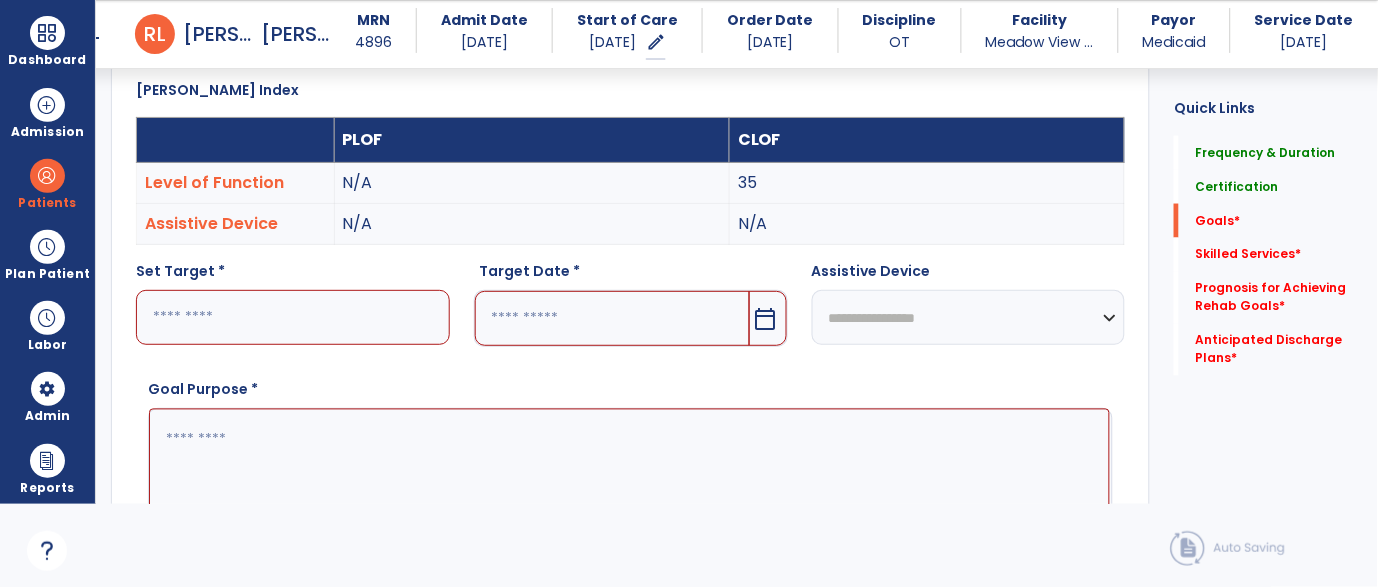 click at bounding box center [293, 317] 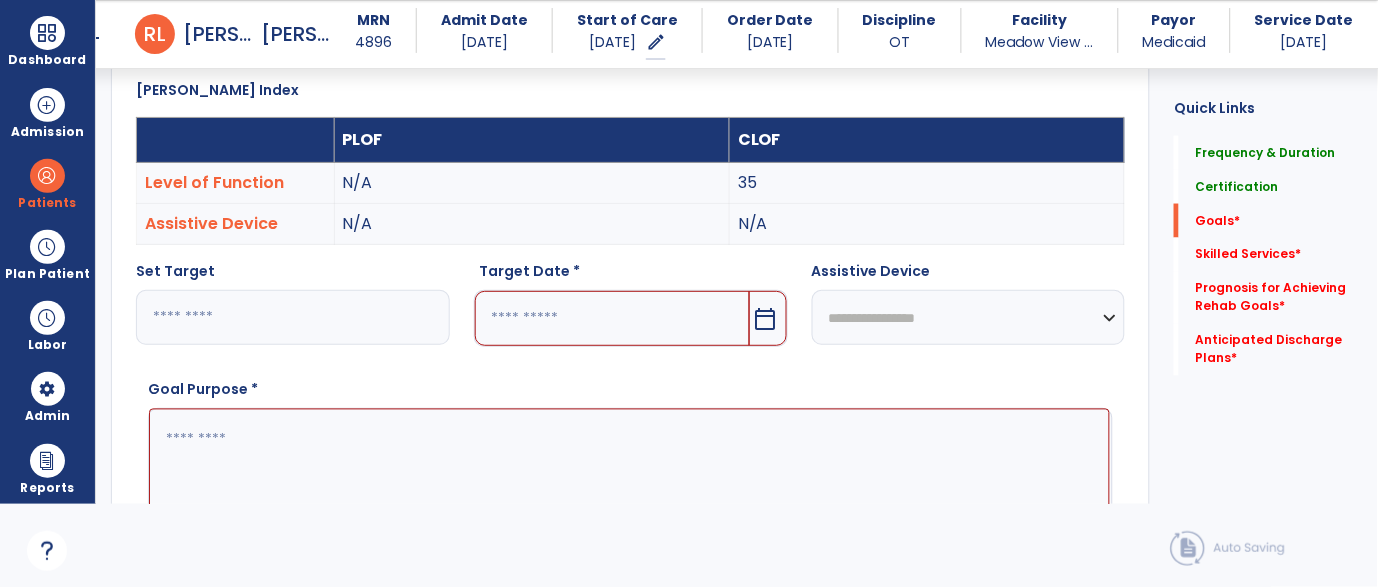 type on "**" 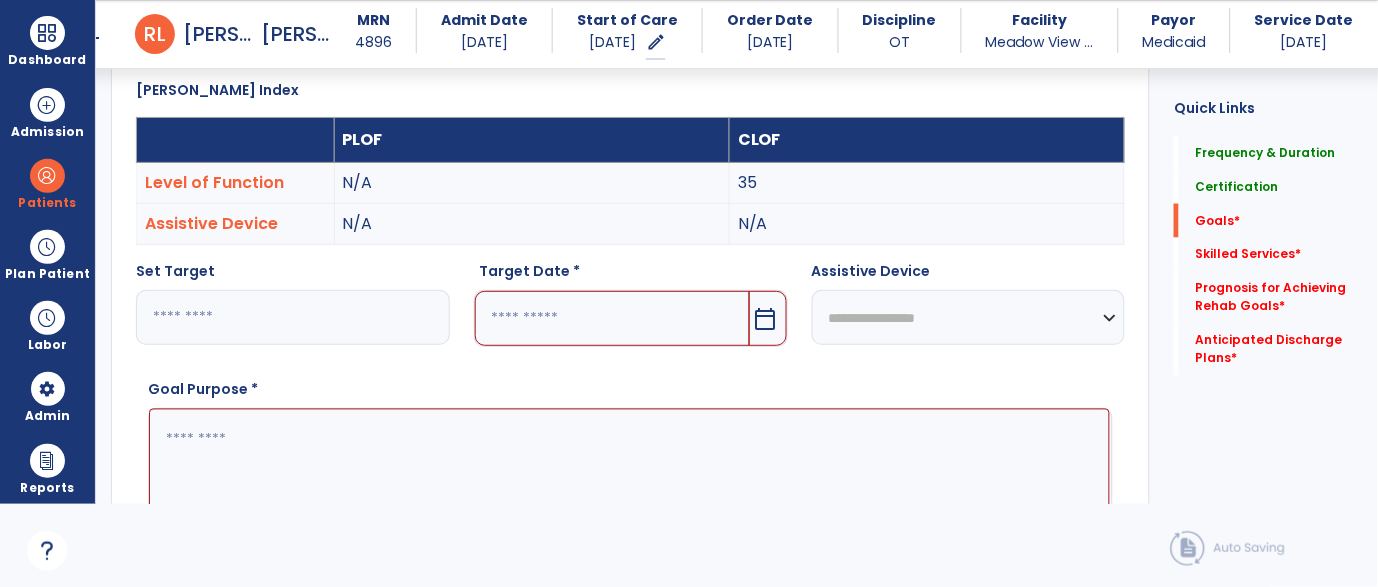 click at bounding box center [629, 484] 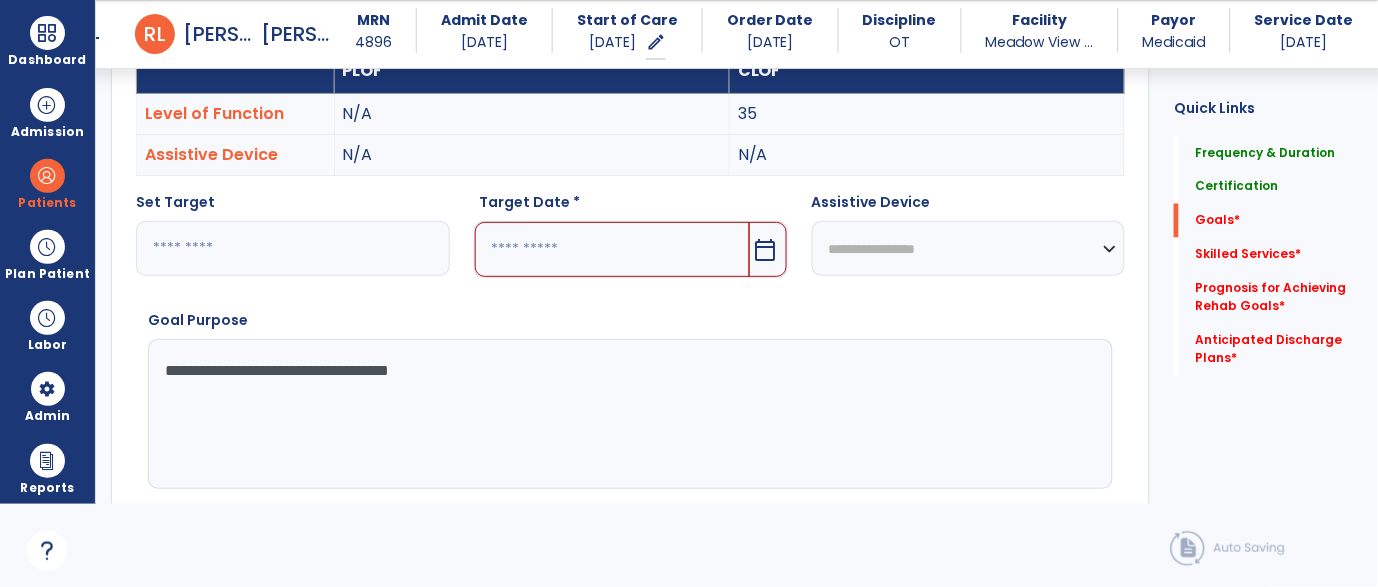 scroll, scrollTop: 694, scrollLeft: 0, axis: vertical 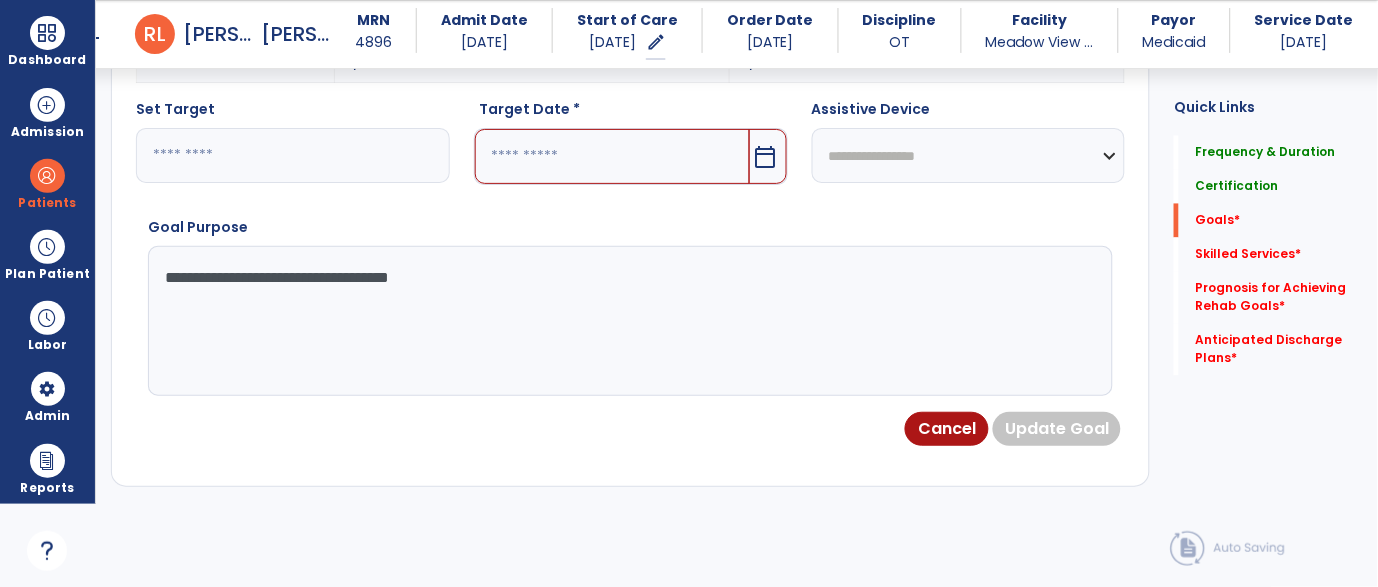 click on "**********" at bounding box center [629, 321] 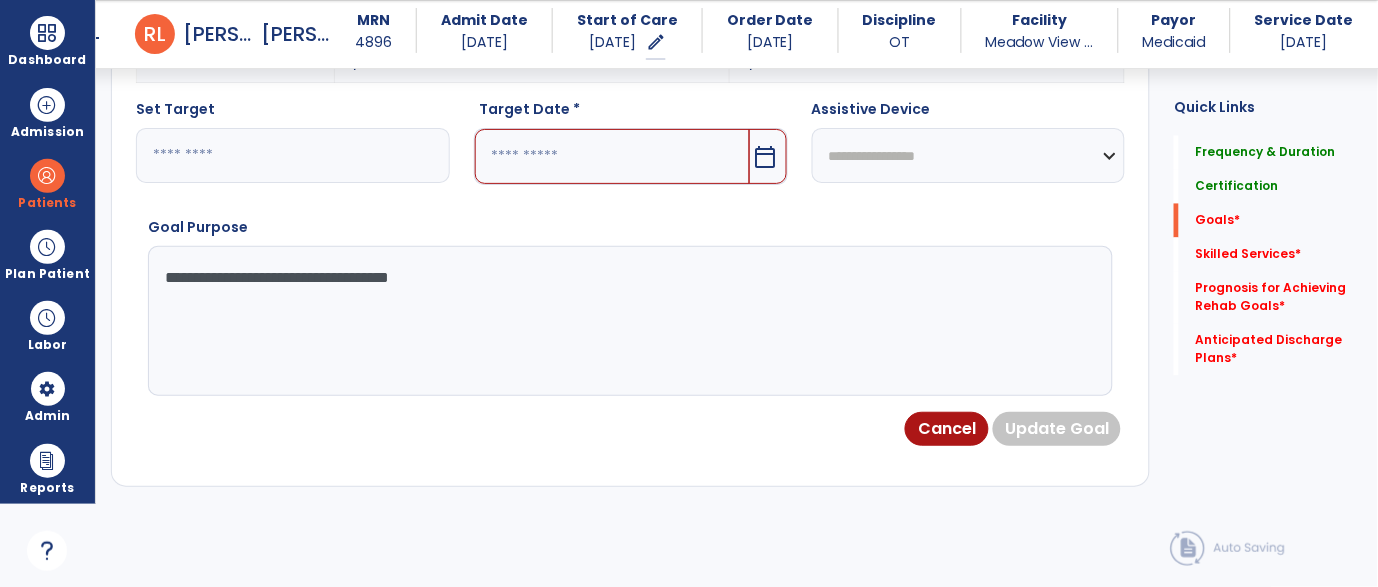 type on "**********" 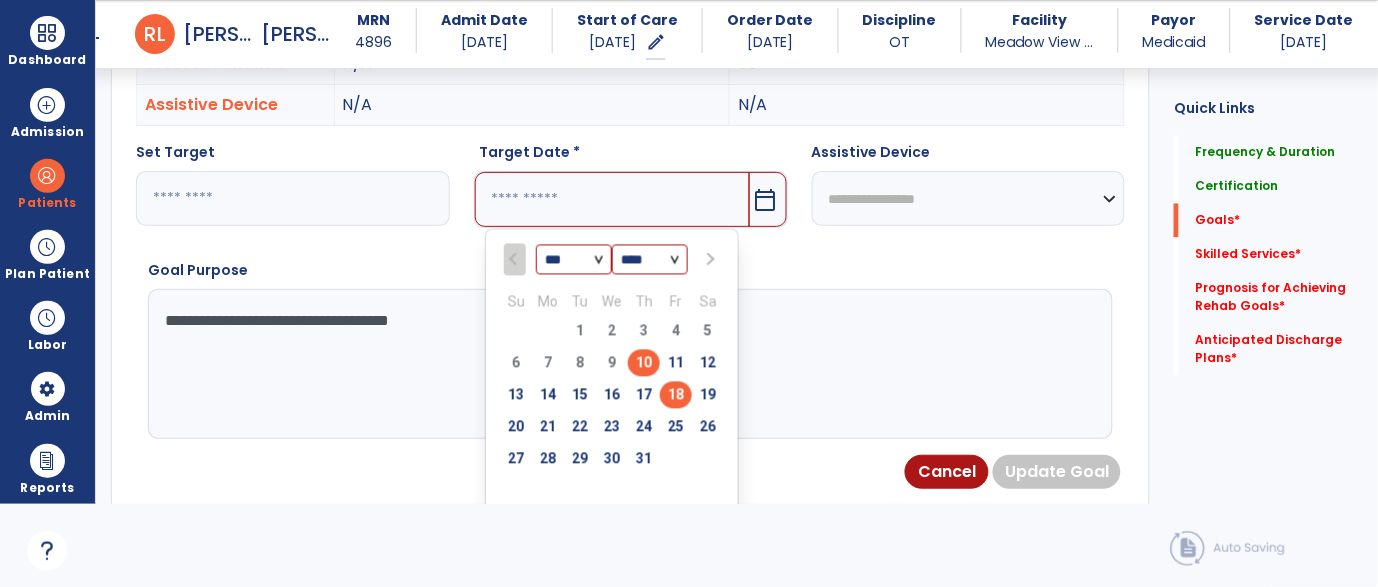 scroll, scrollTop: 645, scrollLeft: 0, axis: vertical 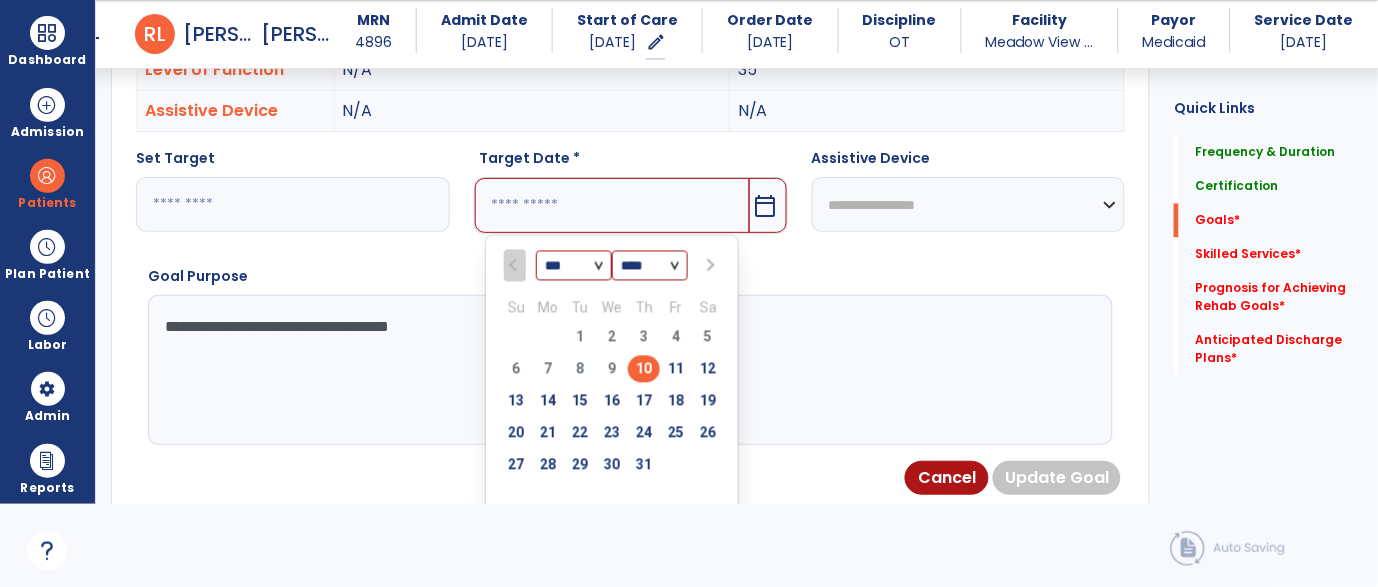 click at bounding box center (708, 266) 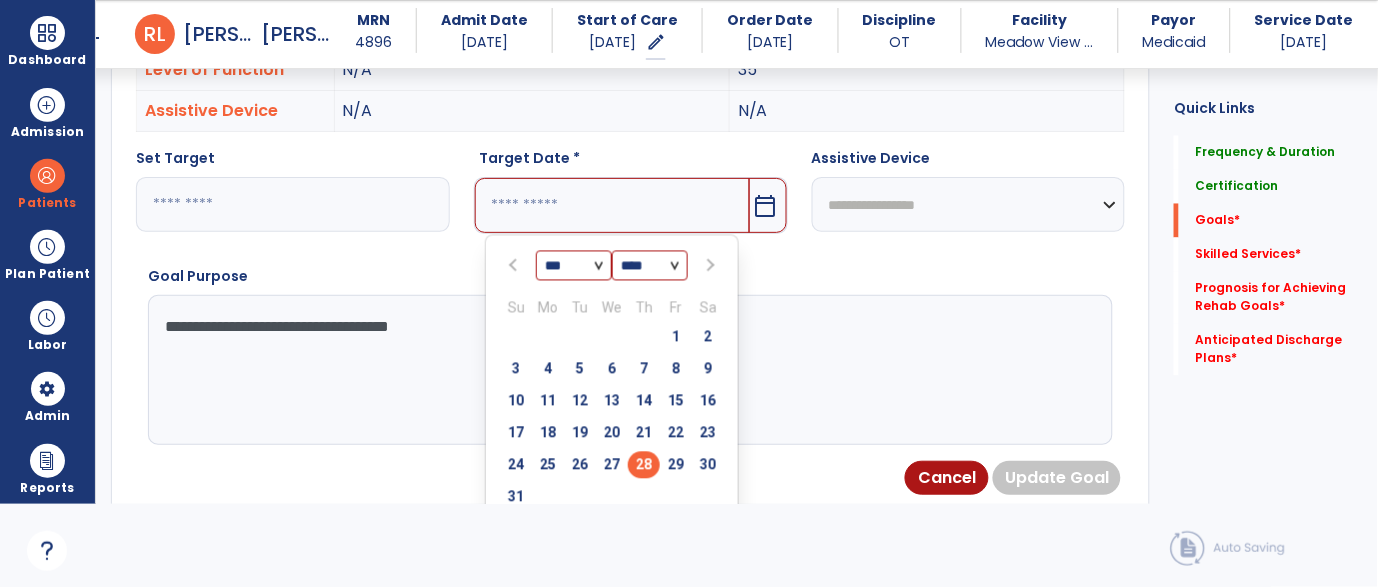 click on "28" at bounding box center [644, 465] 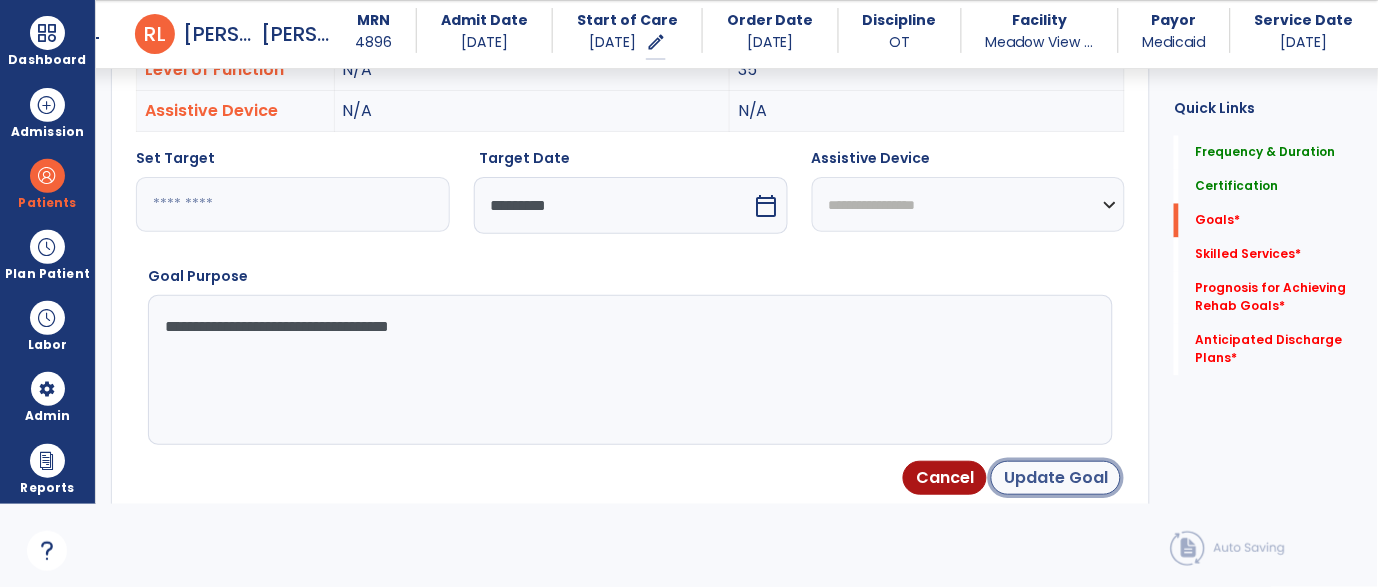 click on "Update Goal" at bounding box center [1056, 478] 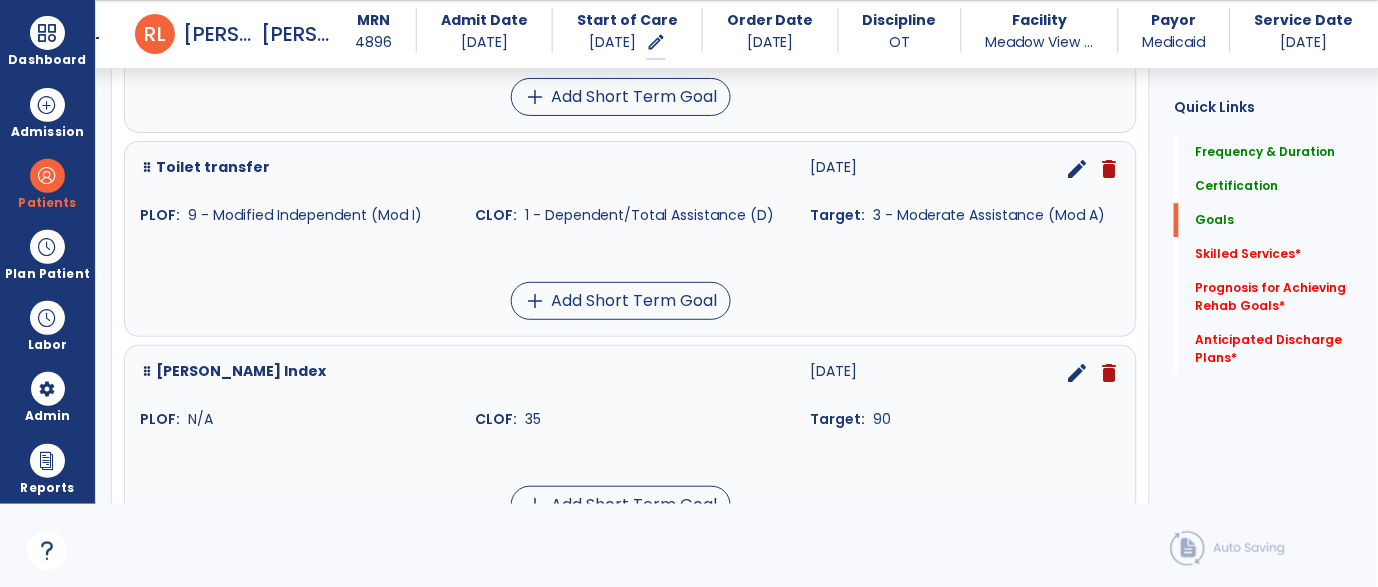 scroll, scrollTop: 1082, scrollLeft: 0, axis: vertical 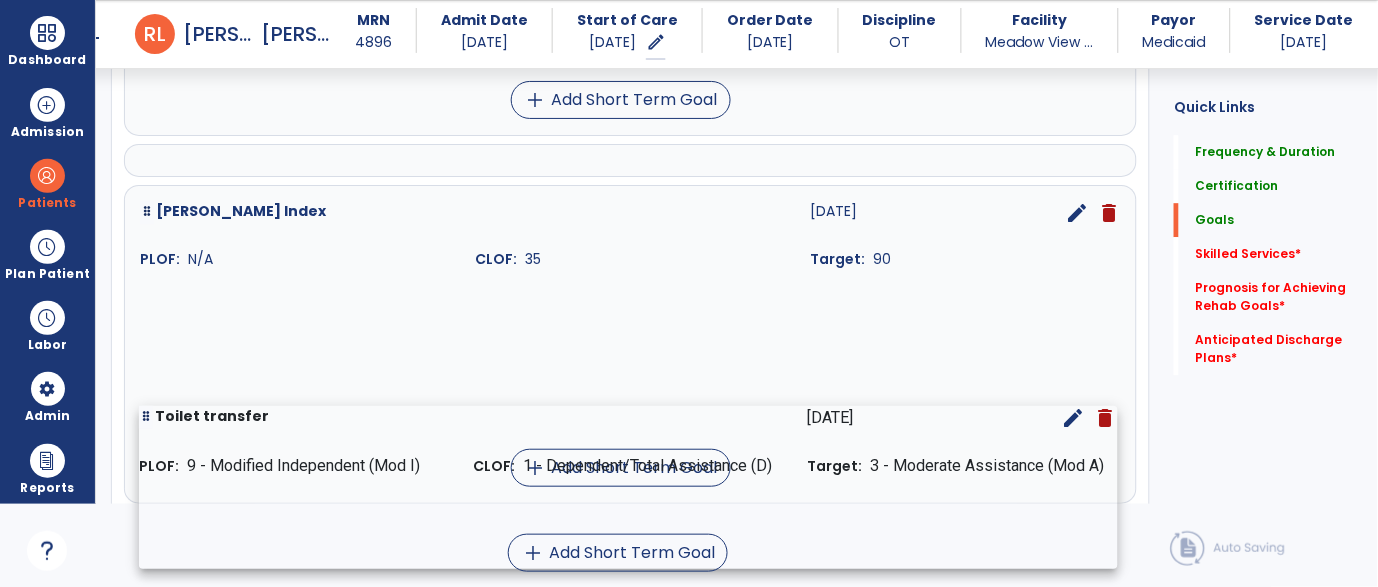drag, startPoint x: 342, startPoint y: 209, endPoint x: 336, endPoint y: 443, distance: 234.0769 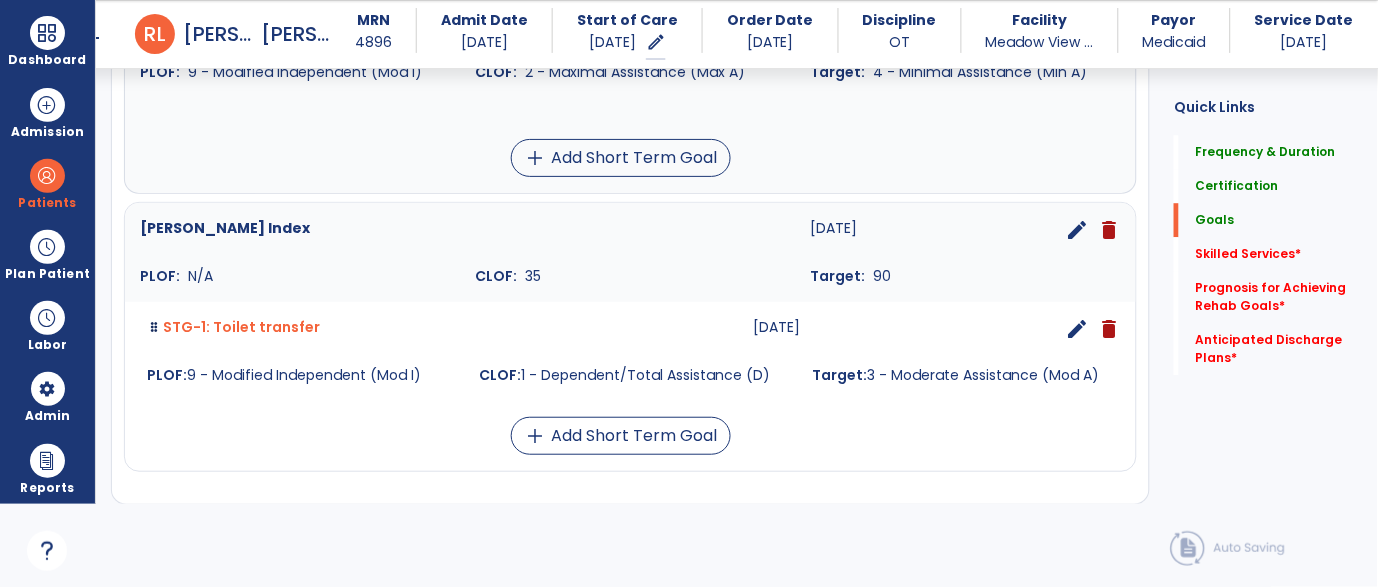 scroll, scrollTop: 852, scrollLeft: 0, axis: vertical 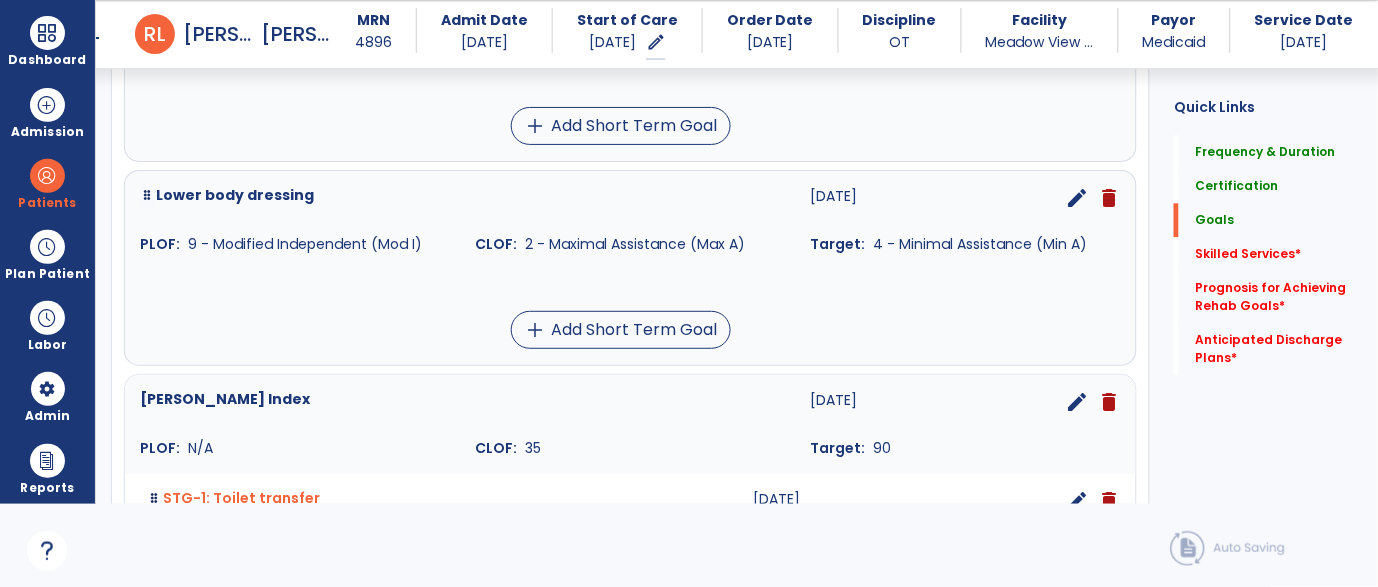 drag, startPoint x: 272, startPoint y: 360, endPoint x: 265, endPoint y: 407, distance: 47.518417 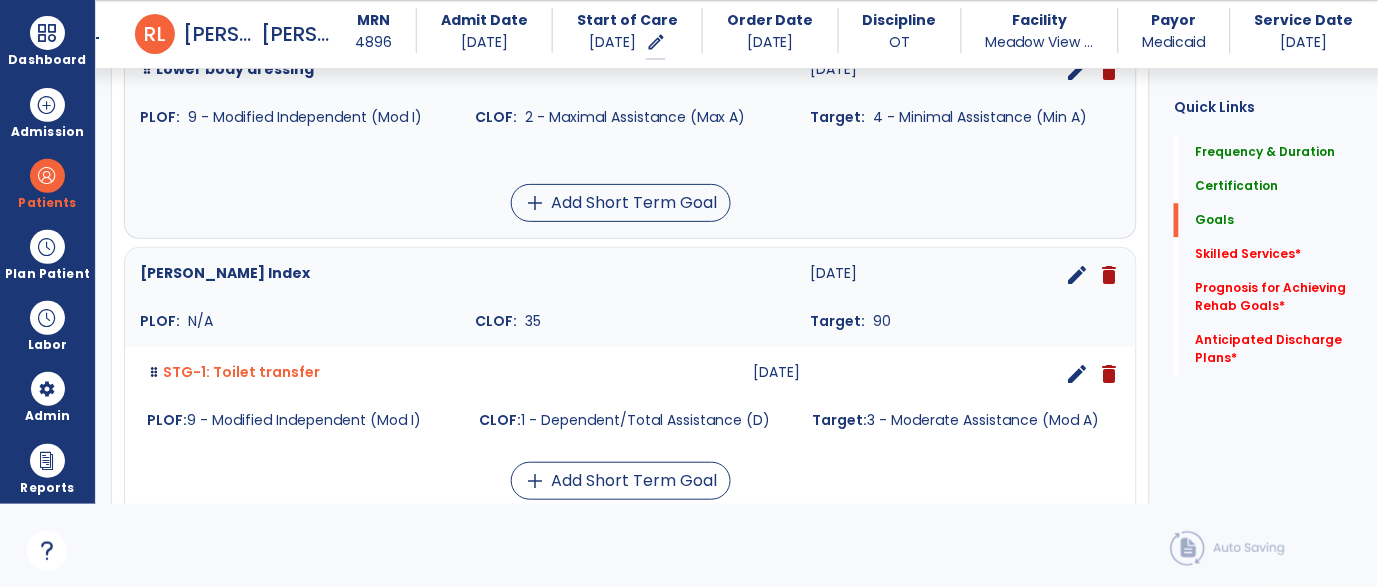 scroll, scrollTop: 919, scrollLeft: 0, axis: vertical 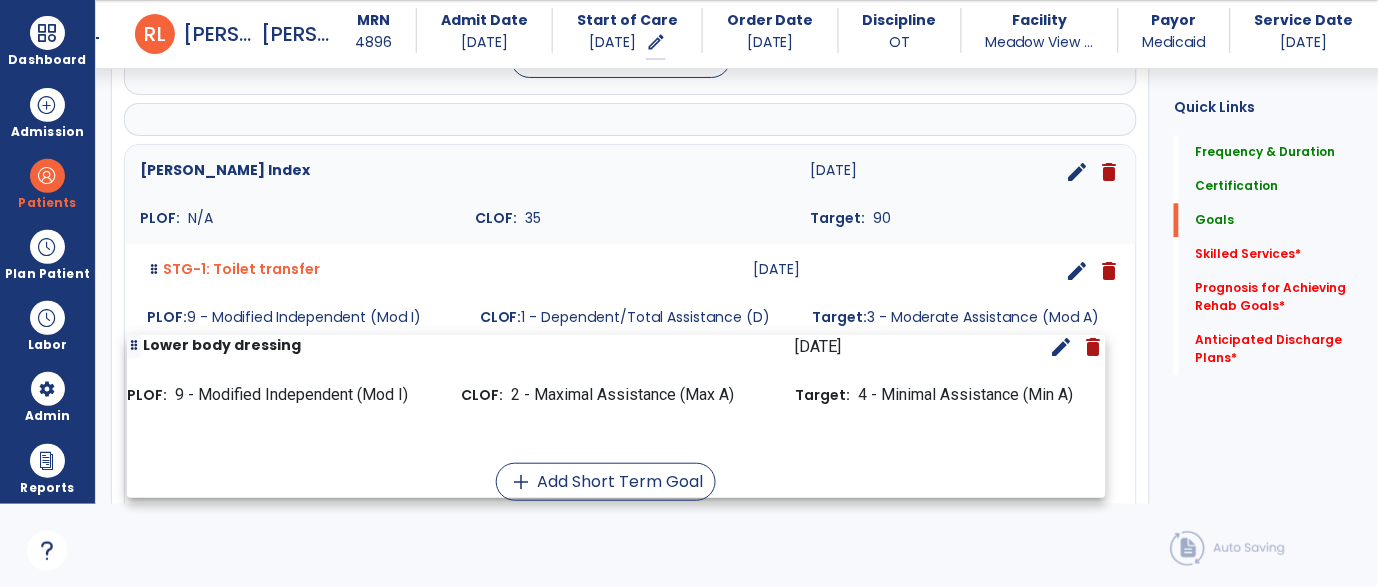 drag, startPoint x: 228, startPoint y: 203, endPoint x: 219, endPoint y: 431, distance: 228.17757 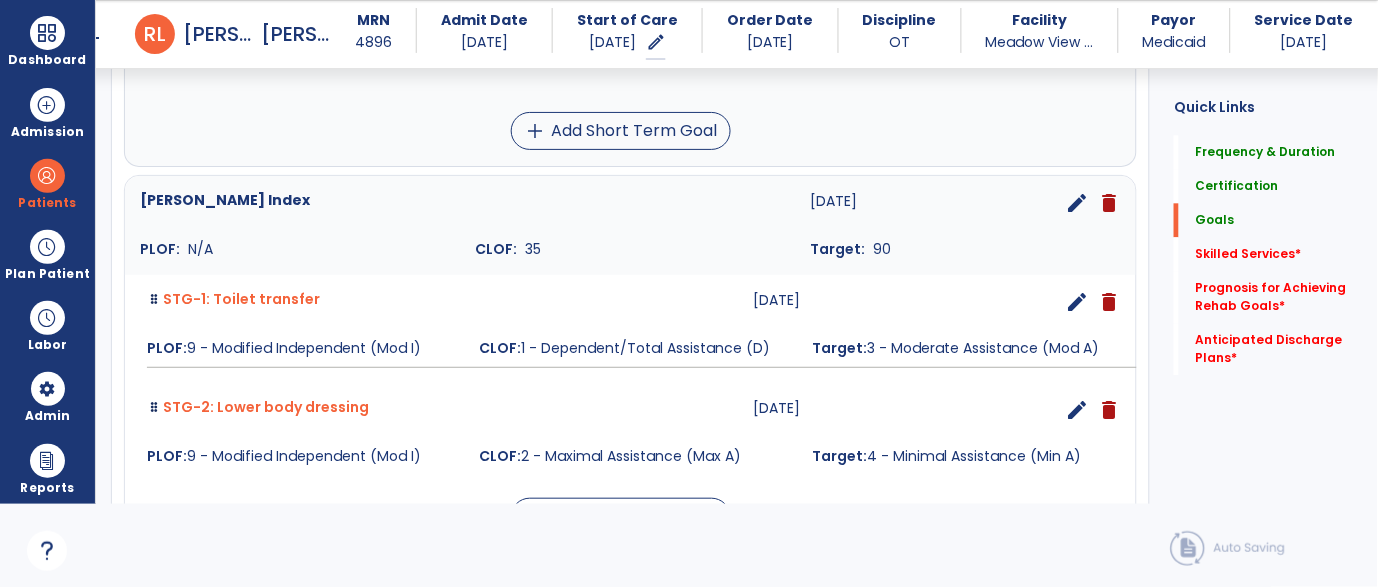 scroll, scrollTop: 774, scrollLeft: 0, axis: vertical 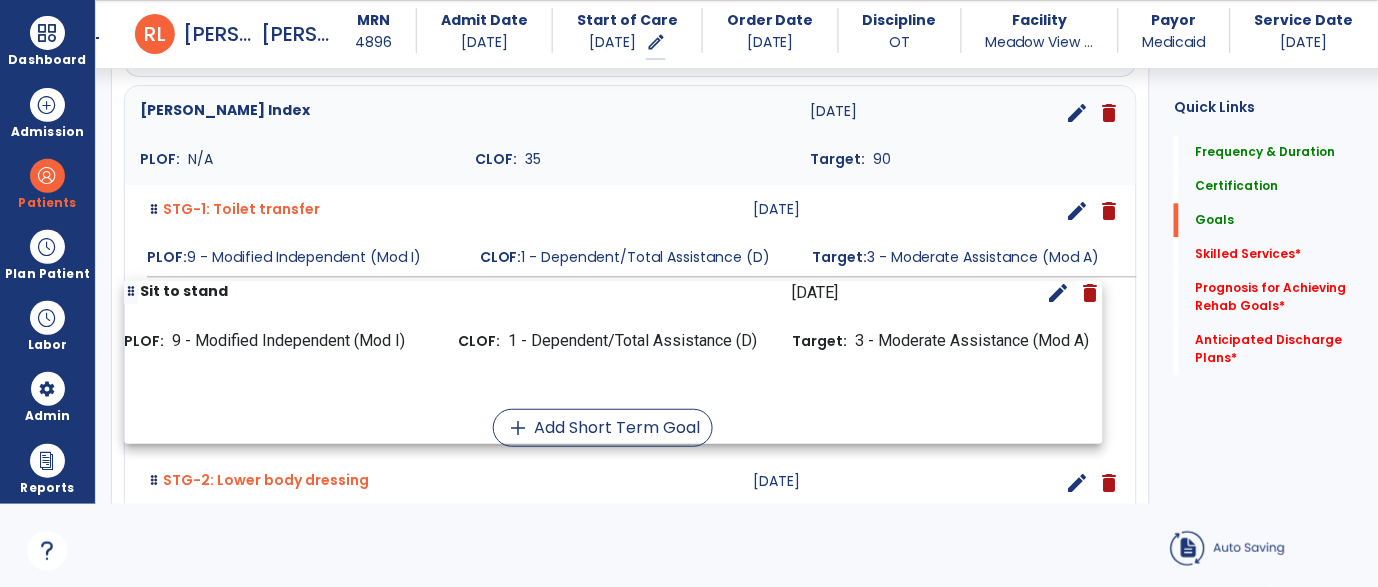 drag, startPoint x: 276, startPoint y: 241, endPoint x: 265, endPoint y: 429, distance: 188.32153 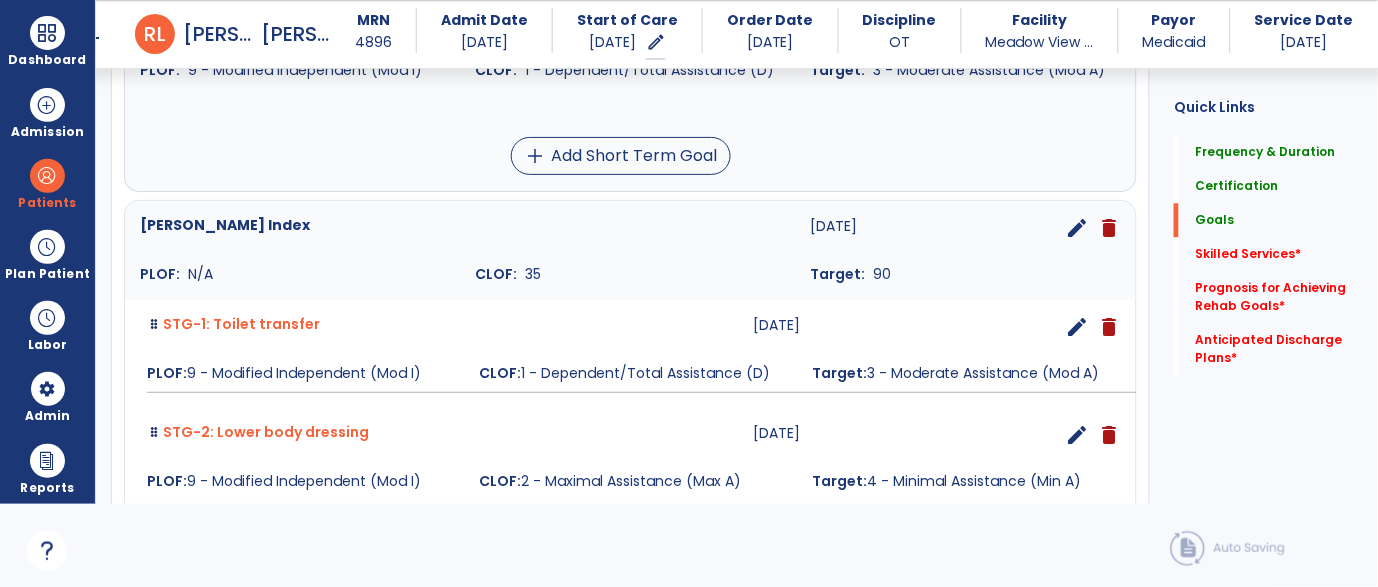 scroll, scrollTop: 775, scrollLeft: 0, axis: vertical 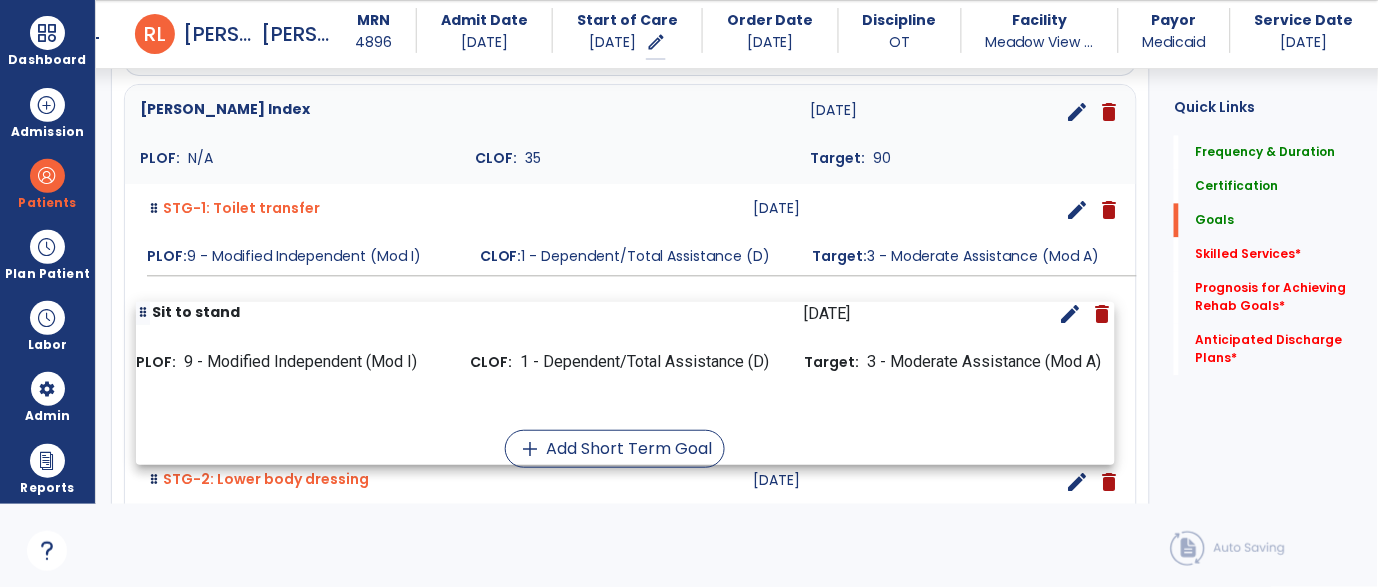 drag, startPoint x: 281, startPoint y: 168, endPoint x: 277, endPoint y: 418, distance: 250.032 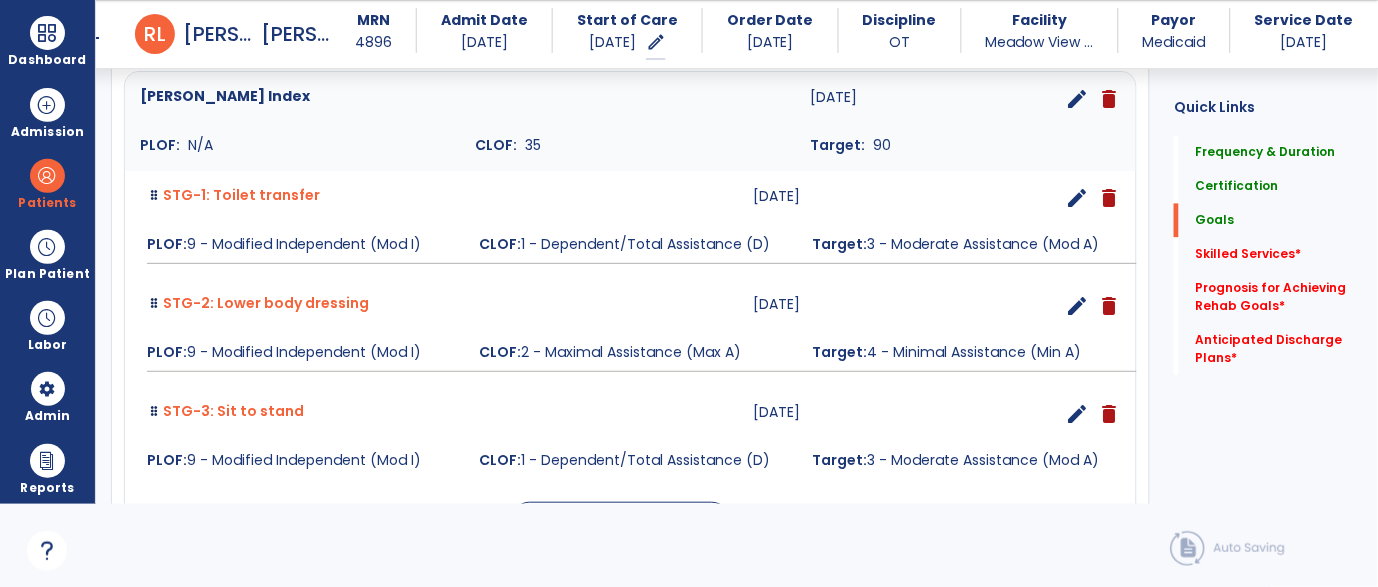 scroll, scrollTop: 575, scrollLeft: 0, axis: vertical 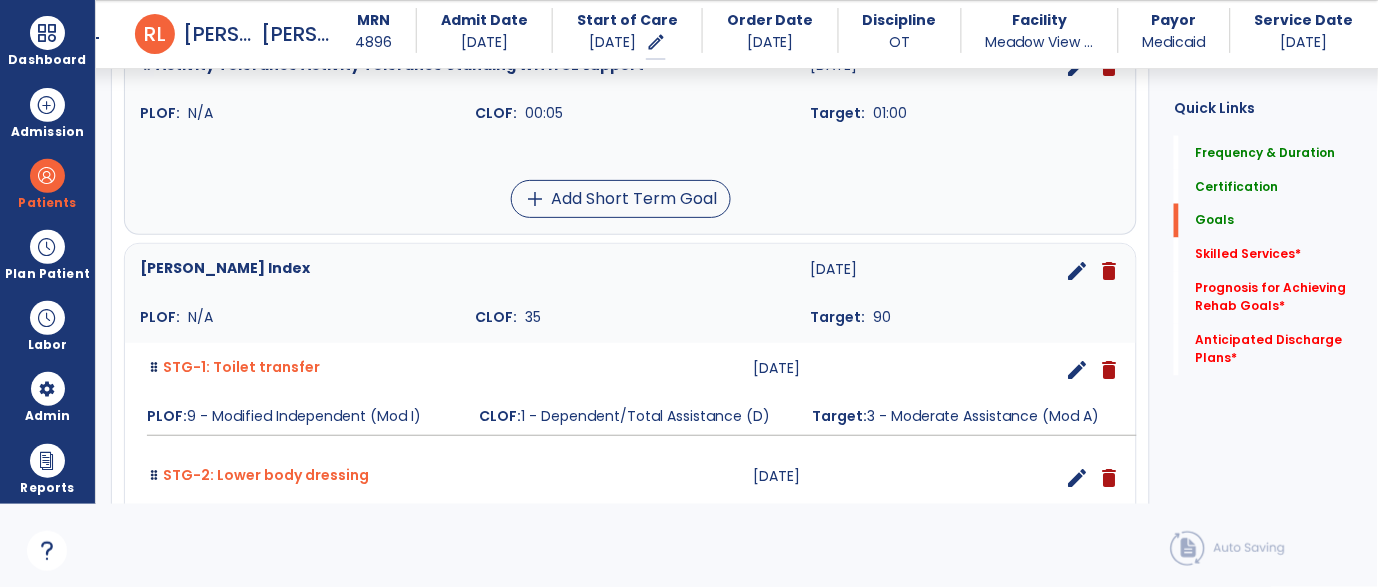 drag, startPoint x: 253, startPoint y: 173, endPoint x: 226, endPoint y: 423, distance: 251.45377 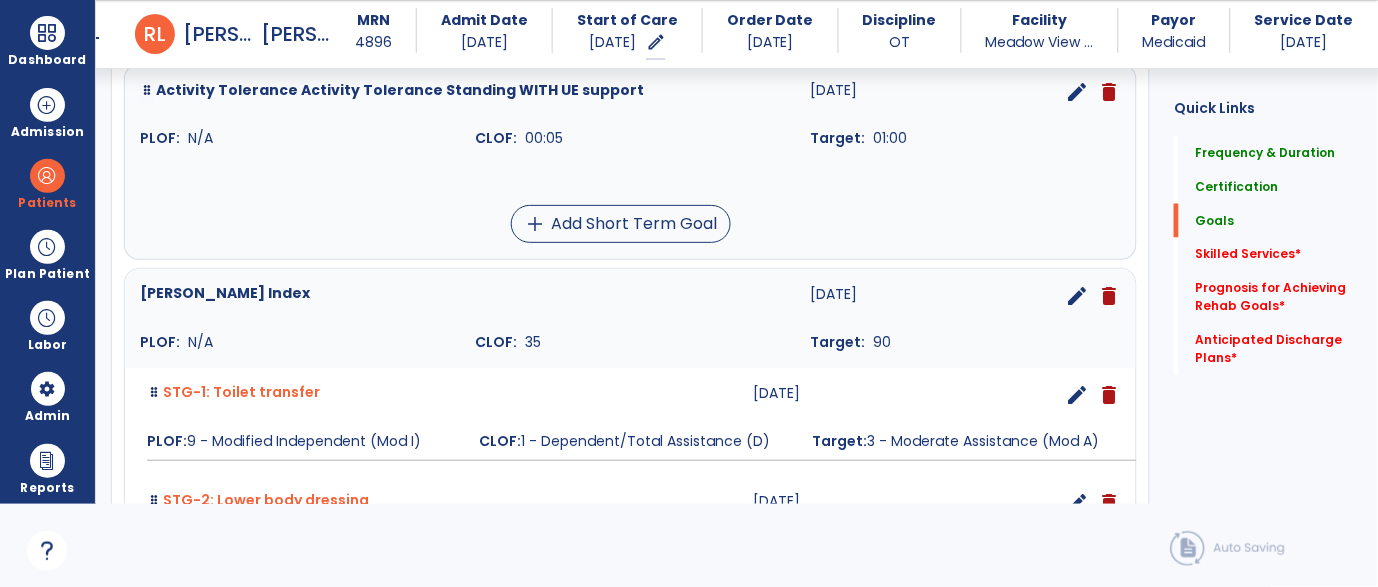scroll, scrollTop: 503, scrollLeft: 0, axis: vertical 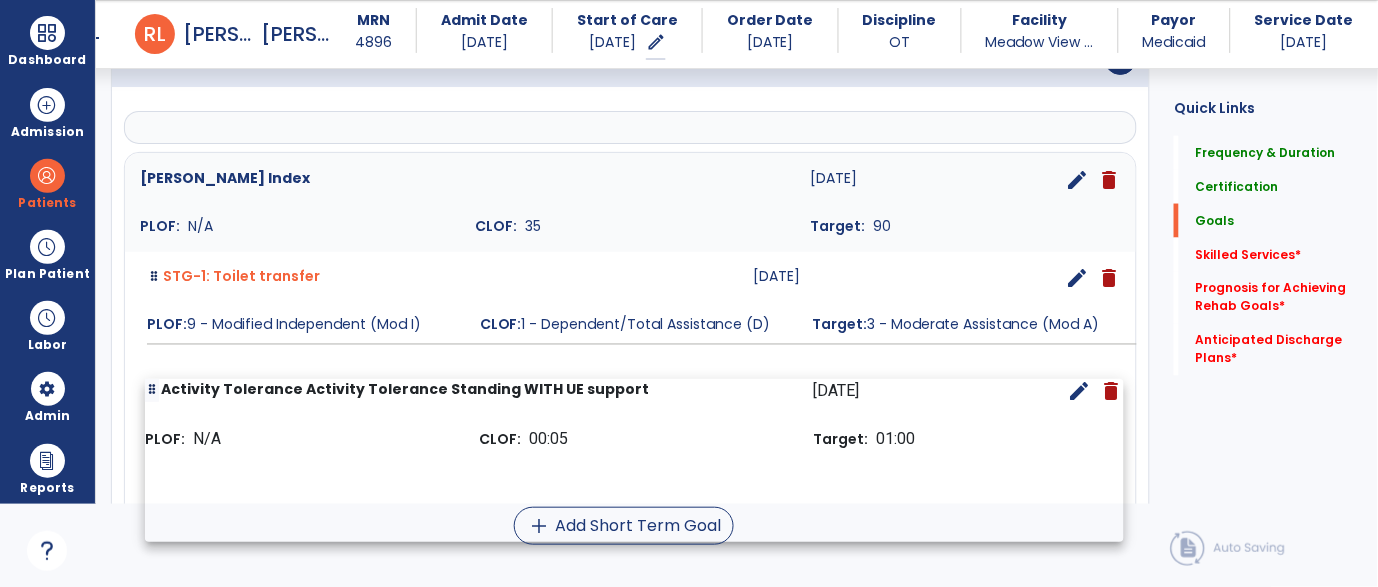 drag, startPoint x: 269, startPoint y: 212, endPoint x: 274, endPoint y: 471, distance: 259.04825 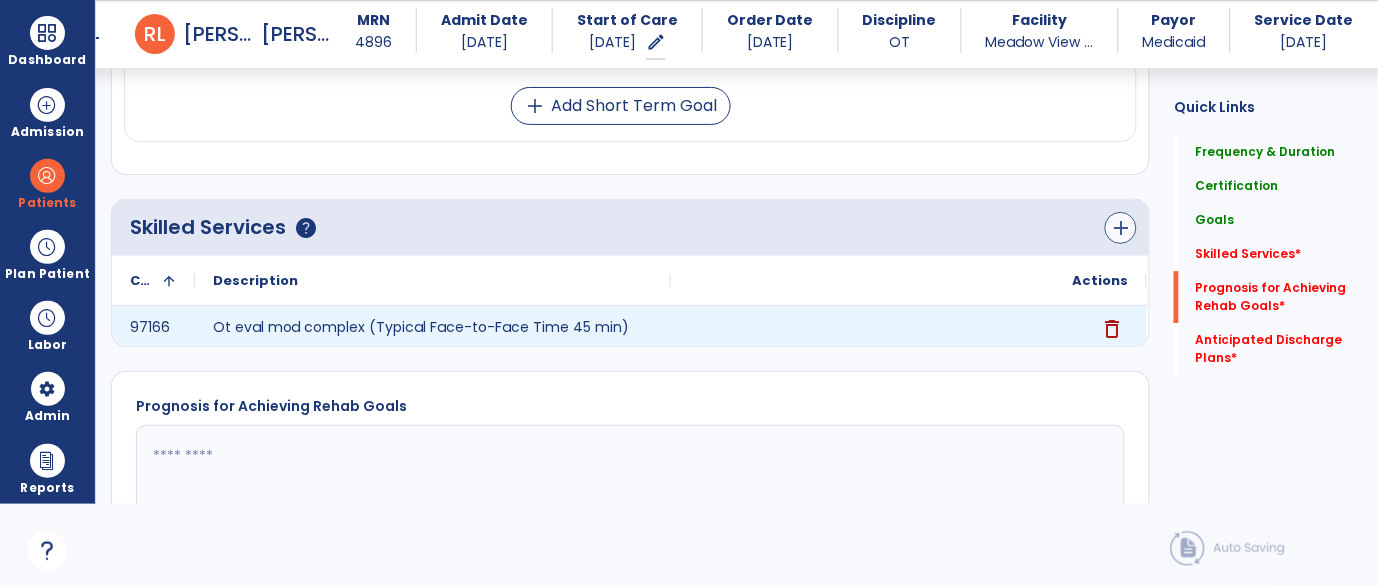 scroll, scrollTop: 1178, scrollLeft: 0, axis: vertical 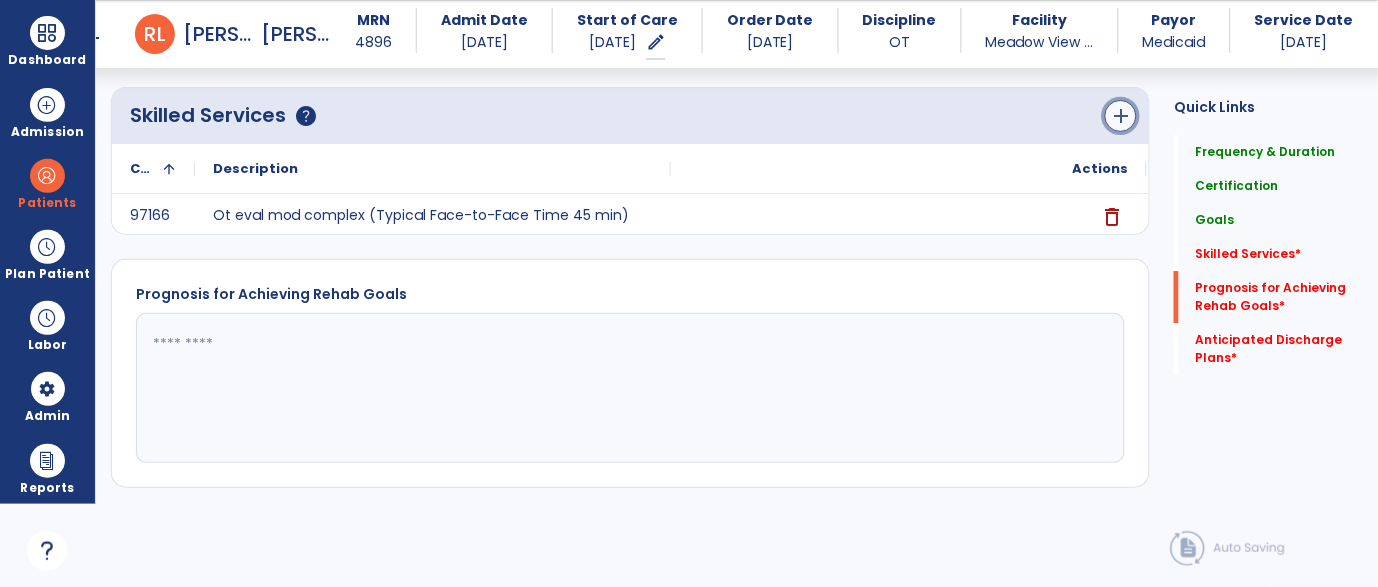click on "add" 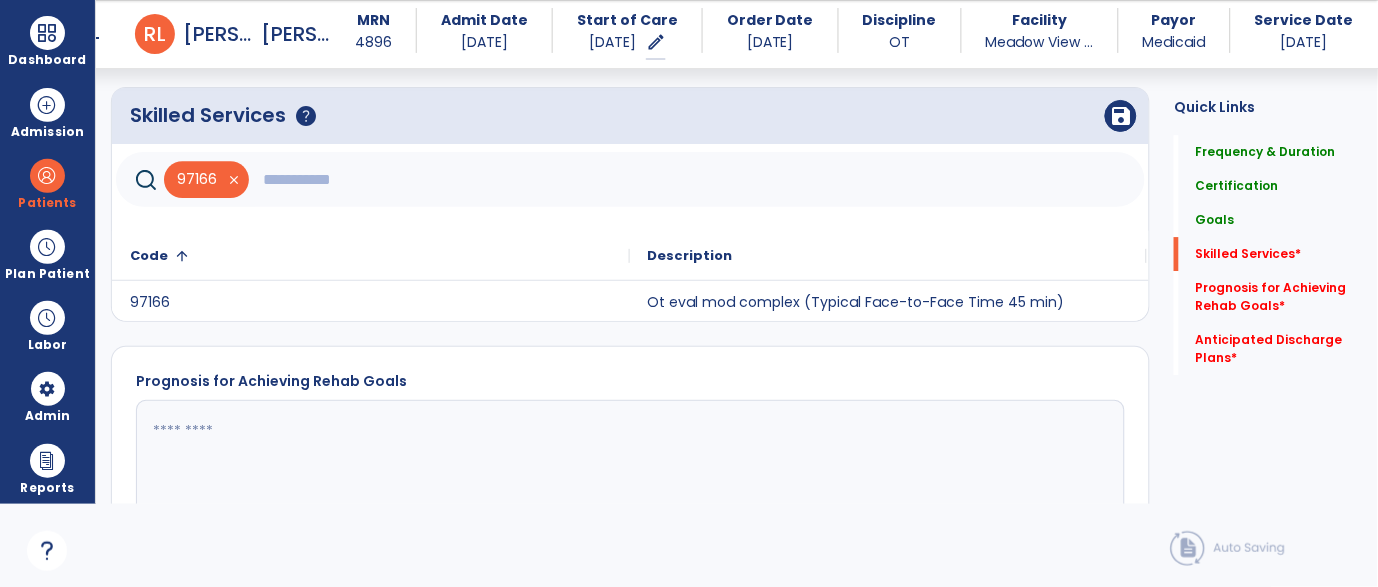 click on "97166   close" 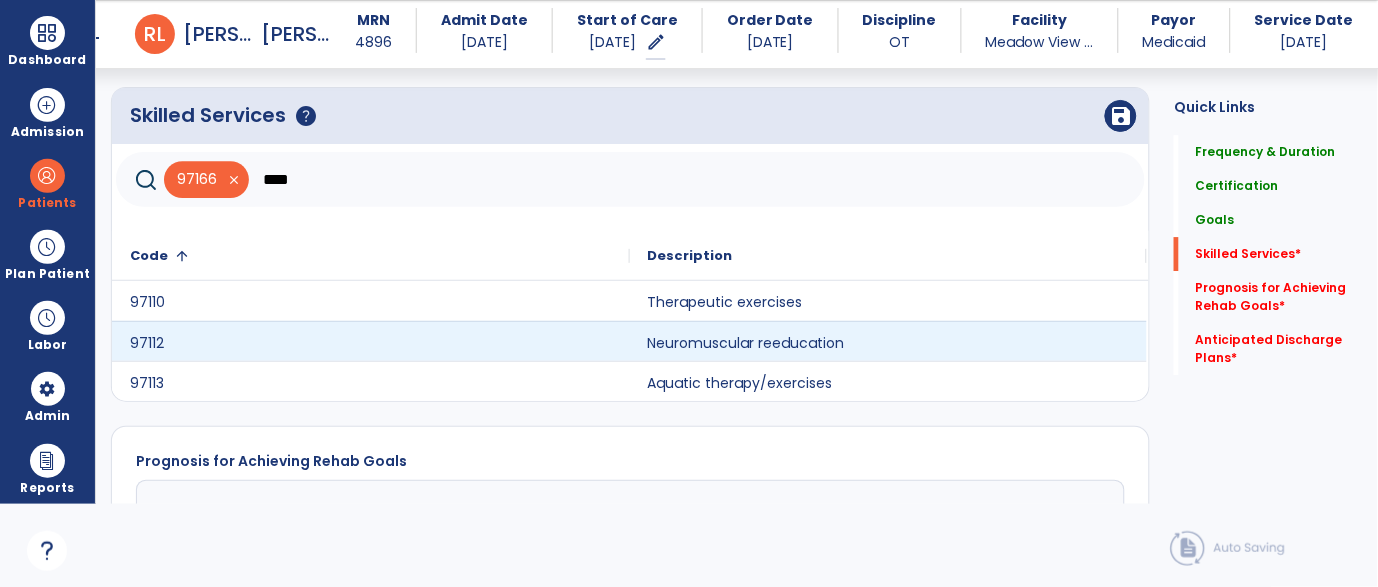 scroll, scrollTop: 1180, scrollLeft: 0, axis: vertical 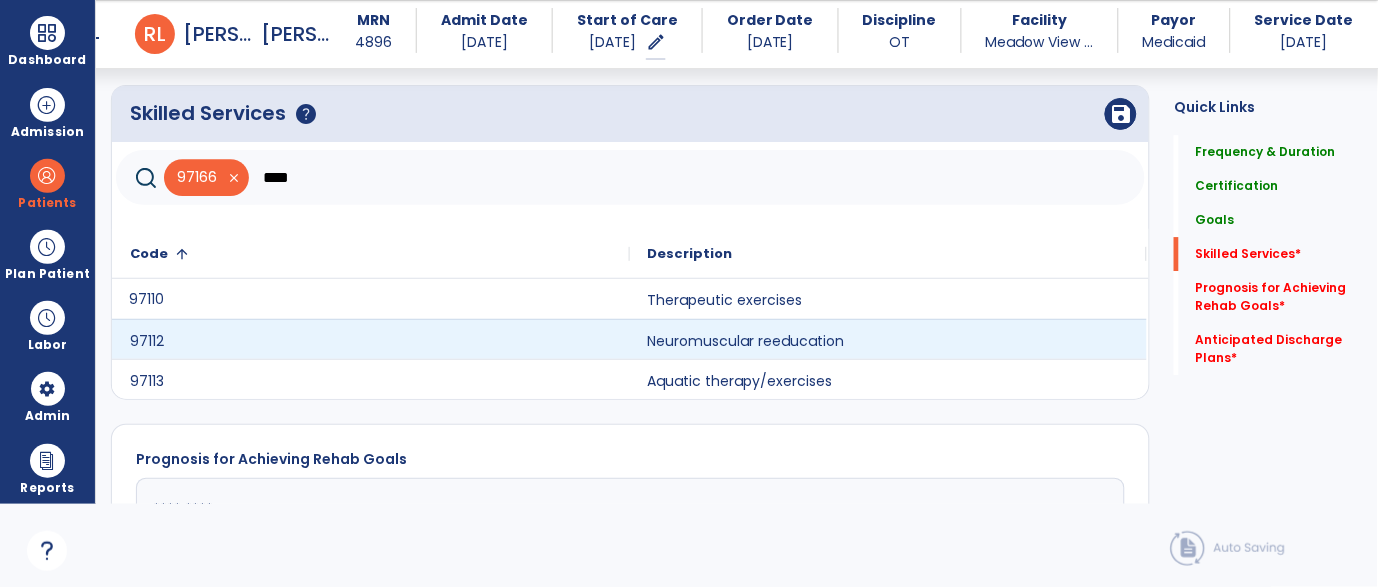 click on "97110" 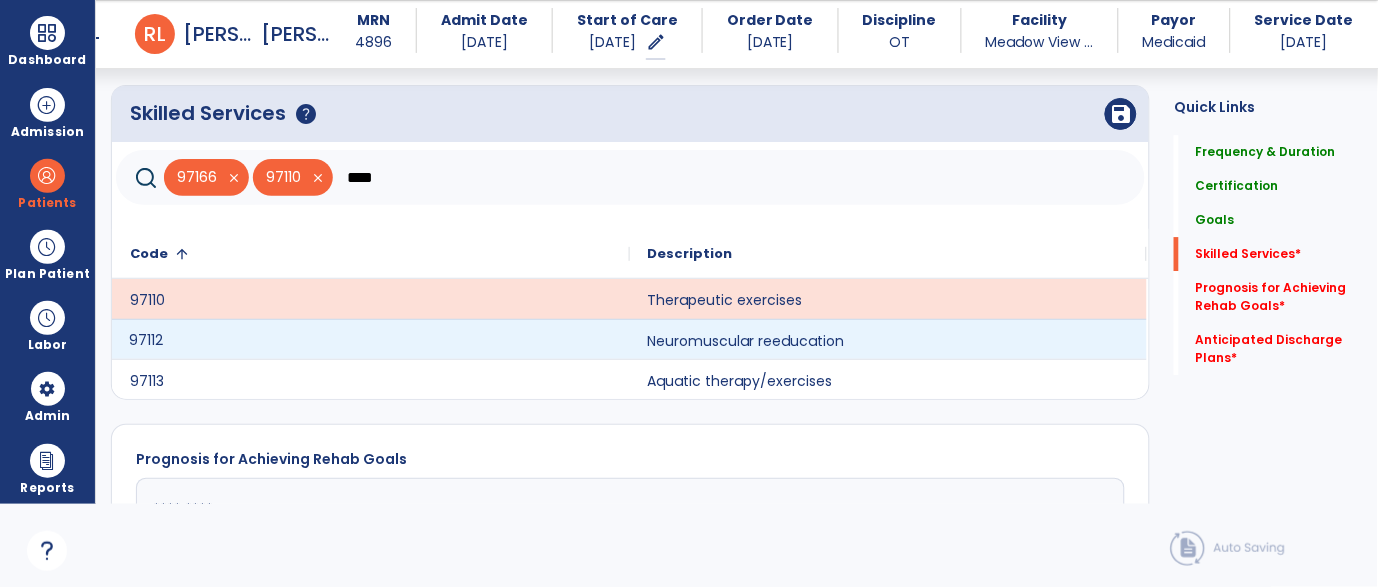 click on "97112" 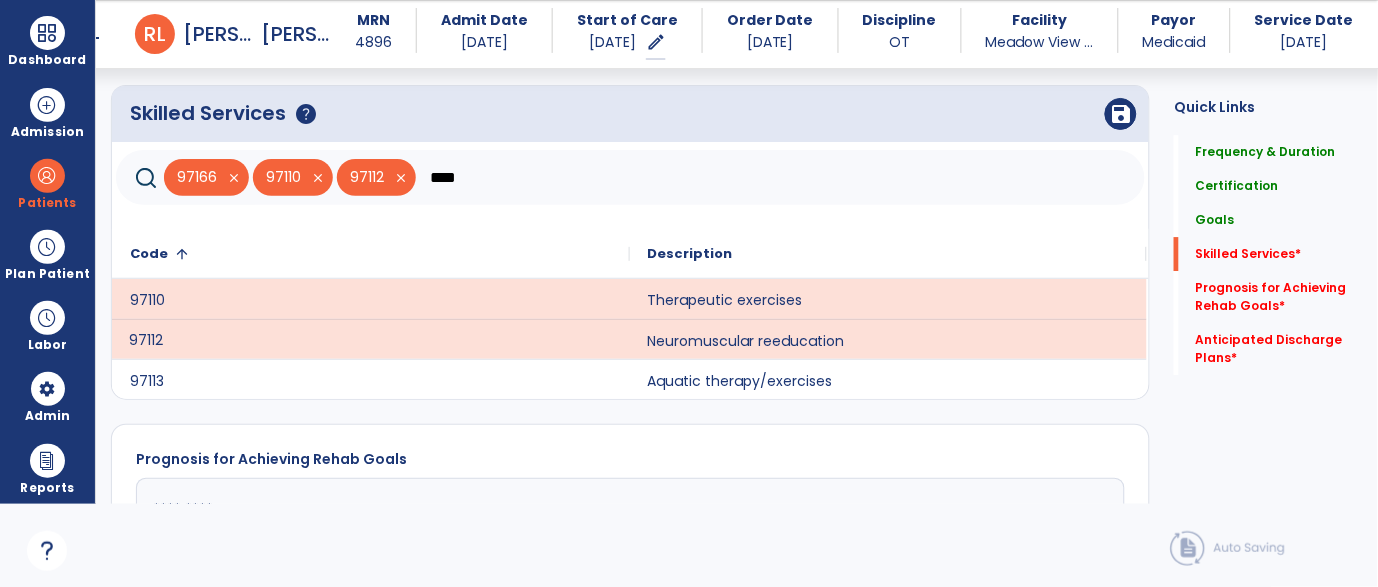 click on "****" 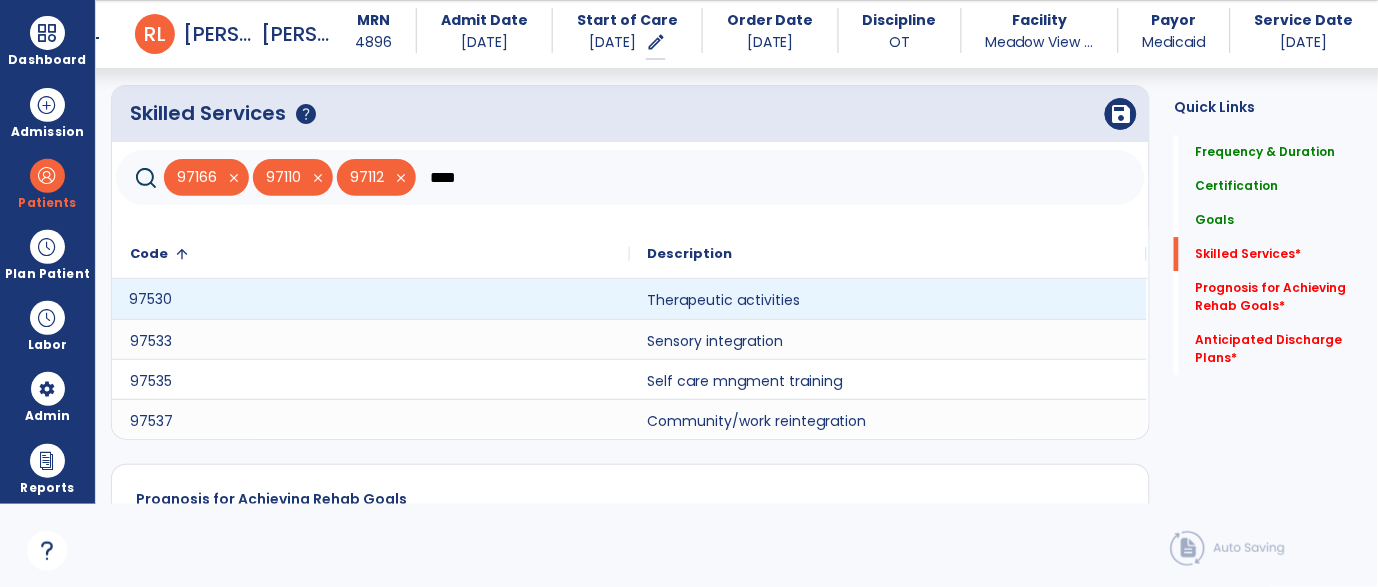 click on "97530" 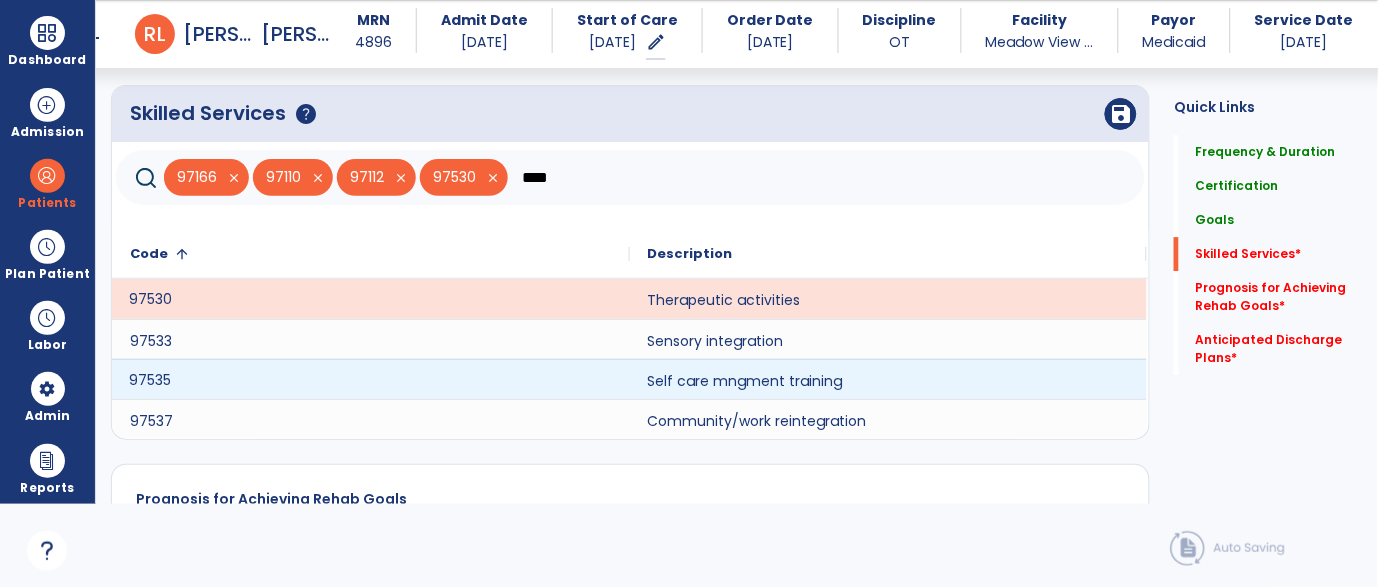 click on "97535" 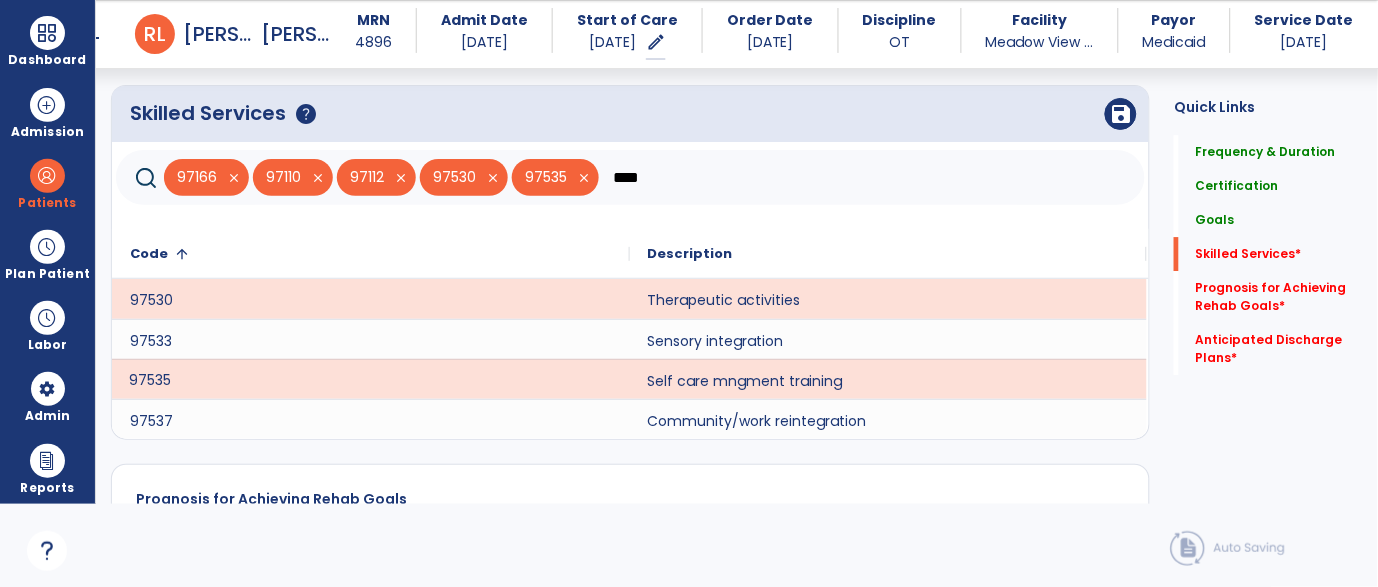 click on "****" 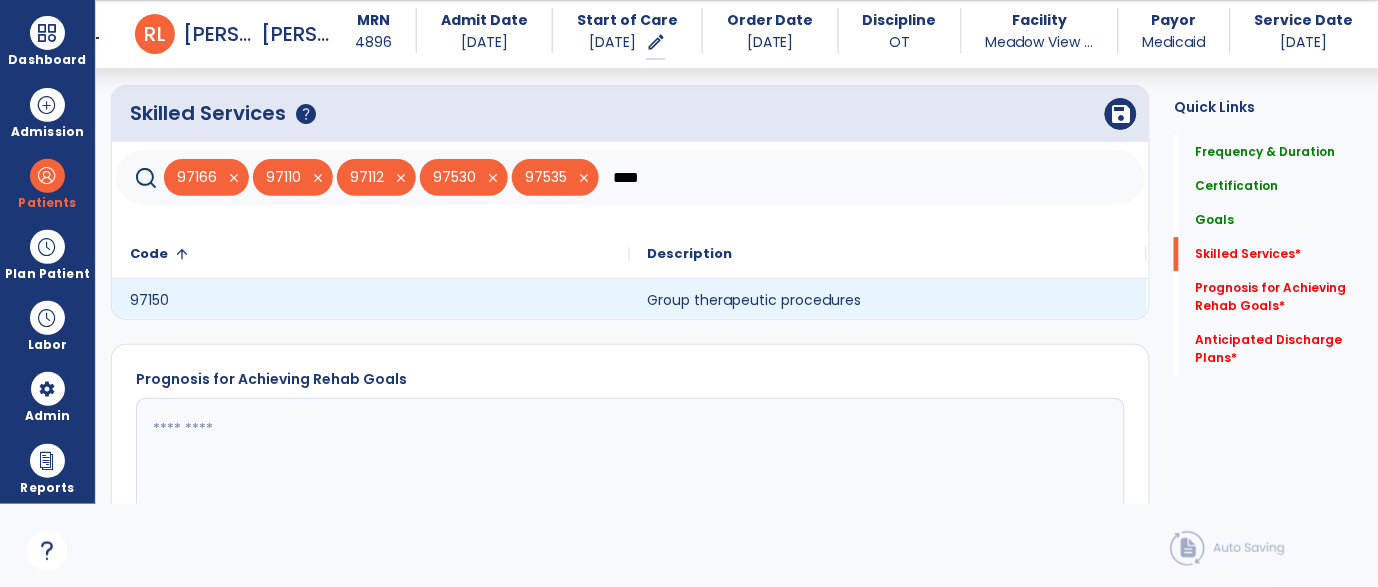 type on "****" 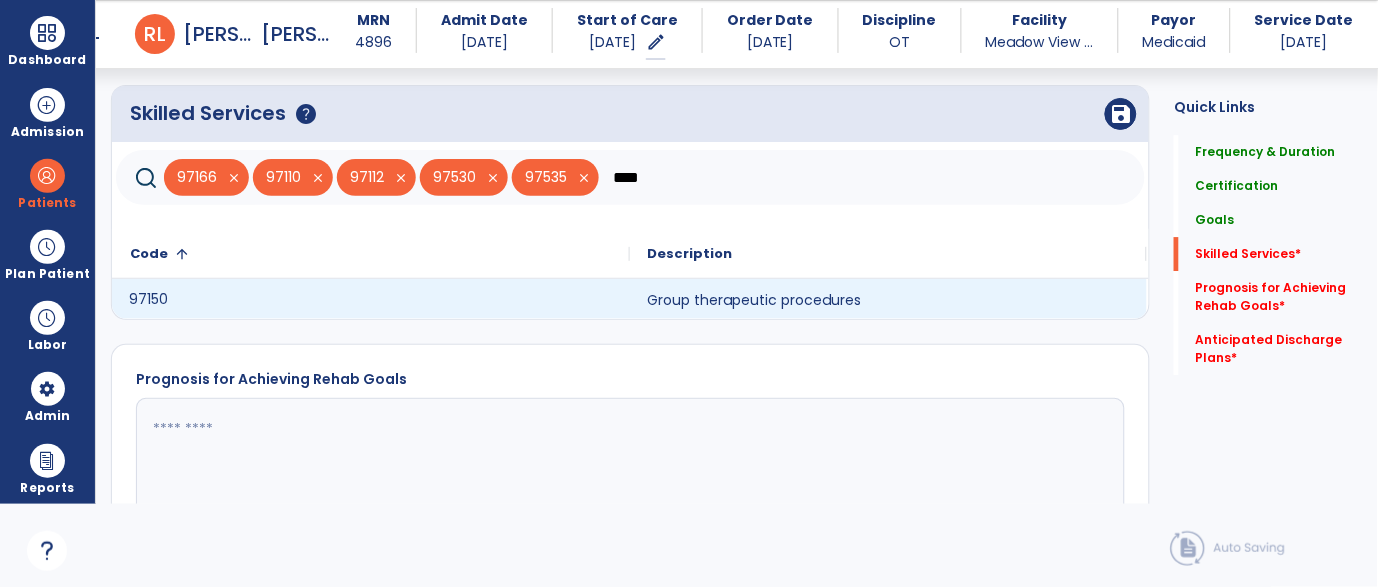 click on "97150" 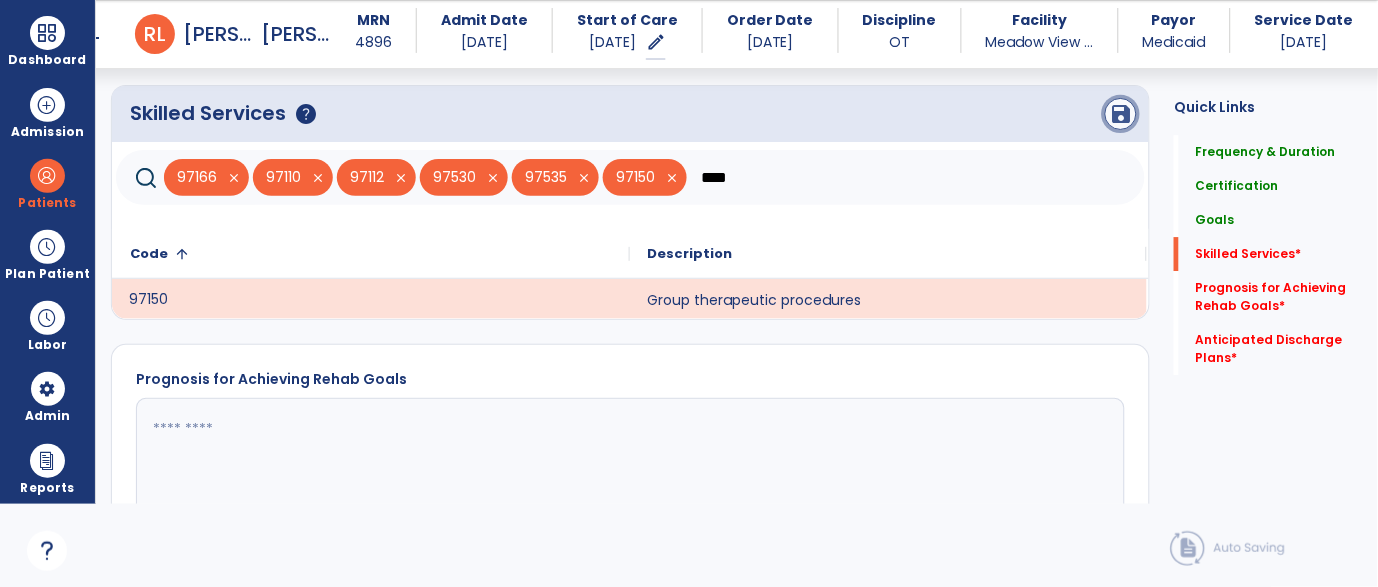 click on "save" 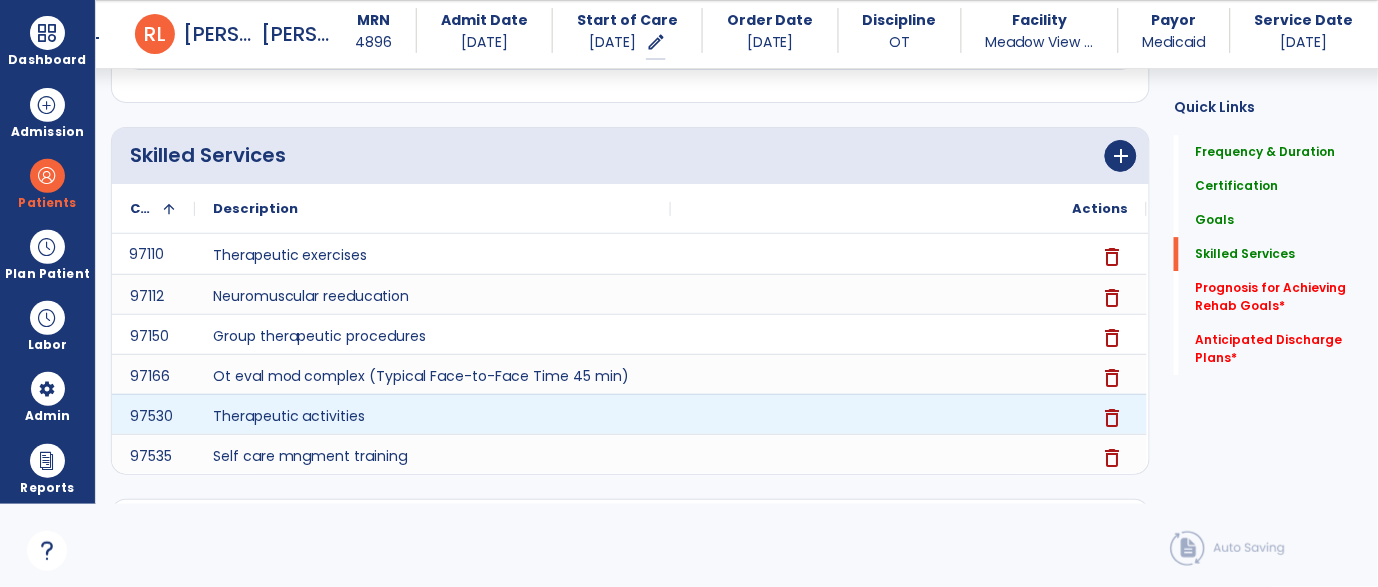 scroll, scrollTop: 1148, scrollLeft: 0, axis: vertical 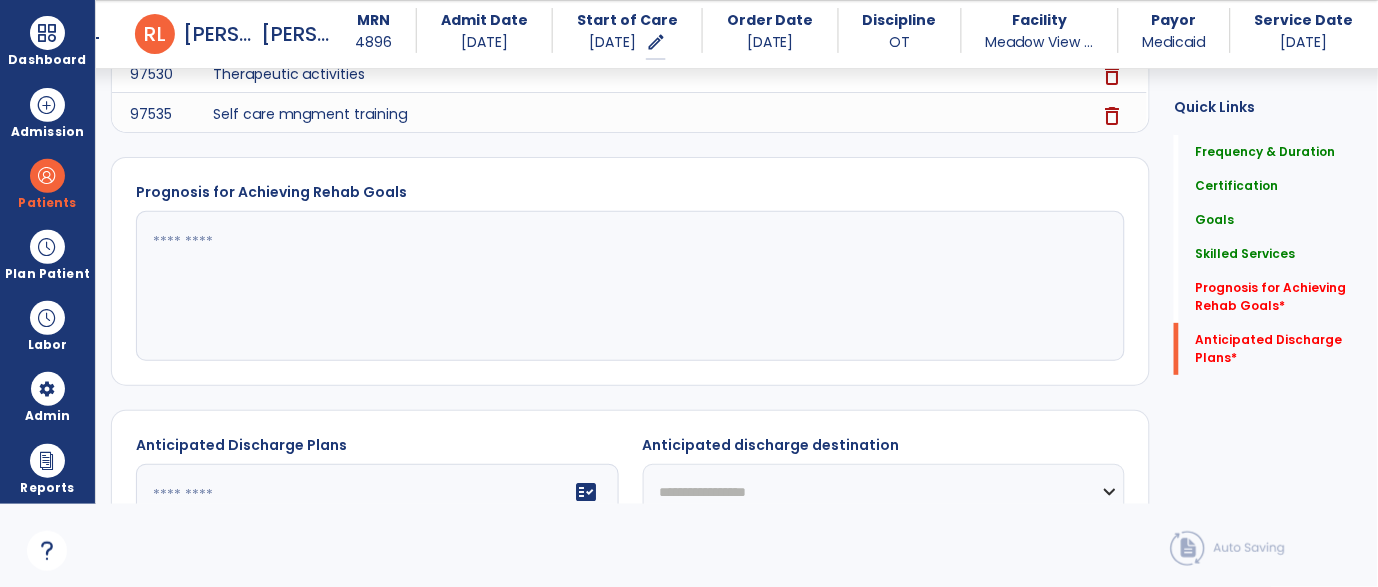 click 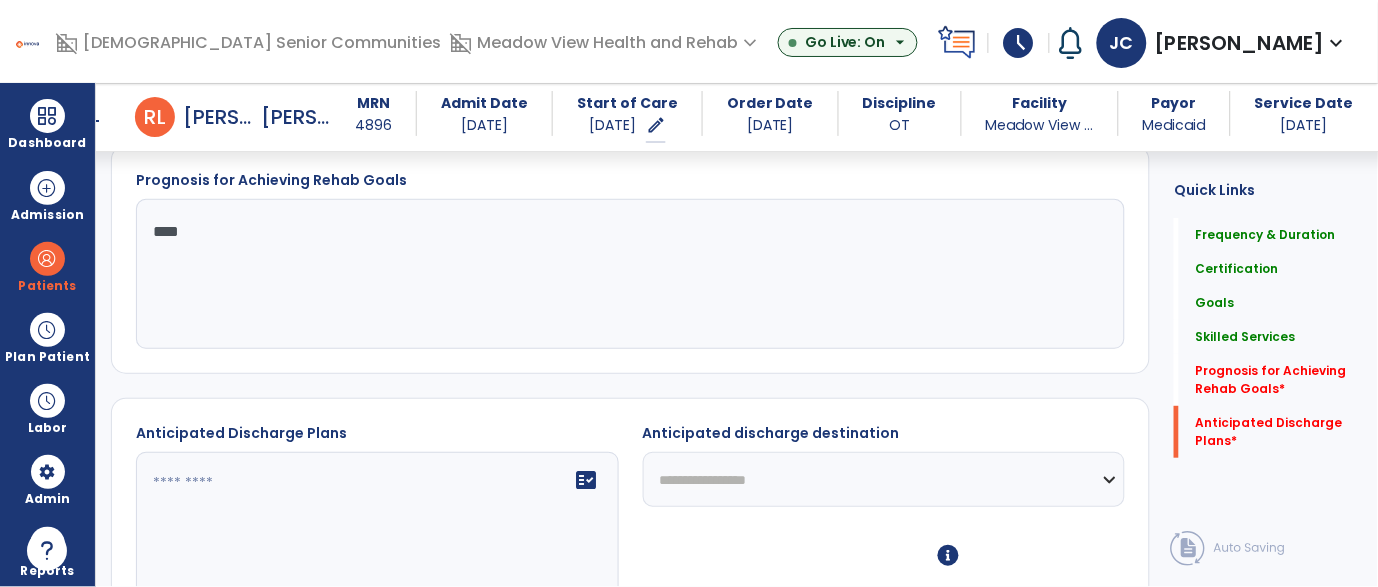 scroll, scrollTop: 1710, scrollLeft: 0, axis: vertical 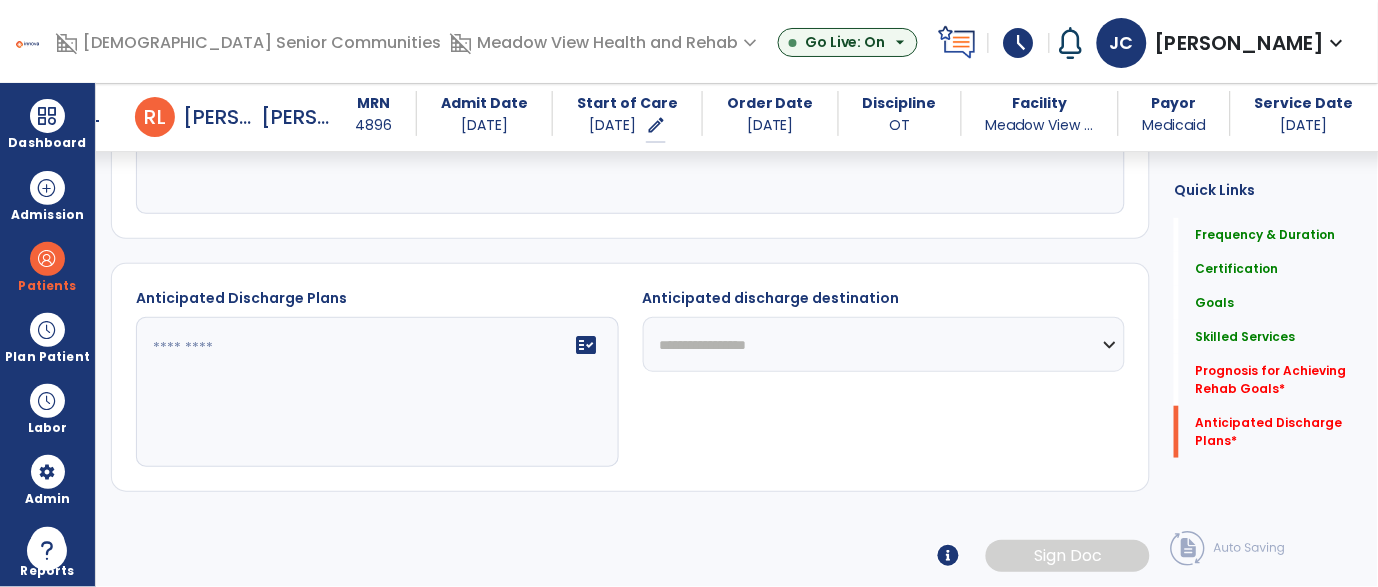 type on "****" 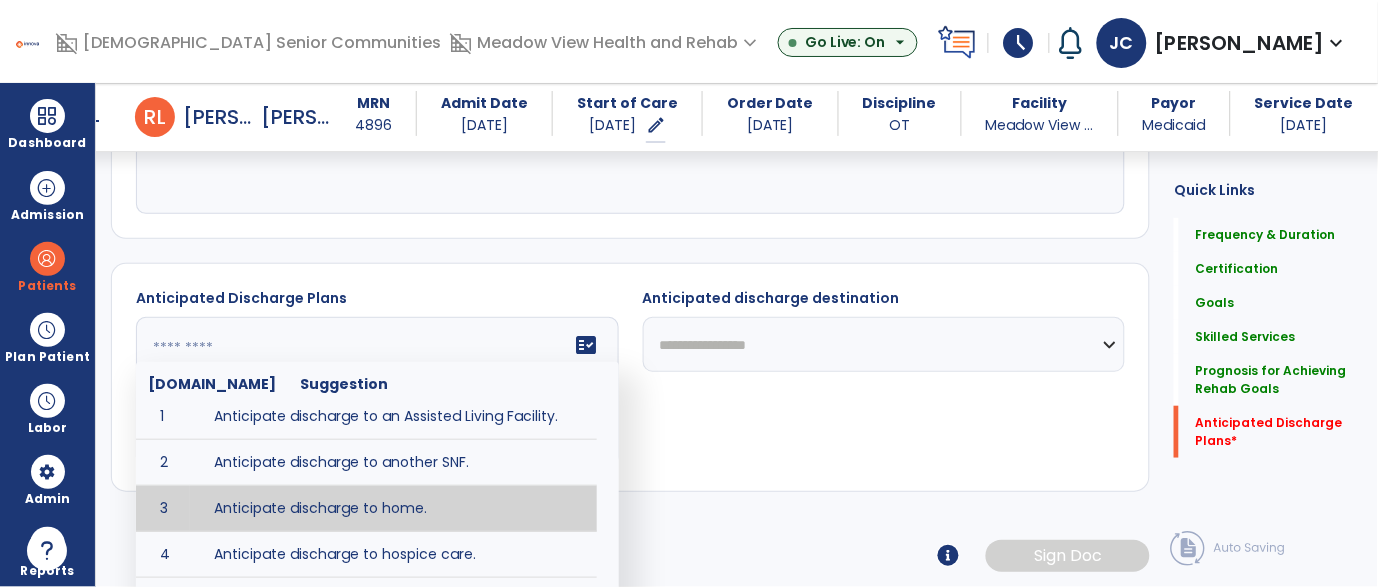 scroll, scrollTop: 25, scrollLeft: 0, axis: vertical 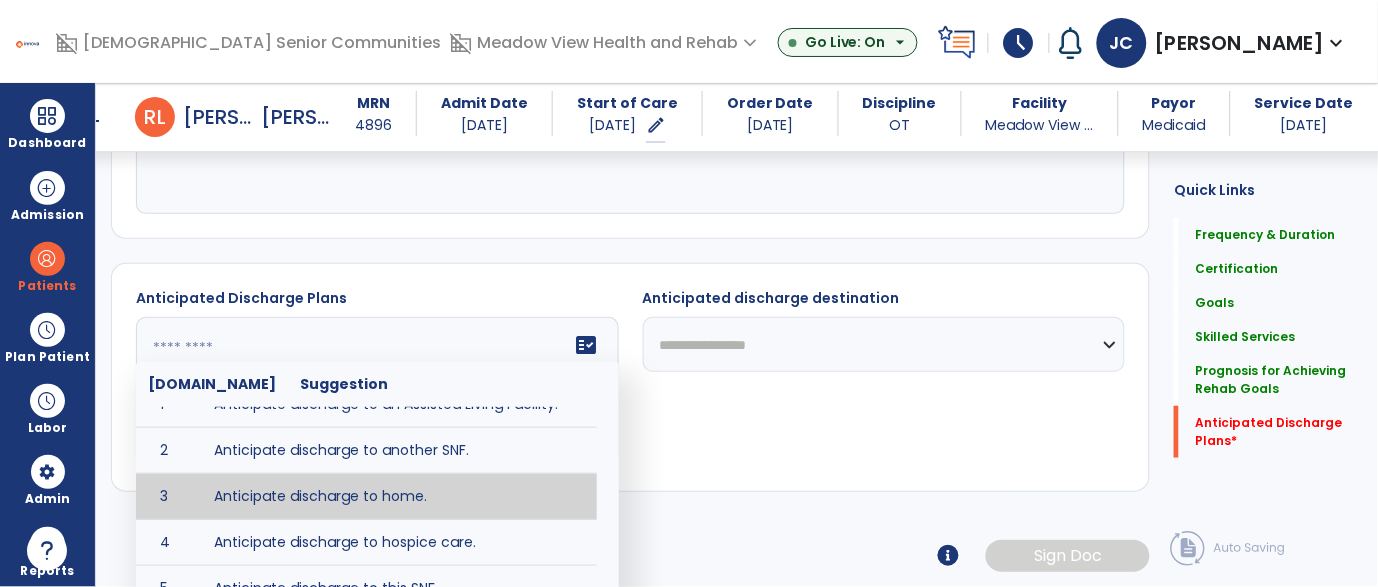 type on "**********" 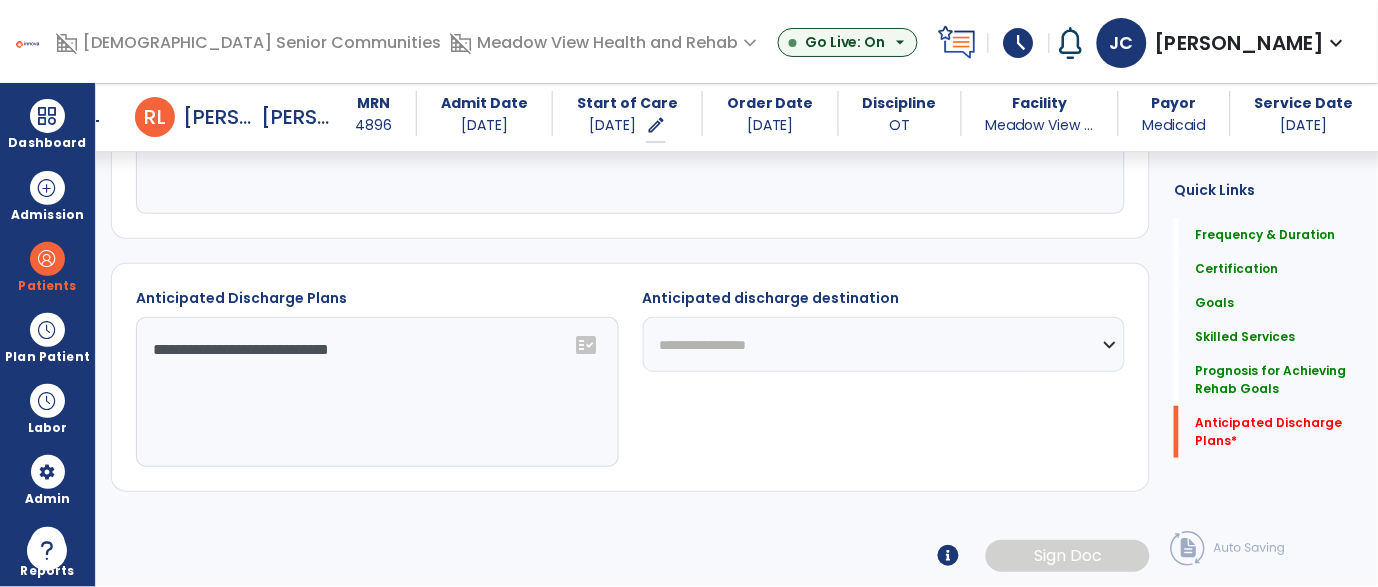 click on "**********" 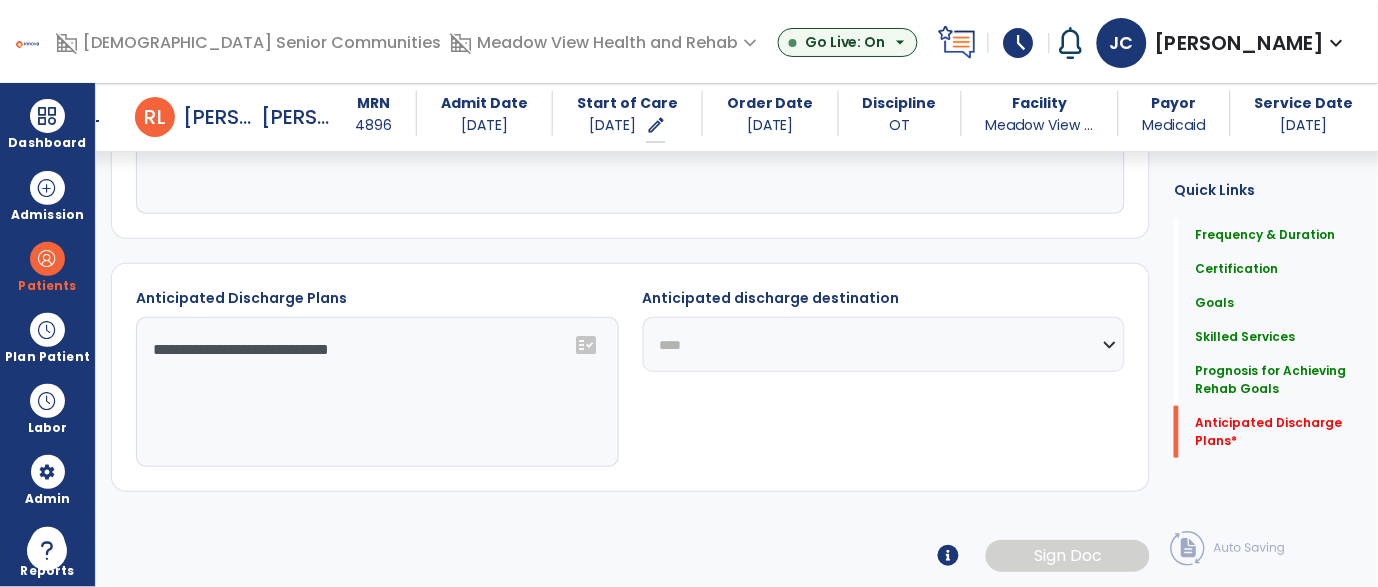 click on "**********" 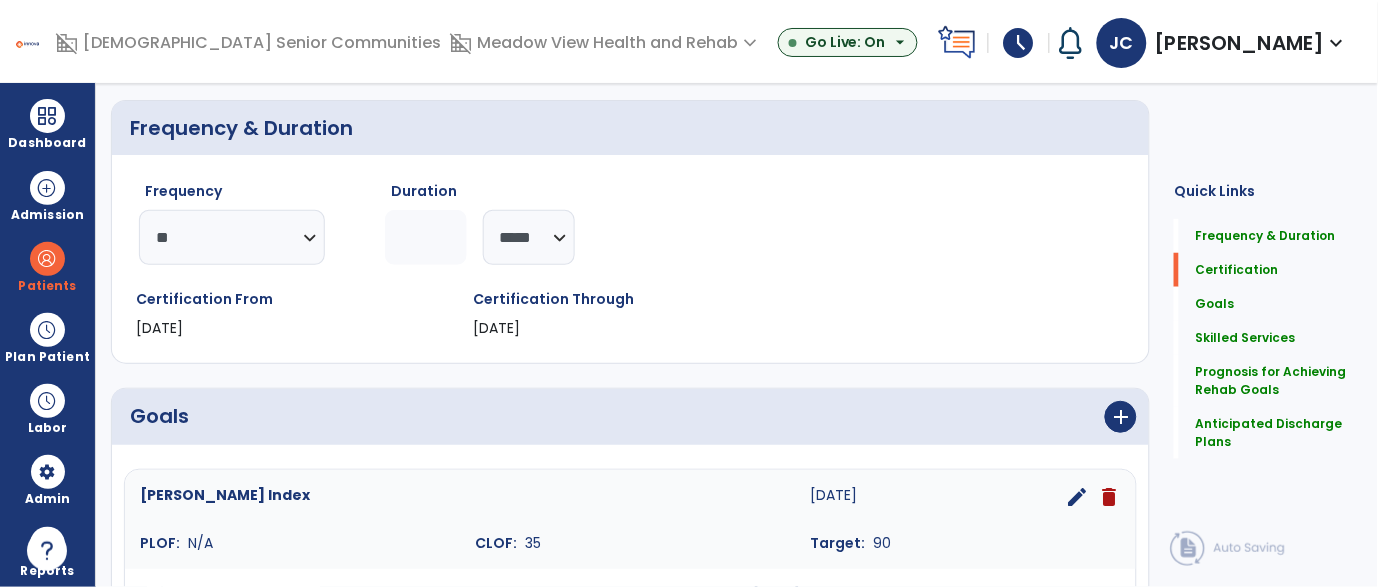 scroll, scrollTop: 0, scrollLeft: 0, axis: both 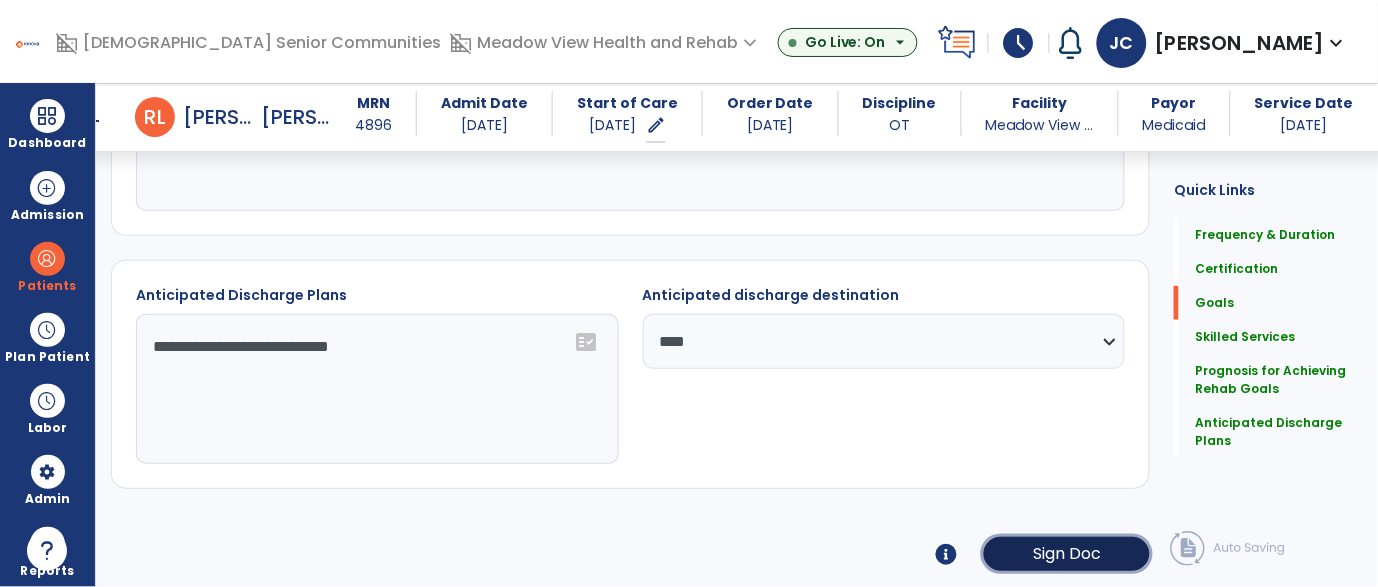 click on "Sign Doc" 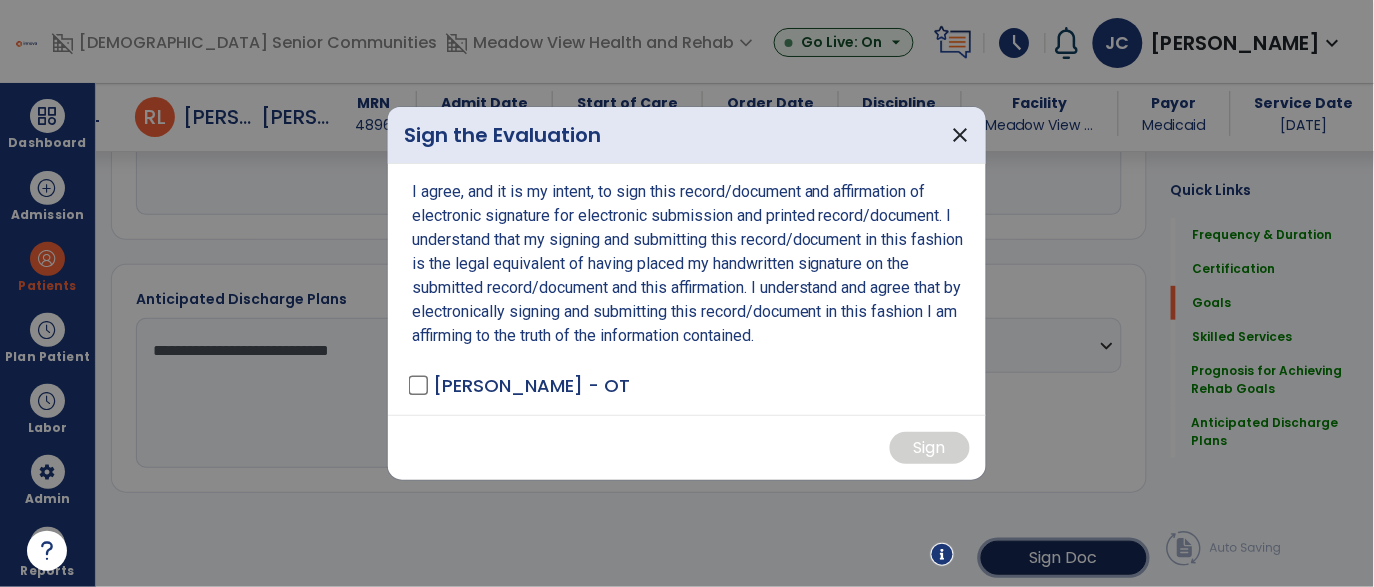 scroll, scrollTop: 1713, scrollLeft: 0, axis: vertical 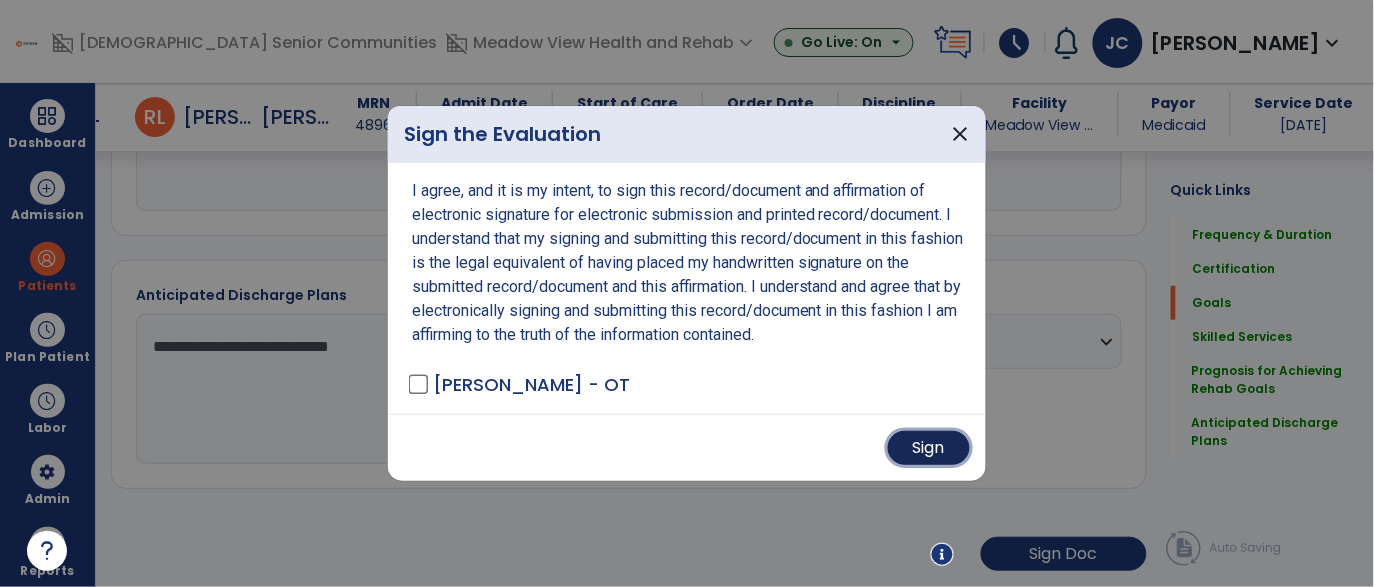 click on "Sign" at bounding box center (929, 448) 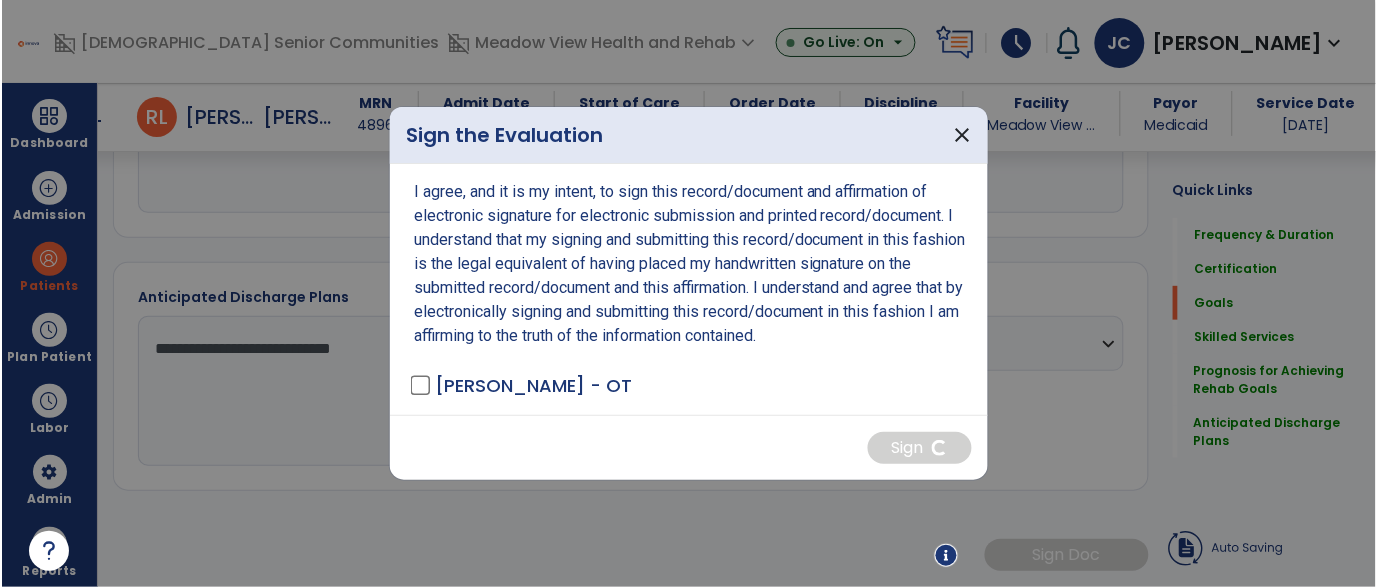 scroll, scrollTop: 1710, scrollLeft: 0, axis: vertical 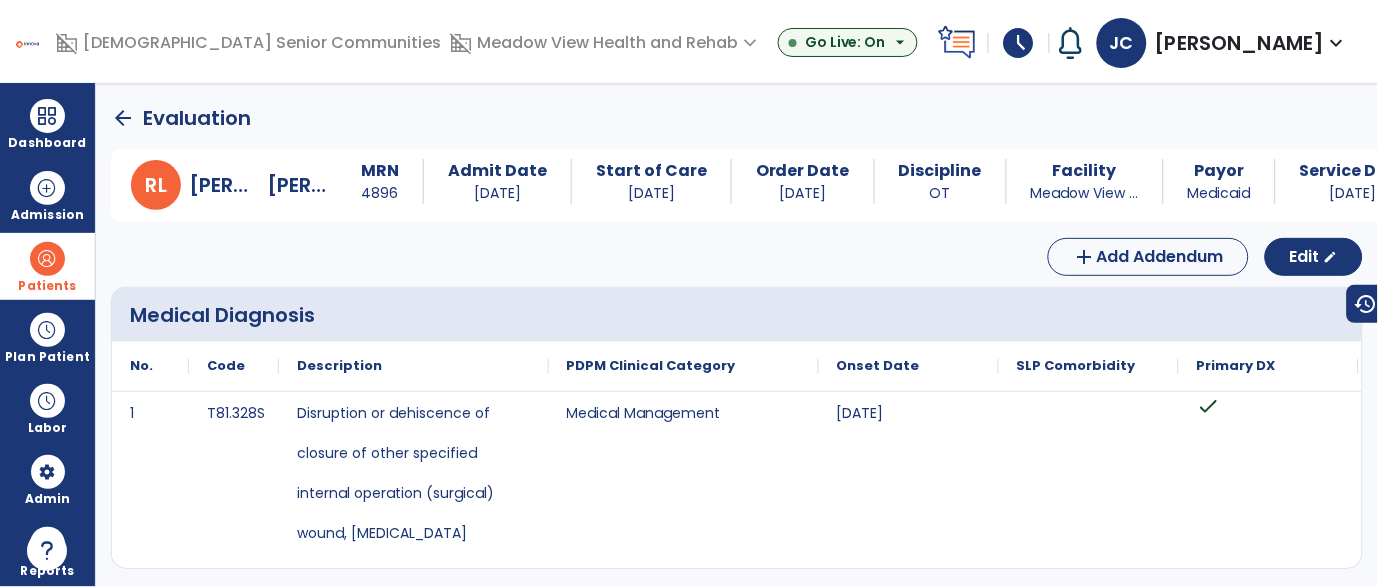 click at bounding box center [47, 259] 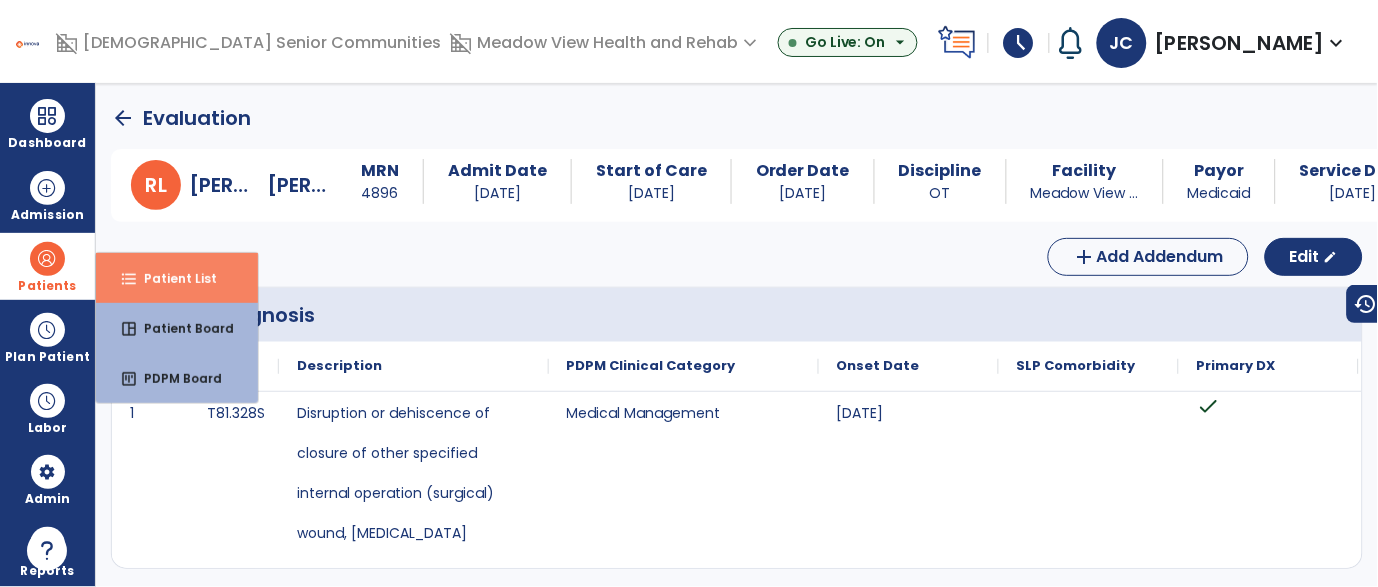 click on "Patient List" at bounding box center [172, 278] 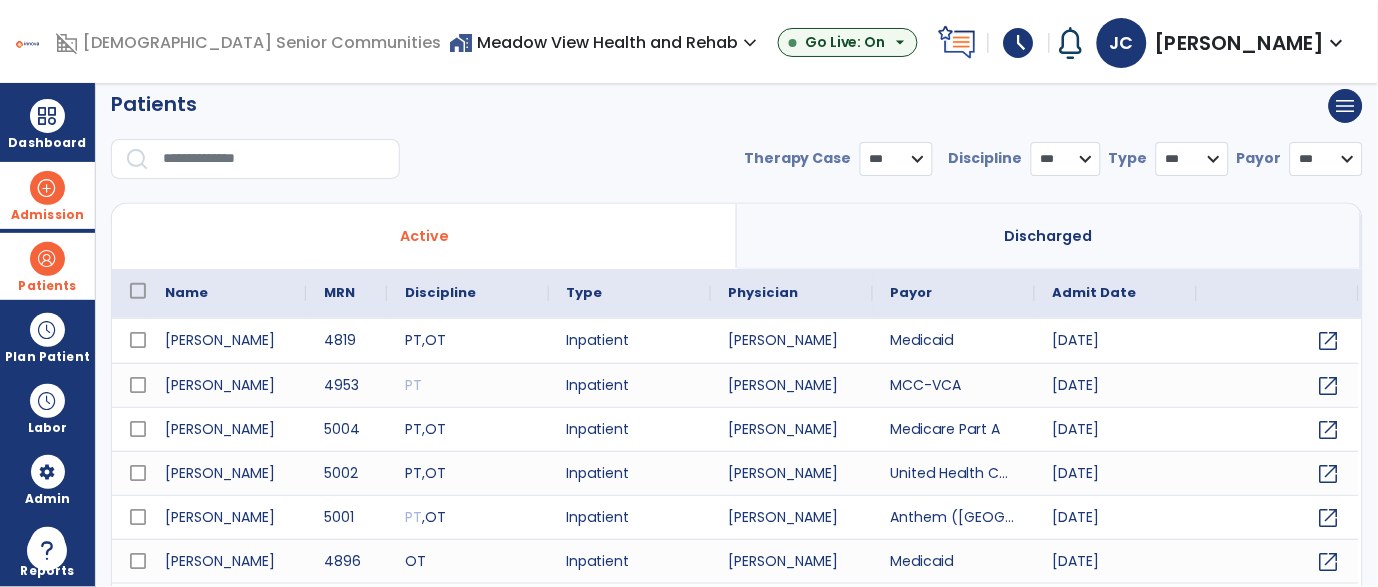 scroll, scrollTop: 24, scrollLeft: 0, axis: vertical 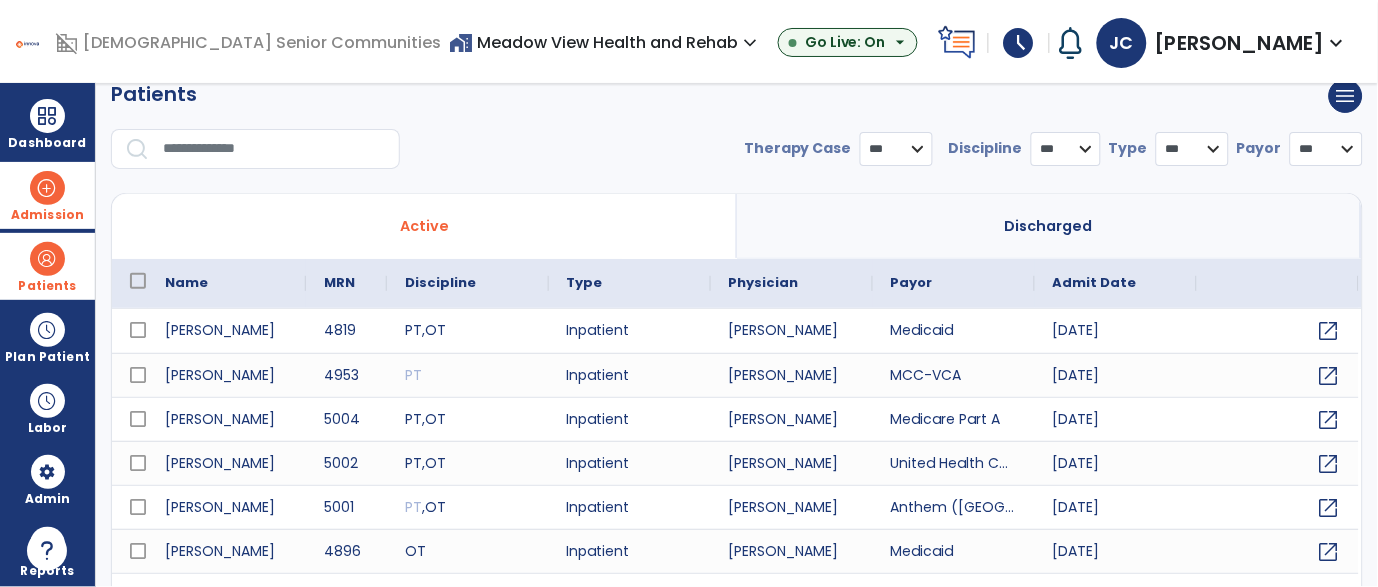select on "***" 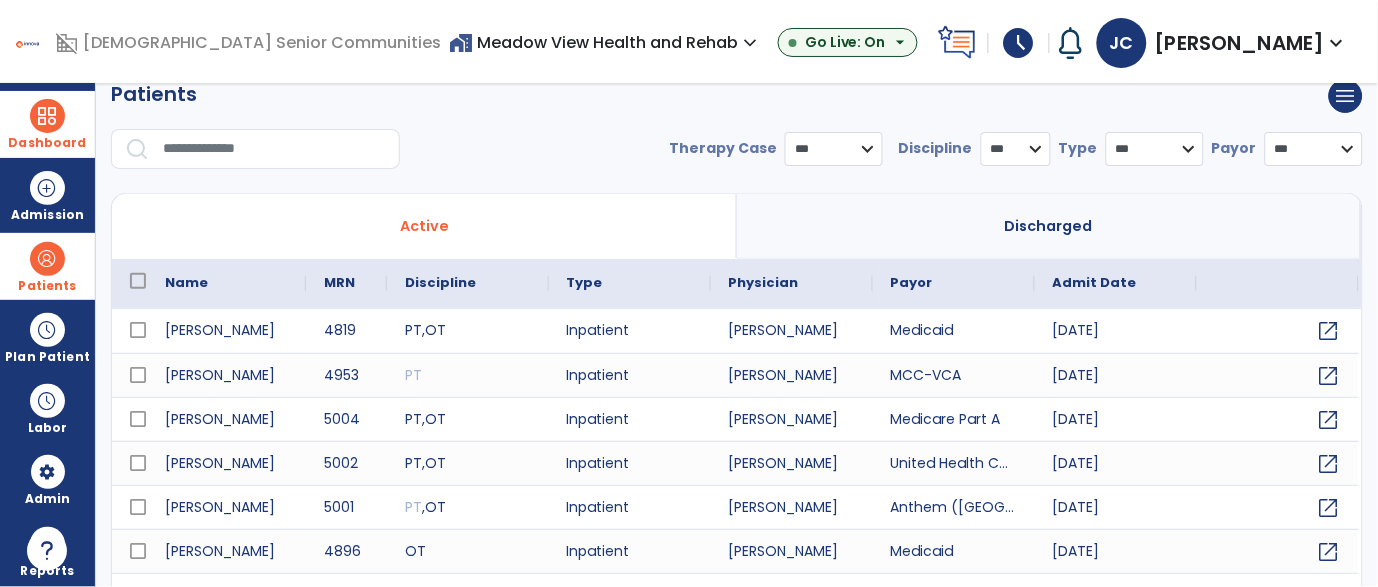 click at bounding box center (47, 116) 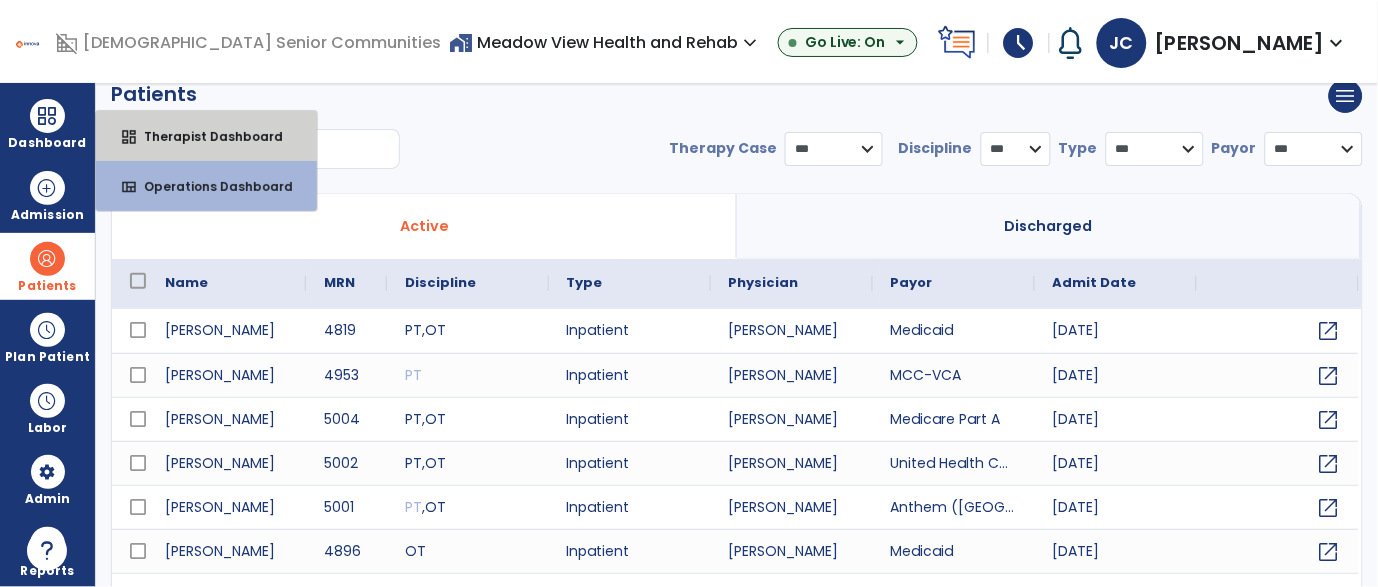 click on "Therapist Dashboard" at bounding box center [205, 136] 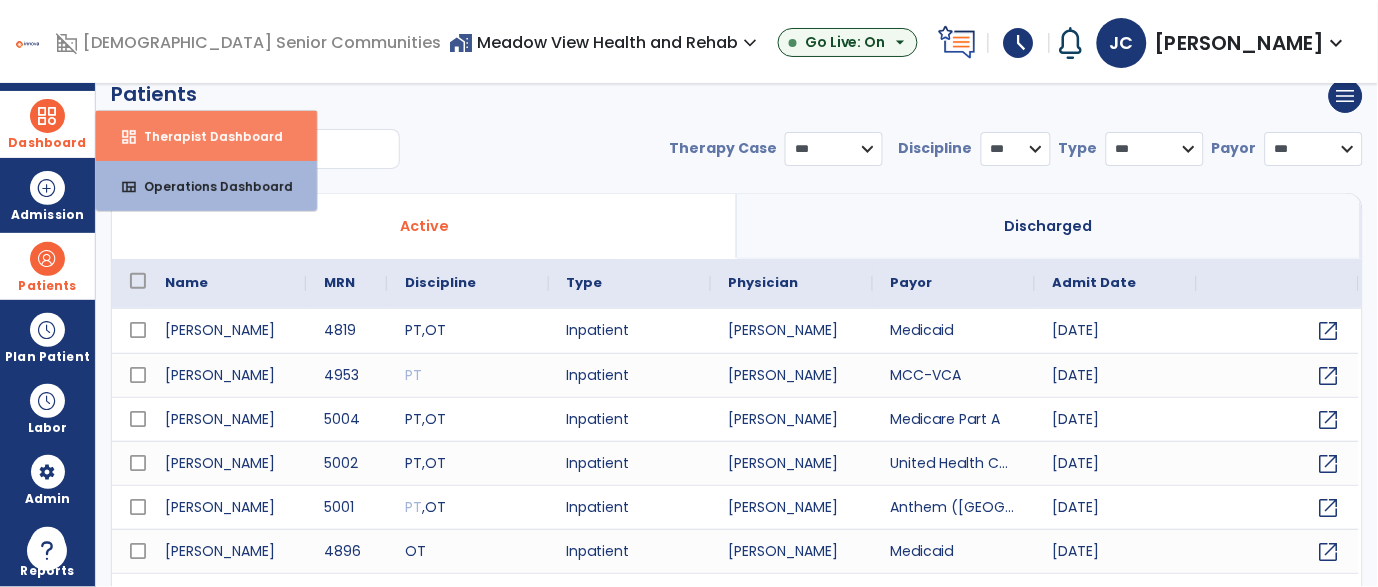 select on "****" 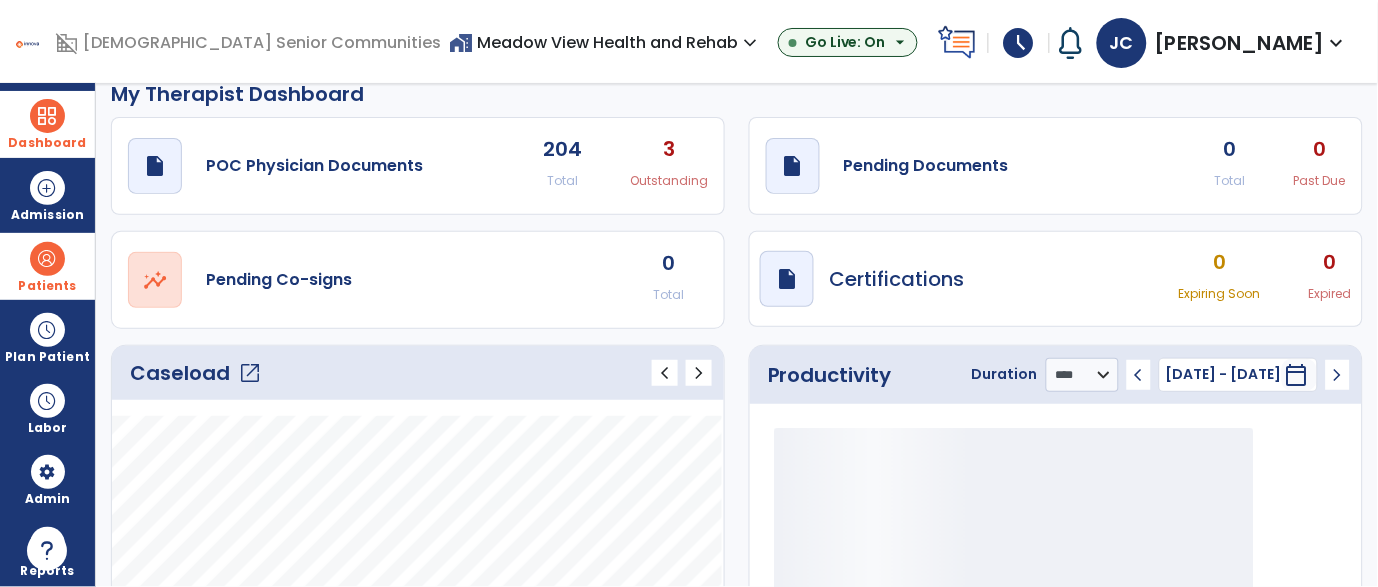 click on "open_in_new" 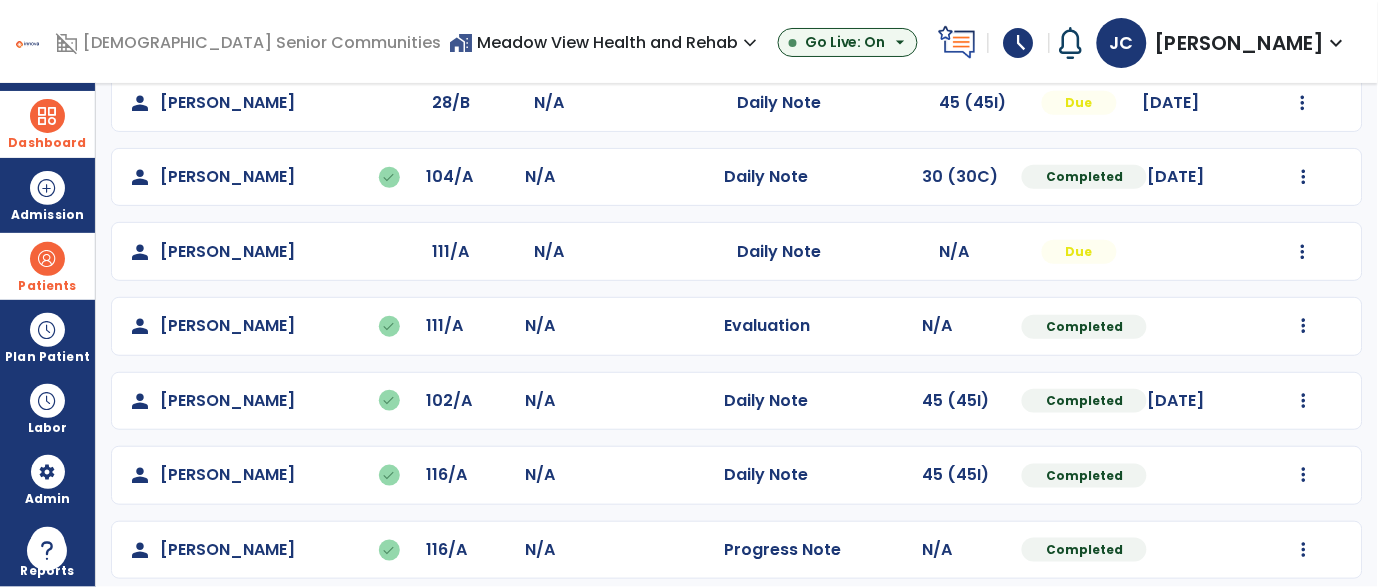 scroll, scrollTop: 234, scrollLeft: 0, axis: vertical 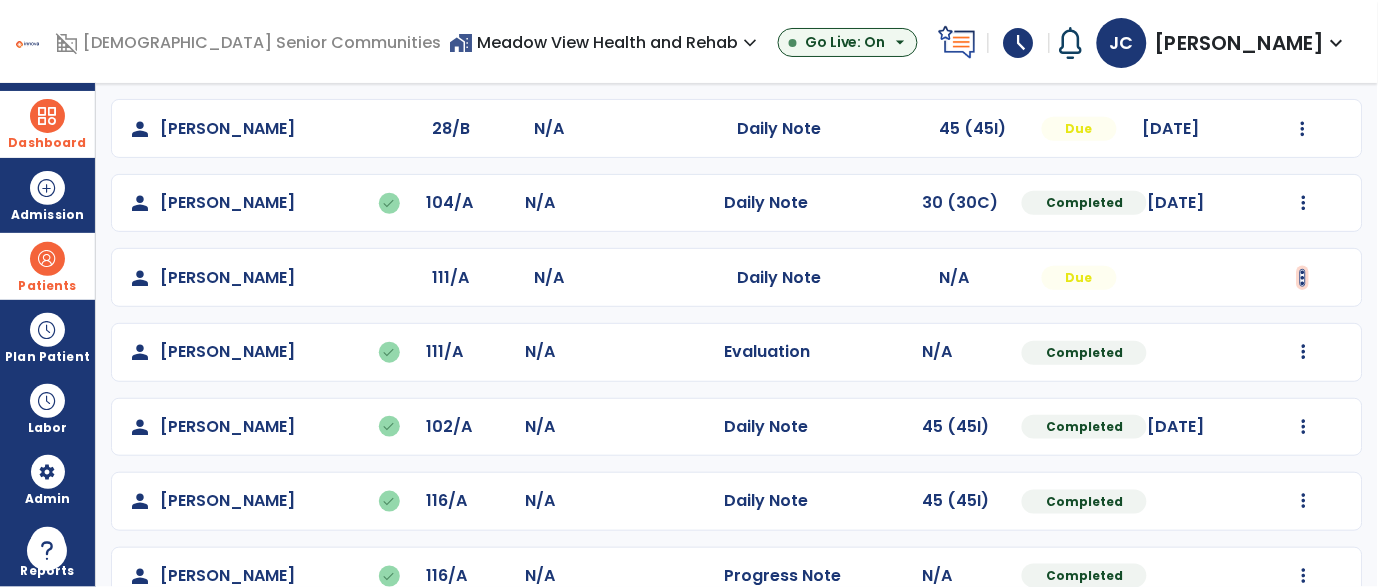 click at bounding box center [1304, 54] 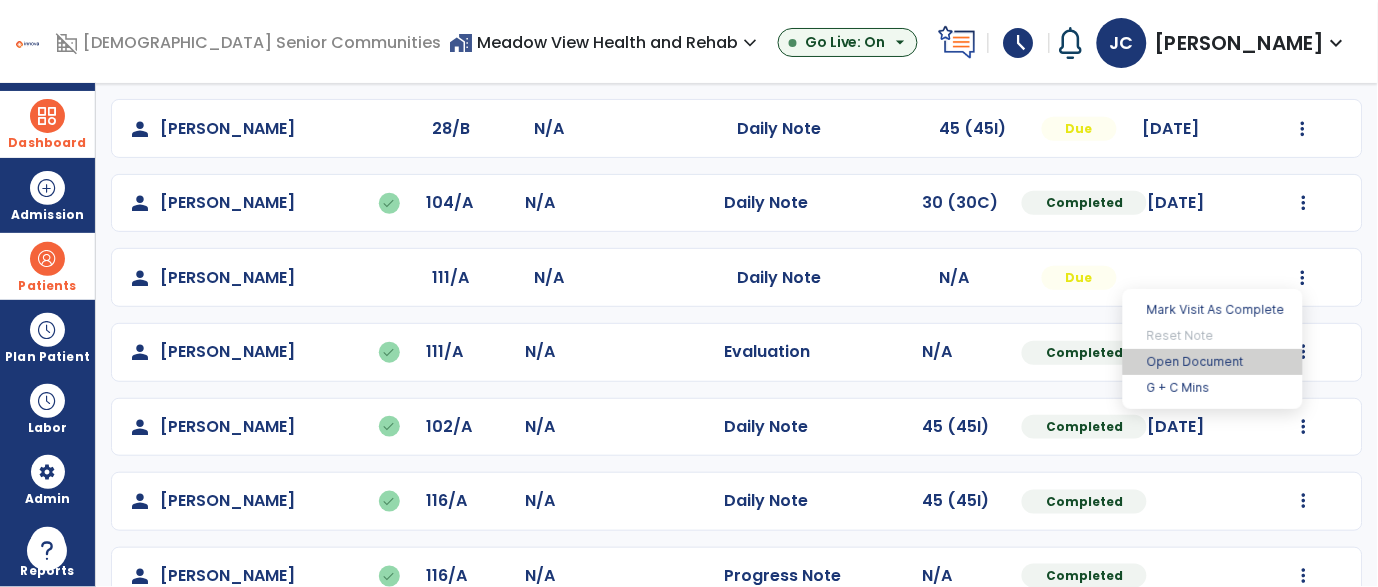 click on "Open Document" at bounding box center (1213, 362) 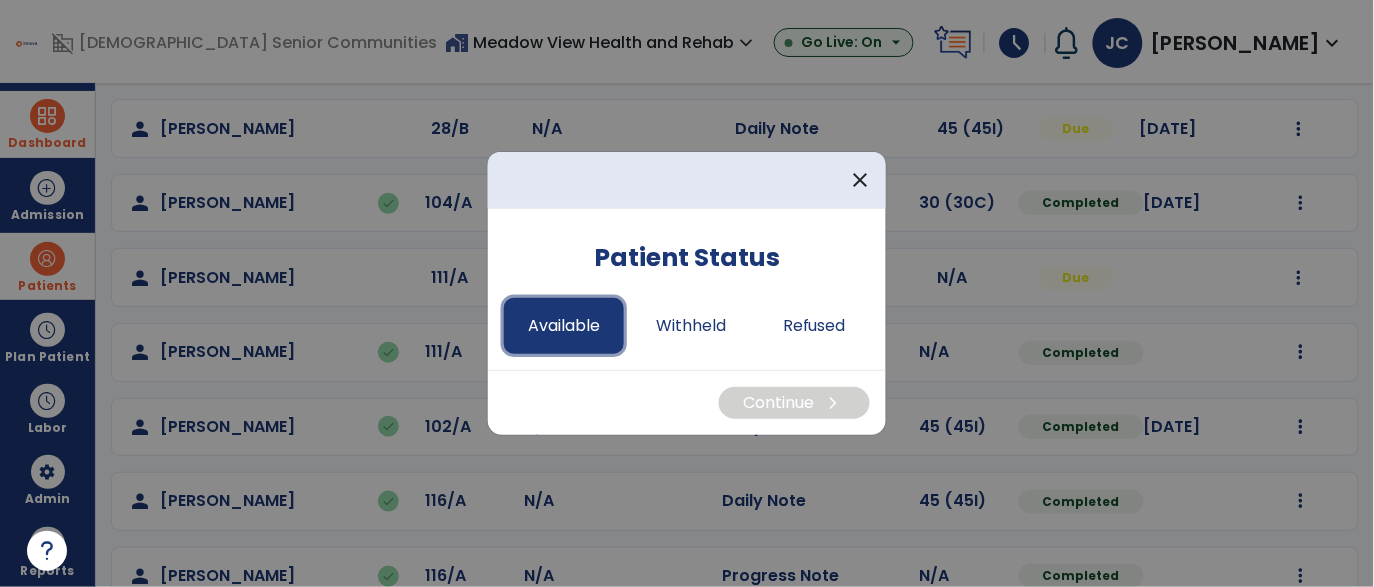 click on "Available" at bounding box center [564, 326] 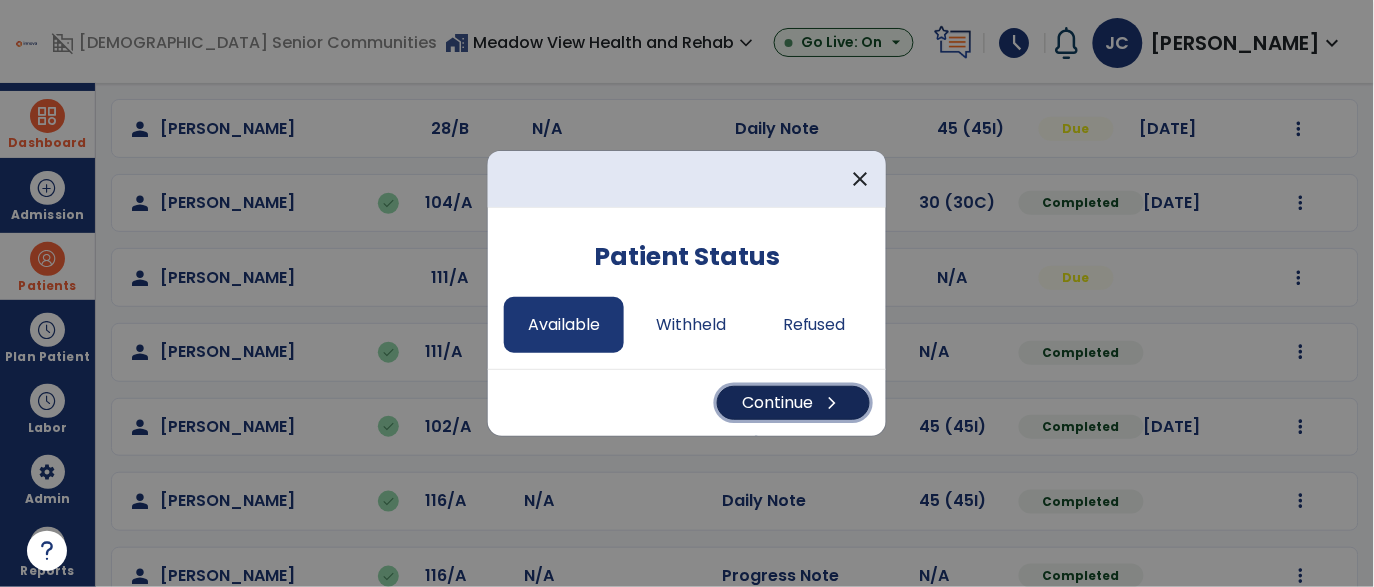 click on "Continue   chevron_right" at bounding box center (793, 403) 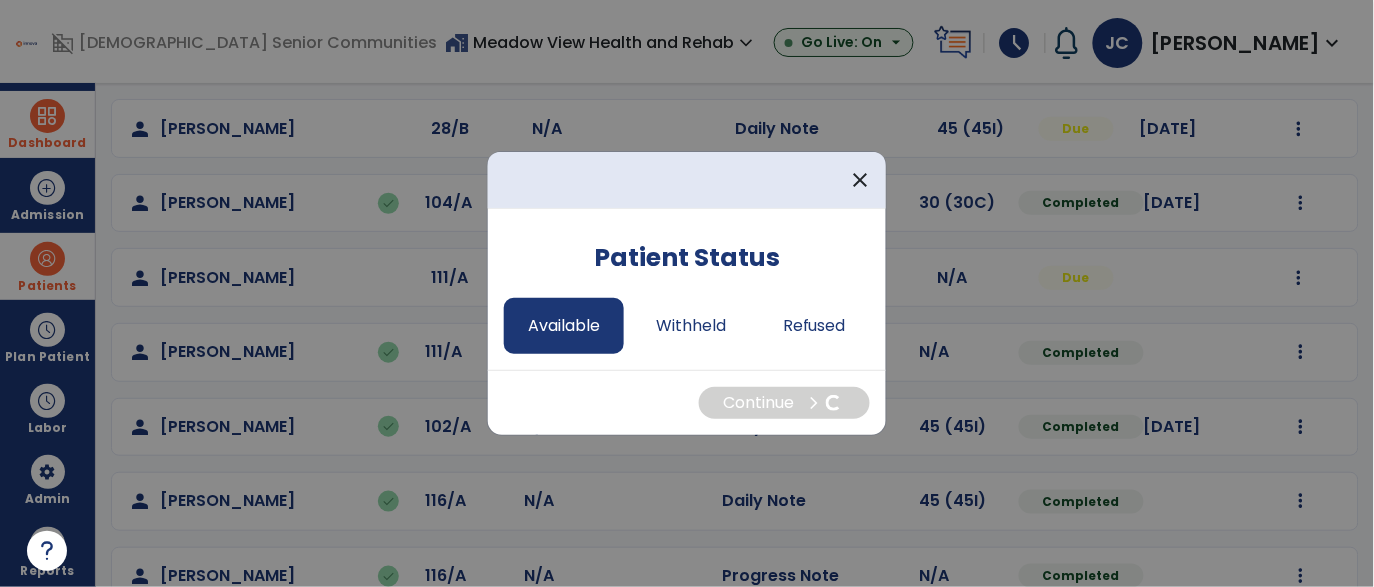 select on "*" 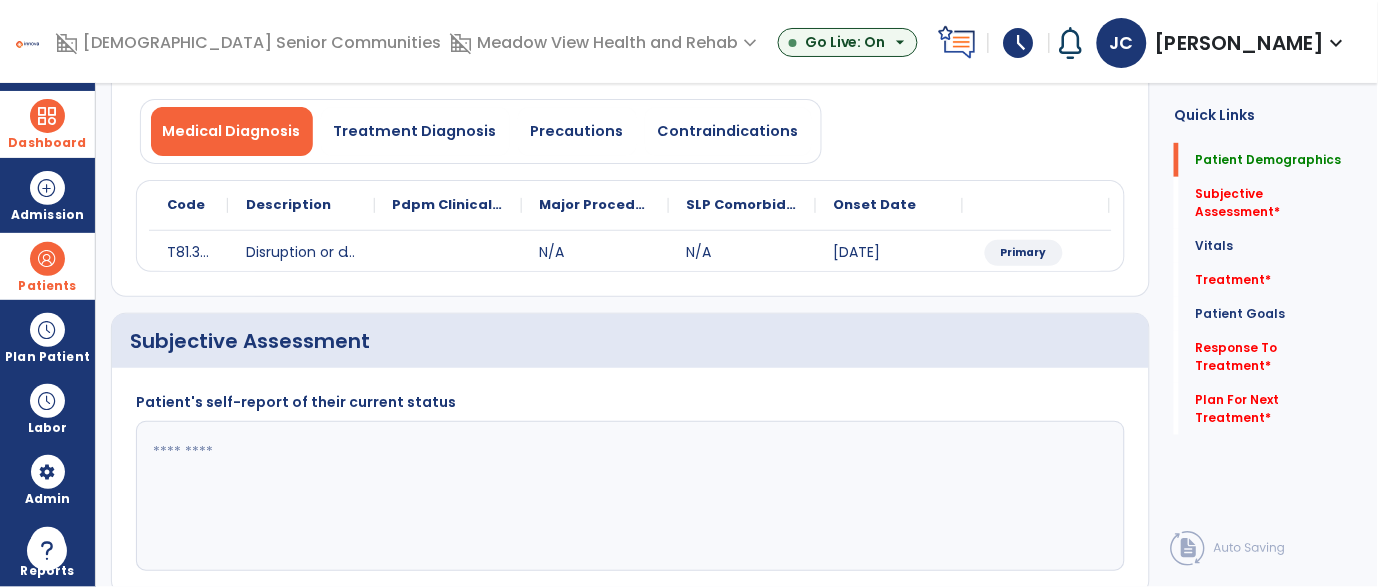 click 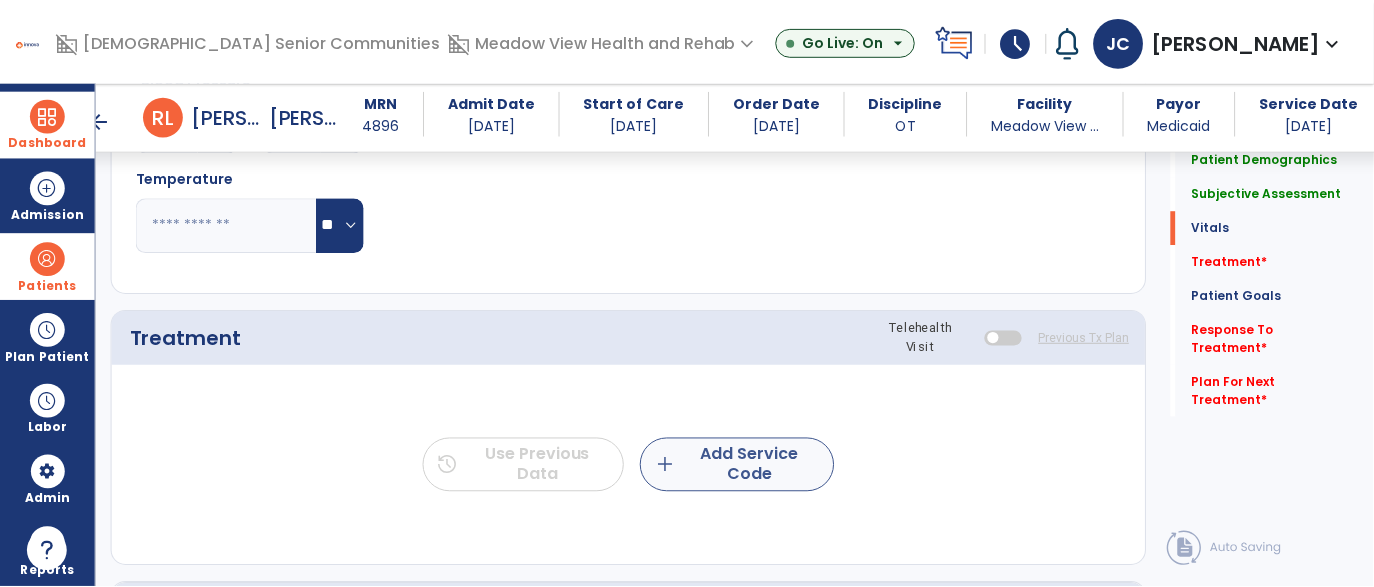 scroll, scrollTop: 941, scrollLeft: 0, axis: vertical 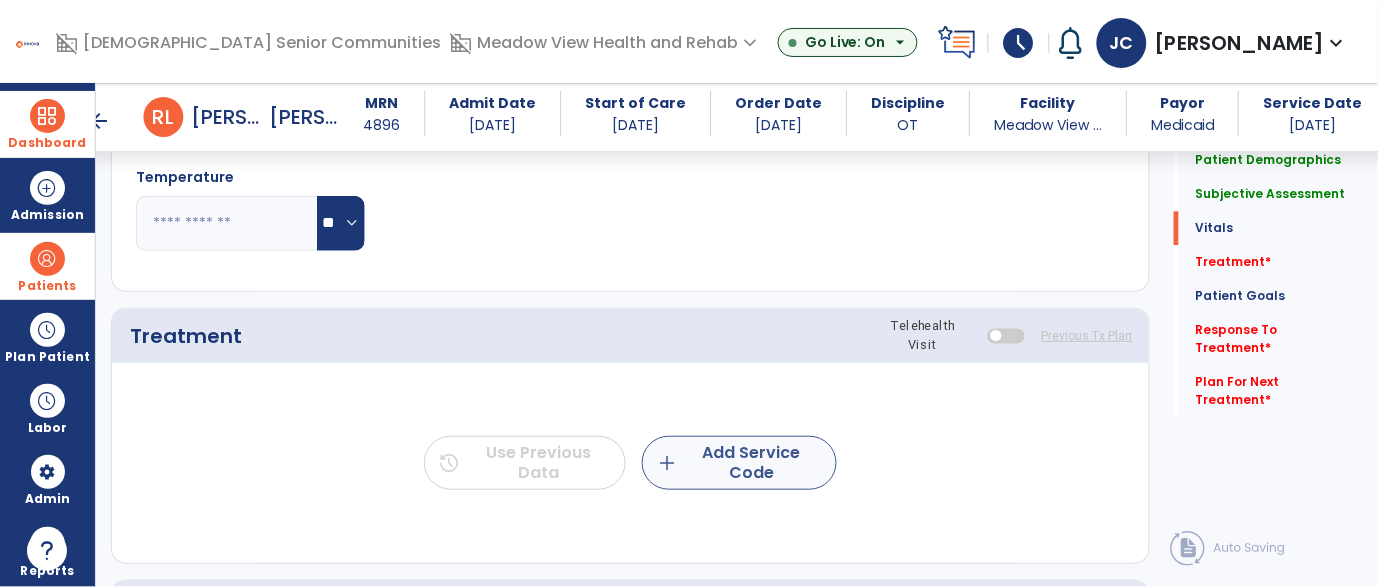 type on "****" 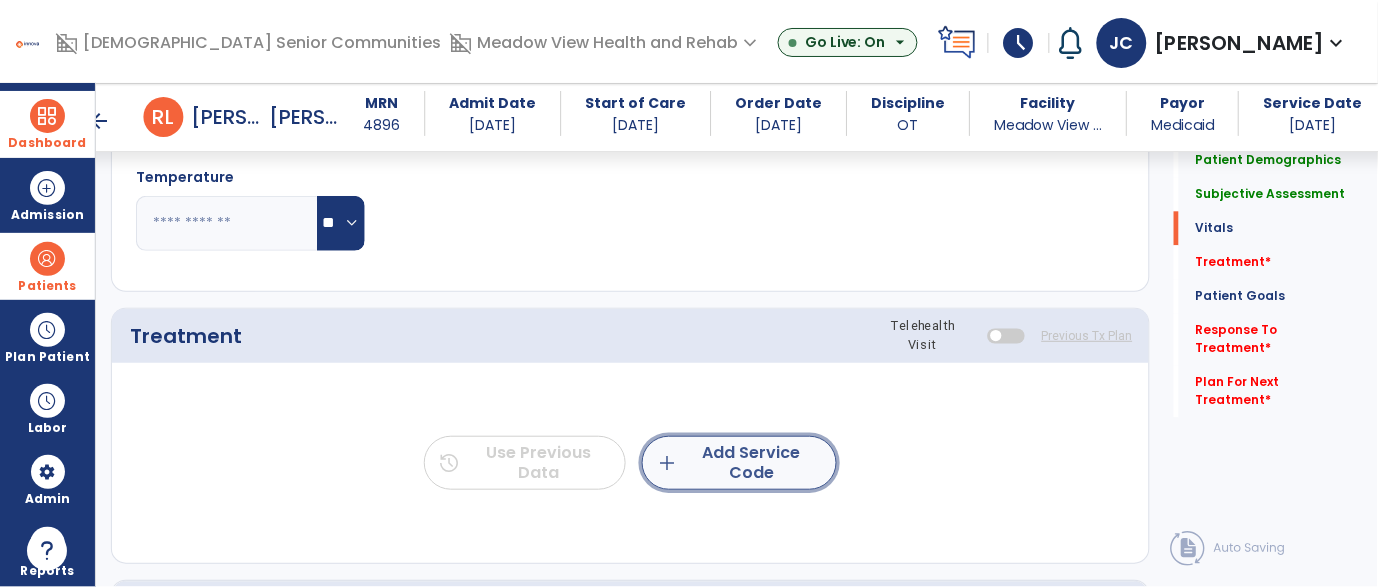 click on "add  Add Service Code" 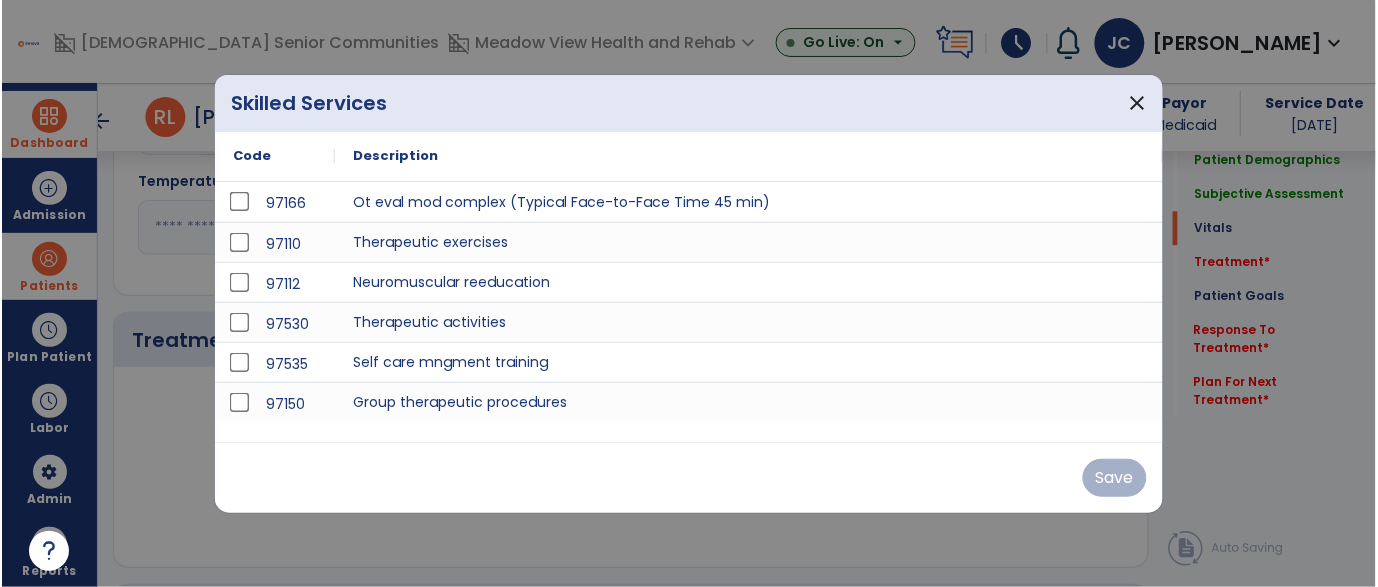 scroll, scrollTop: 941, scrollLeft: 0, axis: vertical 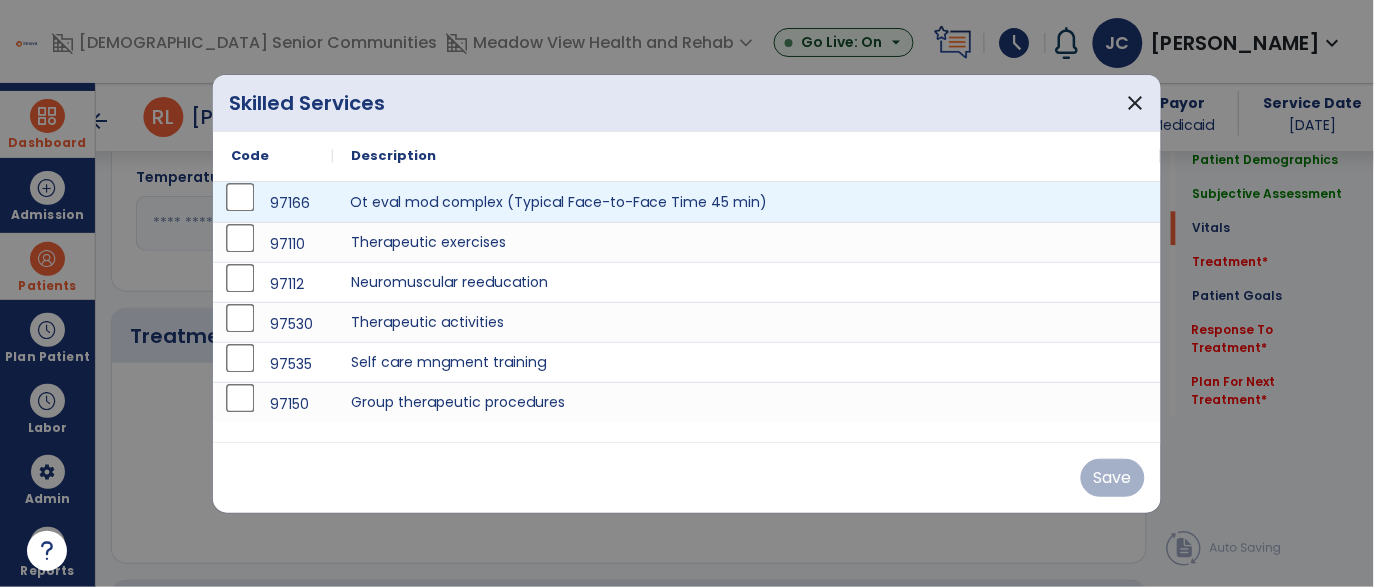 click on "Ot eval mod complex (Typical Face-to-Face Time 45 min)" at bounding box center (747, 202) 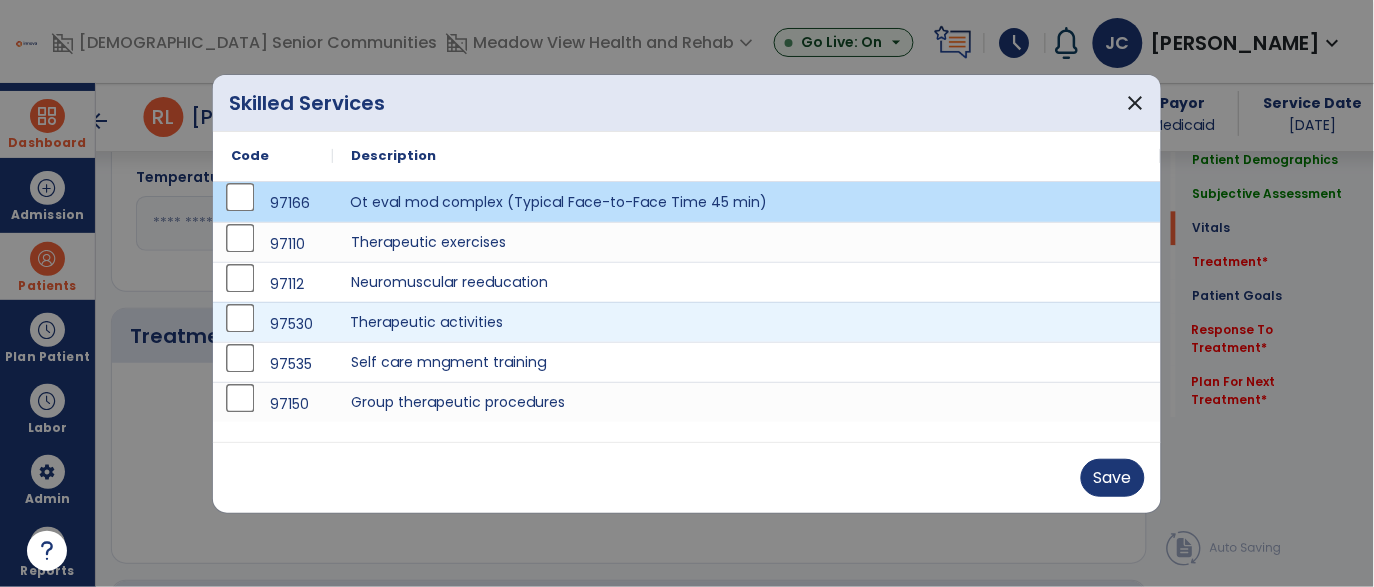click on "Therapeutic activities" at bounding box center [747, 322] 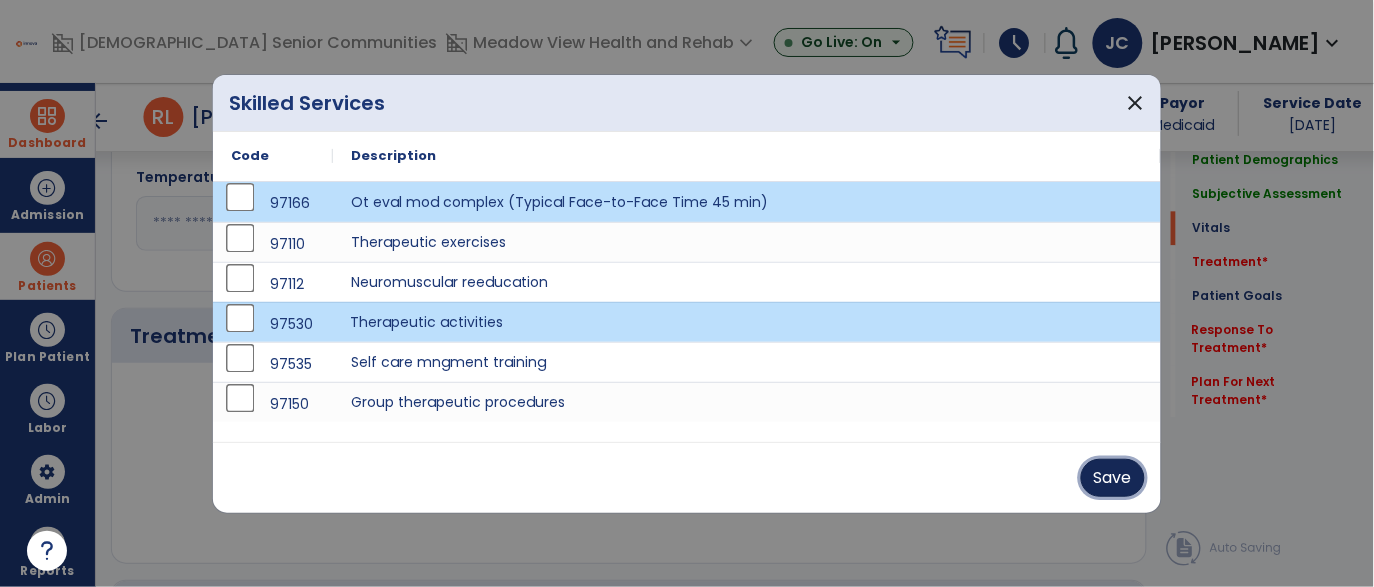 click on "Save" at bounding box center [1113, 478] 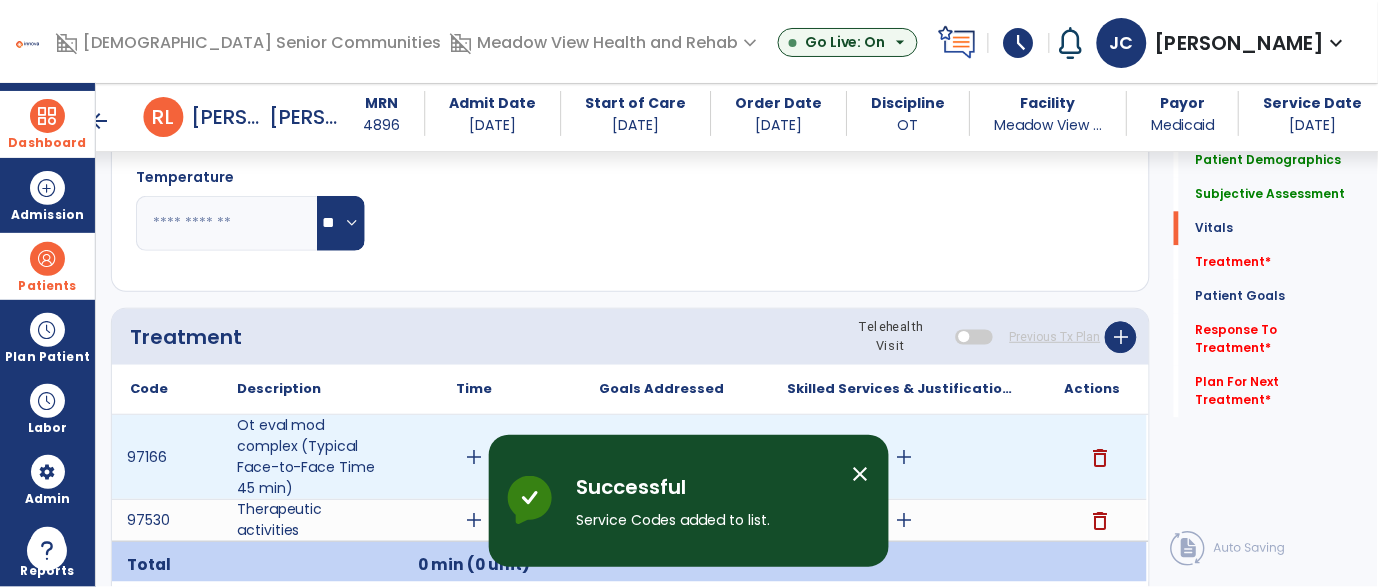 click on "add" at bounding box center [474, 457] 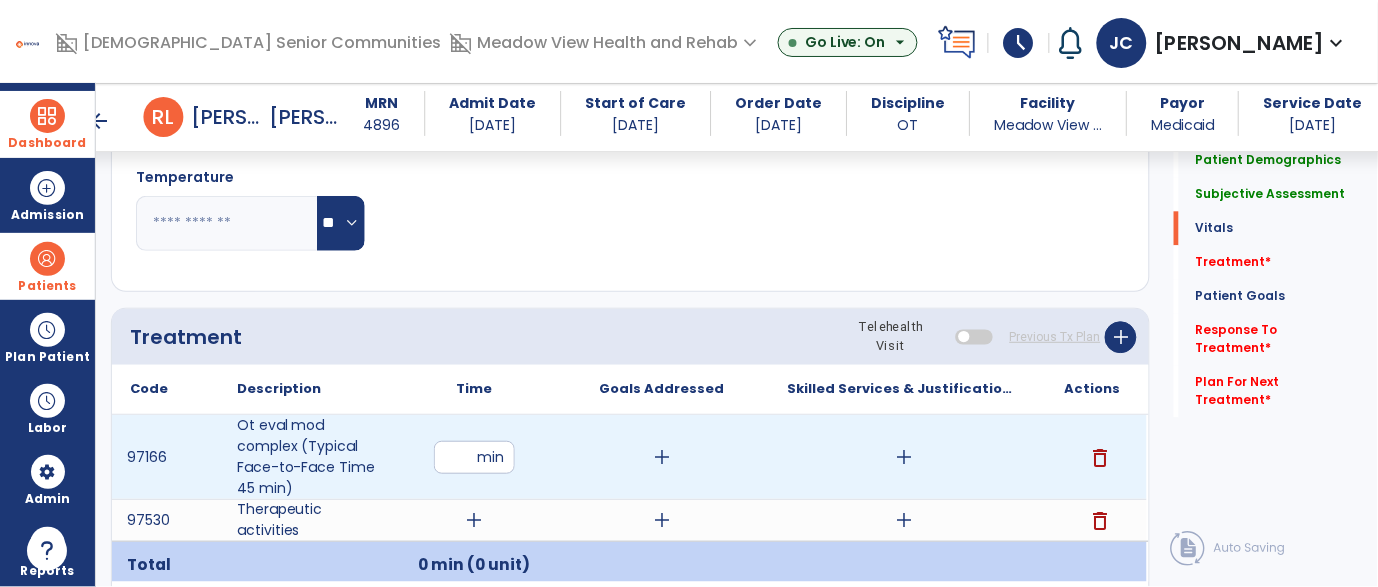 type on "**" 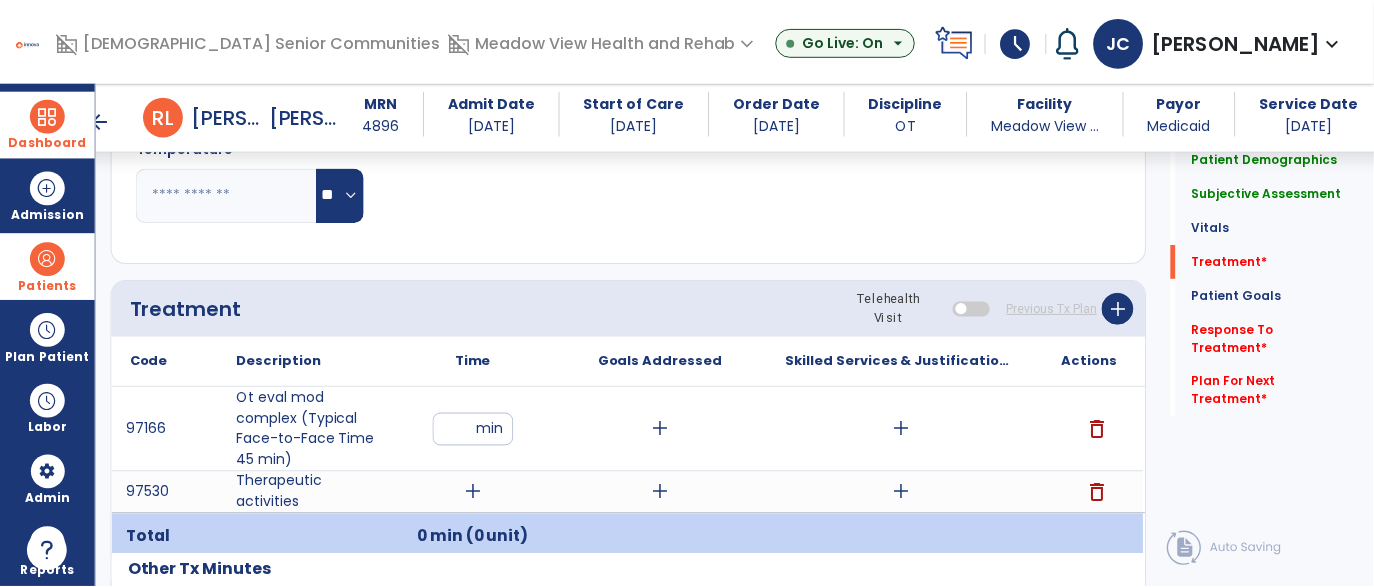 scroll, scrollTop: 1071, scrollLeft: 0, axis: vertical 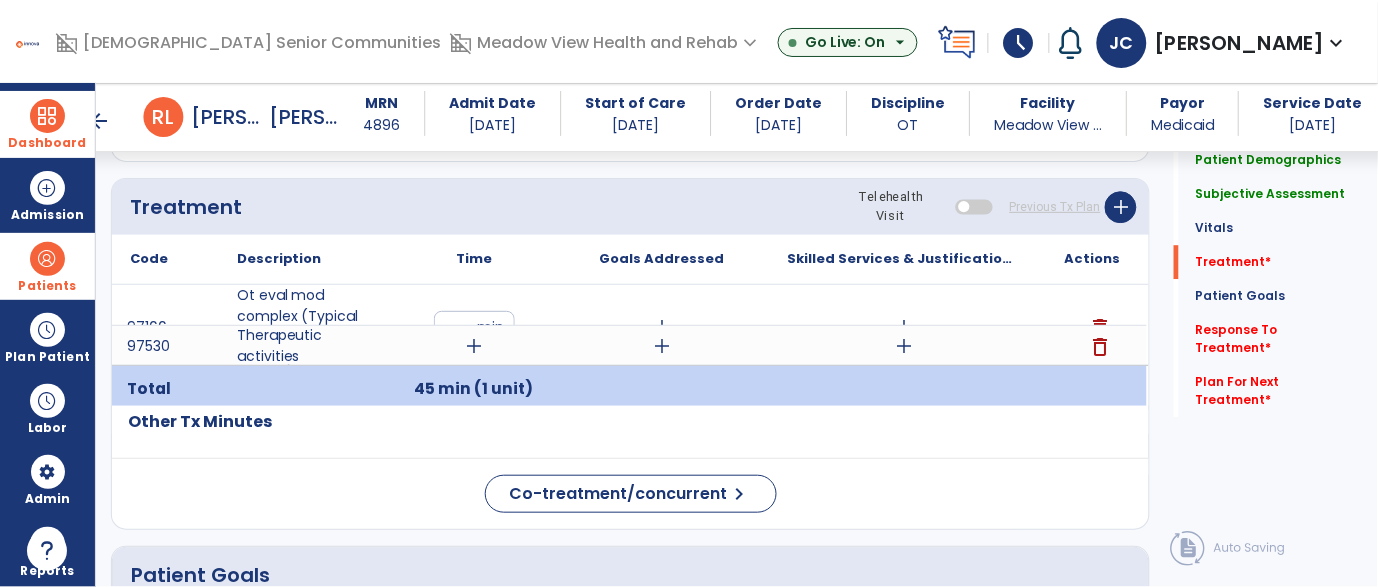 click on "add" at bounding box center (474, 346) 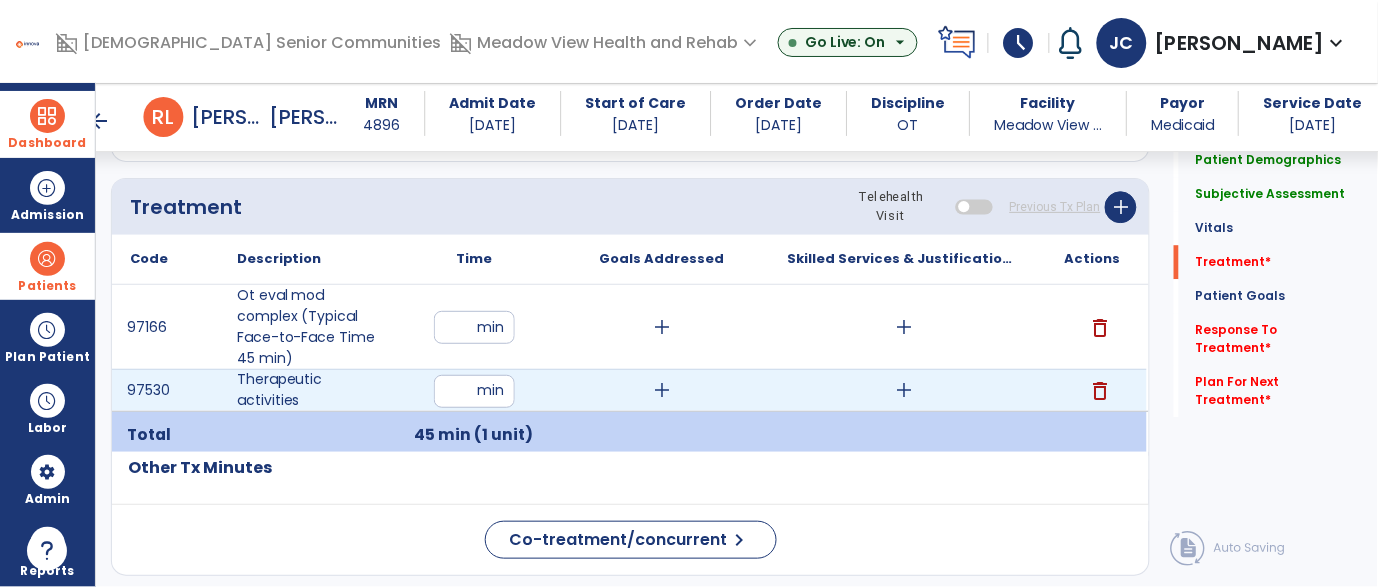 click at bounding box center (474, 391) 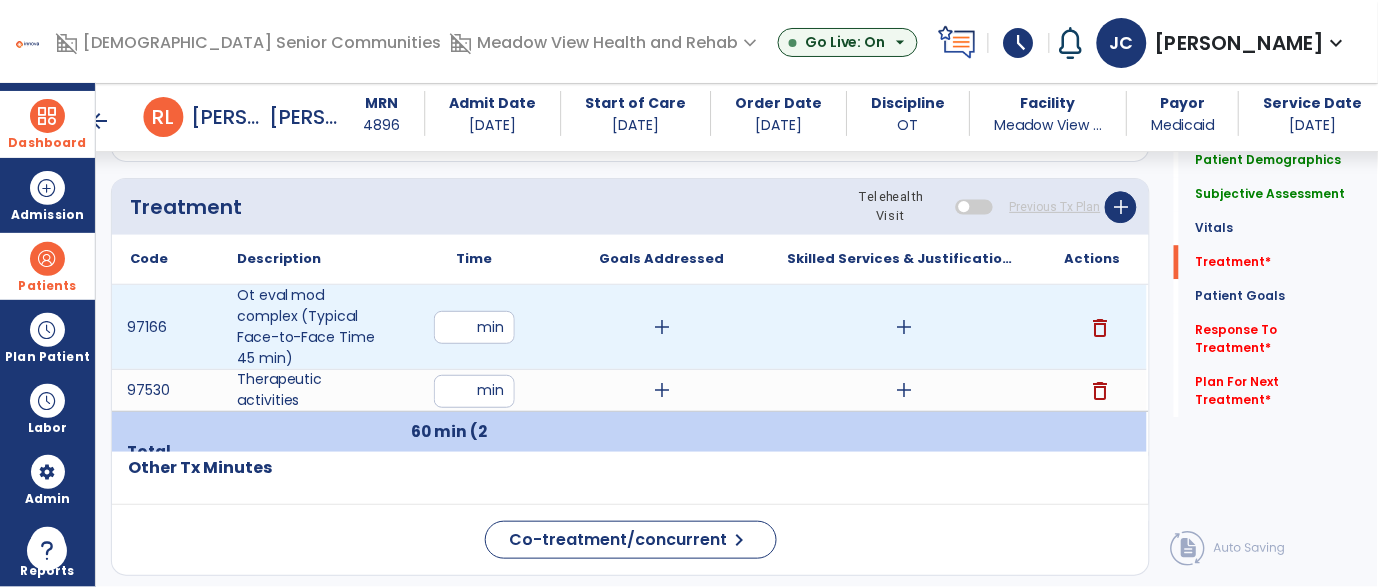 click on "add" at bounding box center [904, 327] 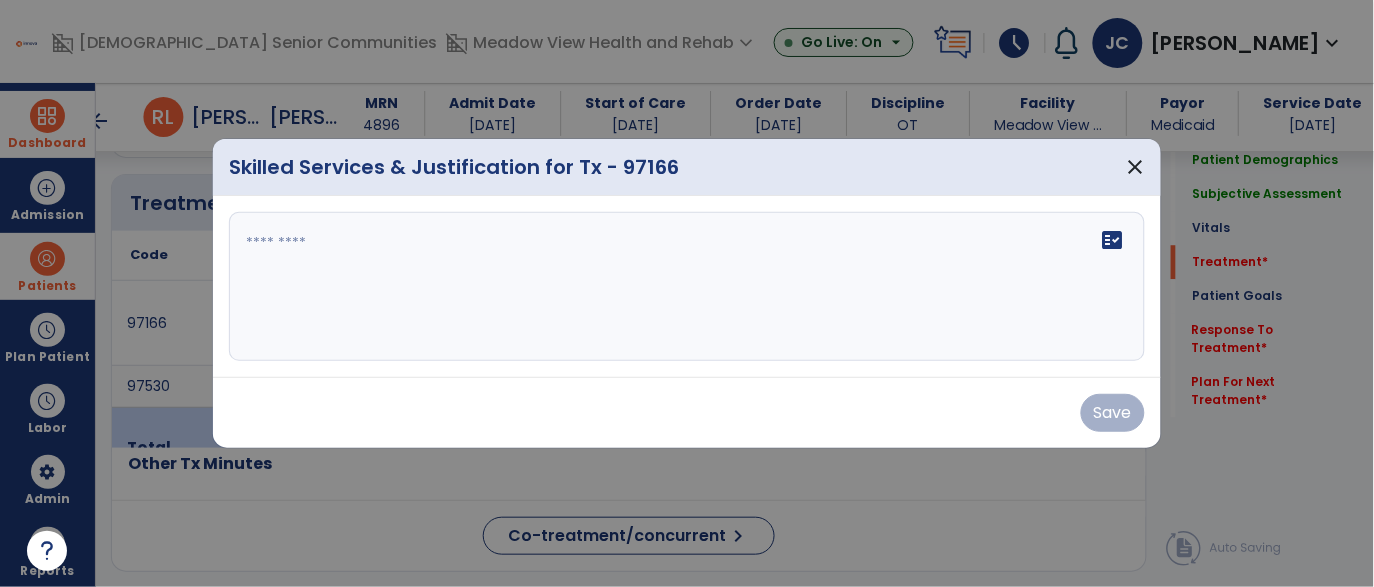 click on "fact_check" at bounding box center [687, 287] 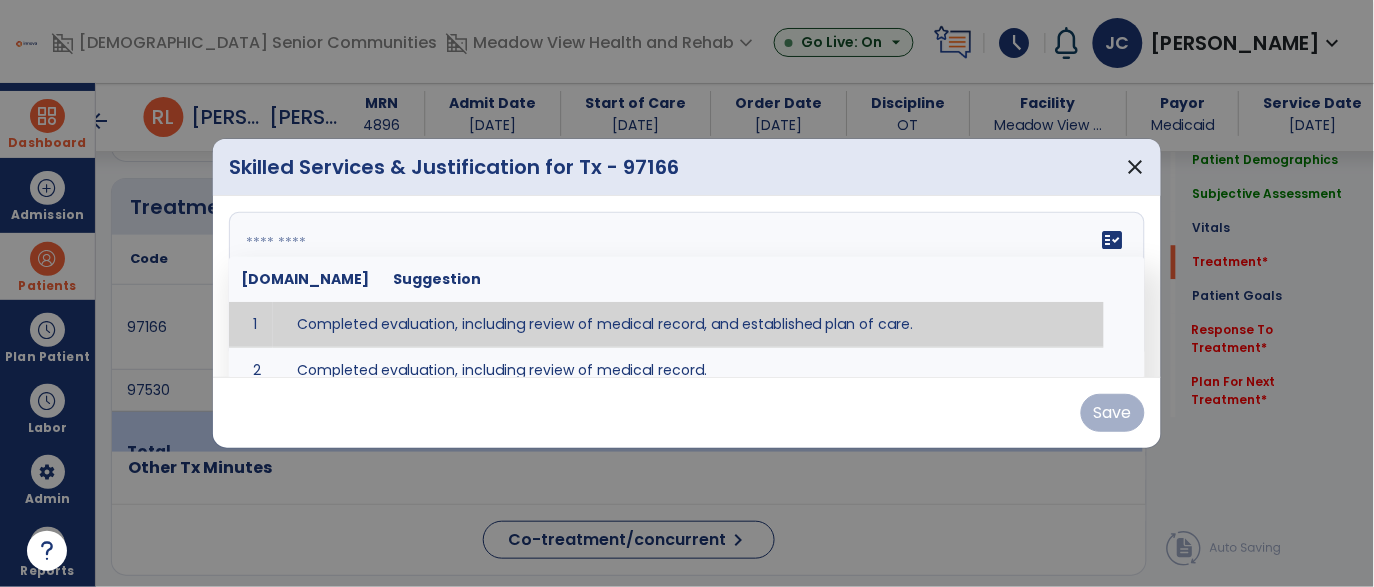 type on "**********" 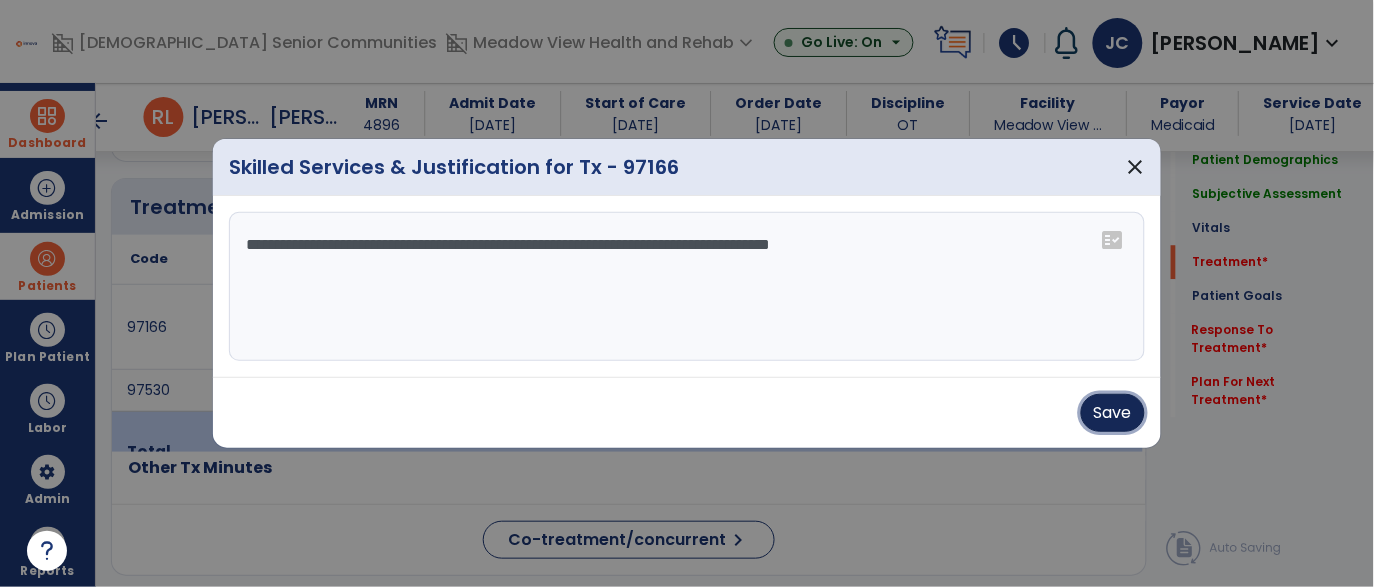 click on "Save" at bounding box center (1113, 413) 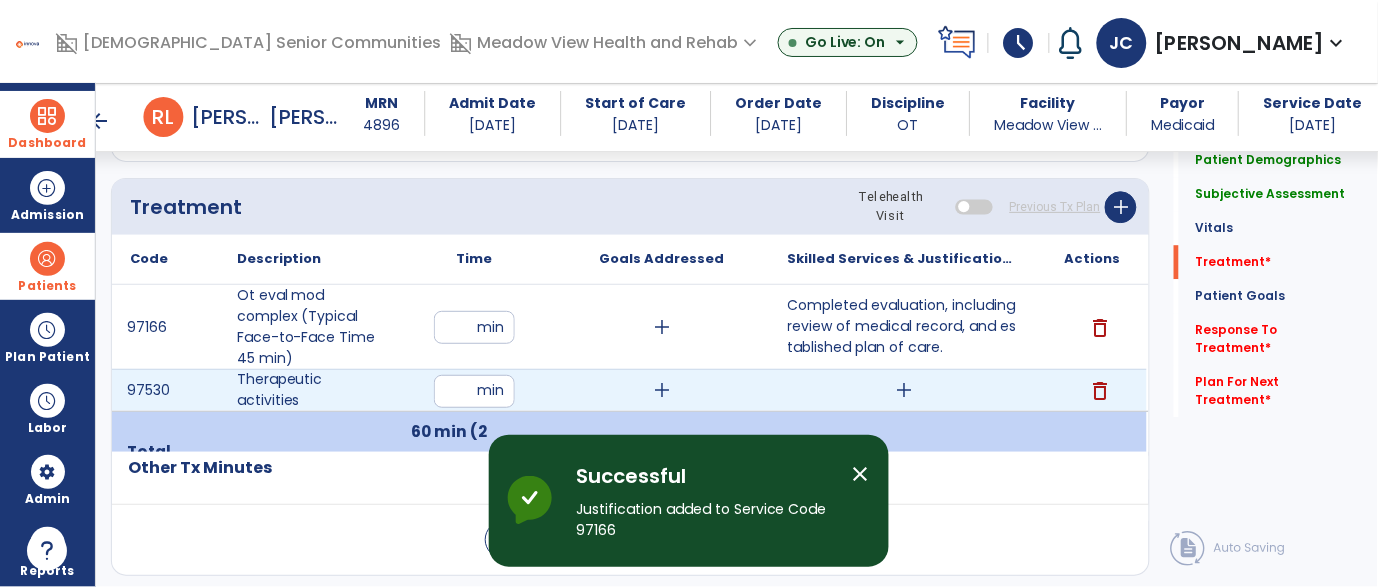 click on "add" at bounding box center [904, 390] 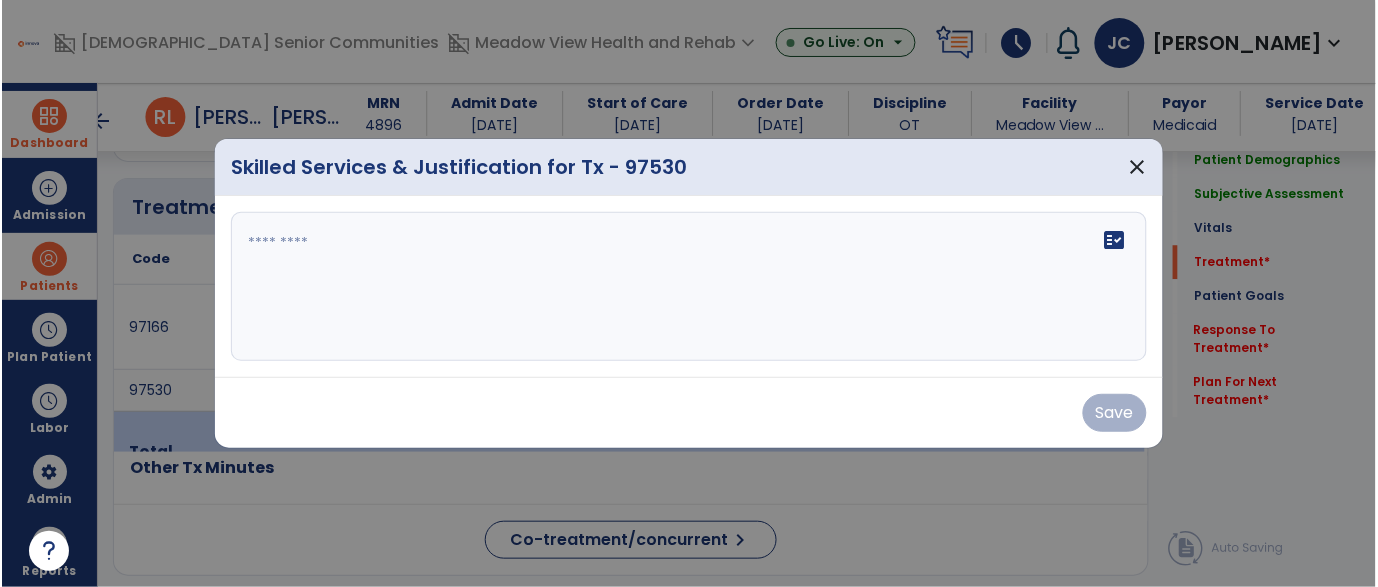 scroll, scrollTop: 1071, scrollLeft: 0, axis: vertical 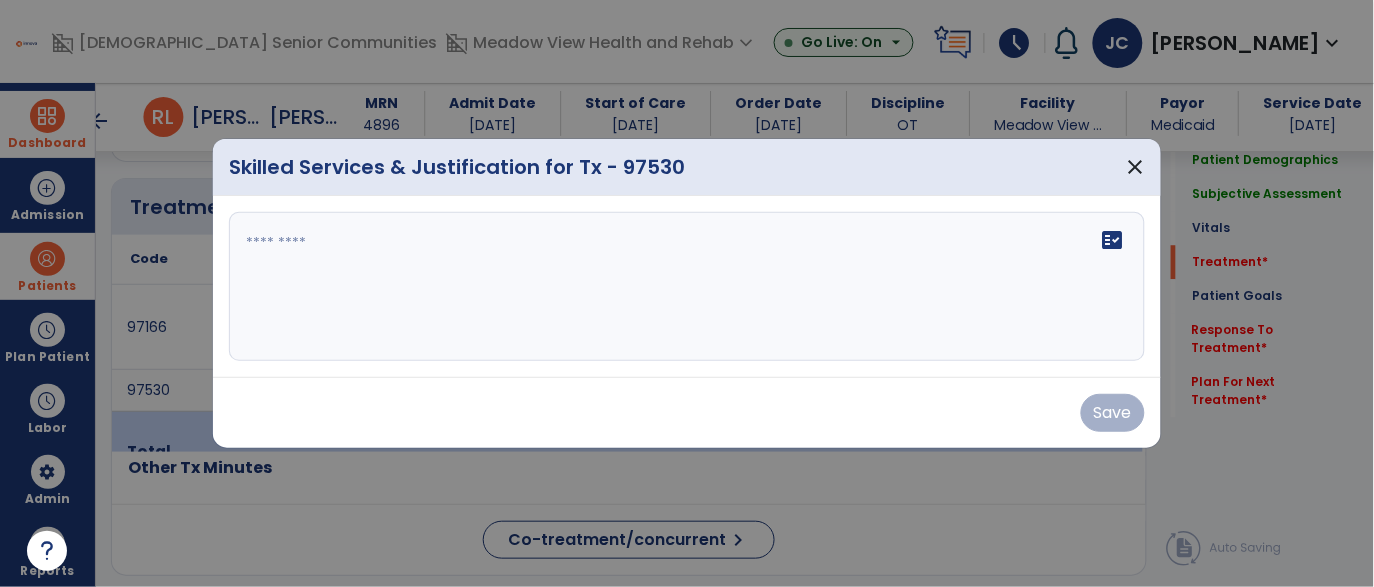 click on "fact_check" at bounding box center [687, 287] 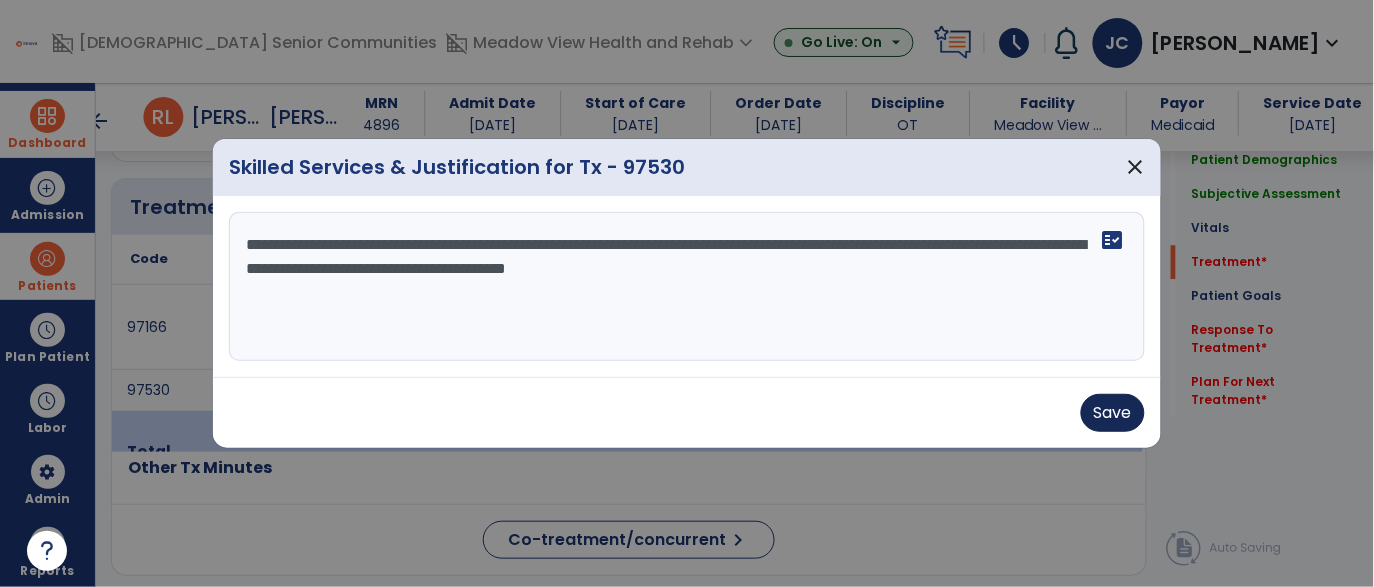 type on "**********" 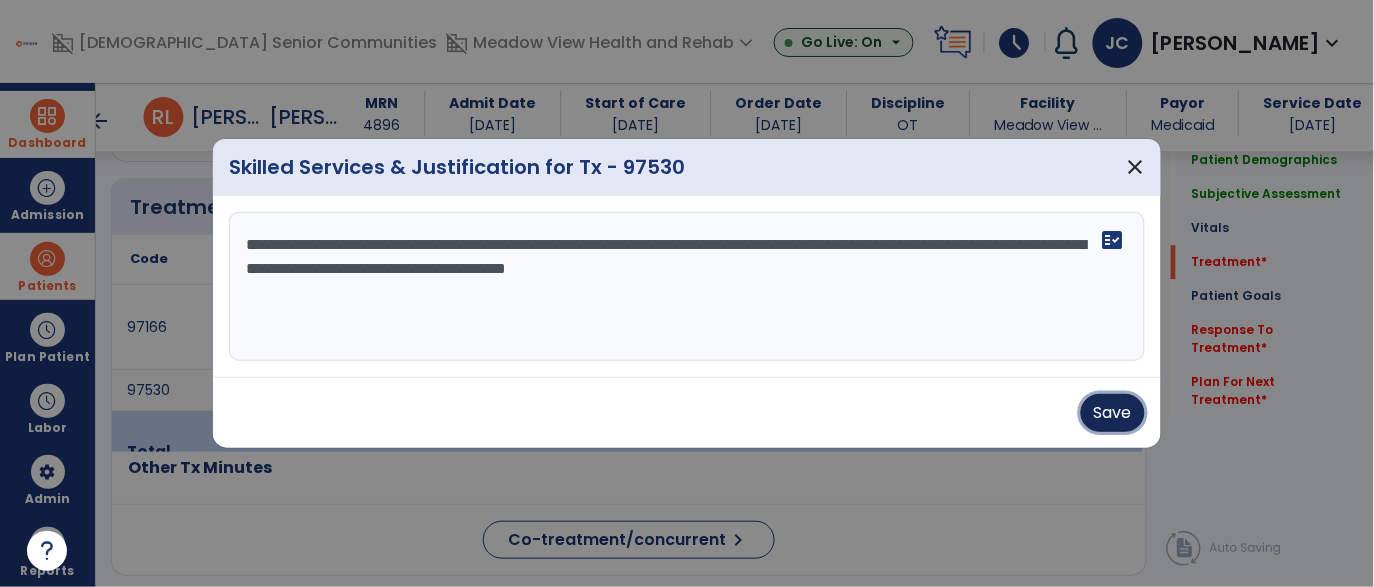 click on "Save" at bounding box center (1113, 413) 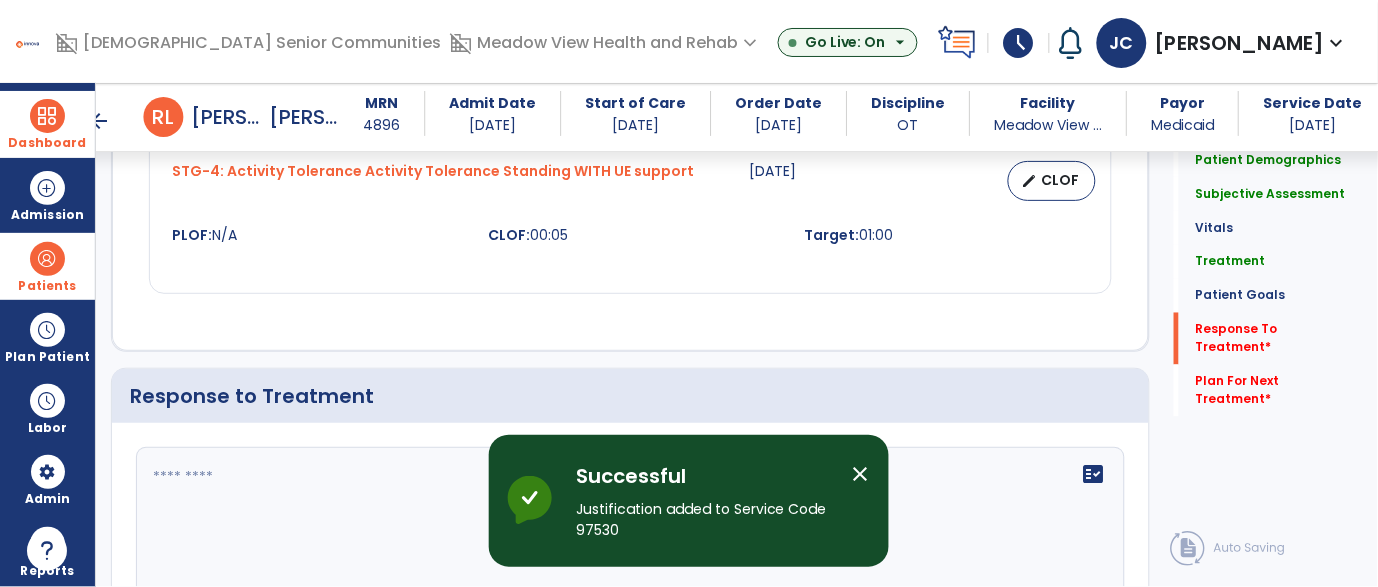 scroll, scrollTop: 2271, scrollLeft: 0, axis: vertical 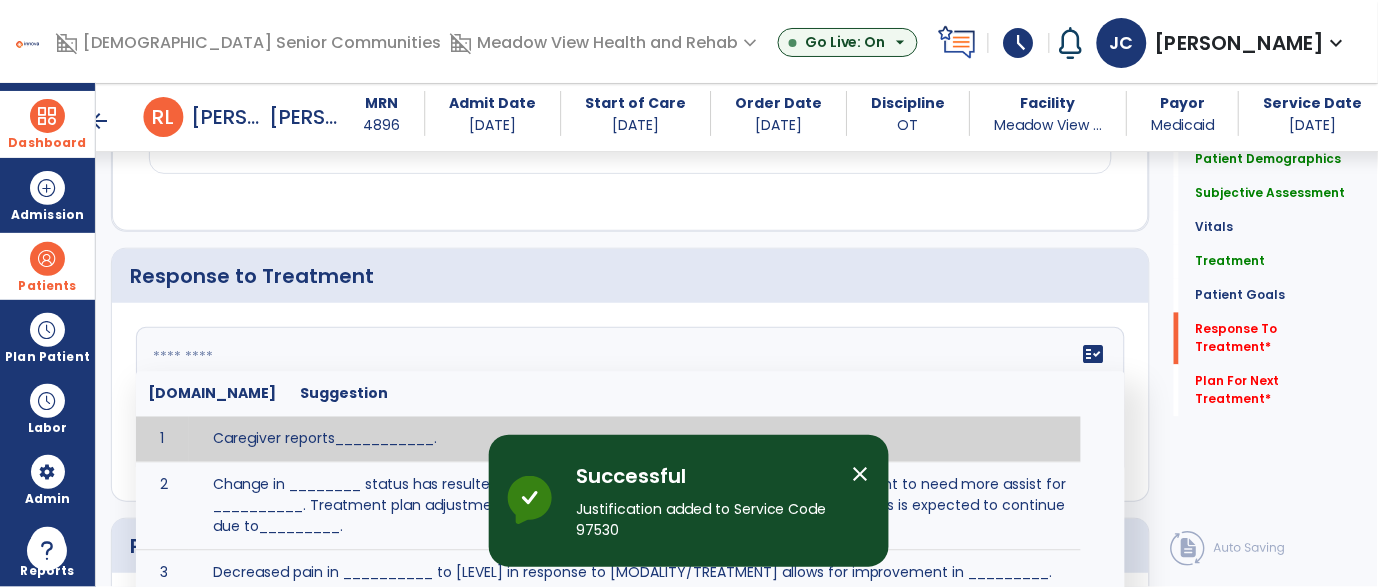 click on "fact_check  Sr.No Suggestion 1 Caregiver reports___________. 2 Change in ________ status has resulted in setback in_______due to ________, requiring patient to need more assist for __________.   Treatment plan adjustments to be made include________.  Progress towards goals is expected to continue due to_________. 3 Decreased pain in __________ to [LEVEL] in response to [MODALITY/TREATMENT] allows for improvement in _________. 4 Functional gains in _______ have impacted the patient's ability to perform_________ with a reduction in assist levels to_________. 5 Functional progress this week has been significant due to__________. 6 Gains in ________ have improved the patient's ability to perform ______with decreased levels of assist to___________. 7 Improvement in ________allows patient to tolerate higher levels of challenges in_________. 8 Pain in [AREA] has decreased to [LEVEL] in response to [TREATMENT/MODALITY], allowing fore ease in completing__________. 9 10 11 12 13 14 15 16 17 18 19 20 21" 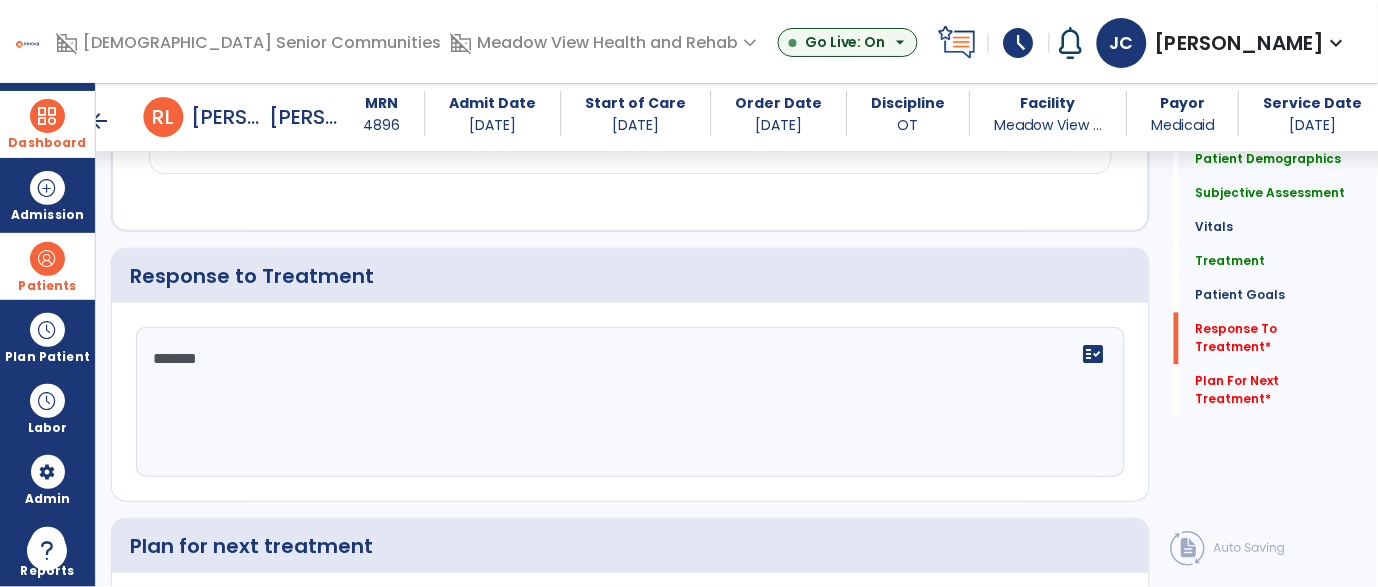 type on "********" 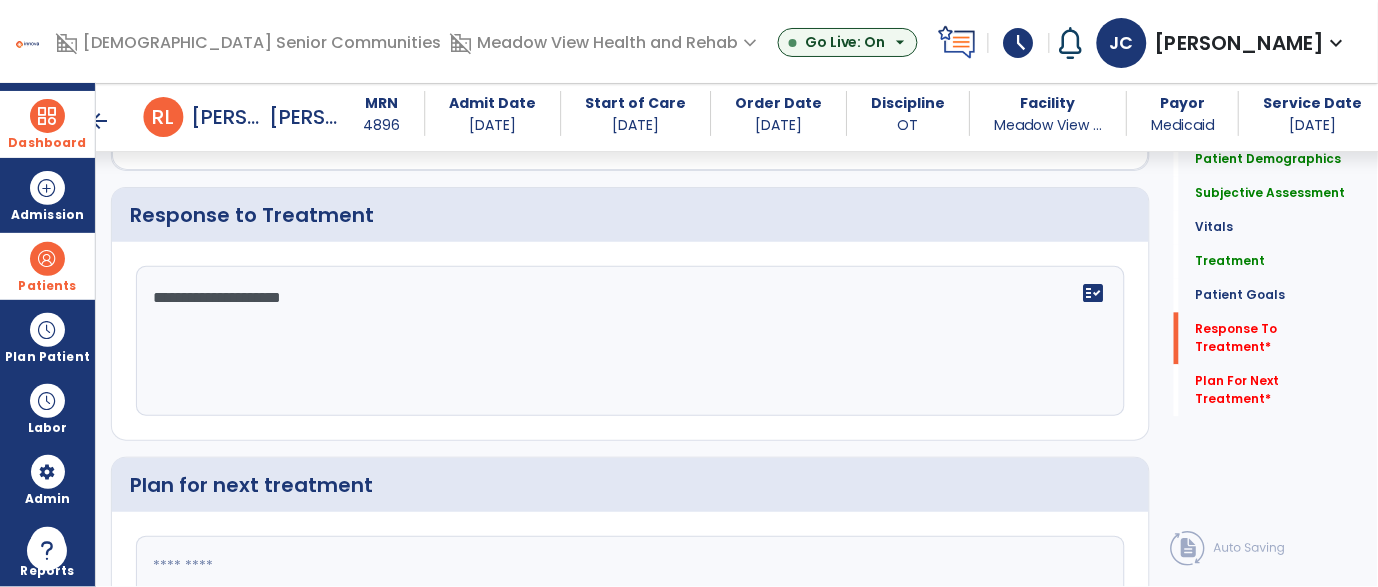 scroll, scrollTop: 2408, scrollLeft: 0, axis: vertical 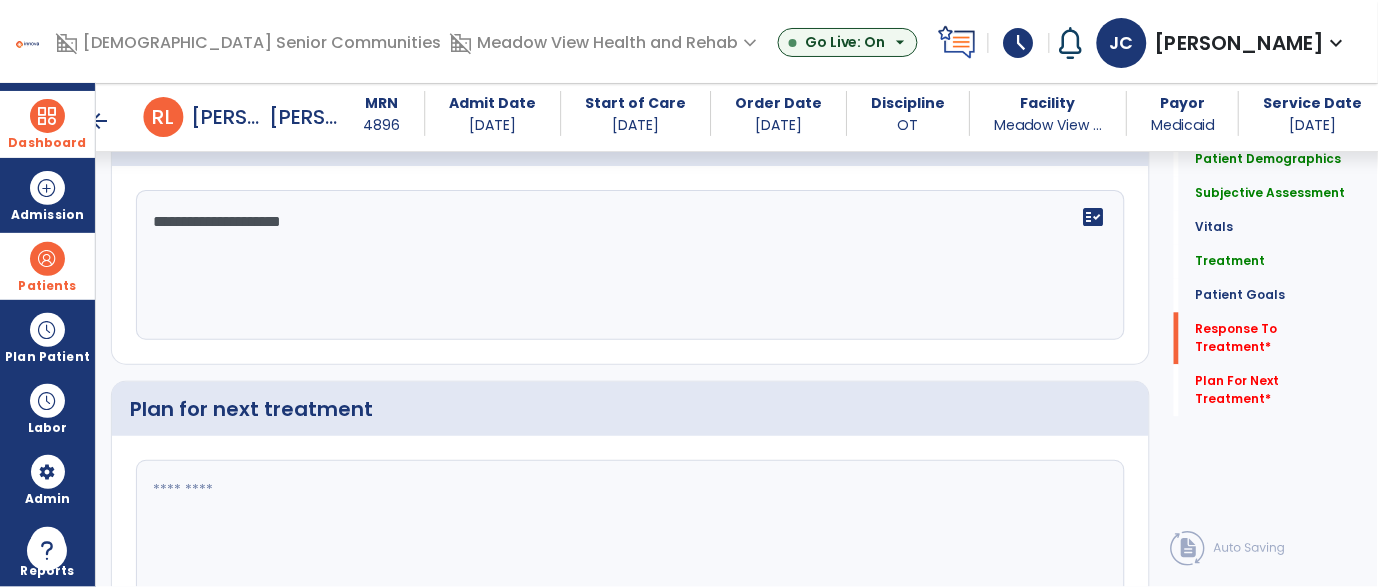 type on "**********" 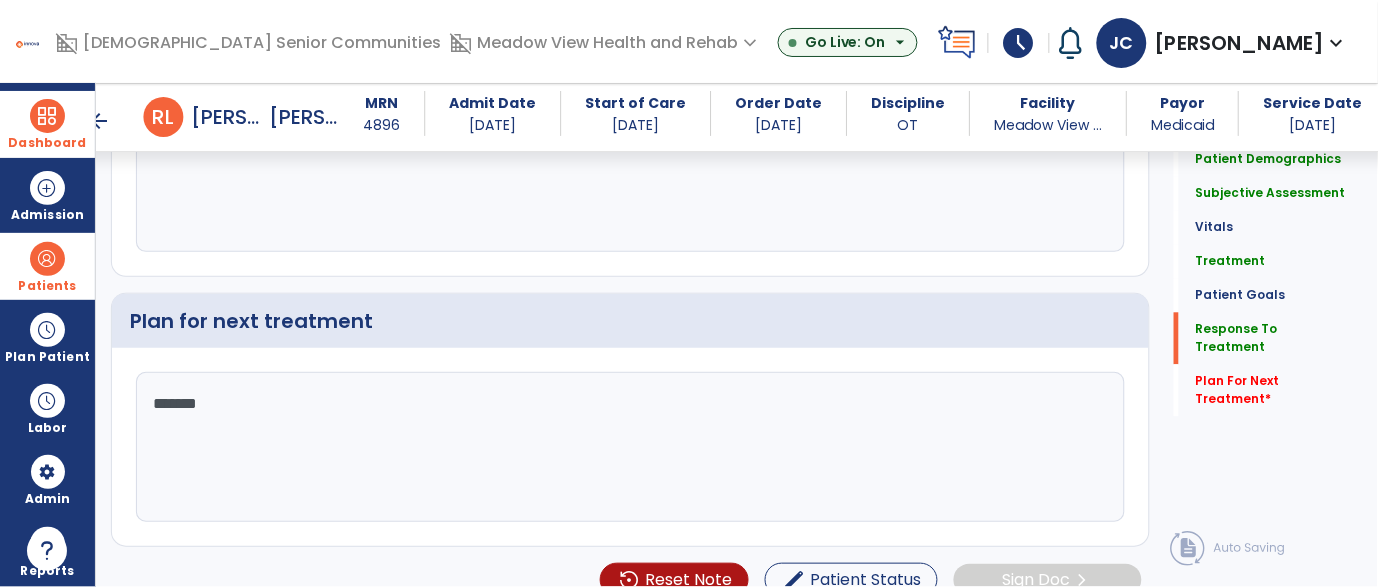 scroll, scrollTop: 2320, scrollLeft: 0, axis: vertical 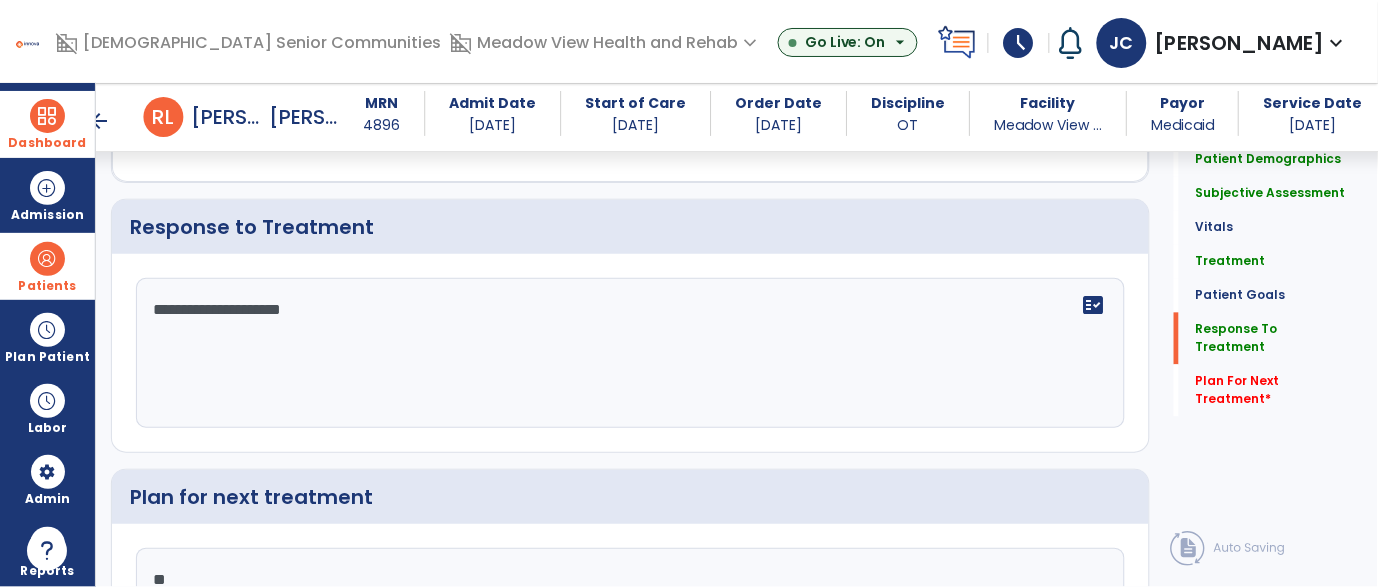 type on "*" 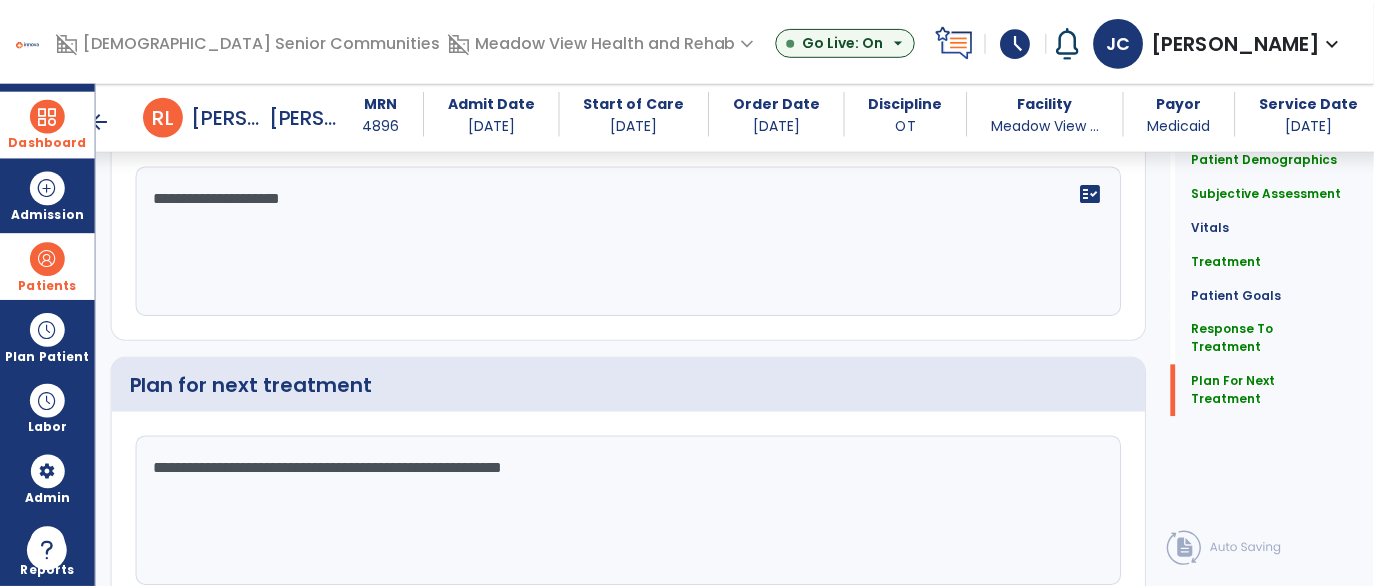 scroll, scrollTop: 2520, scrollLeft: 0, axis: vertical 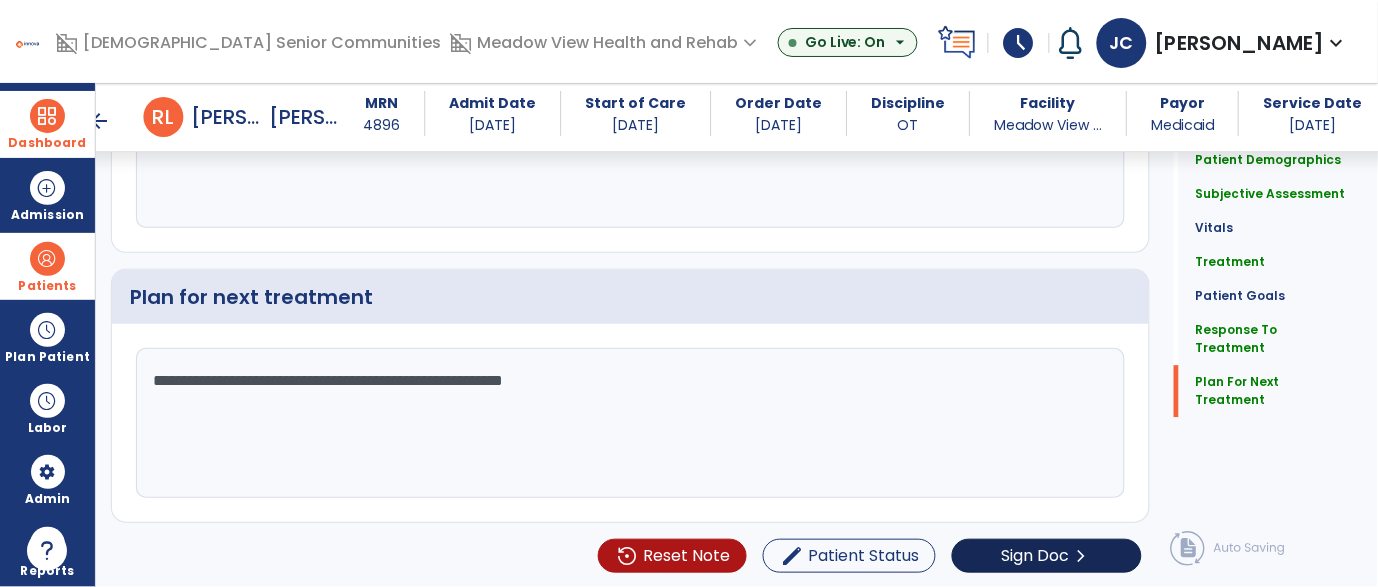 type on "**********" 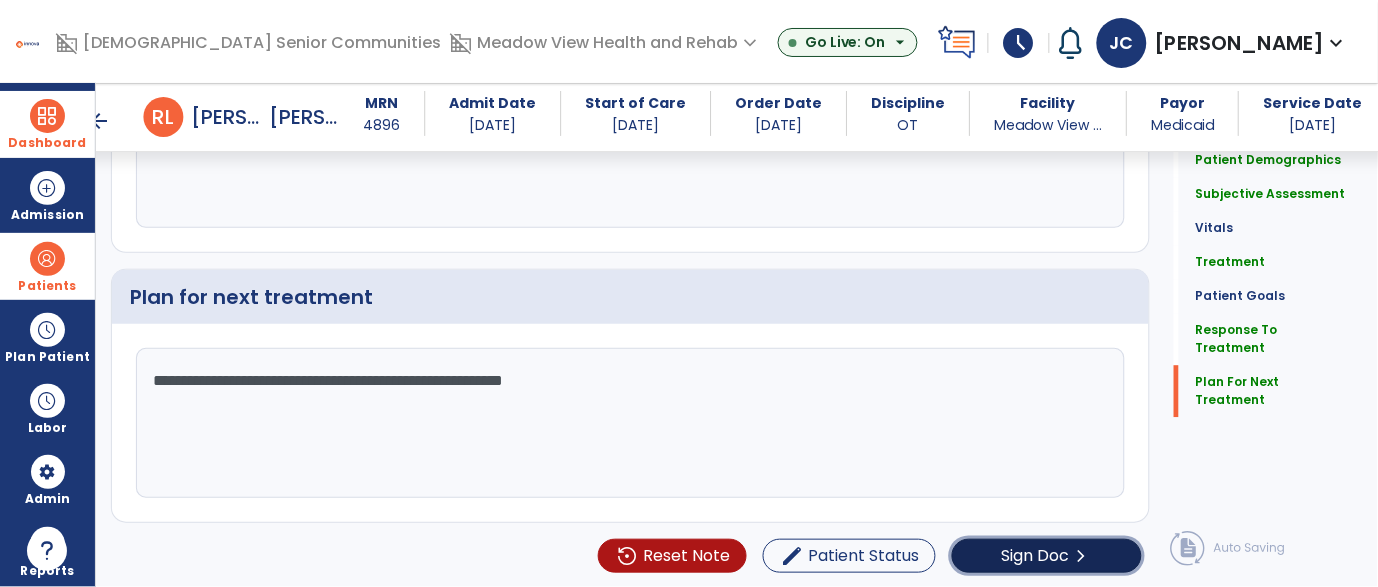 click on "Sign Doc" 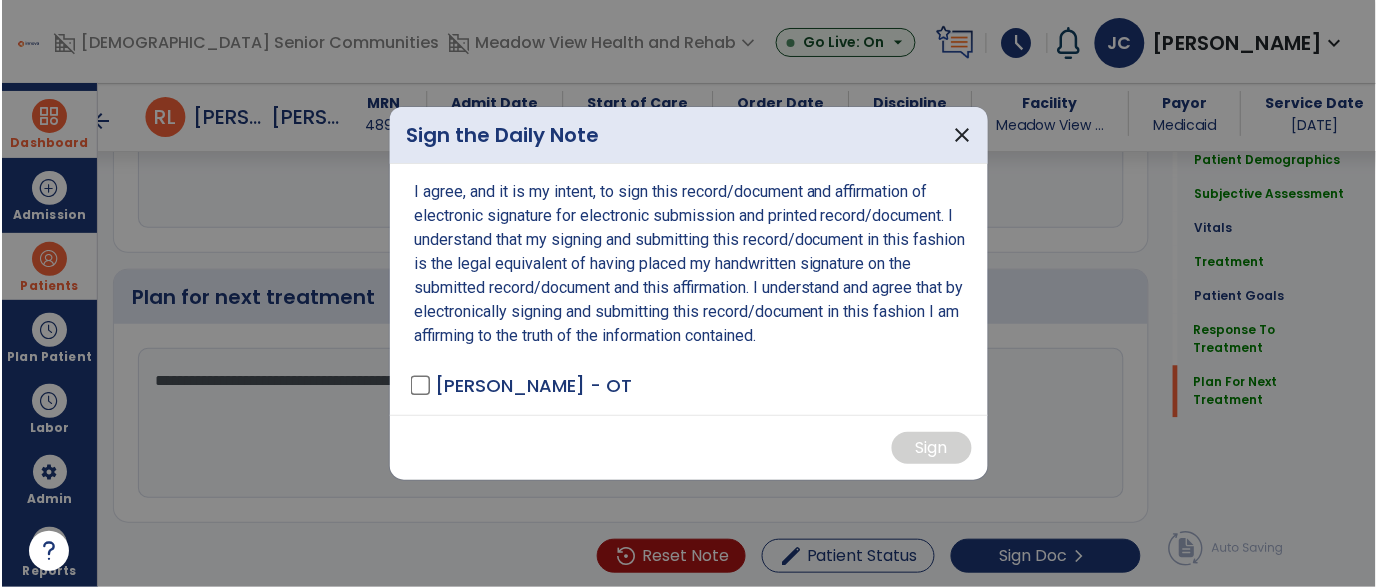 scroll, scrollTop: 2520, scrollLeft: 0, axis: vertical 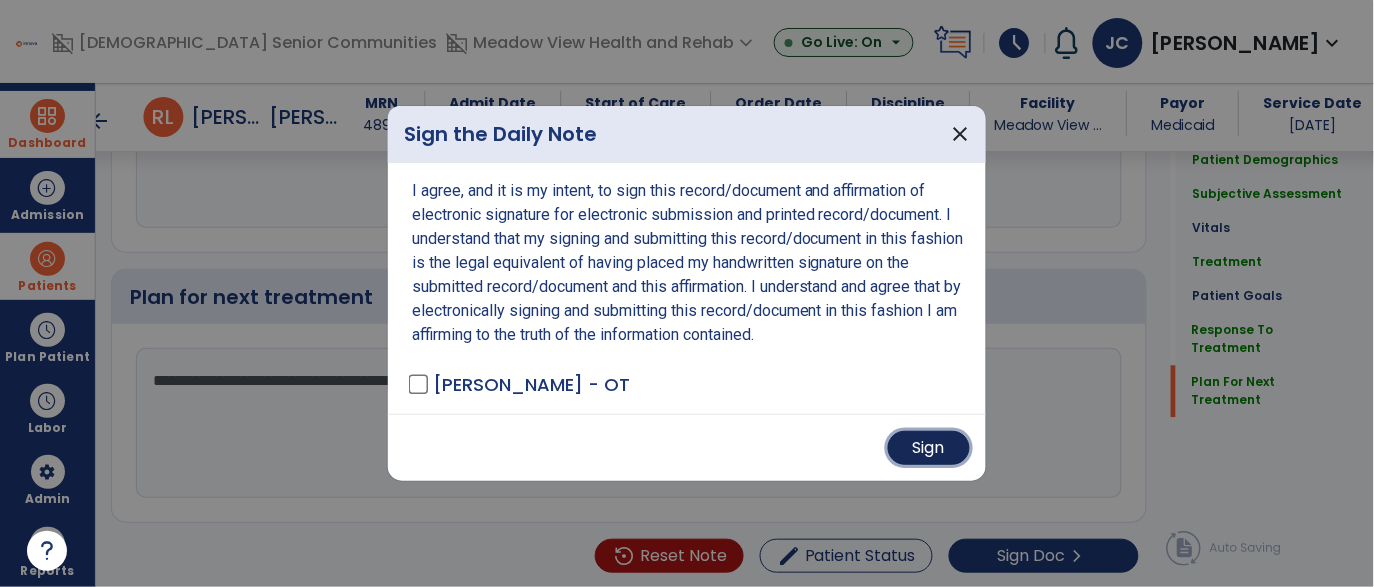 click on "Sign" at bounding box center [929, 448] 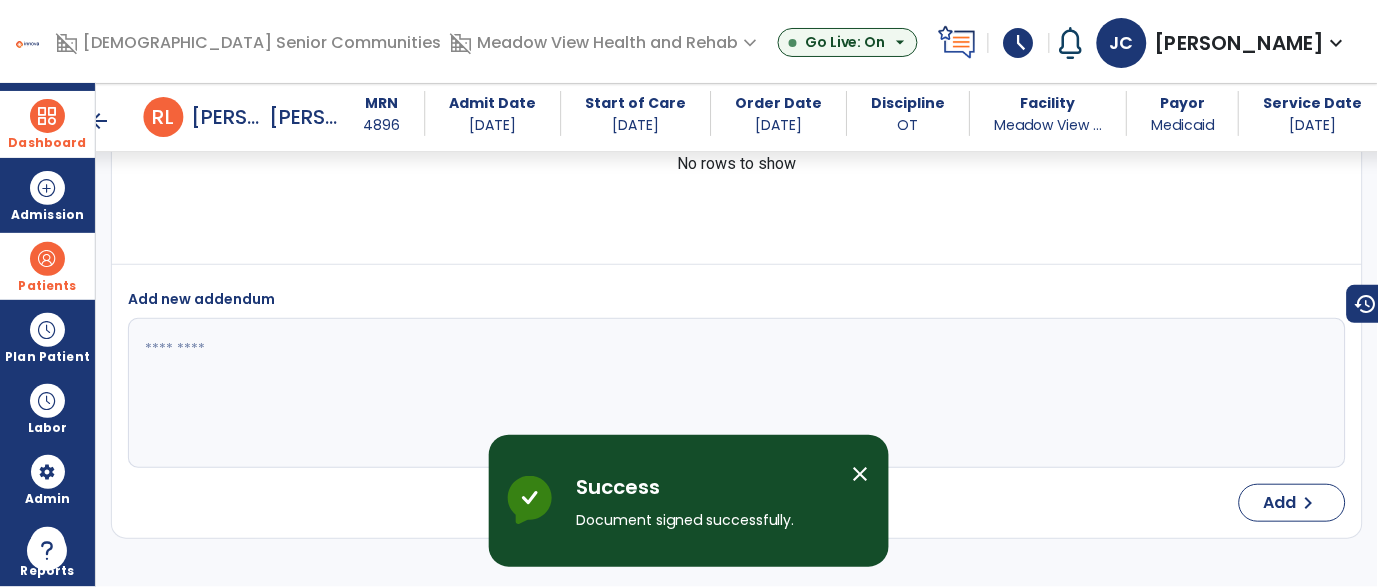 scroll, scrollTop: 3496, scrollLeft: 0, axis: vertical 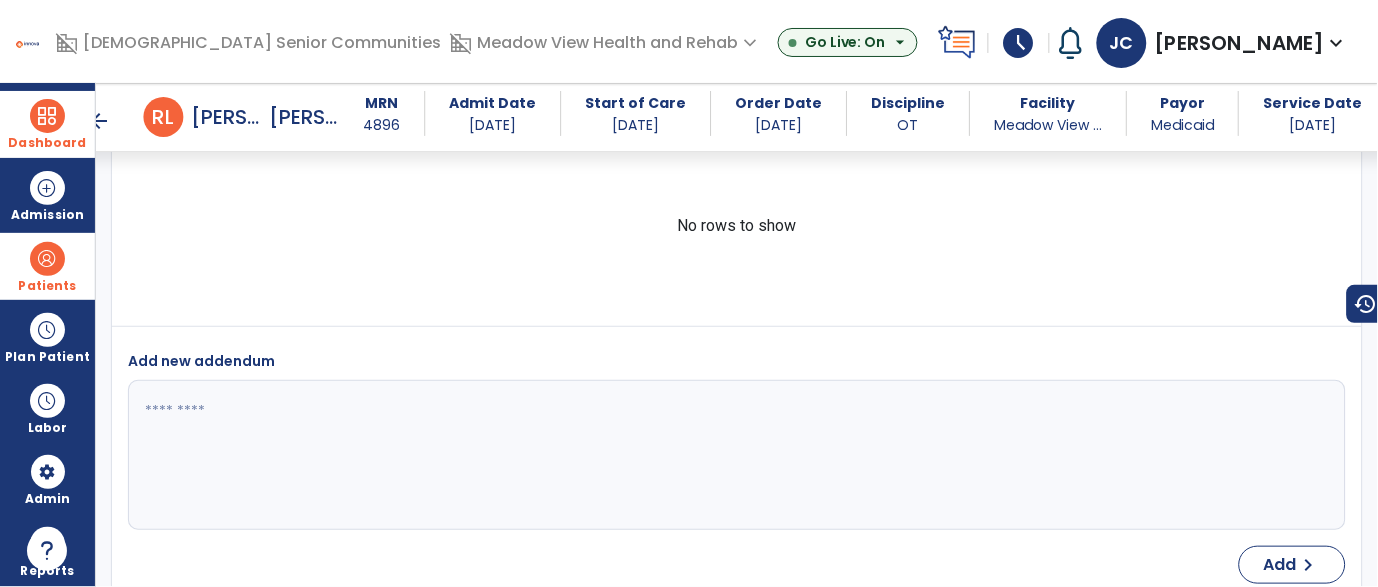 click on "Dashboard" at bounding box center (47, 124) 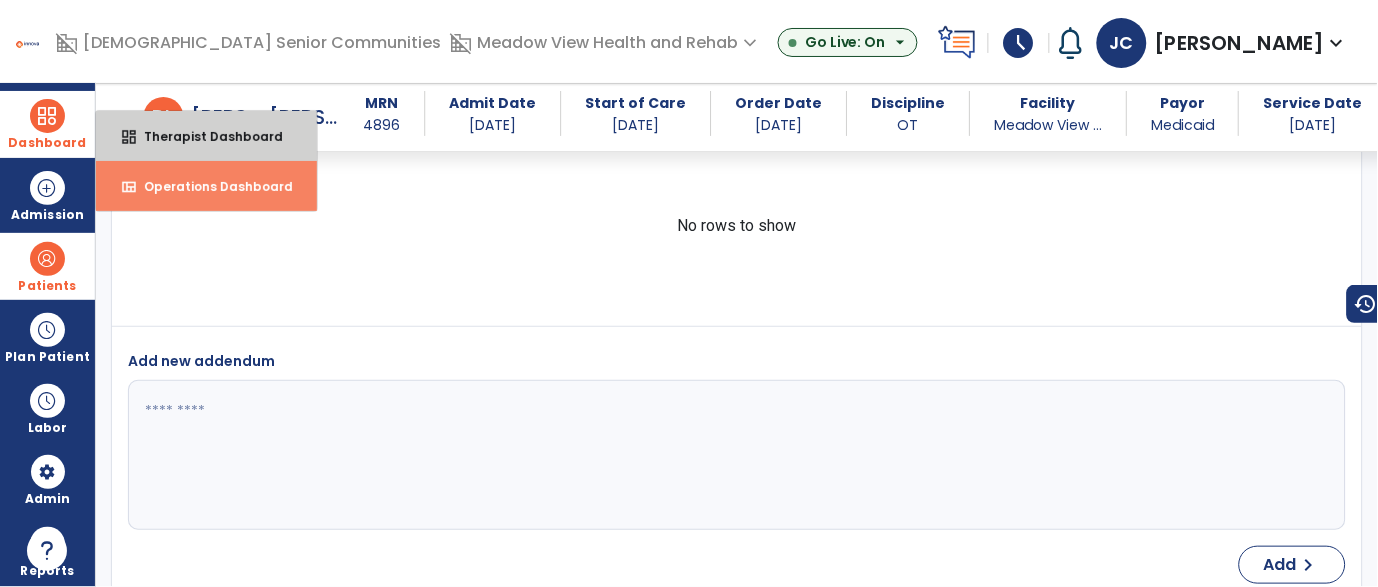 click on "dashboard  Therapist Dashboard" at bounding box center [206, 136] 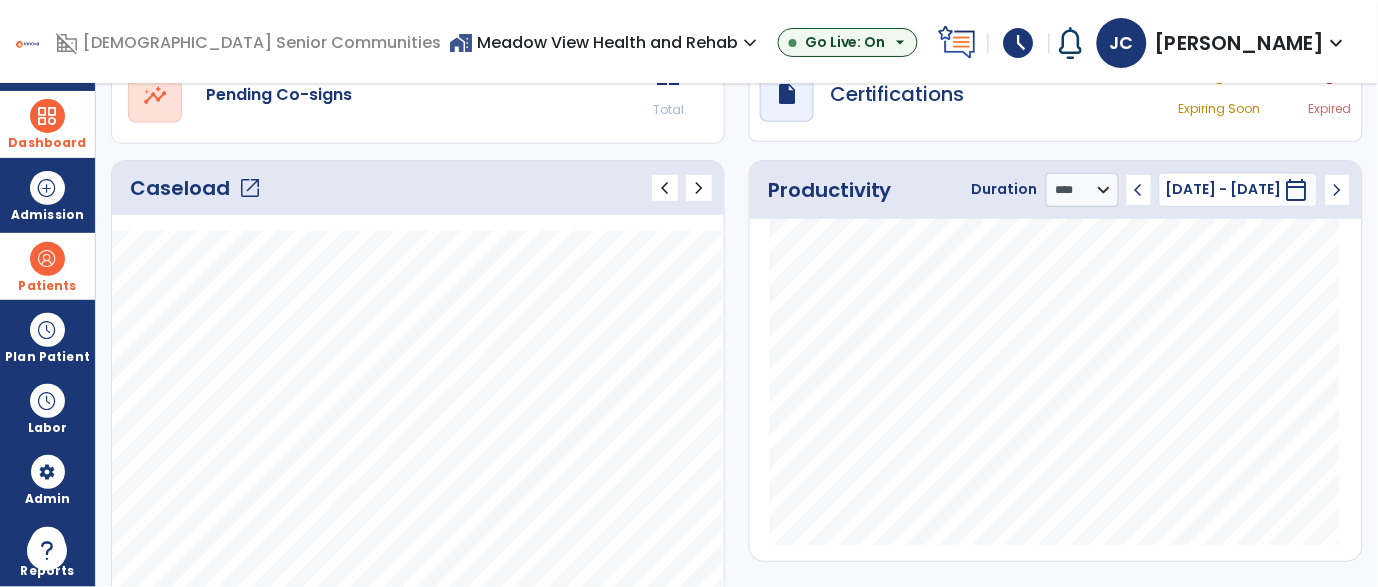 scroll, scrollTop: 97, scrollLeft: 0, axis: vertical 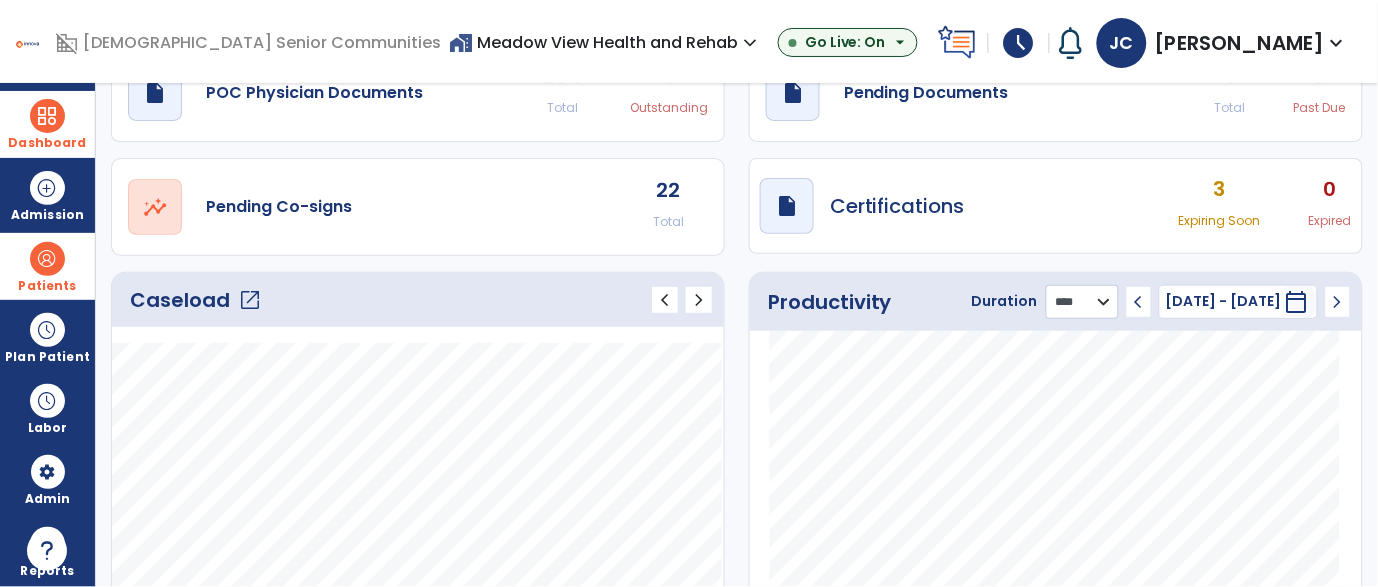 click on "******** **** ***" 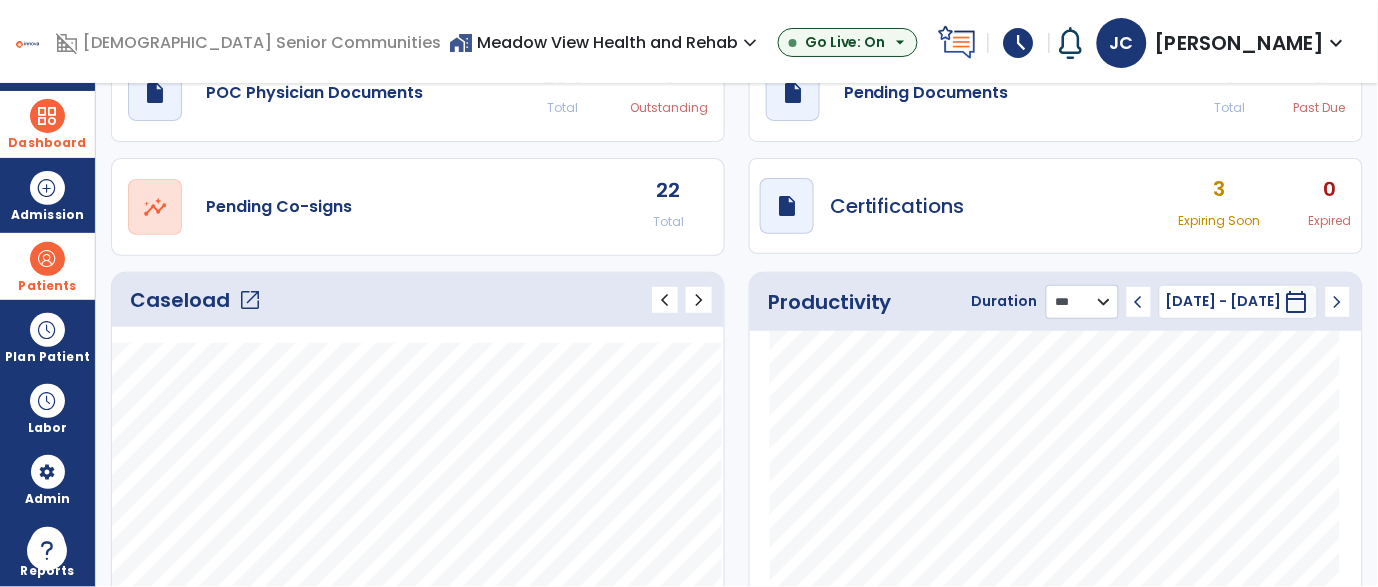 click on "******** **** ***" 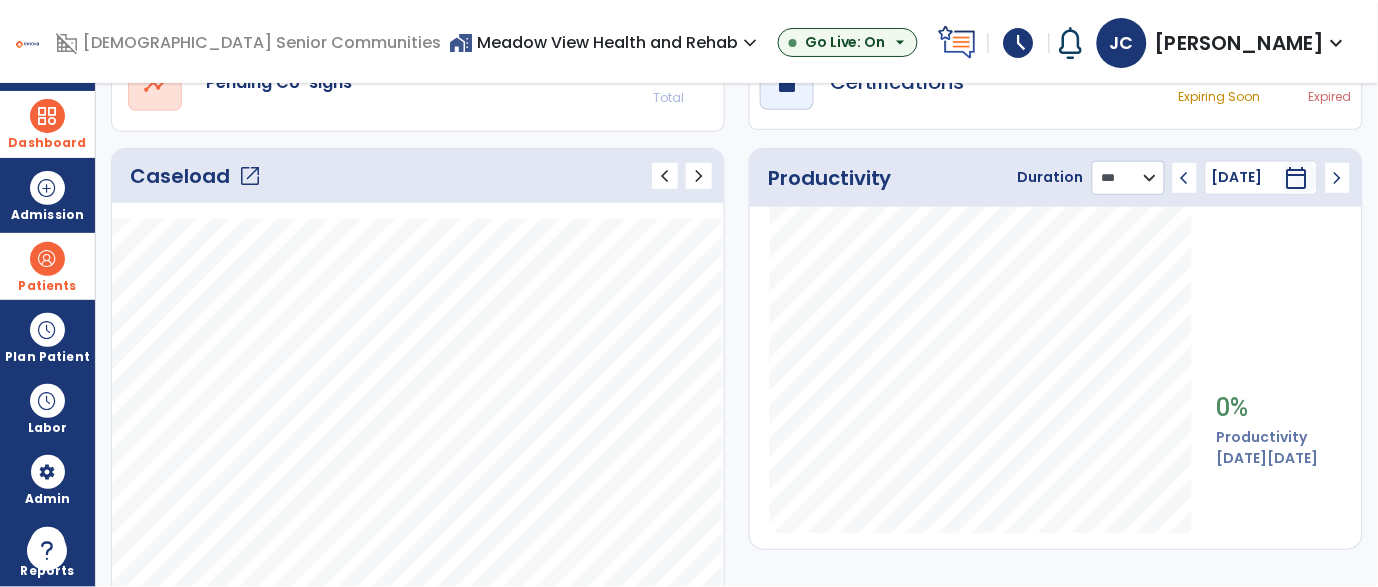 scroll, scrollTop: 224, scrollLeft: 0, axis: vertical 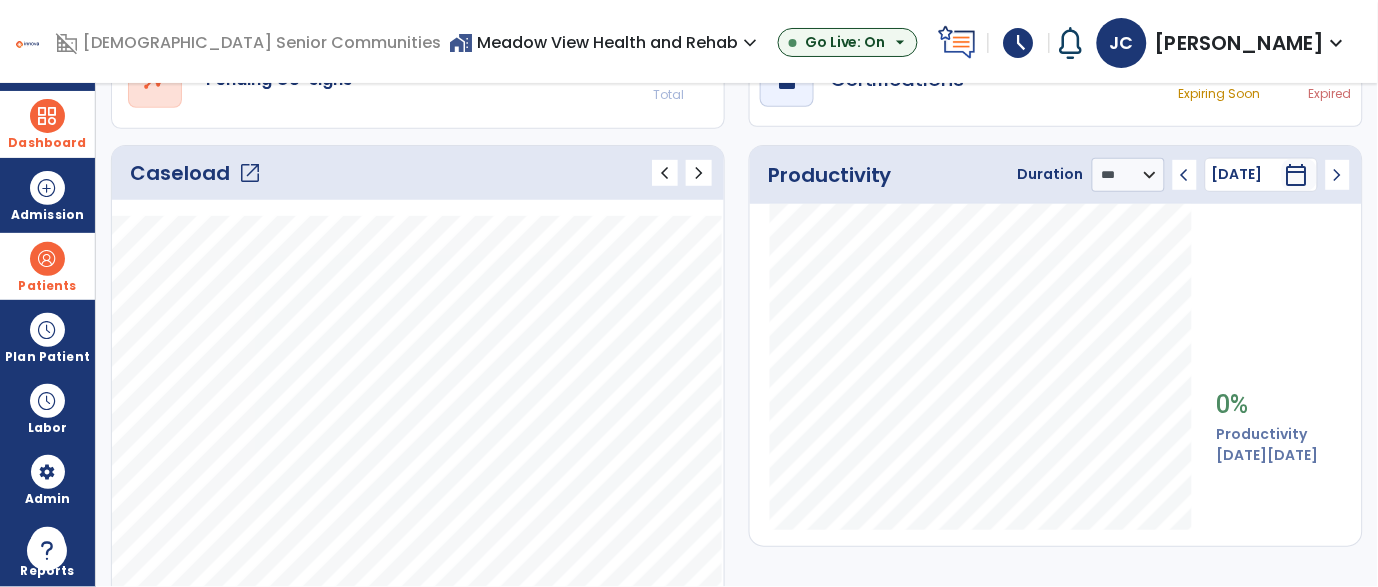 click on "chevron_right" 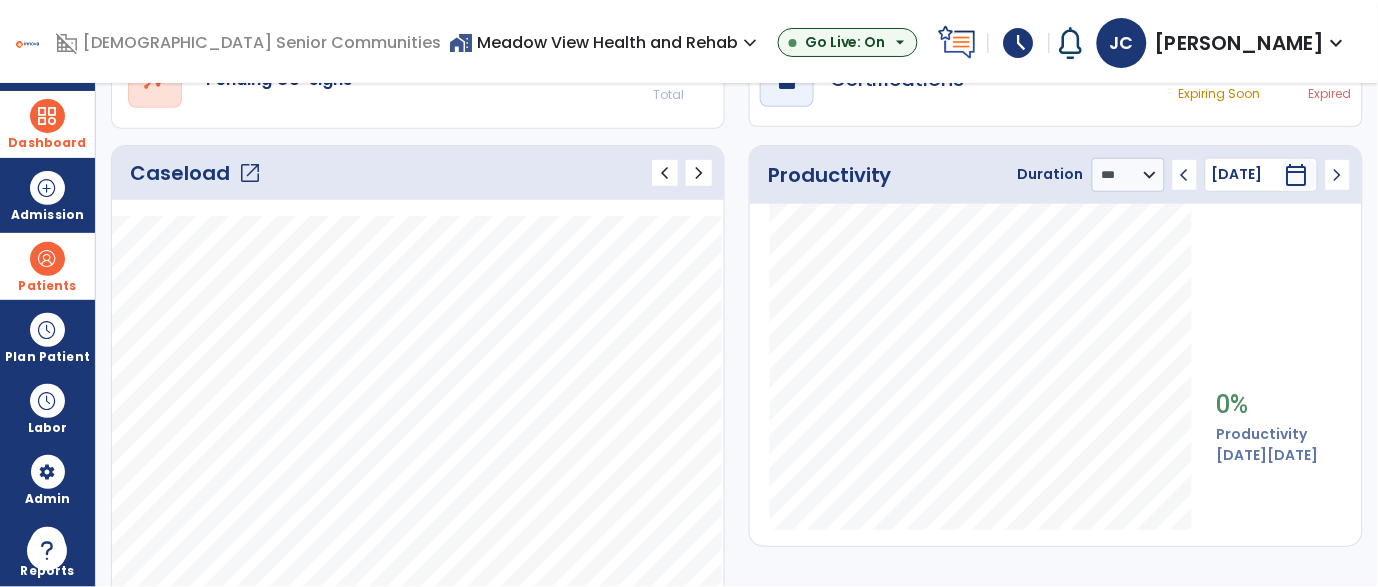 click at bounding box center [47, 259] 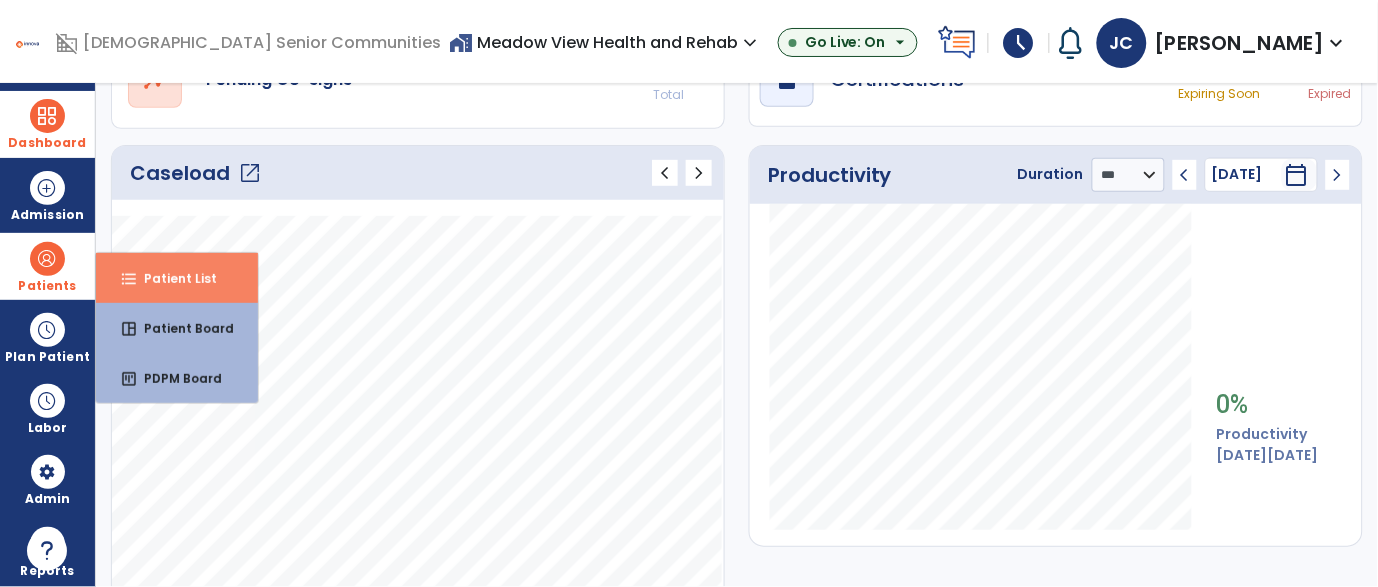 click on "format_list_bulleted  Patient List" at bounding box center (177, 278) 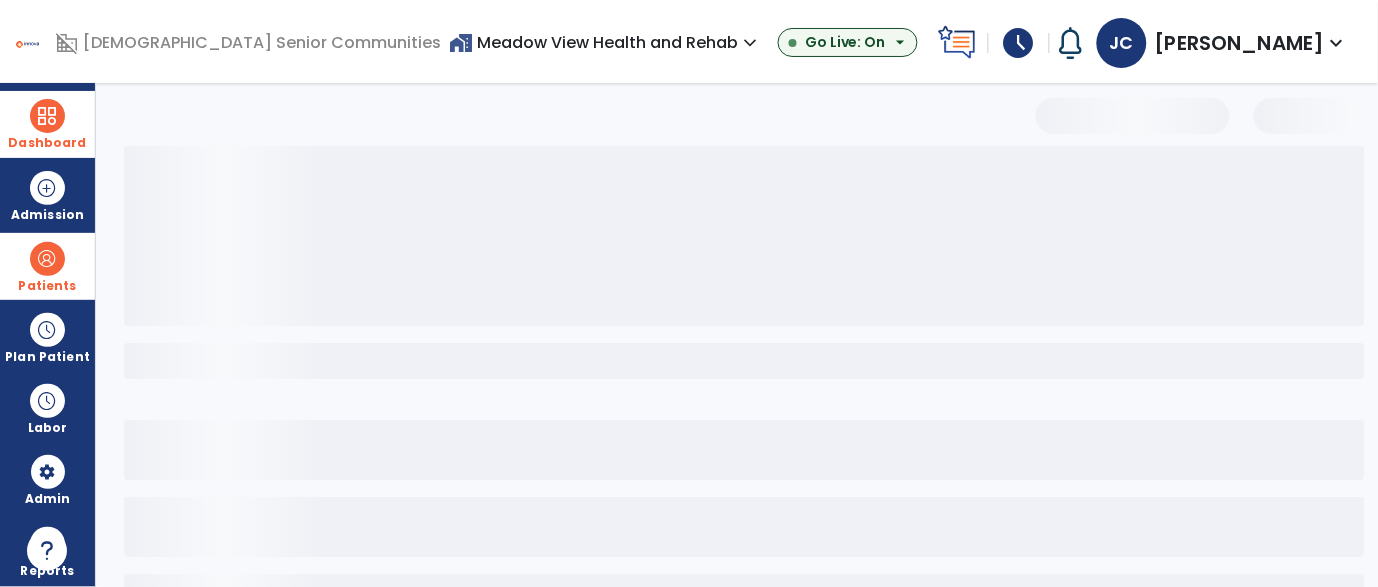 scroll, scrollTop: 155, scrollLeft: 0, axis: vertical 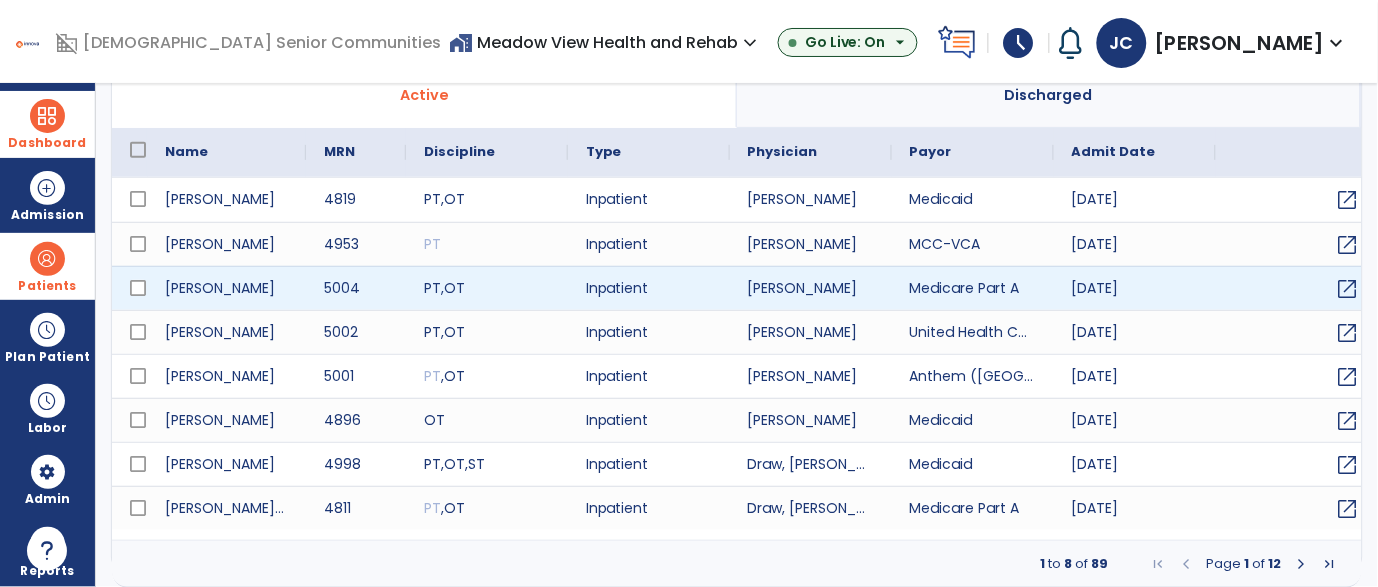select on "***" 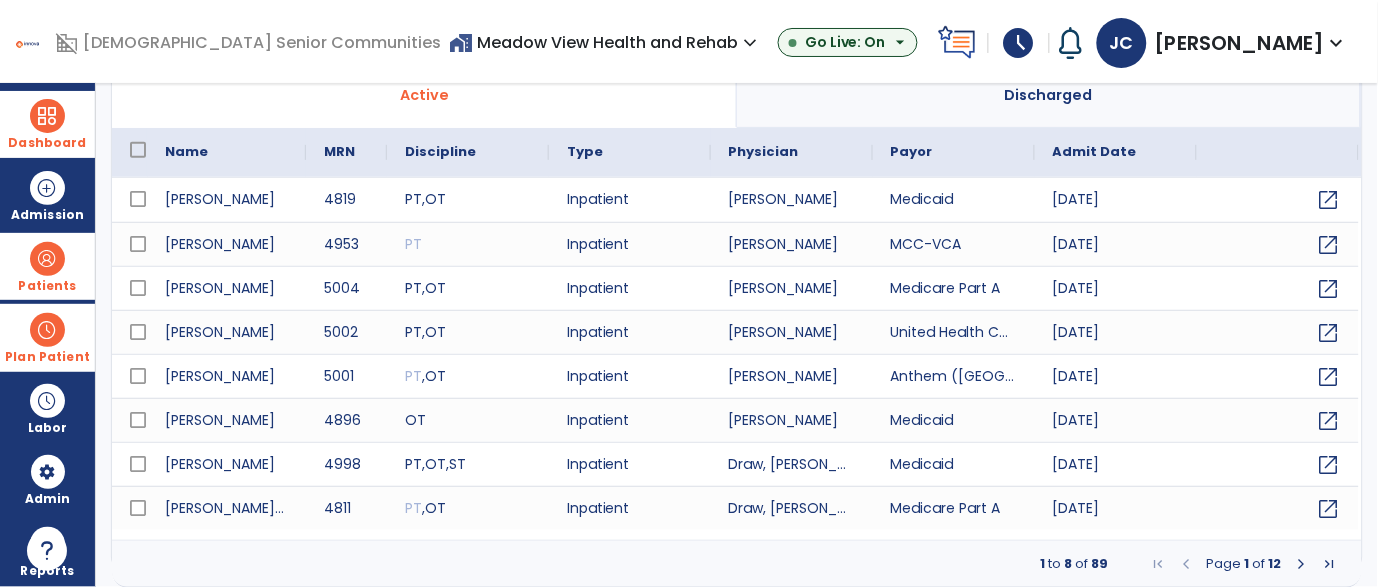click on "Plan Patient" at bounding box center (47, 286) 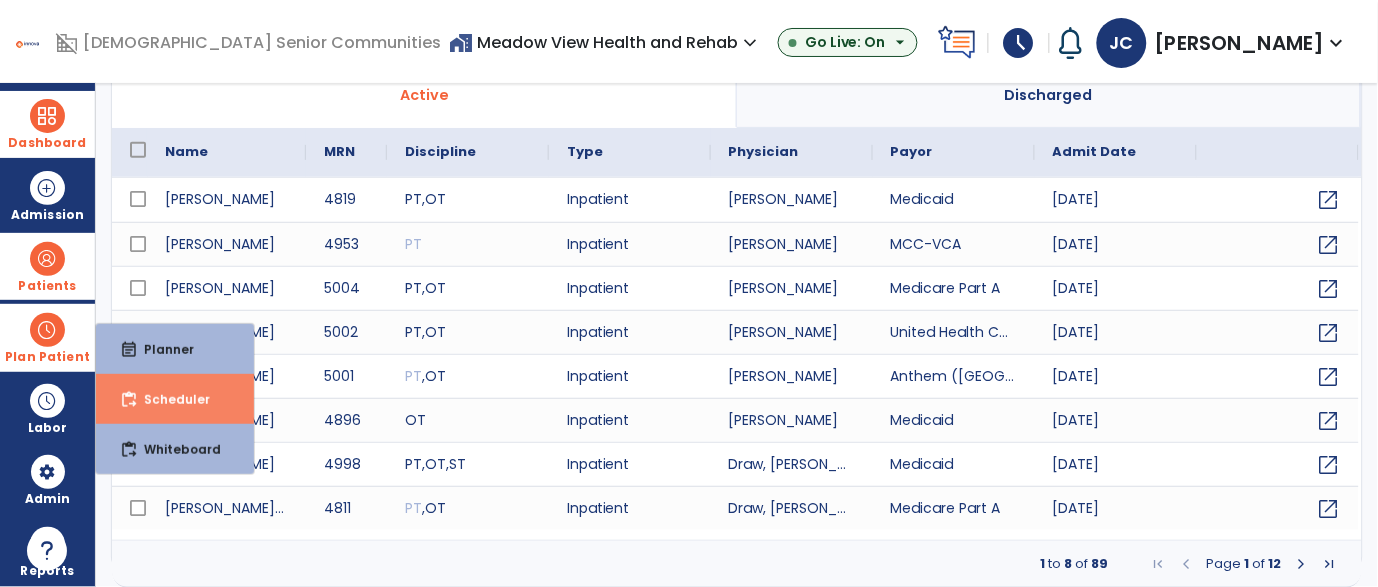 click on "content_paste_go  Scheduler" at bounding box center (175, 399) 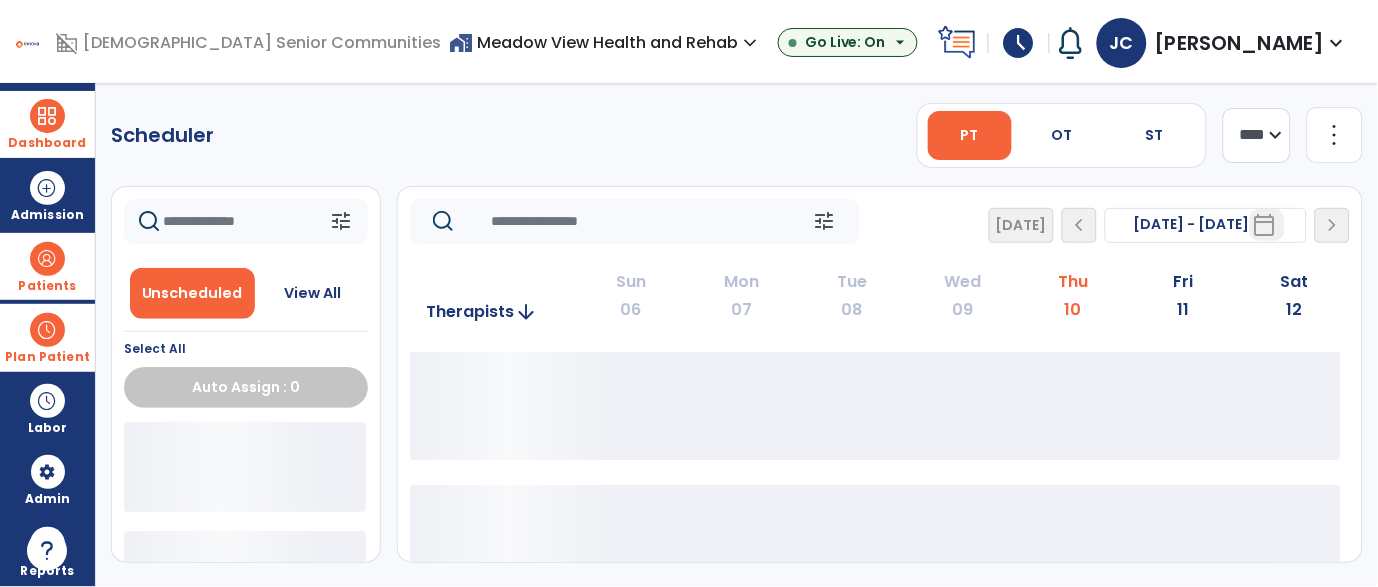 scroll, scrollTop: 0, scrollLeft: 0, axis: both 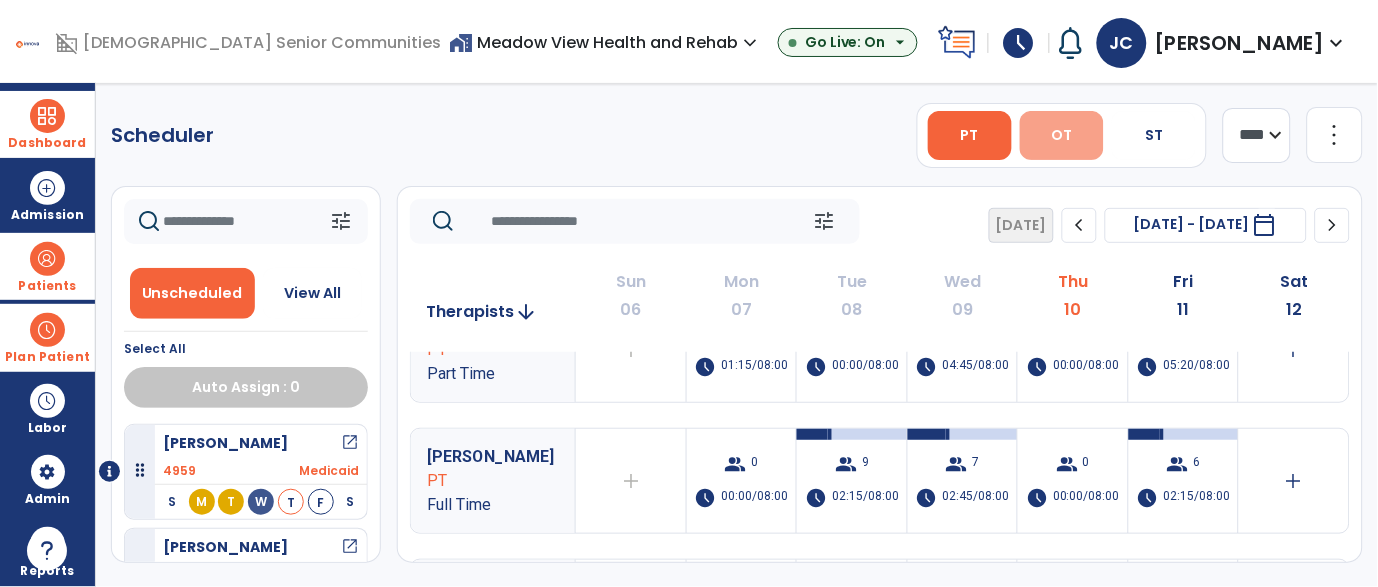 click on "OT" at bounding box center [1061, 135] 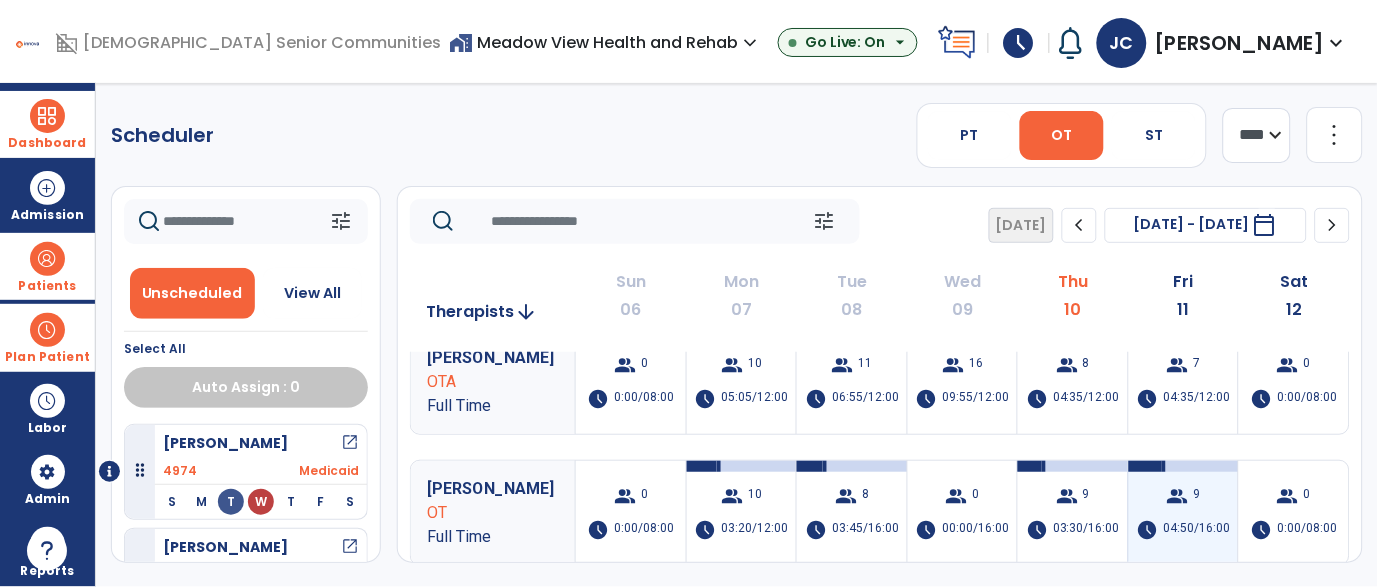 scroll, scrollTop: 24, scrollLeft: 0, axis: vertical 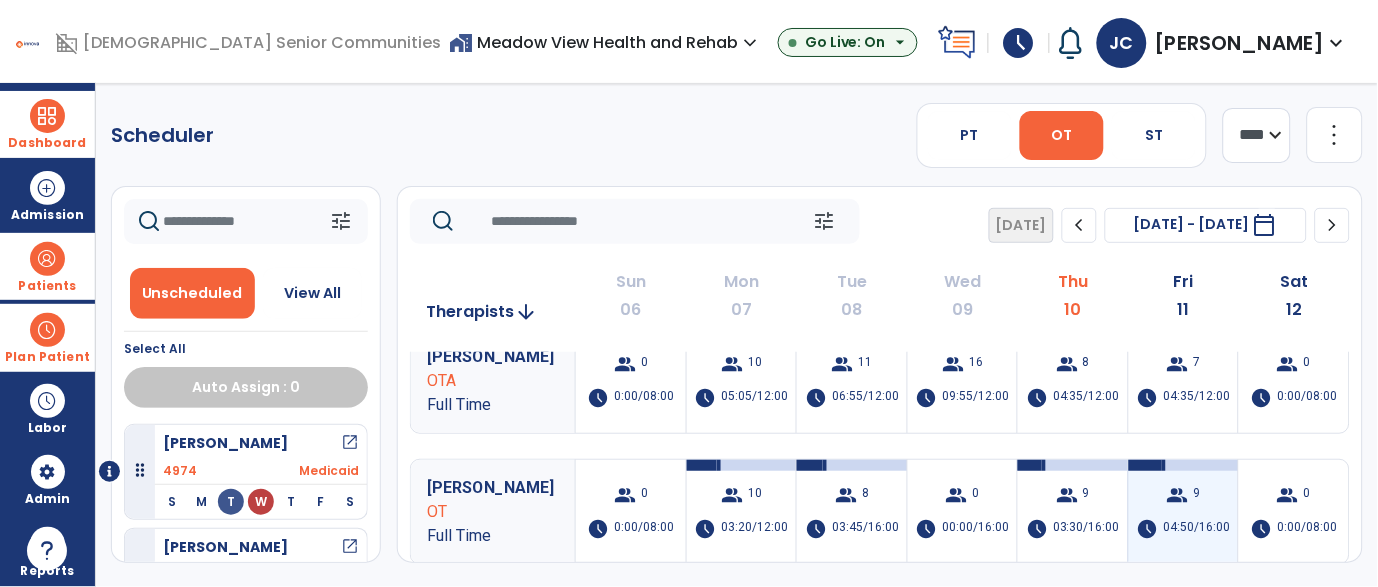 click on "group  9  schedule  04:50/16:00" at bounding box center (1184, 512) 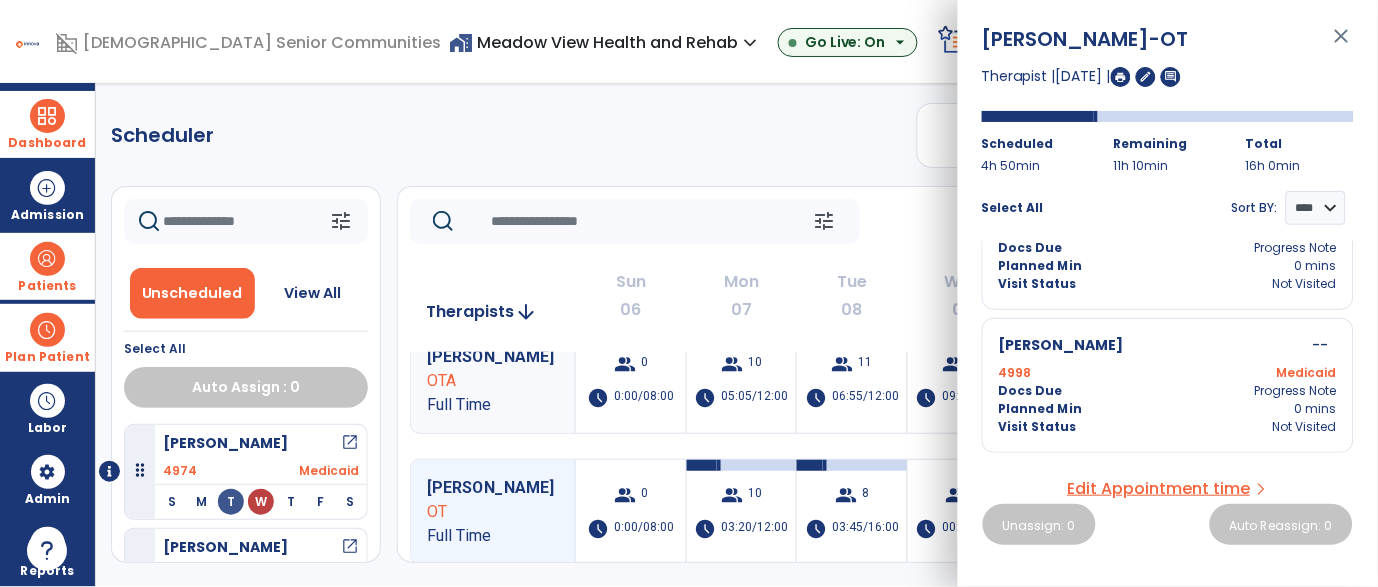 scroll, scrollTop: 1095, scrollLeft: 0, axis: vertical 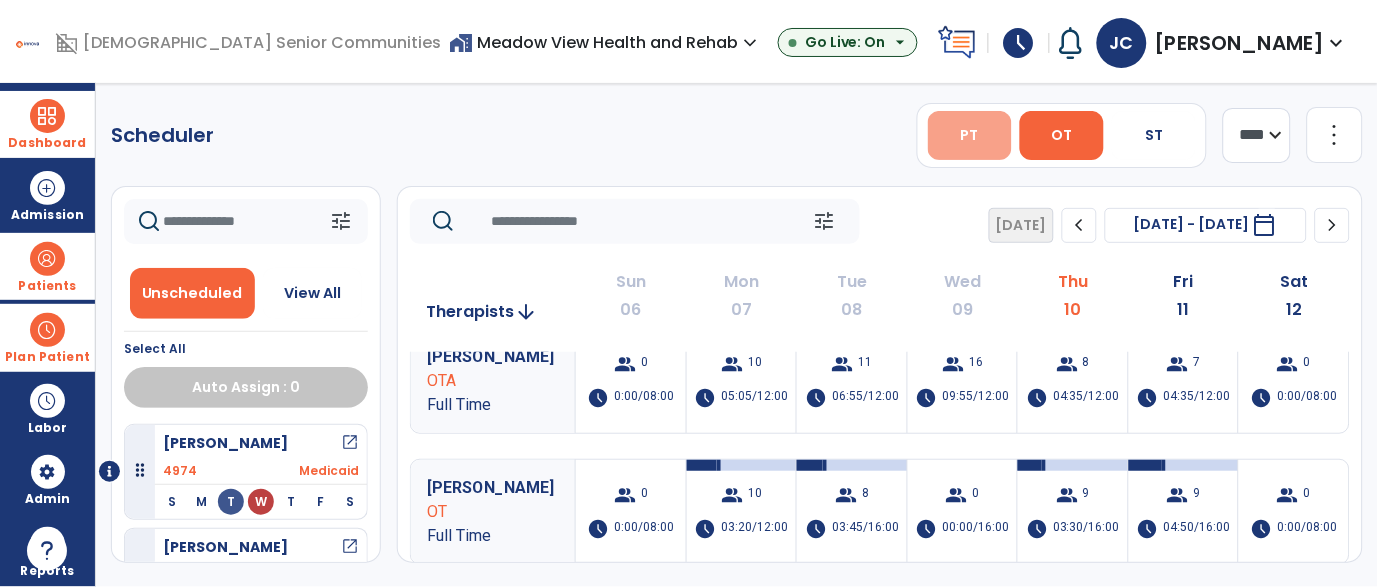 click on "PT" at bounding box center (970, 135) 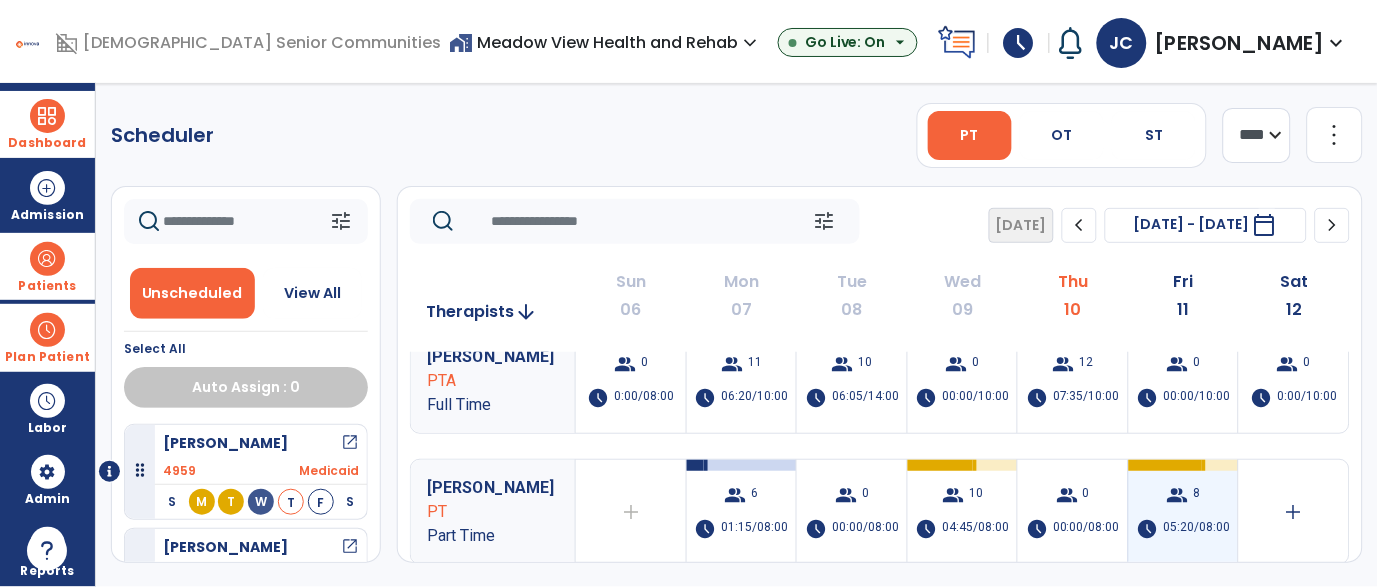 click on "group  8  schedule  05:20/08:00" at bounding box center (1184, 512) 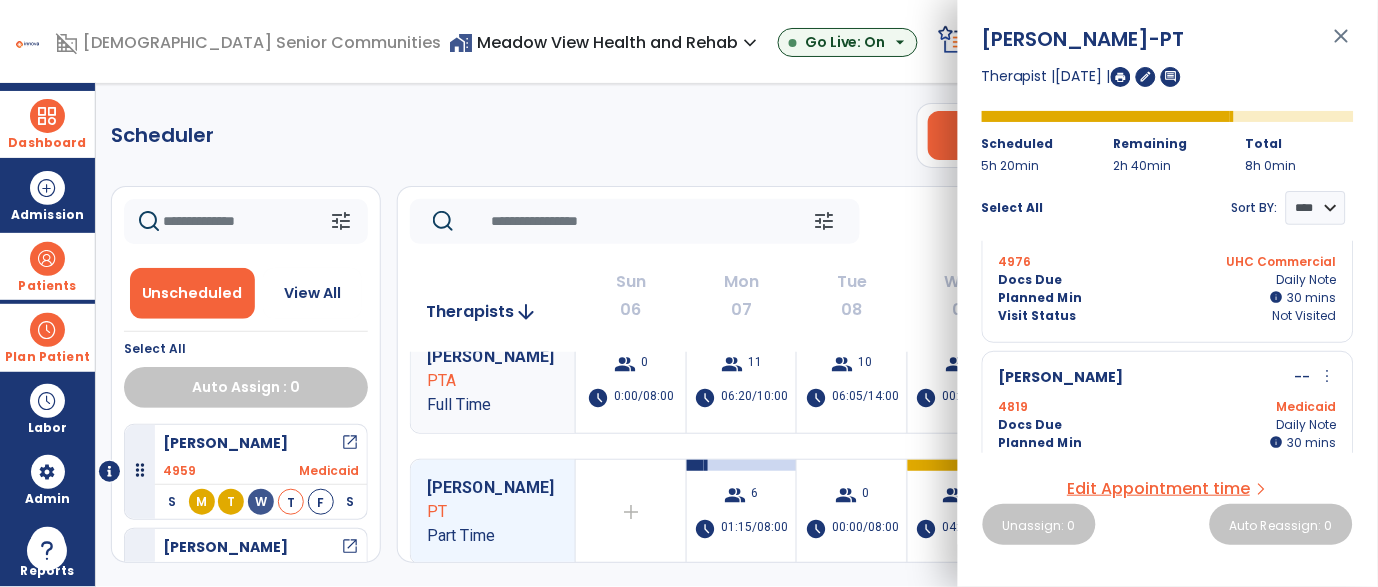 scroll, scrollTop: 954, scrollLeft: 0, axis: vertical 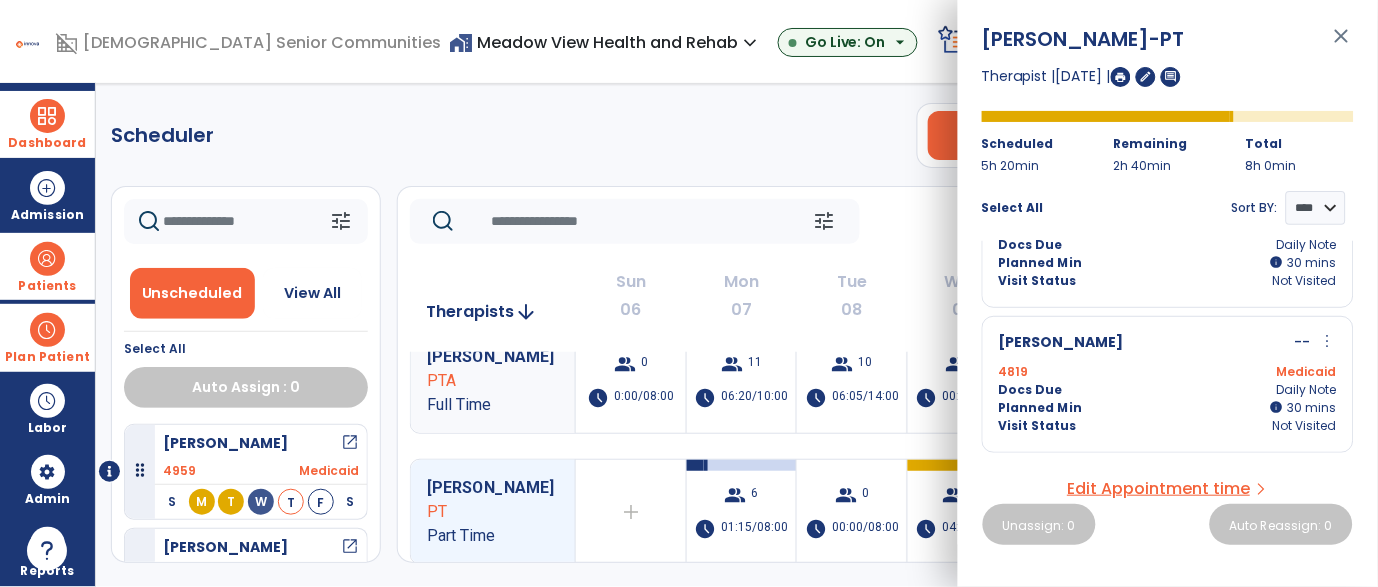 click on "Patel, Rohit  -PT close  Therapist |   11 Jul 2025 |   edit   comment  Scheduled 5h 20min Remaining  2h 40min  Total 8h 0min  Select All   Sort BY:  **** ****  Lawson, Benita   --  more_vert  edit   Edit Session   alt_route   Split Minutes  4567 Anthem-MB2  Docs Due Daily Note   Planned Min  info   45 I 45 mins  Visit Status  Not Visited   Schulz, Clarence   --  more_vert  edit   Edit Session   alt_route   Split Minutes  4995 Medicare Part B (WPS)  Docs Due Daily Note   Planned Min  info   45 I 45 mins  Visit Status  Not Visited   Short, Myron   --  more_vert  edit   Edit Session  5004 Medicare Part A  Docs Due Daily Note   Planned Min  info   45 G 45 mins  Visit Status  Not Visited   Terkhorn, Shelby   --  more_vert  edit   Edit Session  4969 Medicare Part A  Docs Due Daily Note   Planned Min  info   45 C 45 mins  Visit Status  Not Visited   Zink, Mary Jane   --  more_vert  edit   Edit Session   alt_route   Split Minutes  4571 Medicare Part A  Docs Due Daily Note   Planned Min  info   45 I 45 mins  --  C" at bounding box center [1168, 293] 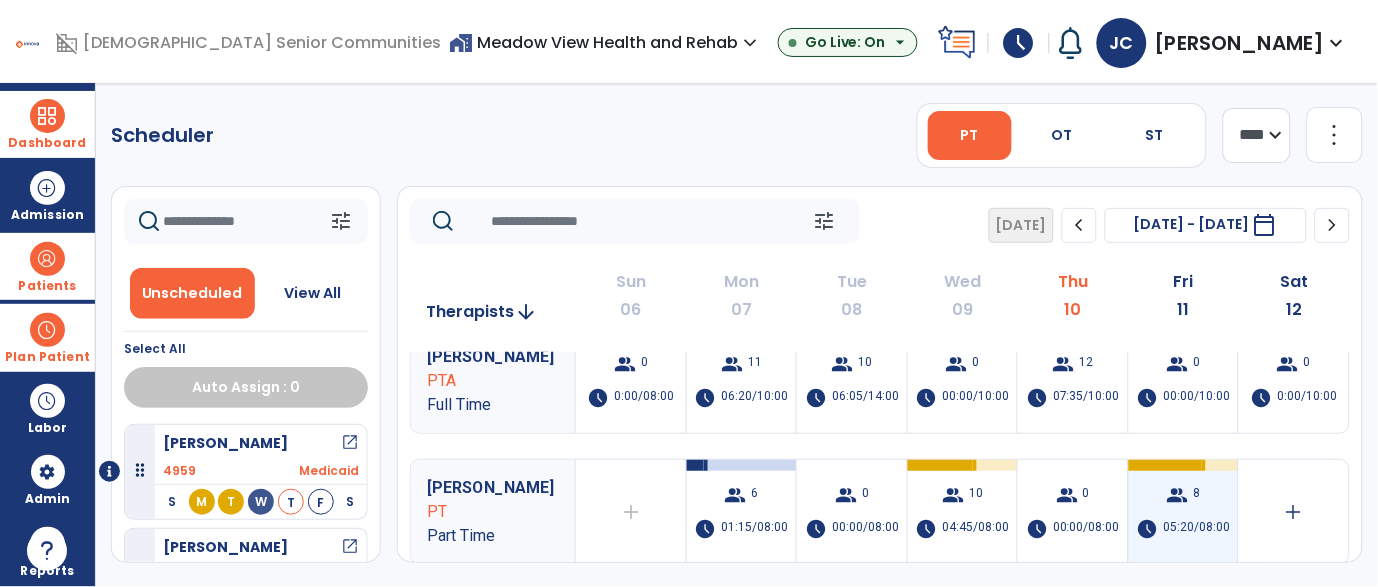 scroll, scrollTop: 0, scrollLeft: 0, axis: both 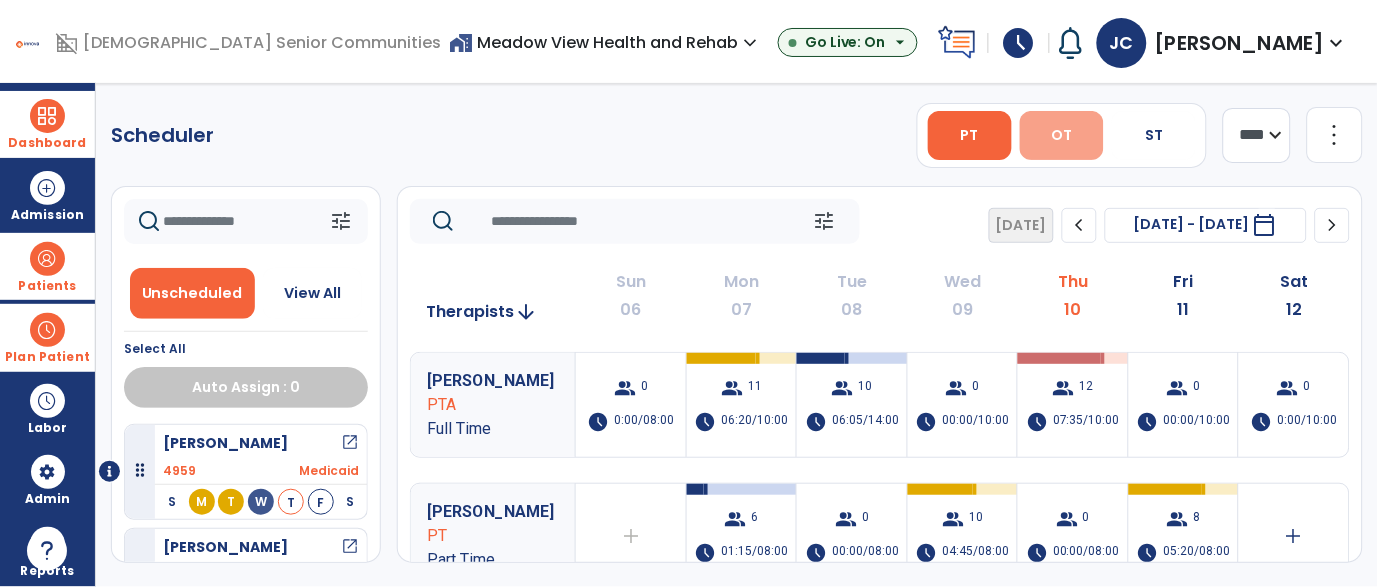 drag, startPoint x: 1059, startPoint y: 158, endPoint x: 1045, endPoint y: 150, distance: 16.124516 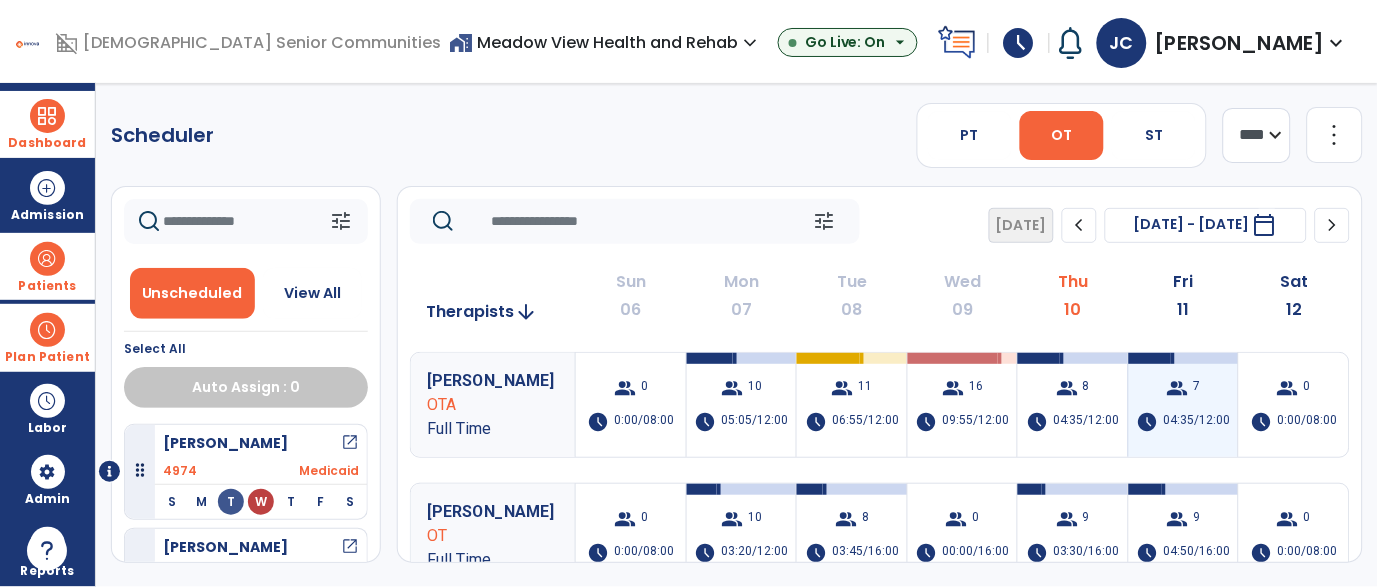 click on "7" at bounding box center [1197, 388] 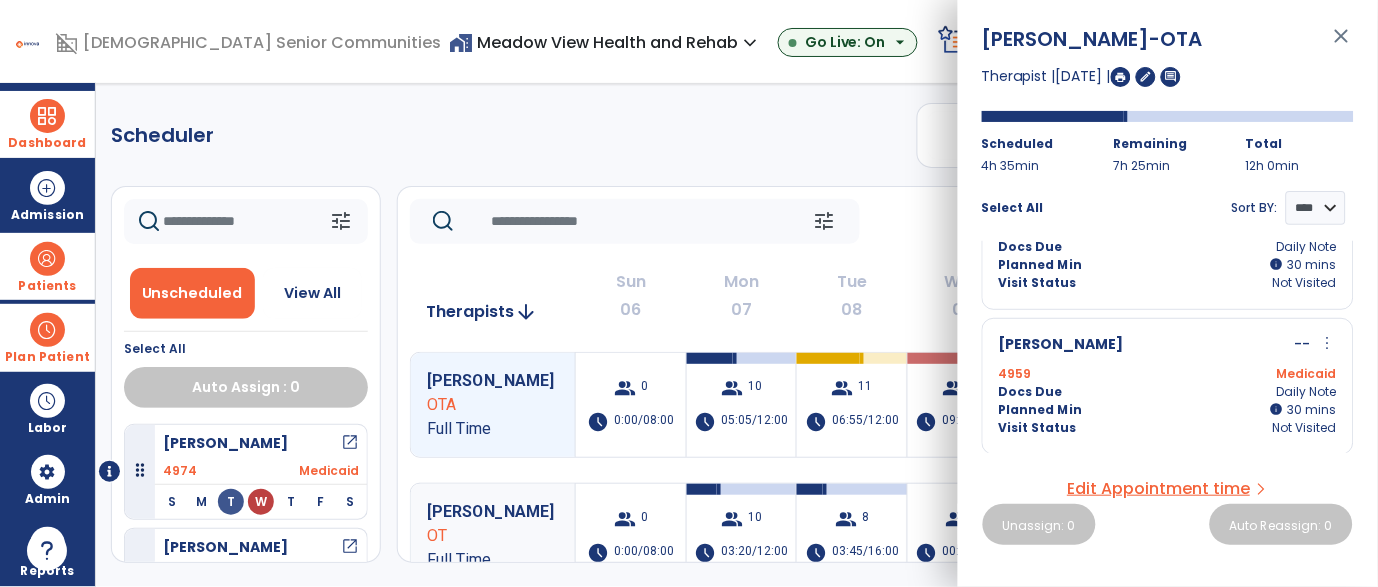 scroll, scrollTop: 809, scrollLeft: 0, axis: vertical 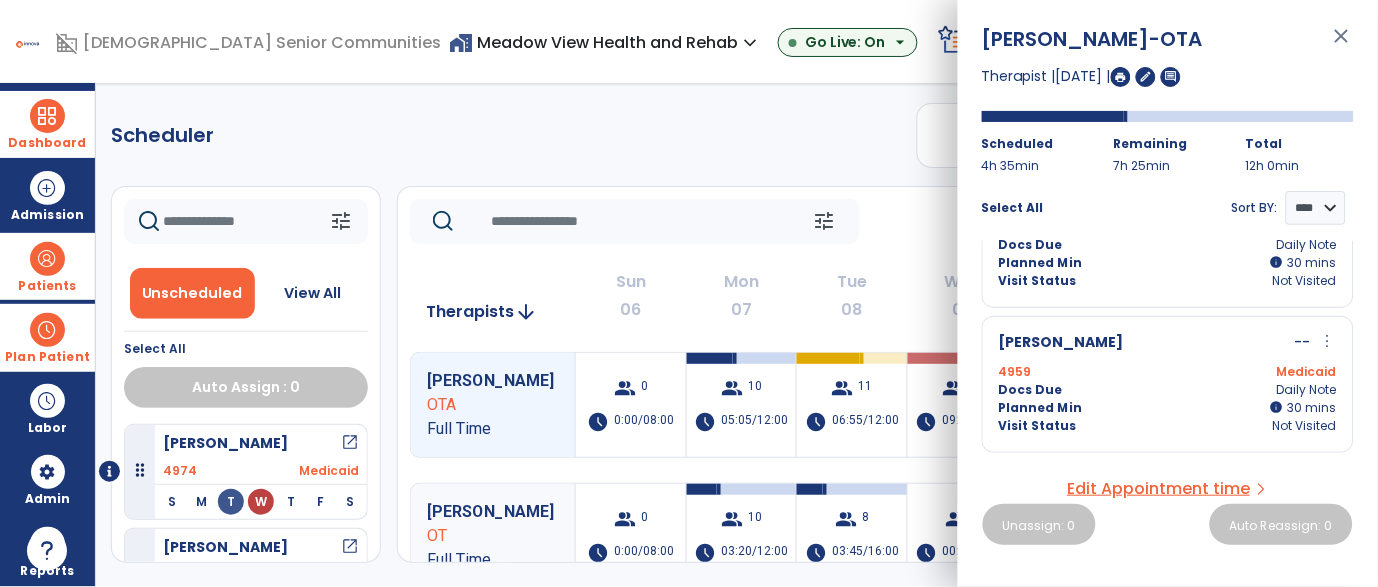click on "home_work   Meadow View Health and Rehab   expand_more   Meadow View Health and Rehab   Salem Crossing  Go Live: On  arrow_drop_down" at bounding box center (689, 43) 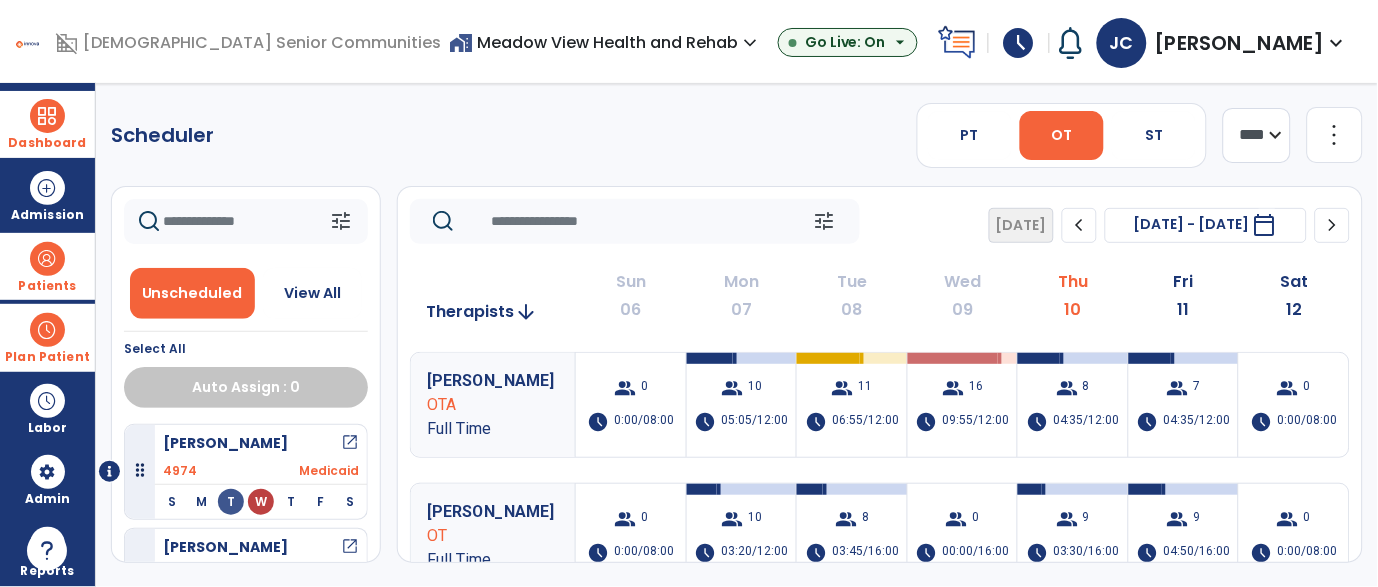 click on "home_work   Meadow View Health and Rehab   expand_more   Meadow View Health and Rehab   Salem Crossing" at bounding box center [605, 43] 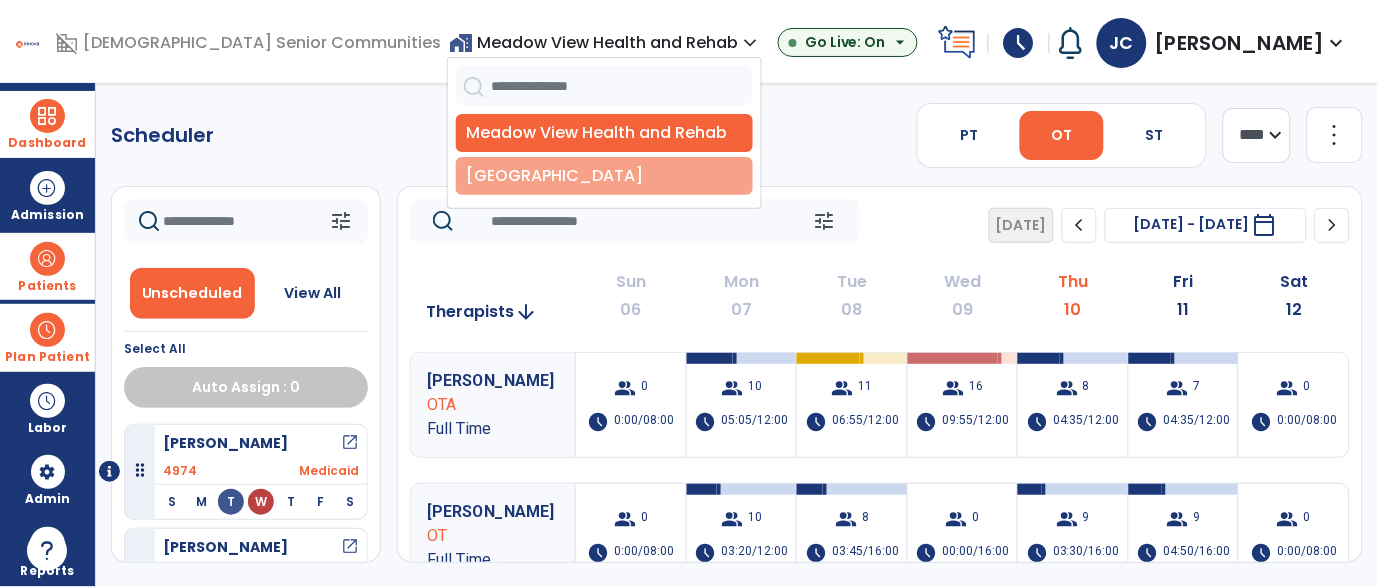 click on "[GEOGRAPHIC_DATA]" at bounding box center (604, 176) 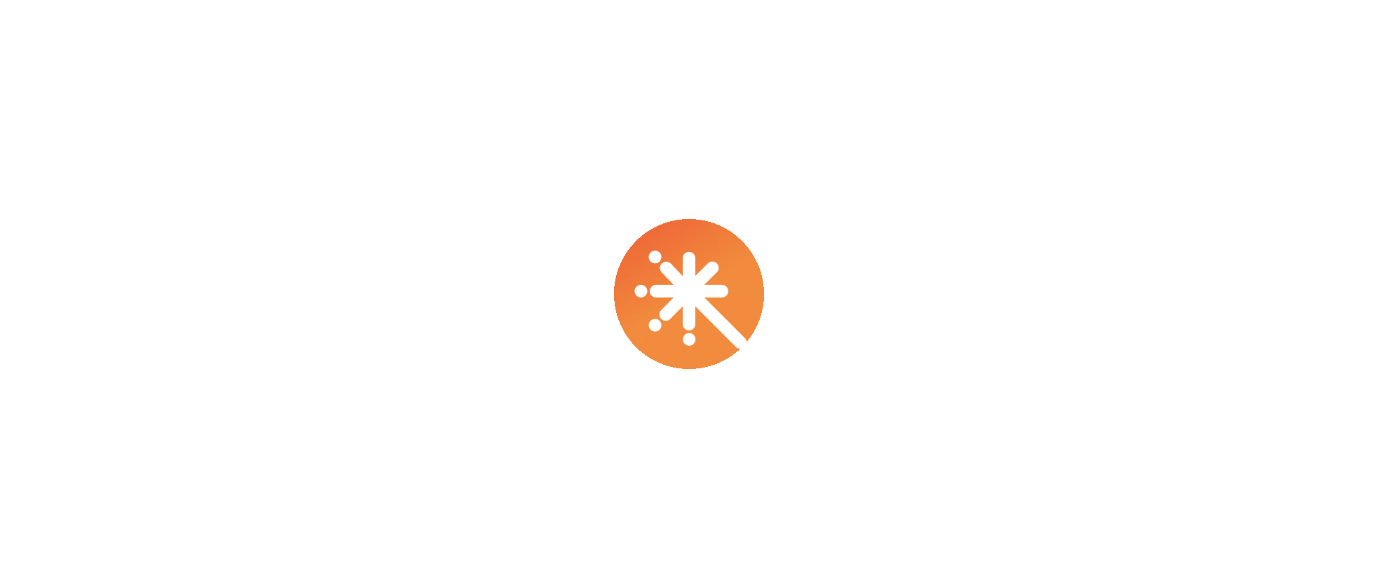 scroll, scrollTop: 0, scrollLeft: 0, axis: both 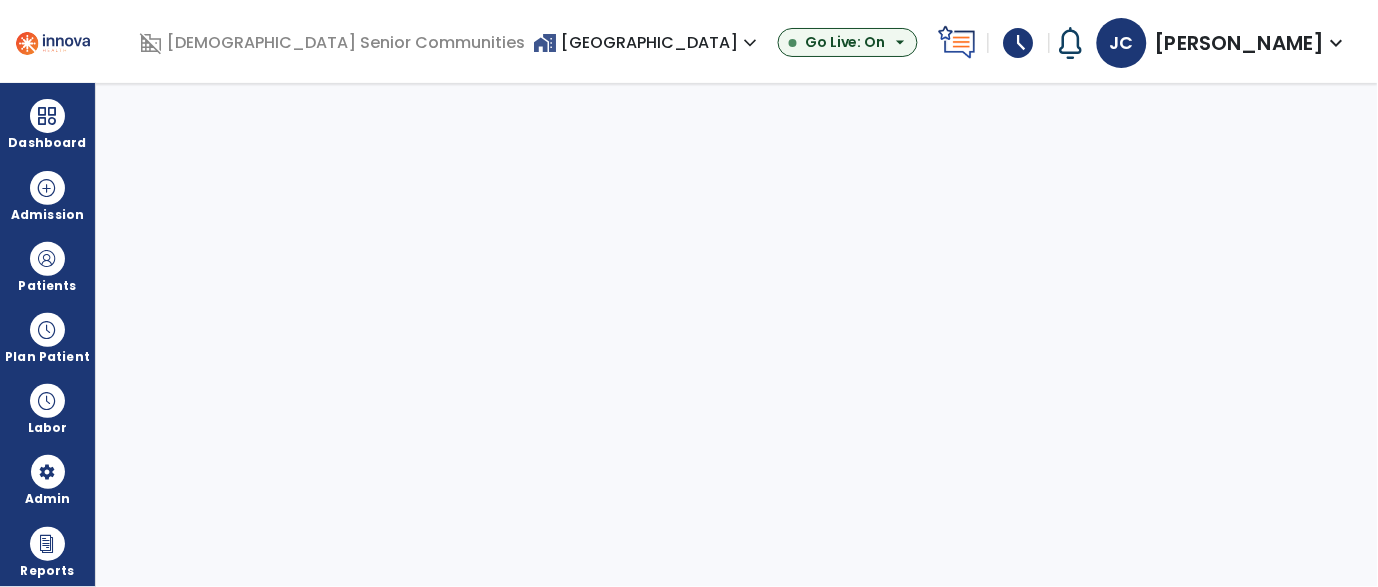 select on "***" 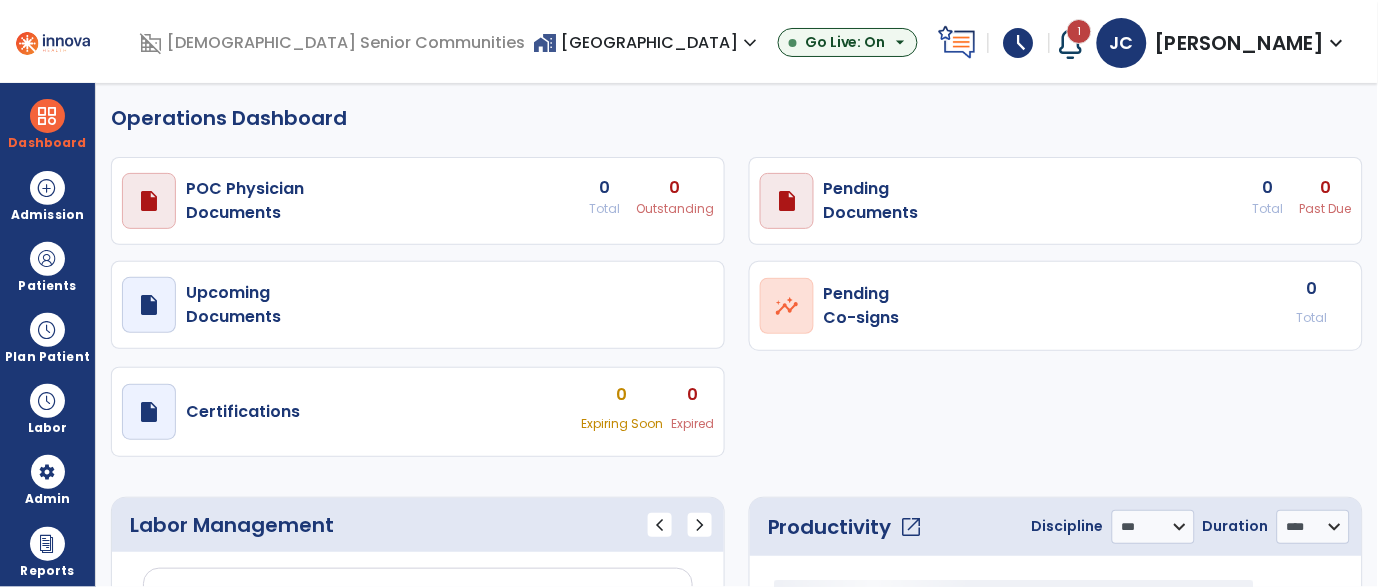 click at bounding box center [1071, 43] 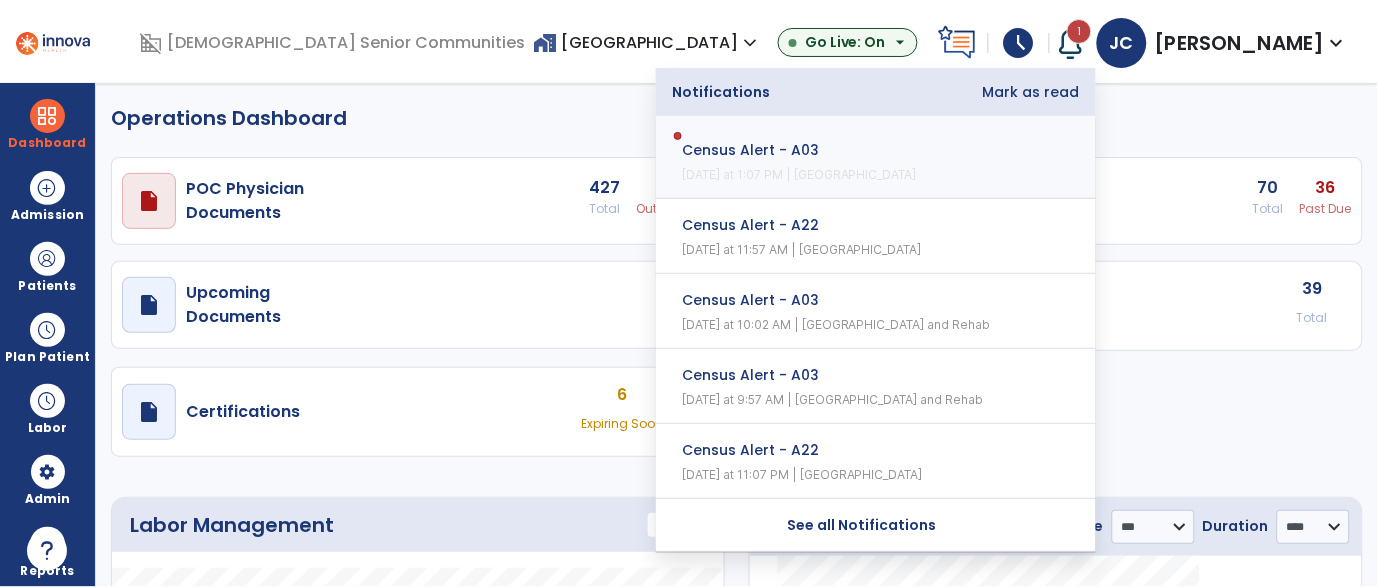 click on "draft   open_in_new  POC Physician  Documents 427 Total 13 Outstanding  draft   open_in_new  Pending   Documents 70 Total 36 Past Due  draft   open_in_new  Upcoming   Documents  open_in_new  Pending   Co-signs  39 Total  draft   open_in_new  Certifications 6 Expiring Soon 0 Expired" 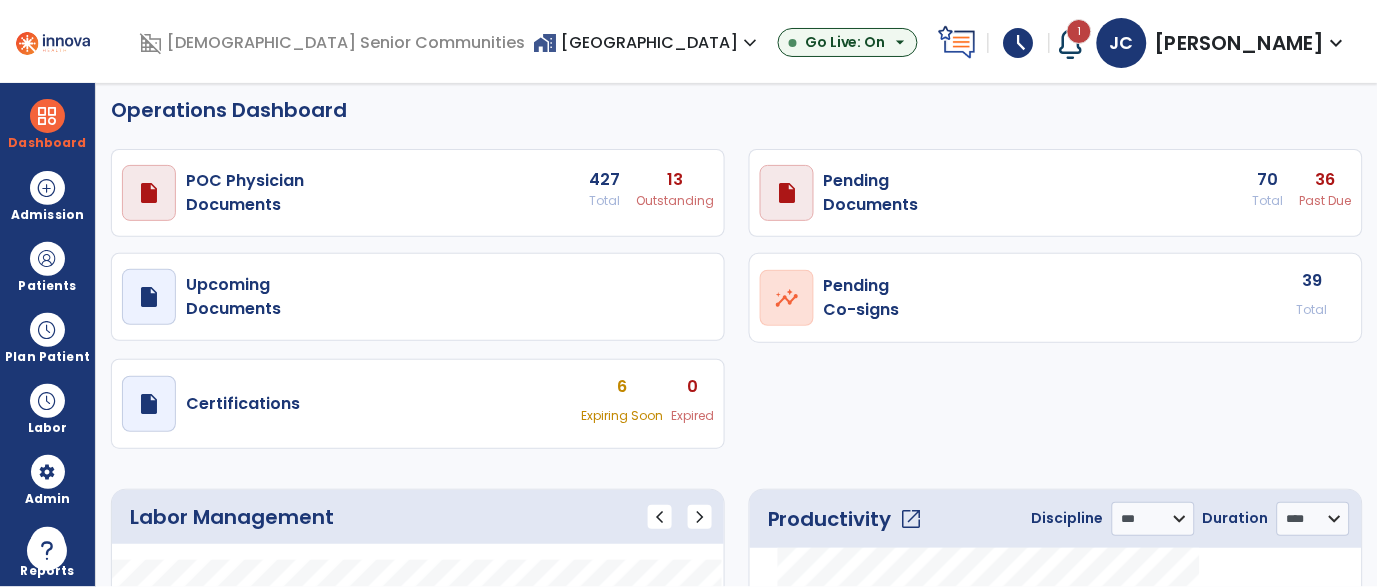scroll, scrollTop: 0, scrollLeft: 0, axis: both 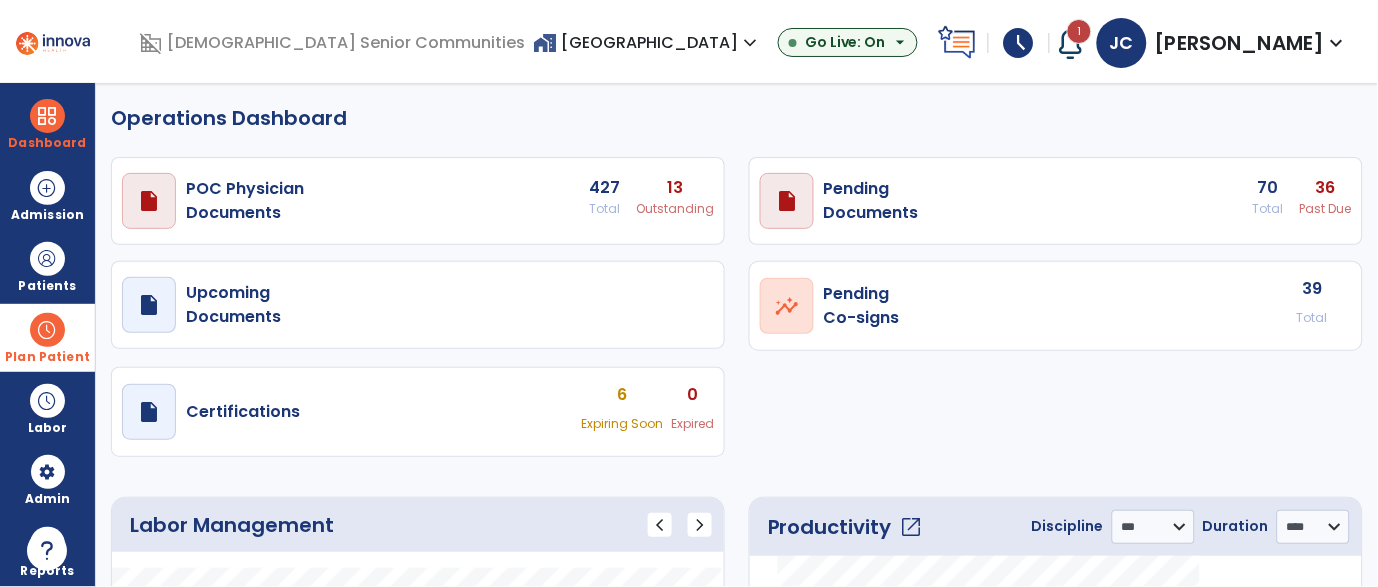 click at bounding box center (47, 330) 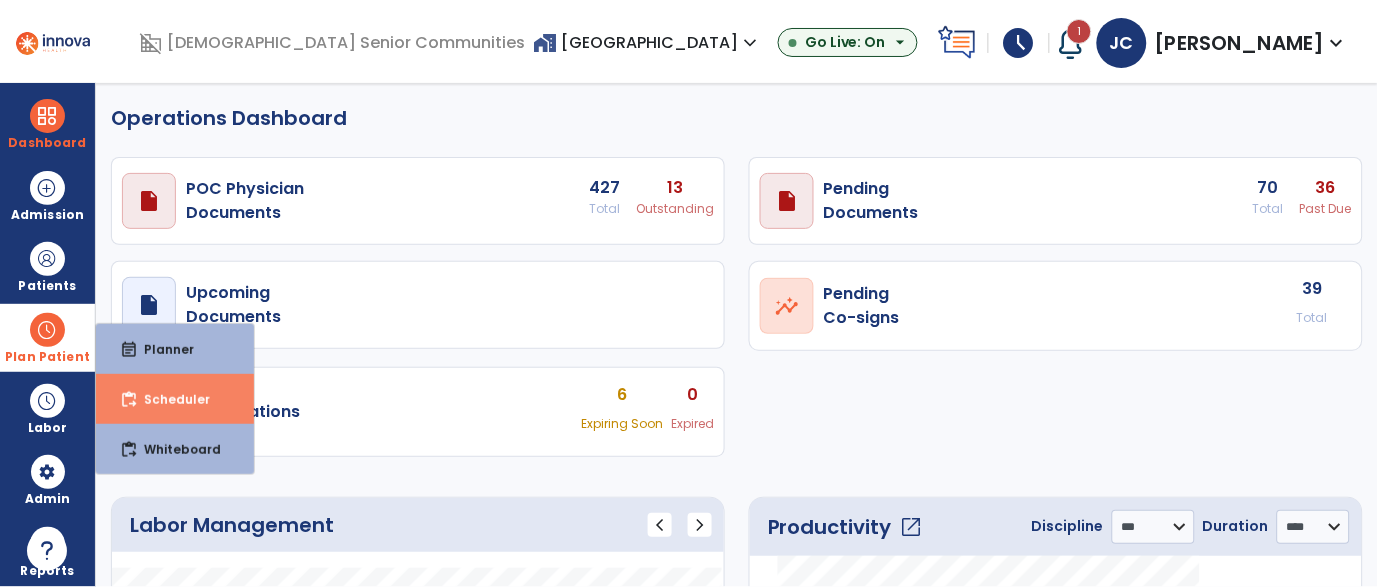click on "content_paste_go  Scheduler" at bounding box center [175, 399] 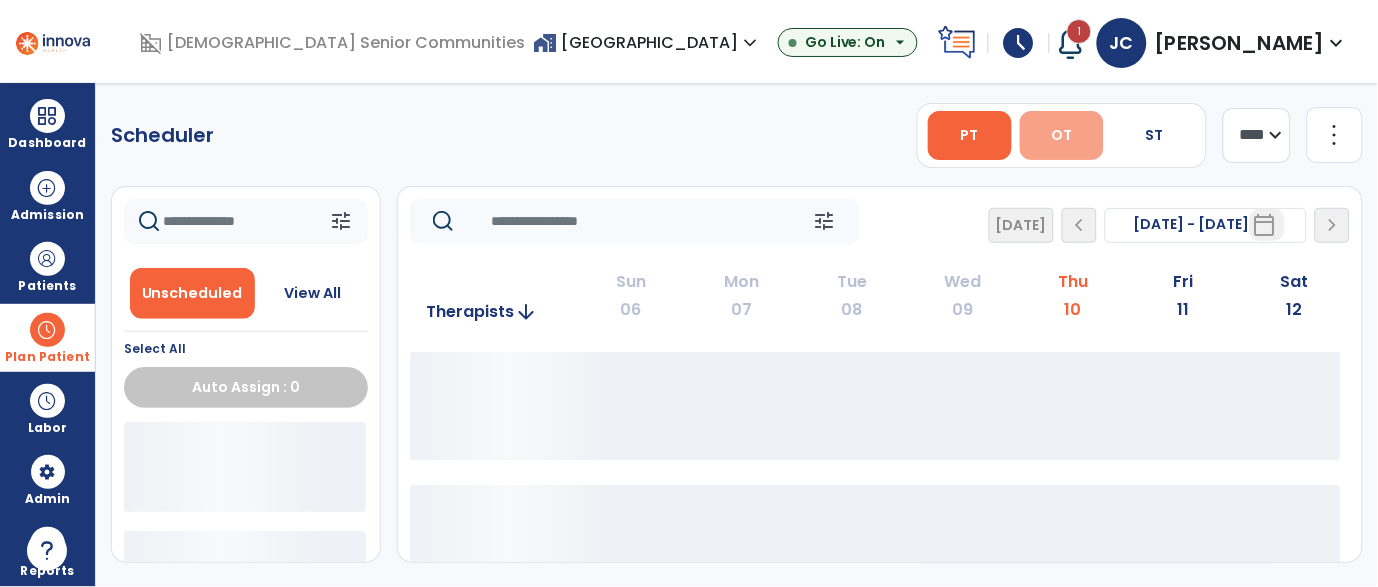 click on "OT" at bounding box center [1062, 135] 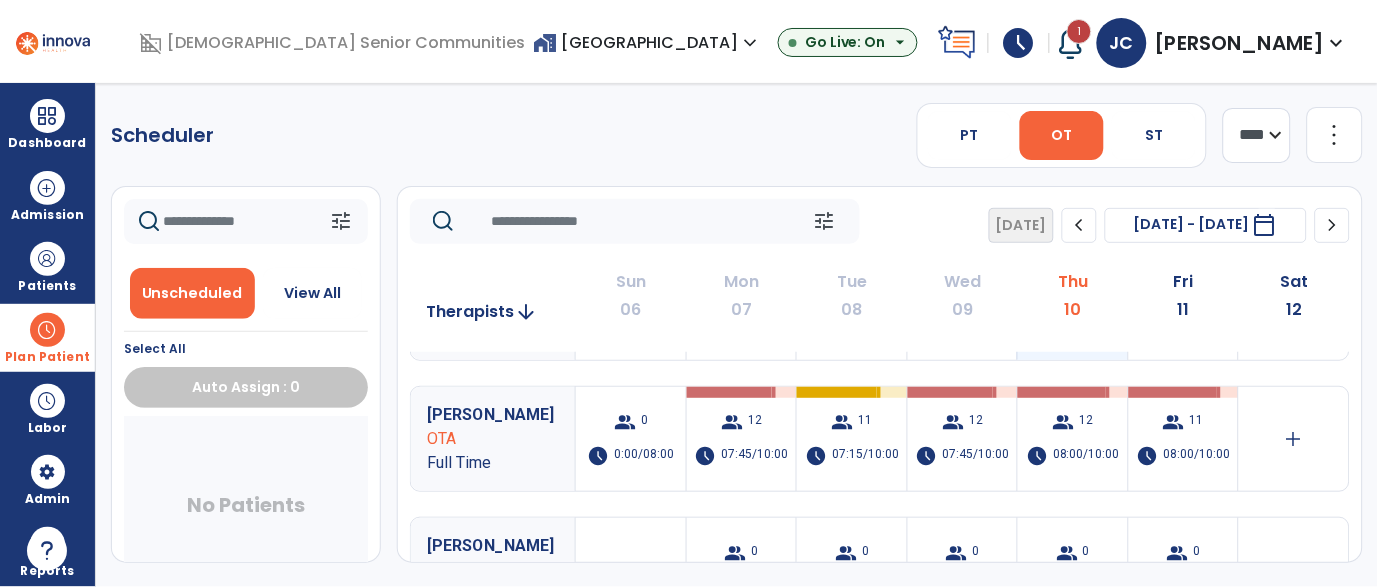 scroll, scrollTop: 0, scrollLeft: 0, axis: both 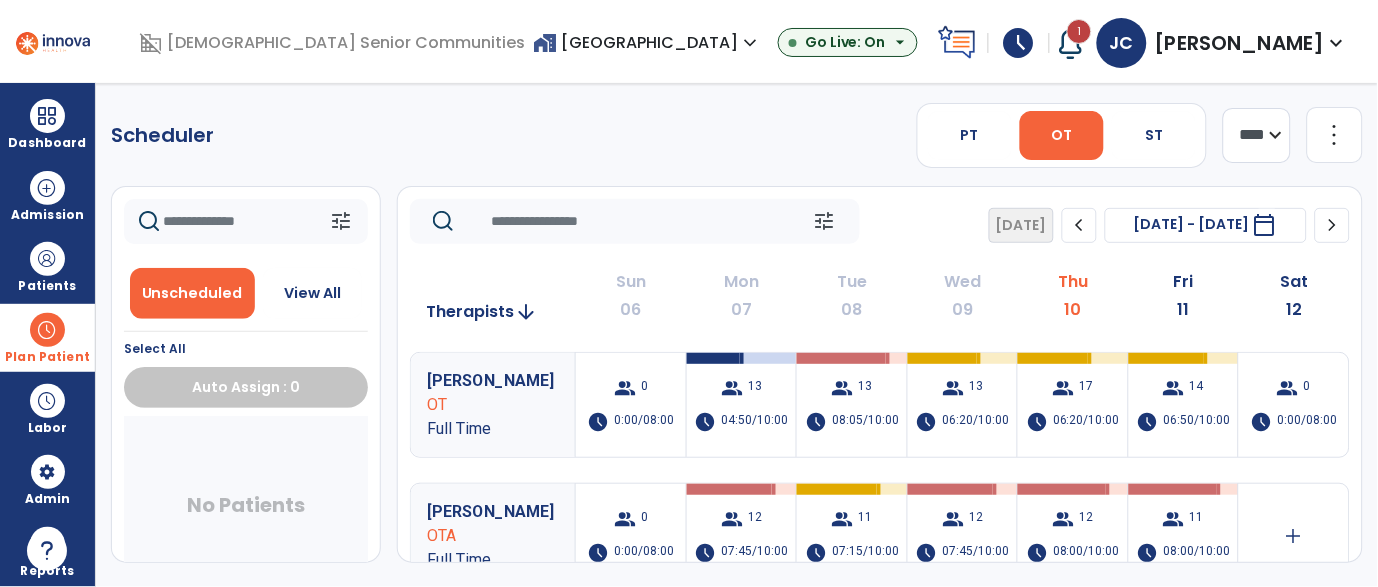 click on "home_work   Salem Crossing   expand_more" at bounding box center [647, 42] 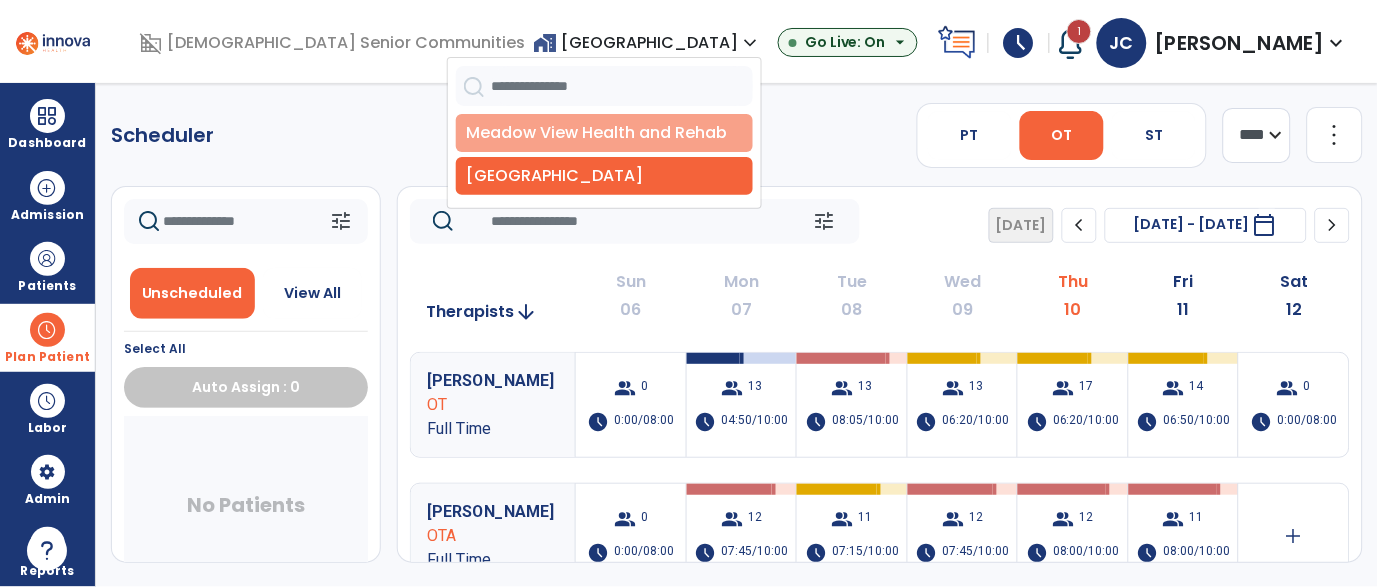 click on "Meadow View Health and Rehab" at bounding box center [604, 133] 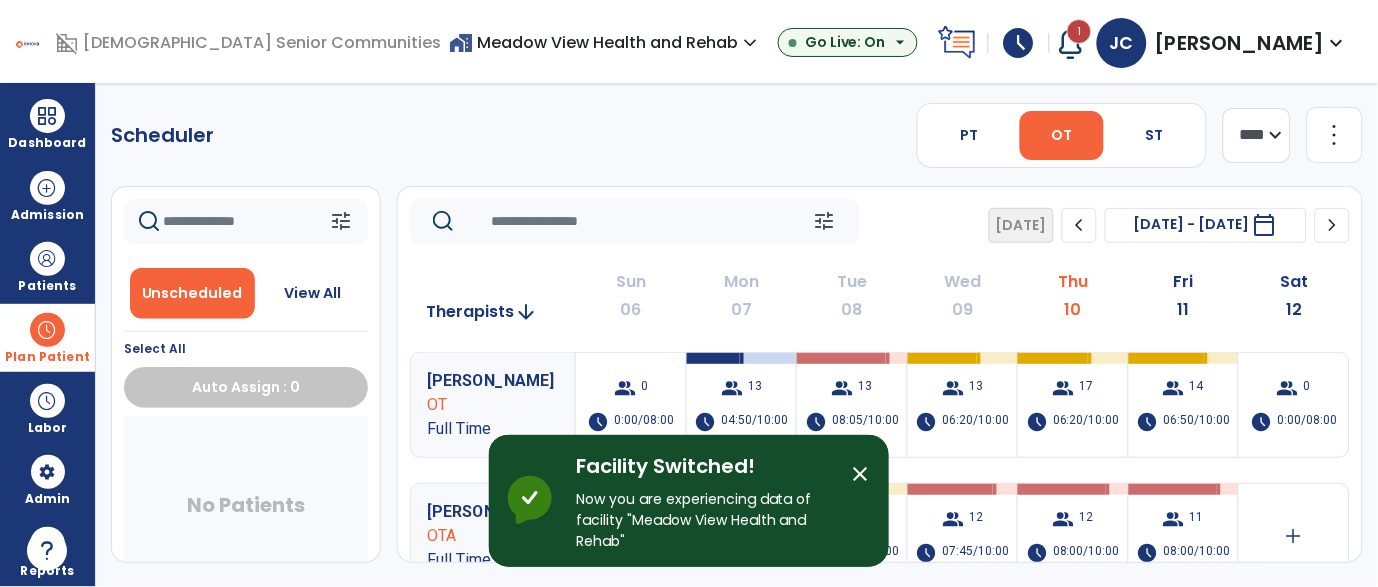 click at bounding box center (1071, 43) 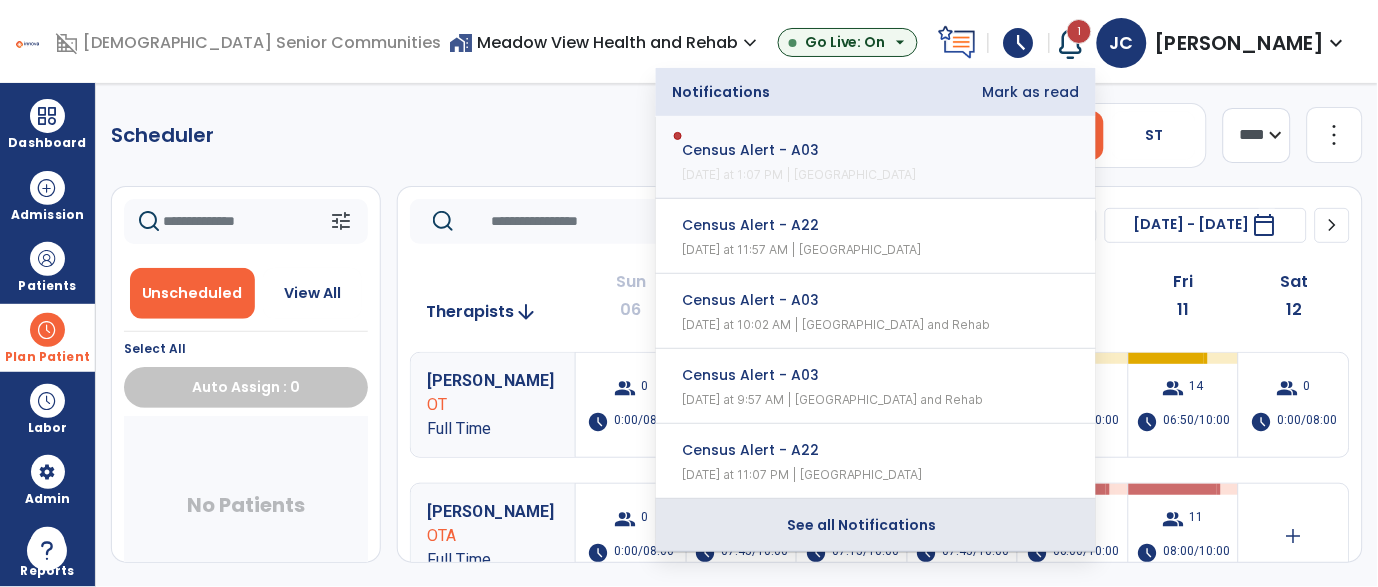 click on "See all Notifications" at bounding box center [876, 525] 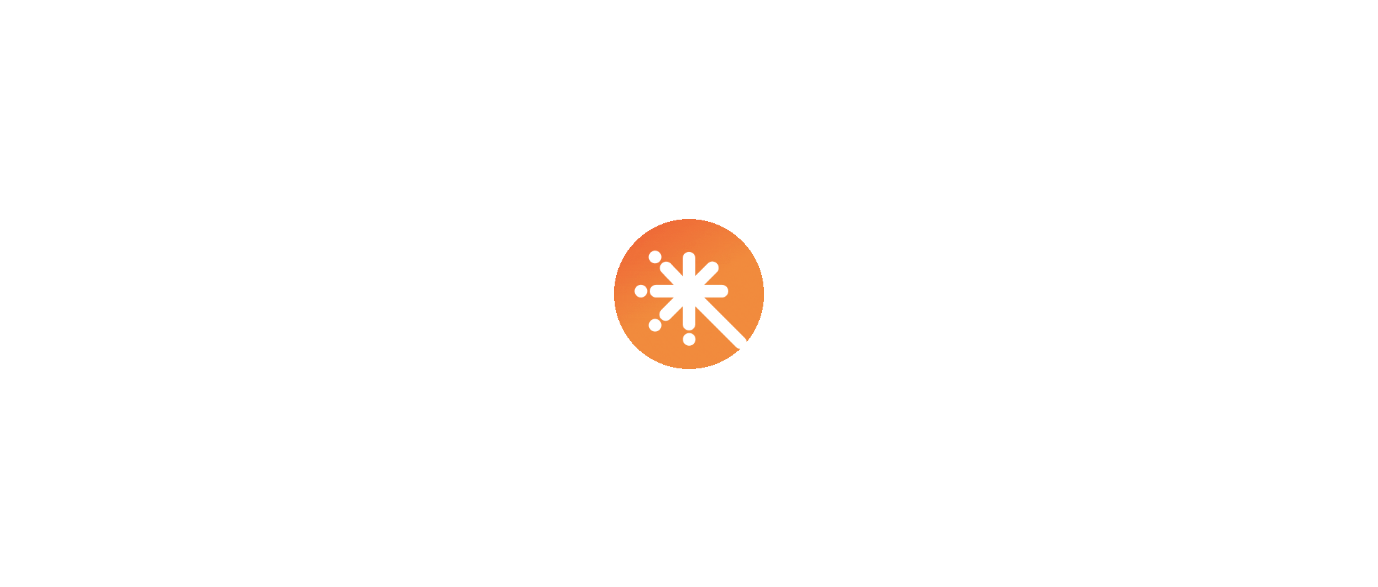 scroll, scrollTop: 0, scrollLeft: 0, axis: both 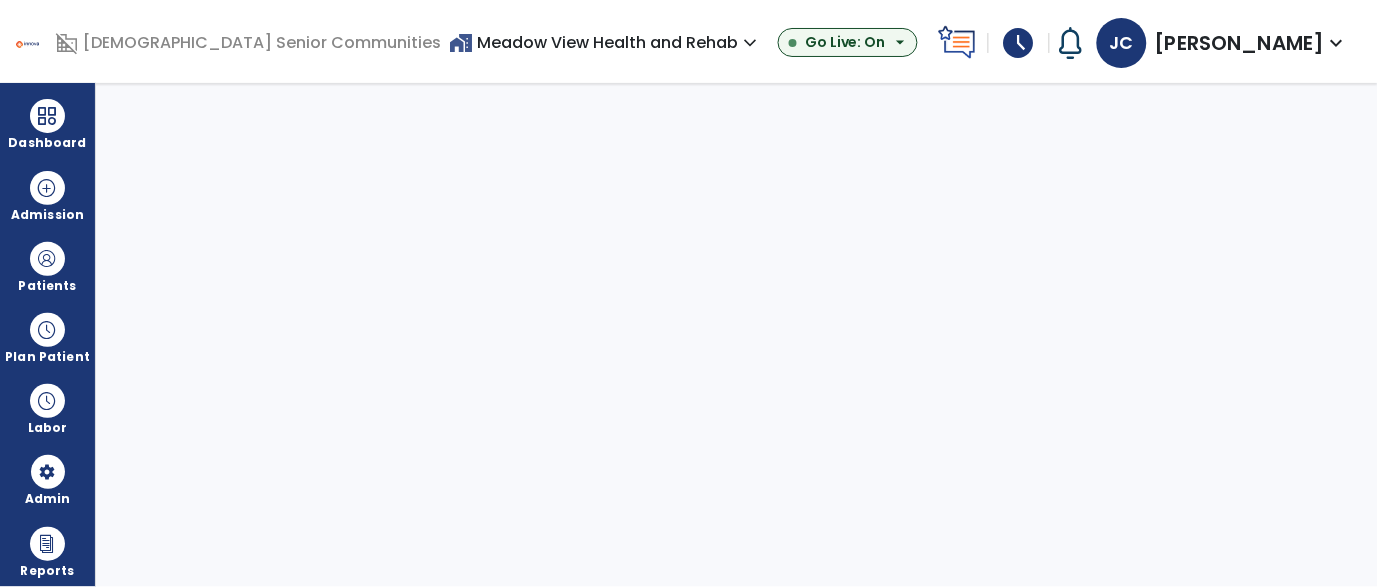 select on "***" 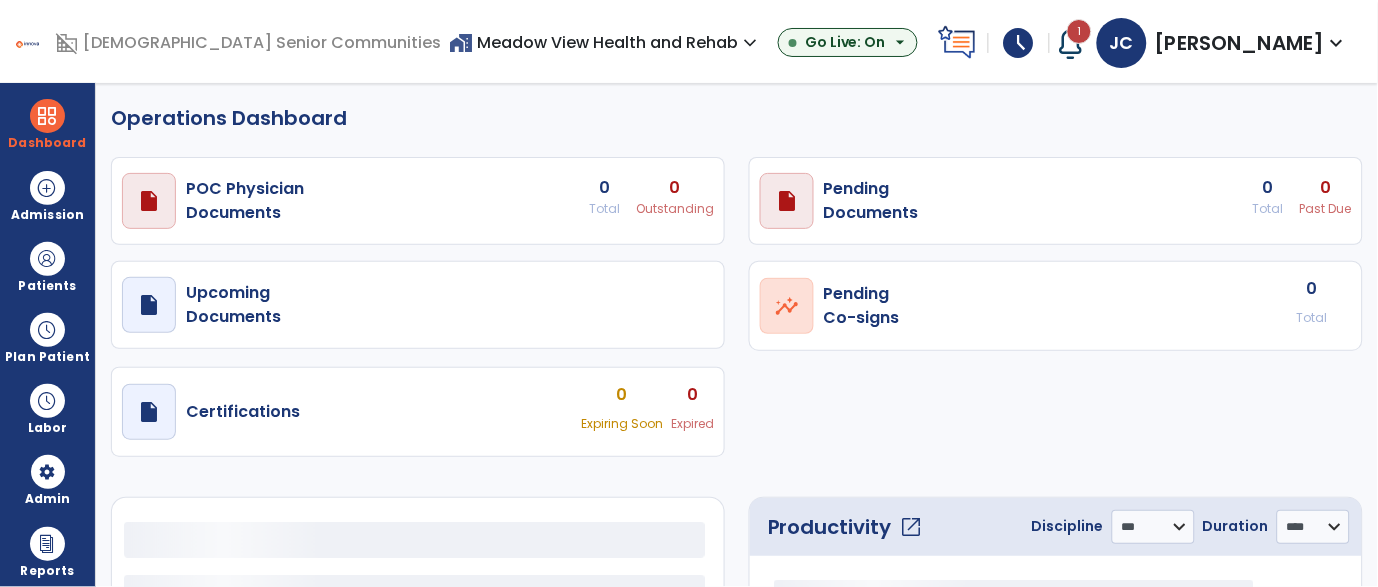 select on "***" 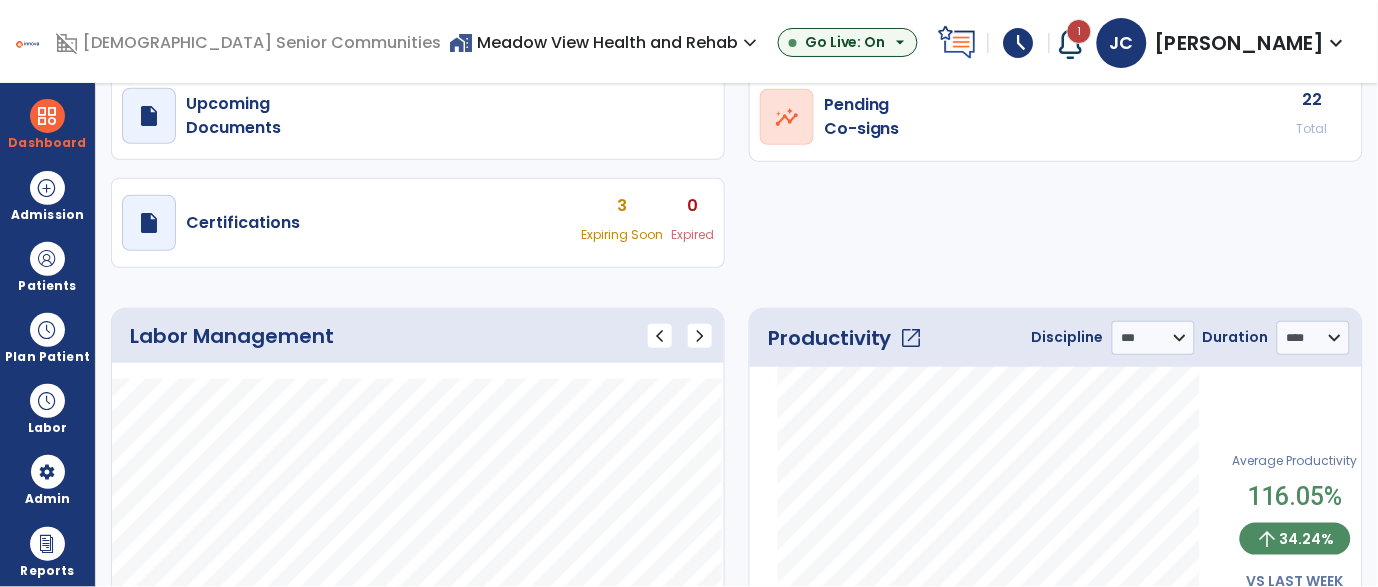 click at bounding box center [1071, 43] 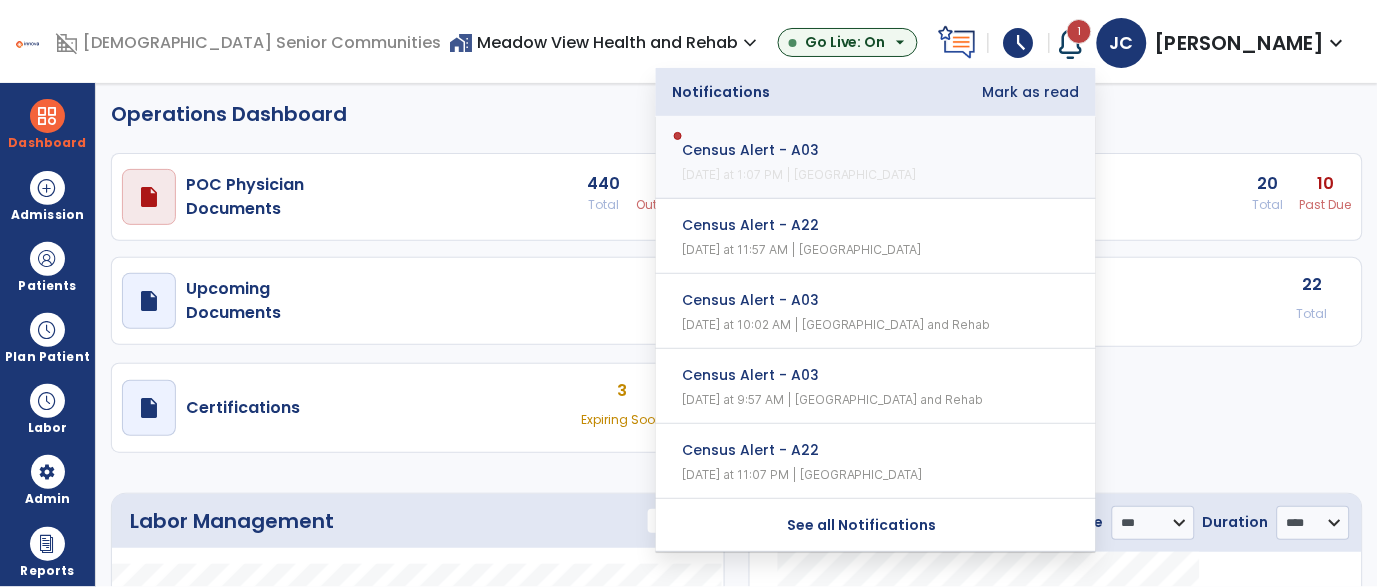 scroll, scrollTop: 0, scrollLeft: 0, axis: both 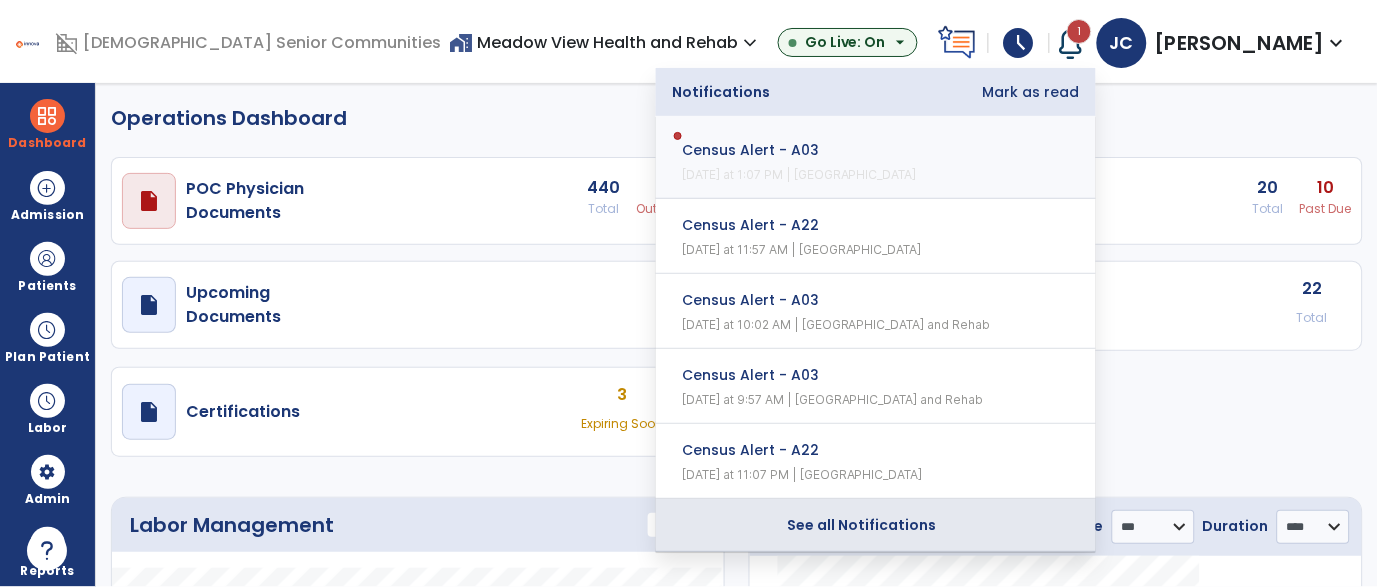 click on "See all Notifications" at bounding box center [862, 525] 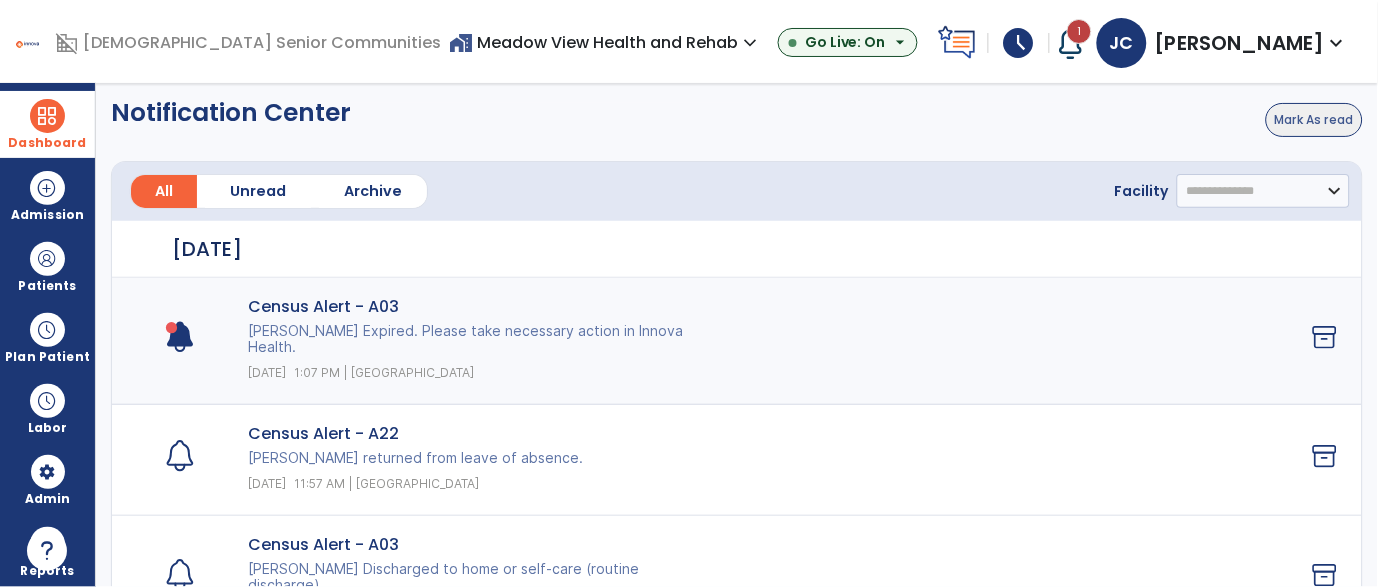click at bounding box center (47, 116) 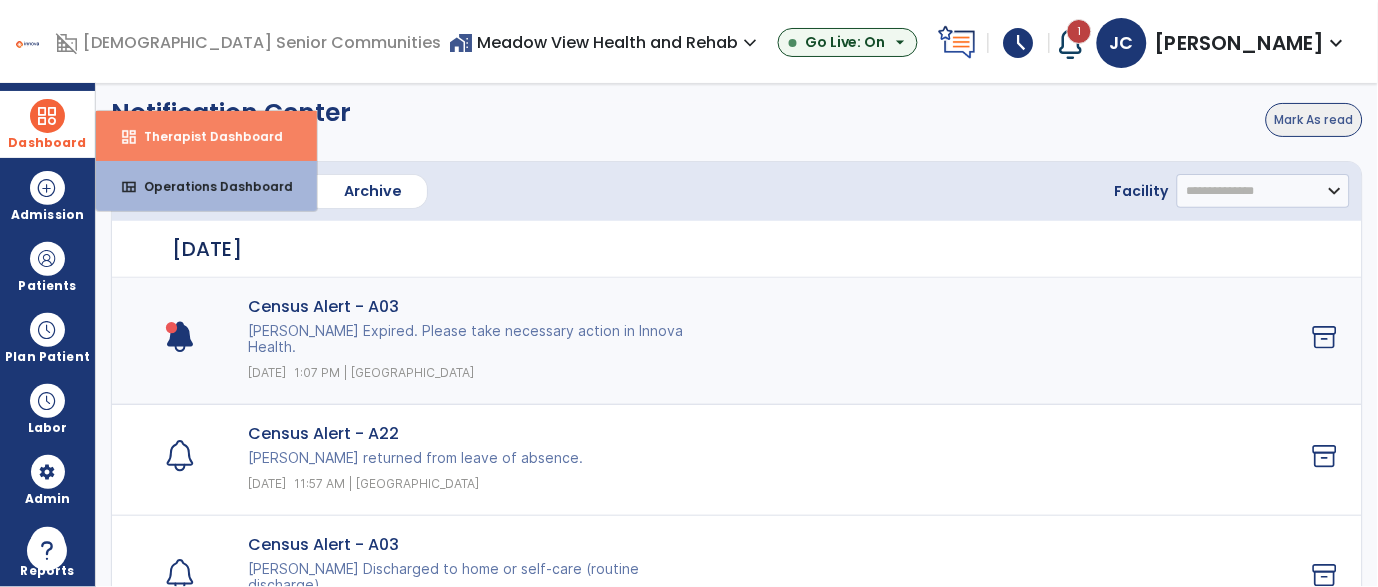 click on "dashboard  Therapist Dashboard" at bounding box center (206, 136) 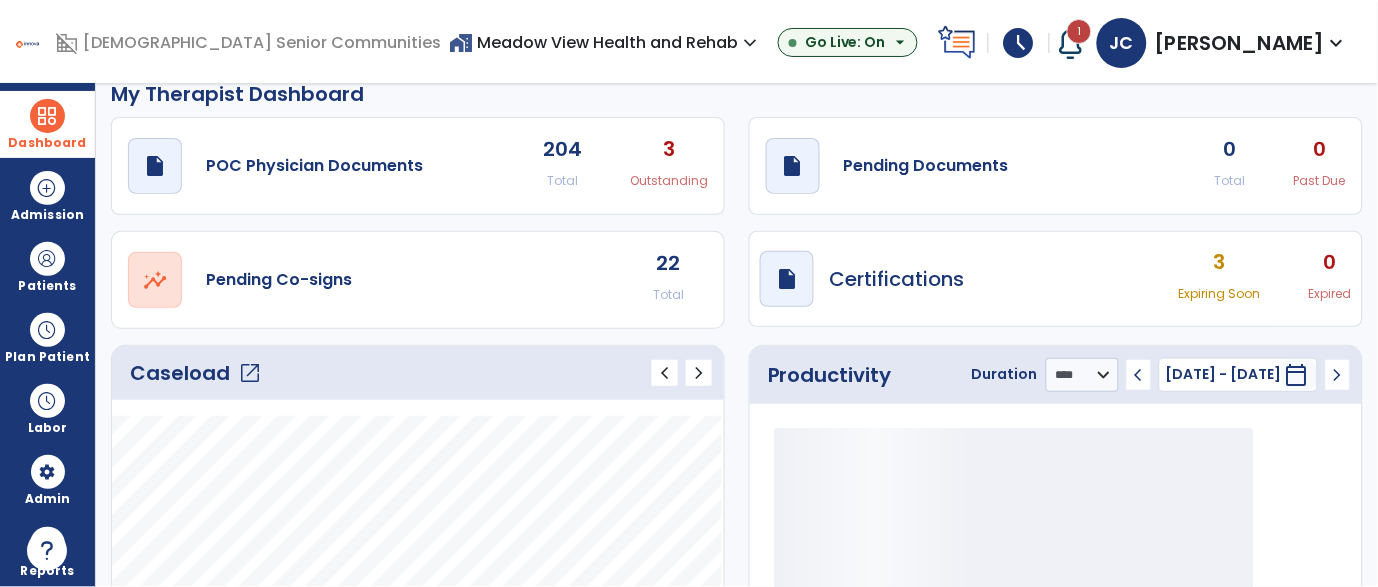 scroll, scrollTop: 34, scrollLeft: 0, axis: vertical 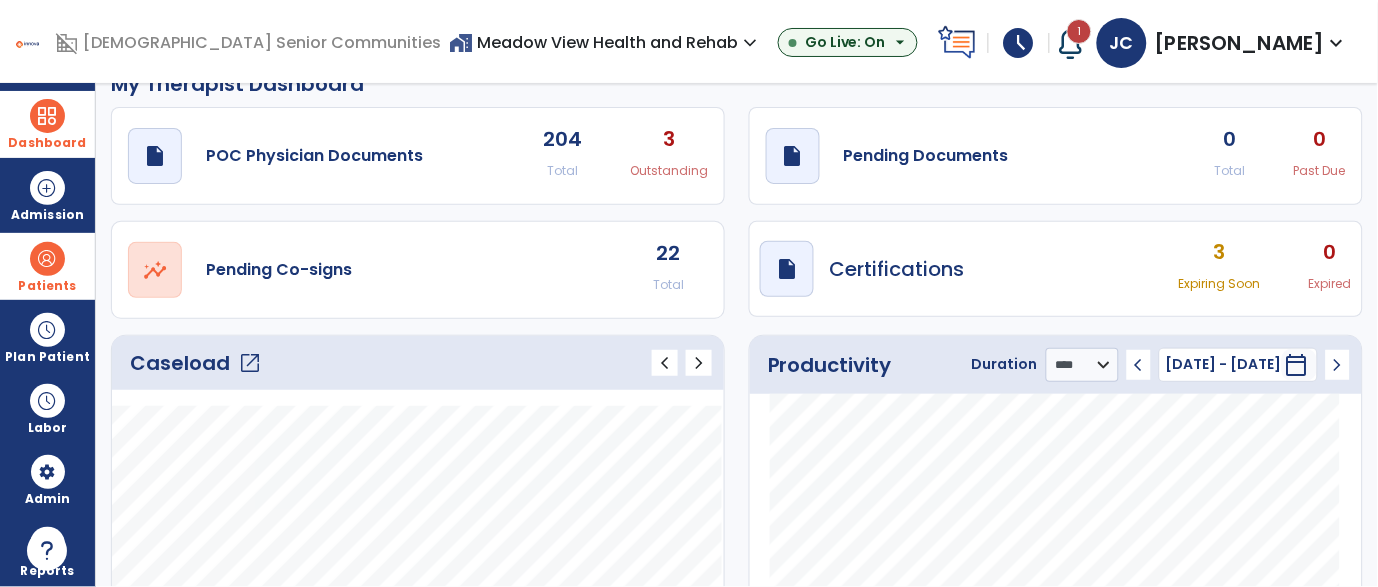 click on "Patients" at bounding box center (47, 266) 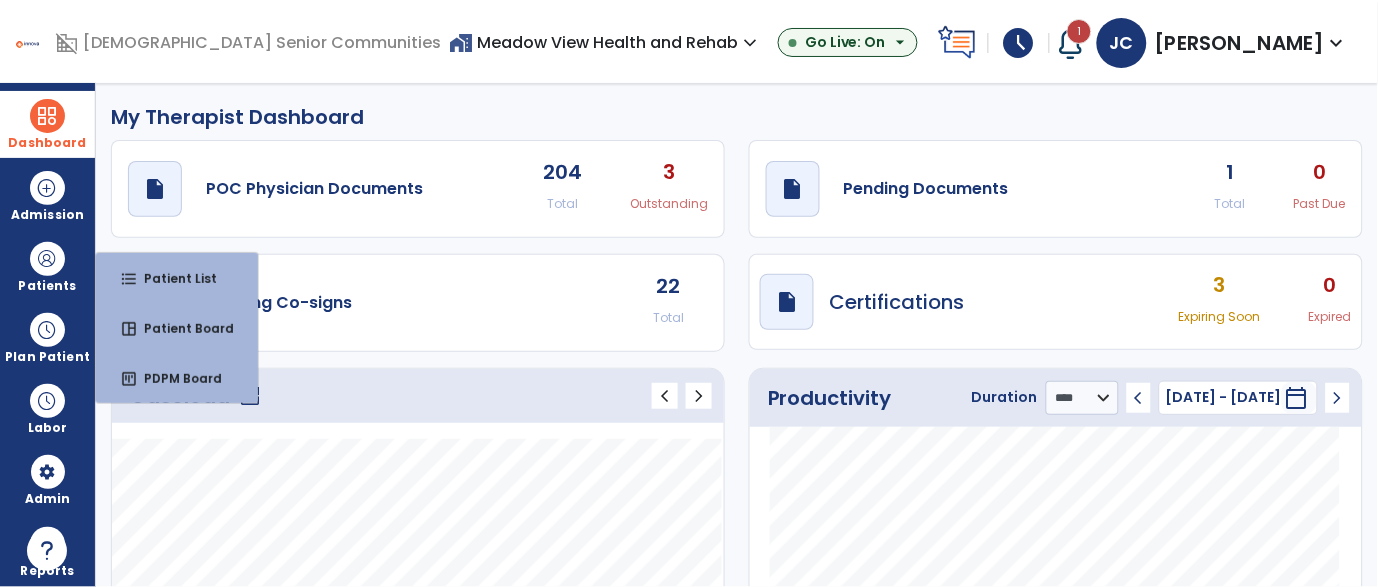 scroll, scrollTop: 0, scrollLeft: 0, axis: both 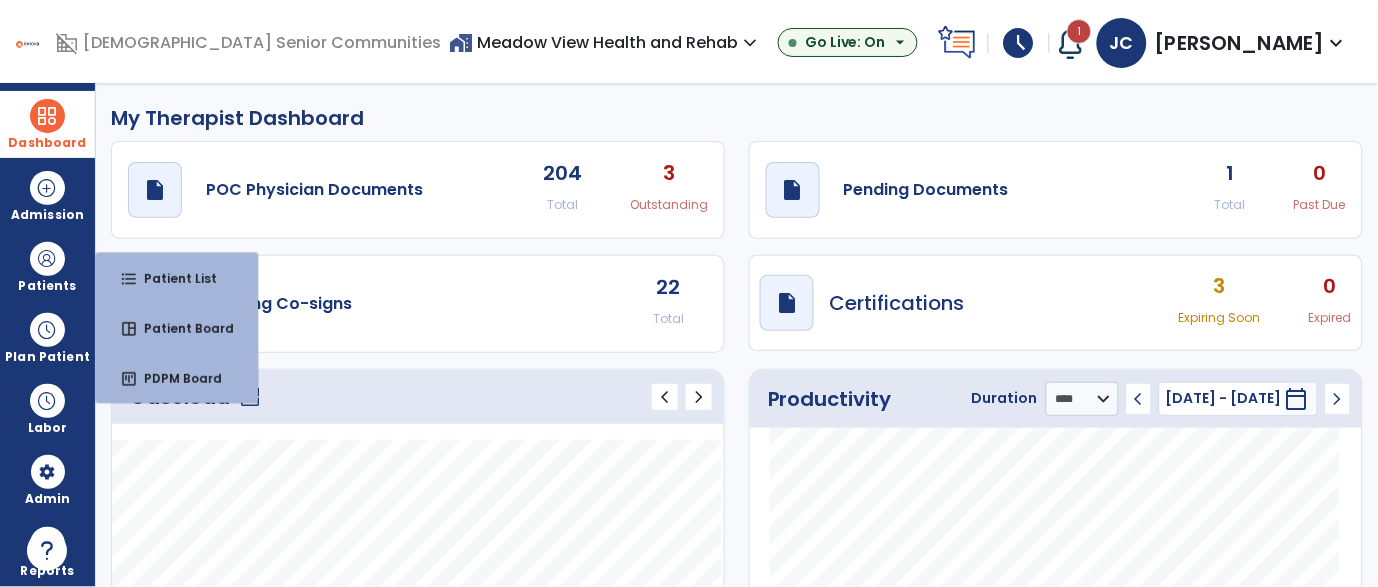 click at bounding box center [47, 116] 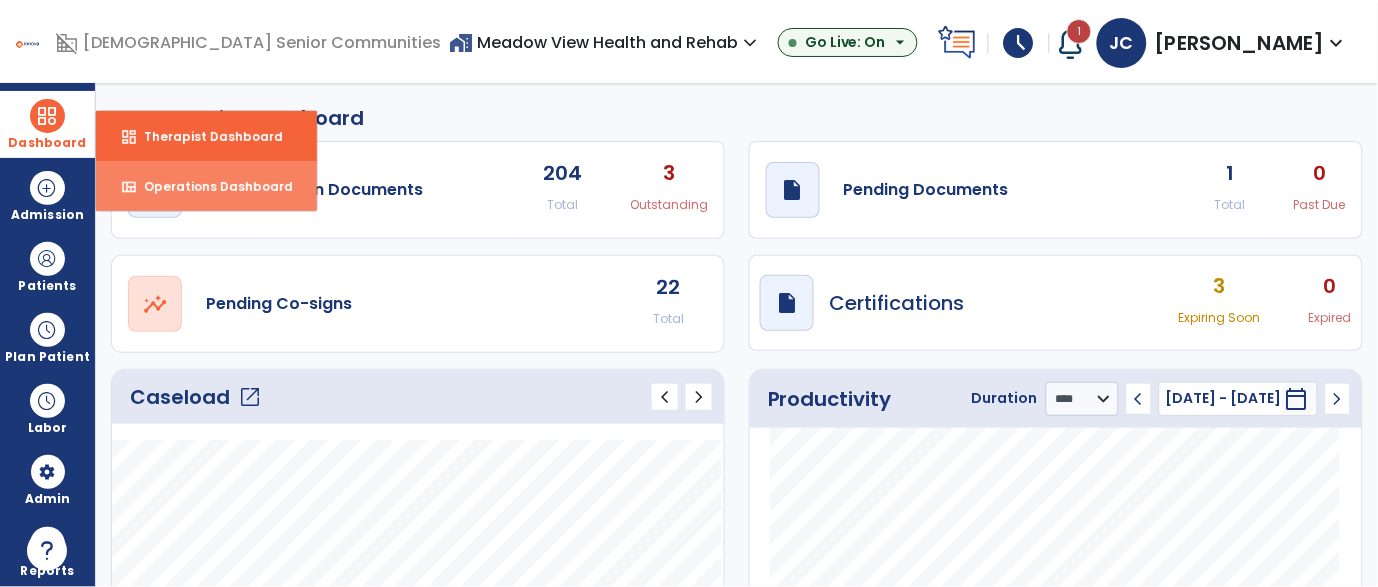 click on "Operations Dashboard" at bounding box center (210, 186) 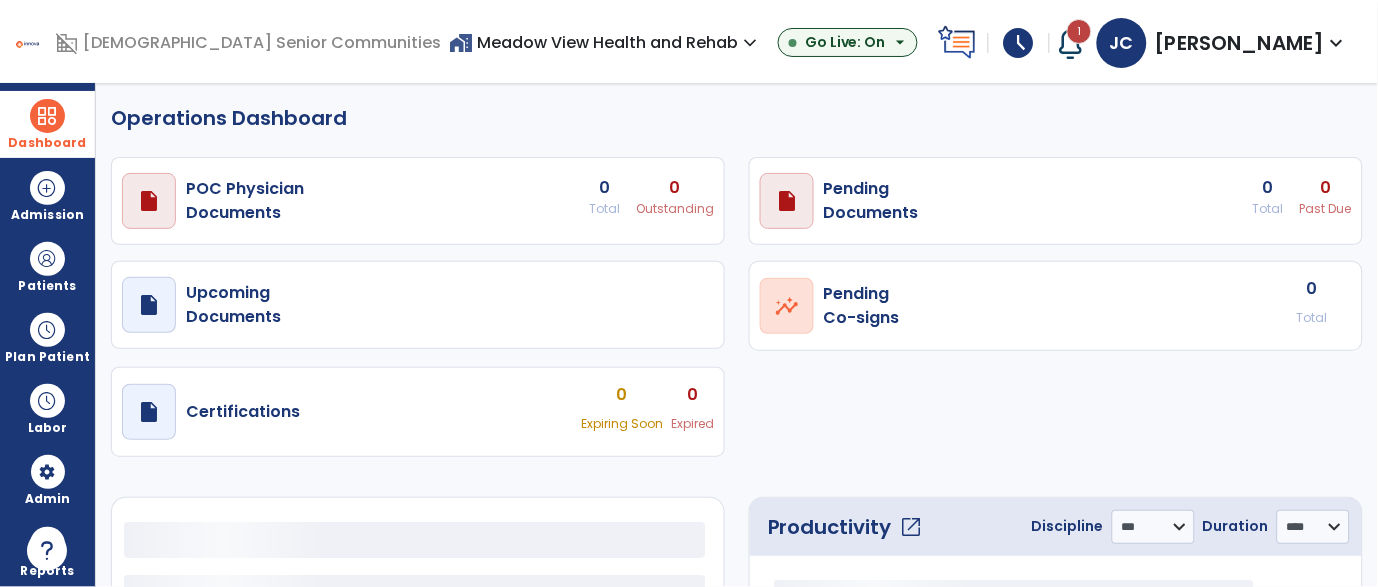 select on "***" 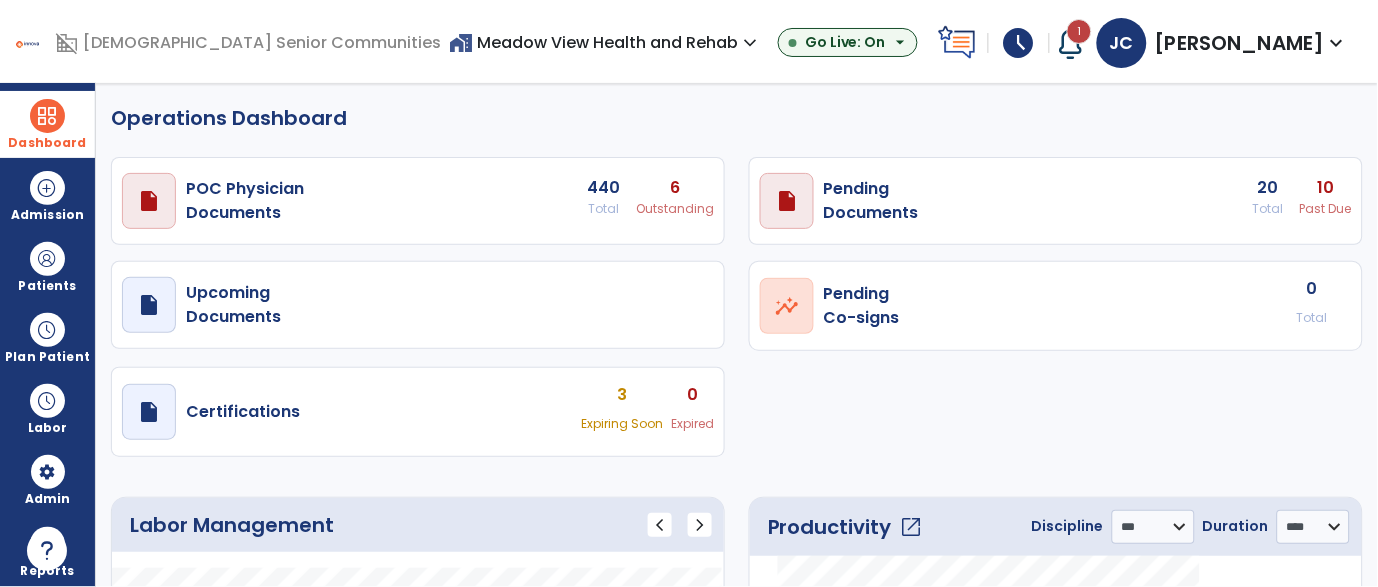 click on "draft   open_in_new  Pending   Documents 20 Total 10 Past Due" at bounding box center (418, 201) 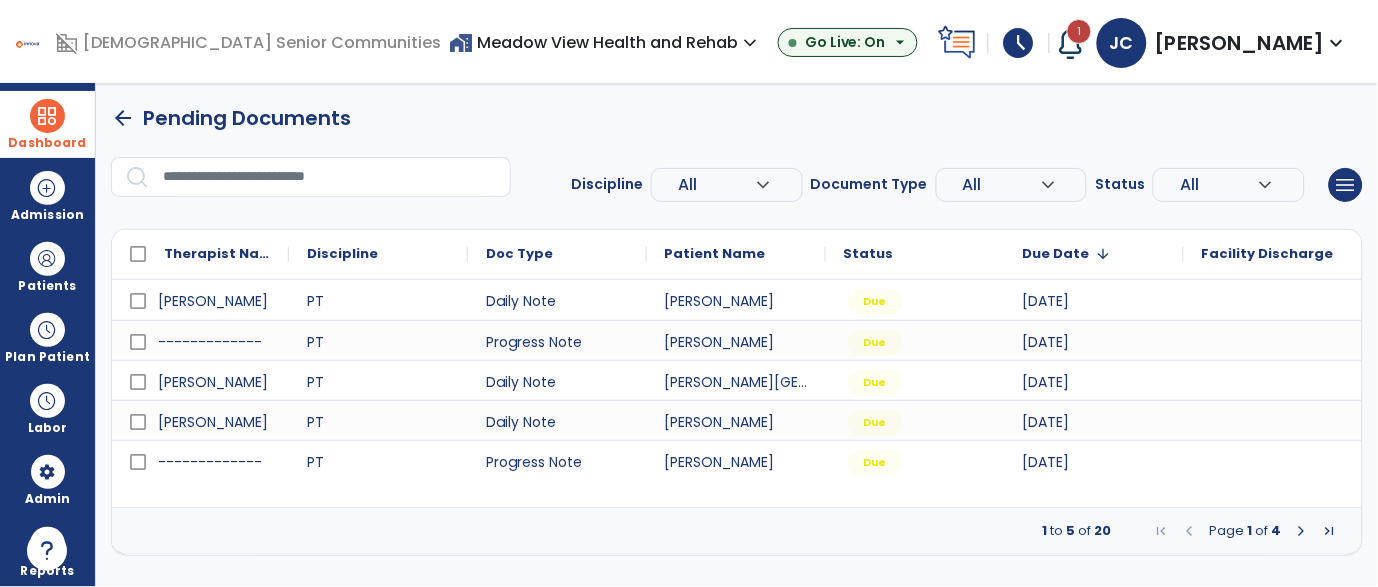 click at bounding box center [1302, 531] 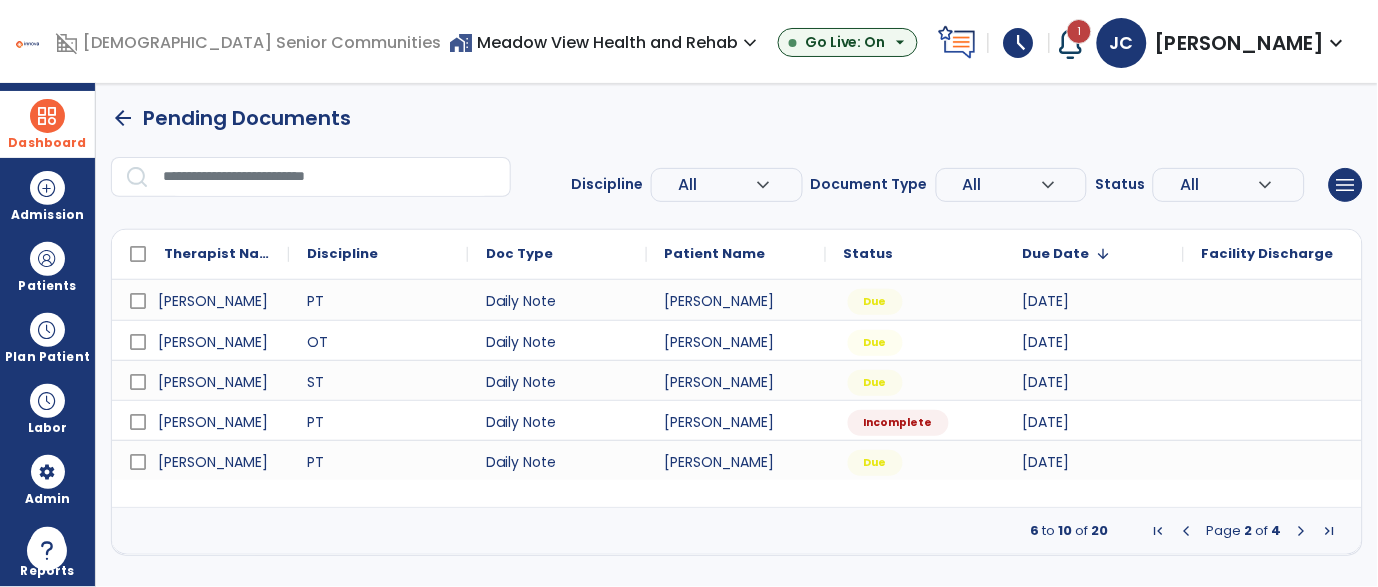 click at bounding box center [1302, 531] 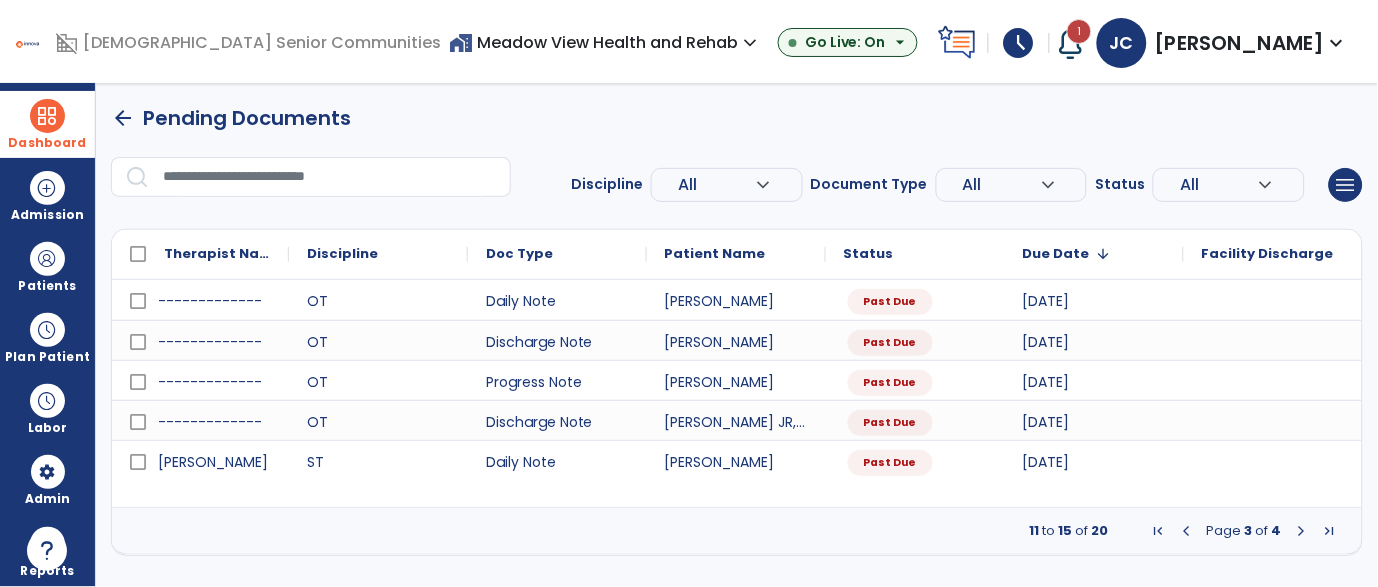 click at bounding box center [1302, 531] 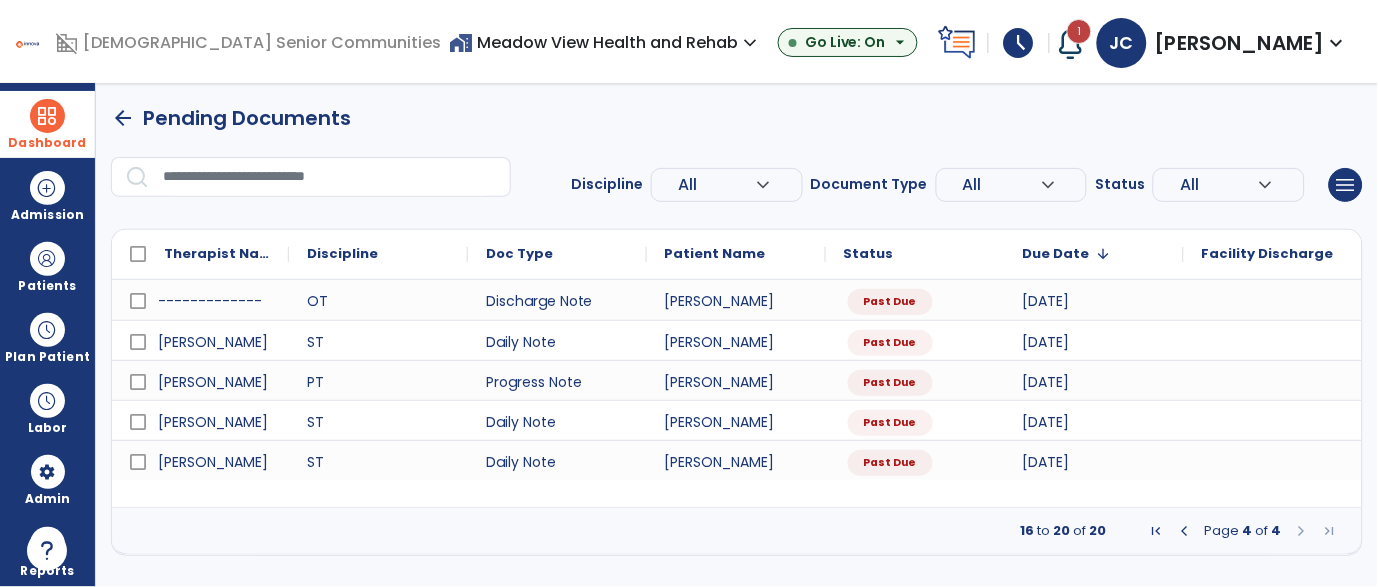 click at bounding box center (1302, 531) 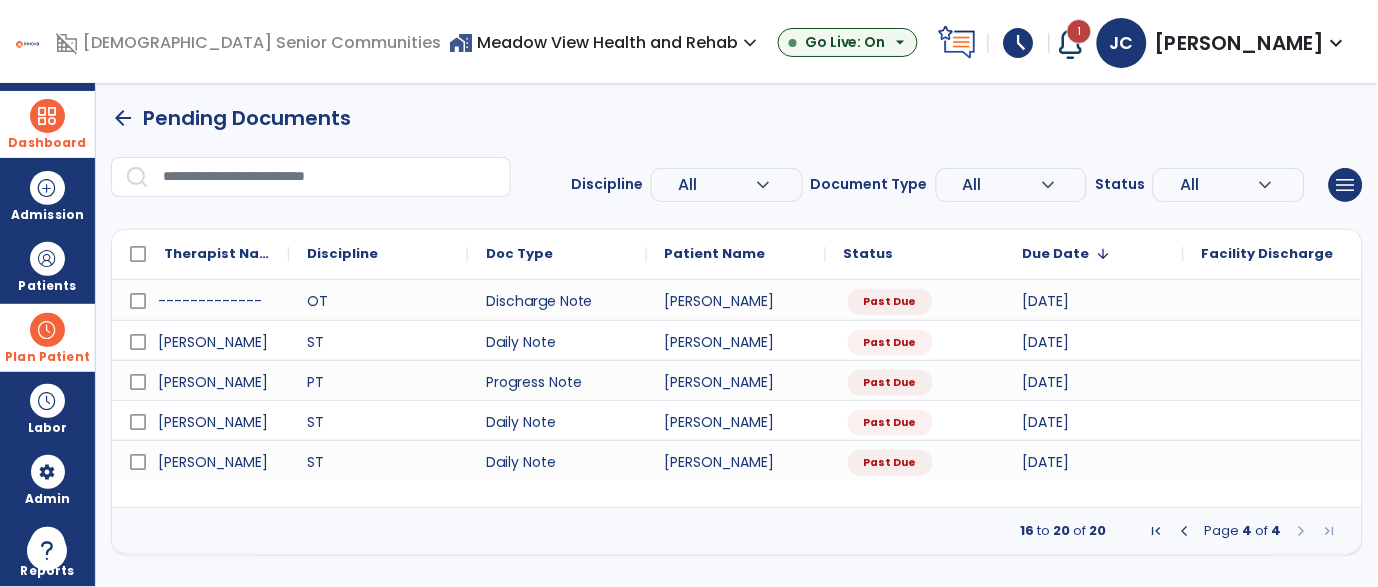 click on "Plan Patient" at bounding box center [47, 266] 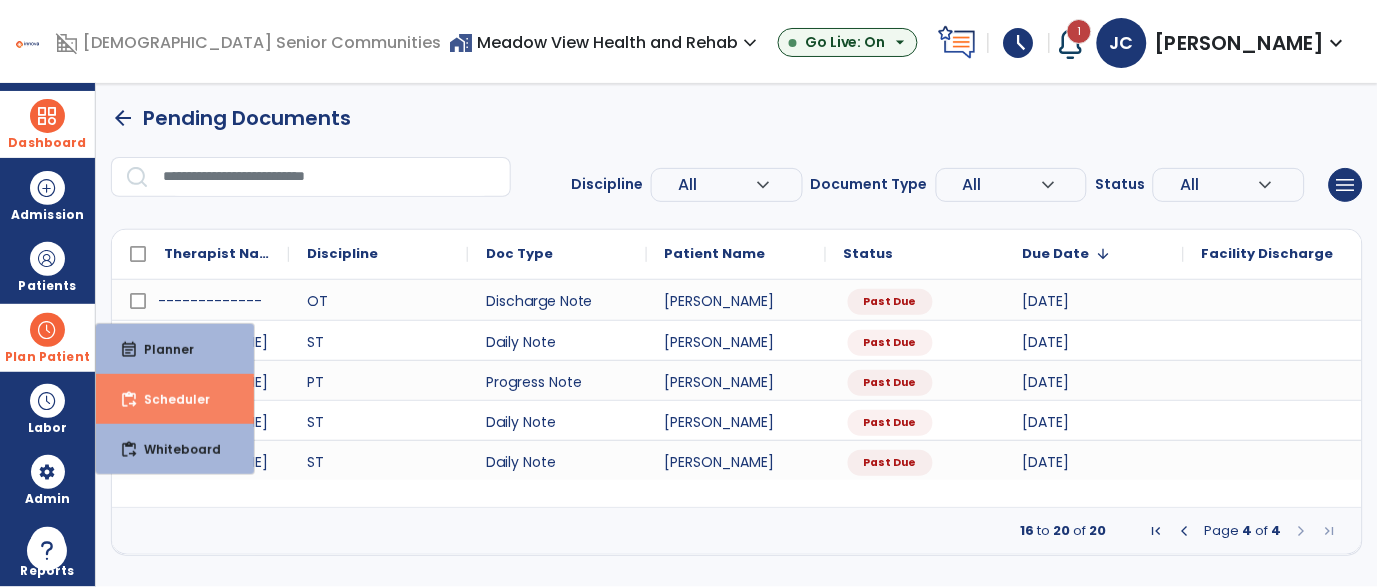 click on "content_paste_go  Scheduler" at bounding box center (175, 399) 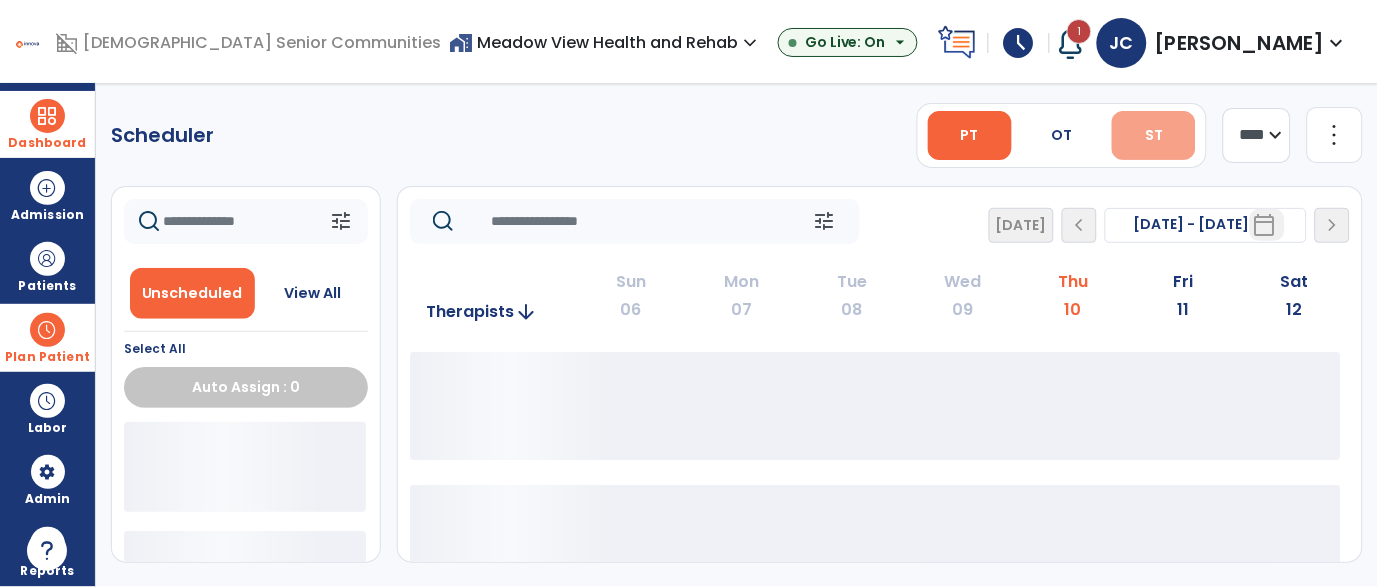 click on "ST" at bounding box center [1154, 135] 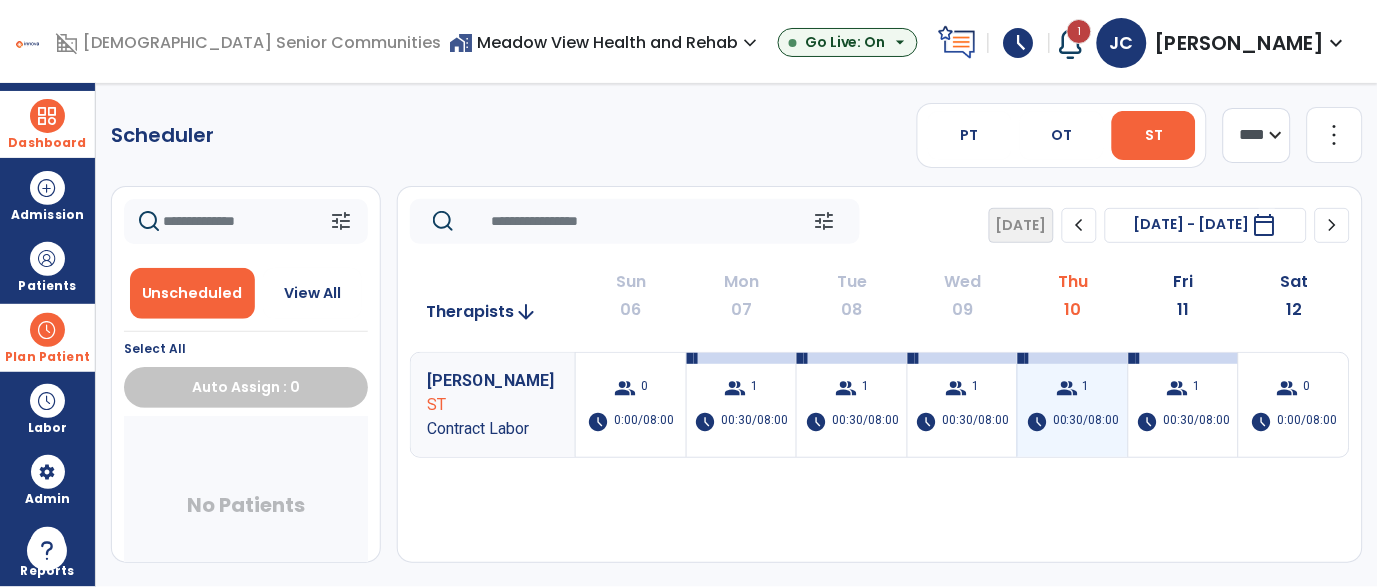 click on "1" at bounding box center [1086, 388] 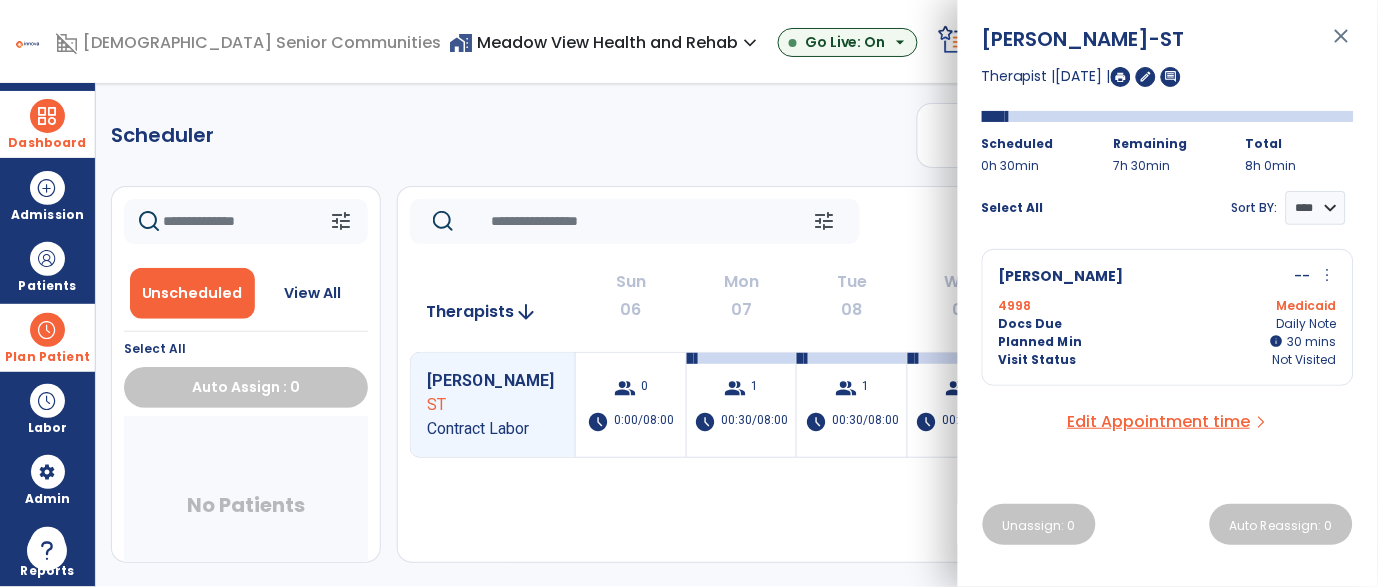 click on "close" at bounding box center [1342, 45] 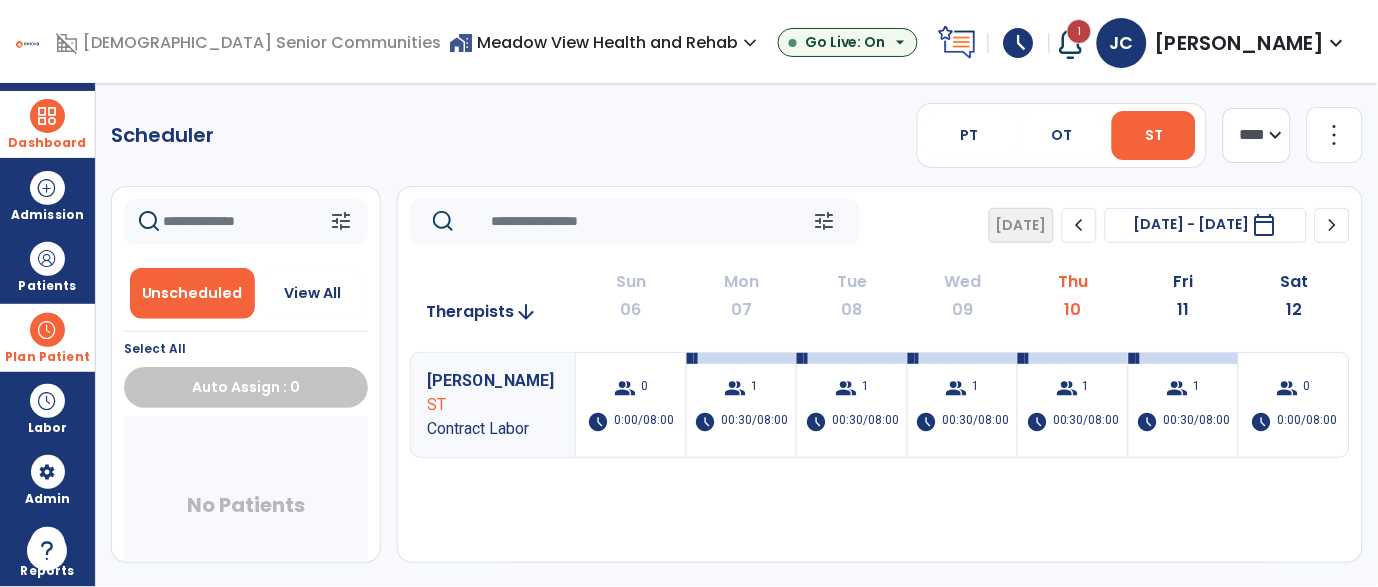 click on "Dashboard" at bounding box center (47, 143) 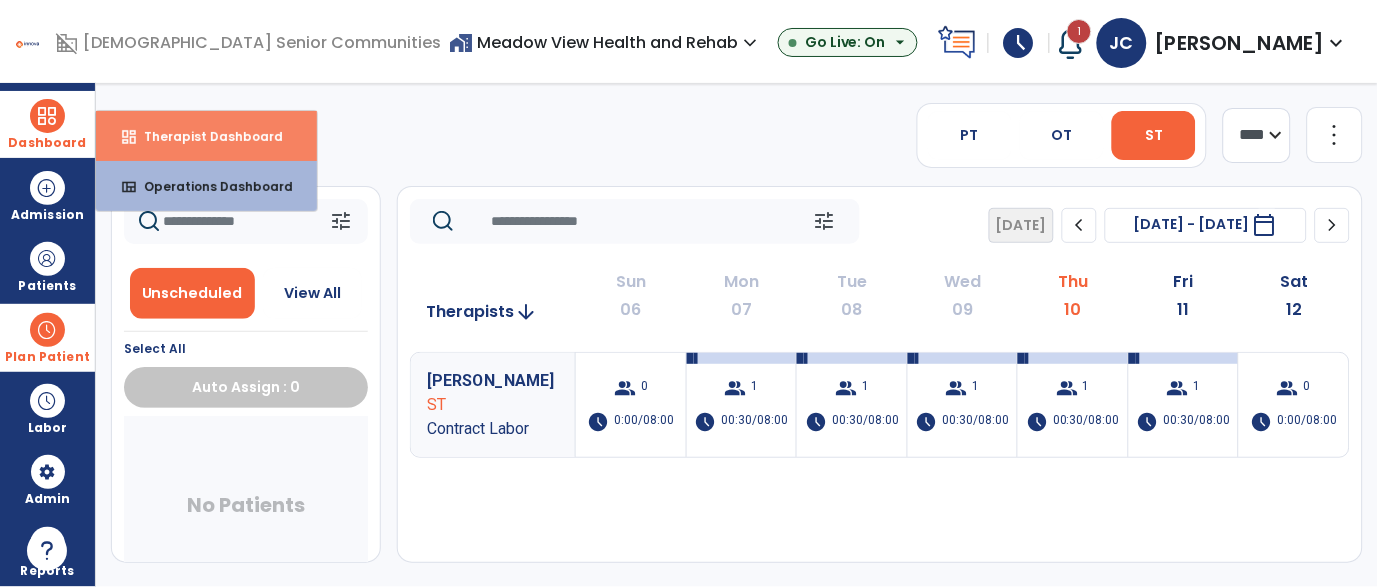 click on "Therapist Dashboard" at bounding box center (205, 136) 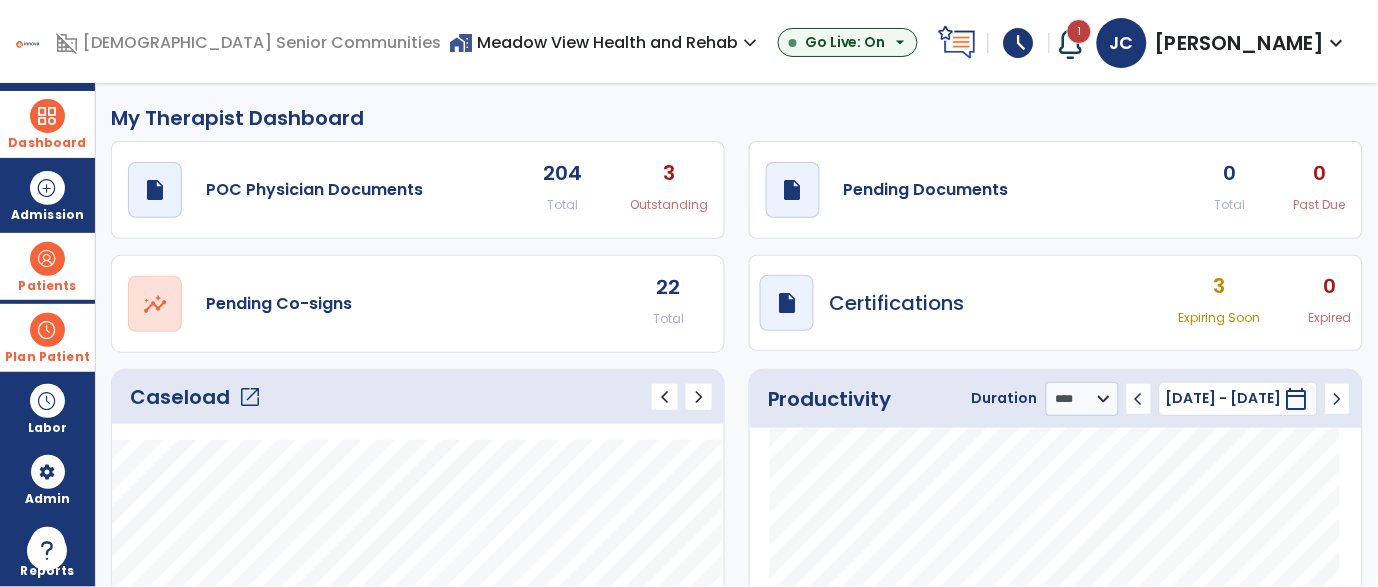 click on "Patients" at bounding box center (47, 286) 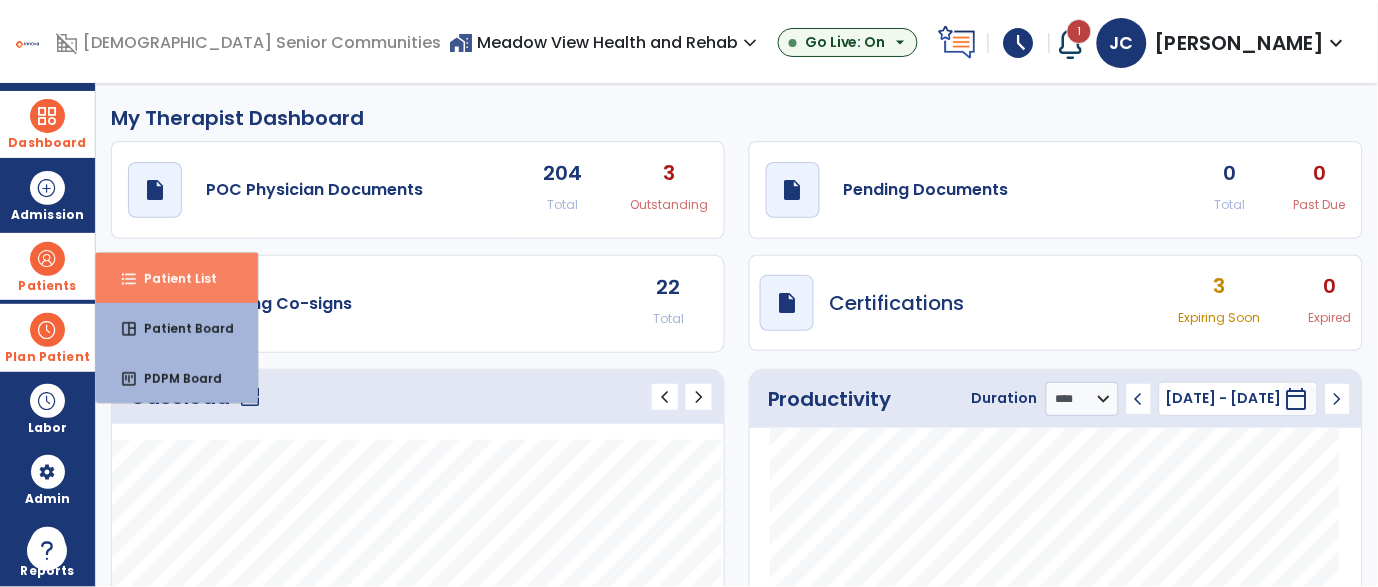 click on "format_list_bulleted" at bounding box center [129, 279] 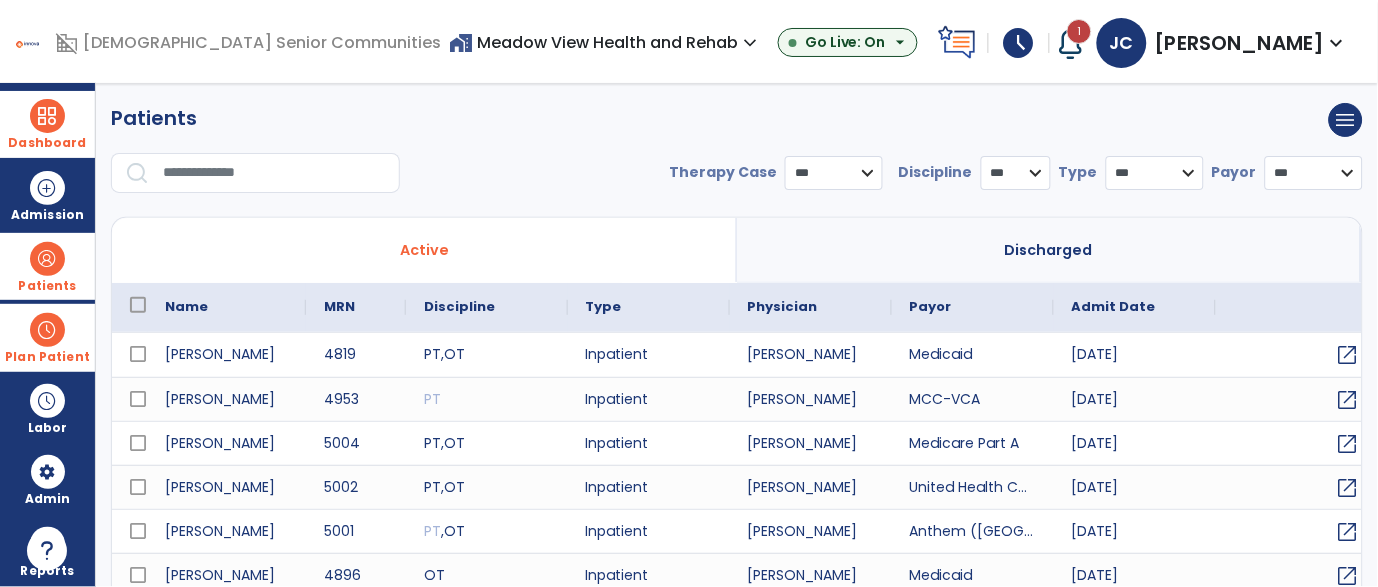 select on "***" 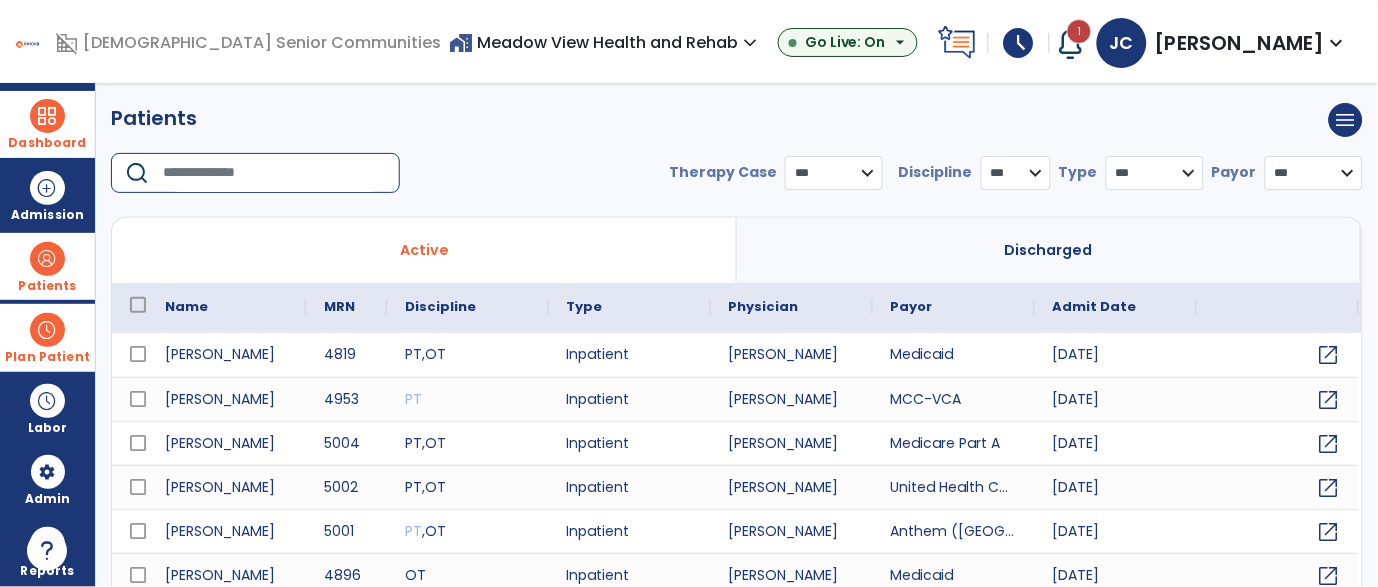 click at bounding box center [274, 173] 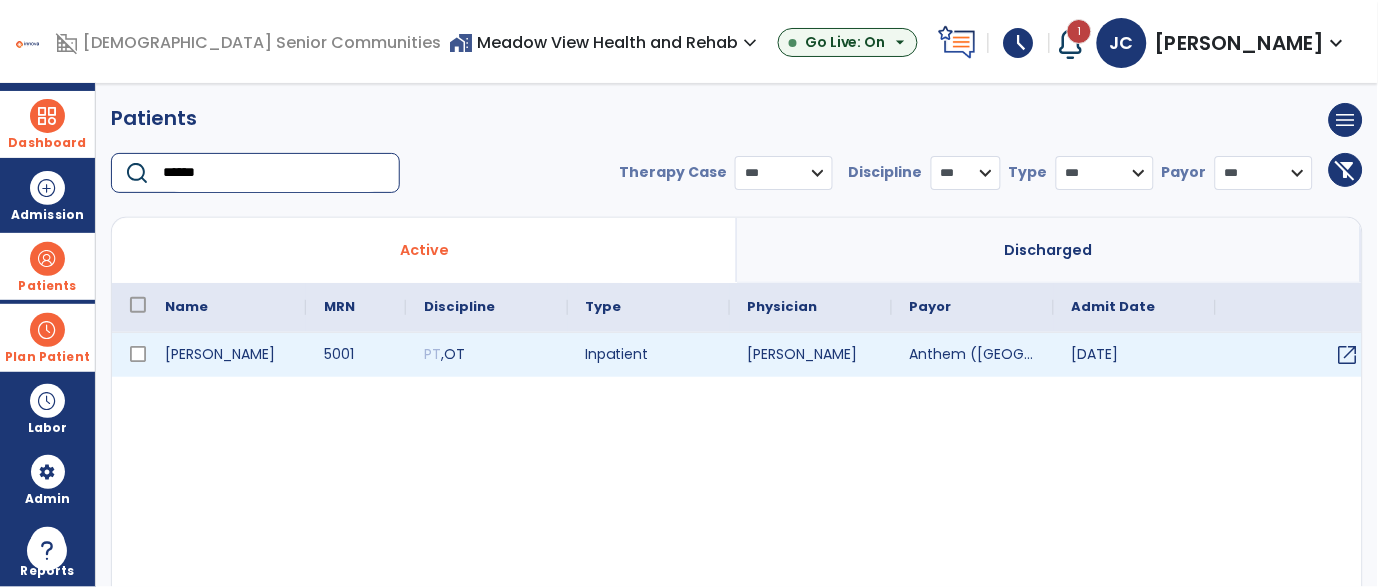 type on "******" 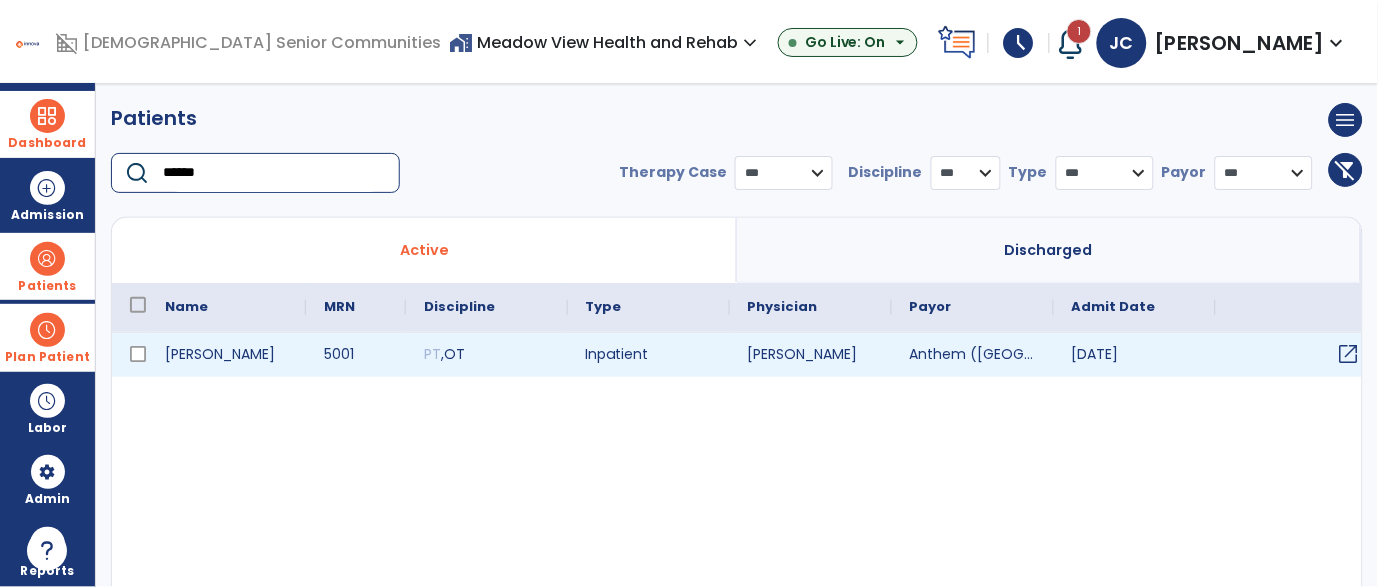 click on "open_in_new" at bounding box center [1349, 354] 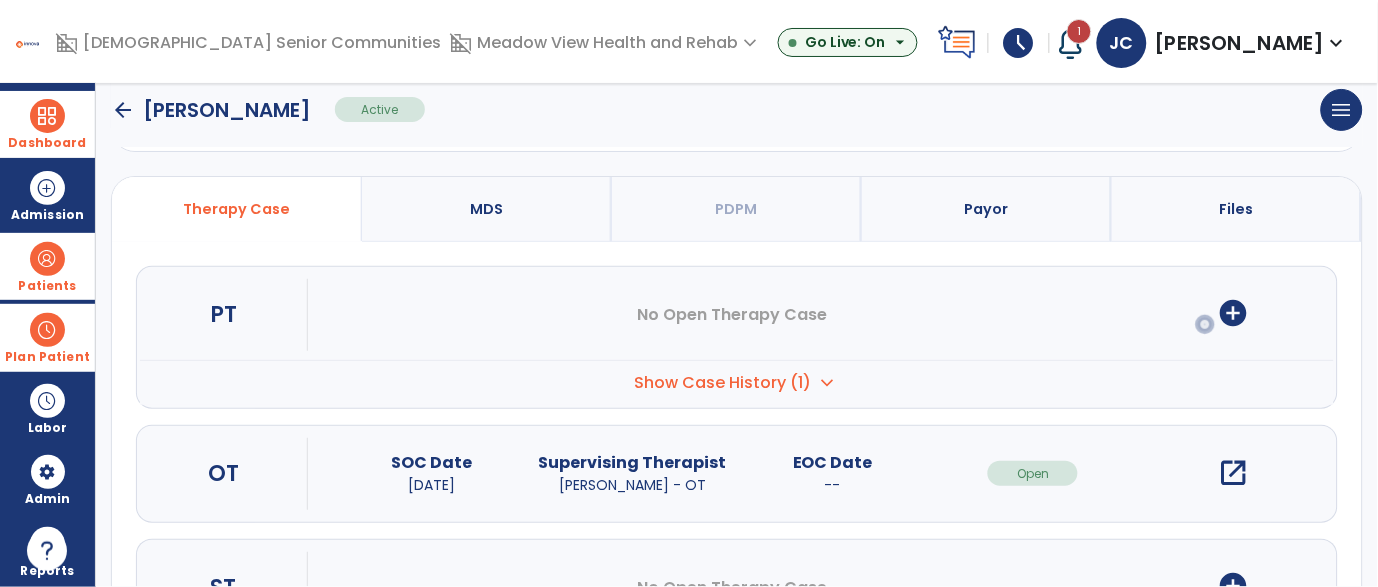 scroll, scrollTop: 126, scrollLeft: 0, axis: vertical 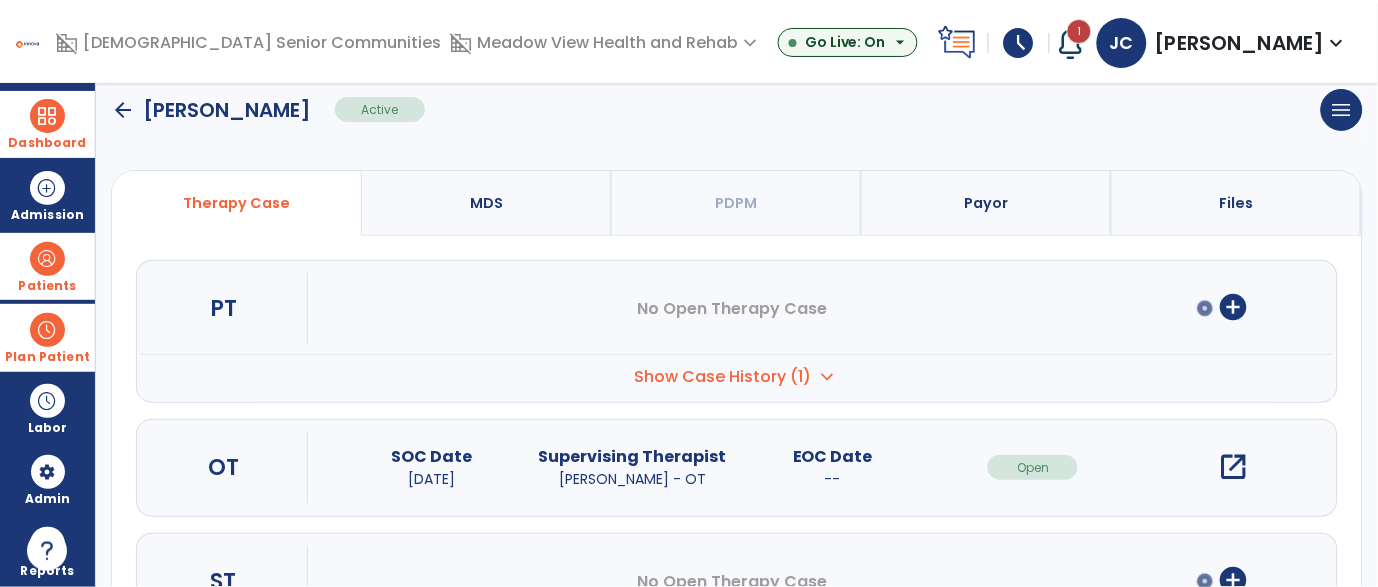 click on "open_in_new" at bounding box center (1234, 467) 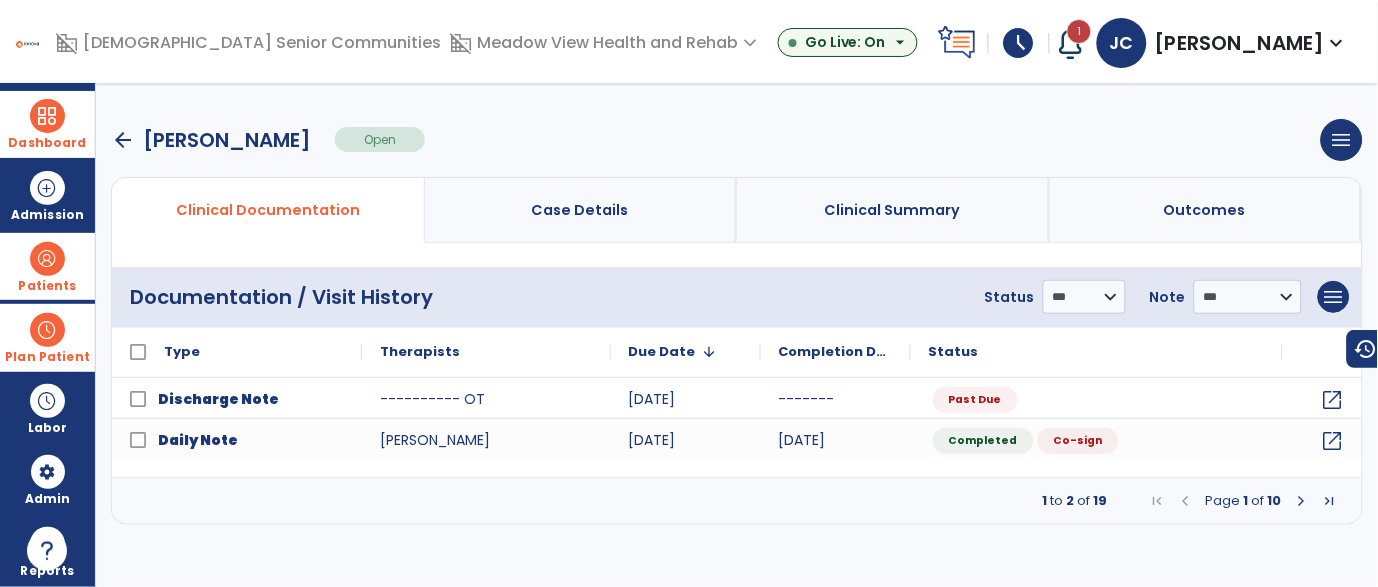 scroll, scrollTop: 0, scrollLeft: 0, axis: both 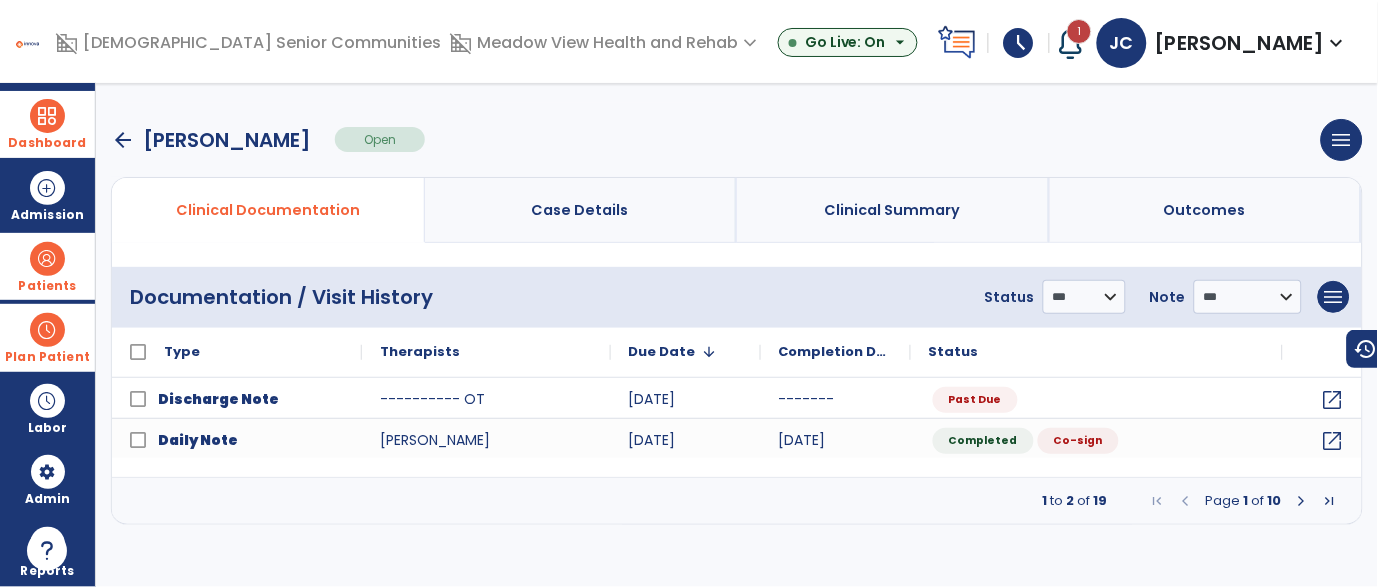drag, startPoint x: 30, startPoint y: 122, endPoint x: 99, endPoint y: 124, distance: 69.02898 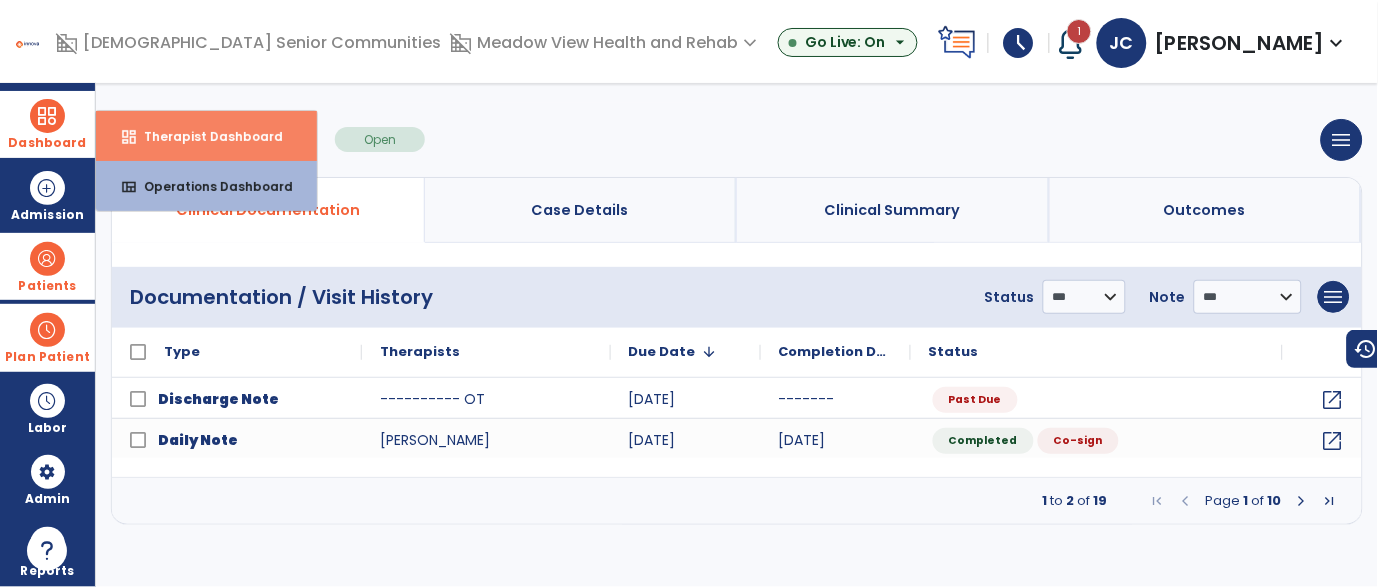 click on "dashboard" at bounding box center [129, 137] 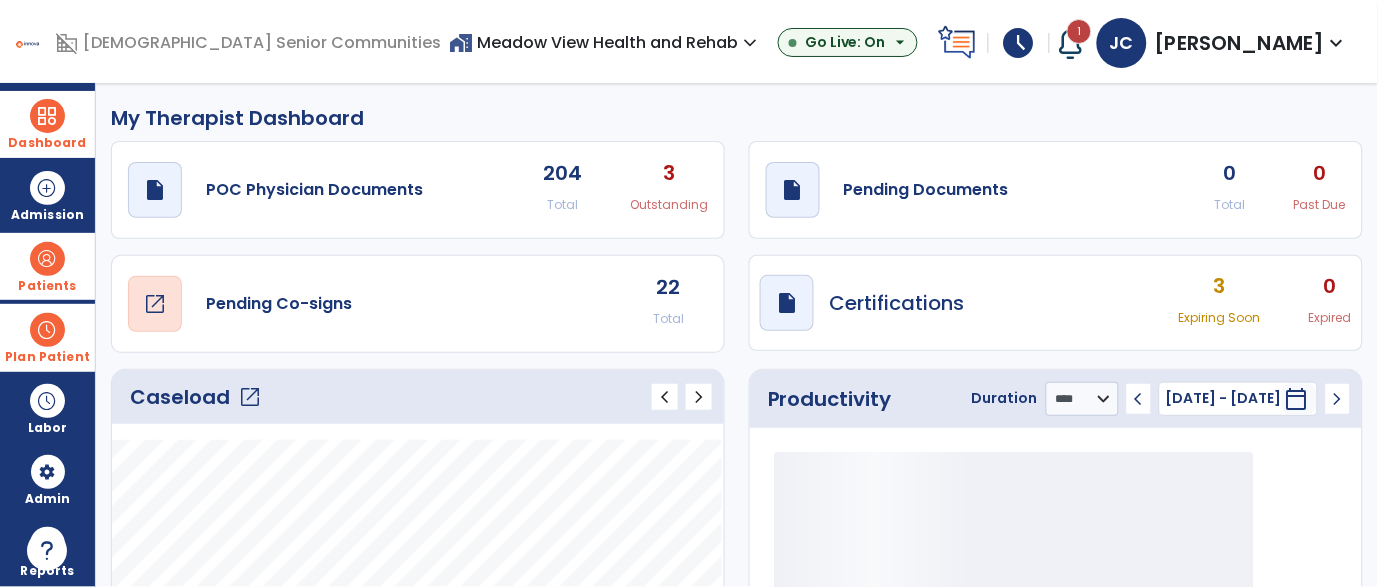 click on "open_in_new  Pending Co-signs" 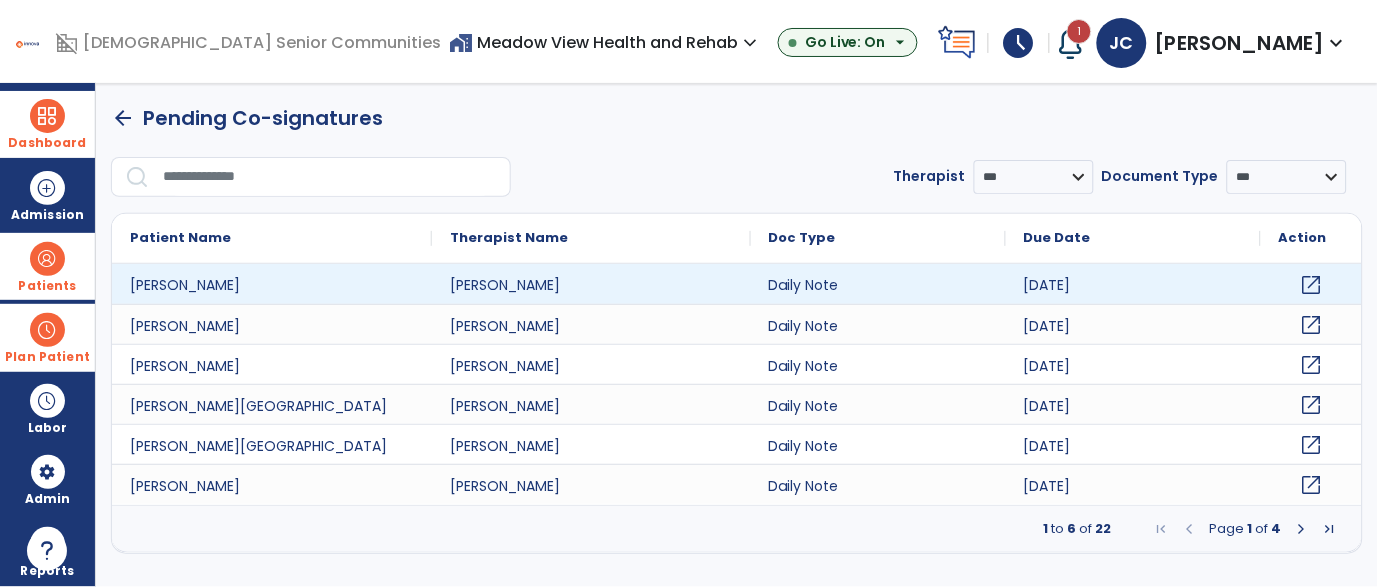 click on "open_in_new" 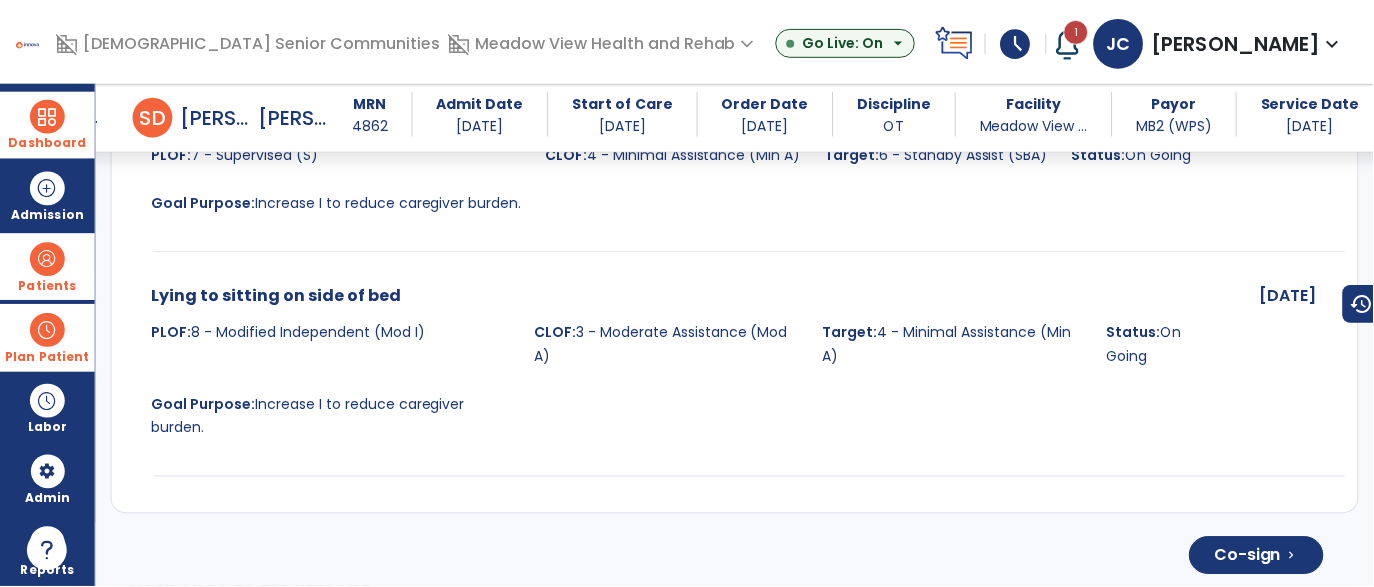 scroll, scrollTop: 3777, scrollLeft: 0, axis: vertical 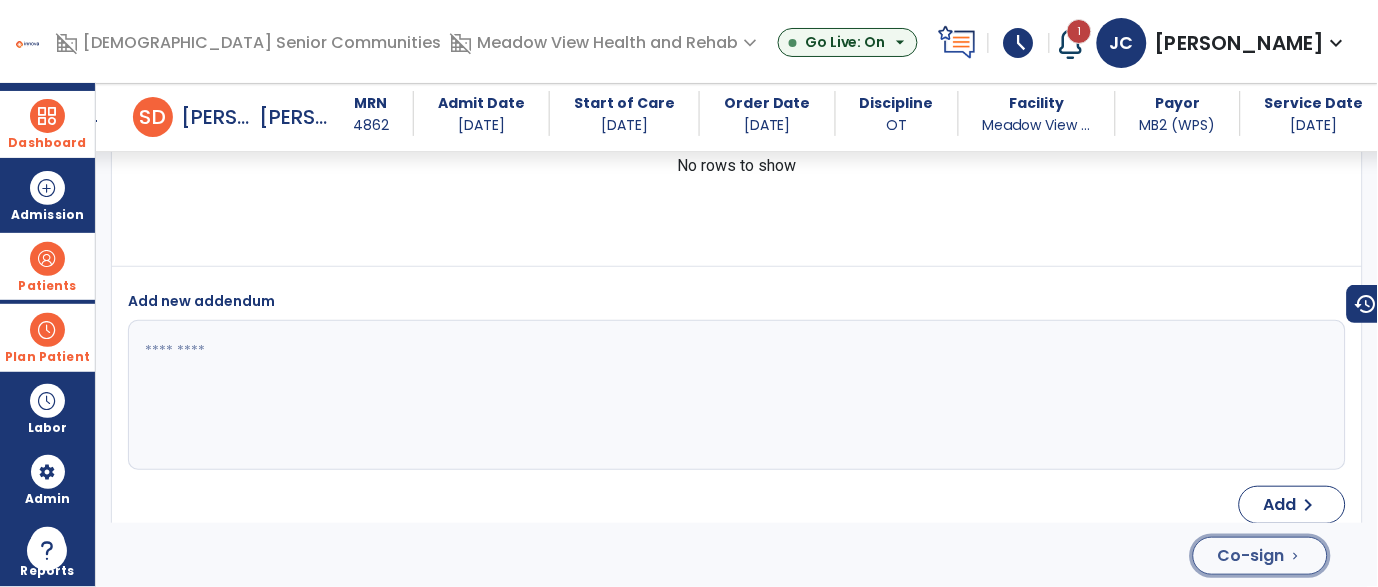 click on "Co-sign" 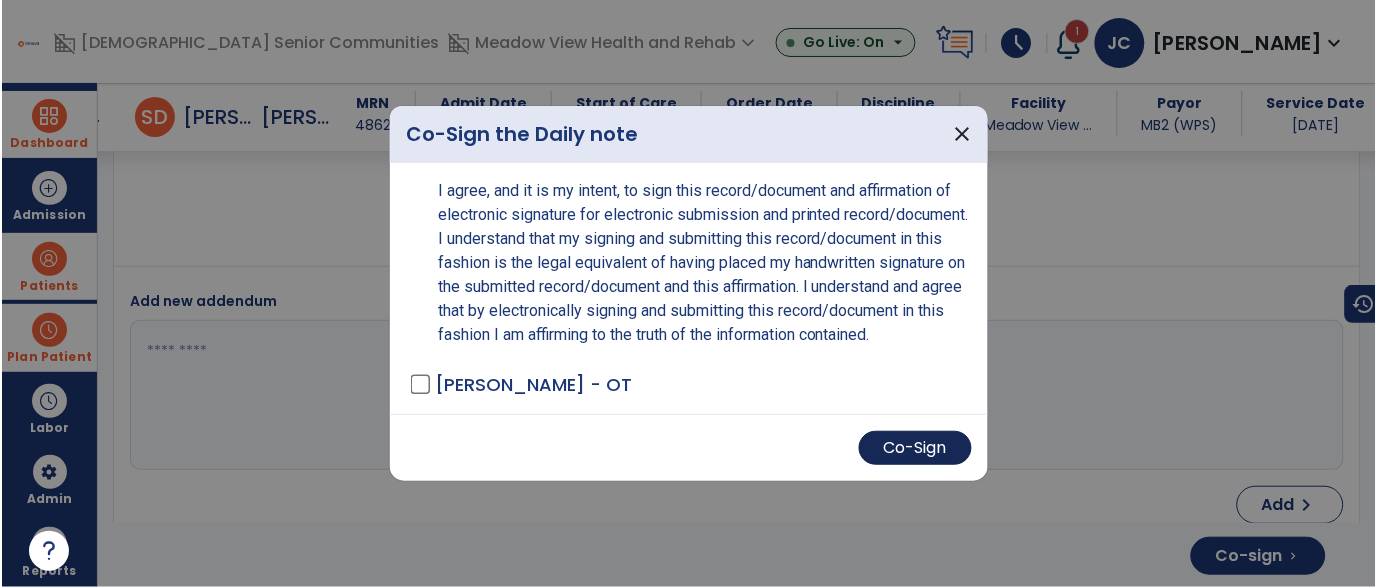 scroll, scrollTop: 3777, scrollLeft: 0, axis: vertical 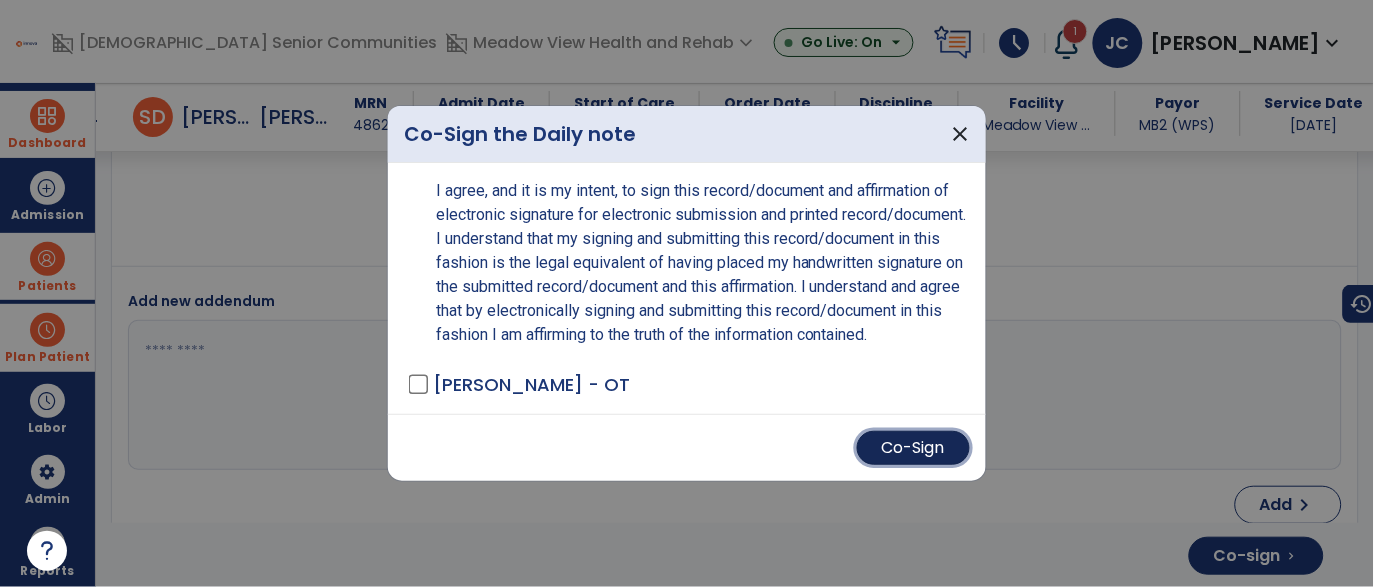 click on "Co-Sign" at bounding box center [913, 448] 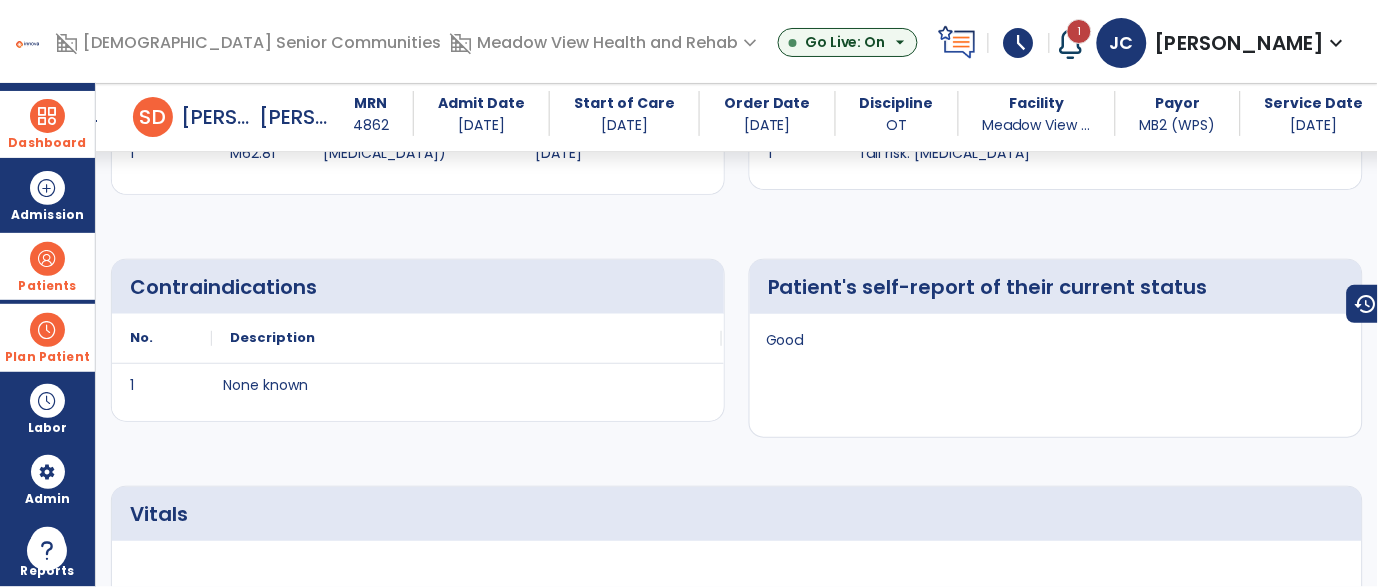 scroll, scrollTop: 0, scrollLeft: 0, axis: both 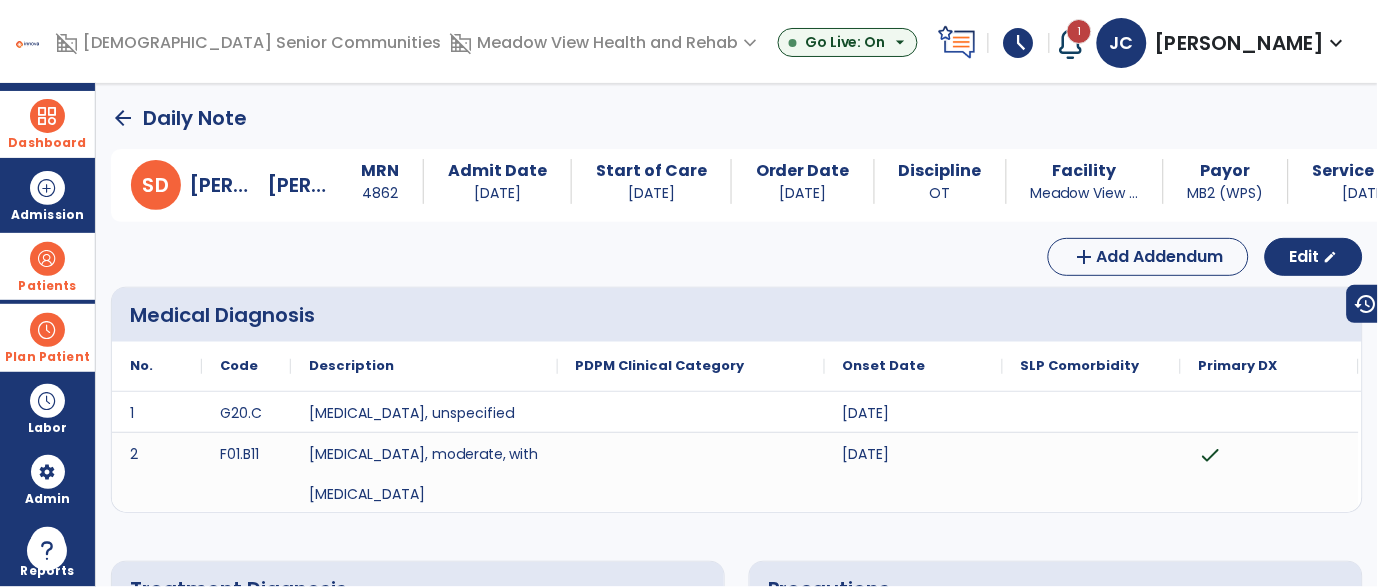 click on "arrow_back" 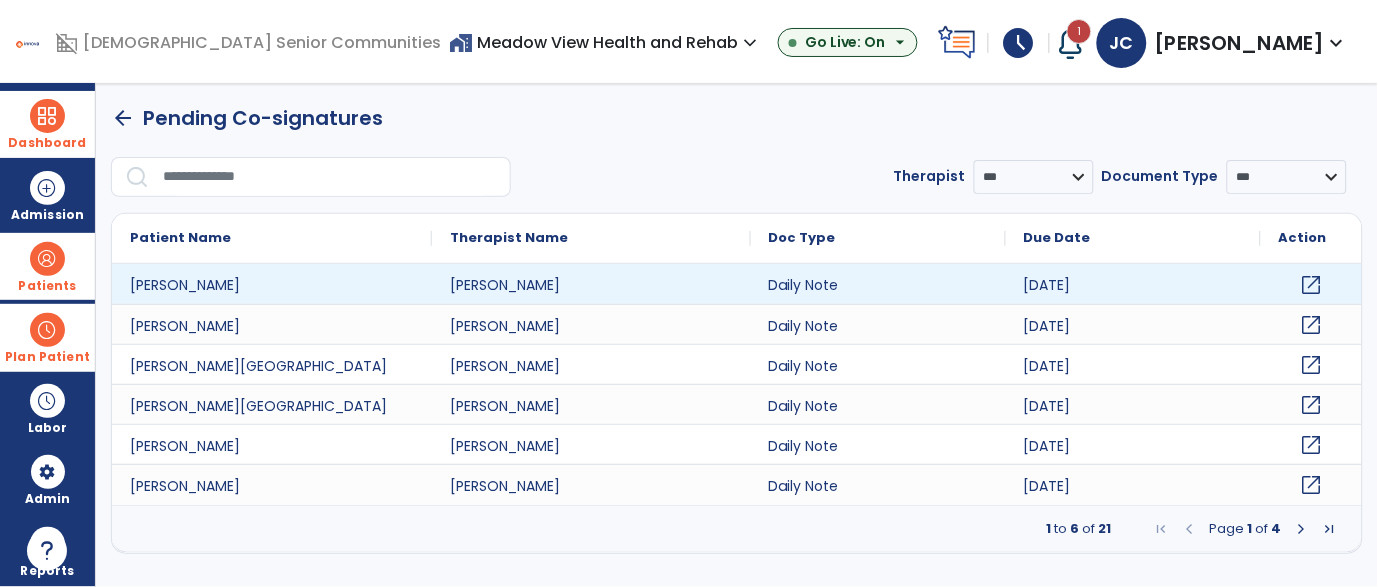 click on "open_in_new" 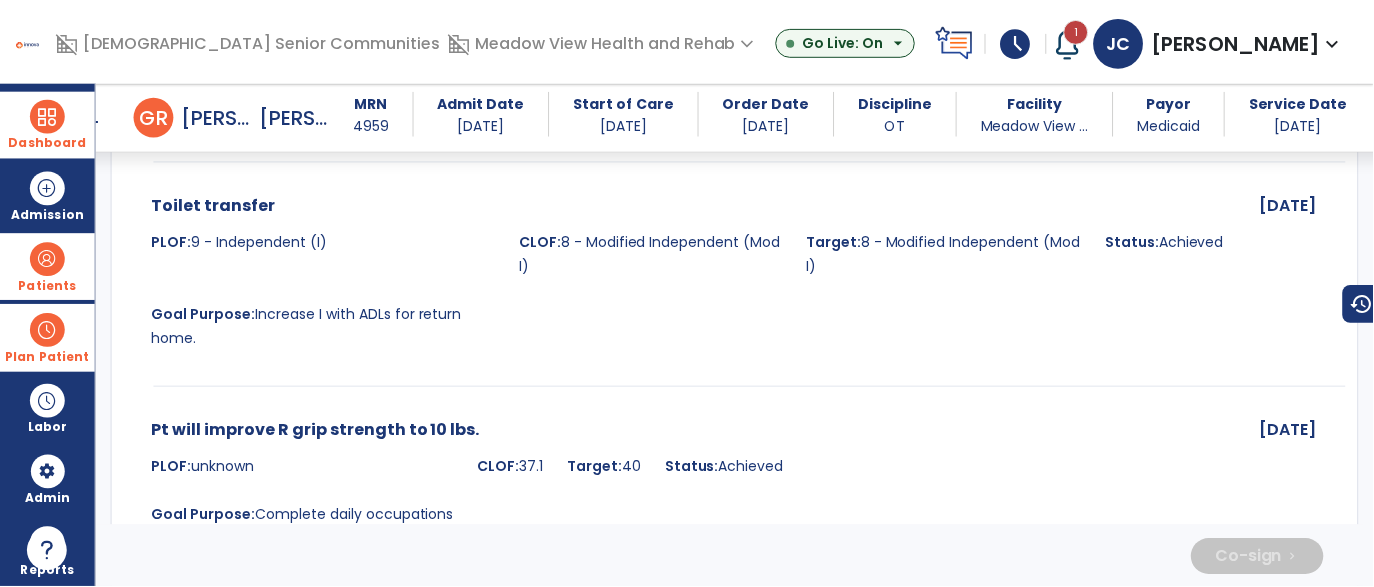 scroll, scrollTop: 3954, scrollLeft: 0, axis: vertical 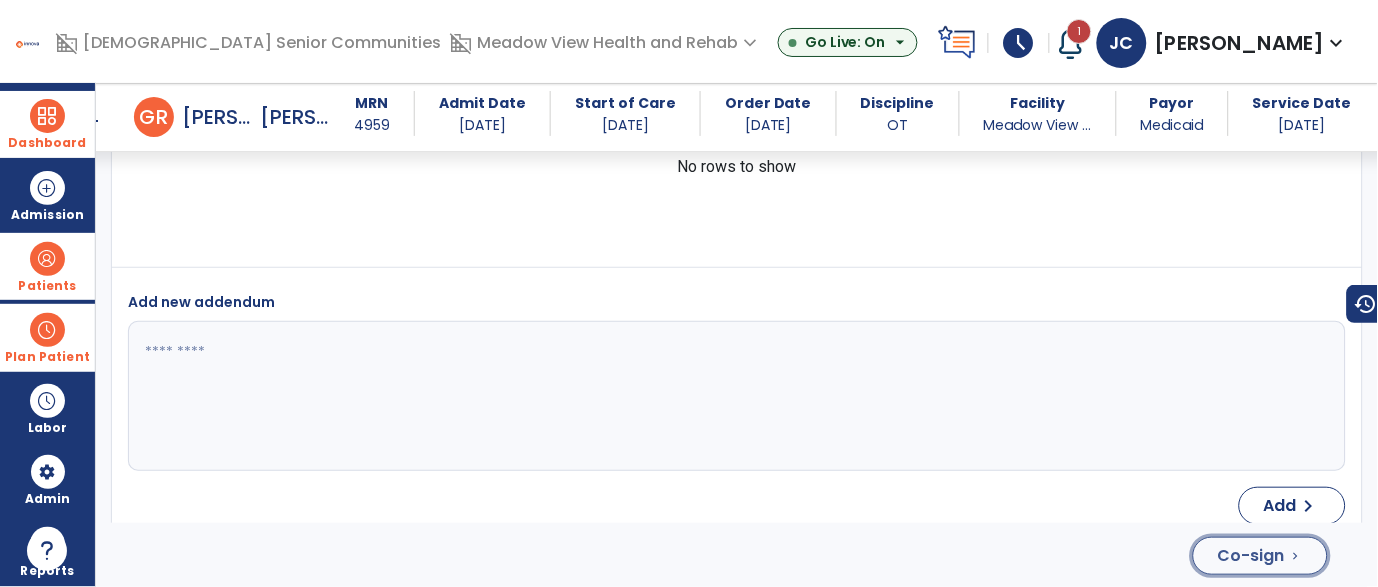 click on "Co-sign" 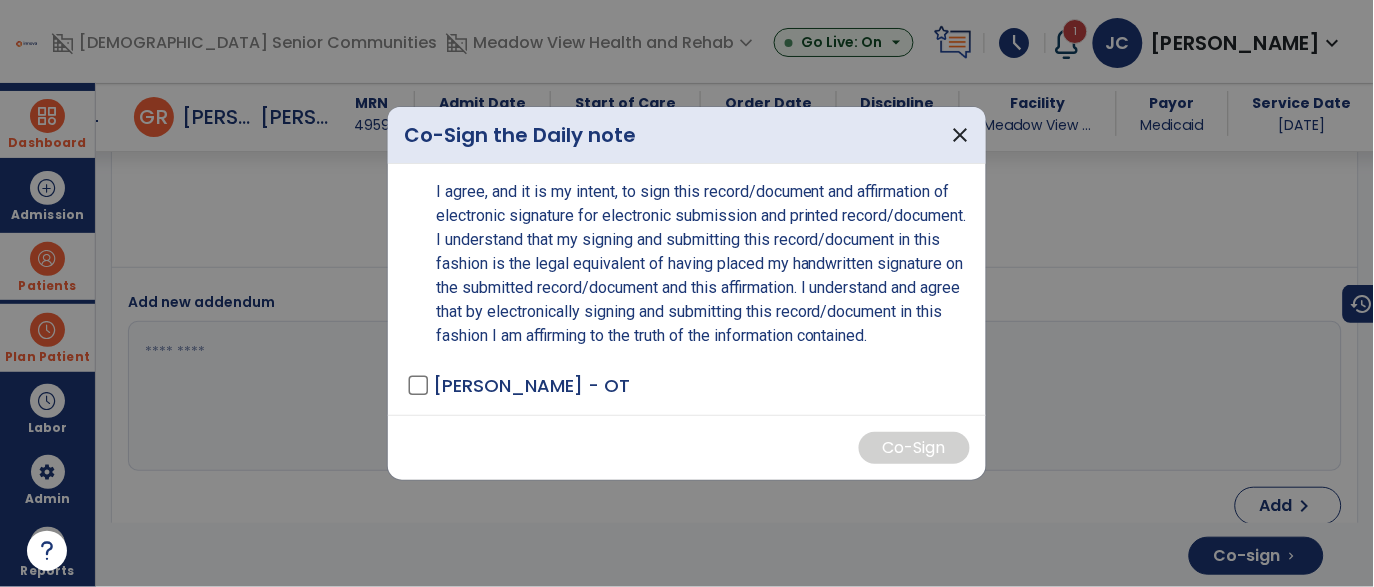 click on "[PERSON_NAME]  - OT" at bounding box center [531, 385] 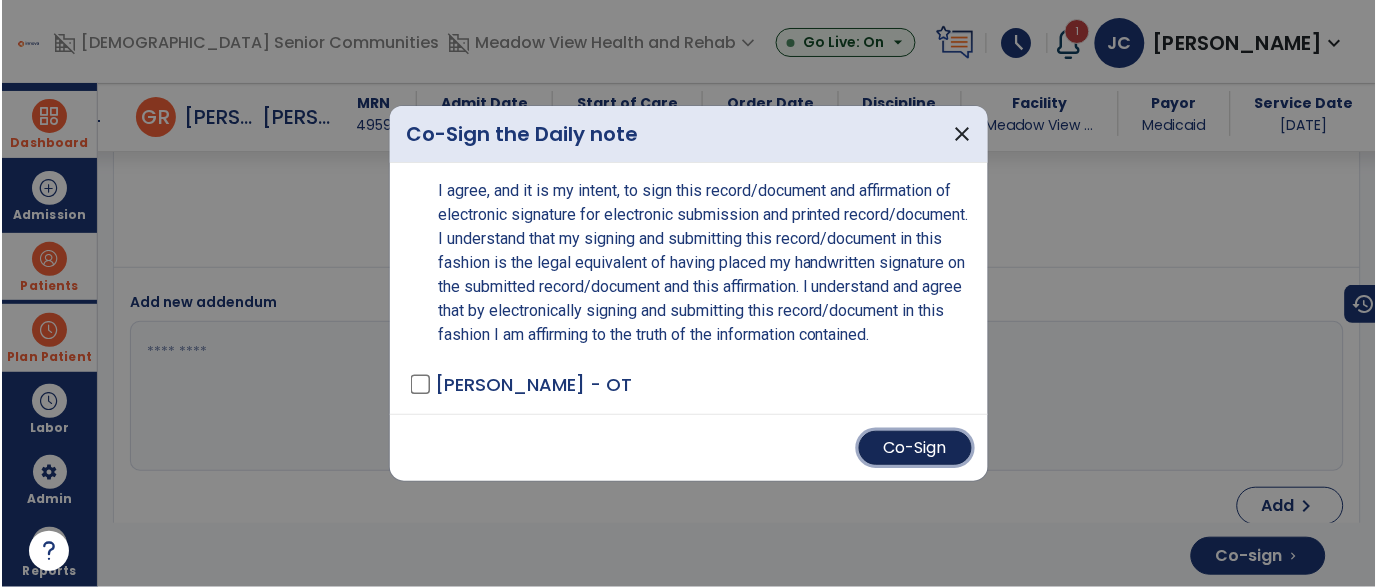 scroll, scrollTop: 3954, scrollLeft: 0, axis: vertical 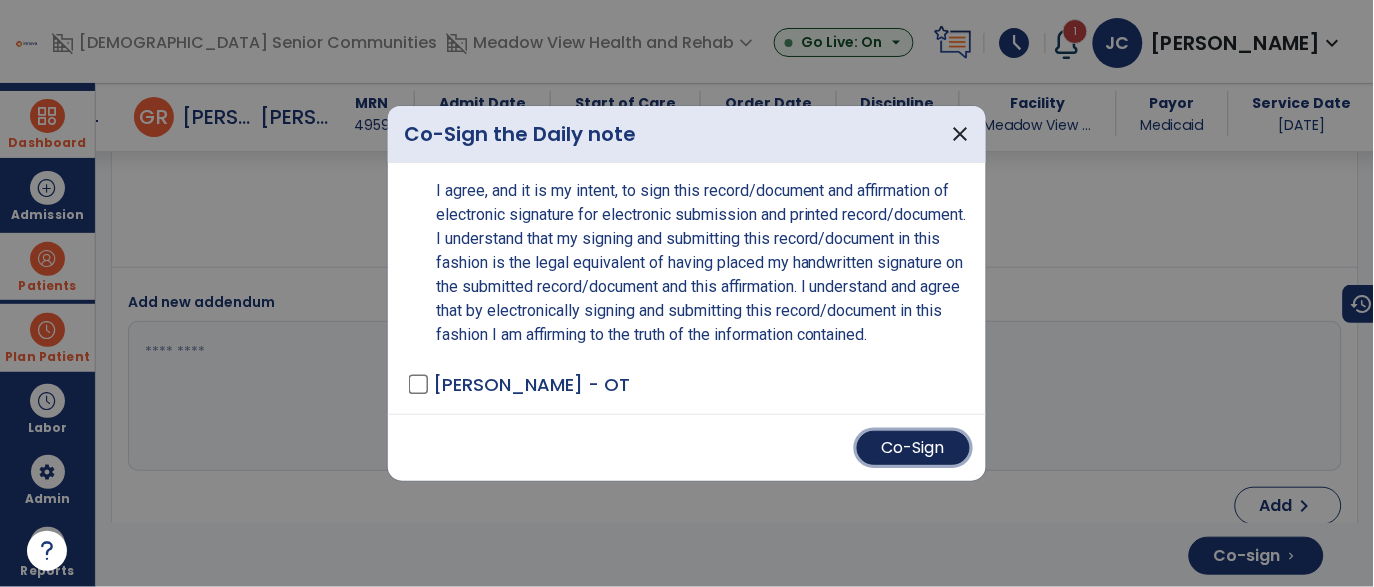 click on "Co-Sign" at bounding box center (913, 448) 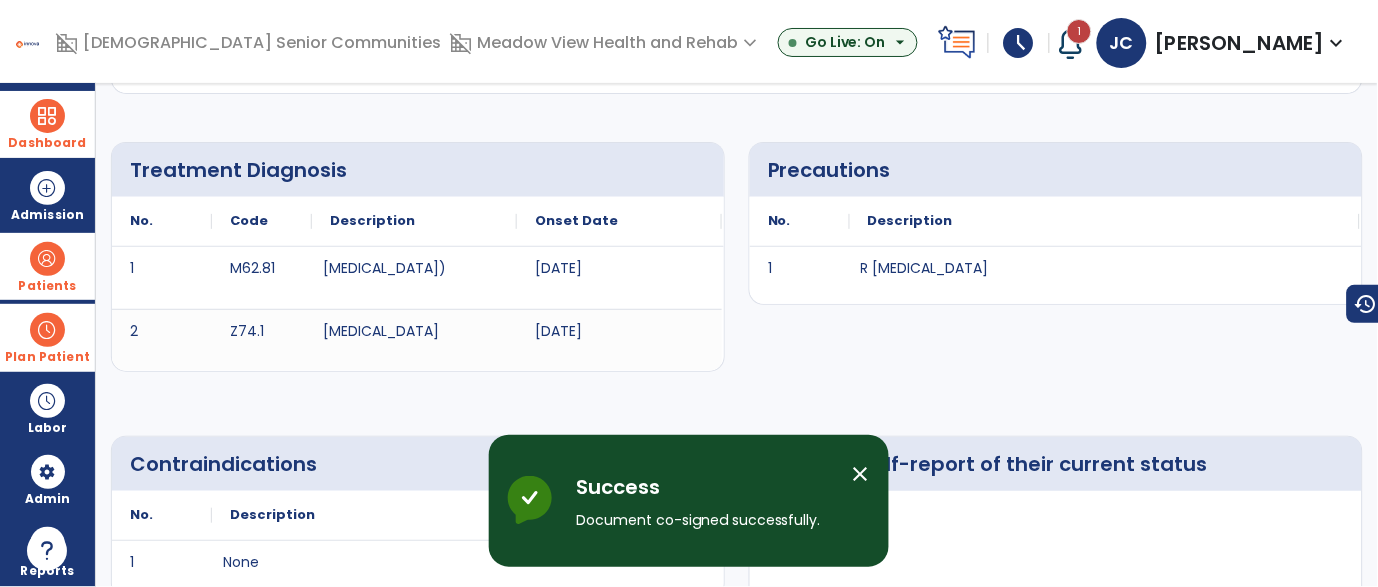 scroll, scrollTop: 0, scrollLeft: 0, axis: both 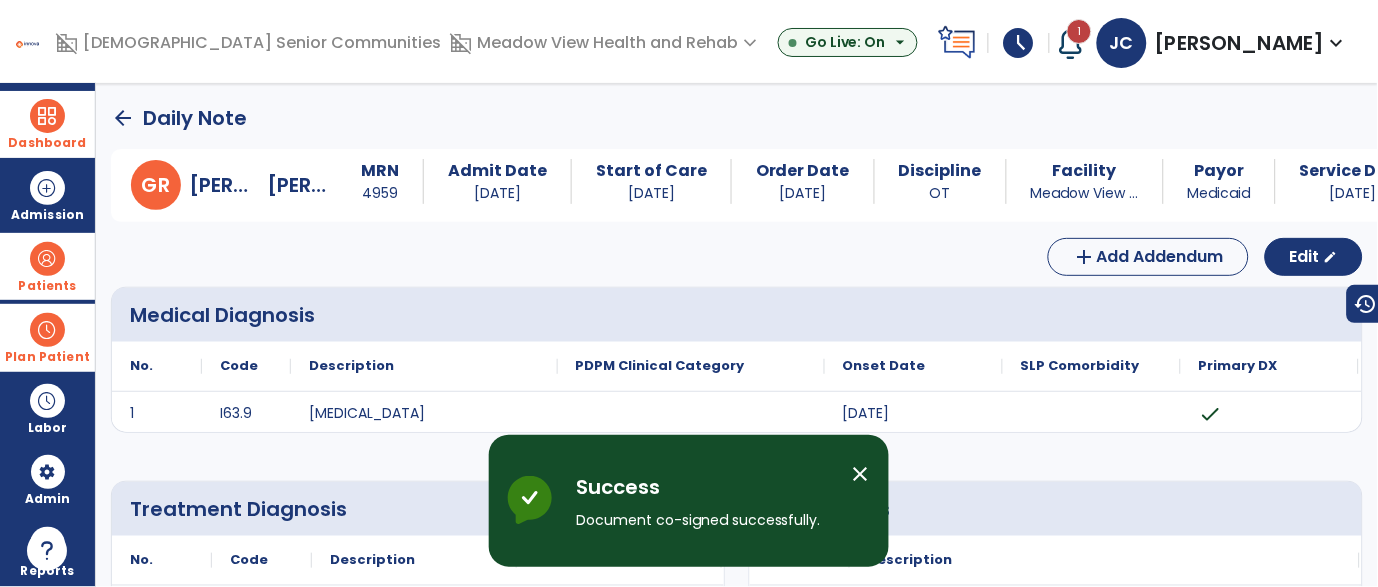 click on "arrow_back" 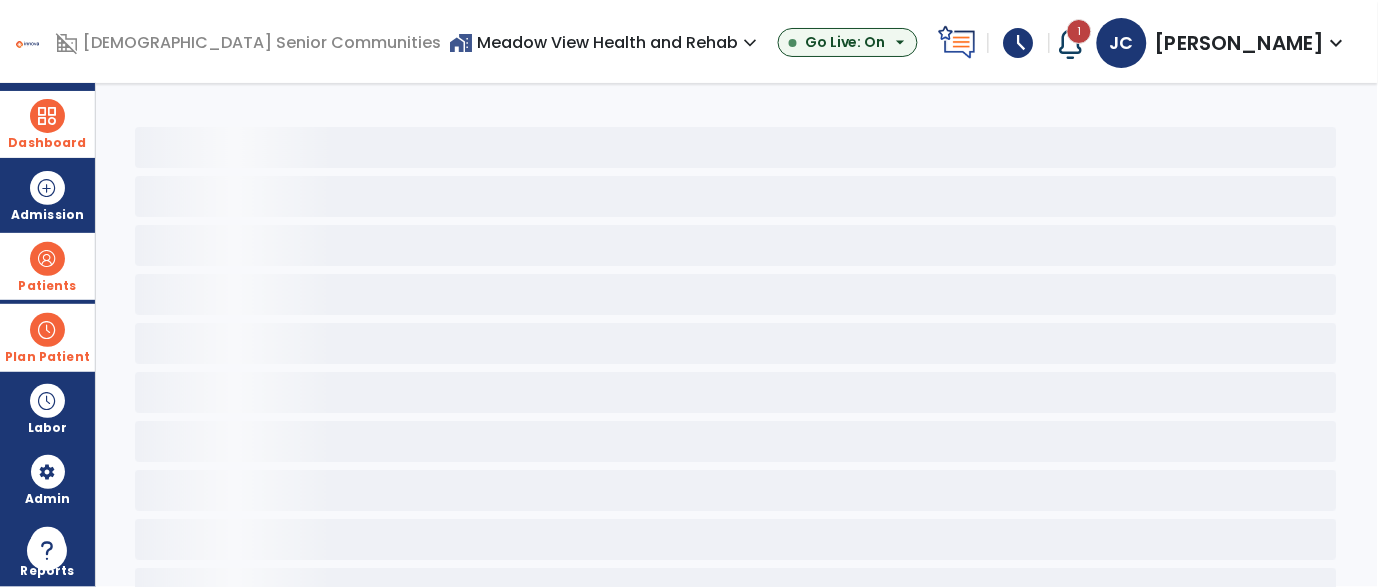 click on "1" at bounding box center [1079, 31] 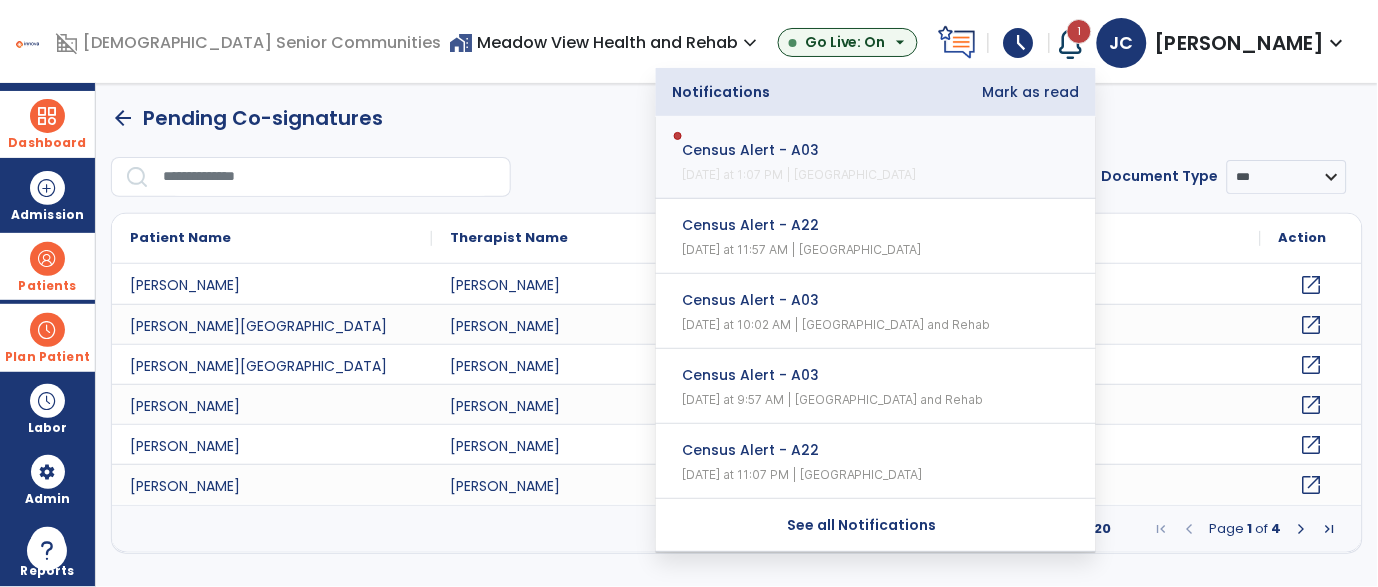 click on "1" at bounding box center (1079, 31) 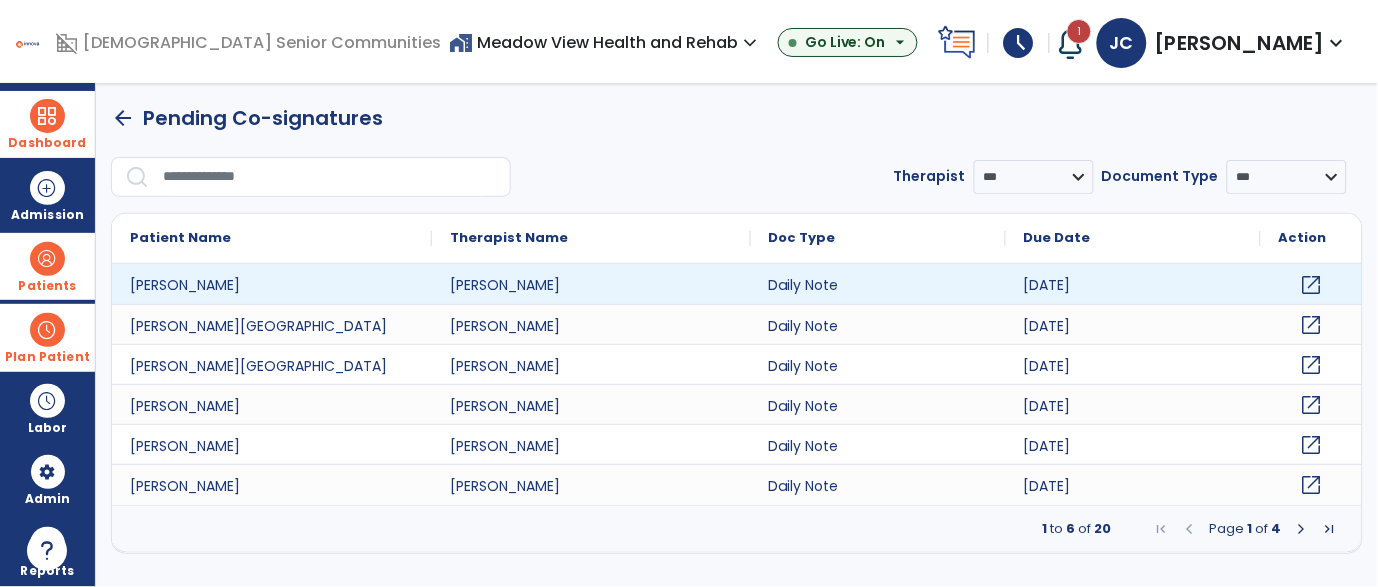 click on "open_in_new" 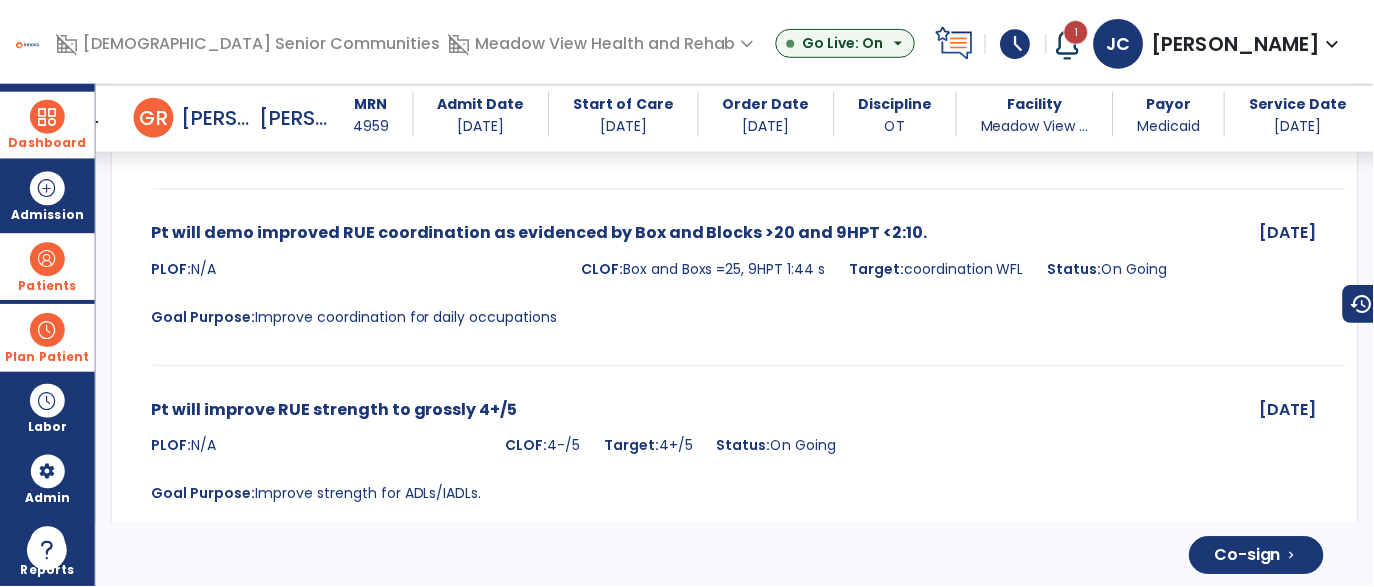 scroll, scrollTop: 4137, scrollLeft: 0, axis: vertical 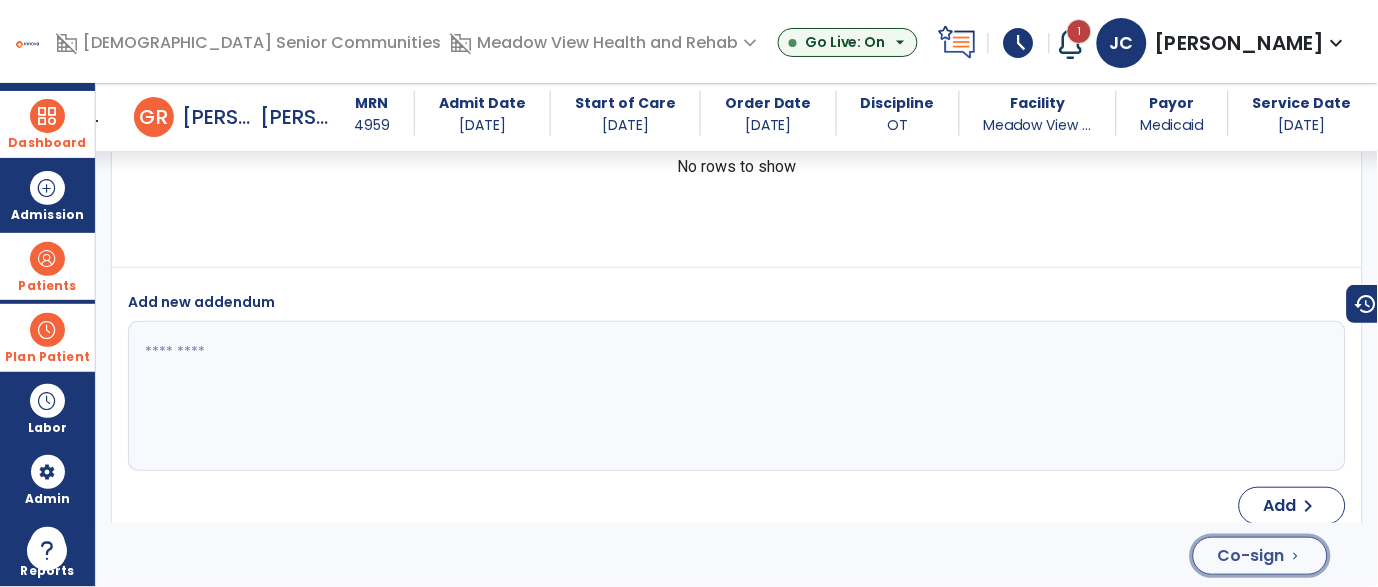 click on "Co-sign" 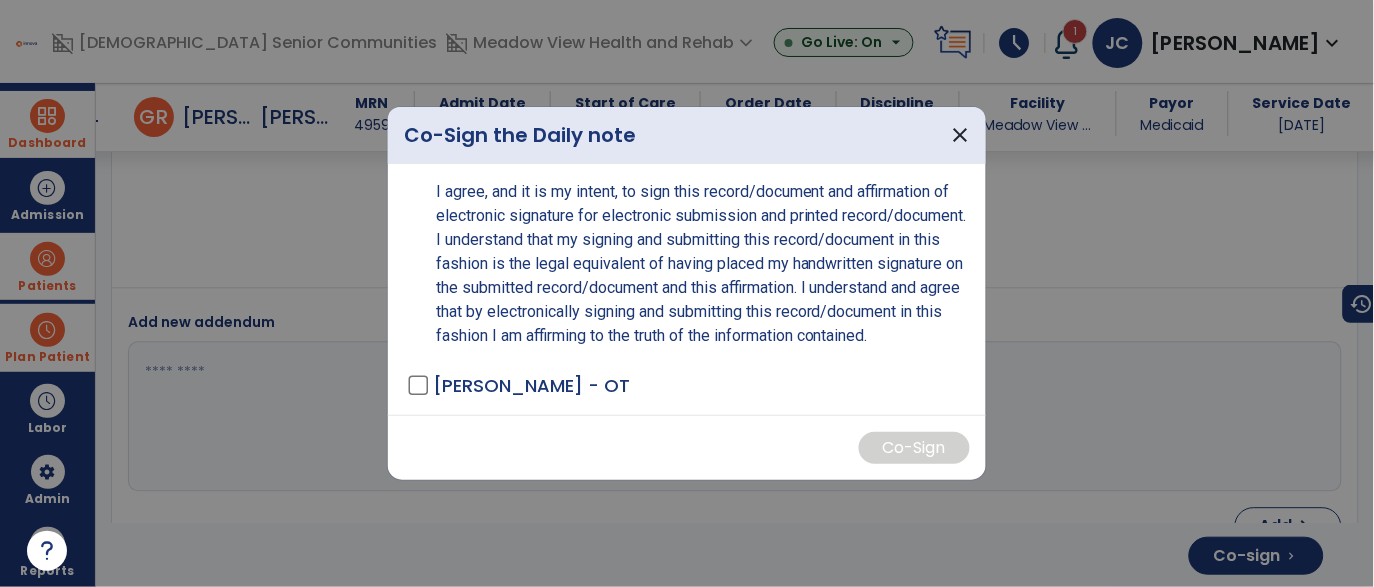 click on "[PERSON_NAME]  - OT" at bounding box center (531, 385) 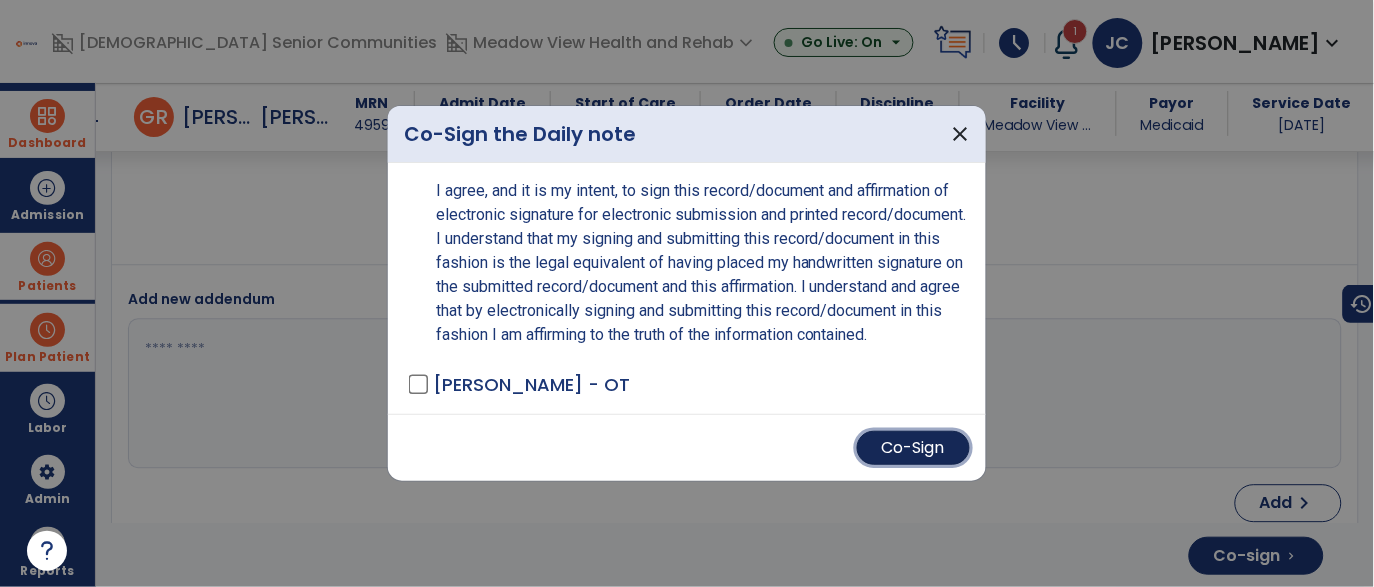 click on "Co-Sign" at bounding box center (913, 448) 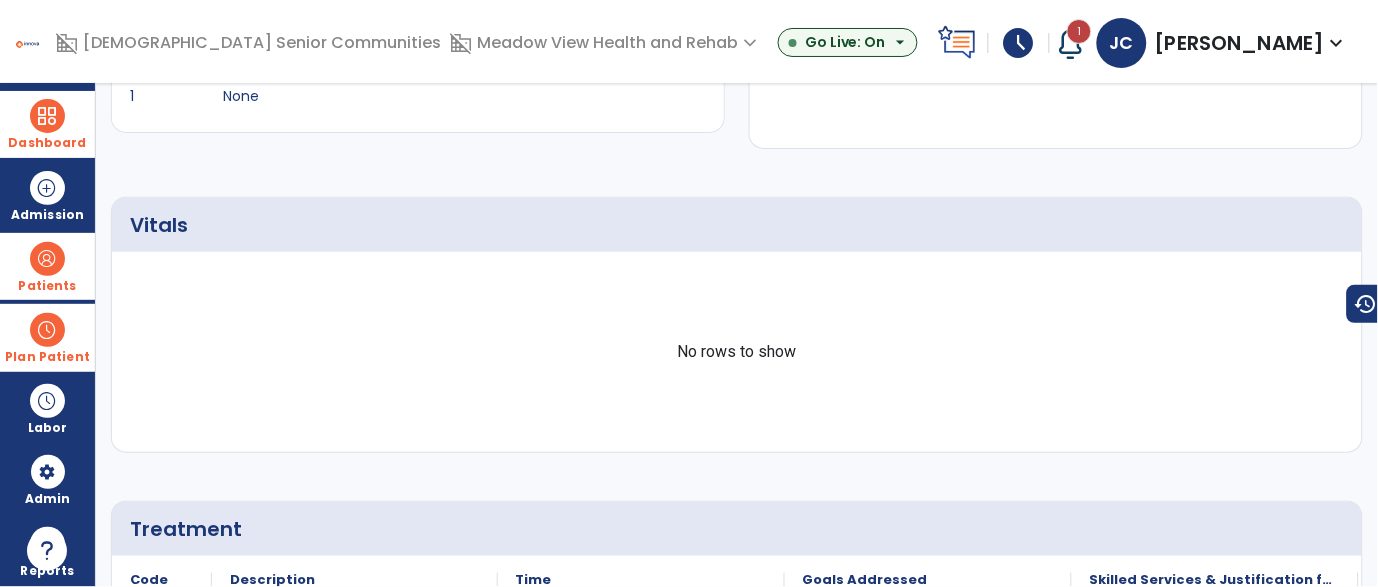 scroll, scrollTop: 0, scrollLeft: 0, axis: both 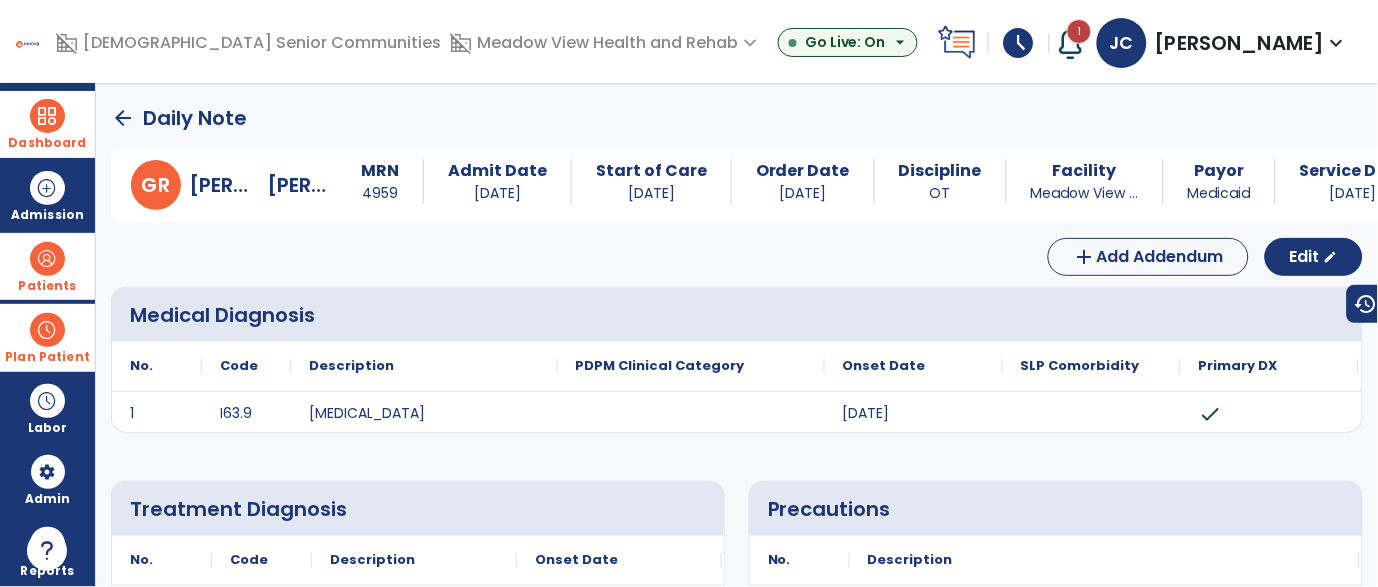 click on "arrow_back" 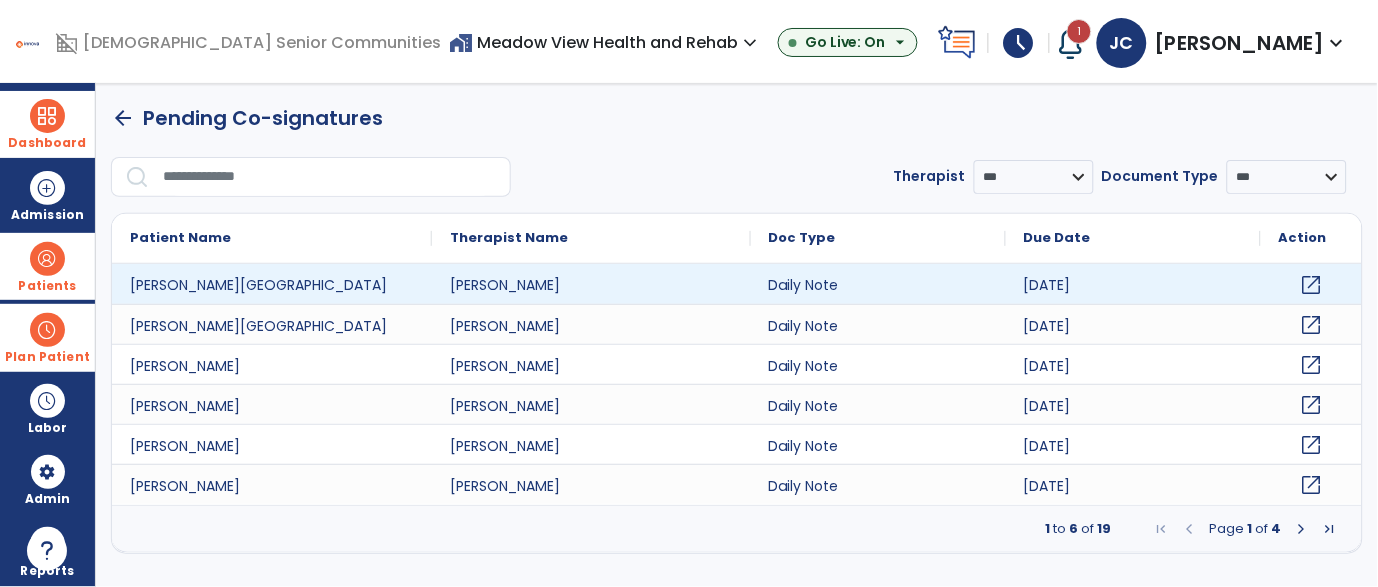 click on "open_in_new" 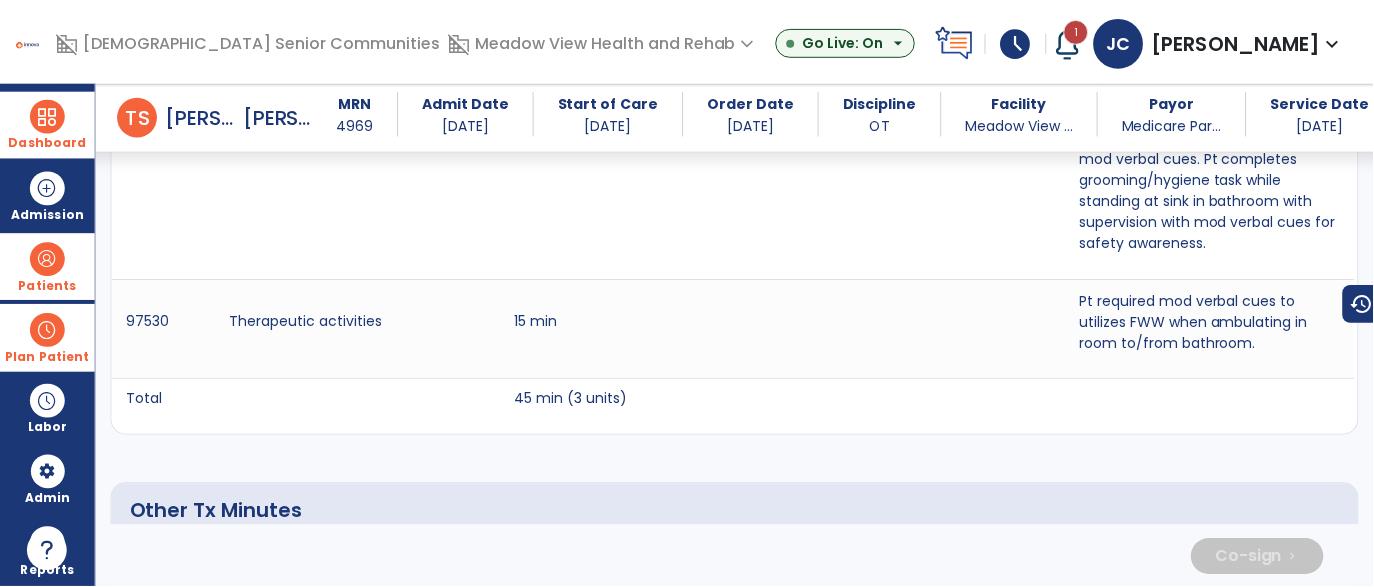 scroll, scrollTop: 3796, scrollLeft: 0, axis: vertical 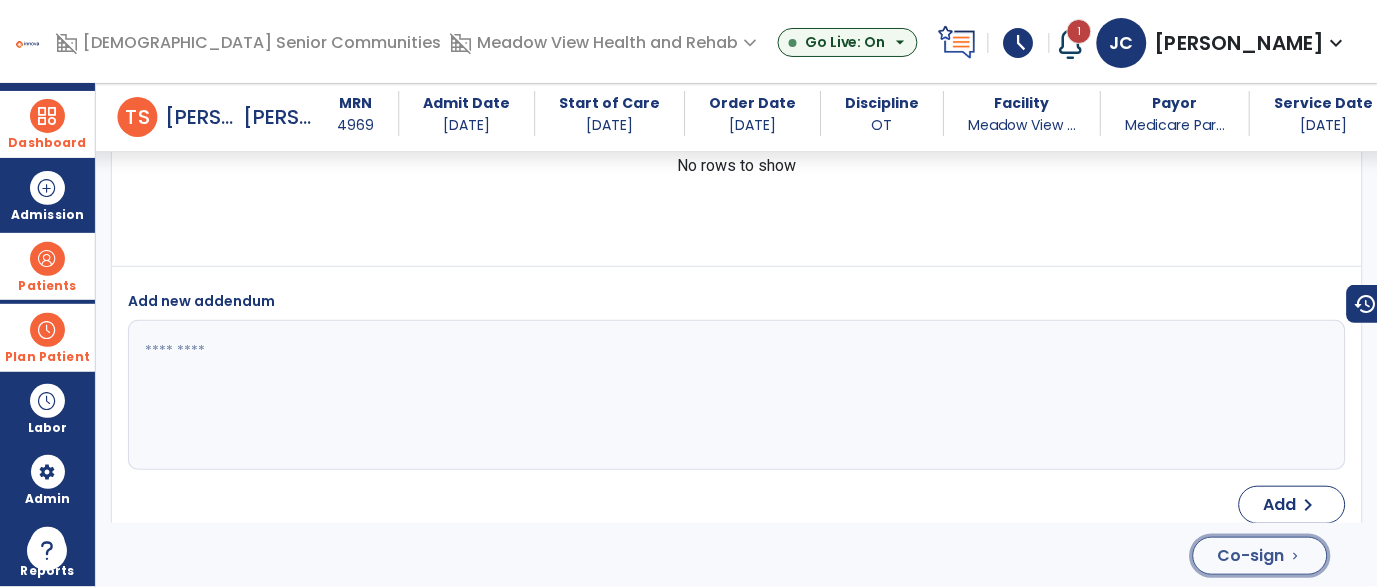 click on "Co-sign  chevron_right" 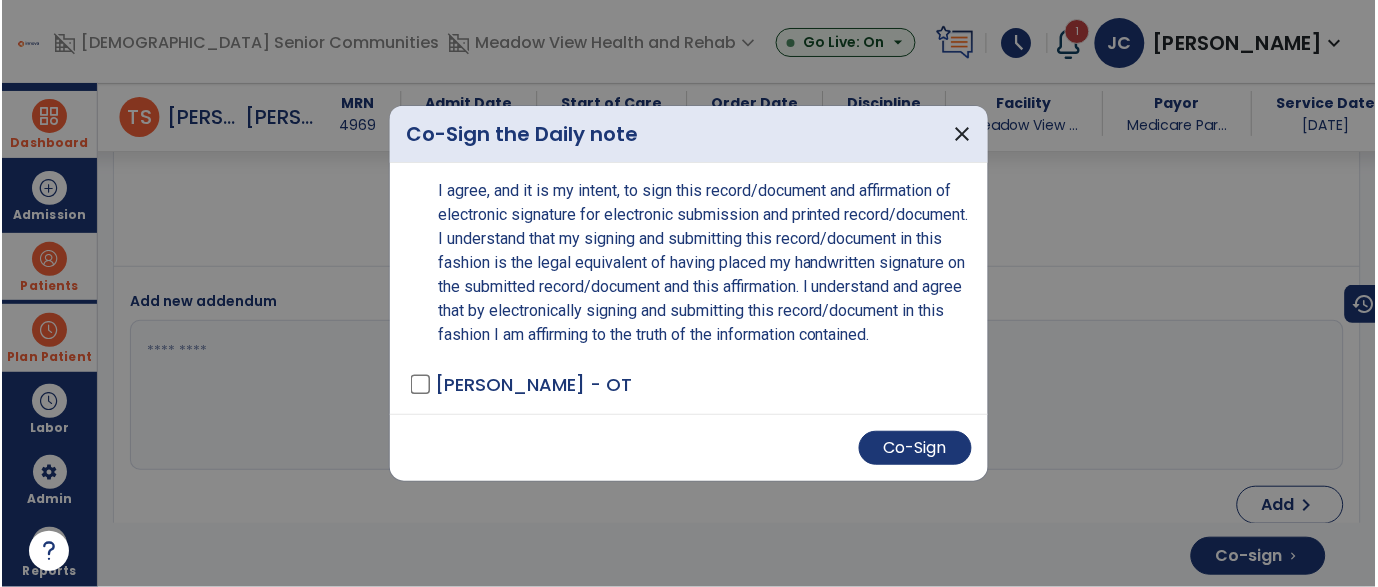 scroll, scrollTop: 3796, scrollLeft: 0, axis: vertical 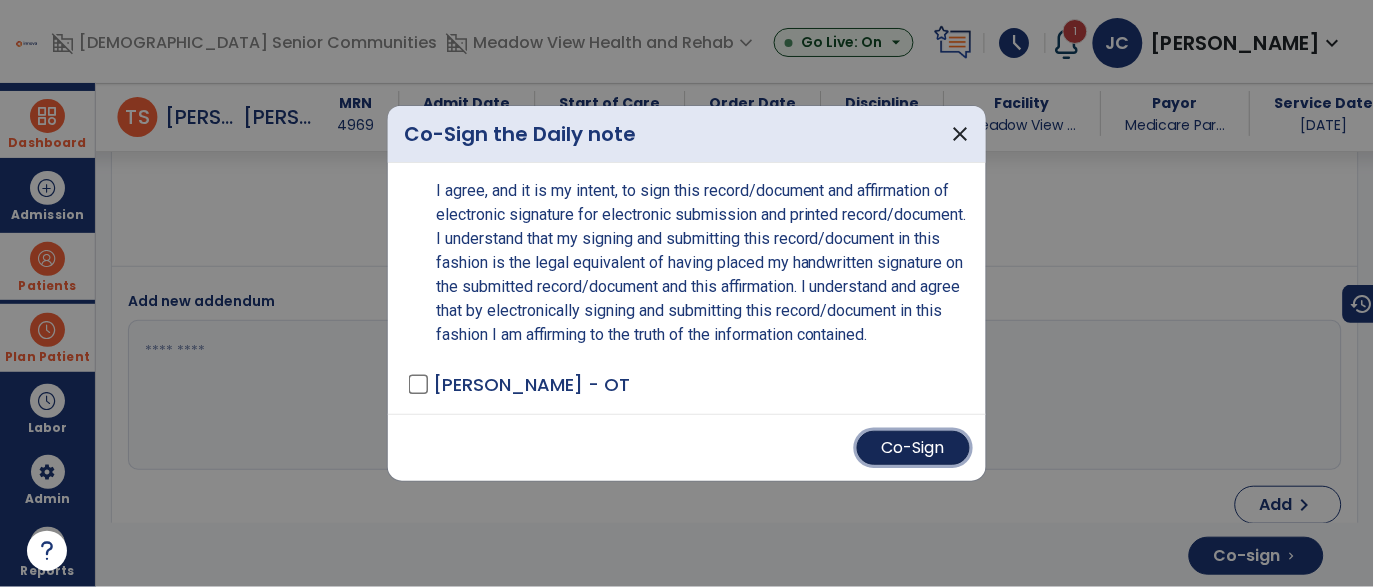 click on "Co-Sign" at bounding box center (913, 448) 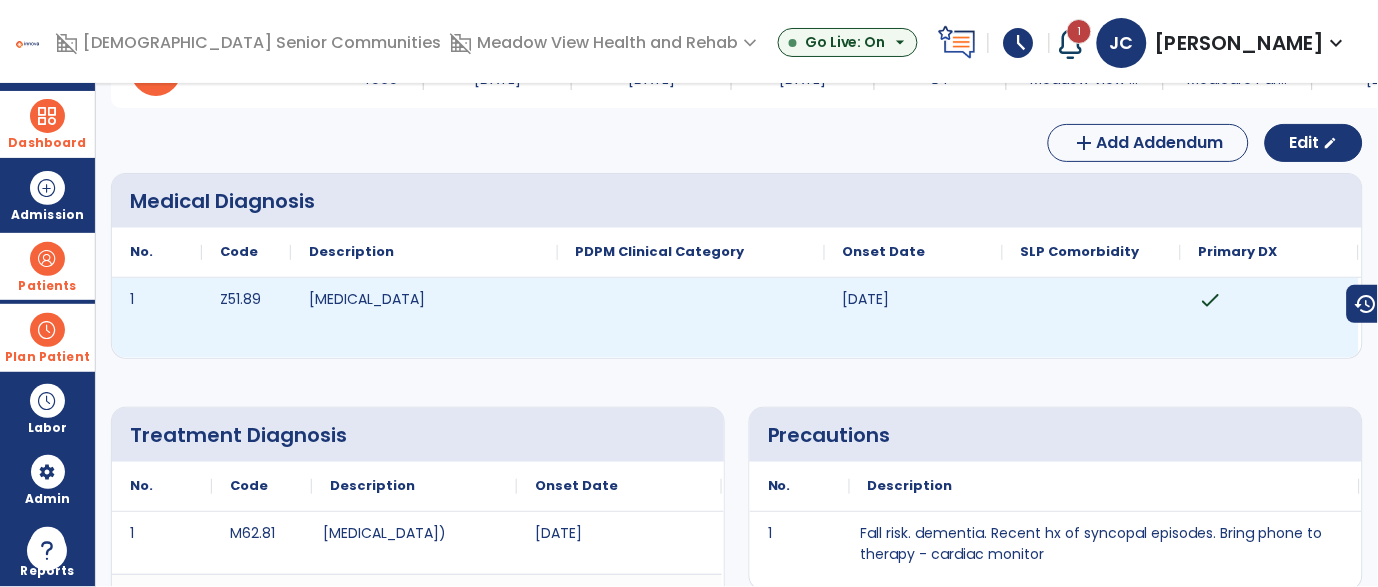 scroll, scrollTop: 0, scrollLeft: 0, axis: both 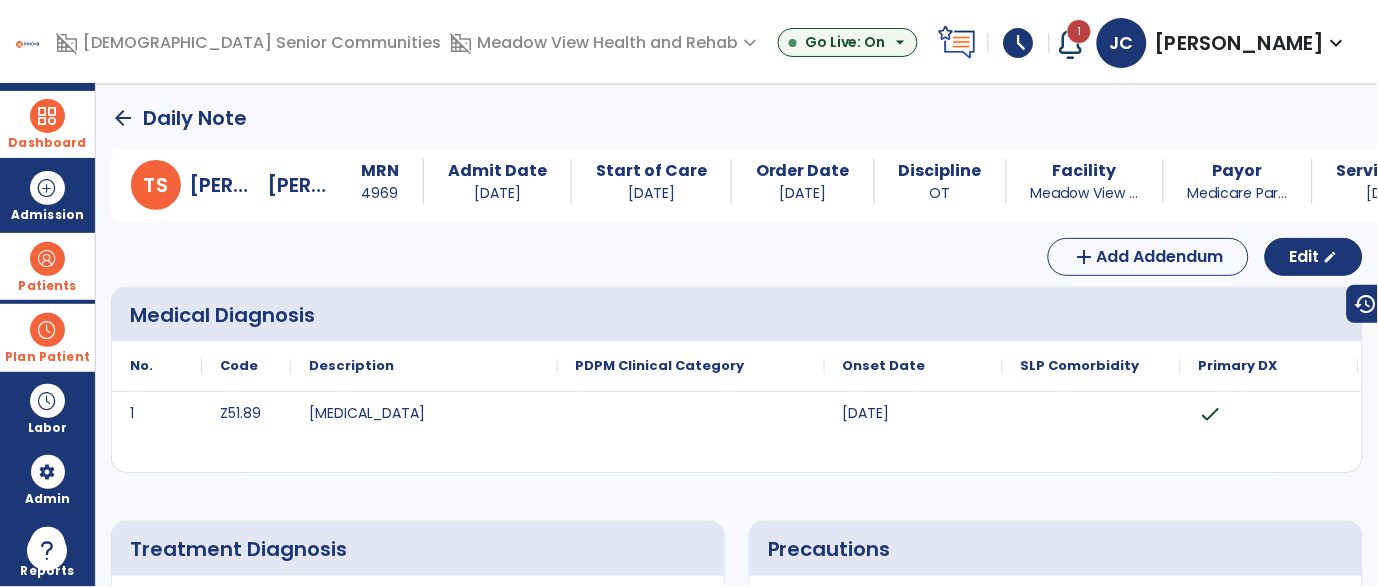 click on "arrow_back" 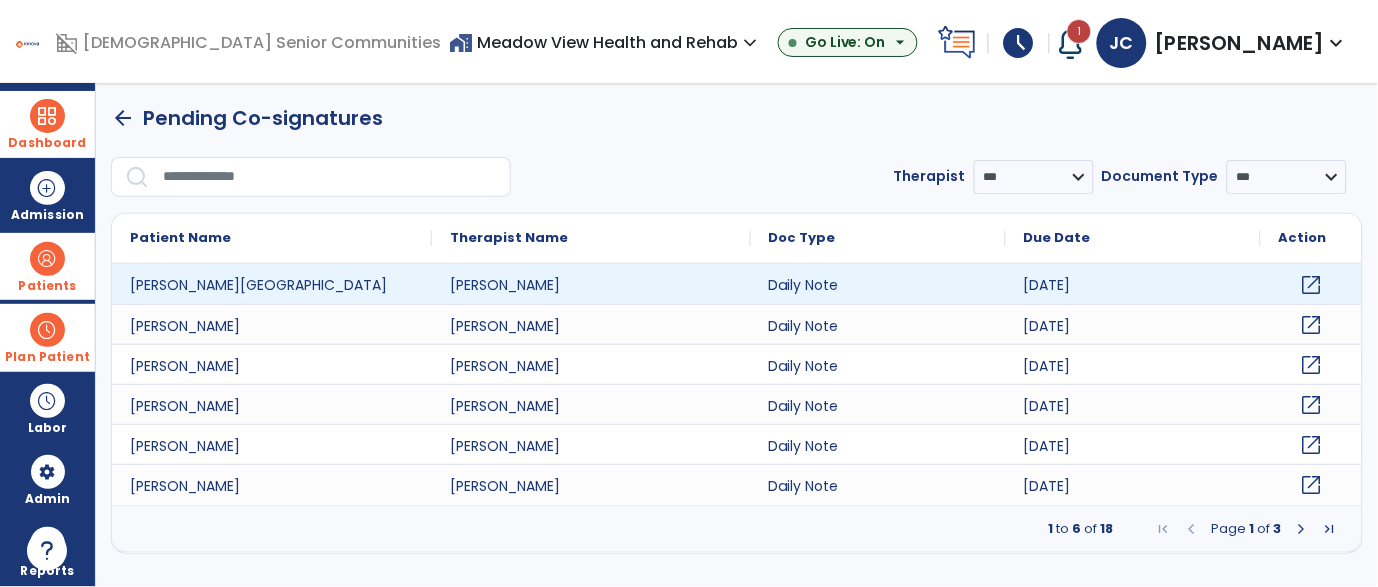 click on "open_in_new" 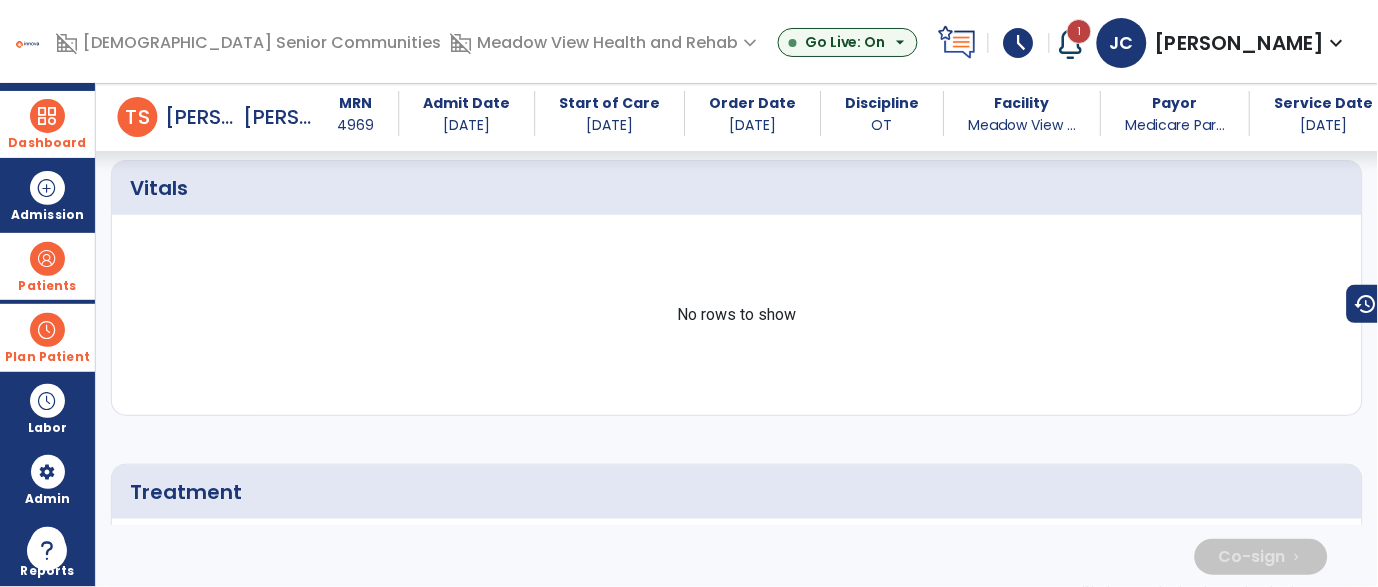 scroll, scrollTop: 1221, scrollLeft: 0, axis: vertical 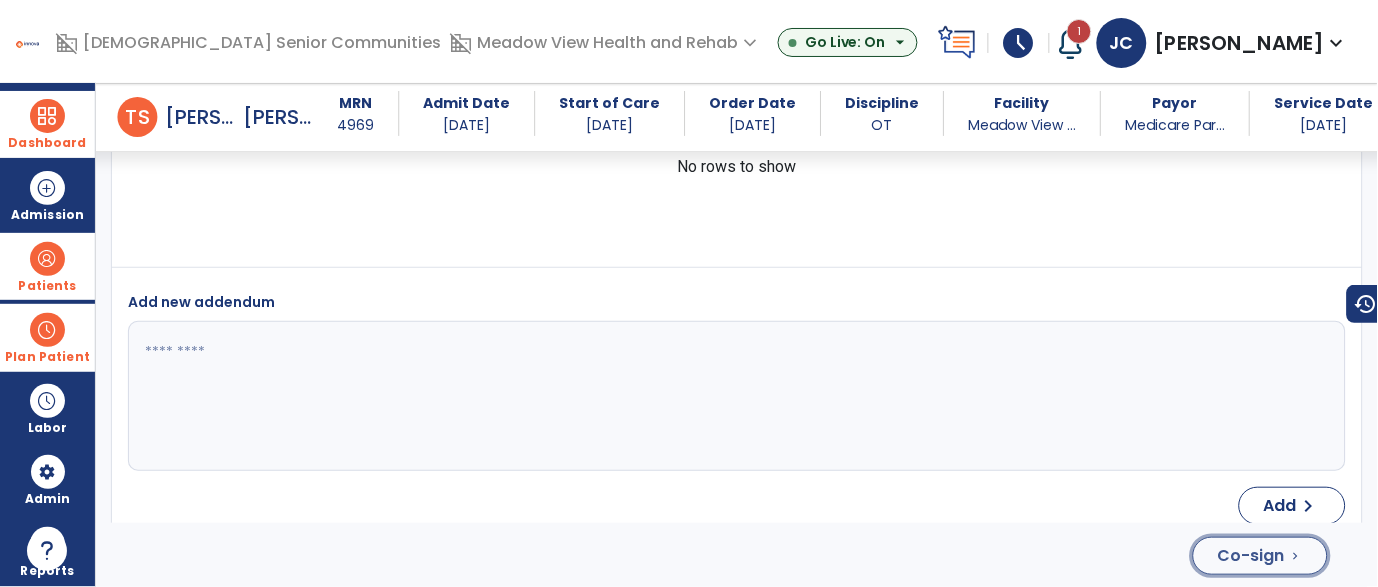 click on "Co-sign  chevron_right" 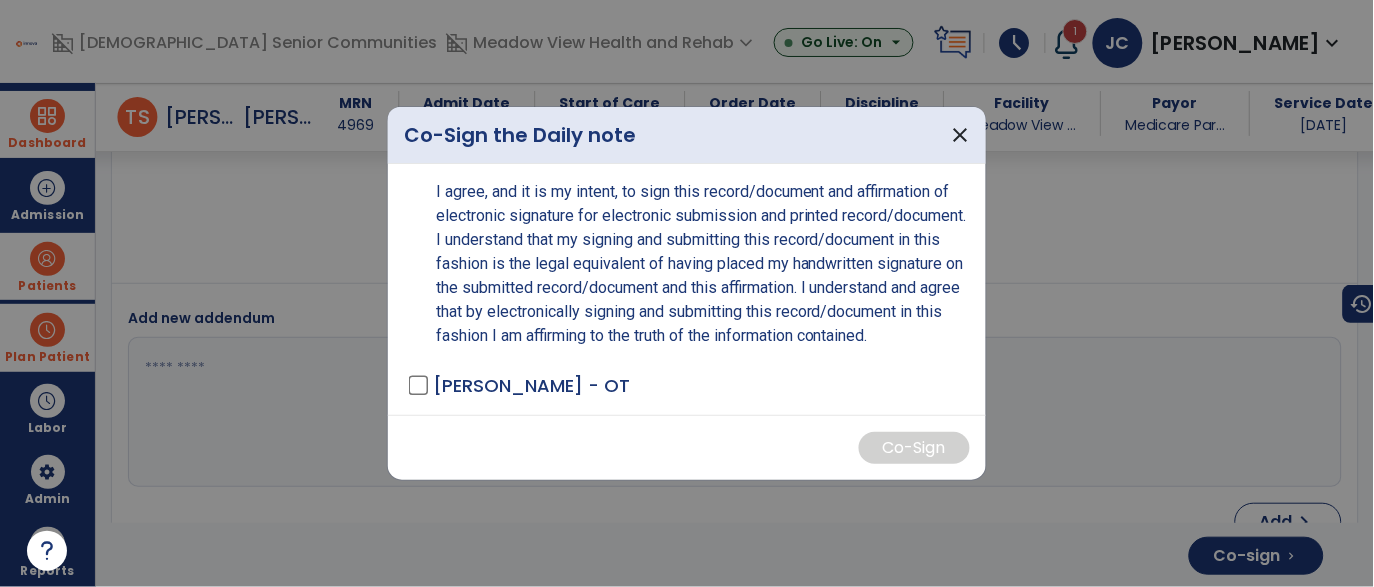 click on "I agree, and it is my intent, to sign this record/document and affirmation of electronic signature for electronic submission and printed record/document. I understand that my signing and submitting this record/document in this fashion is the legal equivalent of having placed my handwritten signature on the submitted record/document and this affirmation. I understand and agree that by electronically signing and submitting this record/document in this fashion I am affirming to the truth of the information contained.  [PERSON_NAME]  - OT" at bounding box center [687, 289] 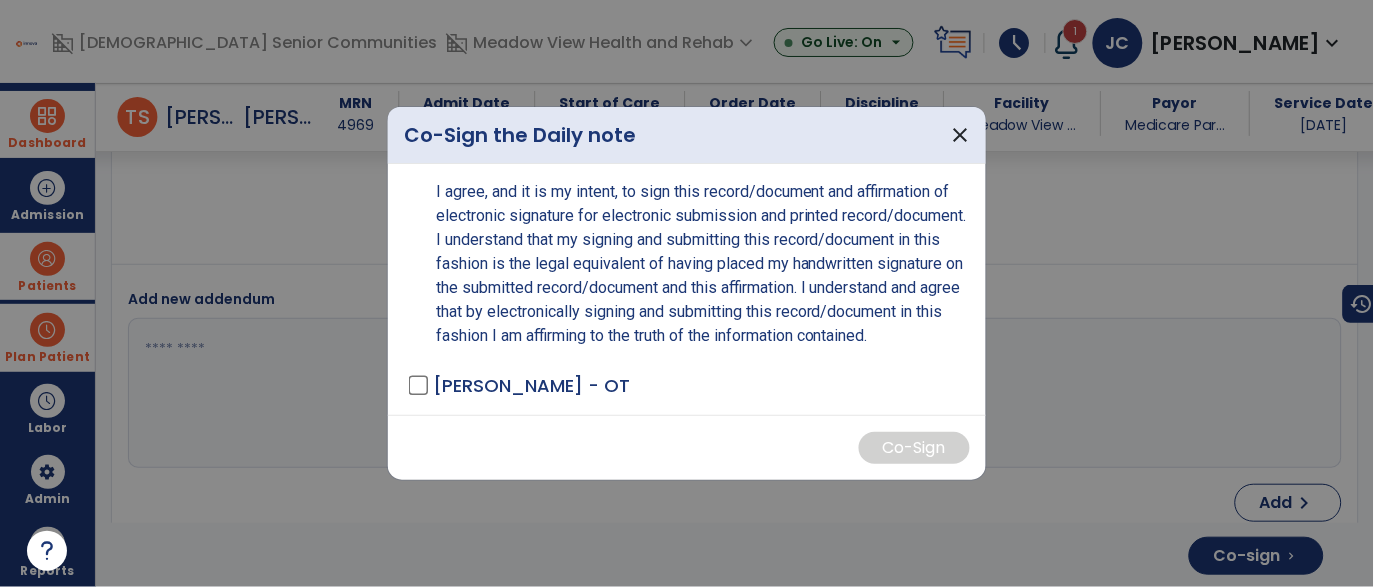 click on "[PERSON_NAME]  - OT" at bounding box center (531, 385) 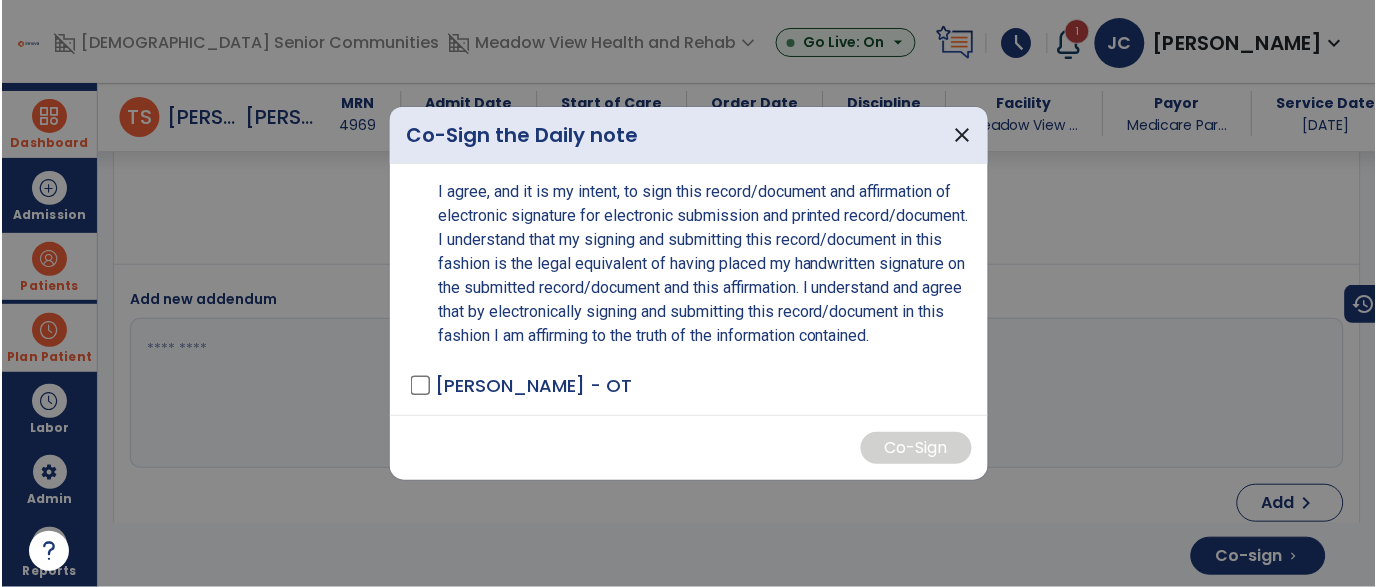 scroll, scrollTop: 3633, scrollLeft: 0, axis: vertical 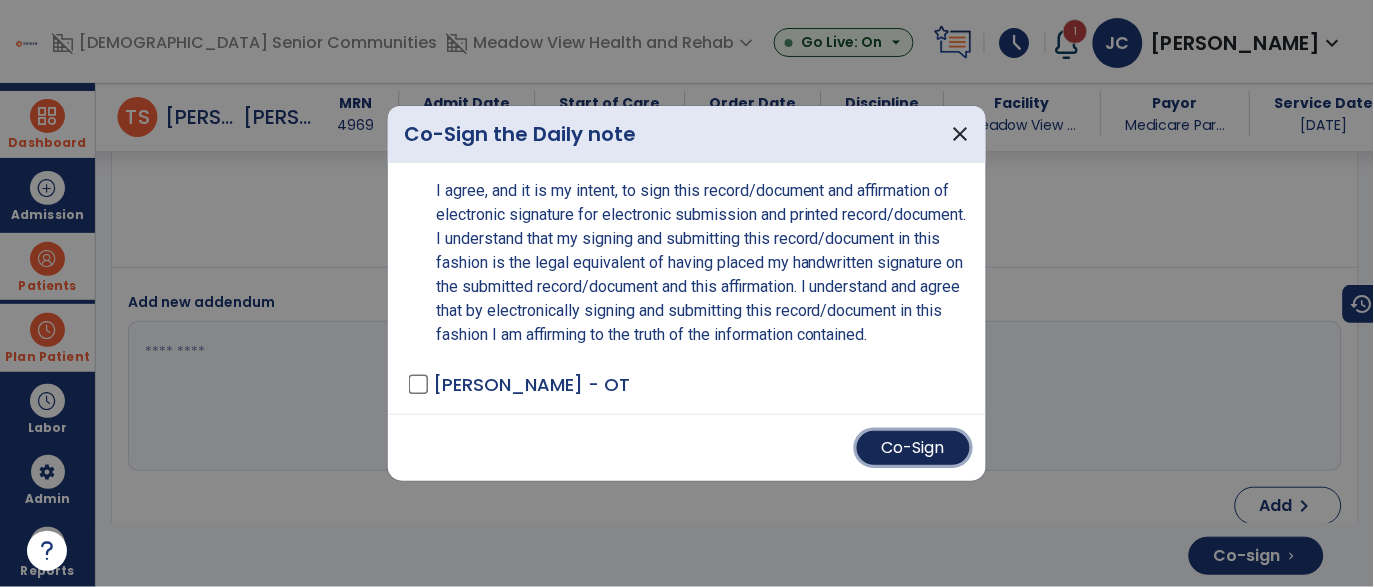click on "Co-Sign" at bounding box center [913, 448] 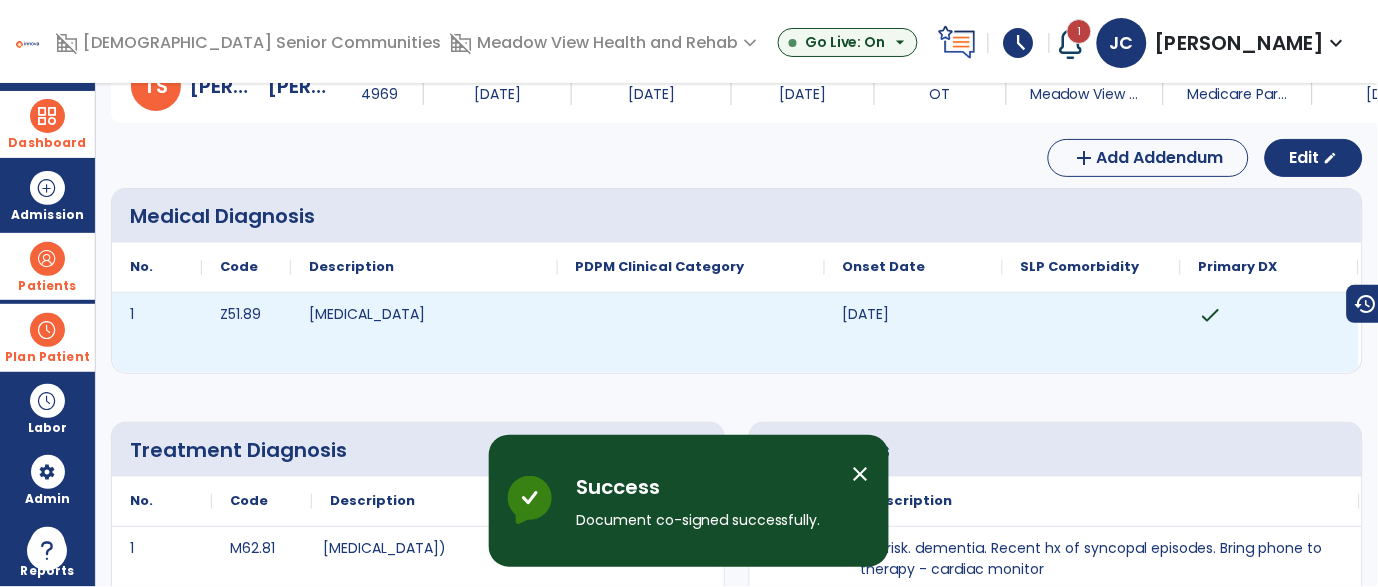 scroll, scrollTop: 0, scrollLeft: 0, axis: both 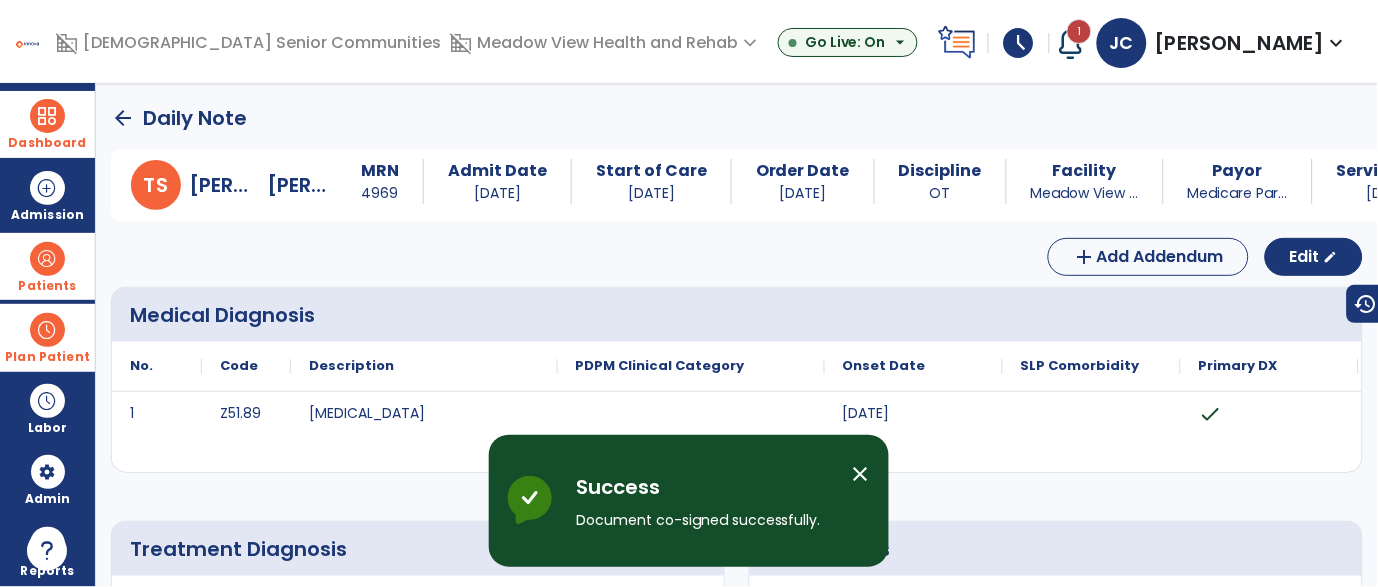 click on "arrow_back" 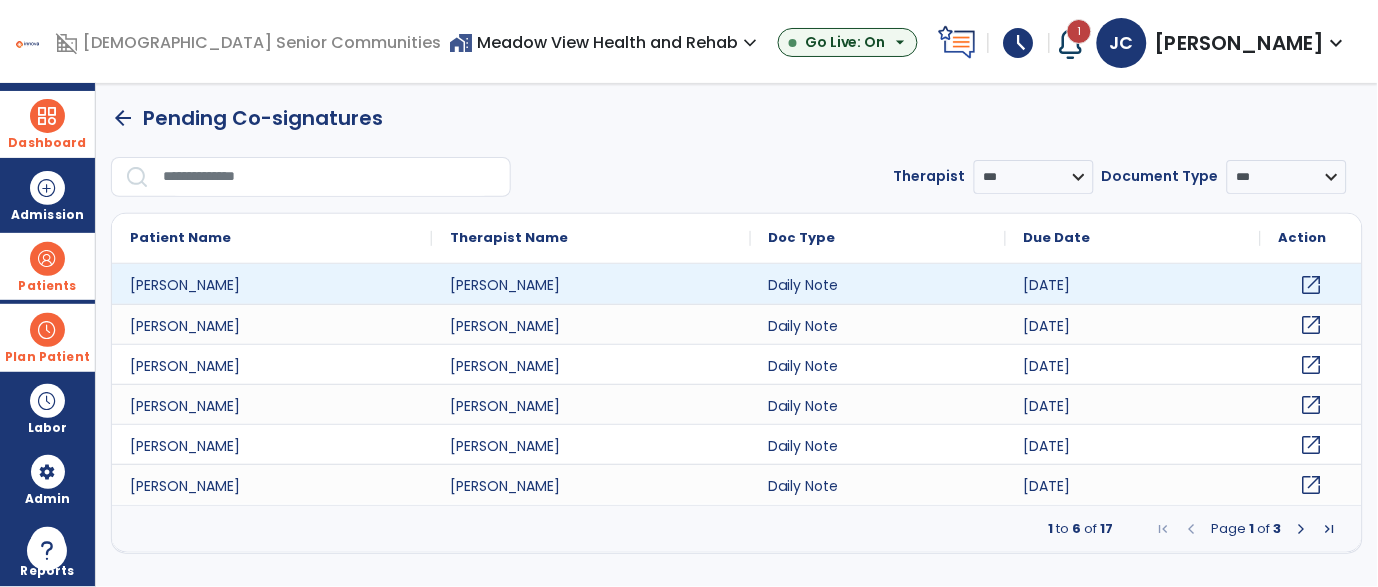 click on "open_in_new" 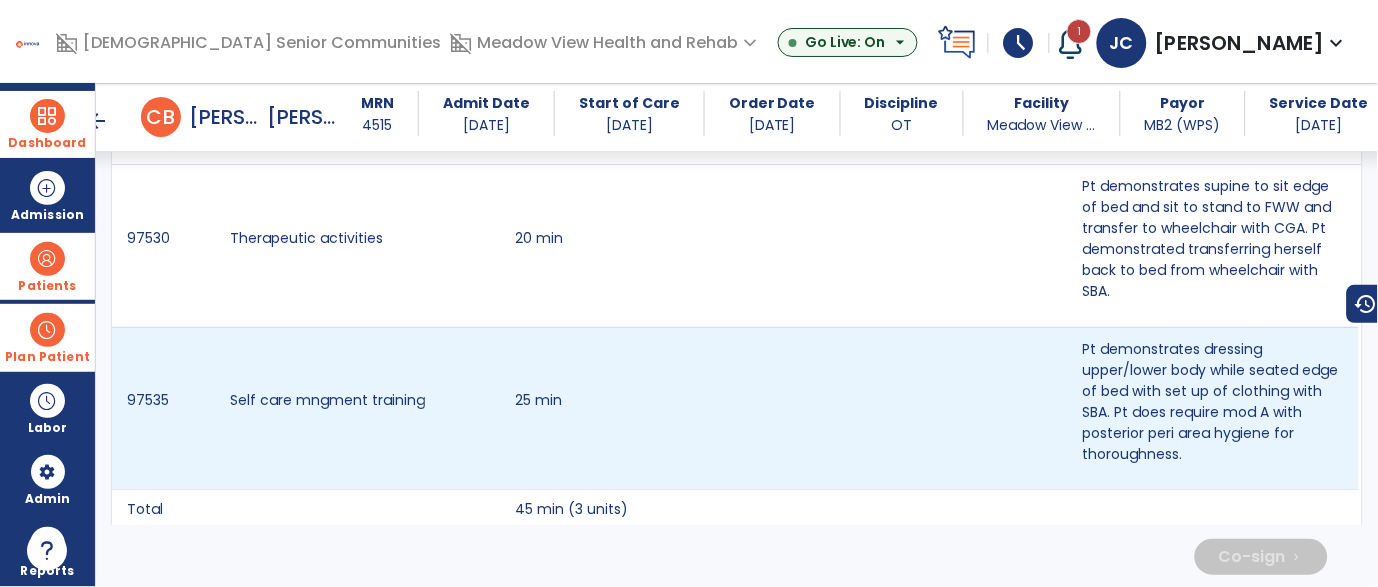 scroll, scrollTop: 1409, scrollLeft: 0, axis: vertical 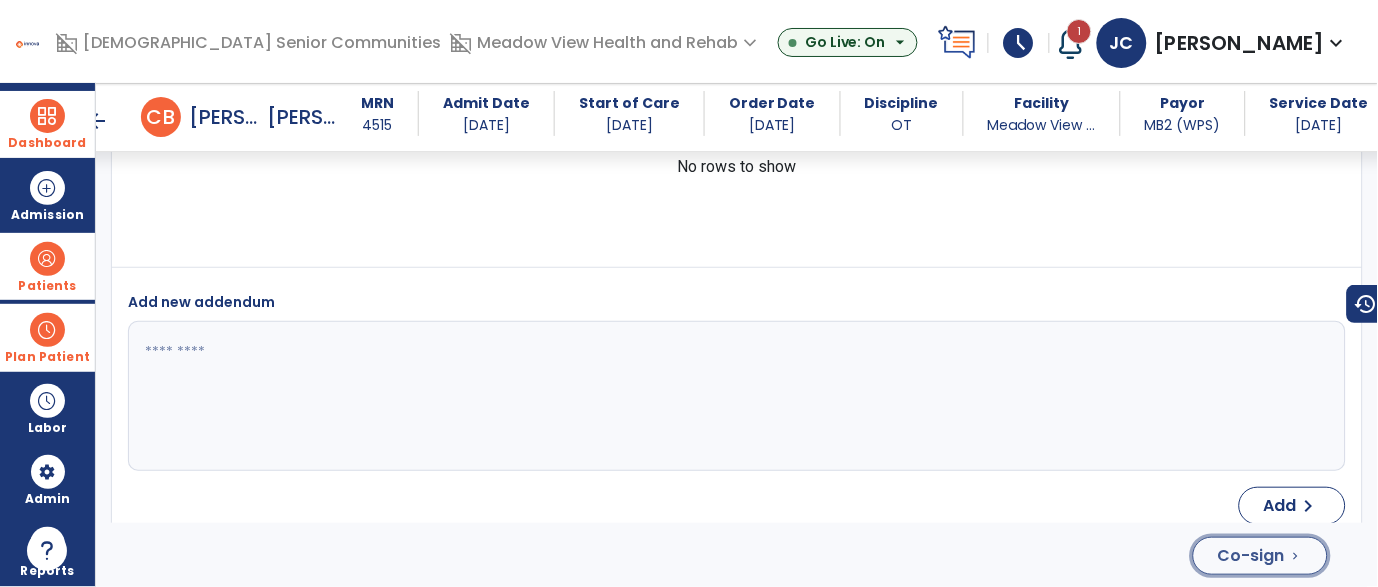click on "Co-sign" 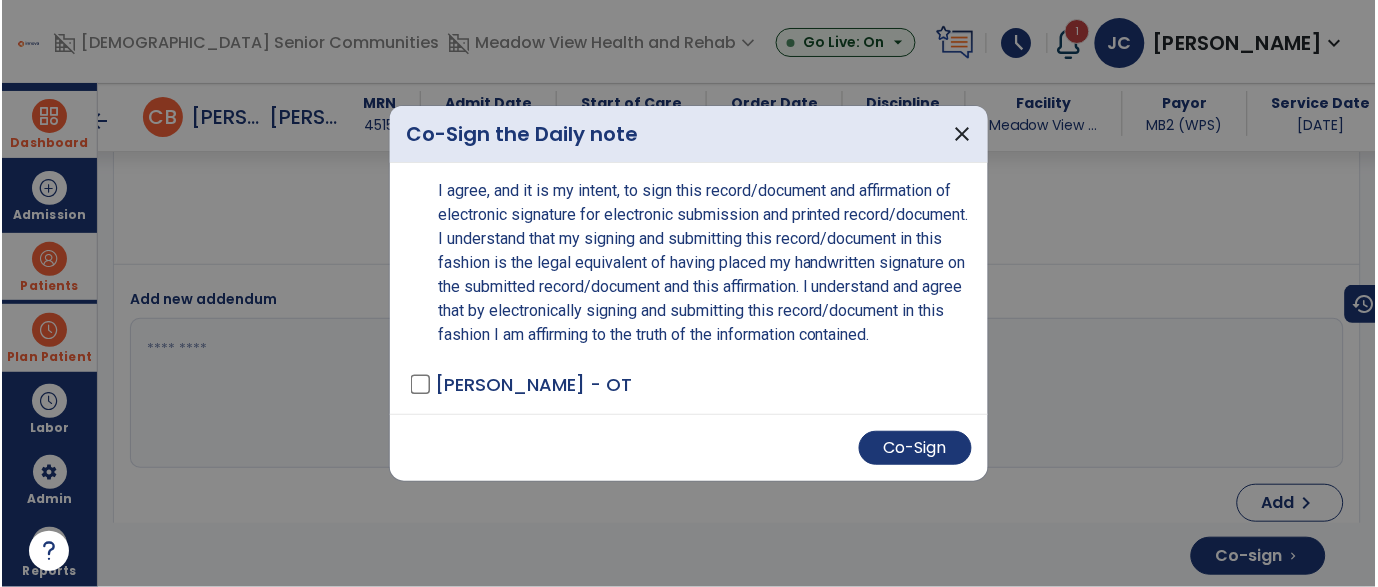 scroll, scrollTop: 4238, scrollLeft: 0, axis: vertical 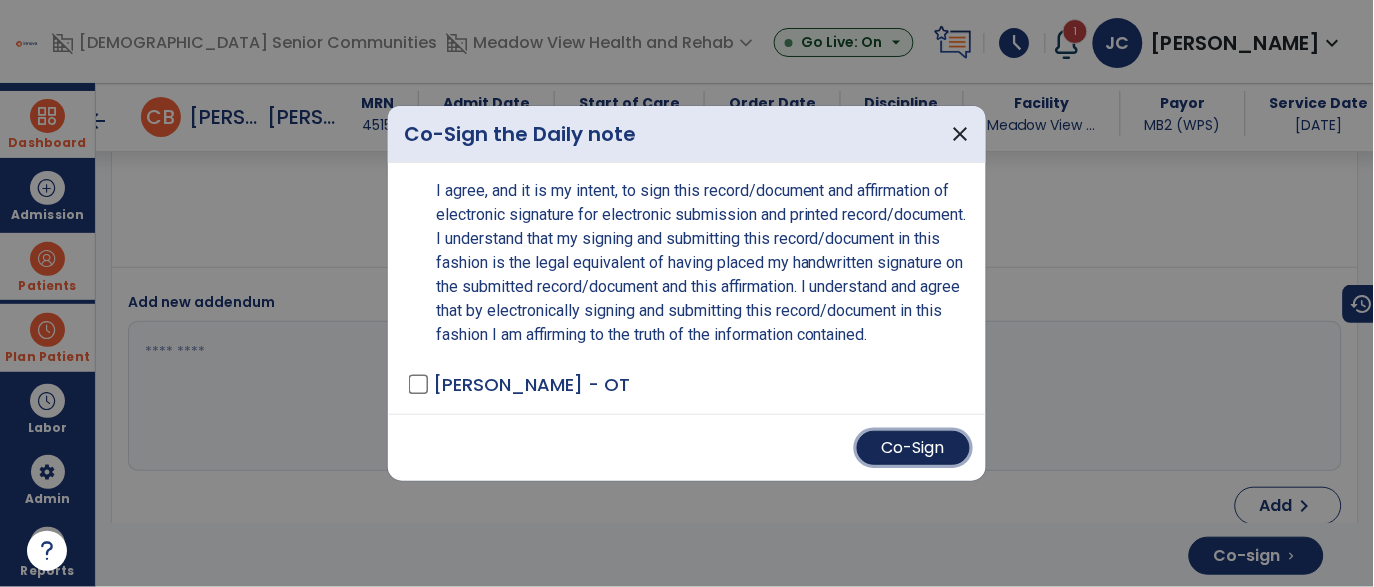 click on "Co-Sign" at bounding box center (913, 448) 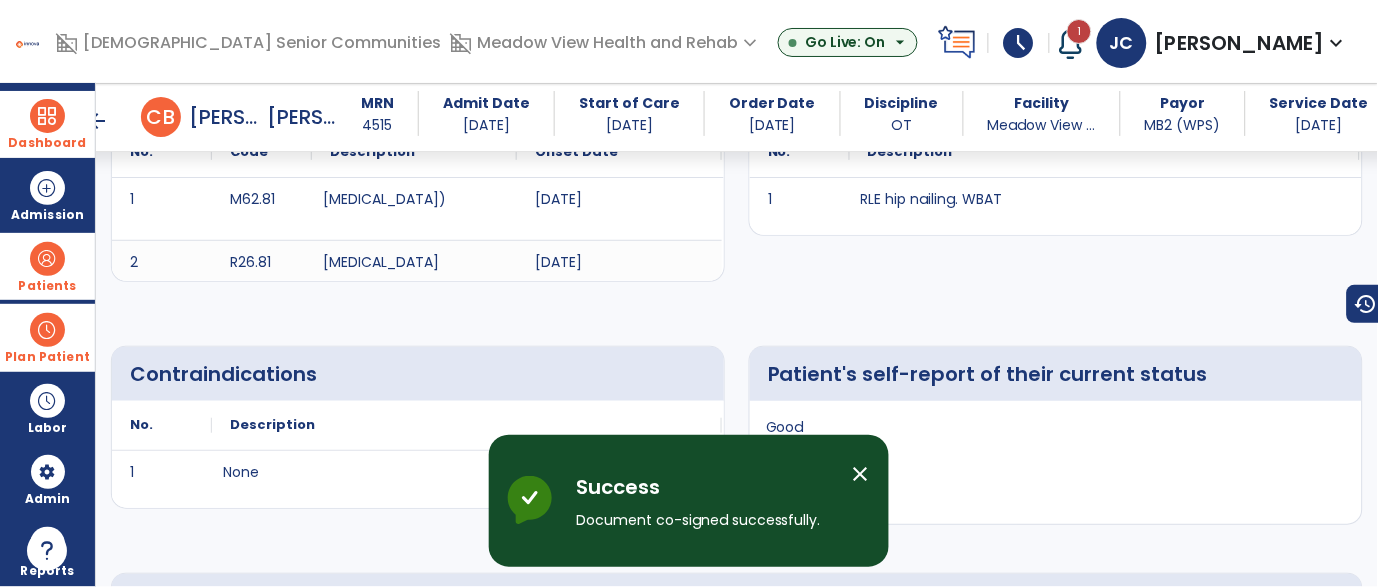 scroll, scrollTop: 0, scrollLeft: 0, axis: both 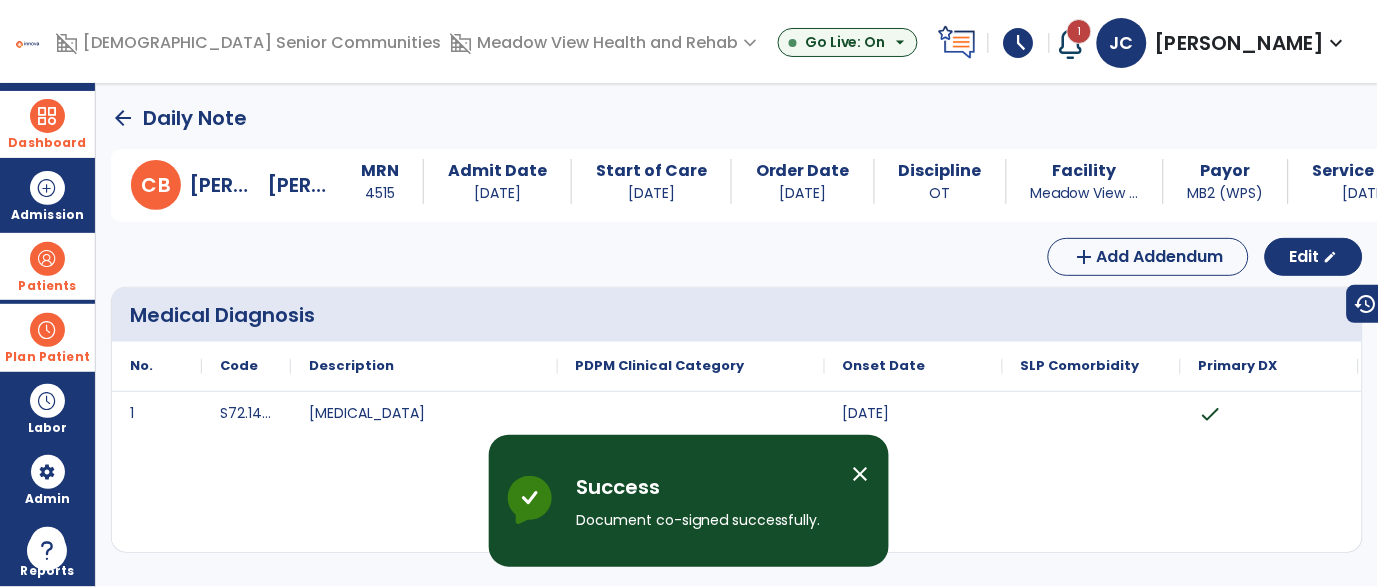 click on "arrow_back" 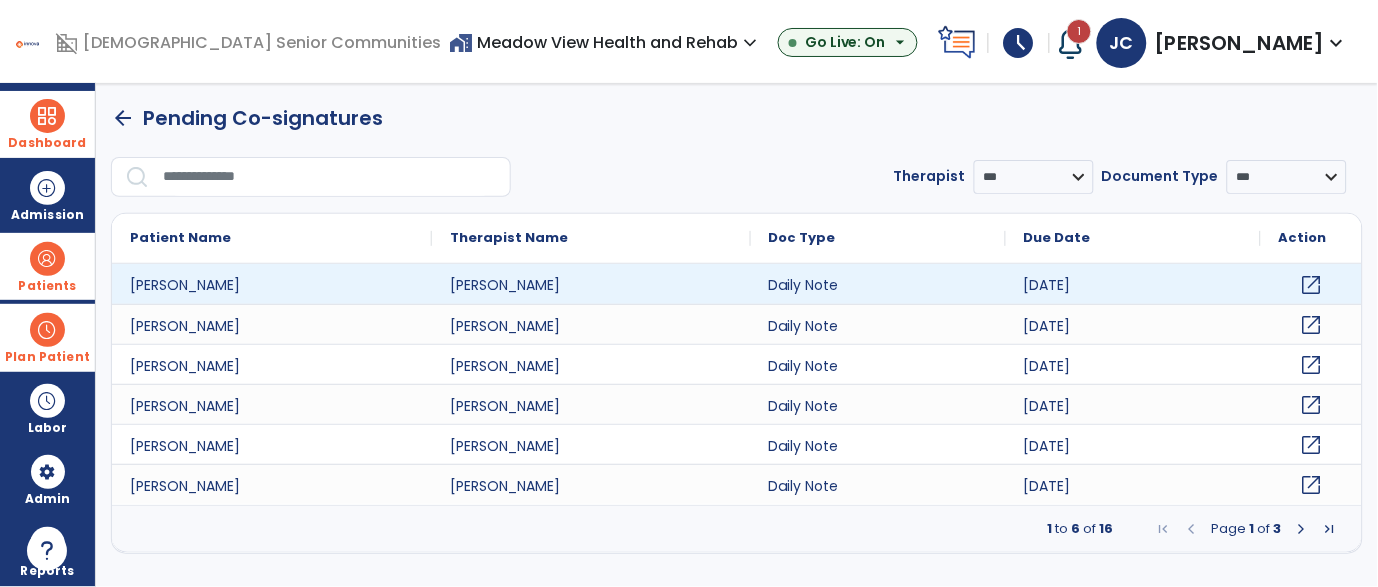 click on "open_in_new" 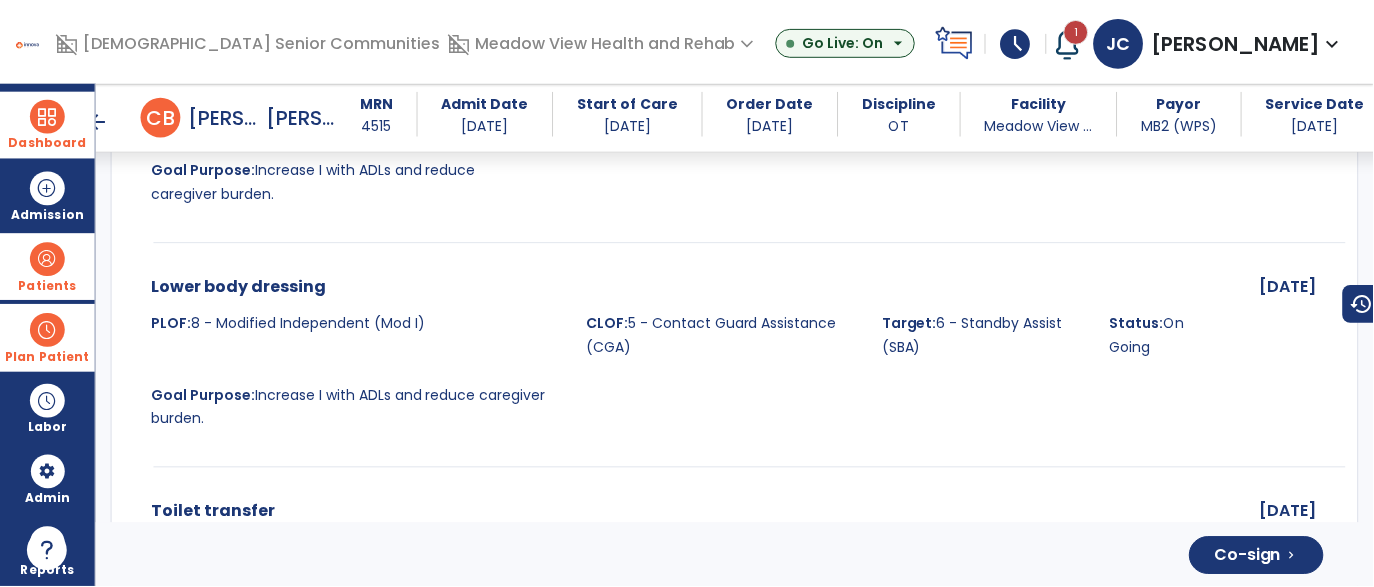 scroll, scrollTop: 4076, scrollLeft: 0, axis: vertical 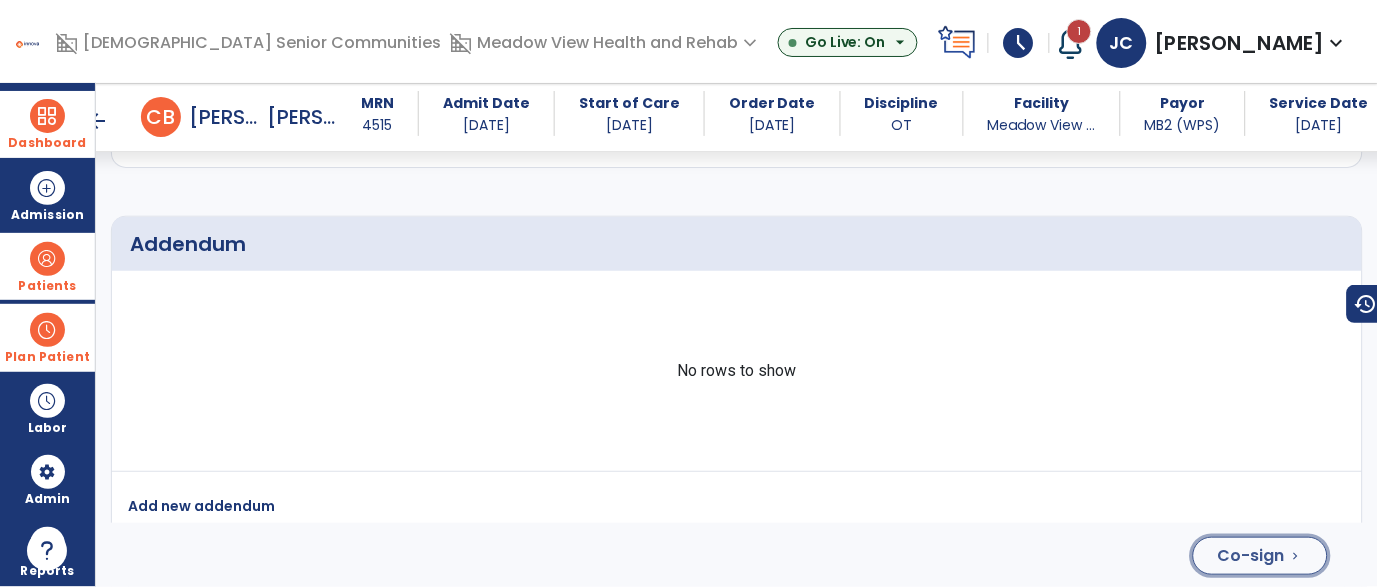 click on "Co-sign" 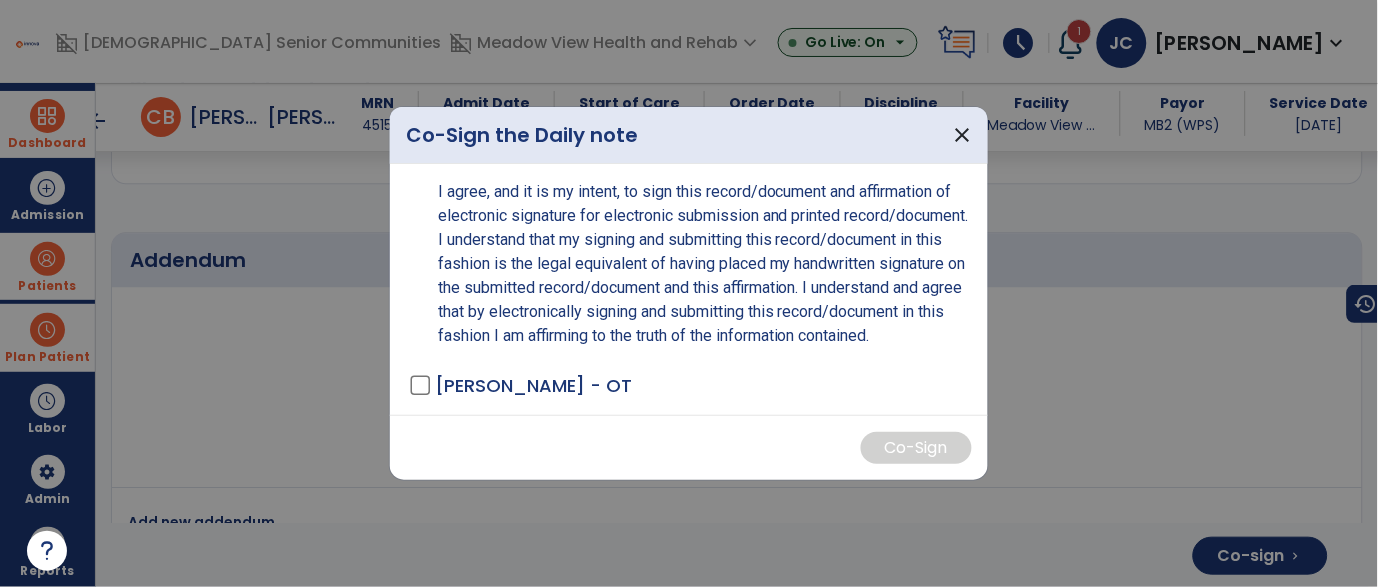 click on "I agree, and it is my intent, to sign this record/document and affirmation of electronic signature for electronic submission and printed record/document. I understand that my signing and submitting this record/document in this fashion is the legal equivalent of having placed my handwritten signature on the submitted record/document and this affirmation. I understand and agree that by electronically signing and submitting this record/document in this fashion I am affirming to the truth of the information contained.  [PERSON_NAME]  - OT" at bounding box center [689, 289] 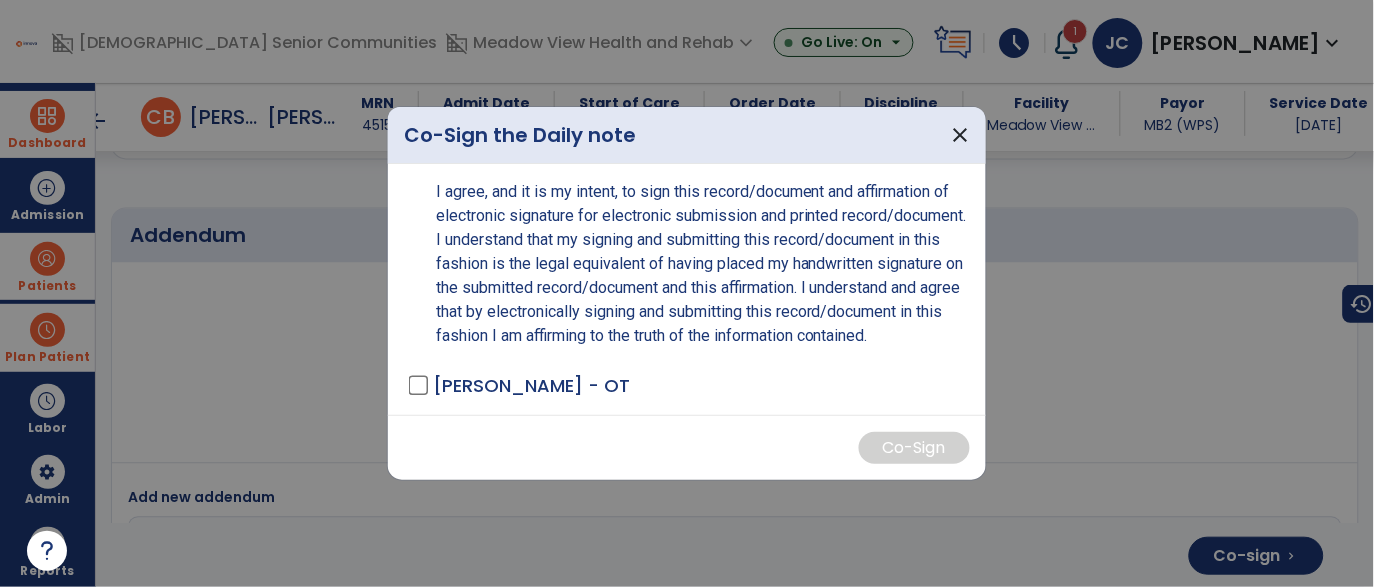 click on "[PERSON_NAME]  - OT" at bounding box center (531, 385) 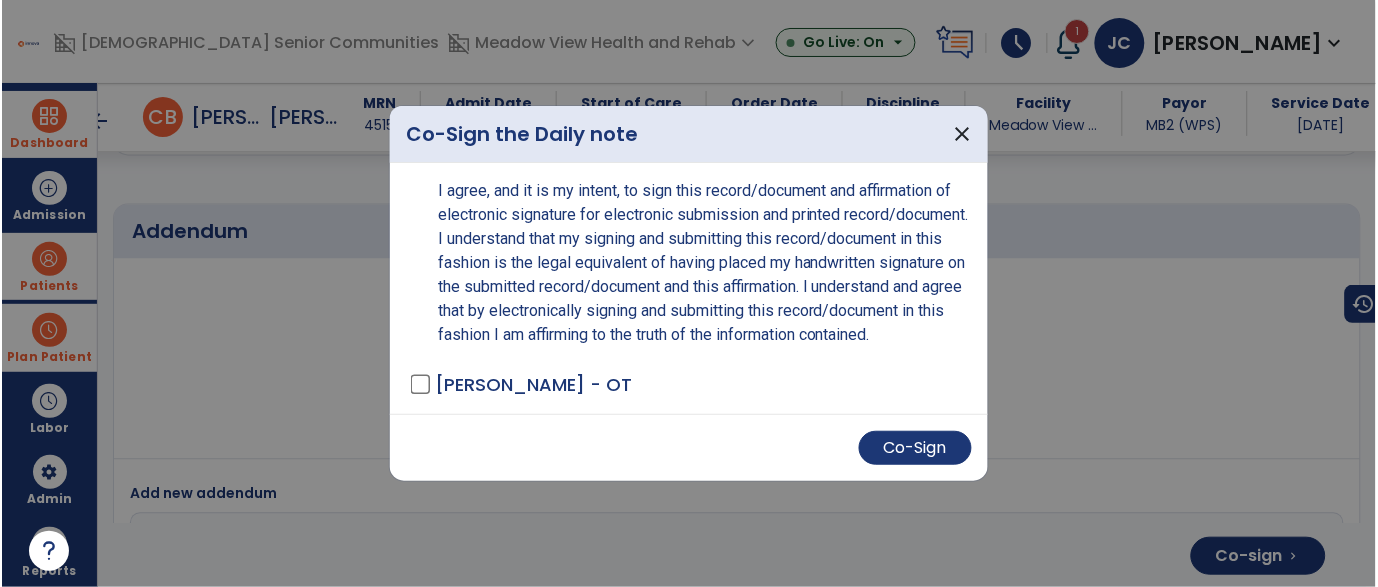 scroll, scrollTop: 4076, scrollLeft: 0, axis: vertical 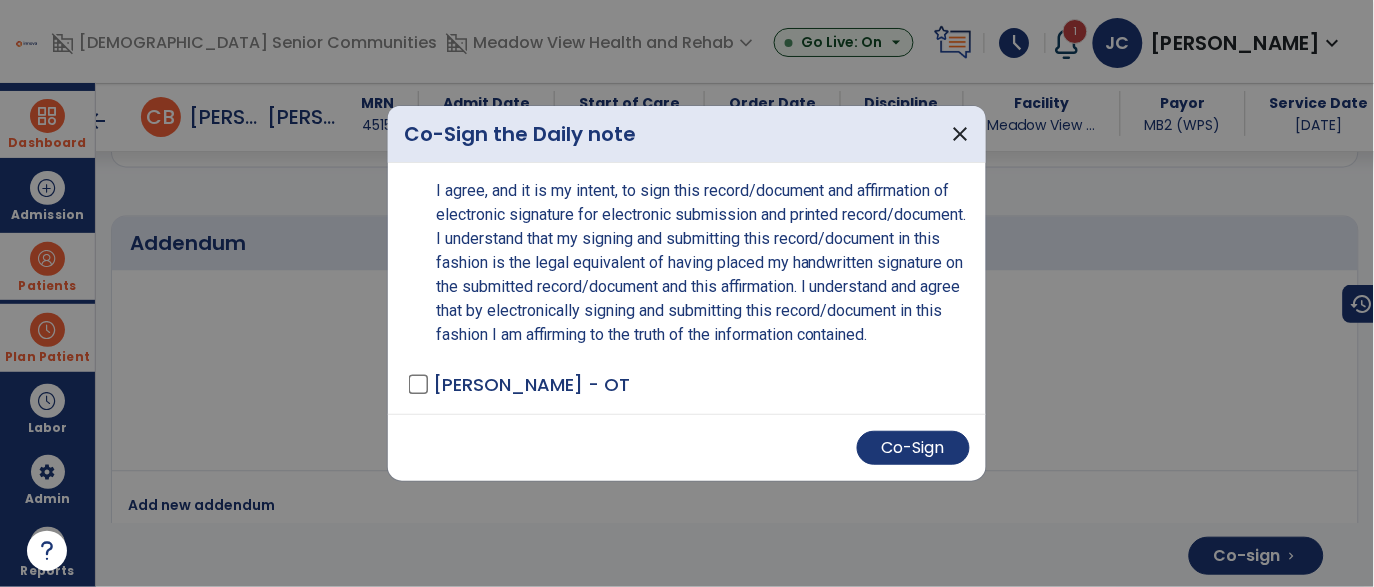 click on "Co-Sign" at bounding box center (687, 447) 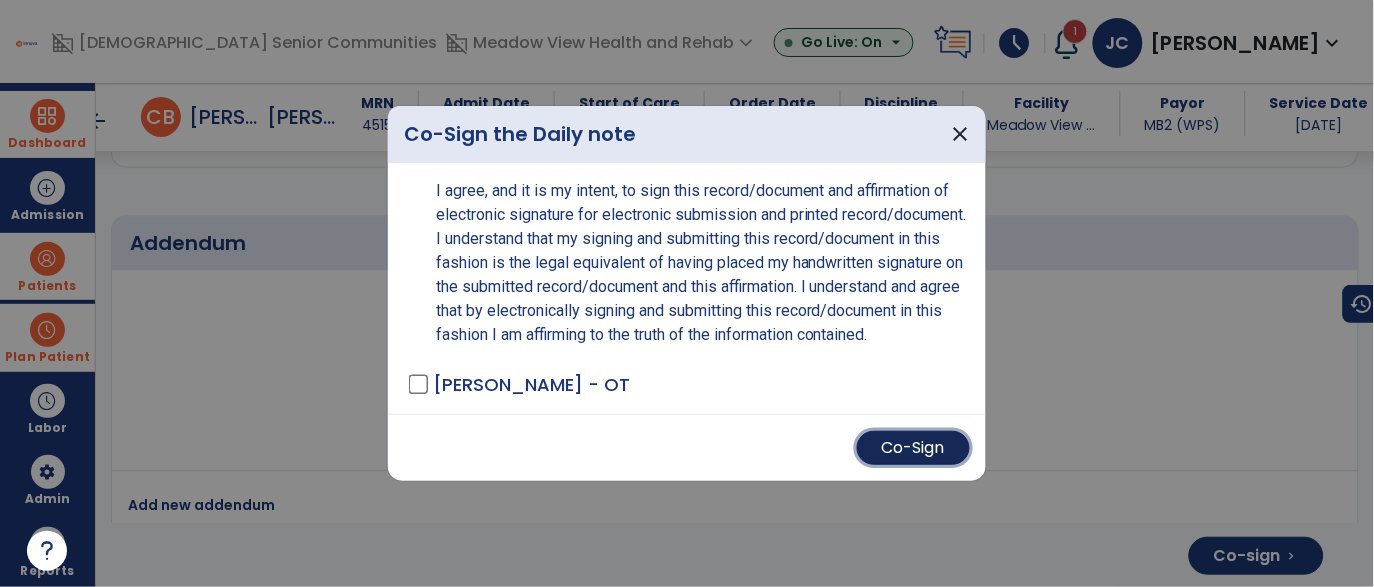 click on "Co-Sign" at bounding box center (913, 448) 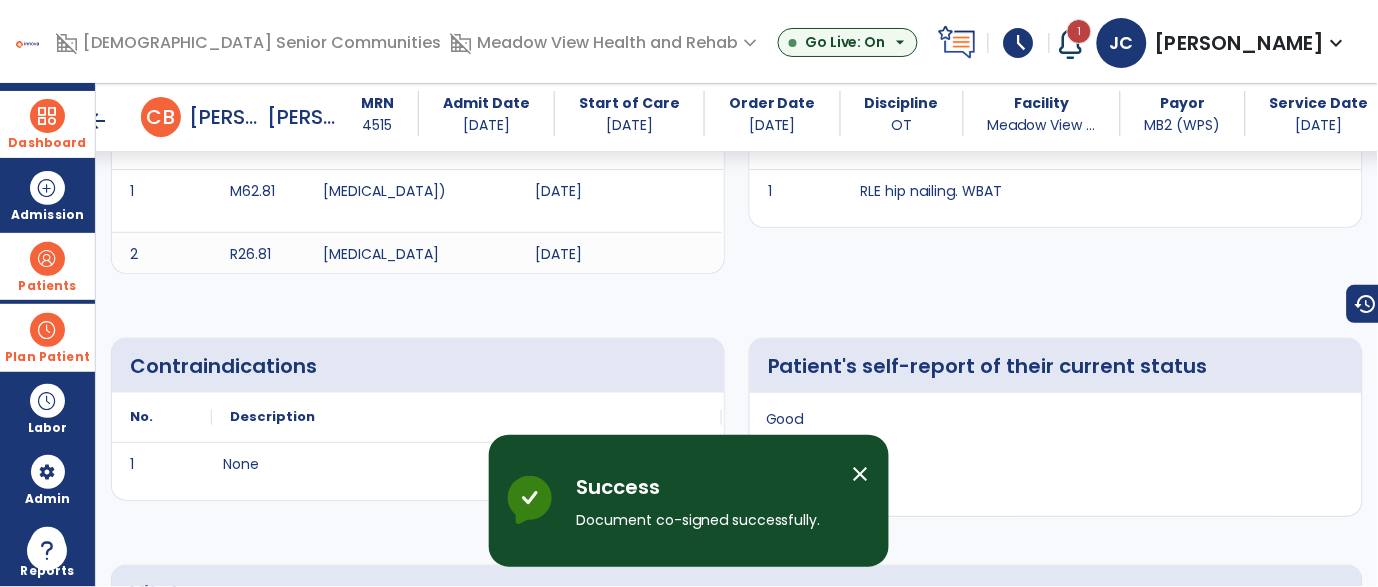 scroll, scrollTop: 0, scrollLeft: 0, axis: both 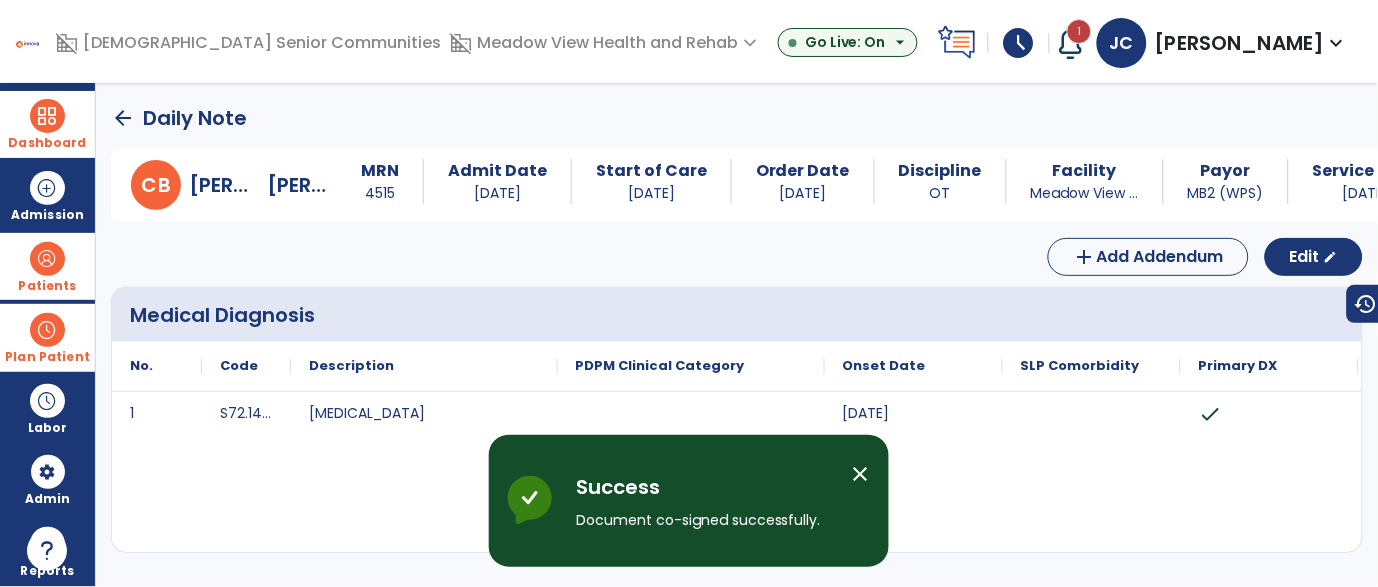 drag, startPoint x: 144, startPoint y: 132, endPoint x: 128, endPoint y: 121, distance: 19.416489 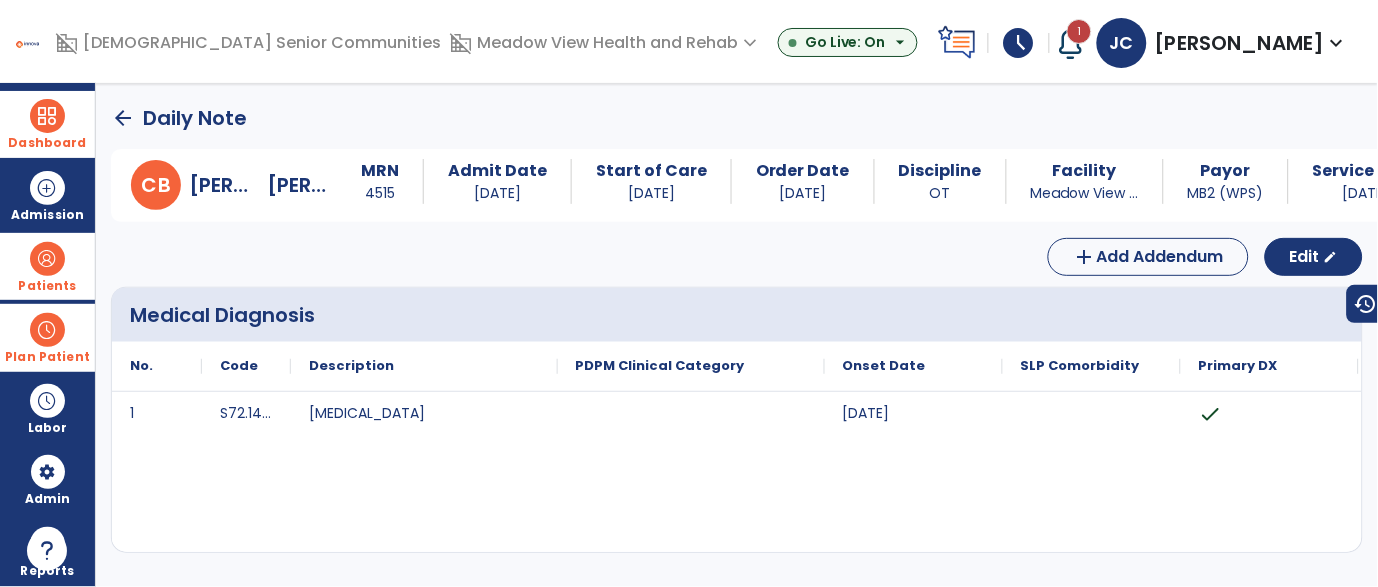 click on "arrow_back" 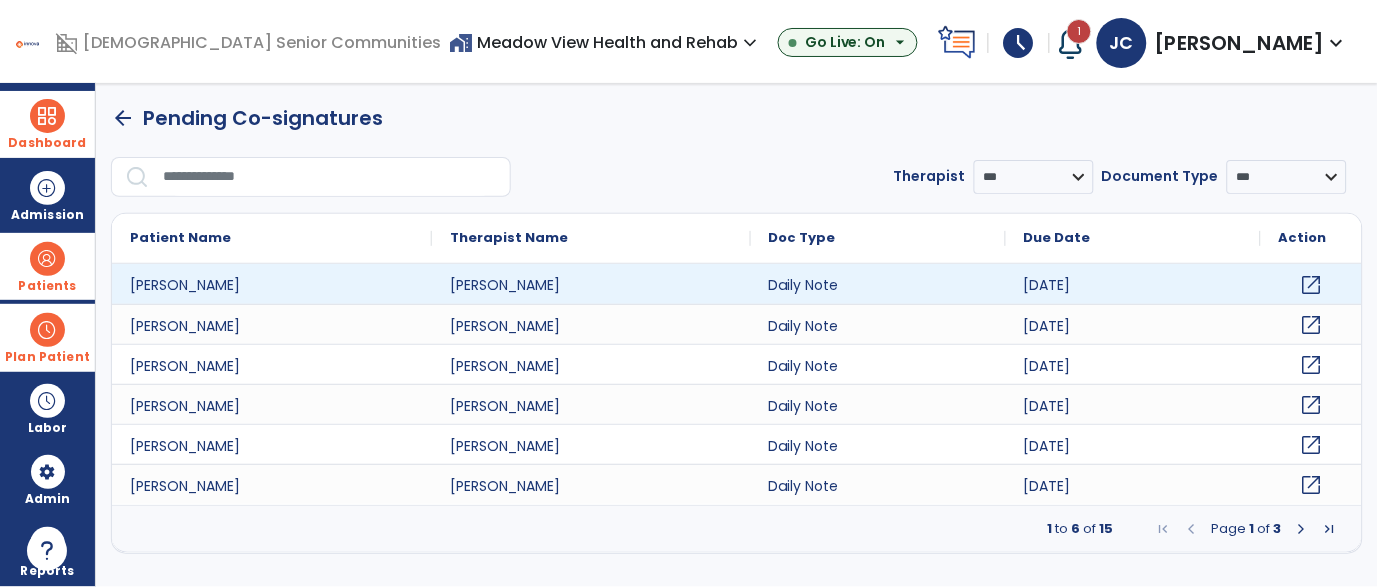 click on "open_in_new" 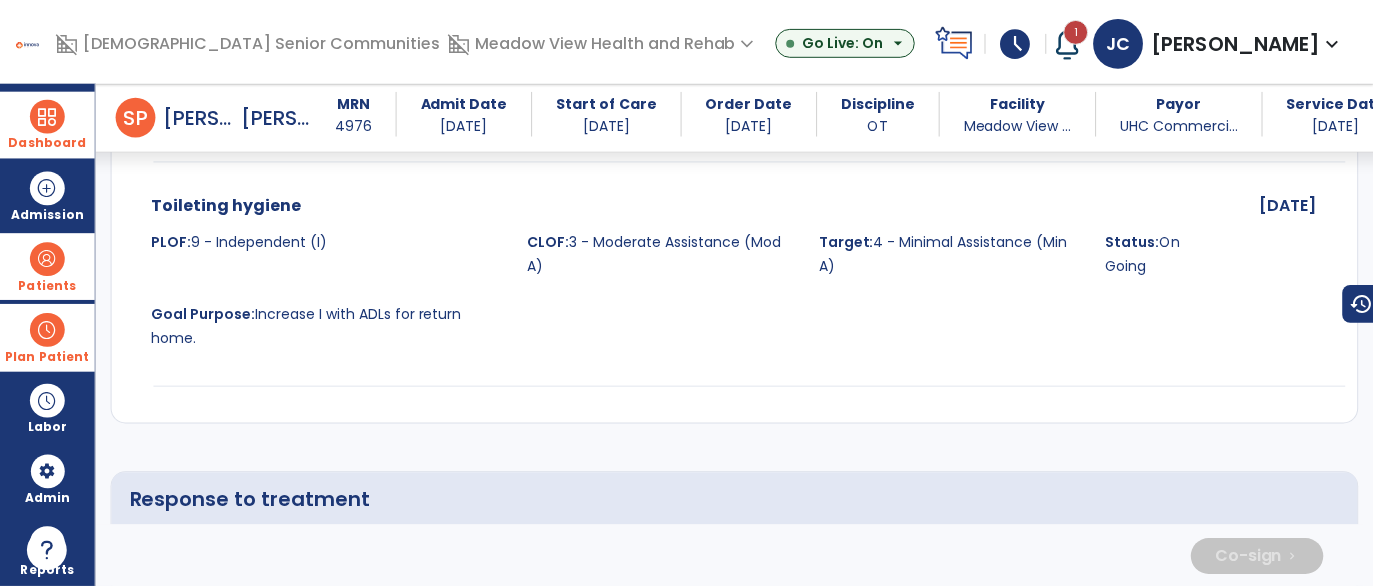 scroll, scrollTop: 3674, scrollLeft: 0, axis: vertical 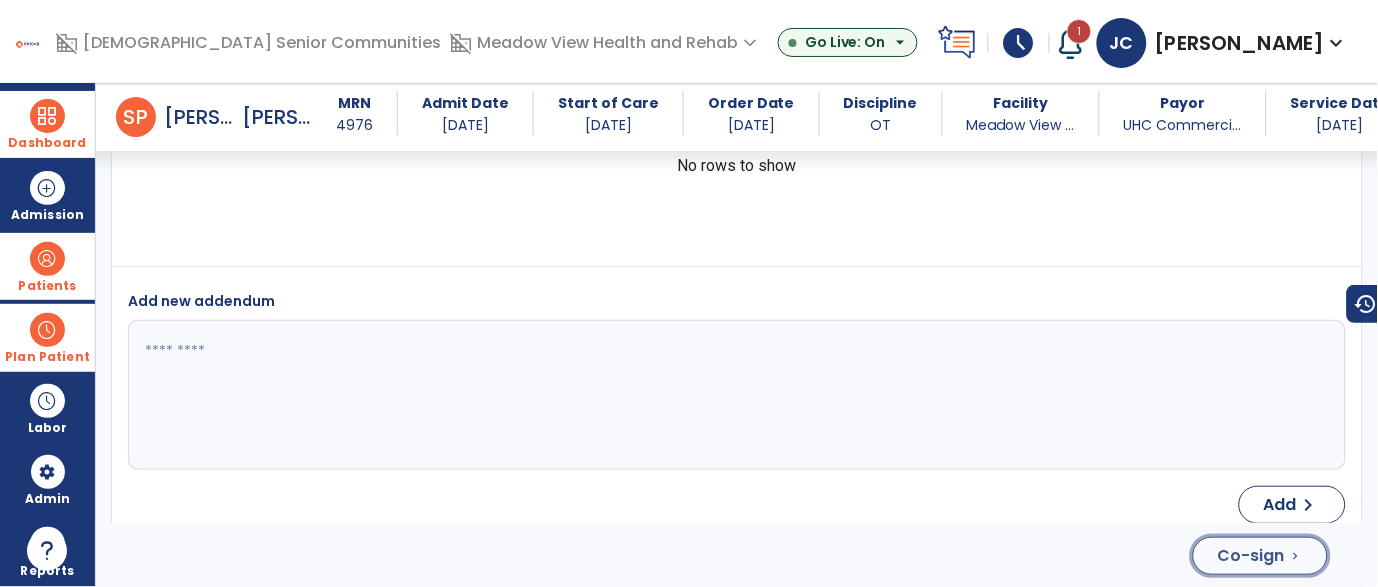 click on "Co-sign  chevron_right" 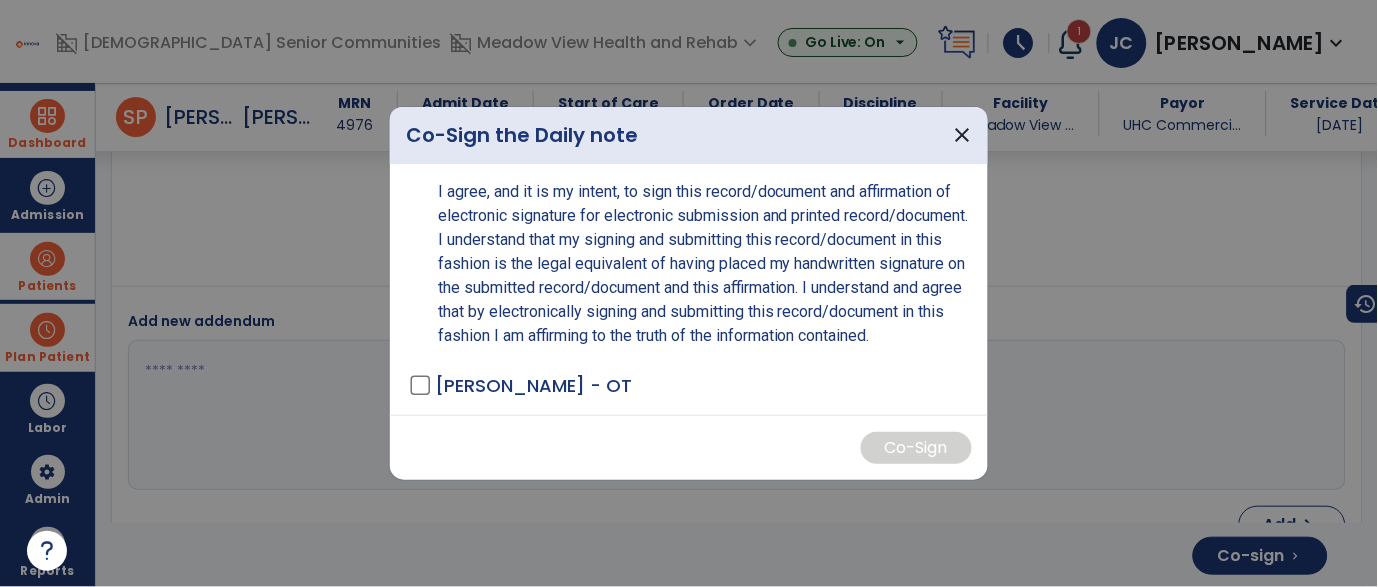 click on "[PERSON_NAME]  - OT" at bounding box center (533, 385) 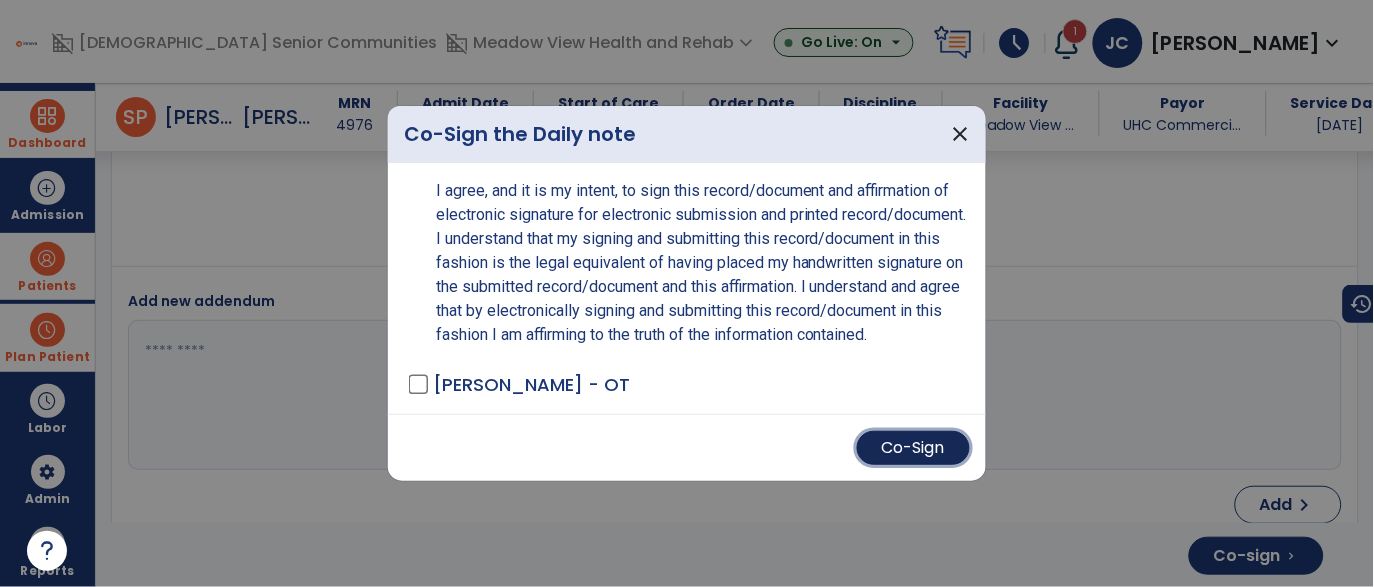 click on "Co-Sign" at bounding box center [913, 448] 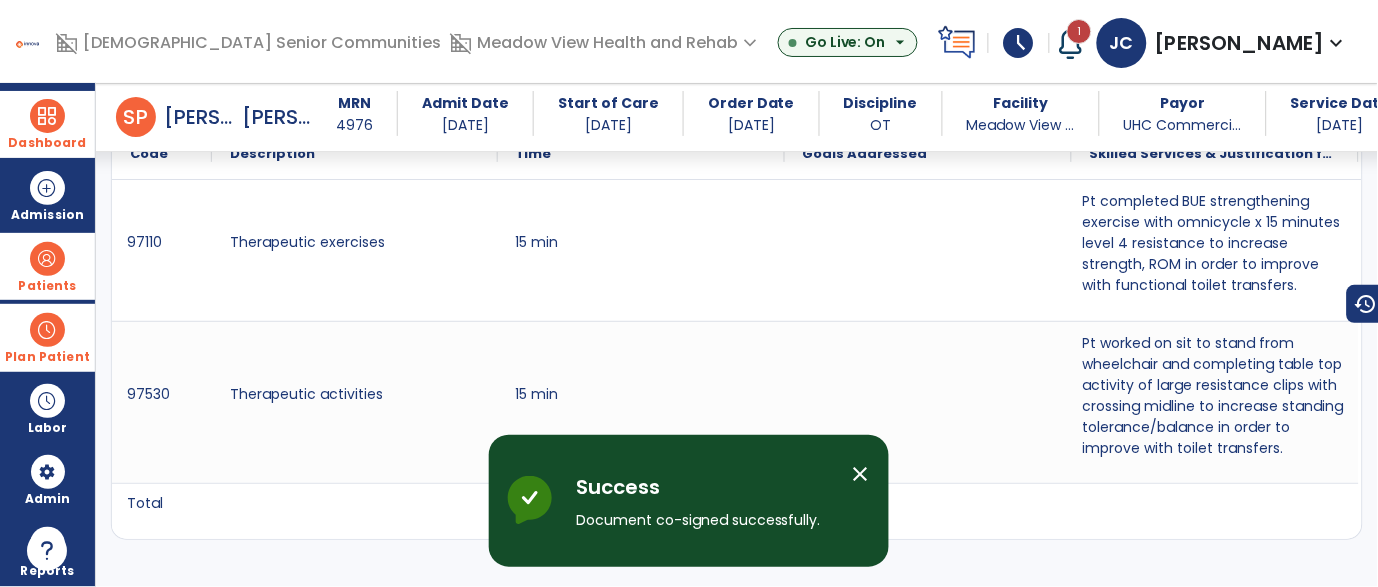 scroll, scrollTop: 0, scrollLeft: 0, axis: both 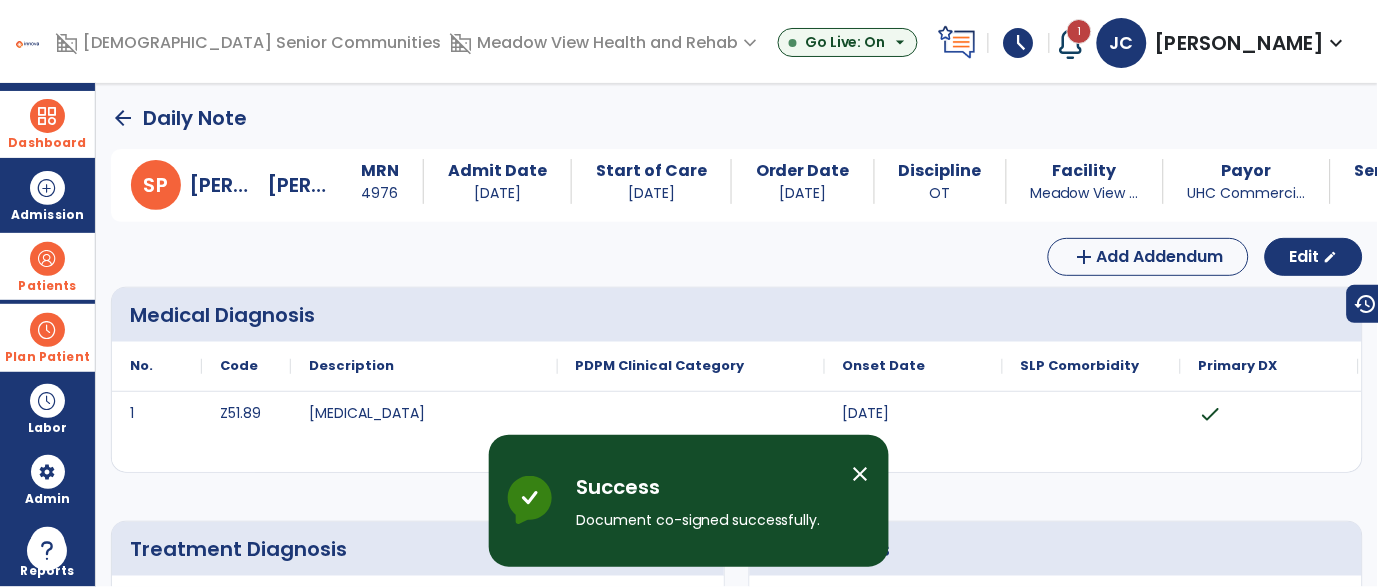 click on "arrow_back" 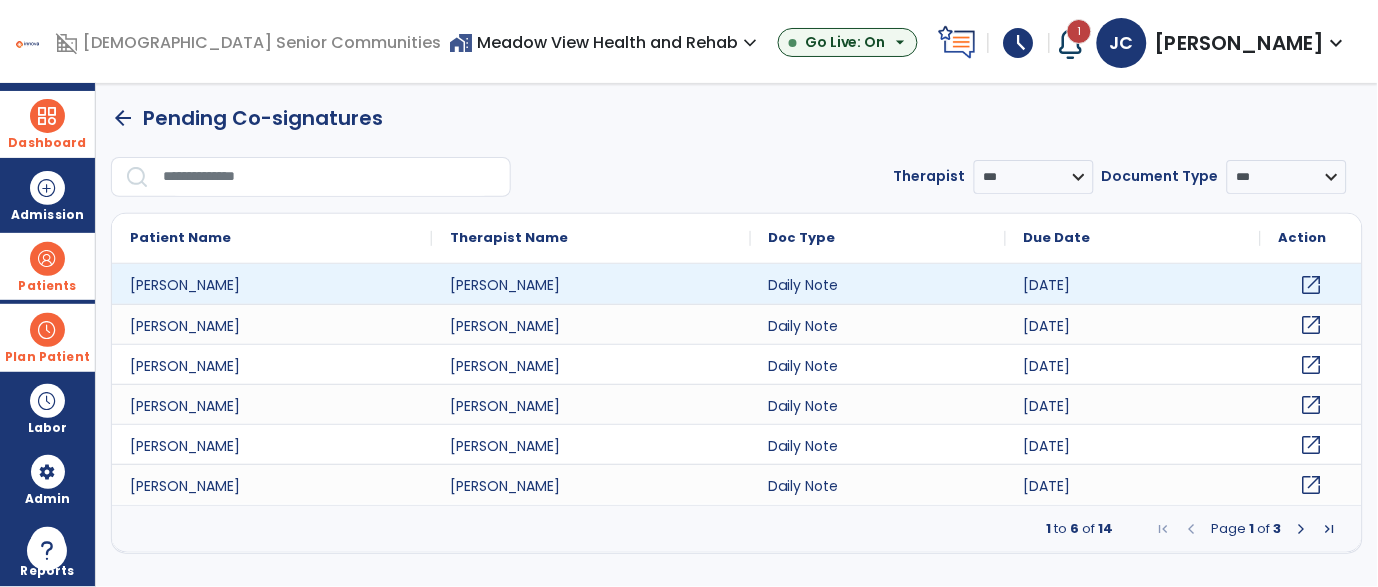 click on "open_in_new" 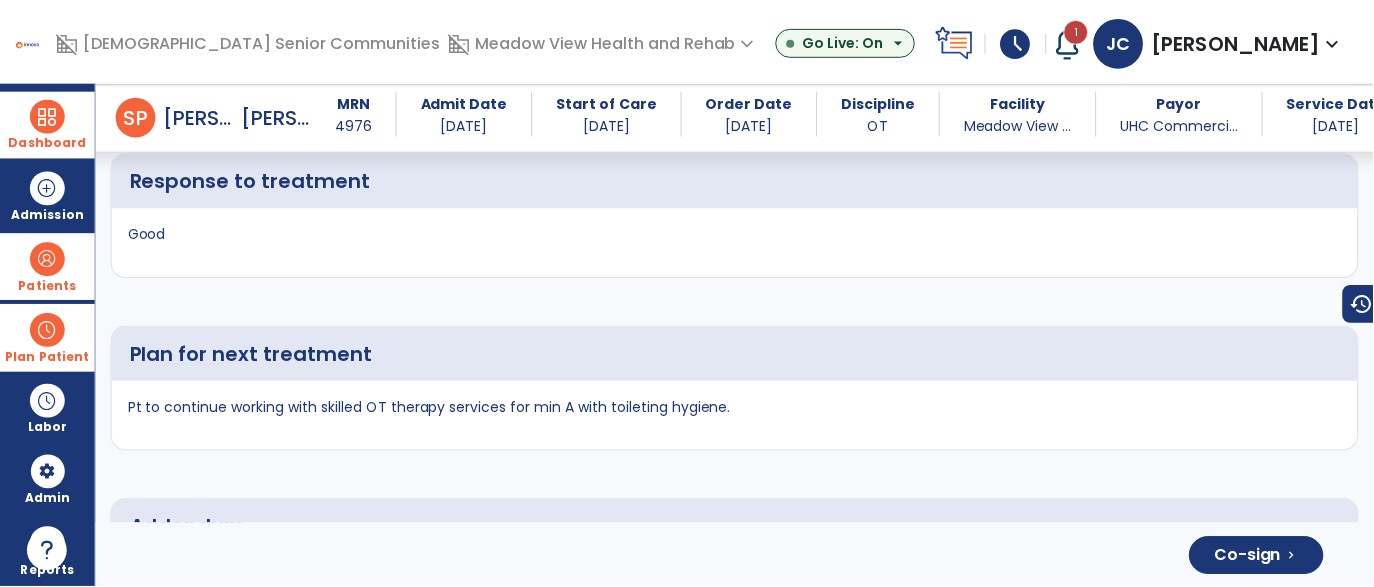 scroll, scrollTop: 3533, scrollLeft: 0, axis: vertical 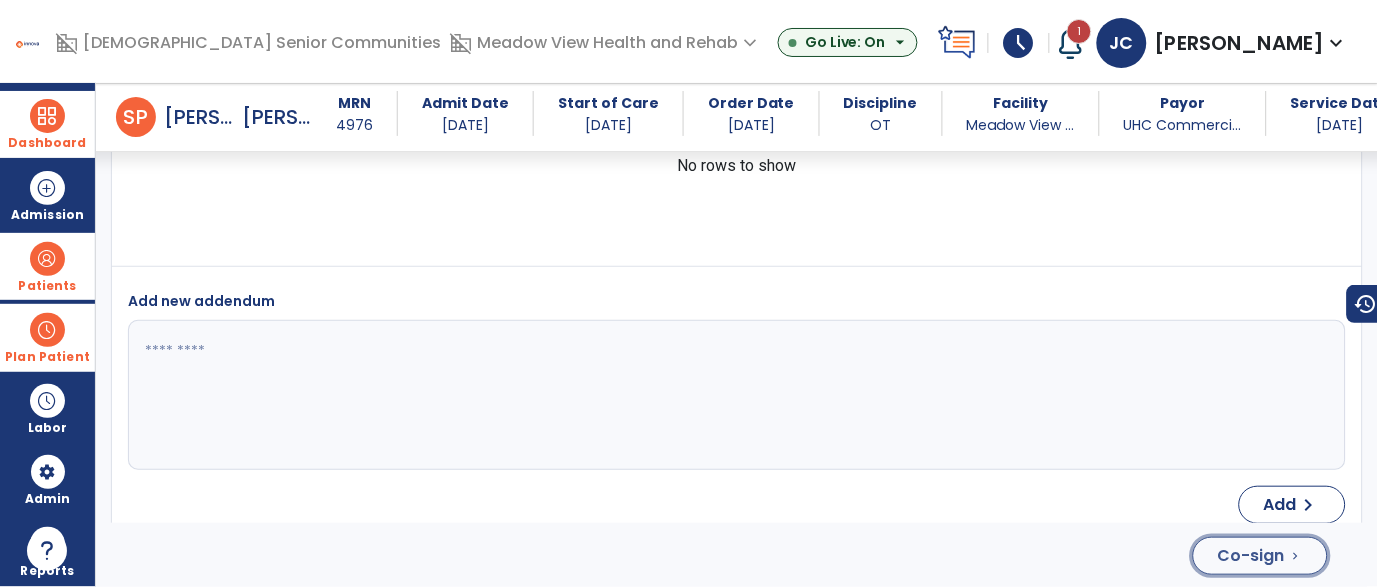 click on "Co-sign" 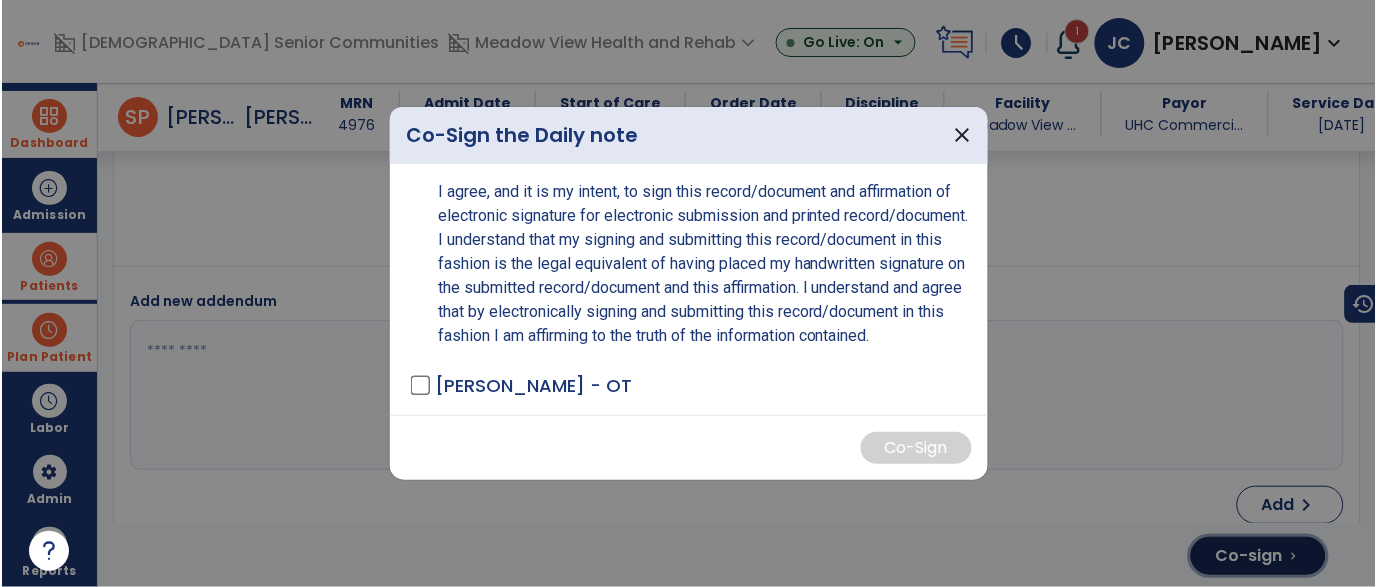 scroll, scrollTop: 3533, scrollLeft: 0, axis: vertical 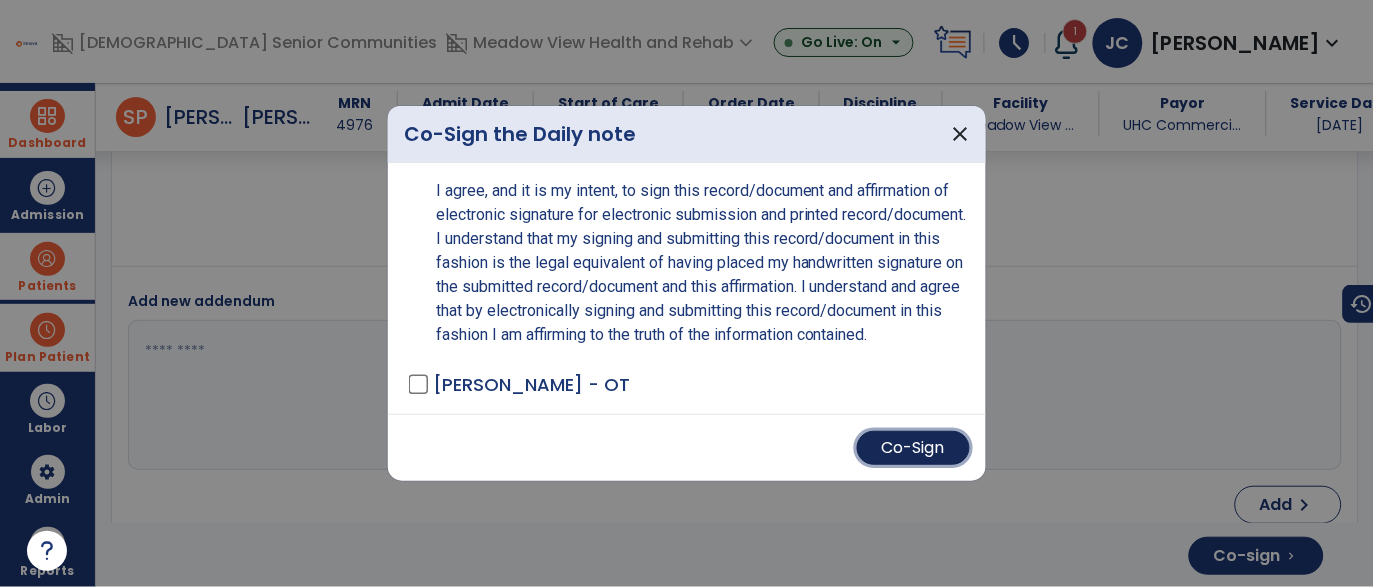 click on "Co-Sign" at bounding box center [913, 448] 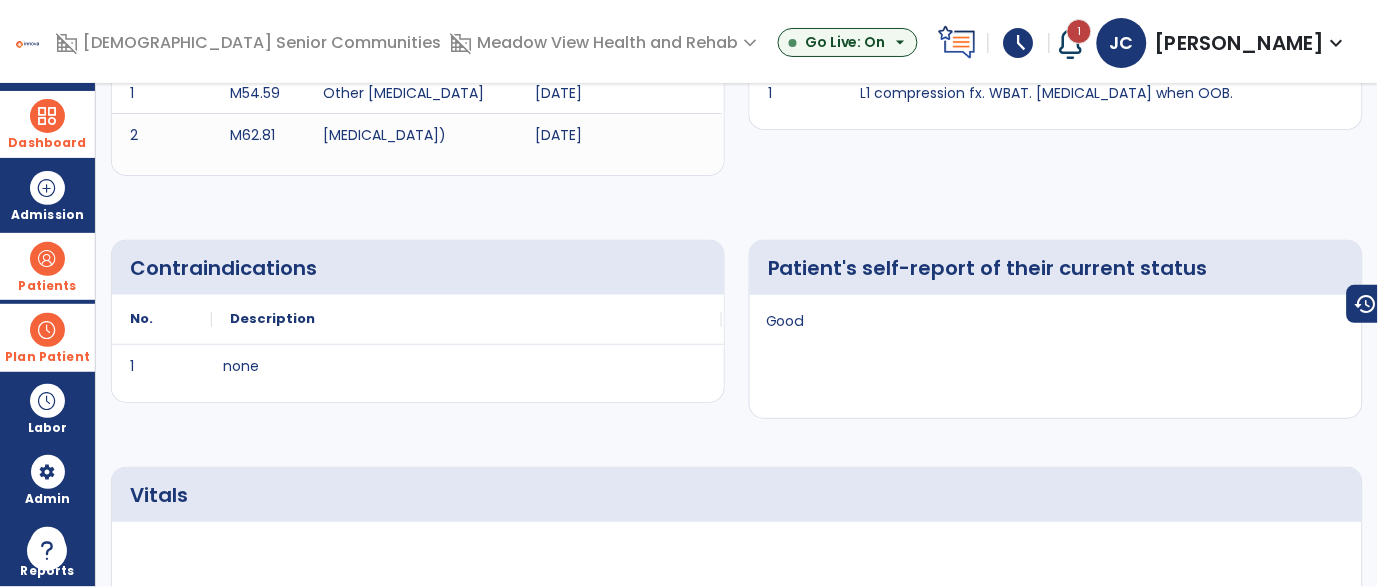 scroll, scrollTop: 0, scrollLeft: 0, axis: both 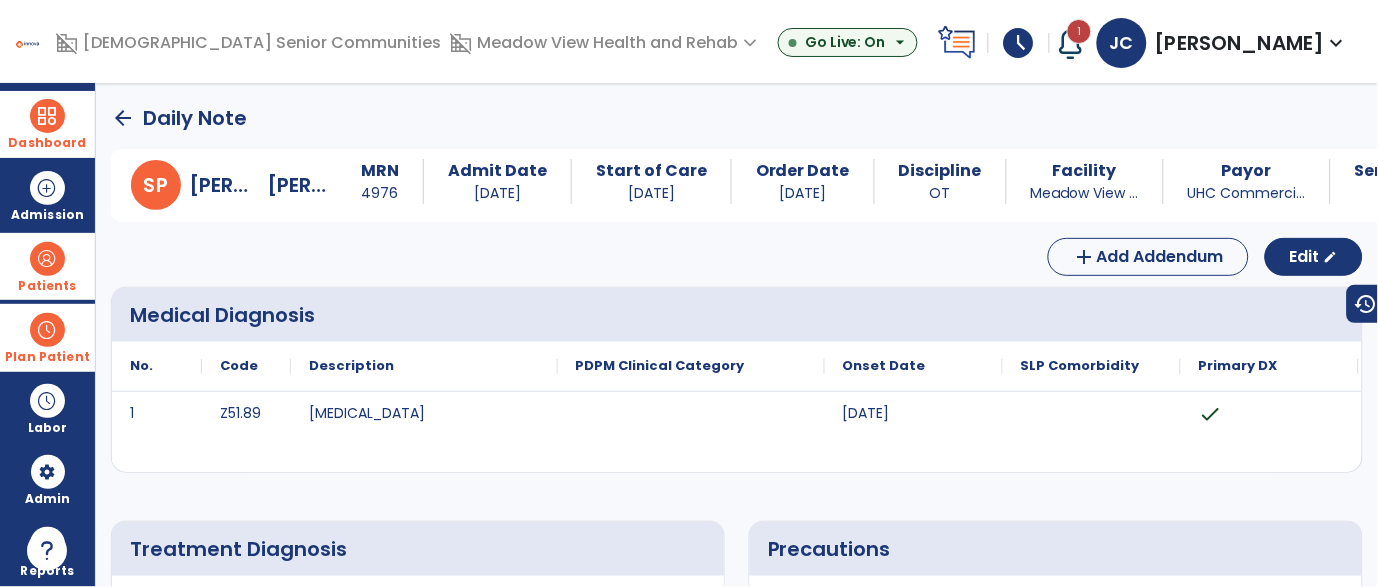 click on "arrow_back" 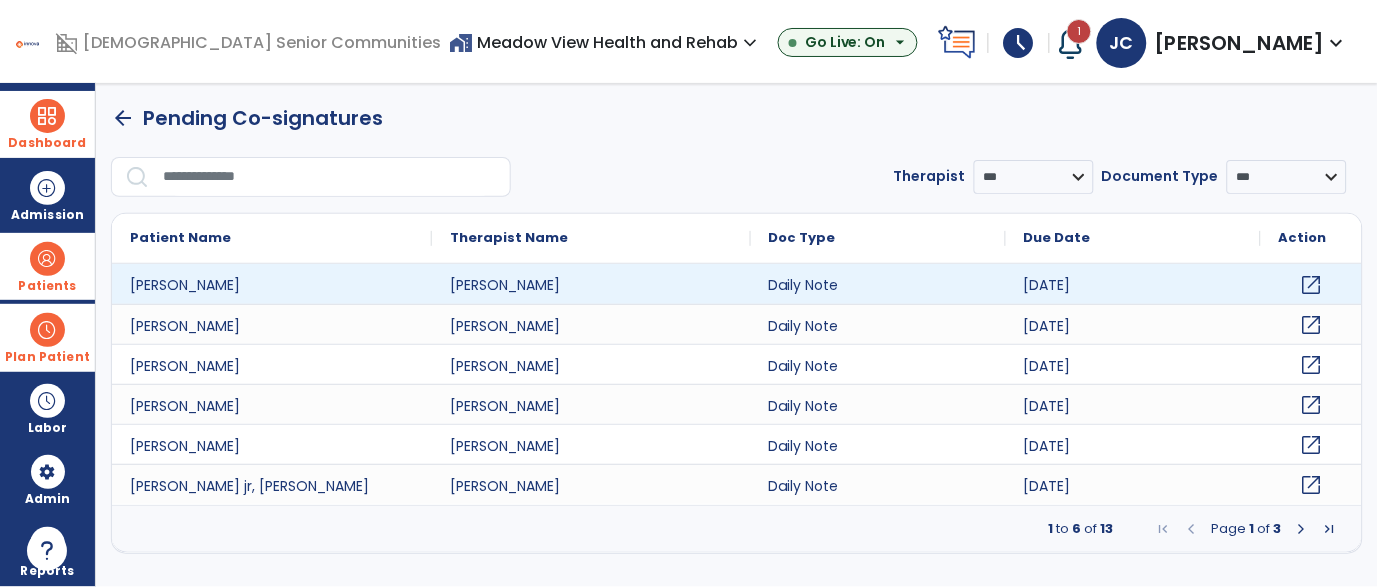 click on "open_in_new" 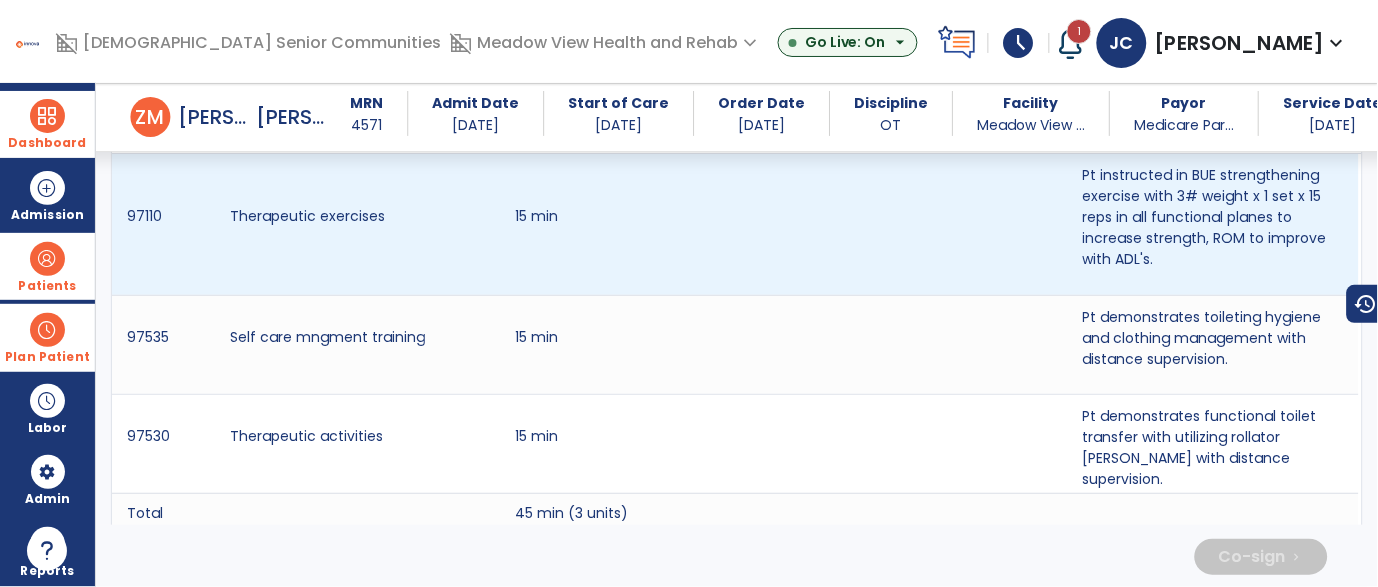 scroll, scrollTop: 1218, scrollLeft: 0, axis: vertical 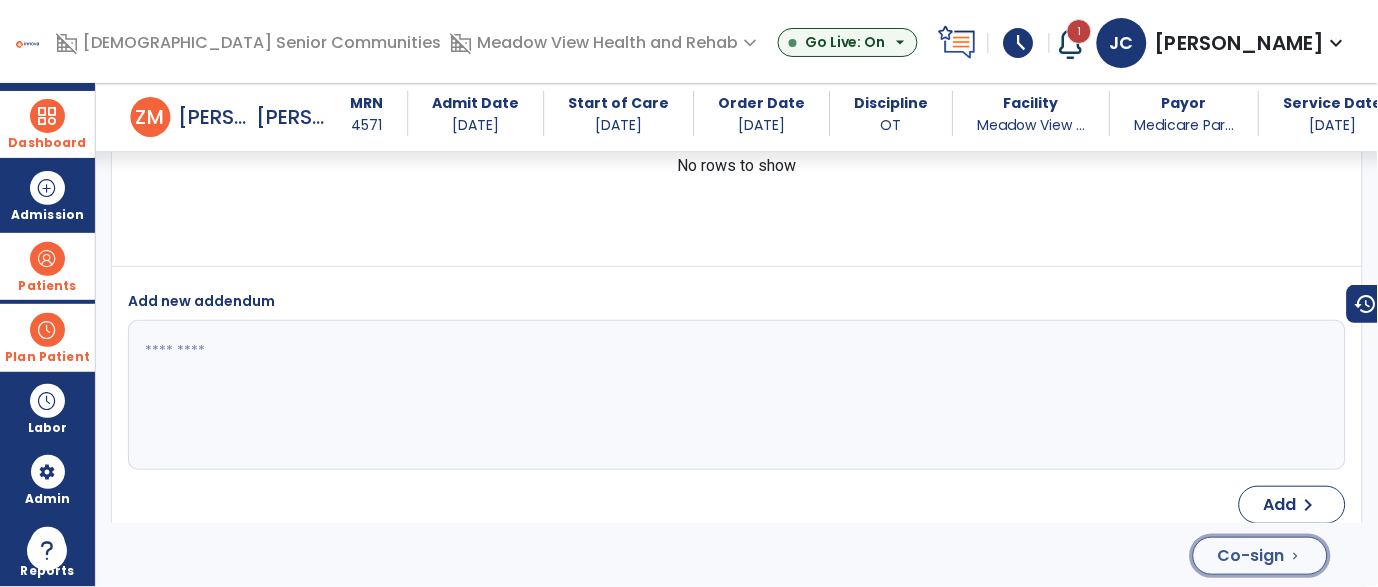 click on "Co-sign  chevron_right" 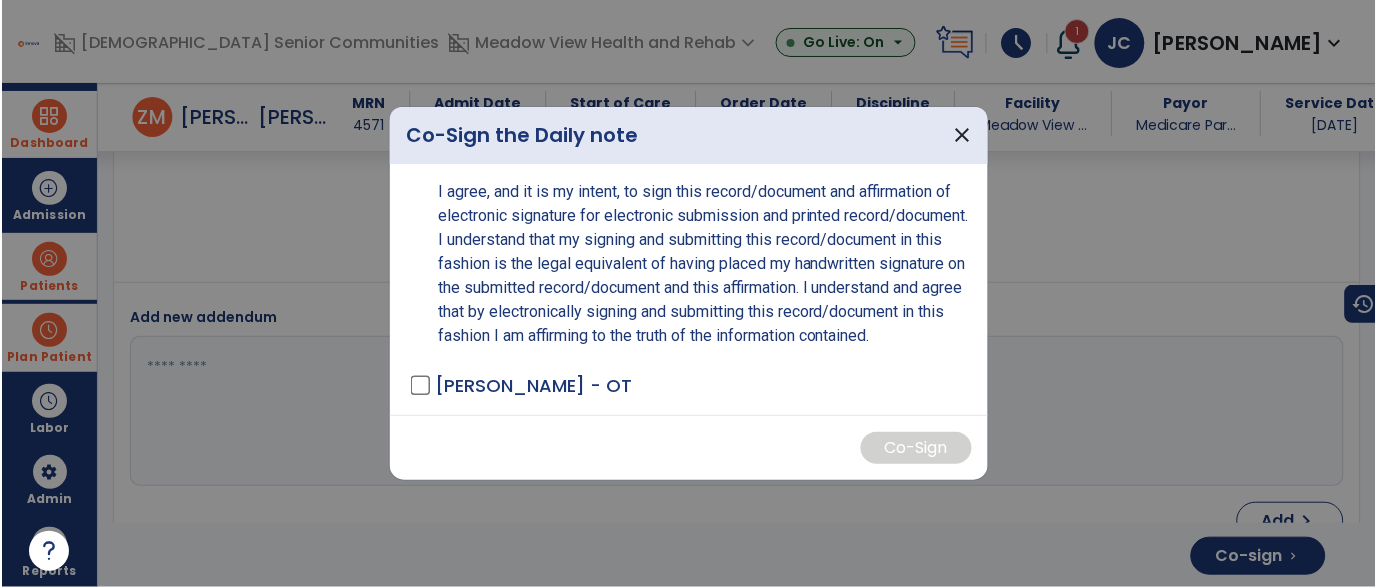scroll, scrollTop: 4004, scrollLeft: 0, axis: vertical 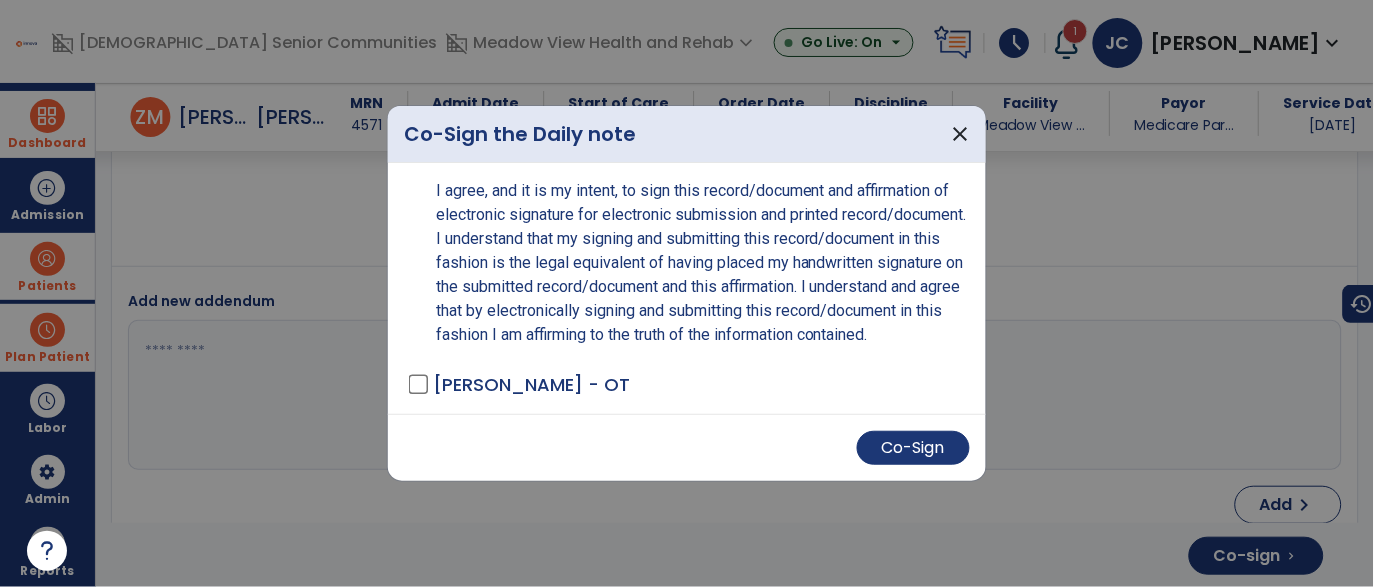 click on "Co-Sign" at bounding box center (687, 447) 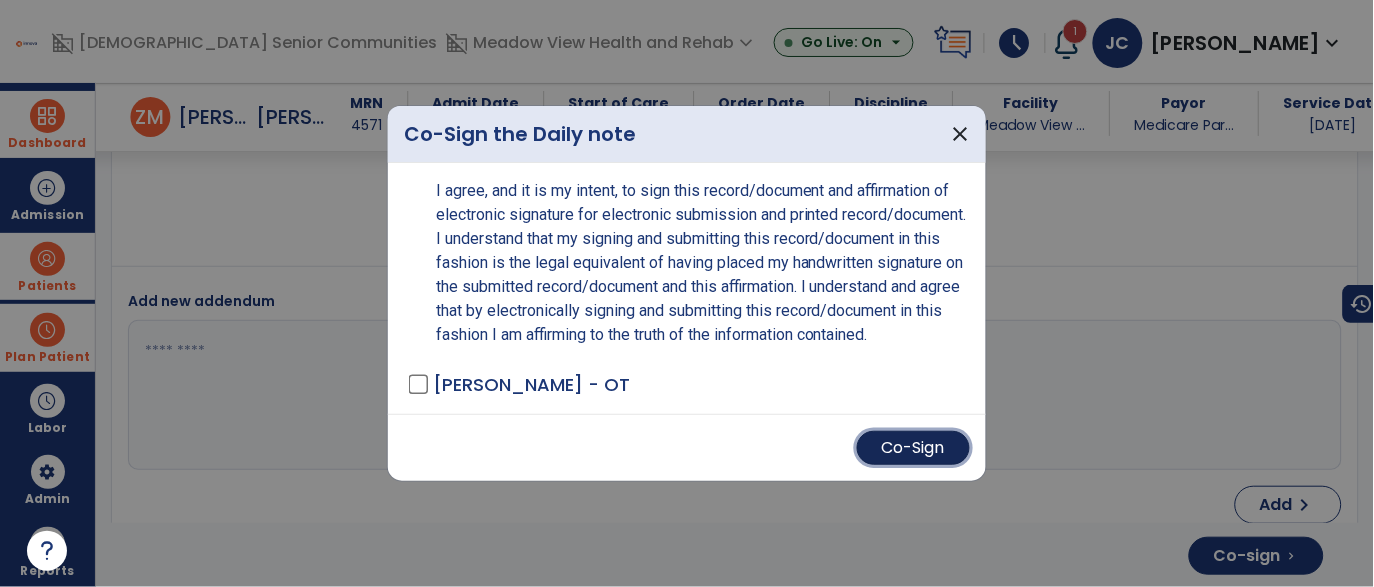 click on "Co-Sign" at bounding box center (913, 448) 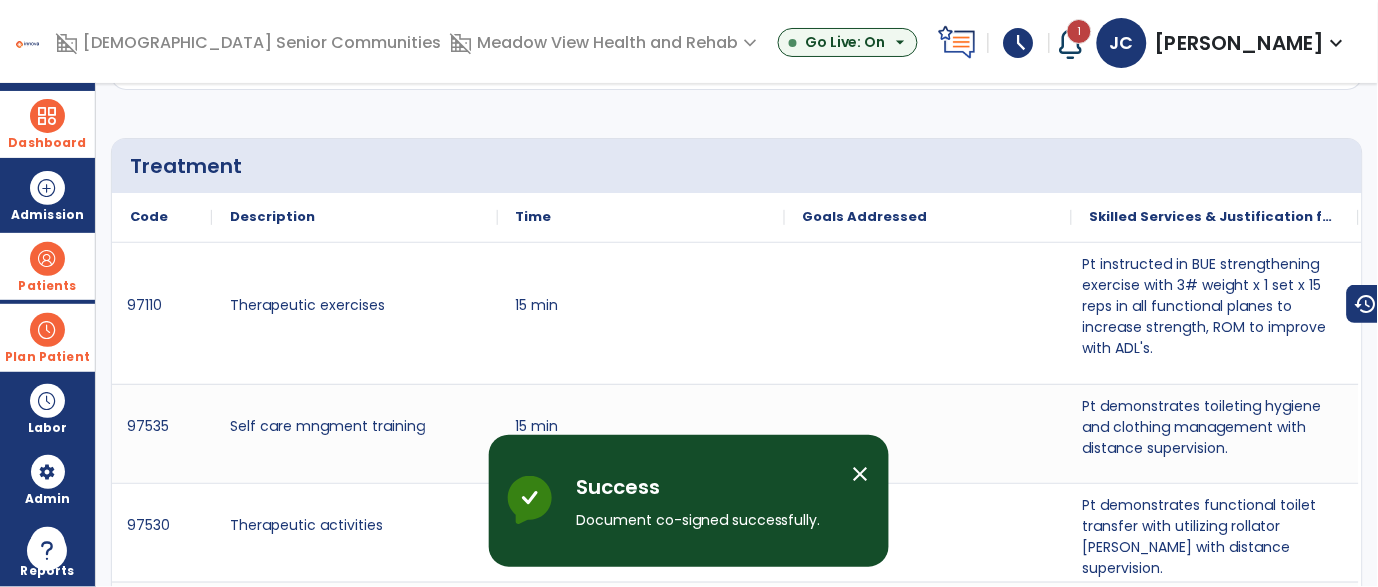 scroll, scrollTop: 0, scrollLeft: 0, axis: both 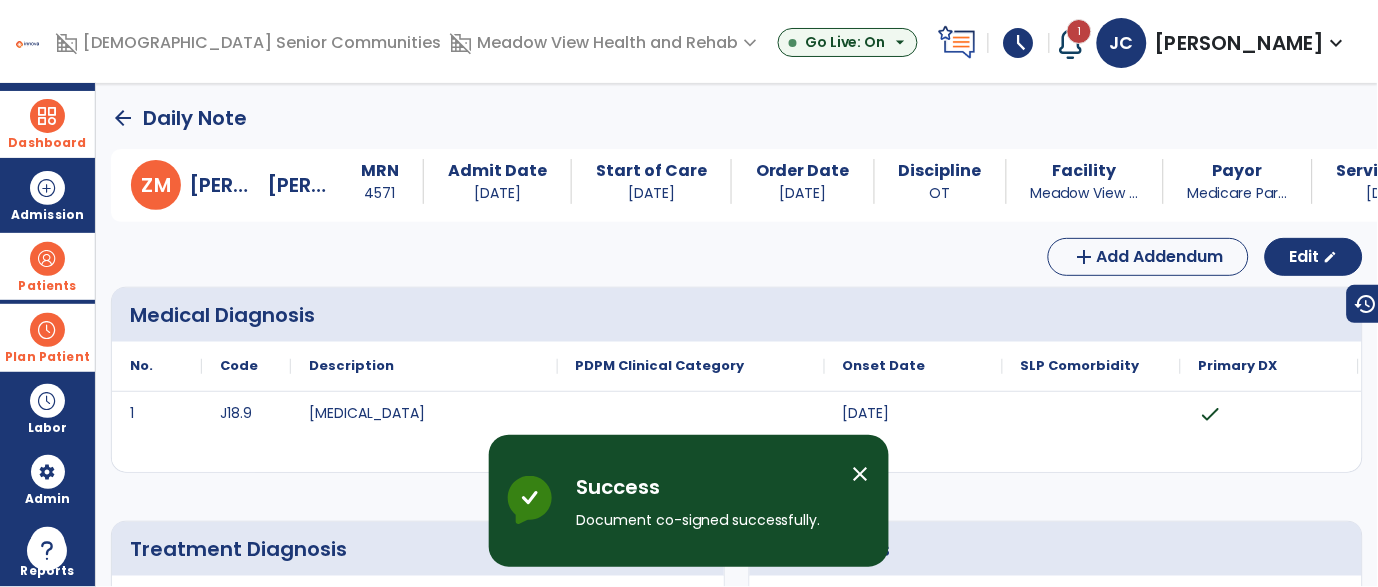 click on "arrow_back   Daily Note" 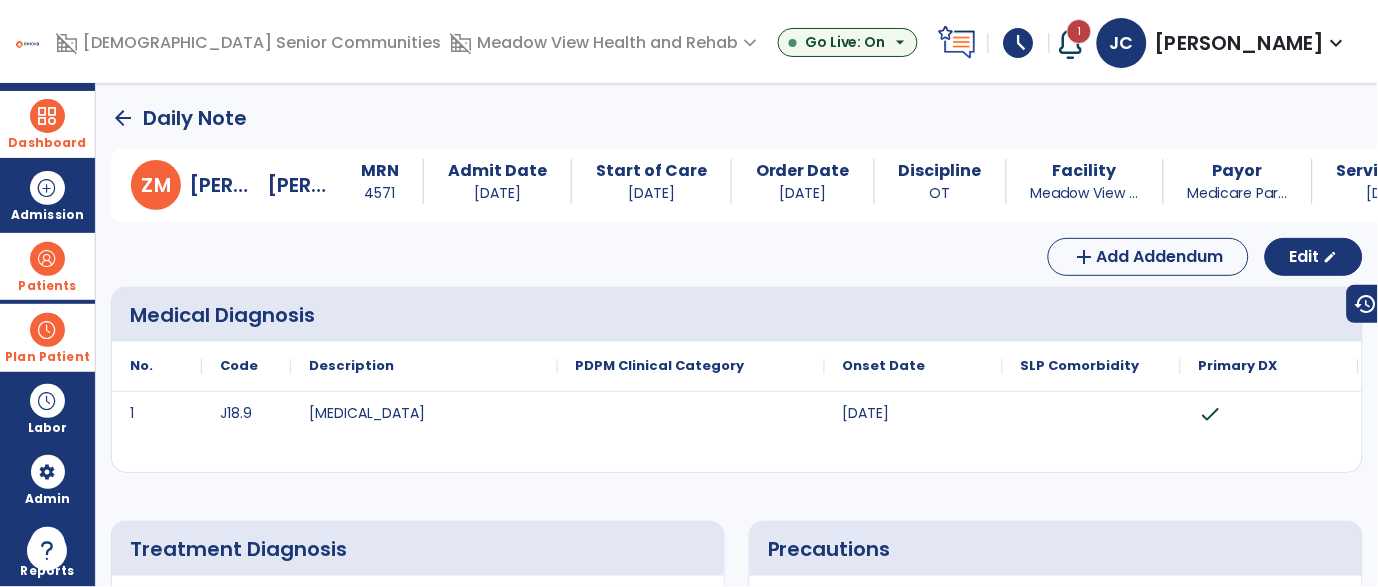 click on "arrow_back" 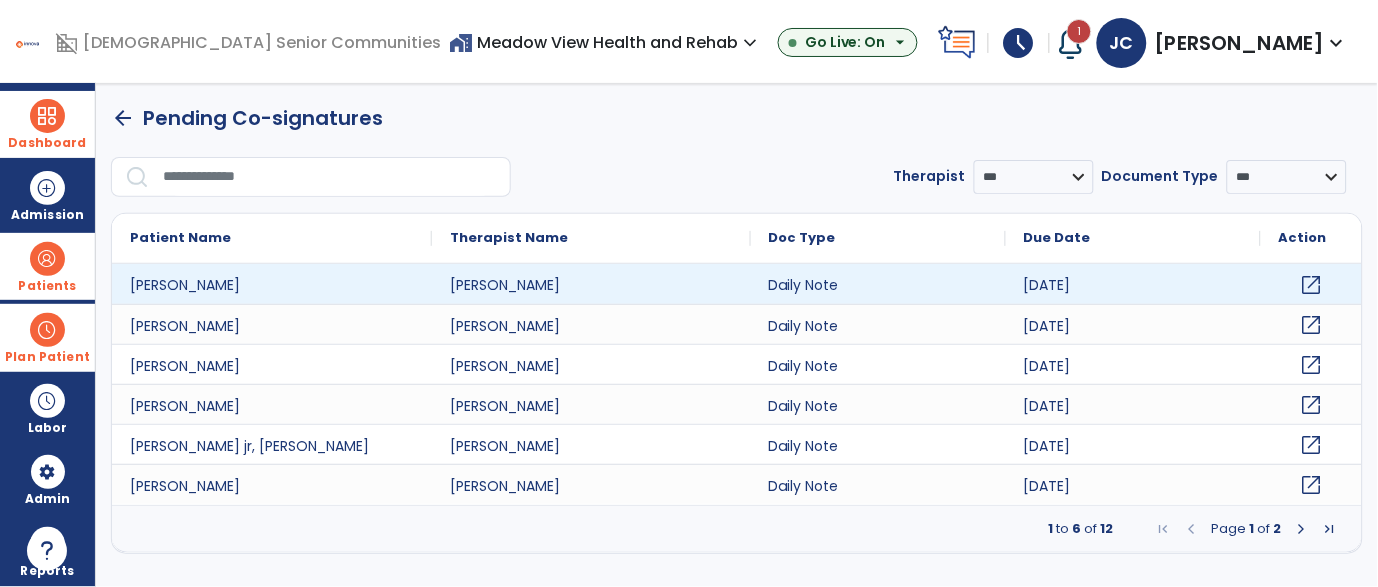 click on "open_in_new" 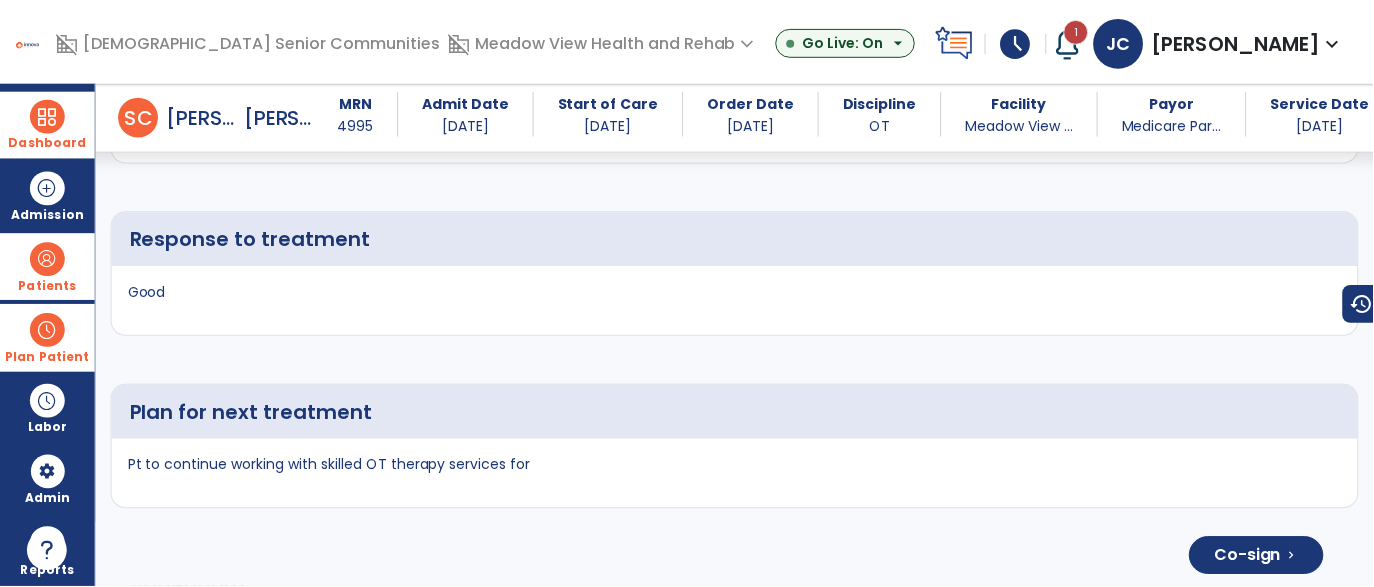 scroll, scrollTop: 3615, scrollLeft: 0, axis: vertical 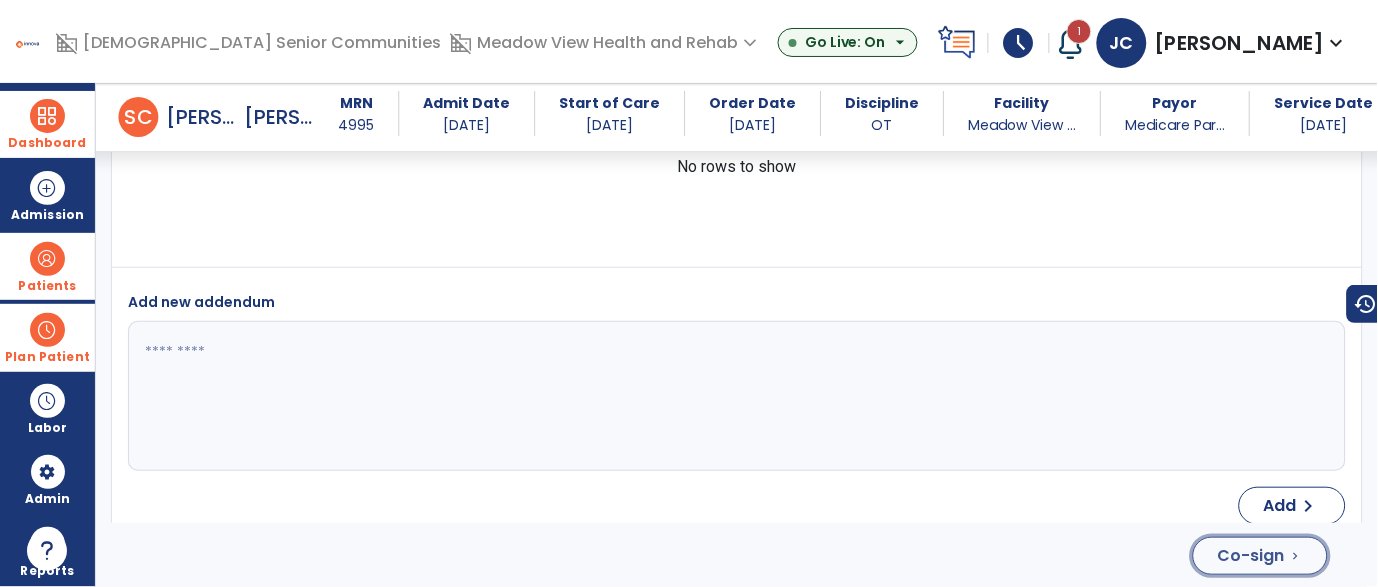 click on "Co-sign" 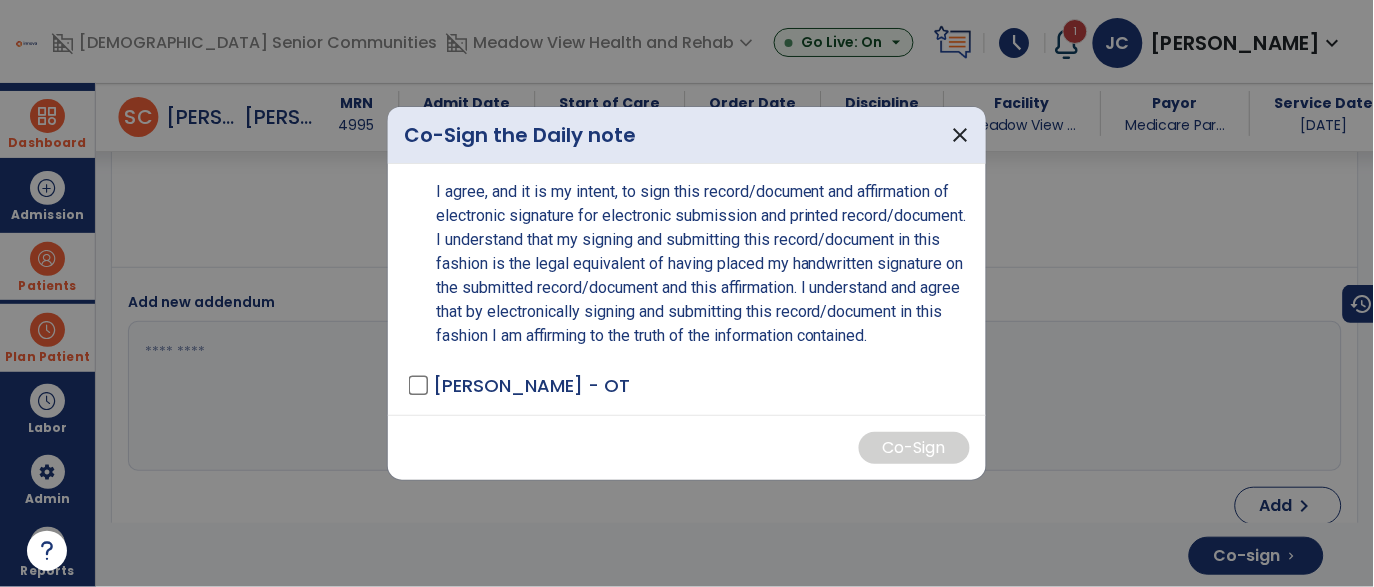click at bounding box center [687, 293] 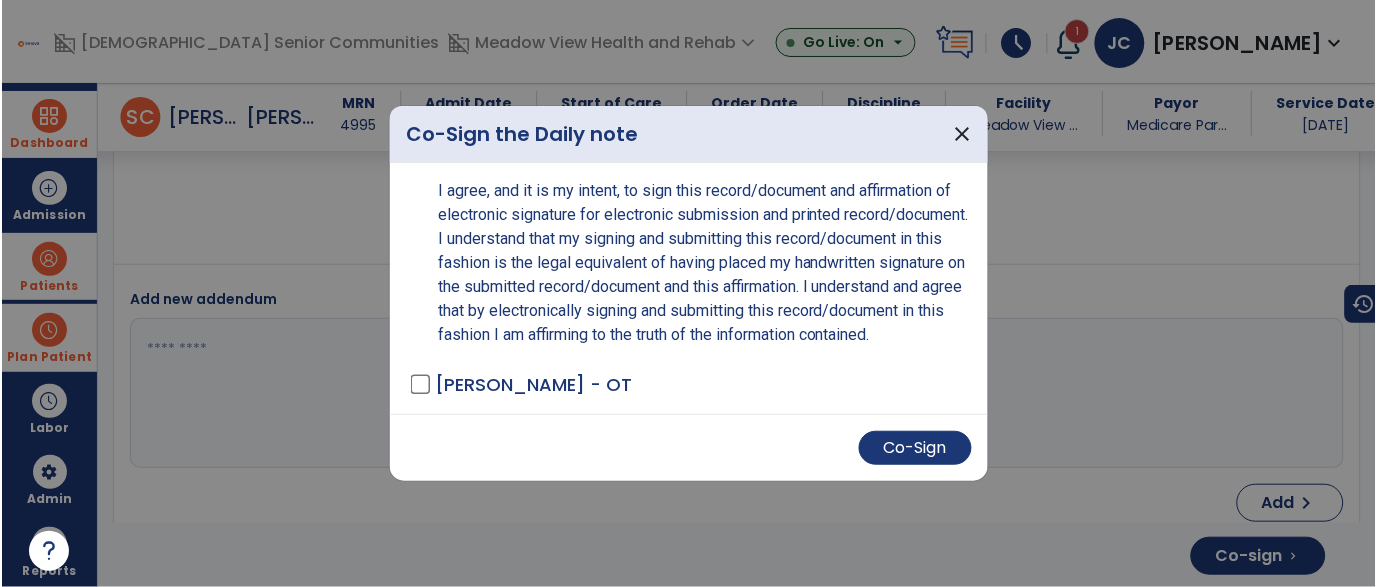 scroll, scrollTop: 3615, scrollLeft: 0, axis: vertical 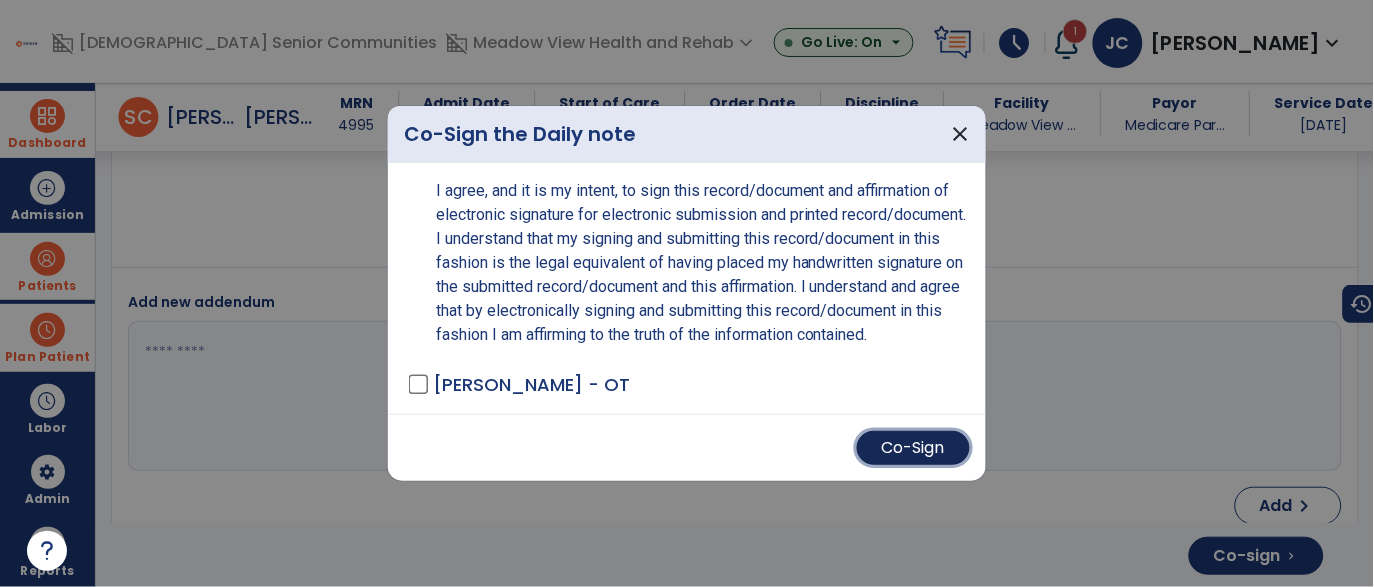click on "Co-Sign" at bounding box center (913, 448) 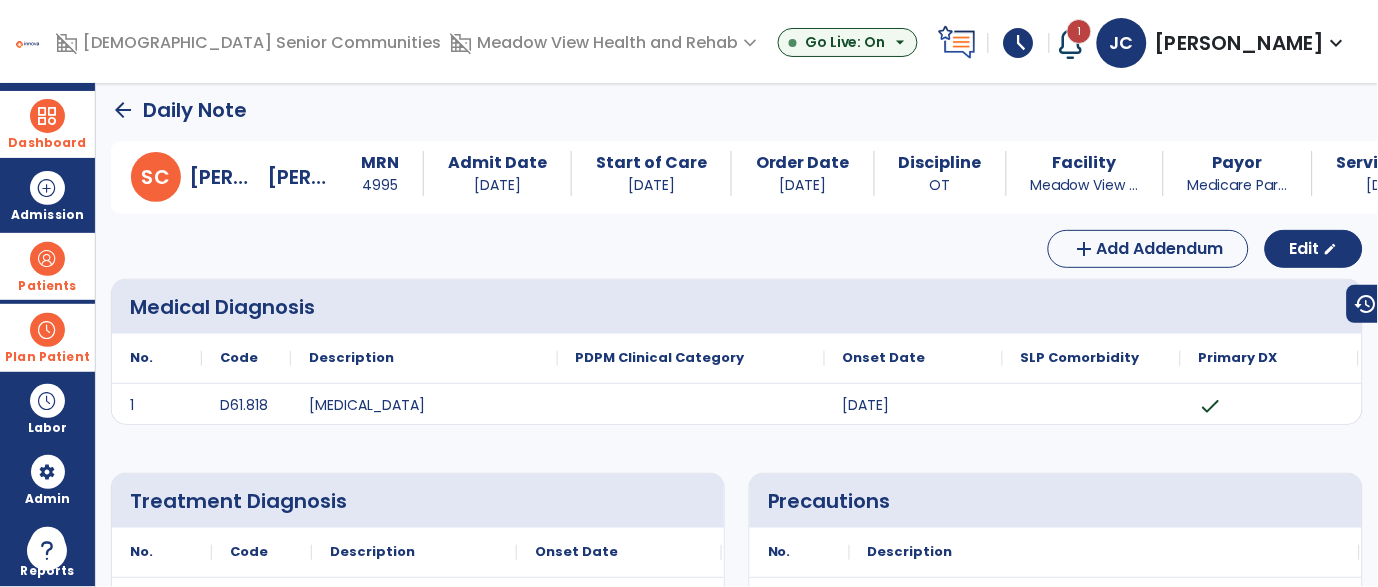 scroll, scrollTop: 0, scrollLeft: 0, axis: both 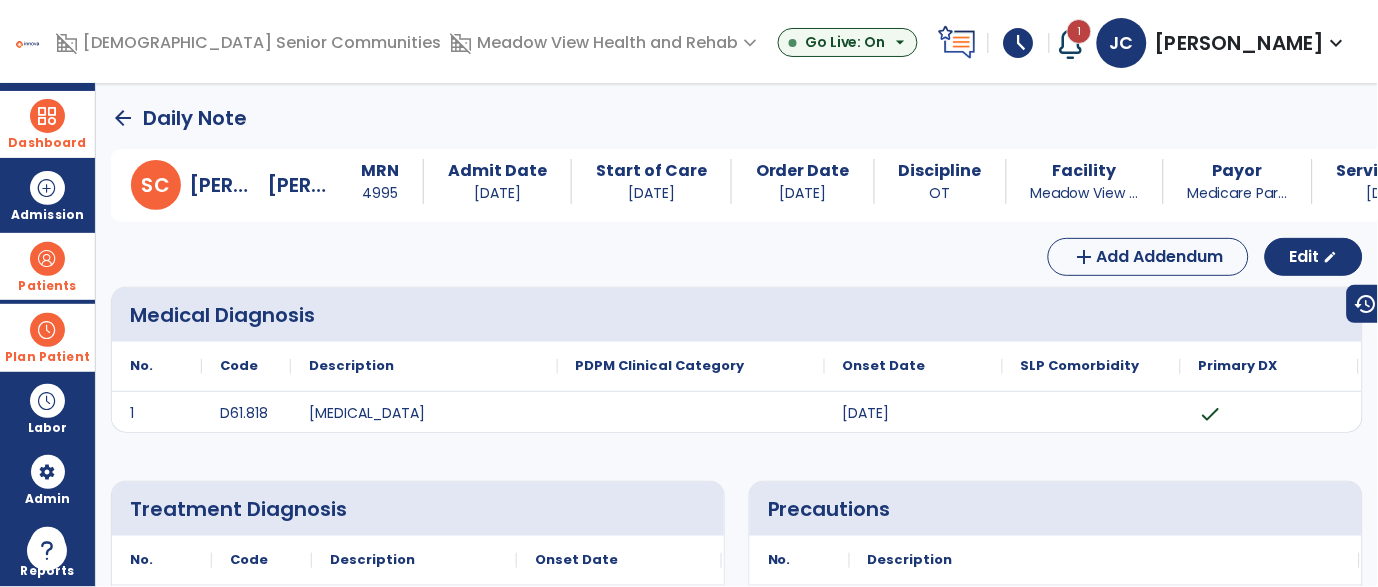 click on "arrow_back" 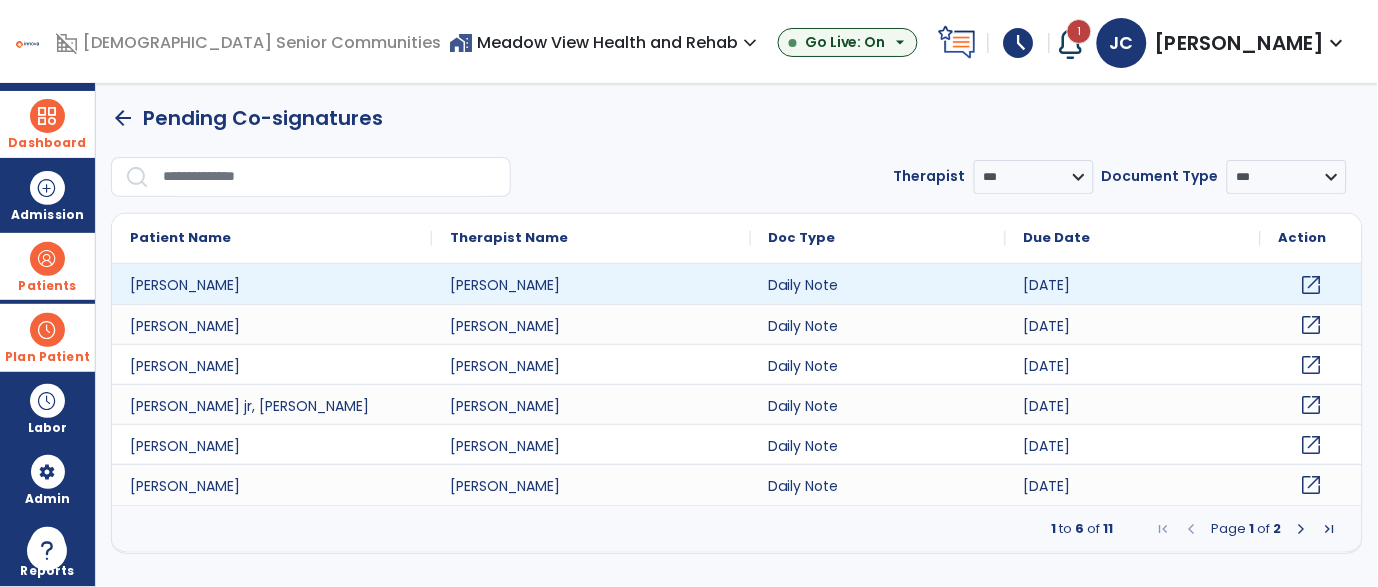 click on "open_in_new" 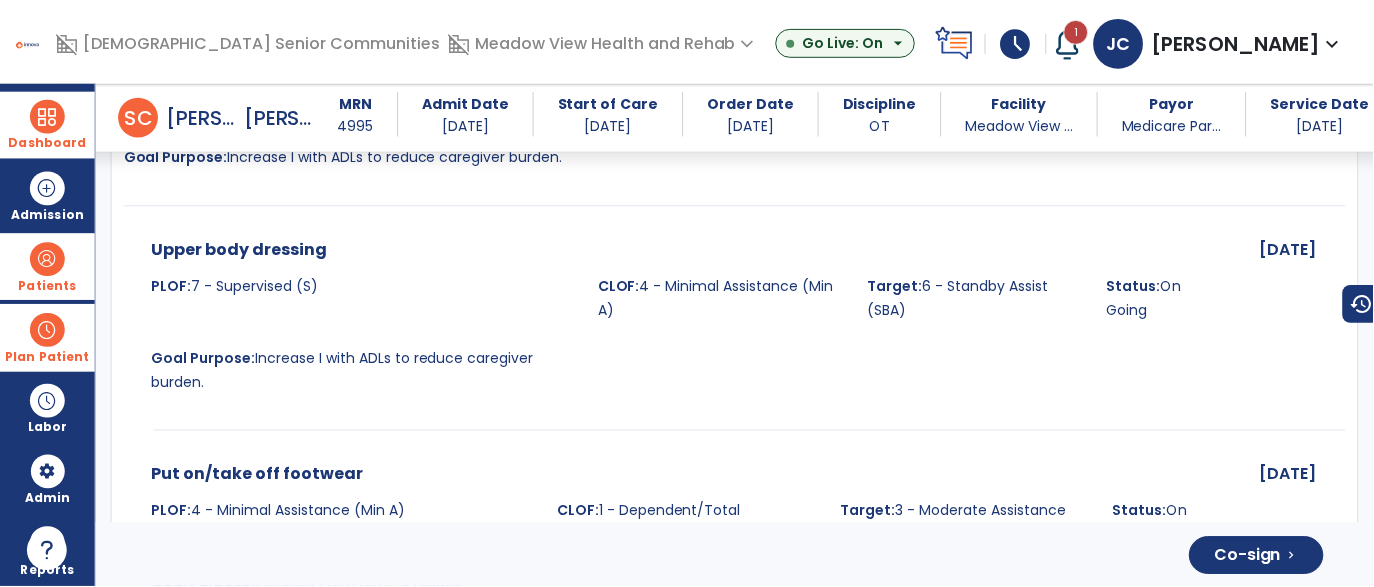 scroll, scrollTop: 3778, scrollLeft: 0, axis: vertical 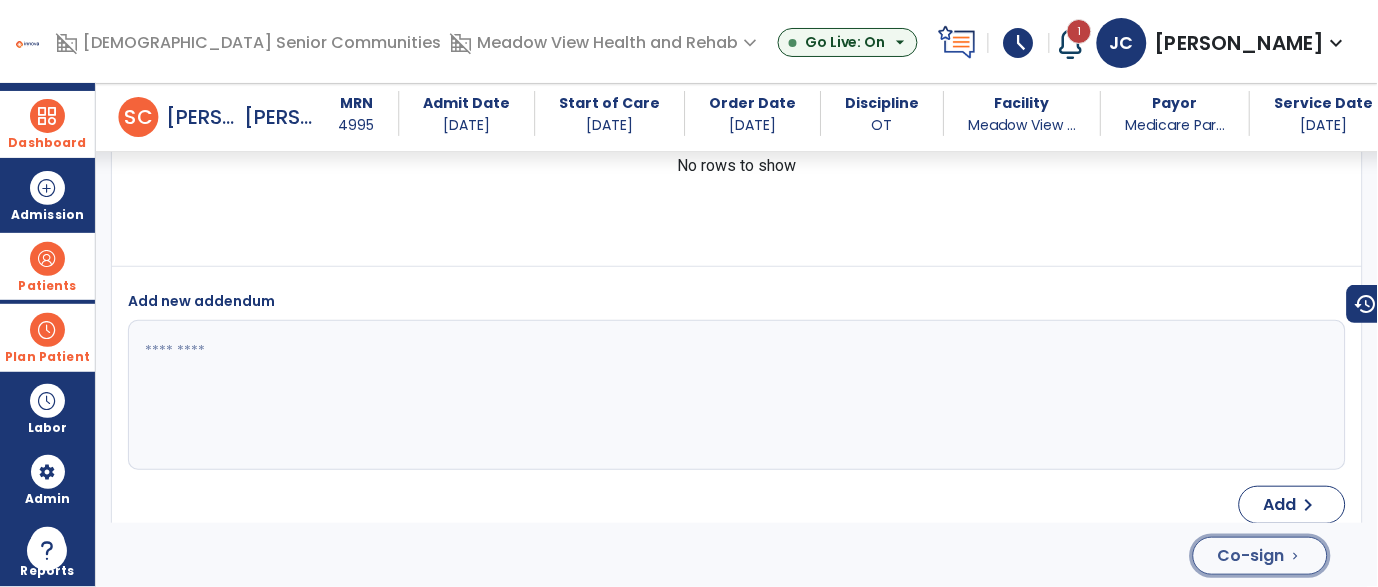 click on "Co-sign" 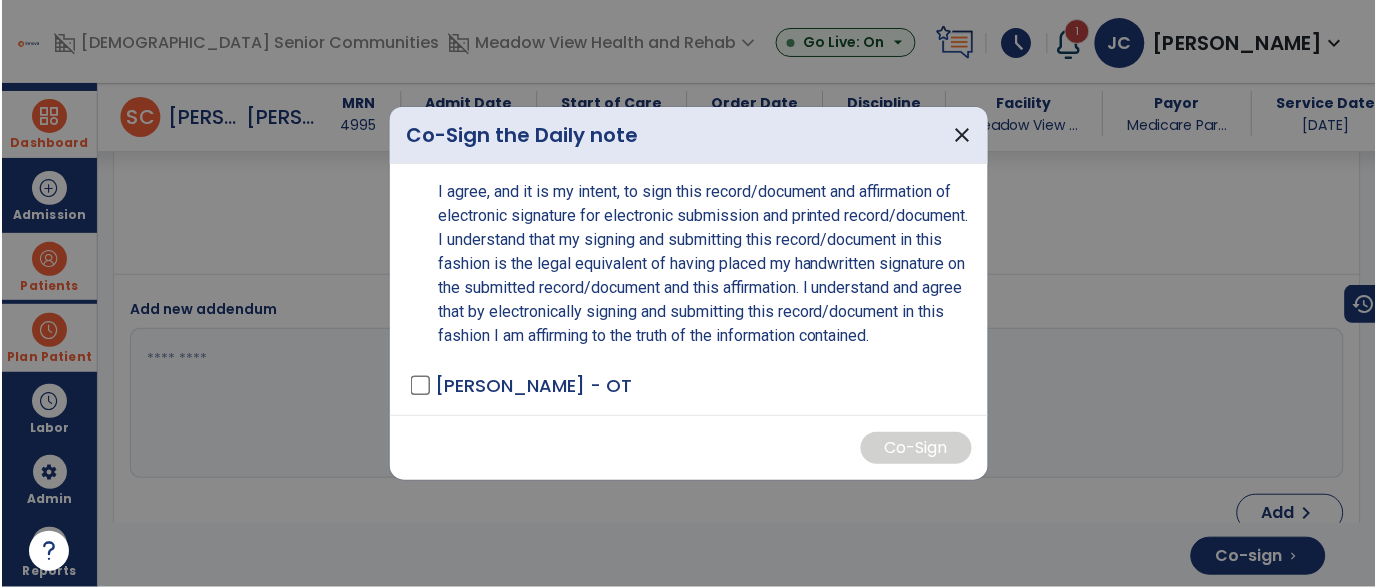 scroll, scrollTop: 3778, scrollLeft: 0, axis: vertical 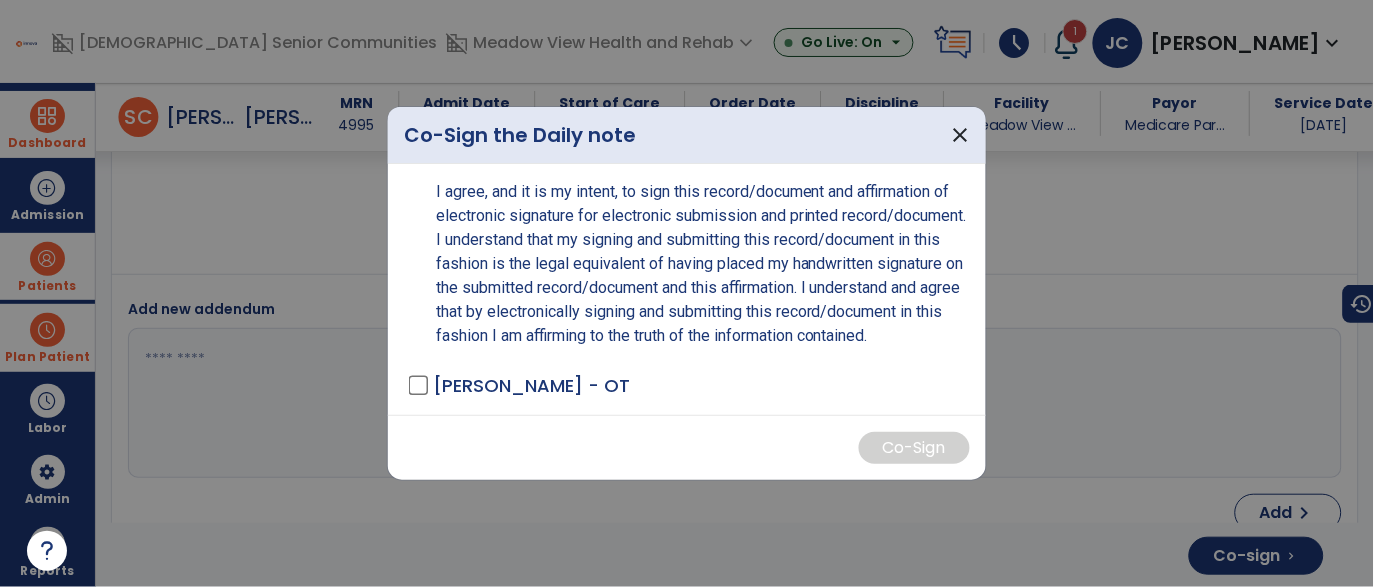 click on "[PERSON_NAME]  - OT" at bounding box center (531, 385) 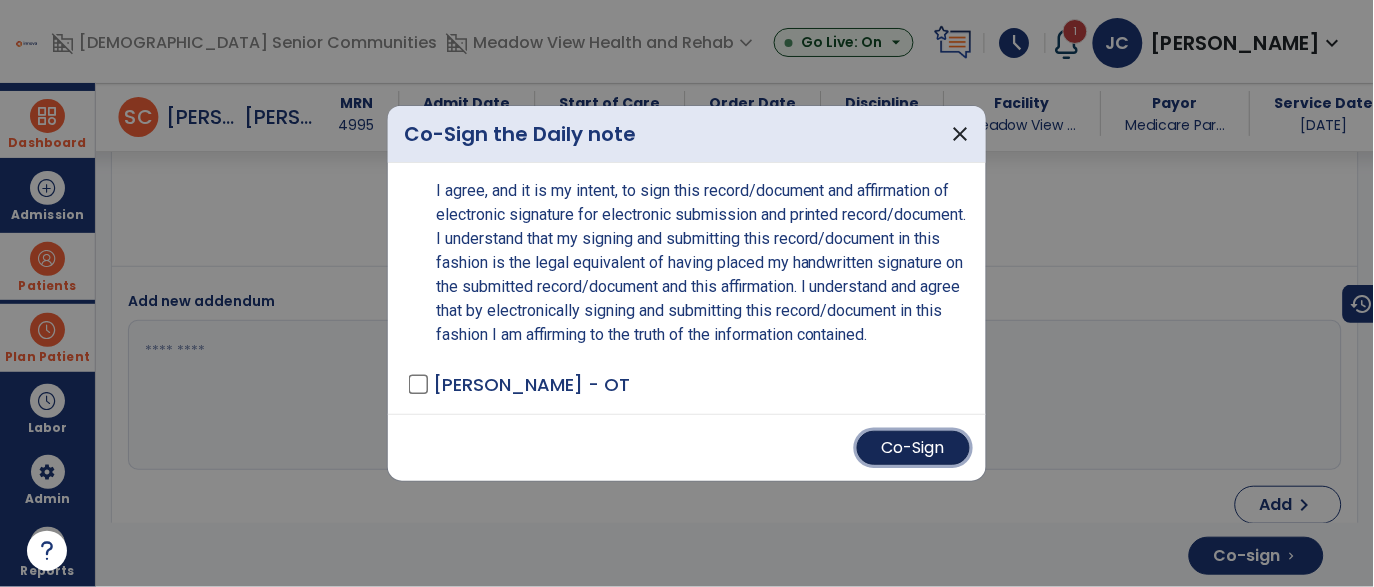 click on "Co-Sign" at bounding box center [913, 448] 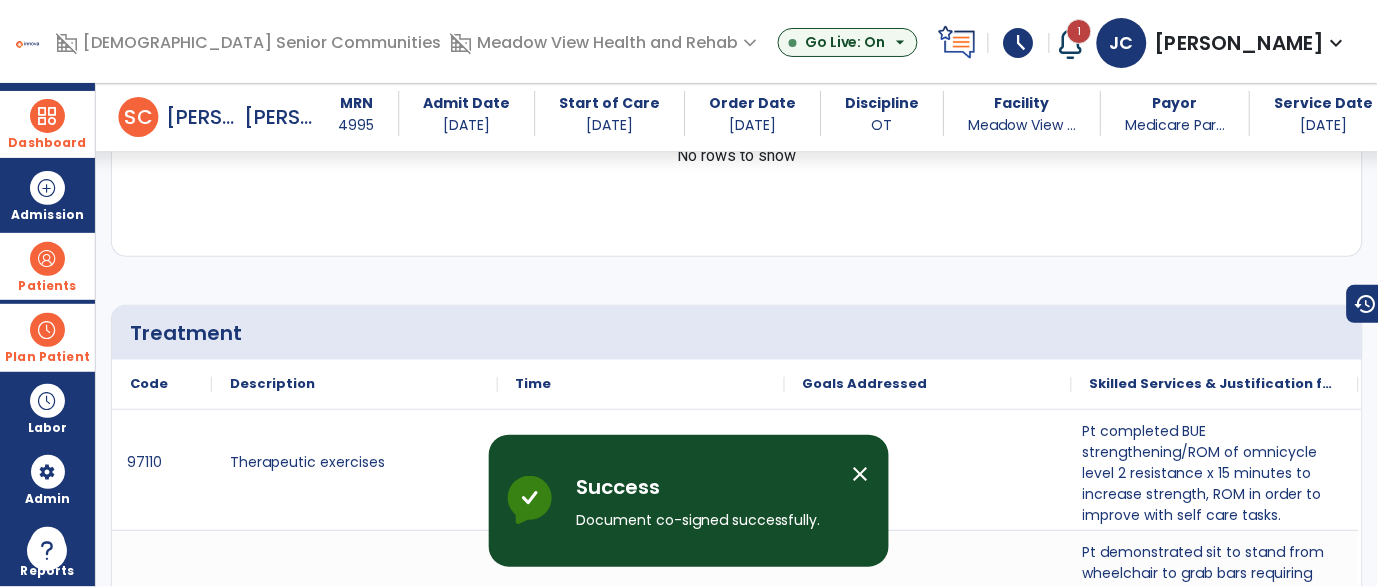 scroll, scrollTop: 0, scrollLeft: 0, axis: both 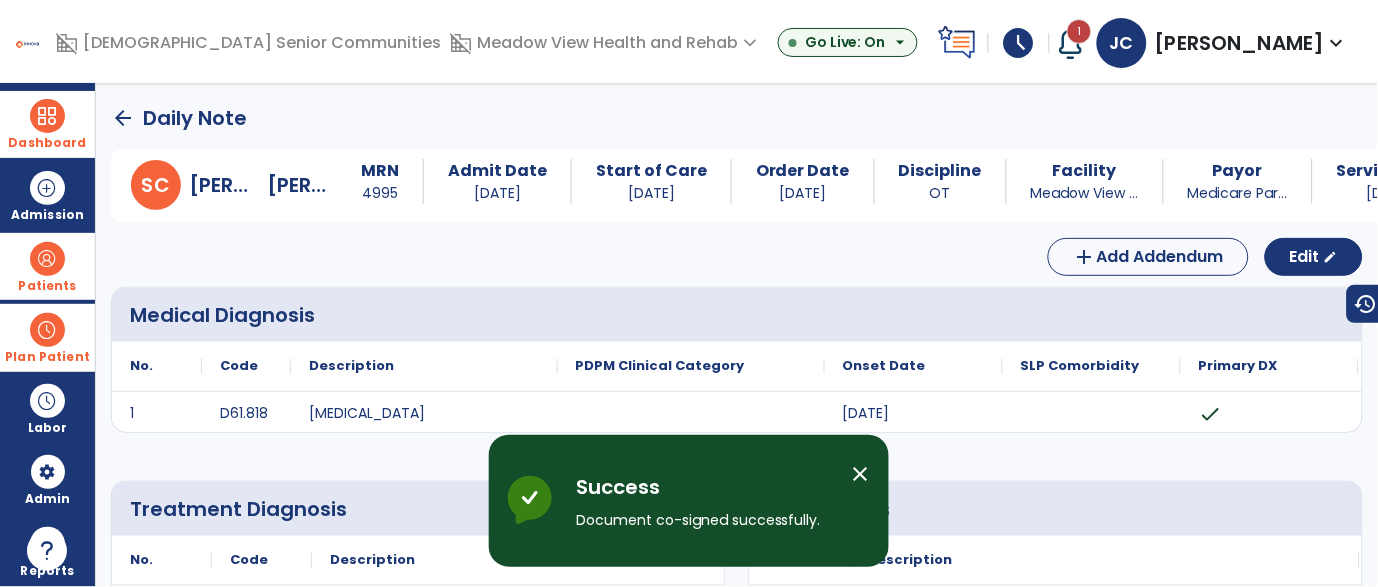 click on "arrow_back" 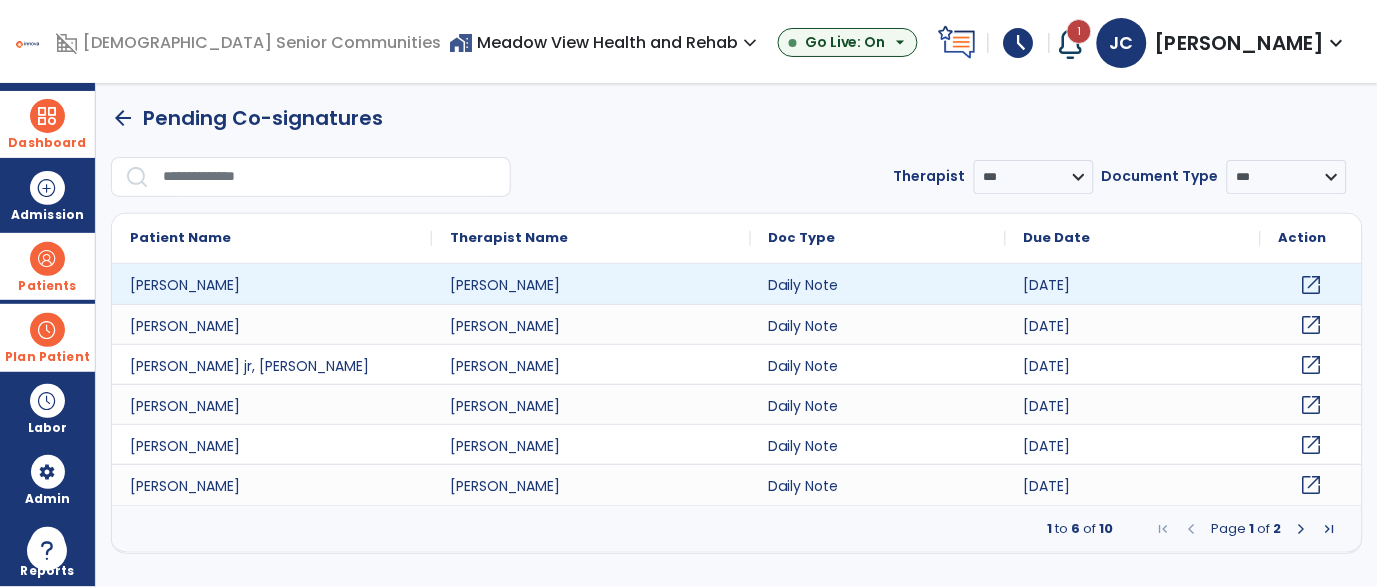 click on "open_in_new" 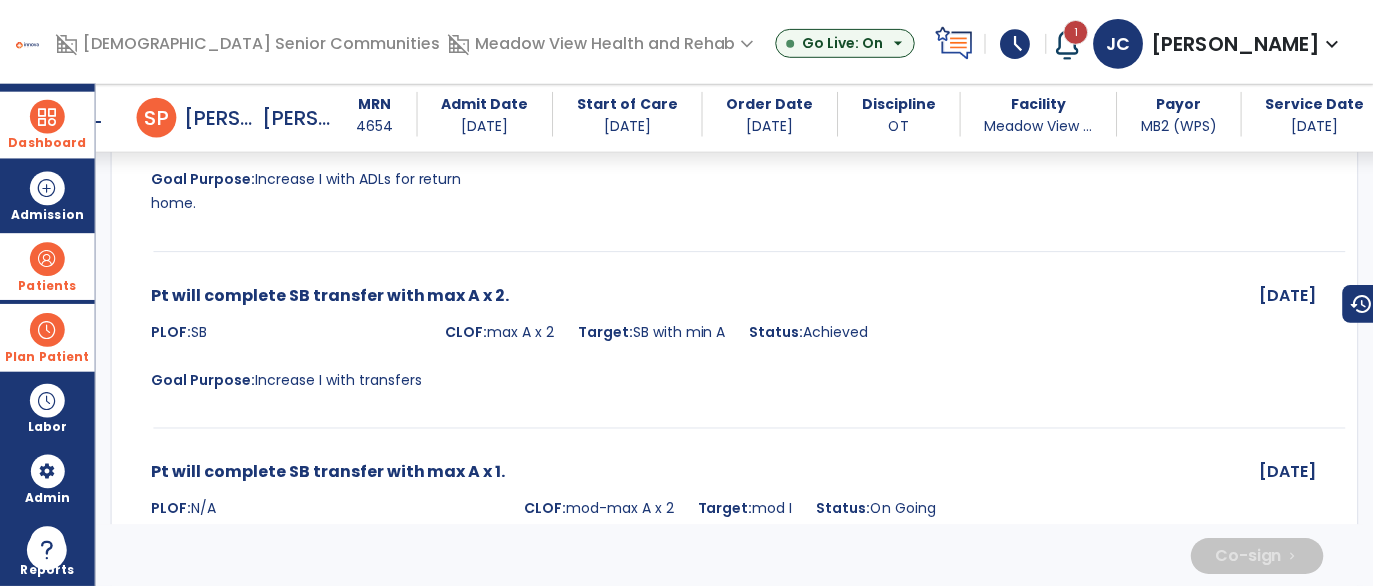 scroll, scrollTop: 3631, scrollLeft: 0, axis: vertical 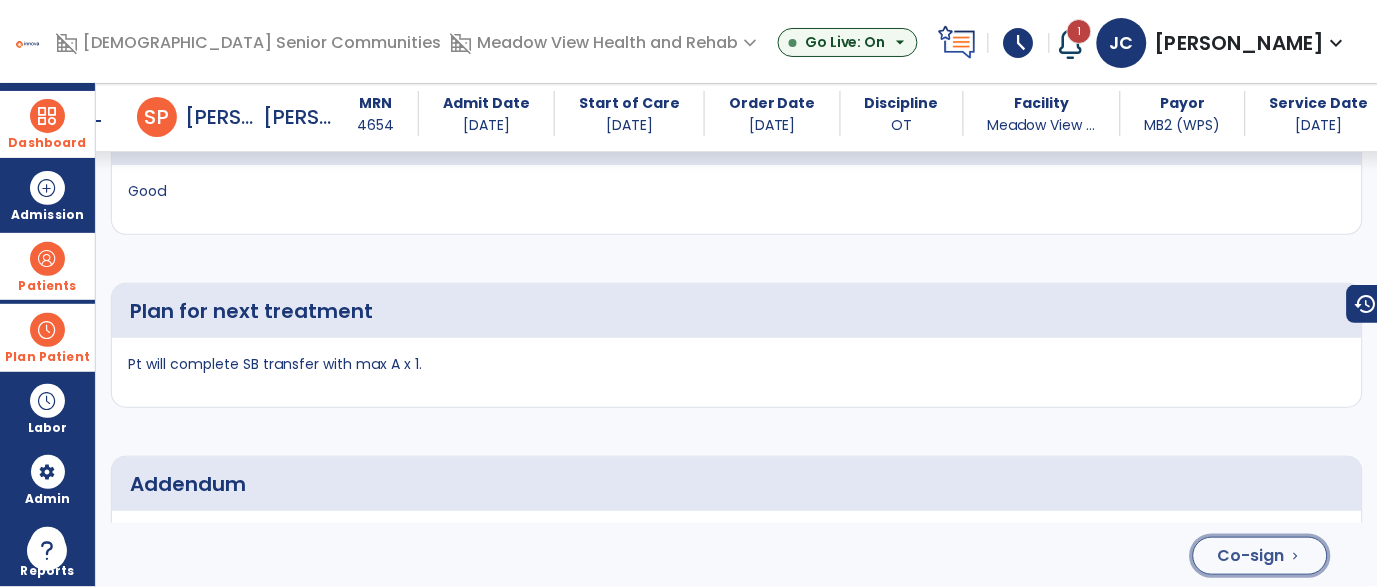 click on "Co-sign" 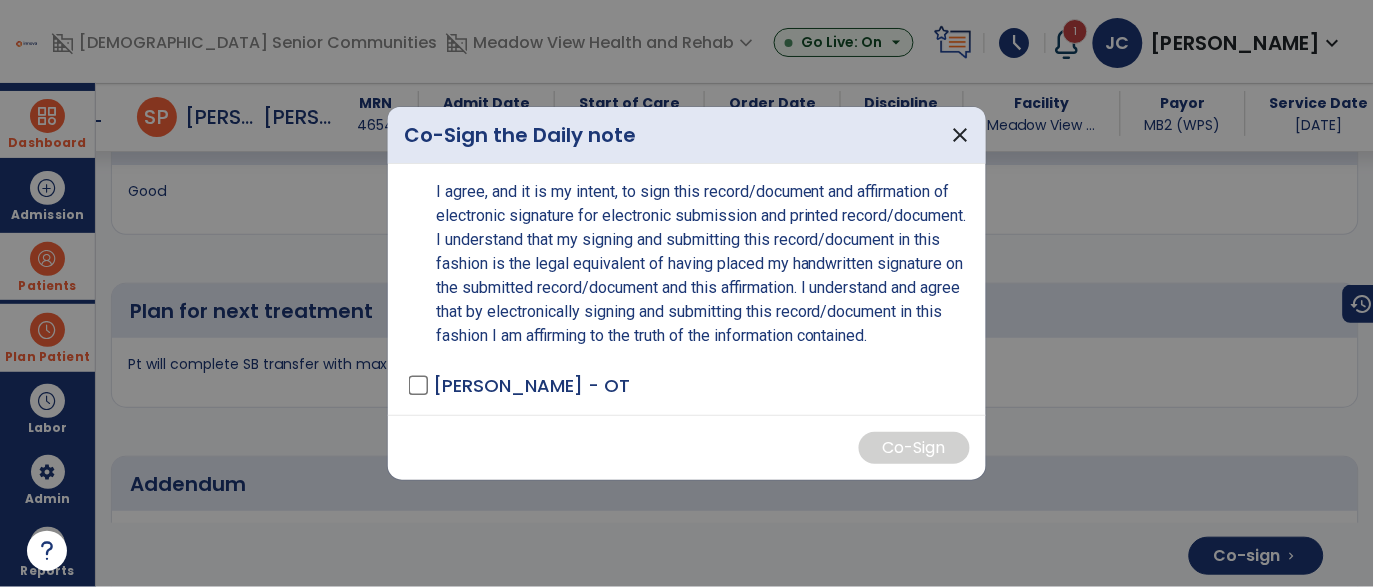 click on "[PERSON_NAME]  - OT" at bounding box center [531, 385] 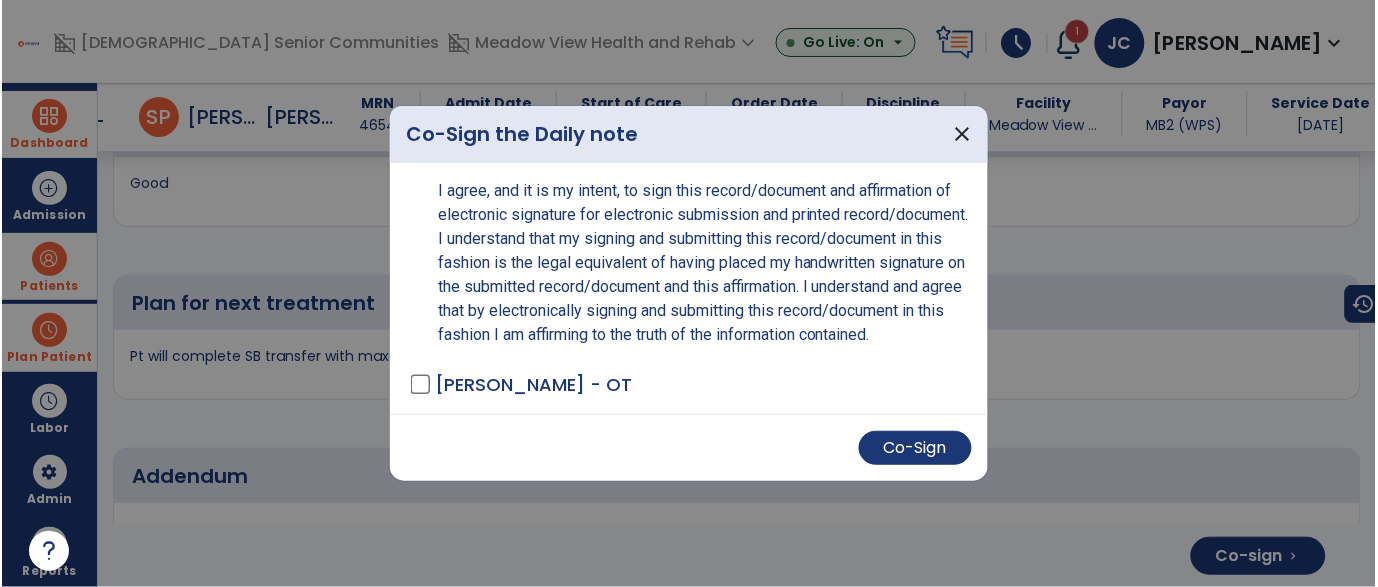 scroll, scrollTop: 3631, scrollLeft: 0, axis: vertical 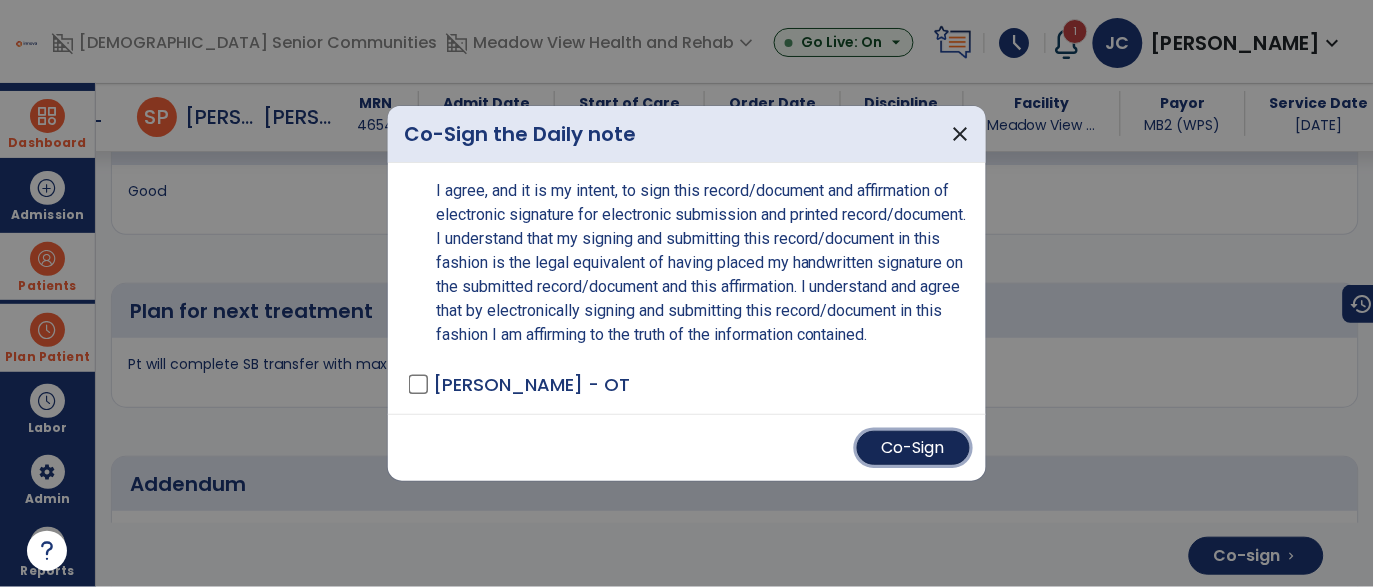 click on "Co-Sign" at bounding box center (913, 448) 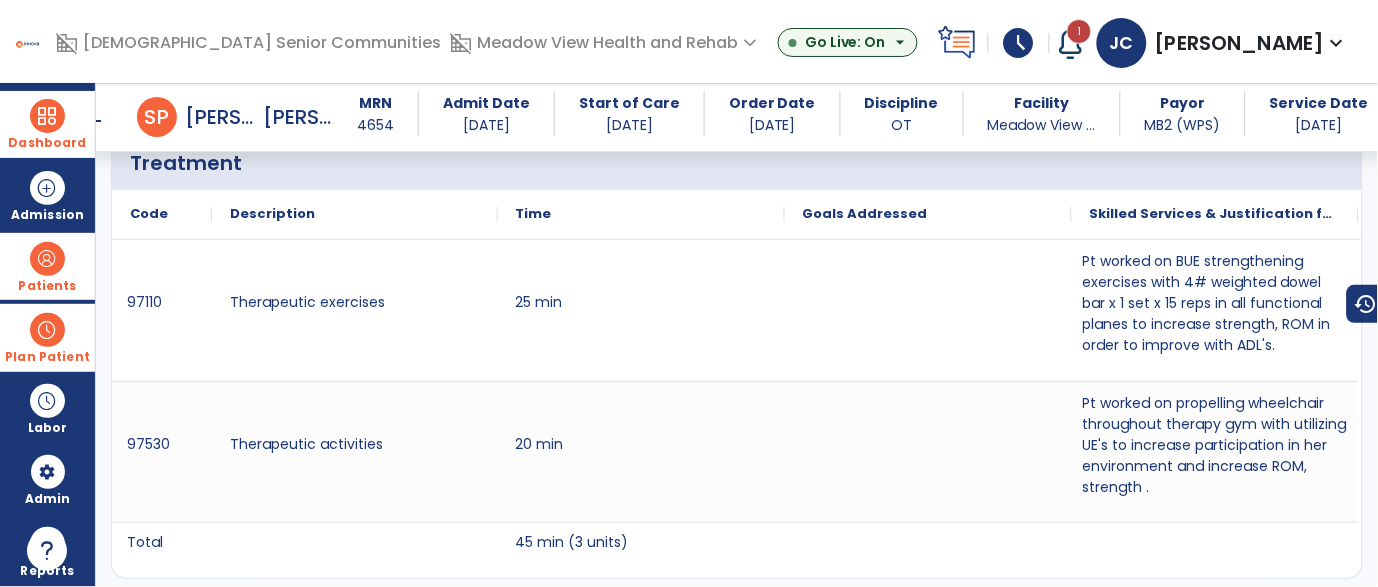 scroll, scrollTop: 0, scrollLeft: 0, axis: both 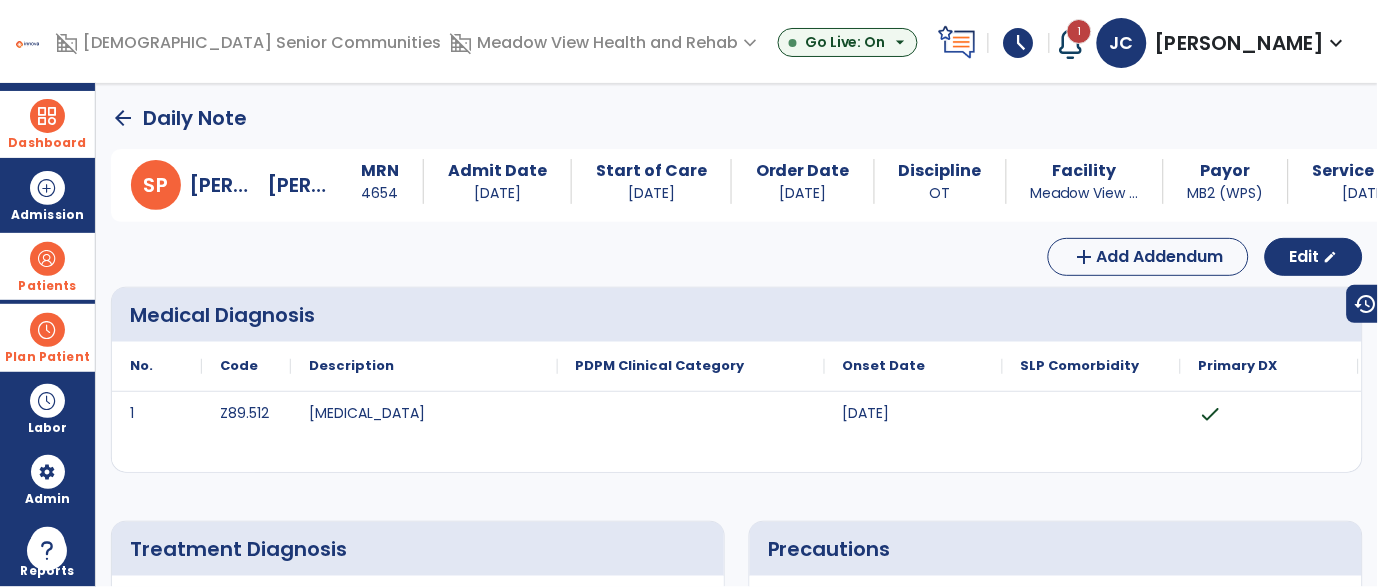 click on "arrow_back" 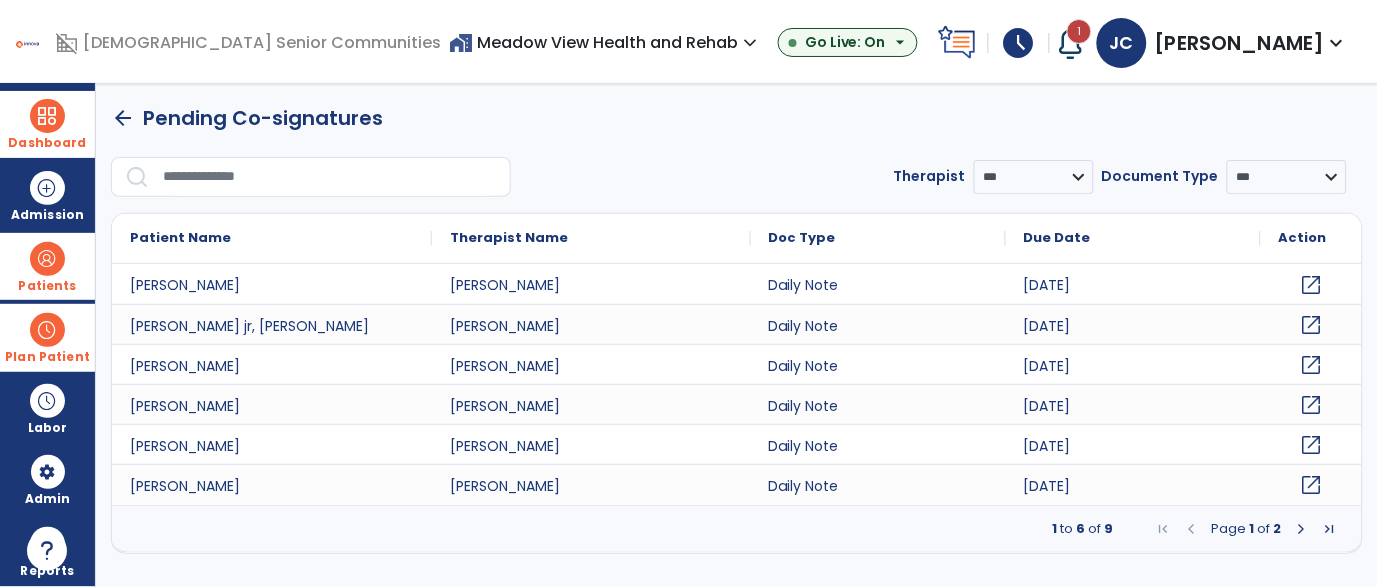 click on "open_in_new" 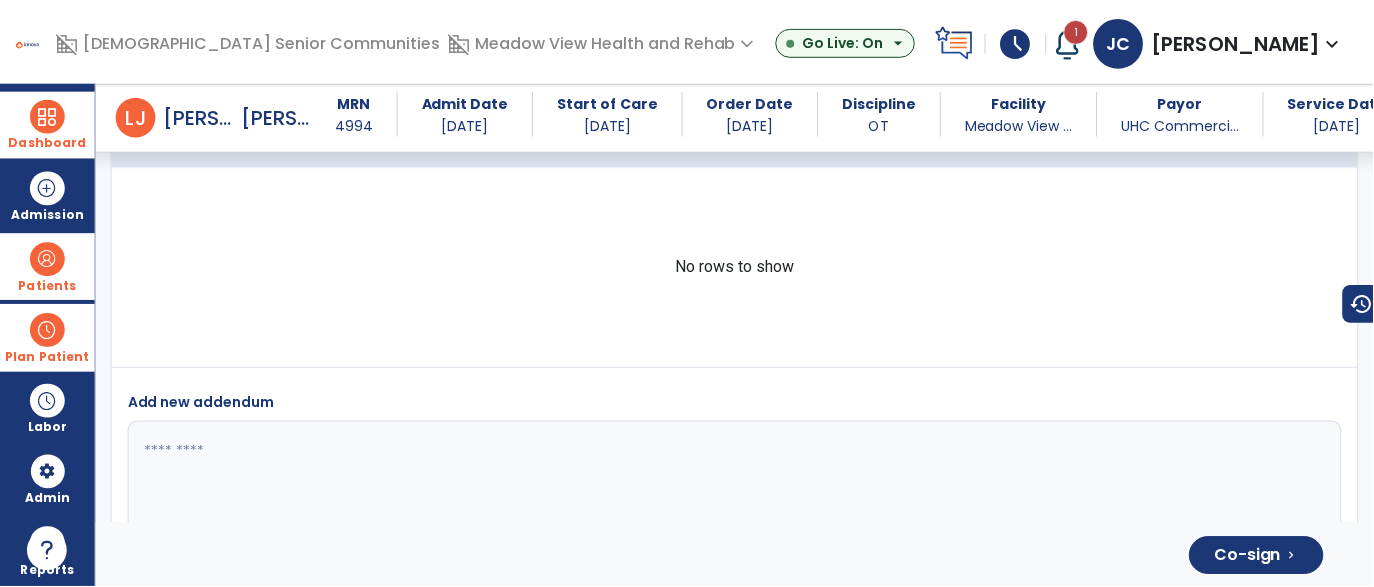 scroll, scrollTop: 3478, scrollLeft: 0, axis: vertical 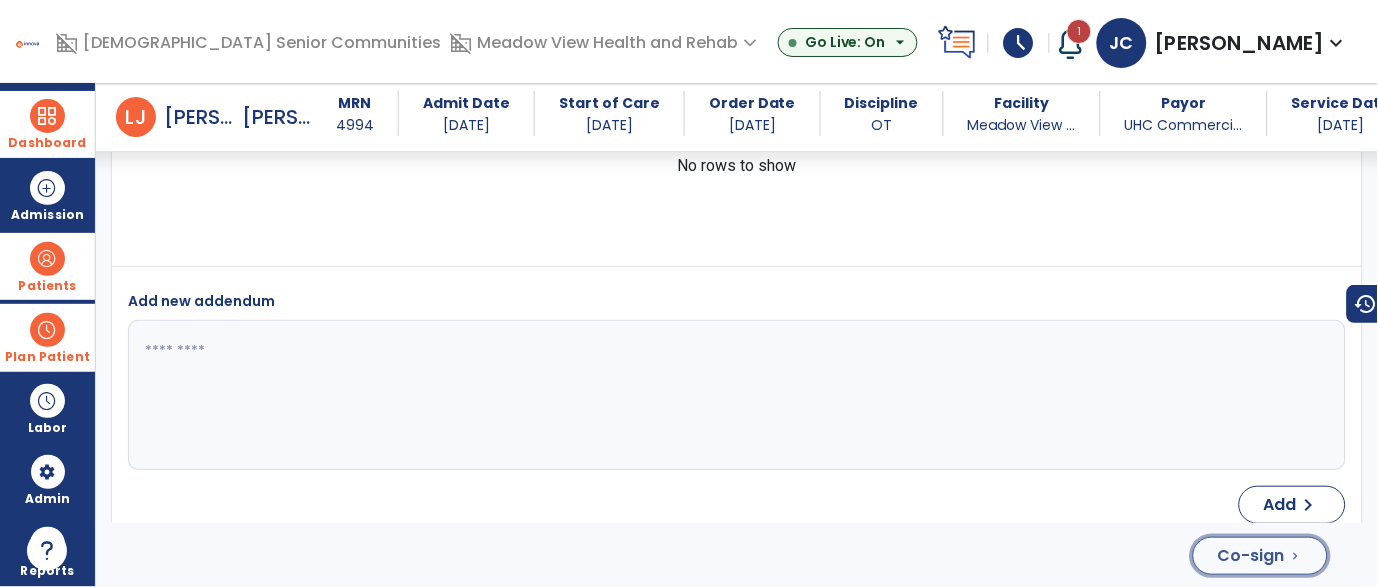 click on "Co-sign  chevron_right" 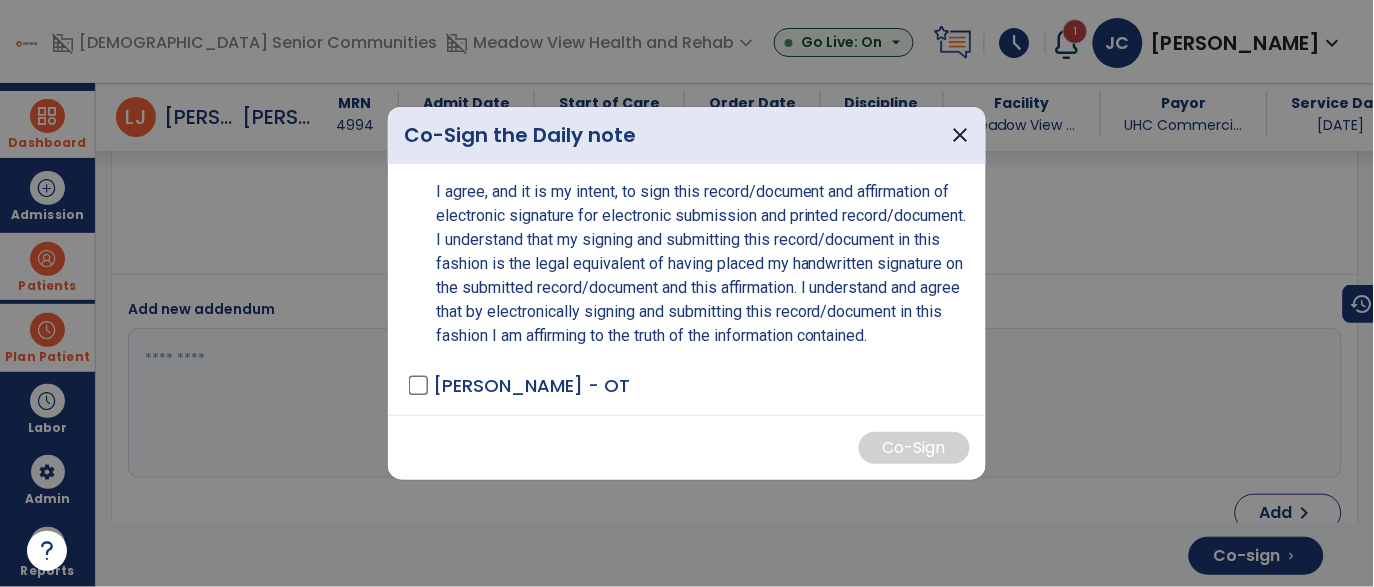 click on "[PERSON_NAME]  - OT" at bounding box center (531, 385) 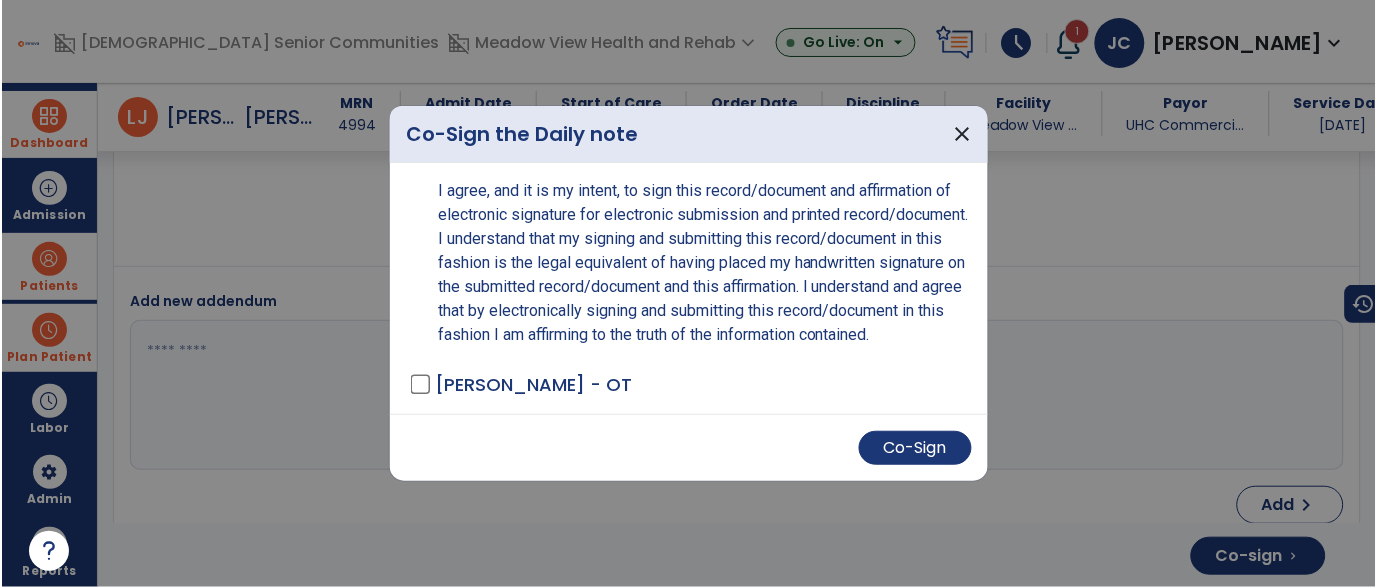 scroll, scrollTop: 3478, scrollLeft: 0, axis: vertical 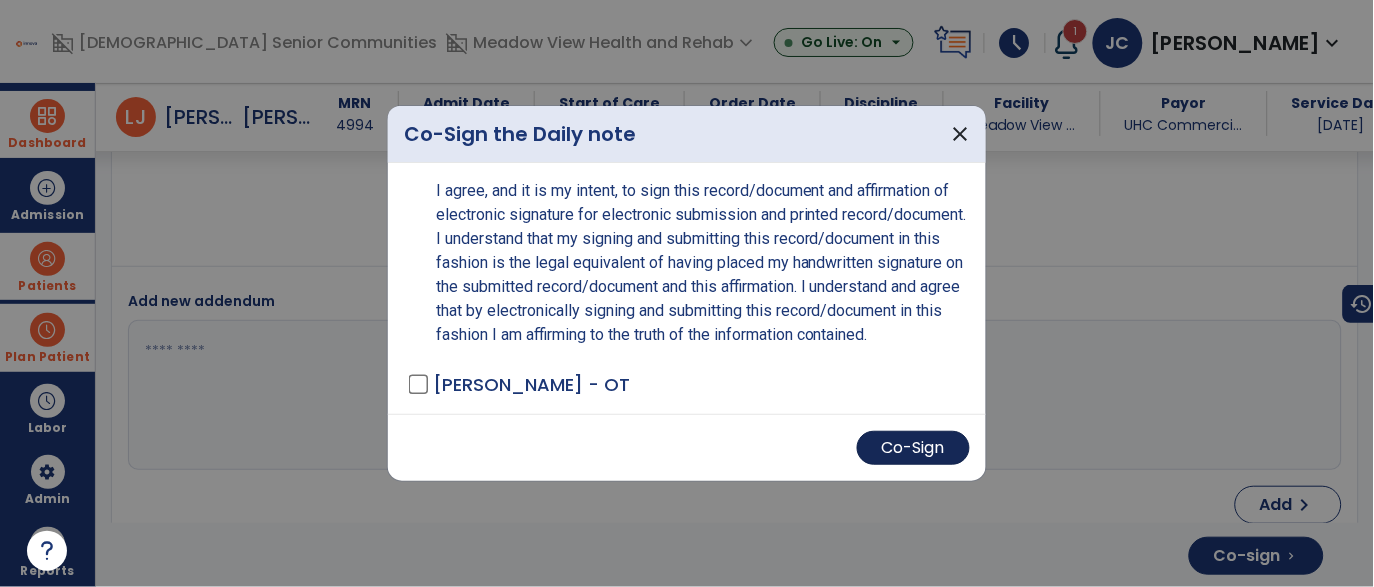 click on "Co-Sign" at bounding box center [913, 448] 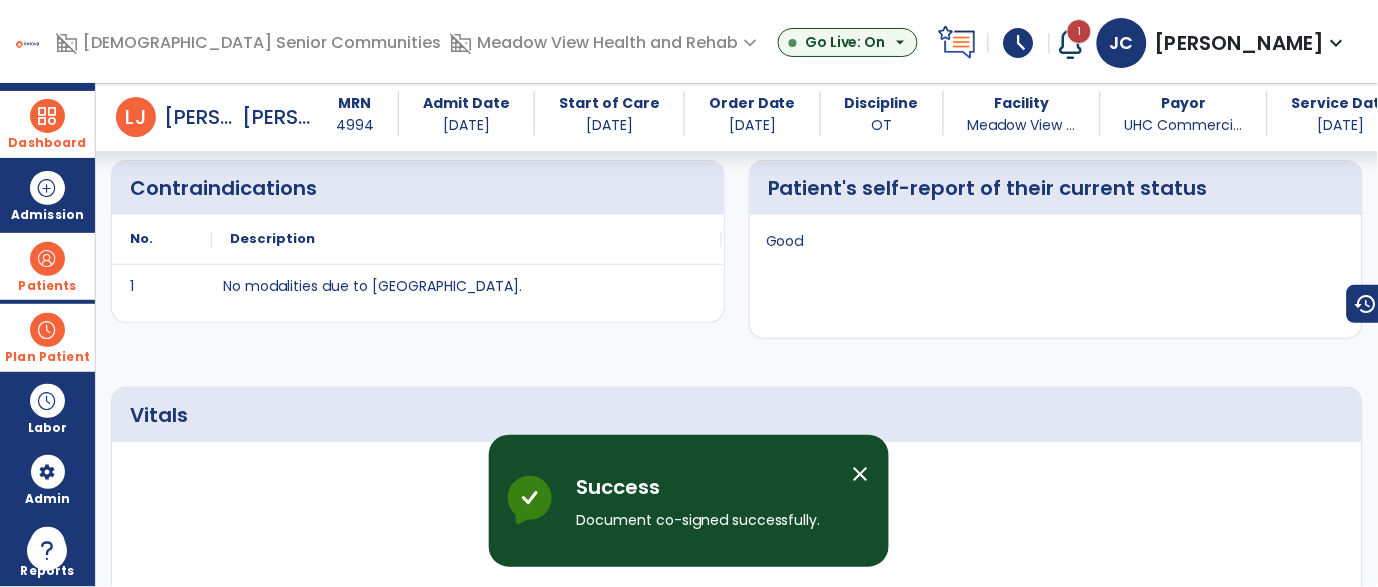scroll, scrollTop: 0, scrollLeft: 0, axis: both 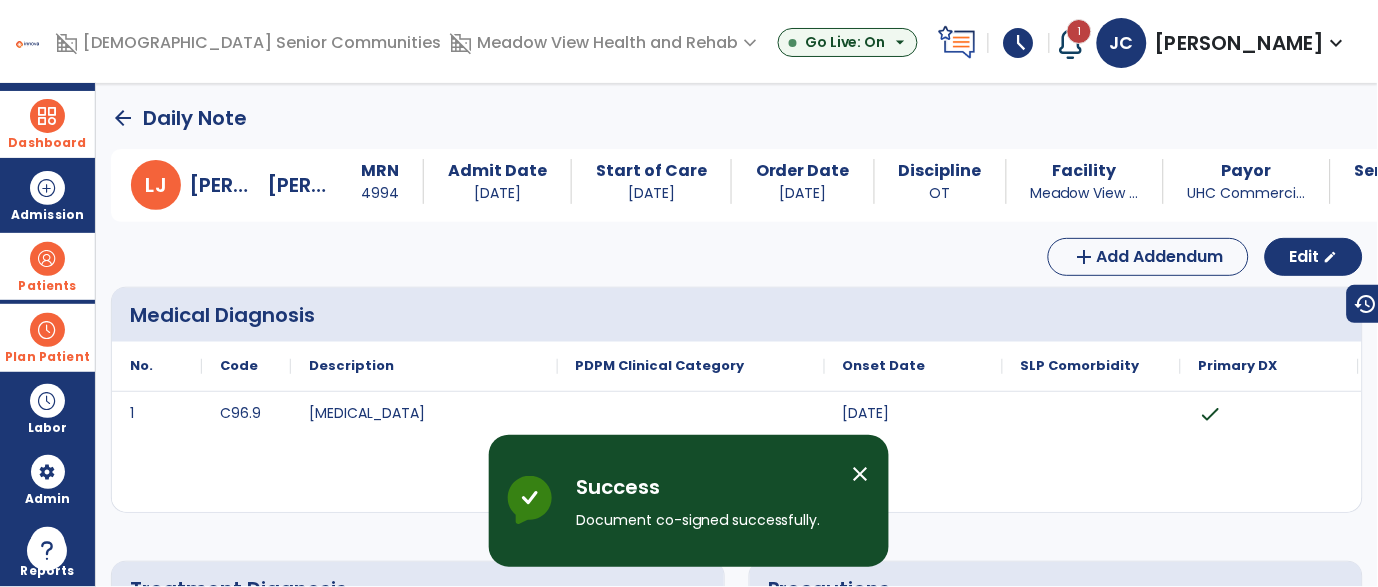click on "arrow_back" 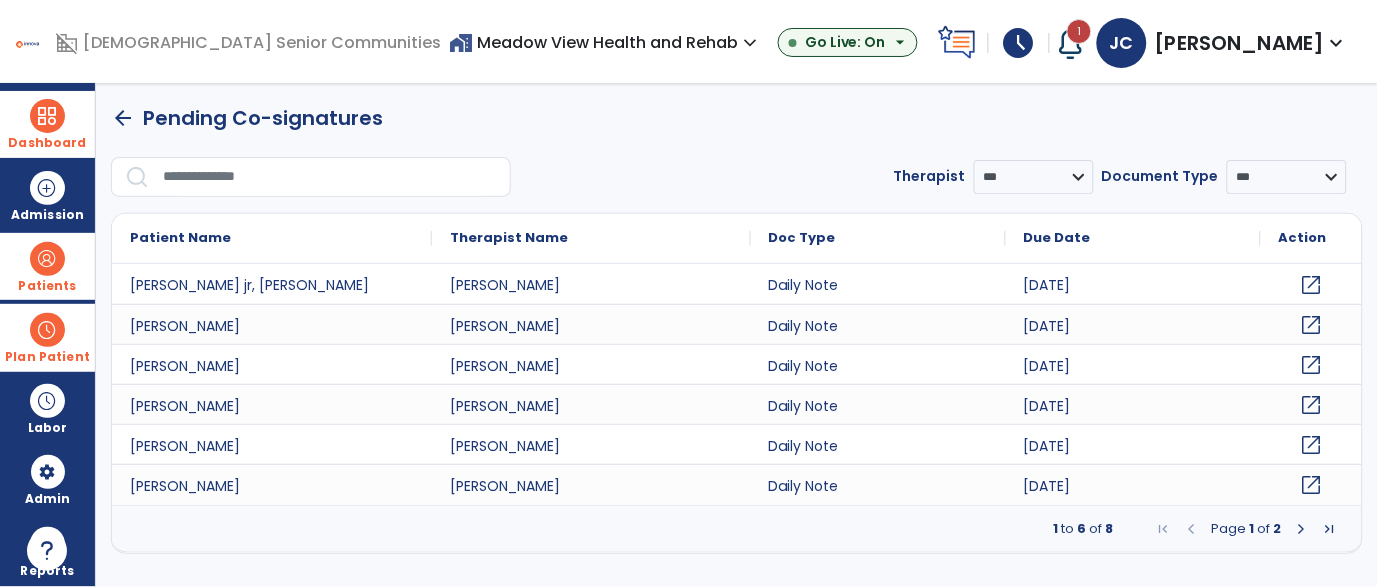 click on "open_in_new" 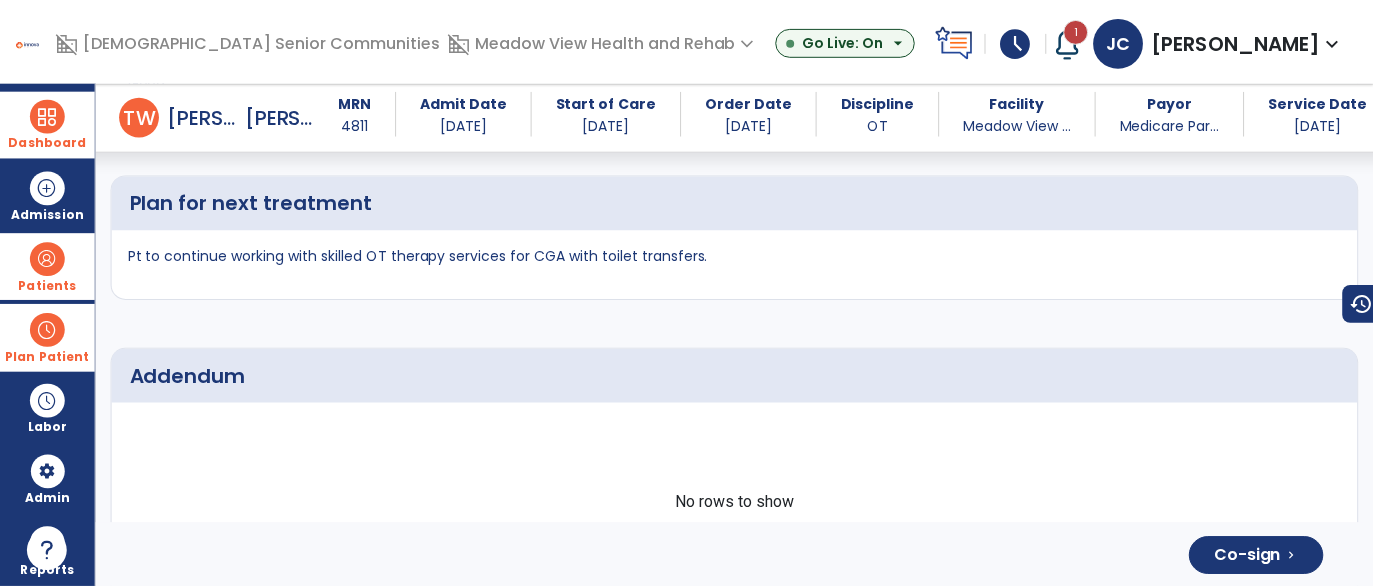 scroll, scrollTop: 3764, scrollLeft: 0, axis: vertical 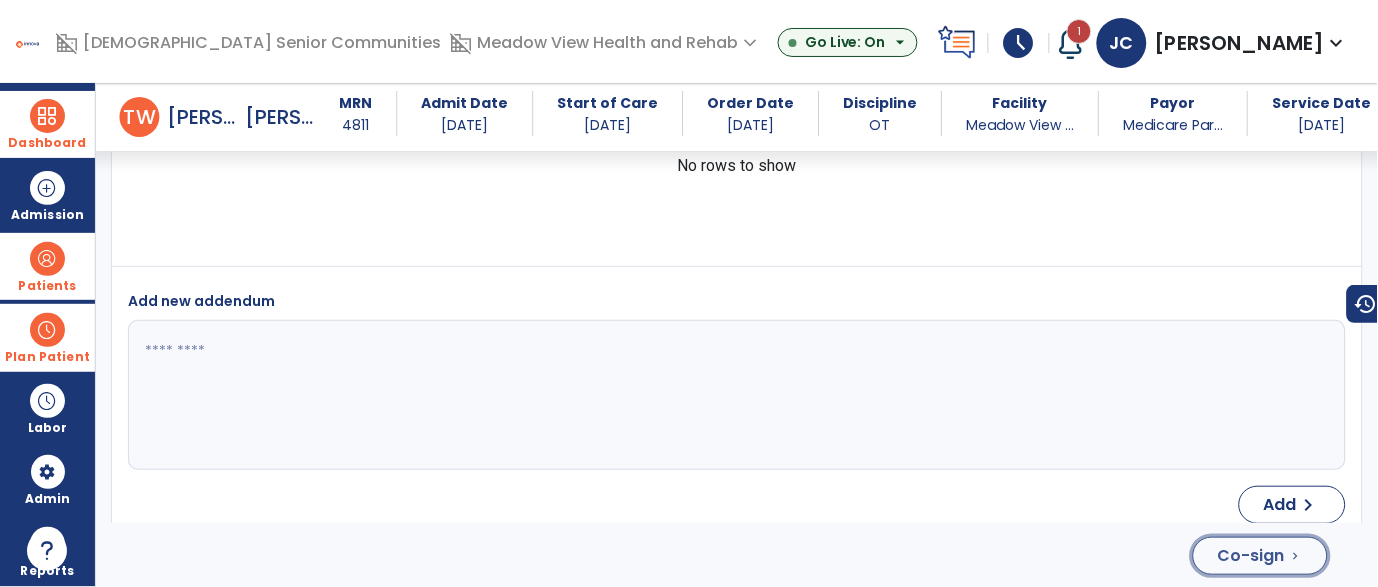 click on "Co-sign" 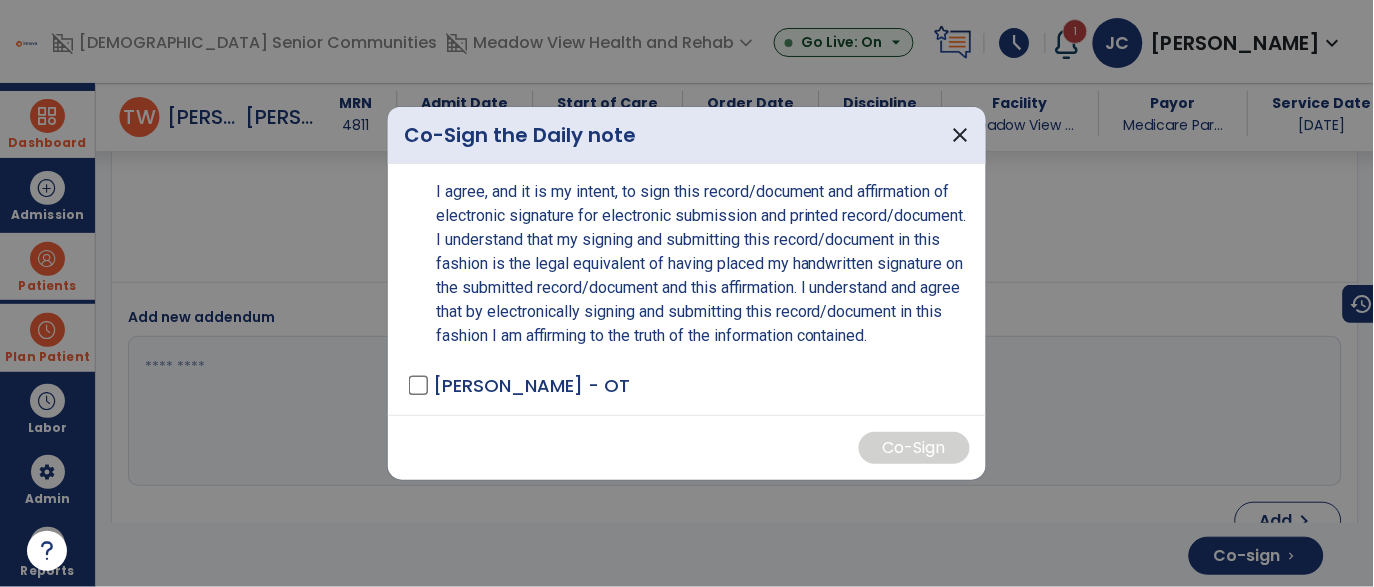 click on "I agree, and it is my intent, to sign this record/document and affirmation of electronic signature for electronic submission and printed record/document. I understand that my signing and submitting this record/document in this fashion is the legal equivalent of having placed my handwritten signature on the submitted record/document and this affirmation. I understand and agree that by electronically signing and submitting this record/document in this fashion I am affirming to the truth of the information contained.  [PERSON_NAME]  - OT" at bounding box center [687, 289] 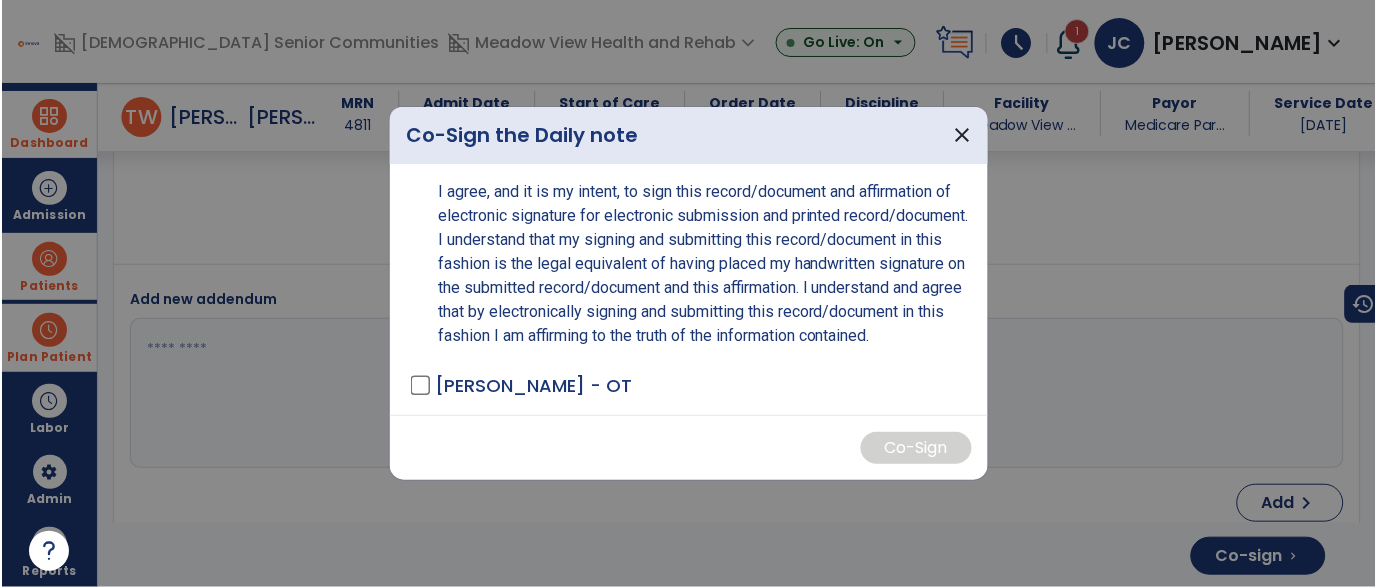 scroll, scrollTop: 3764, scrollLeft: 0, axis: vertical 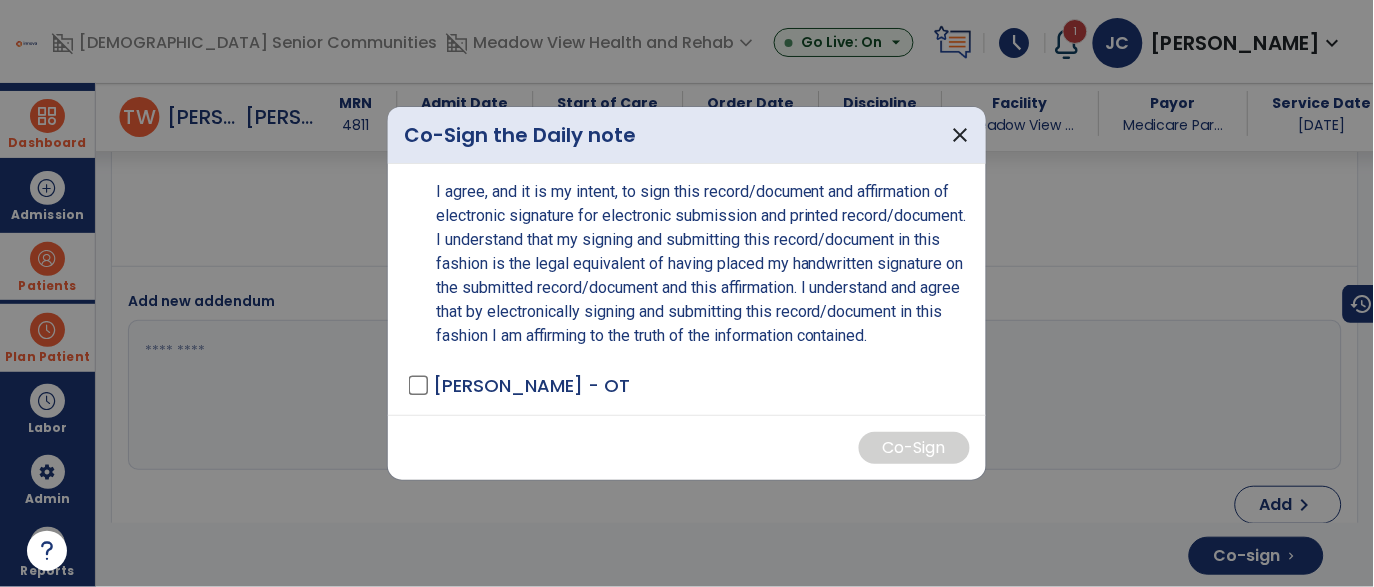 click on "[PERSON_NAME]  - OT" at bounding box center (531, 385) 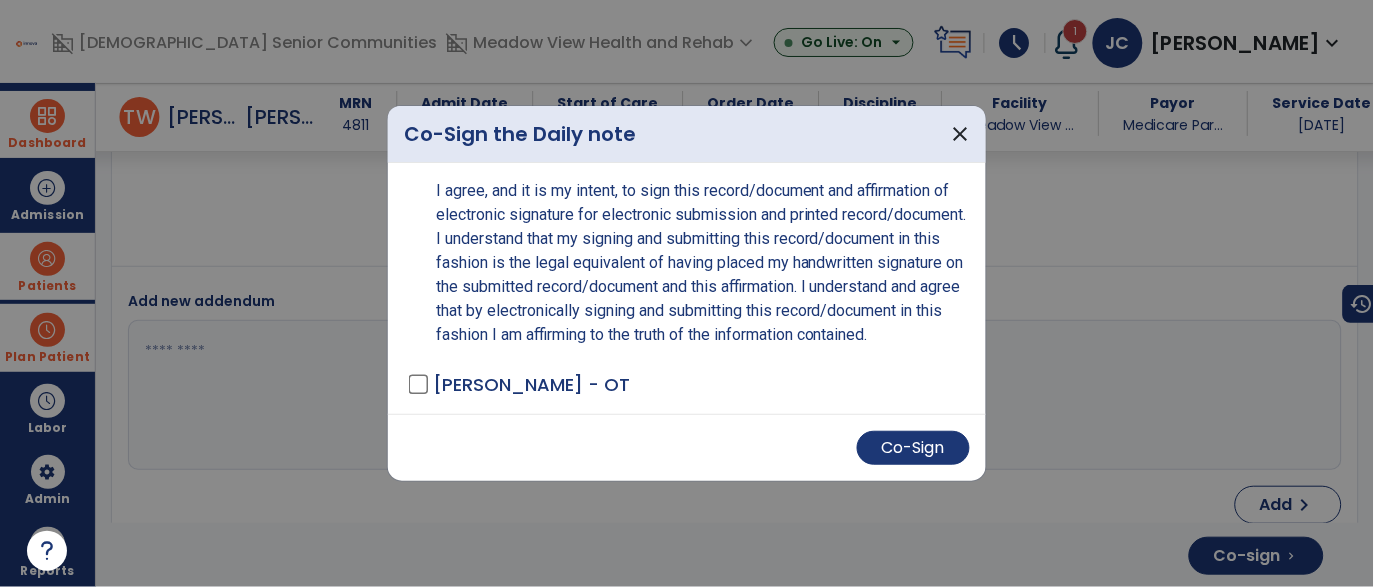 click on "Co-Sign" at bounding box center [687, 447] 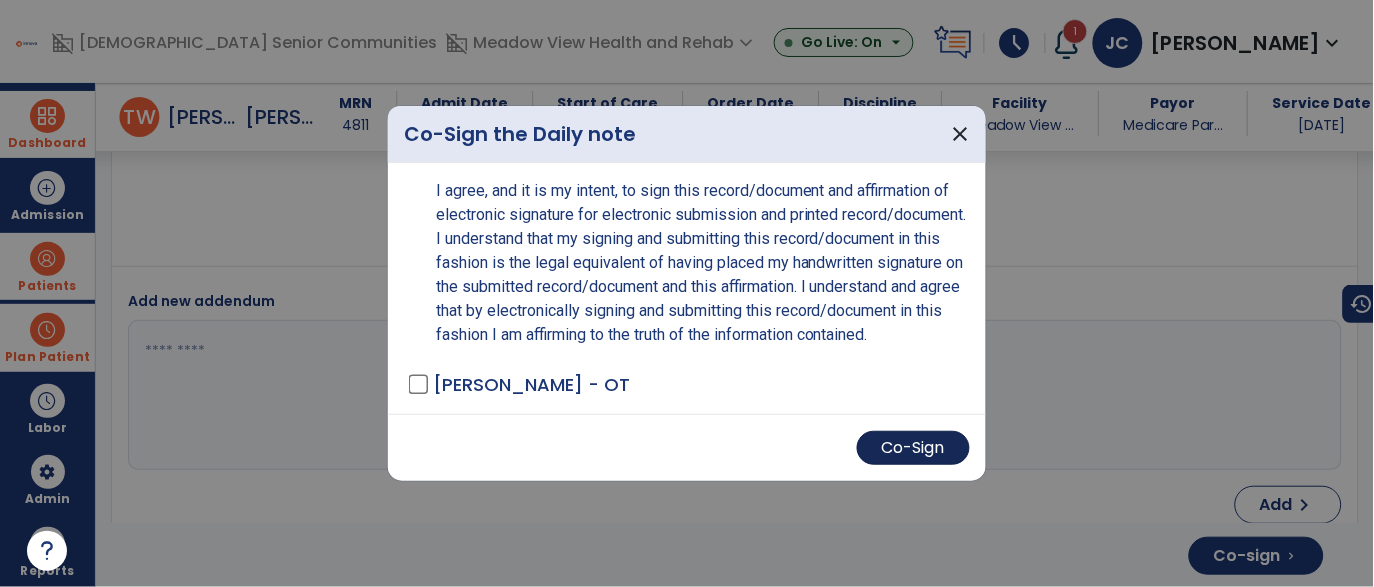 click on "Co-Sign" at bounding box center (913, 448) 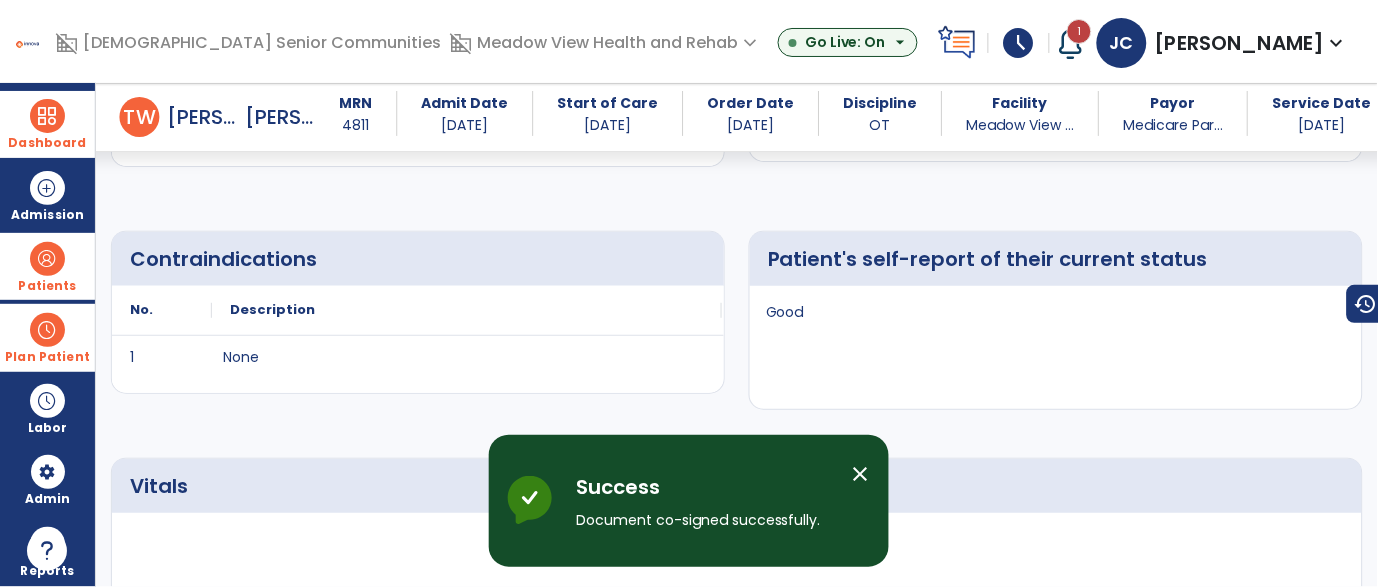 scroll, scrollTop: 0, scrollLeft: 0, axis: both 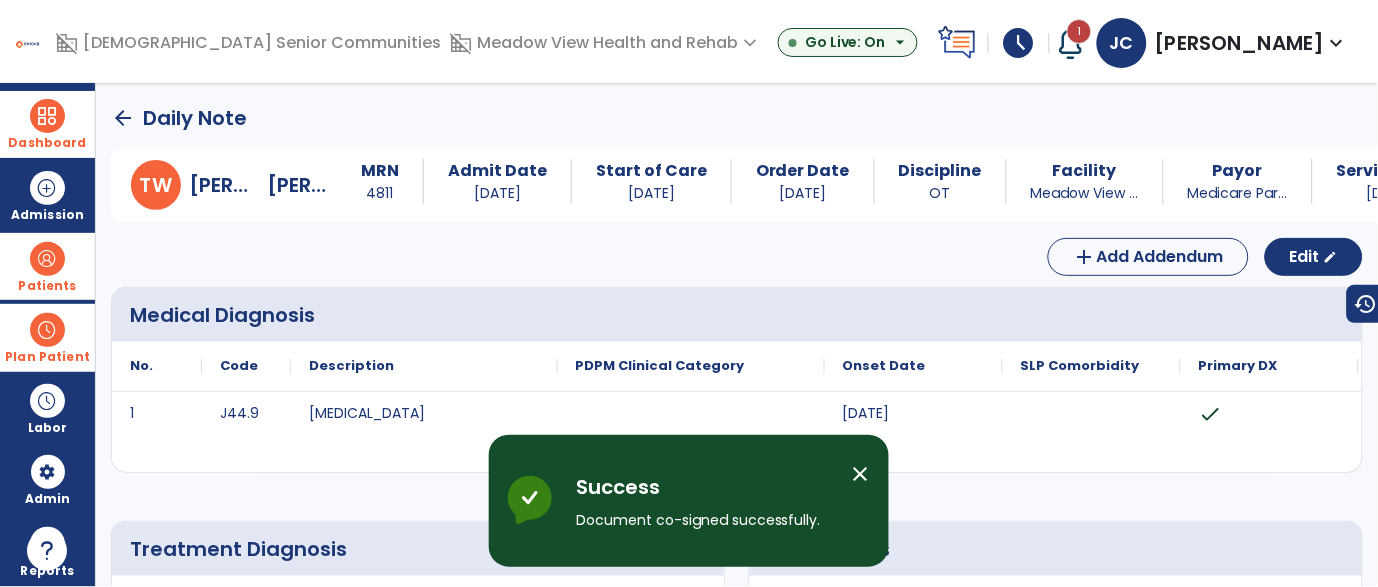 click on "arrow_back" 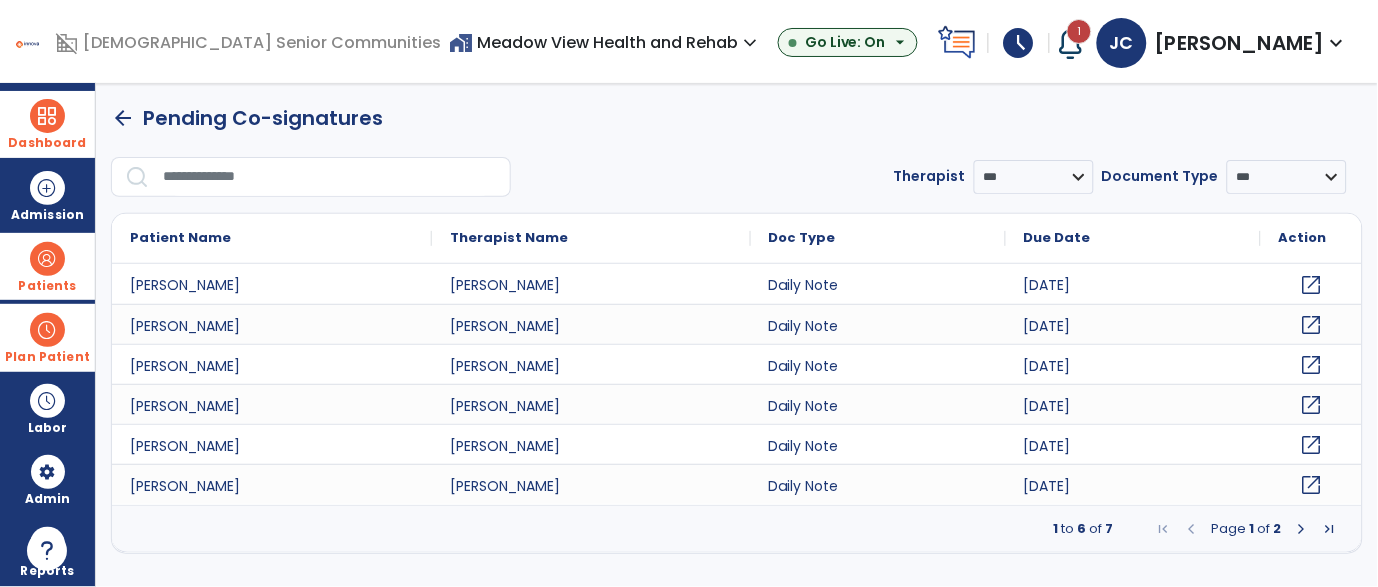 click on "open_in_new" 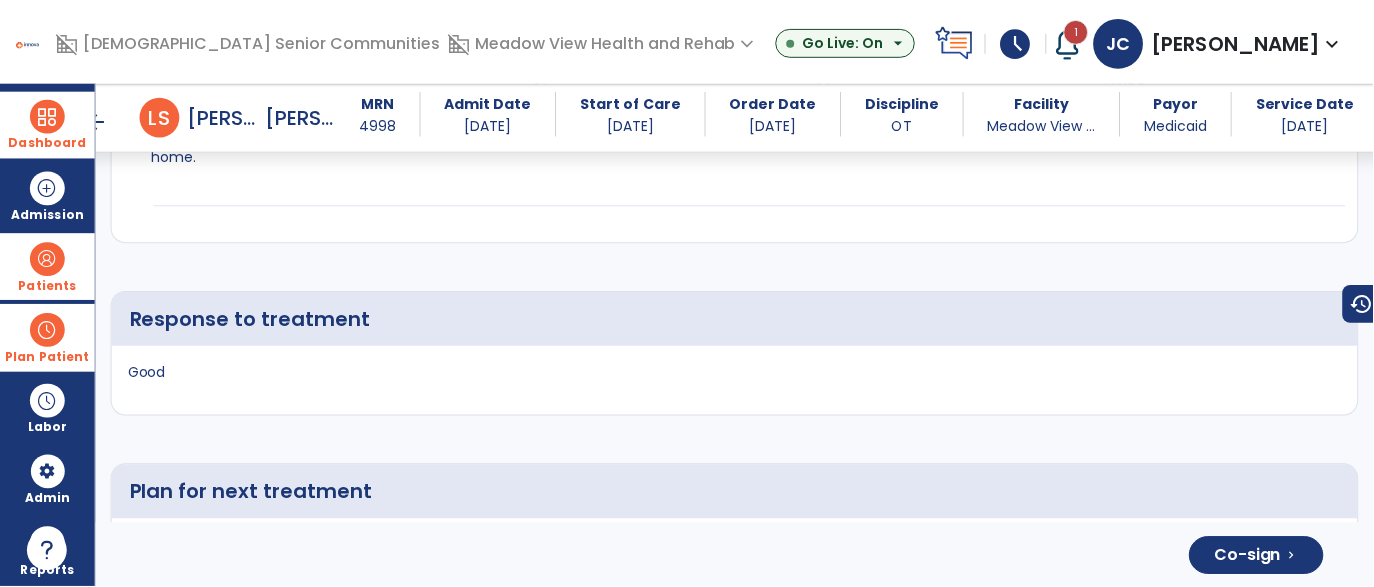 scroll, scrollTop: 4312, scrollLeft: 0, axis: vertical 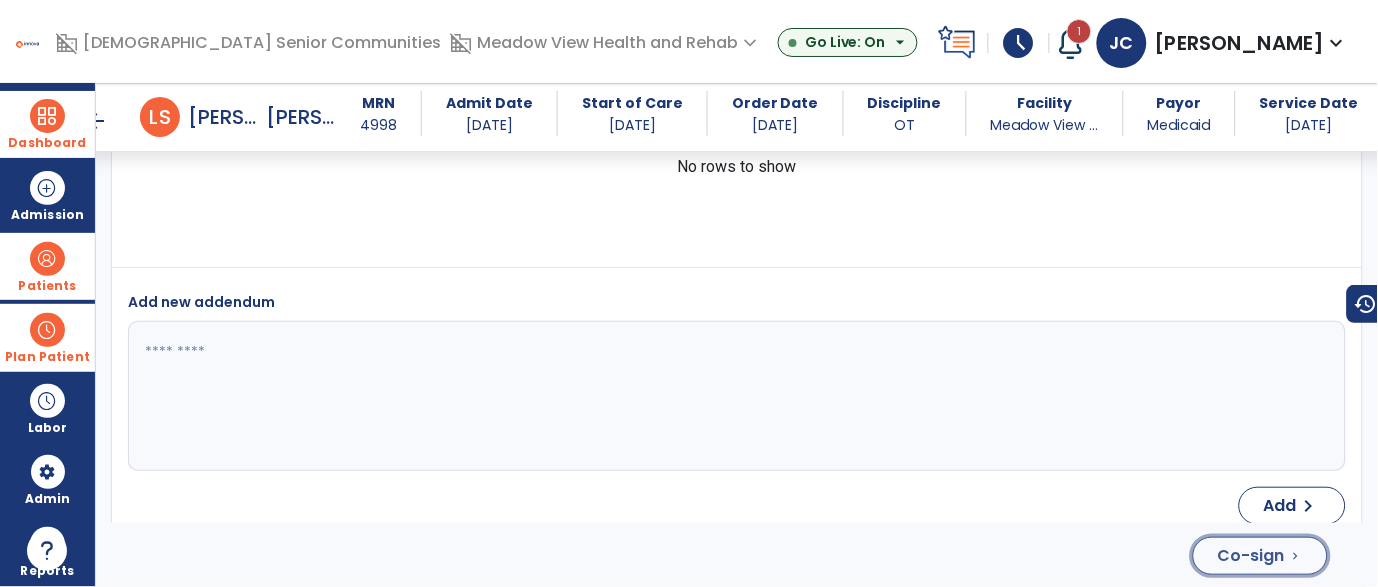 click on "Co-sign  chevron_right" 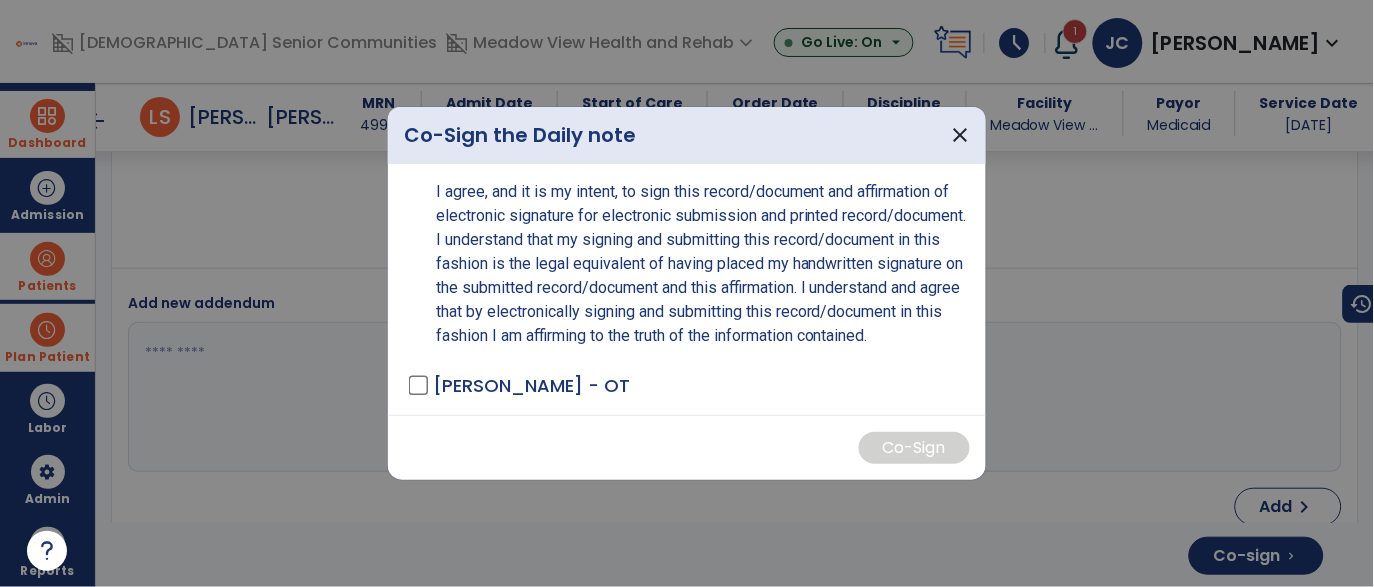 click on "[PERSON_NAME]  - OT" at bounding box center (531, 385) 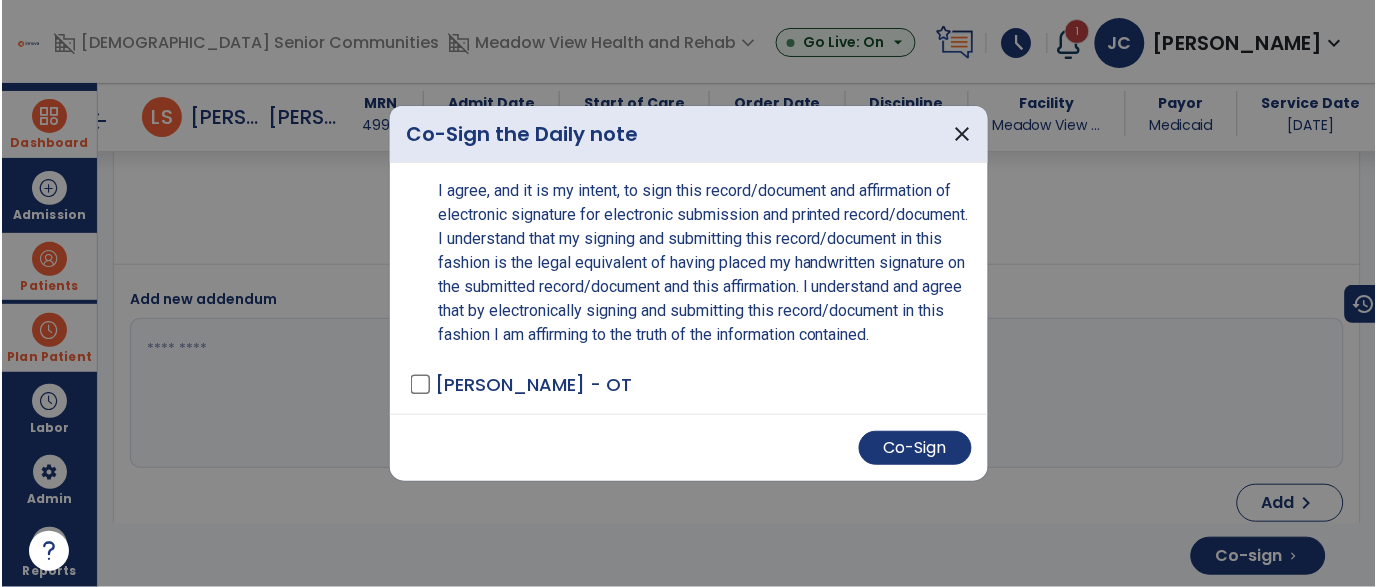 scroll, scrollTop: 4312, scrollLeft: 0, axis: vertical 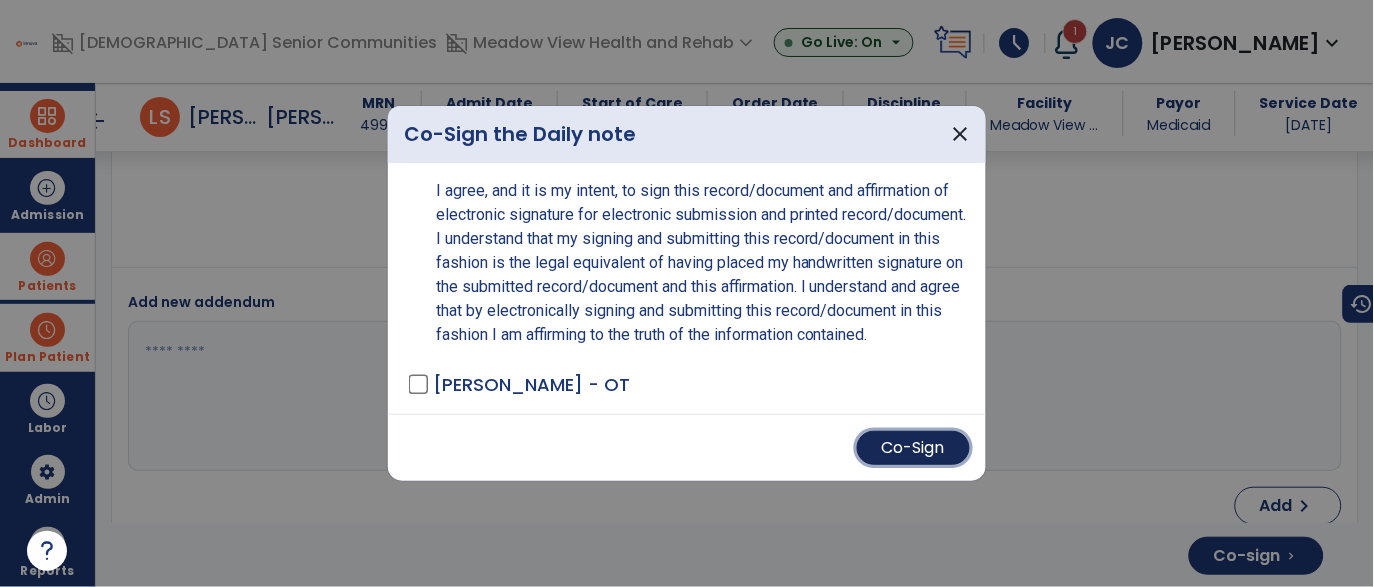 click on "Co-Sign" at bounding box center (913, 448) 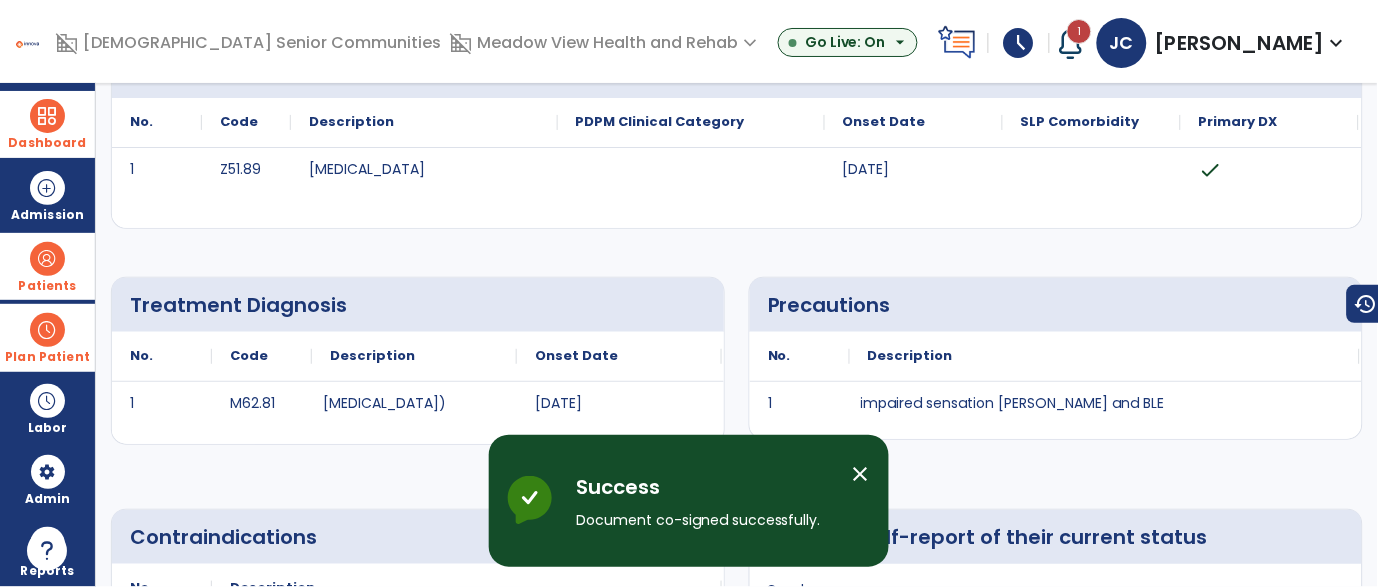 scroll, scrollTop: 0, scrollLeft: 0, axis: both 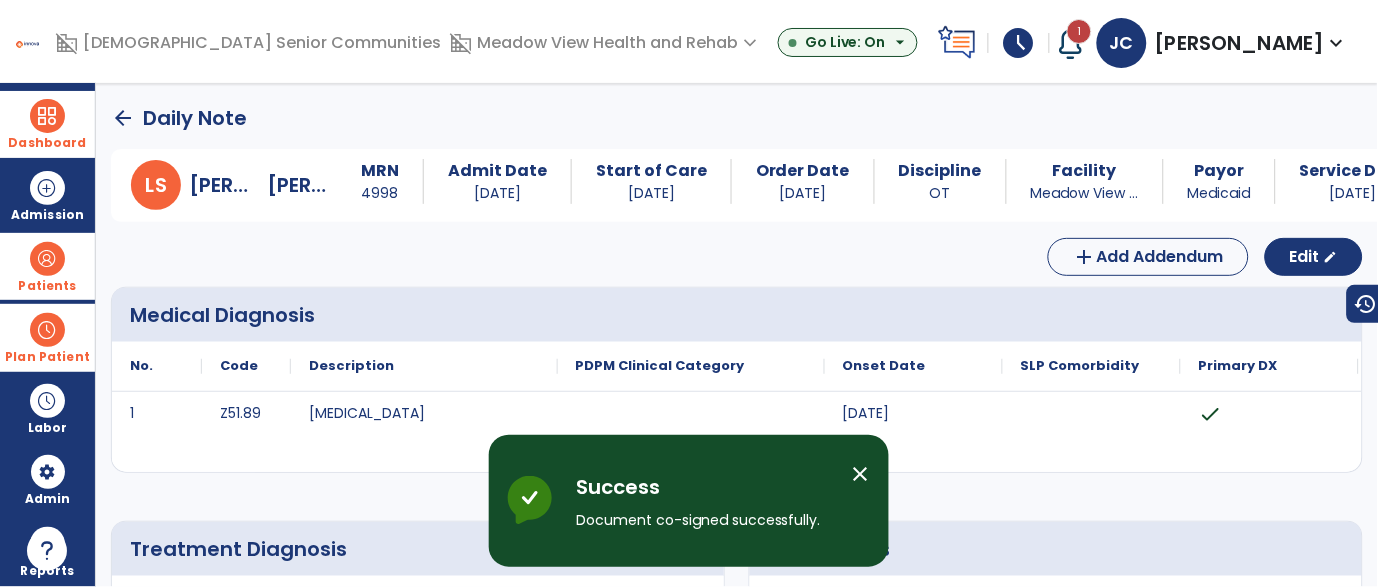 click on "arrow_back" 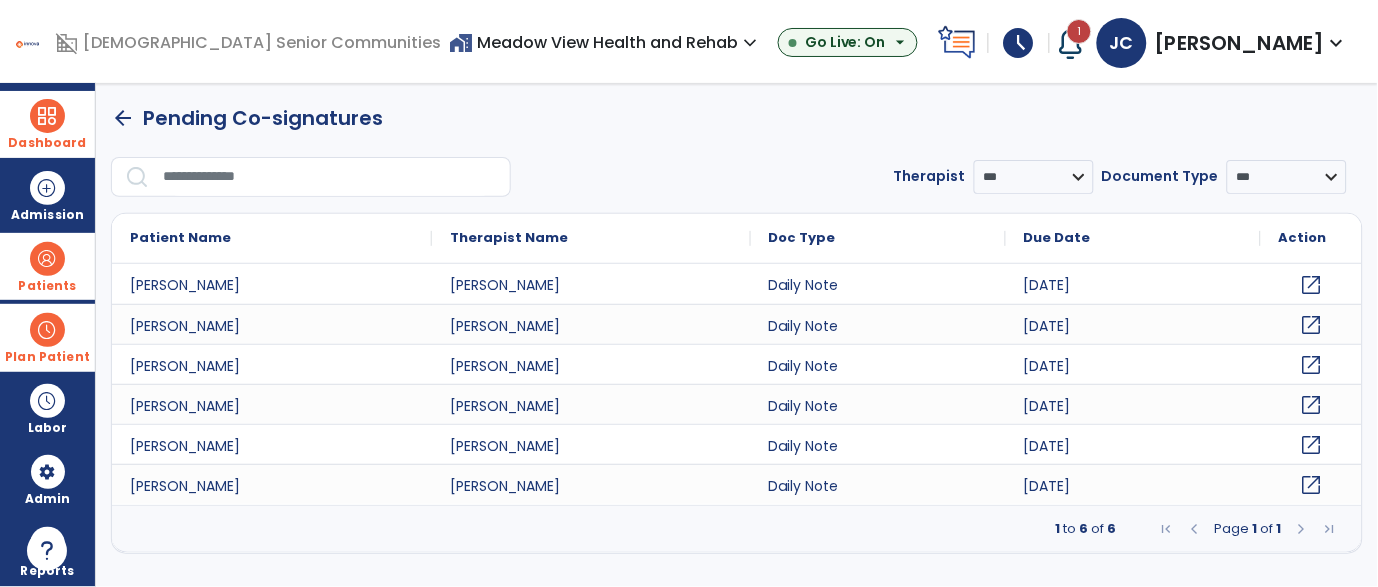 click on "open_in_new" 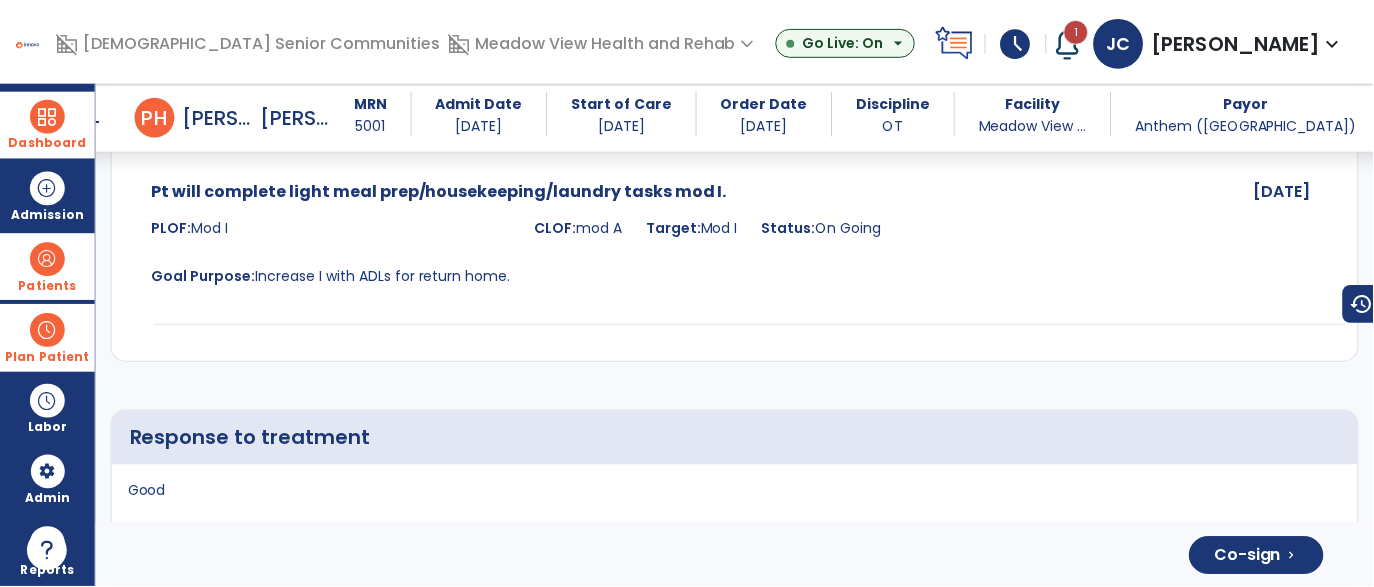 scroll, scrollTop: 3949, scrollLeft: 0, axis: vertical 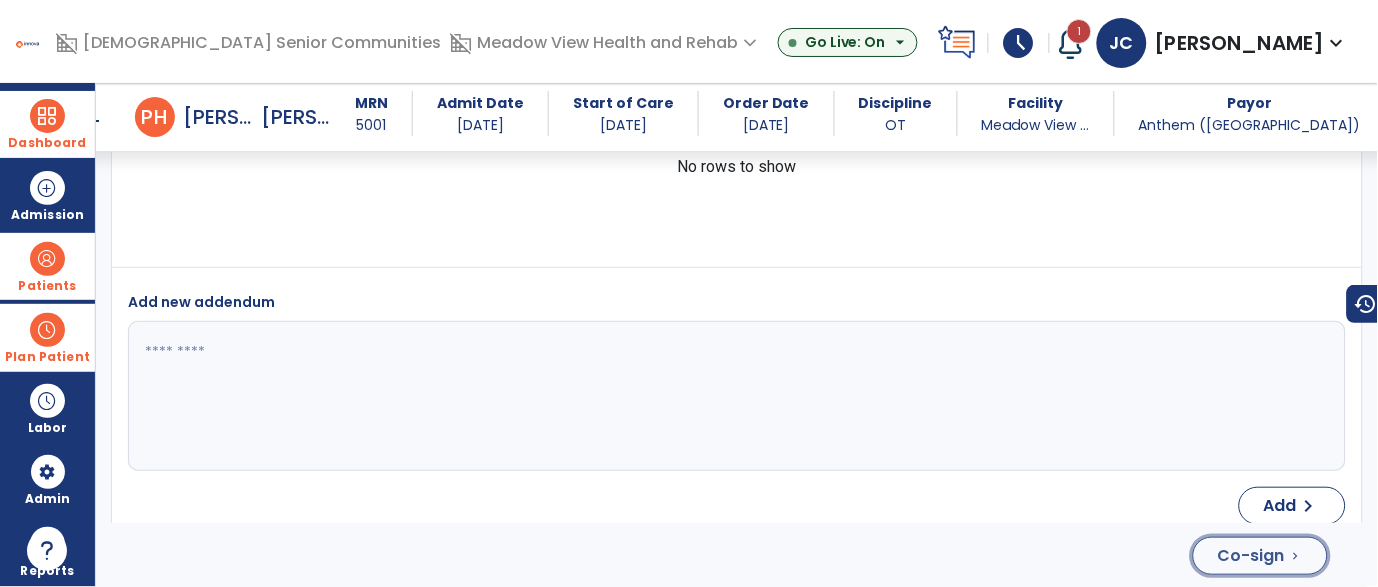 click on "Co-sign" 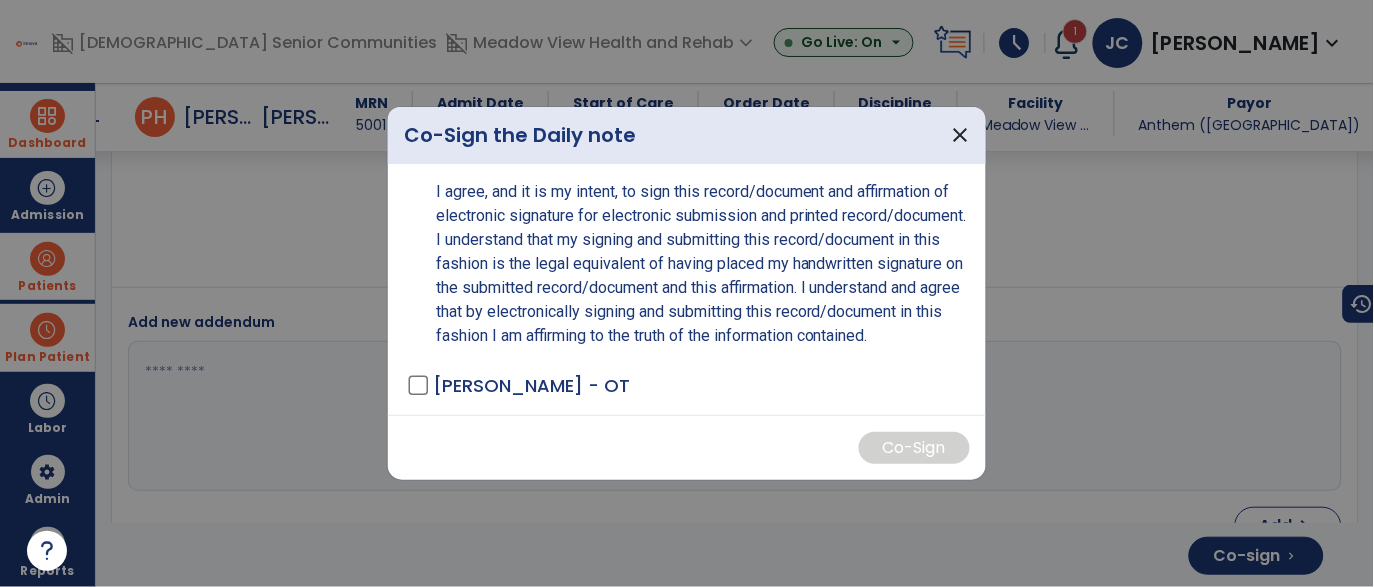 click on "[PERSON_NAME]  - OT" at bounding box center (531, 385) 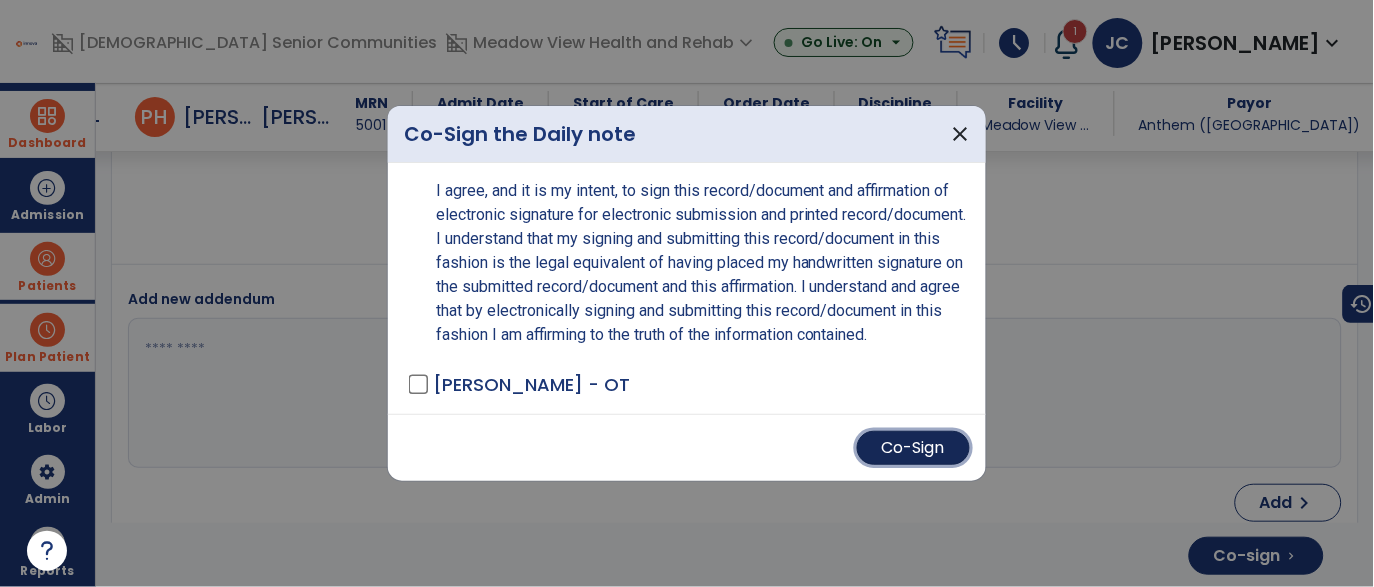 click on "Co-Sign" at bounding box center (913, 448) 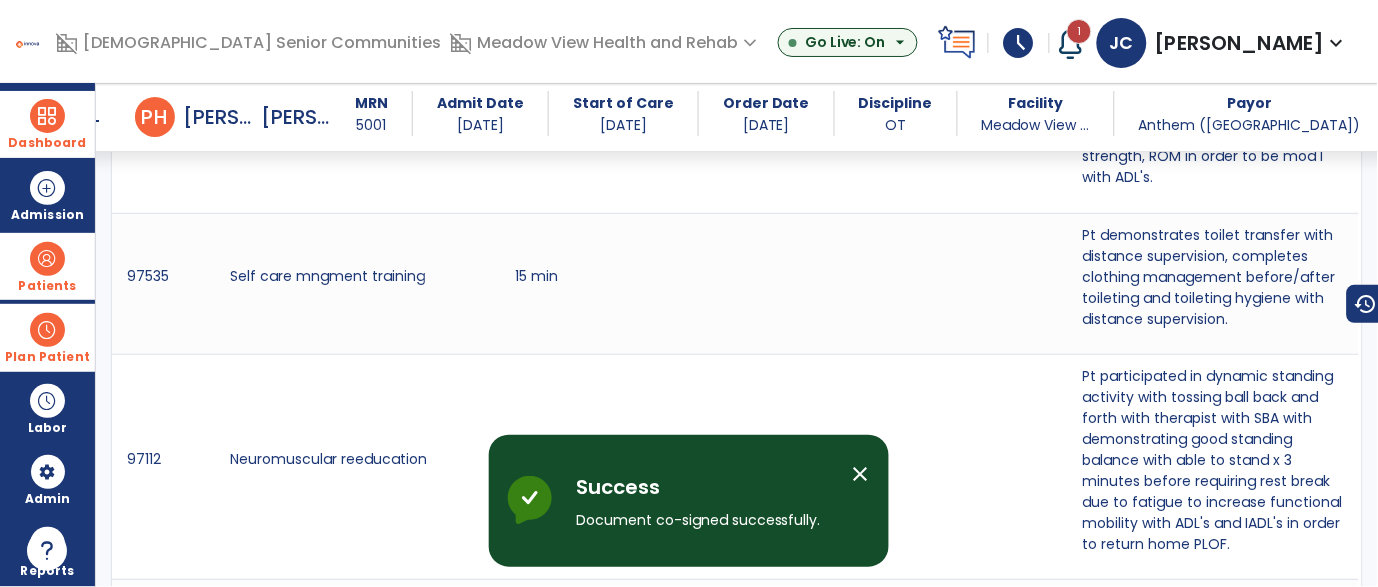 scroll, scrollTop: 0, scrollLeft: 0, axis: both 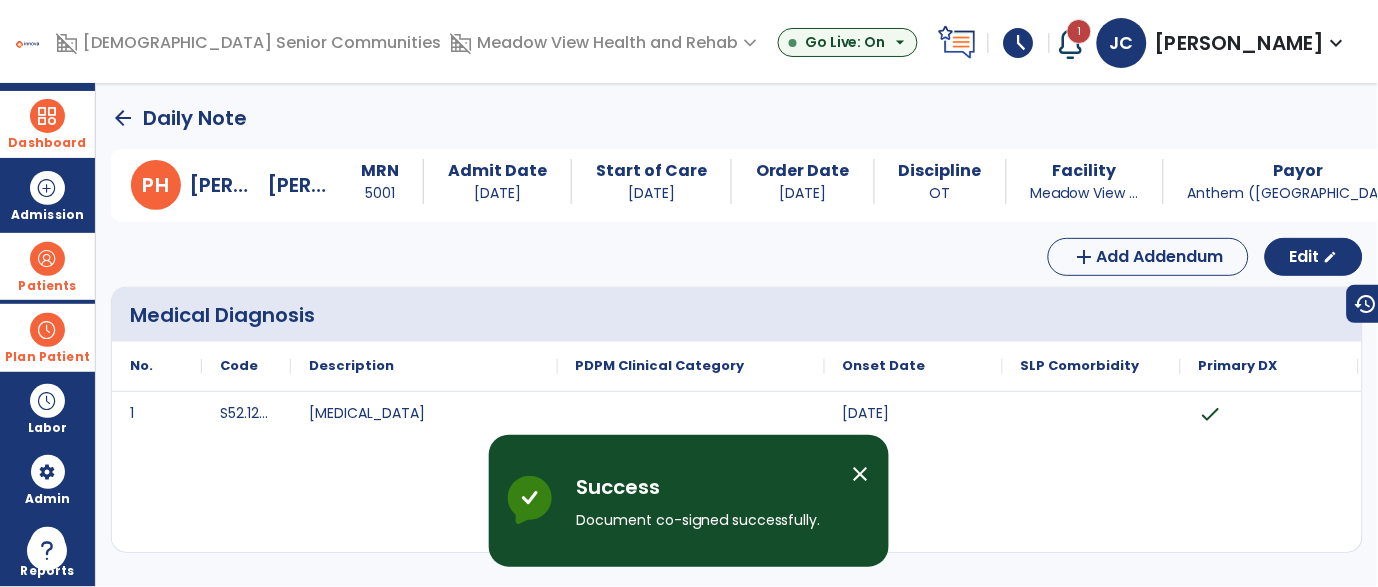 click on "arrow_back" 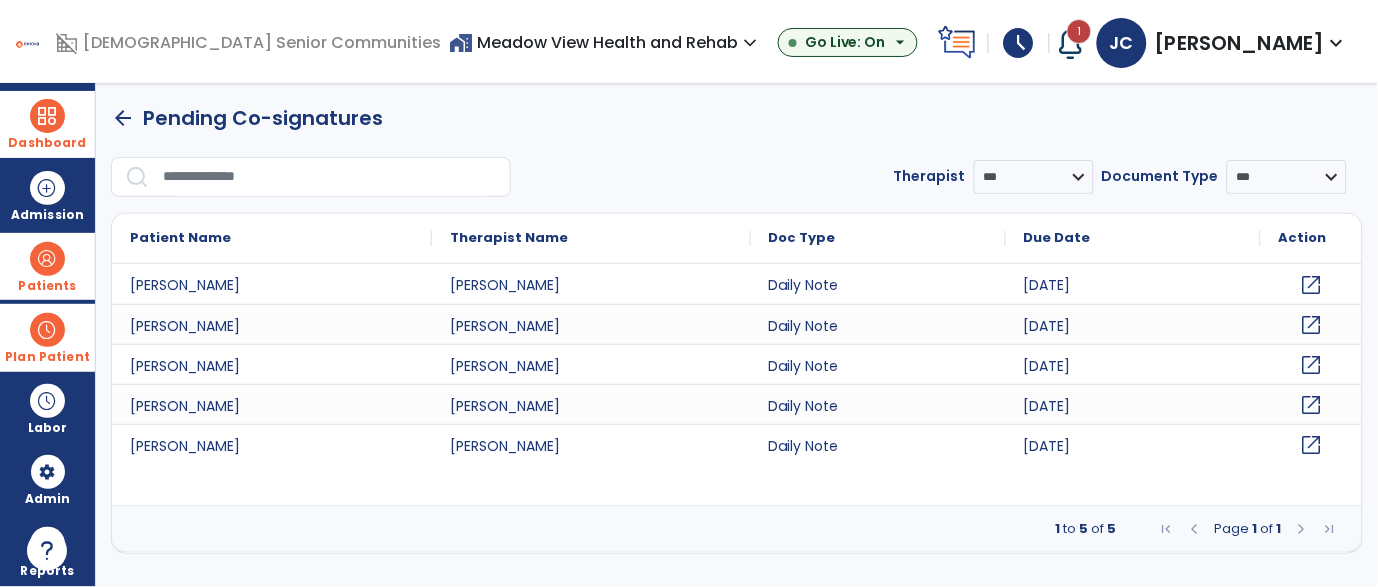 click on "open_in_new" 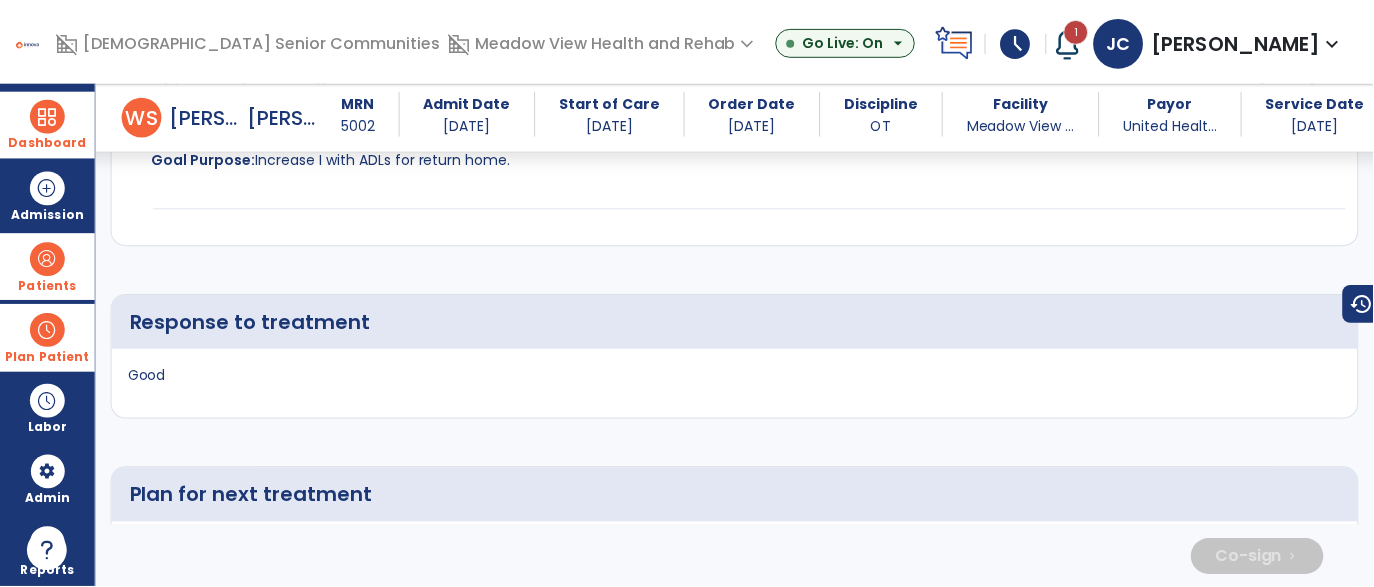 scroll, scrollTop: 3826, scrollLeft: 0, axis: vertical 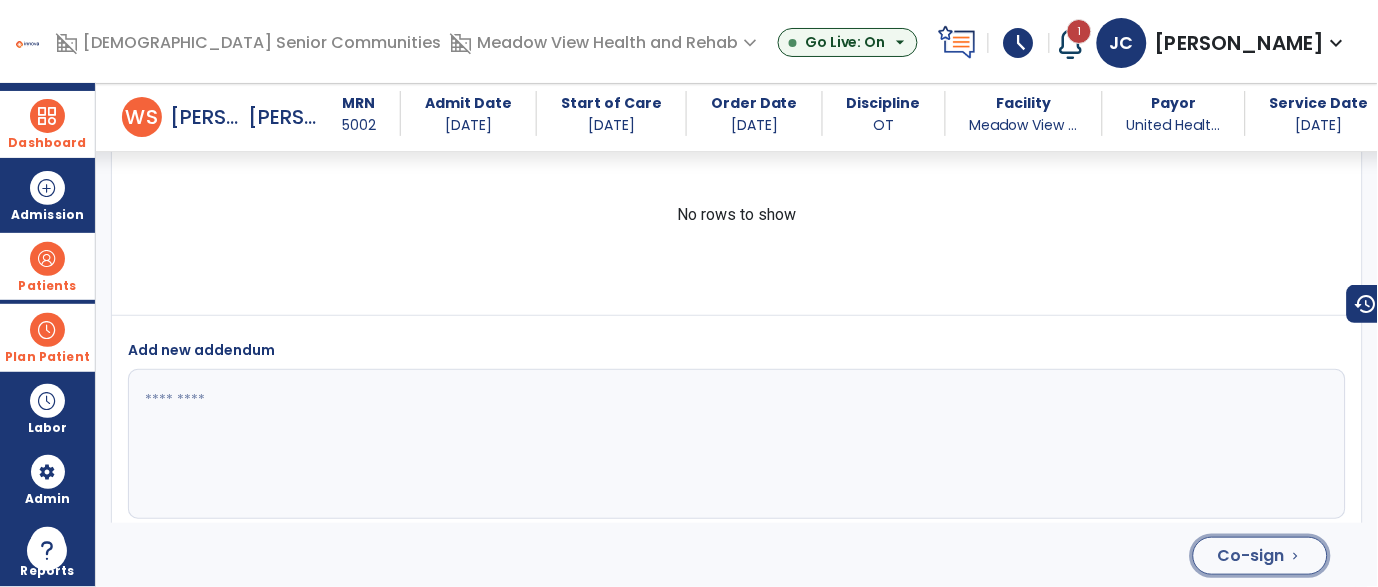 click on "Co-sign" 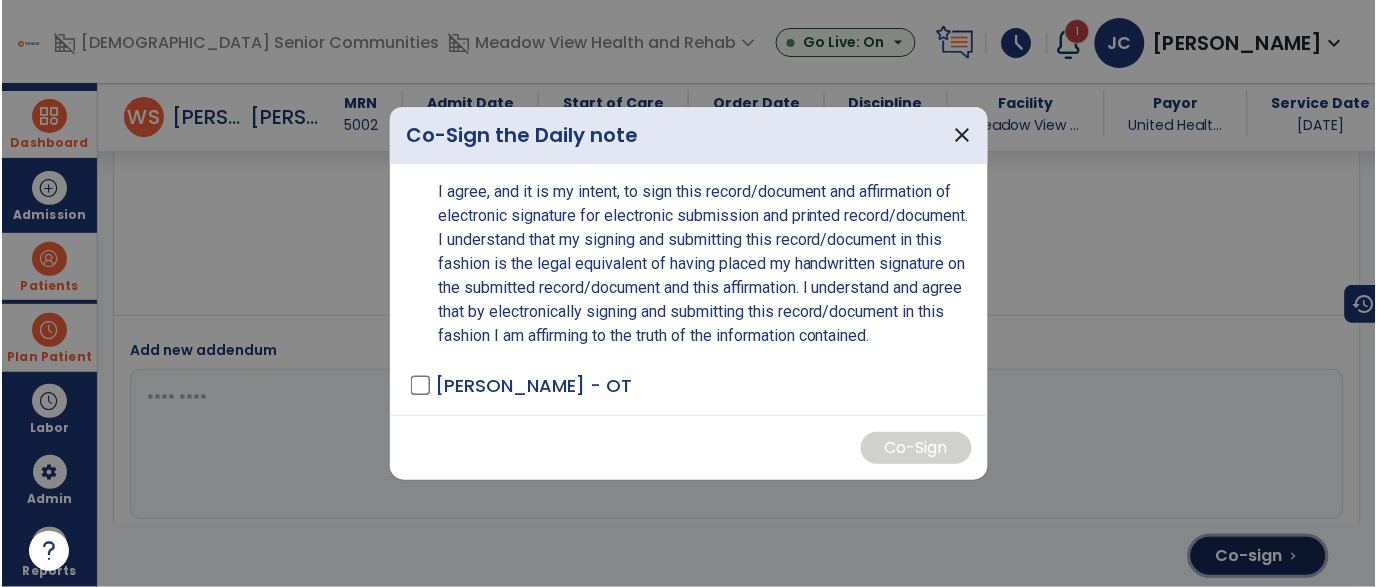 scroll, scrollTop: 3826, scrollLeft: 0, axis: vertical 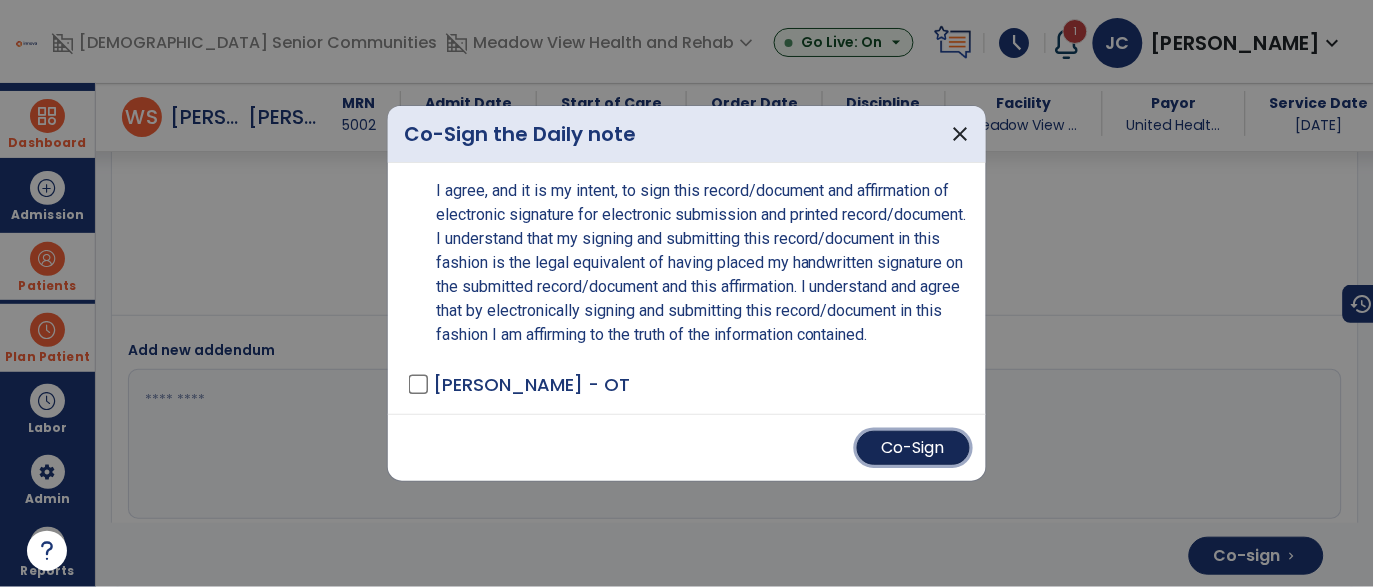 click on "Co-Sign" at bounding box center [913, 448] 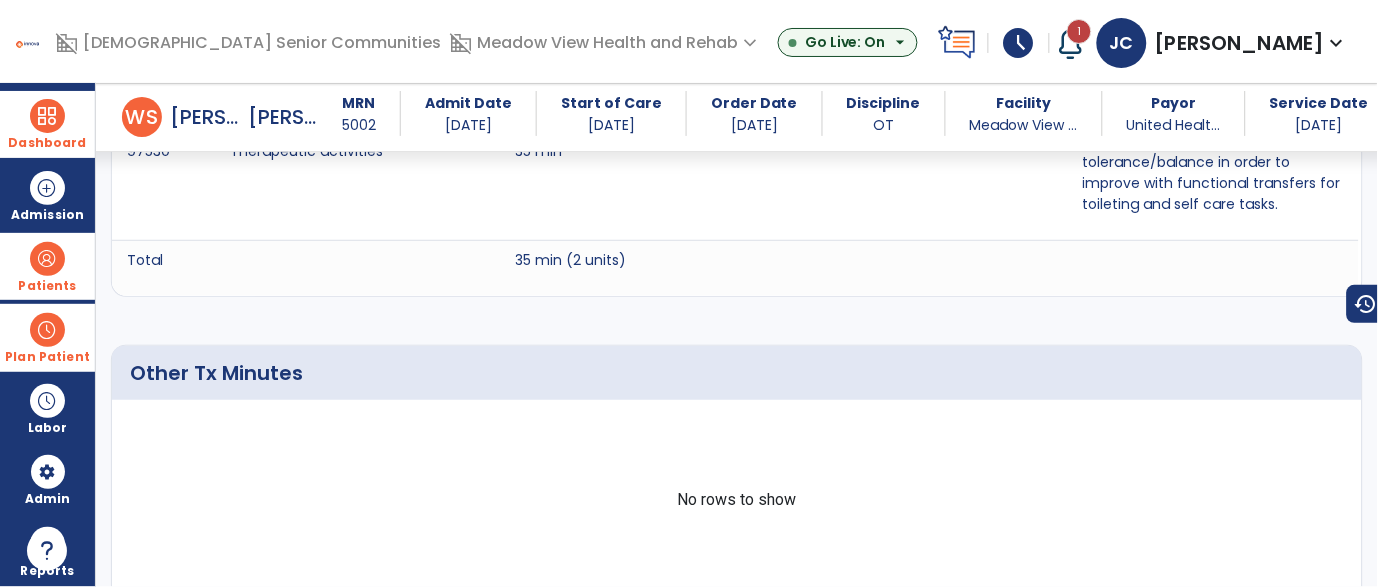 scroll, scrollTop: 0, scrollLeft: 0, axis: both 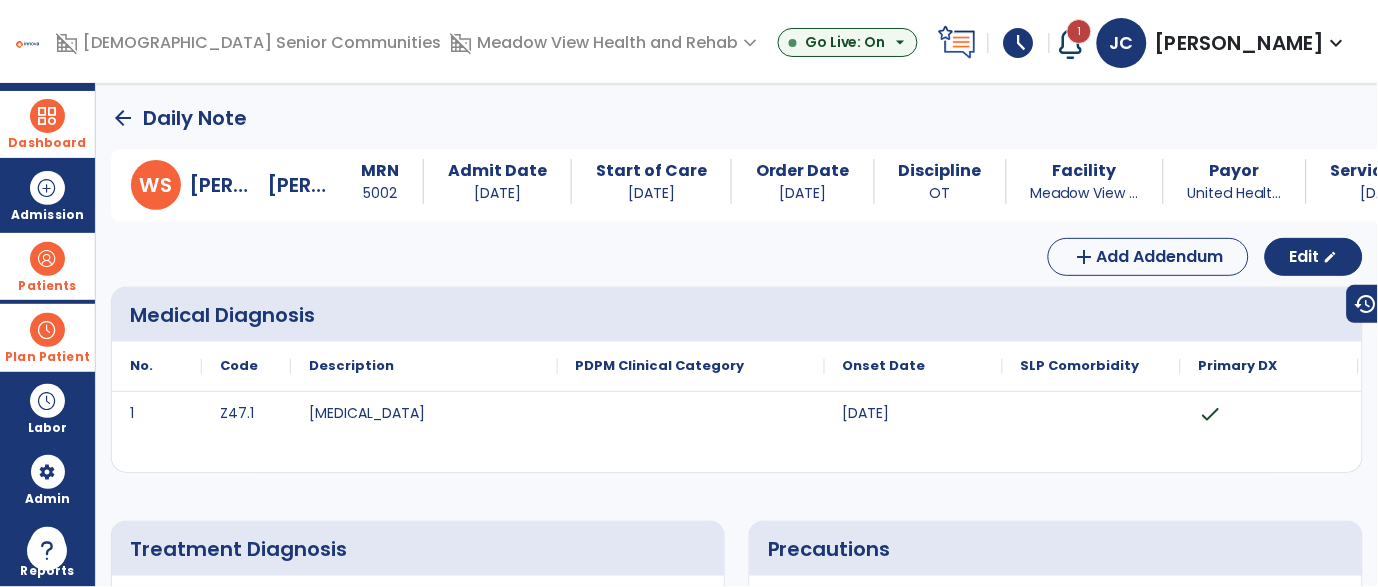 click on "arrow_back" 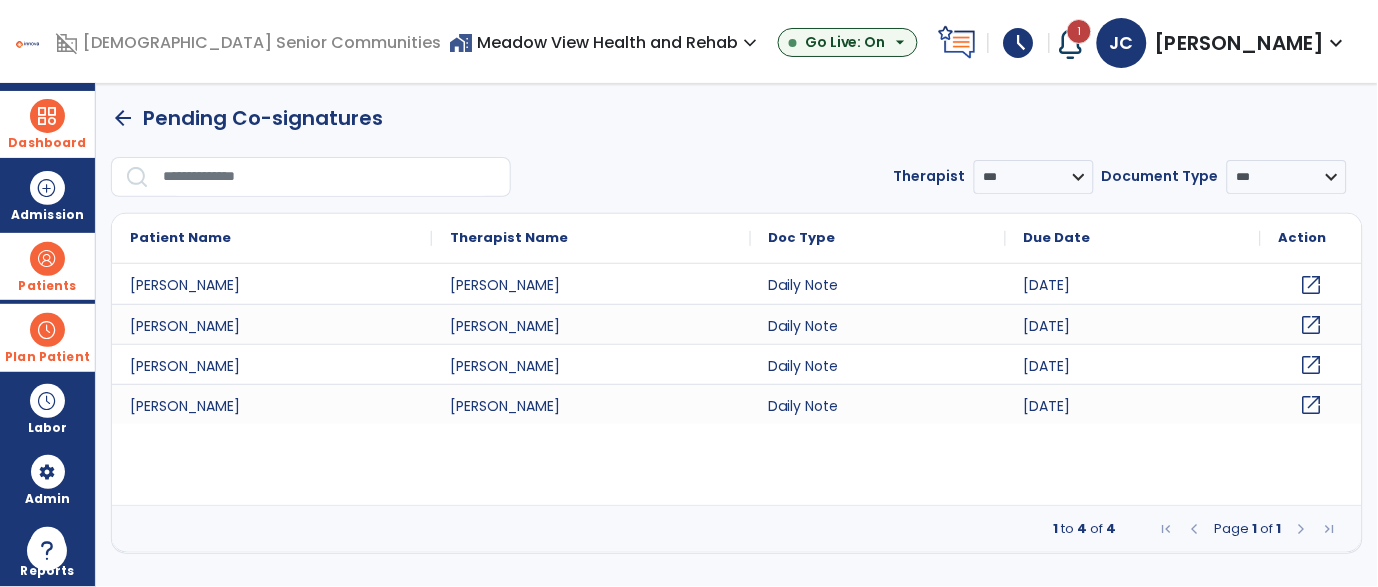 click on "open_in_new" 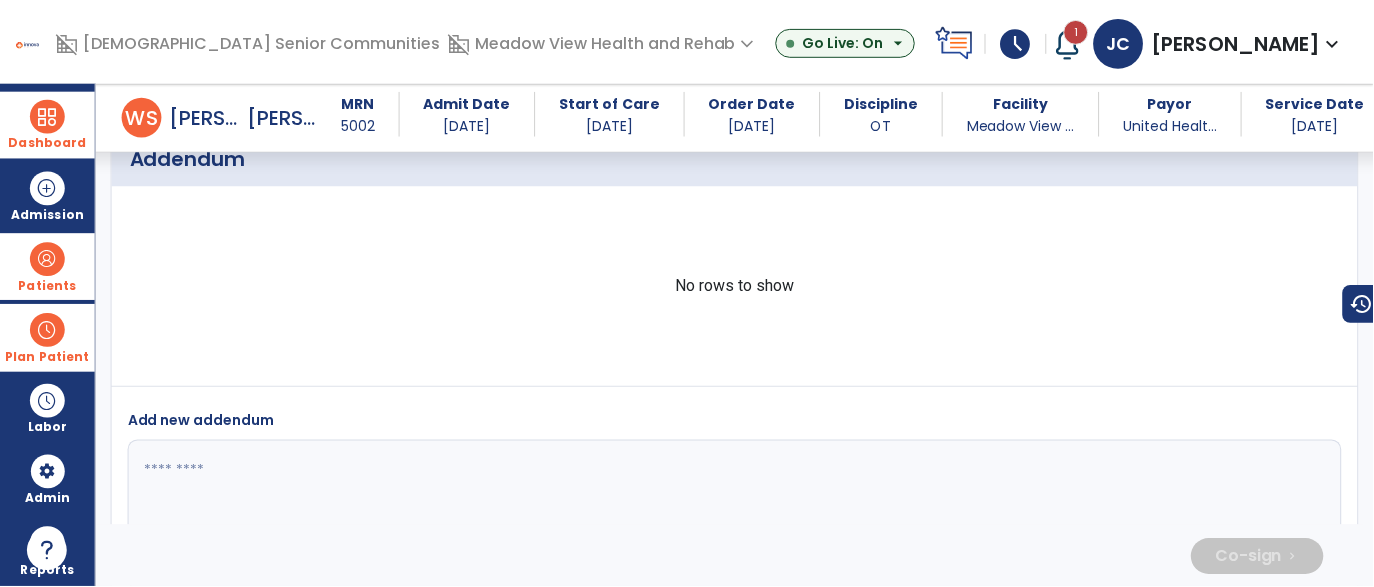 scroll, scrollTop: 3925, scrollLeft: 0, axis: vertical 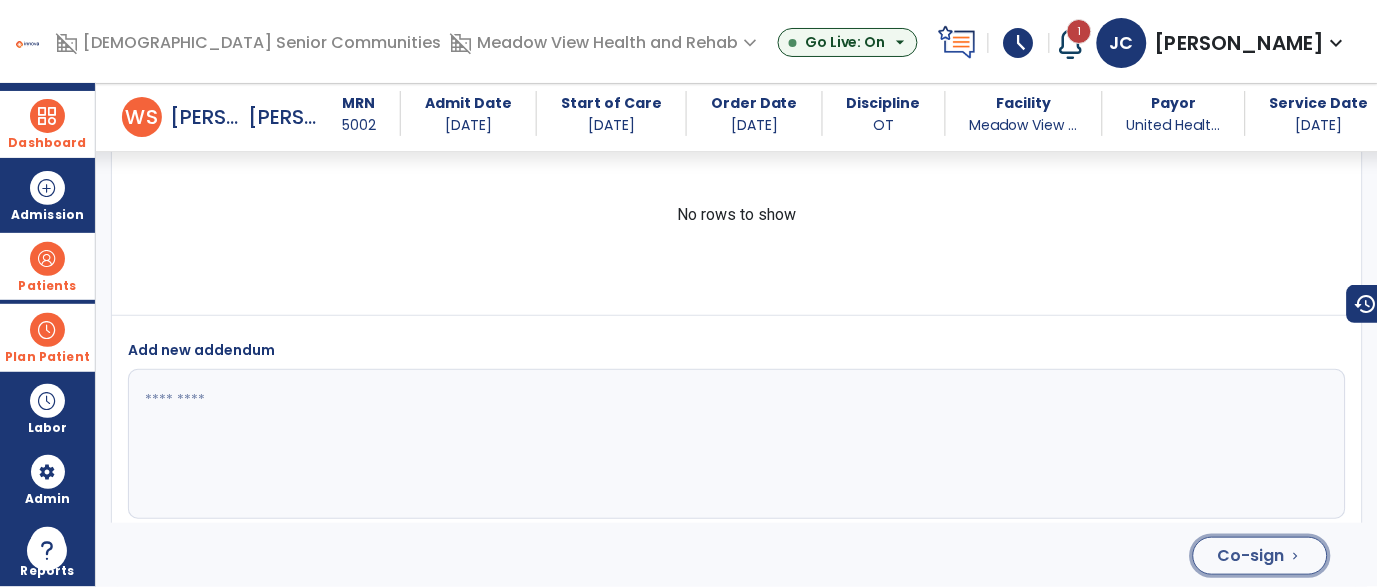 click on "Co-sign" 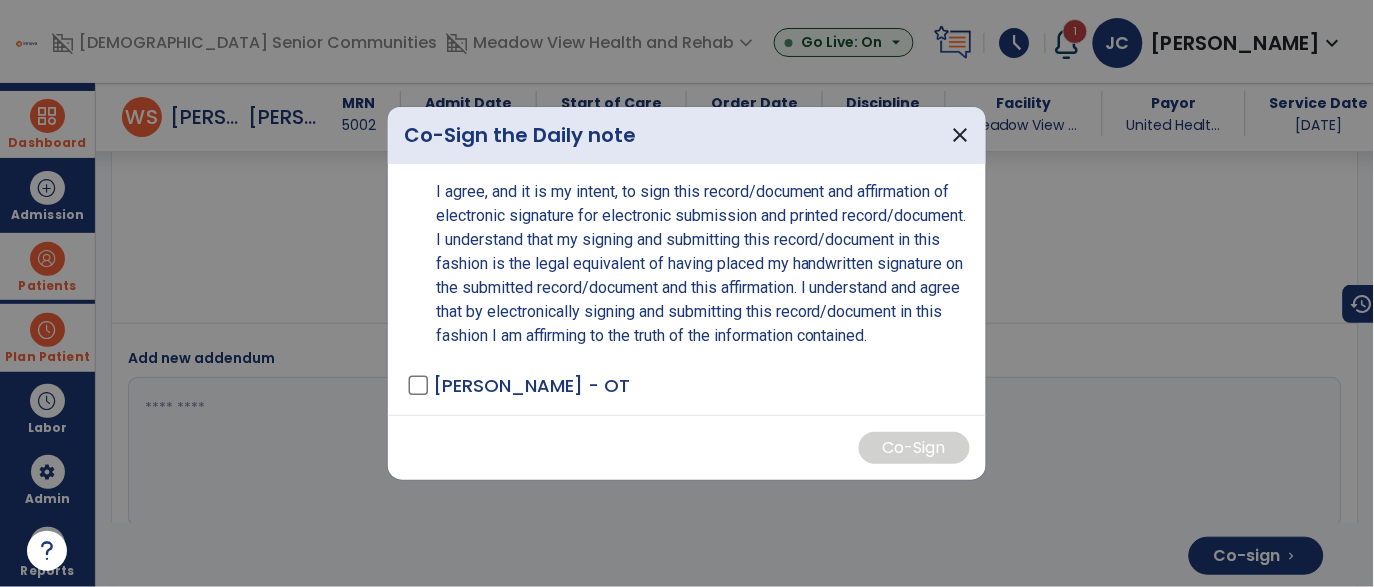 click on "[PERSON_NAME]  - OT" at bounding box center [531, 385] 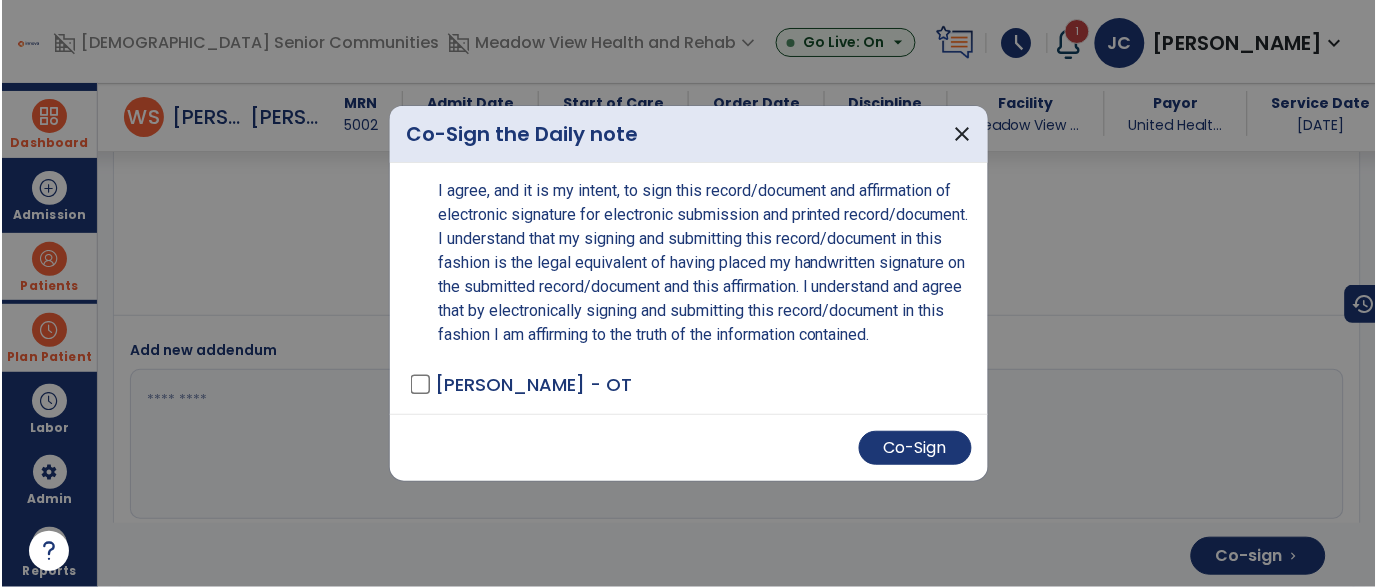 scroll, scrollTop: 3925, scrollLeft: 0, axis: vertical 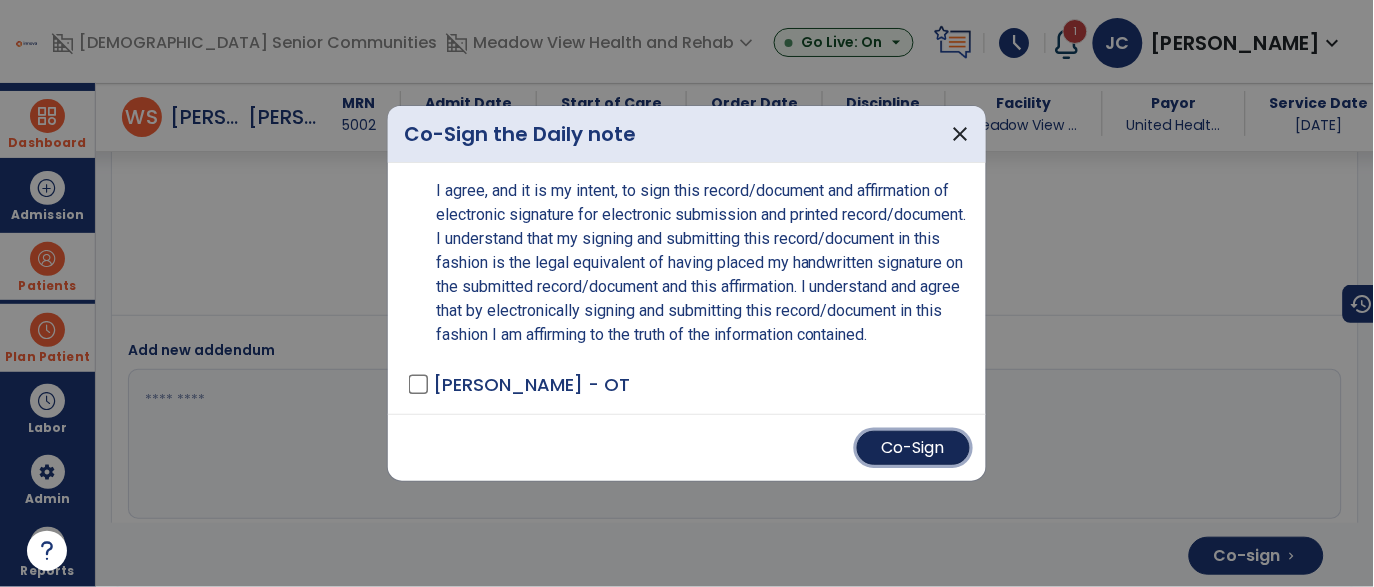 click on "Co-Sign" at bounding box center (913, 448) 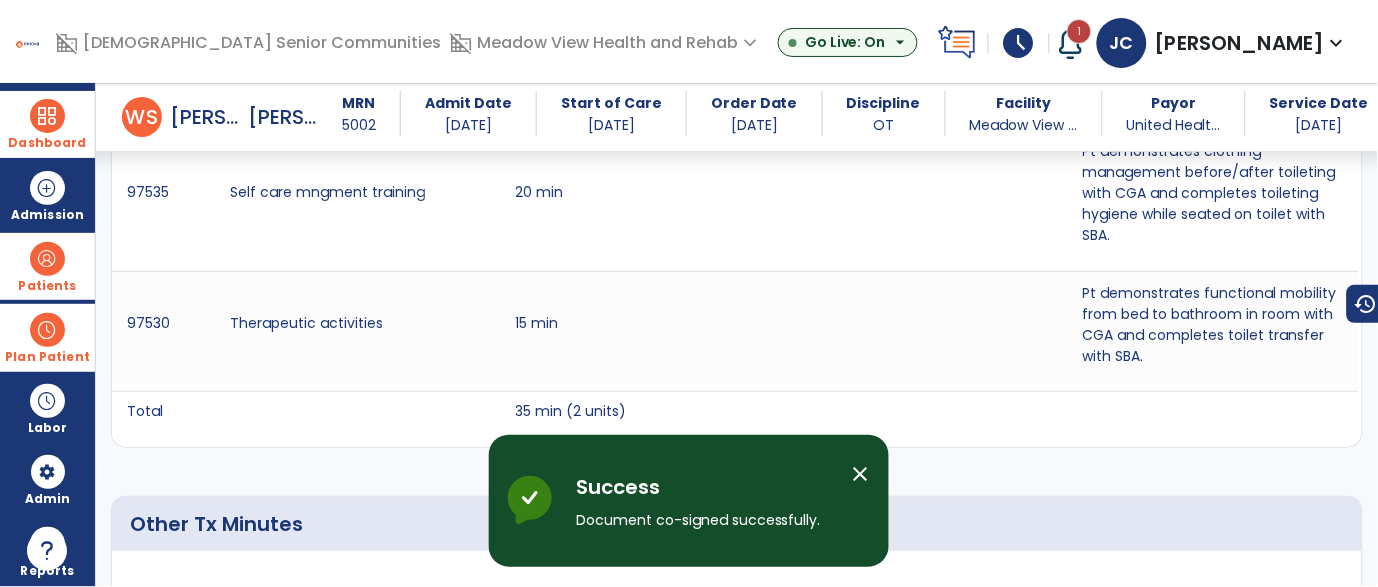scroll, scrollTop: 0, scrollLeft: 0, axis: both 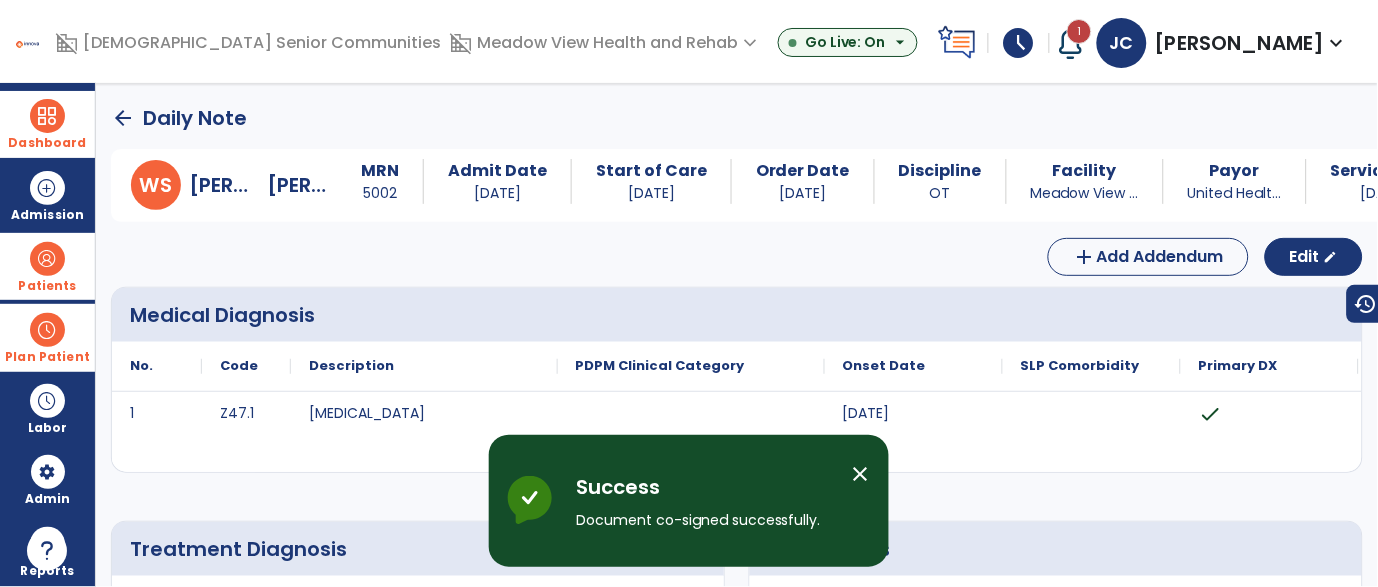 click on "arrow_back" 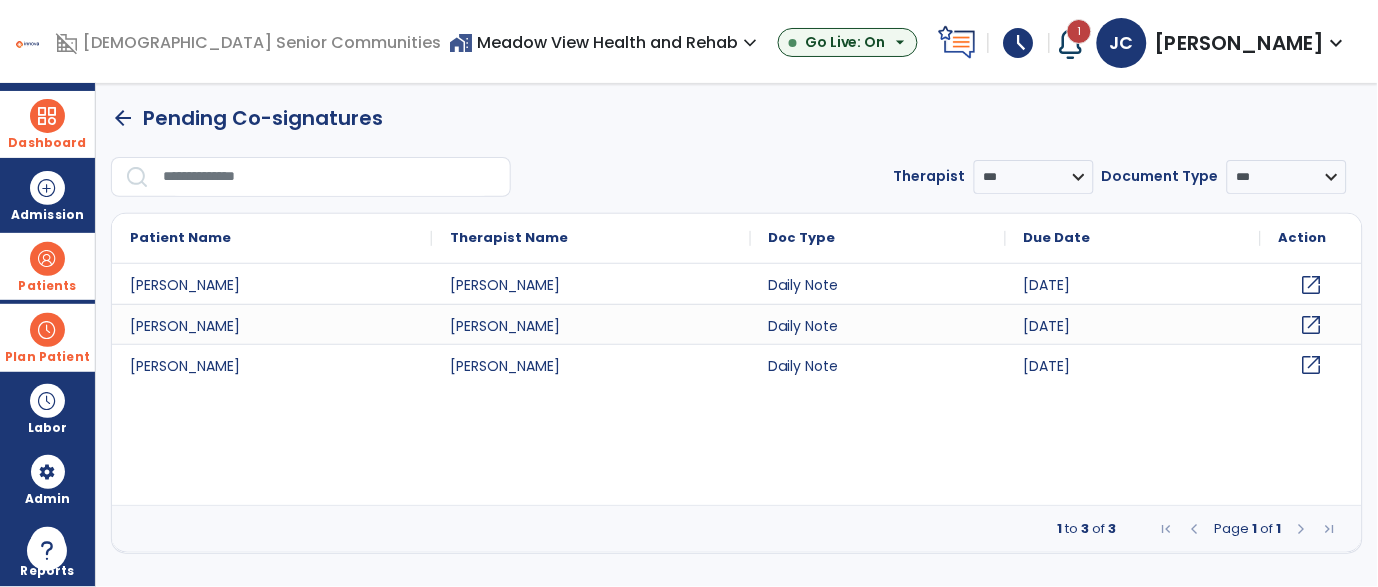 click on "open_in_new" 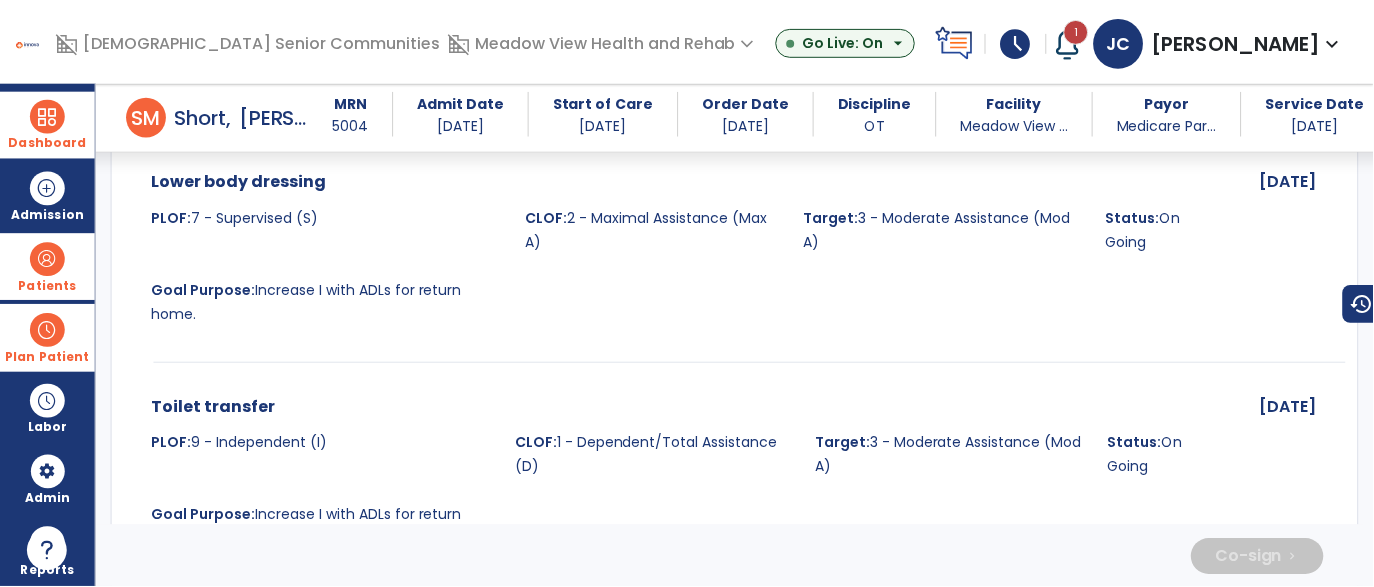 scroll, scrollTop: 4314, scrollLeft: 0, axis: vertical 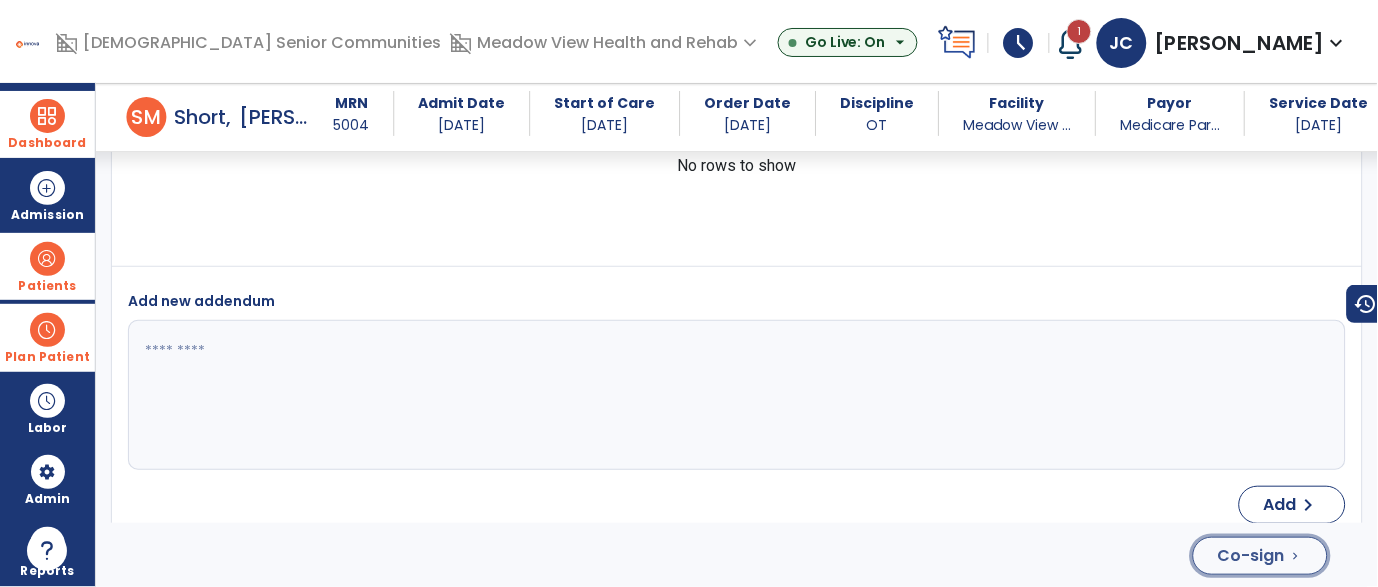 click on "Co-sign  chevron_right" 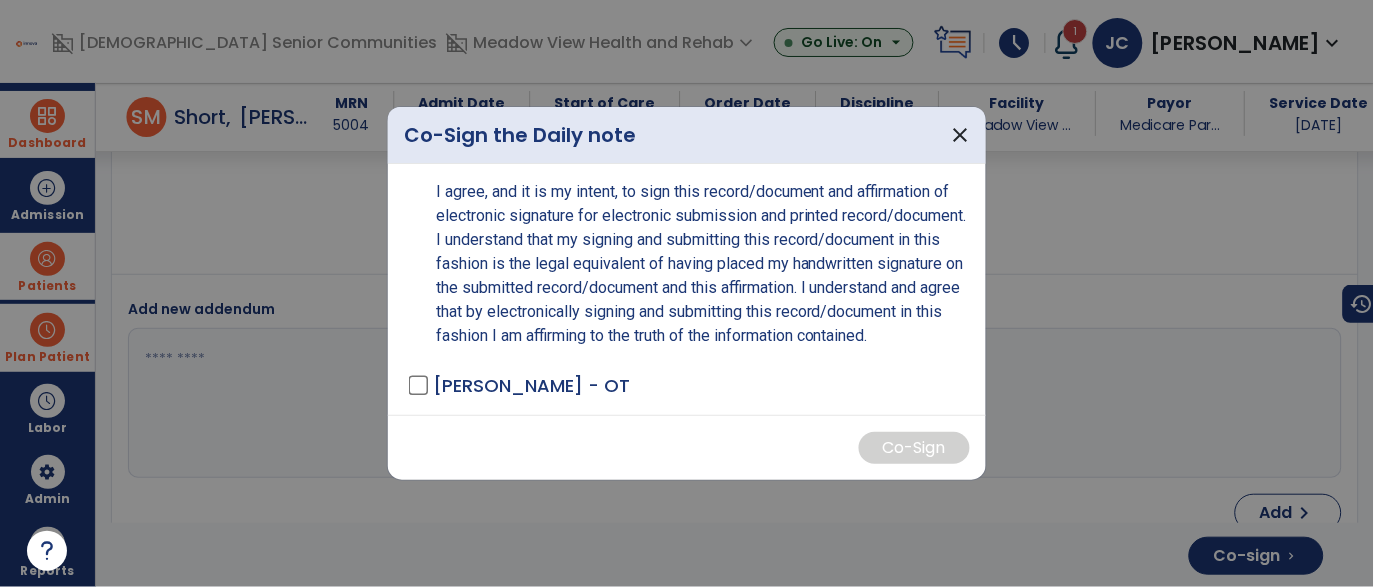 click on "[PERSON_NAME]  - OT" at bounding box center [531, 385] 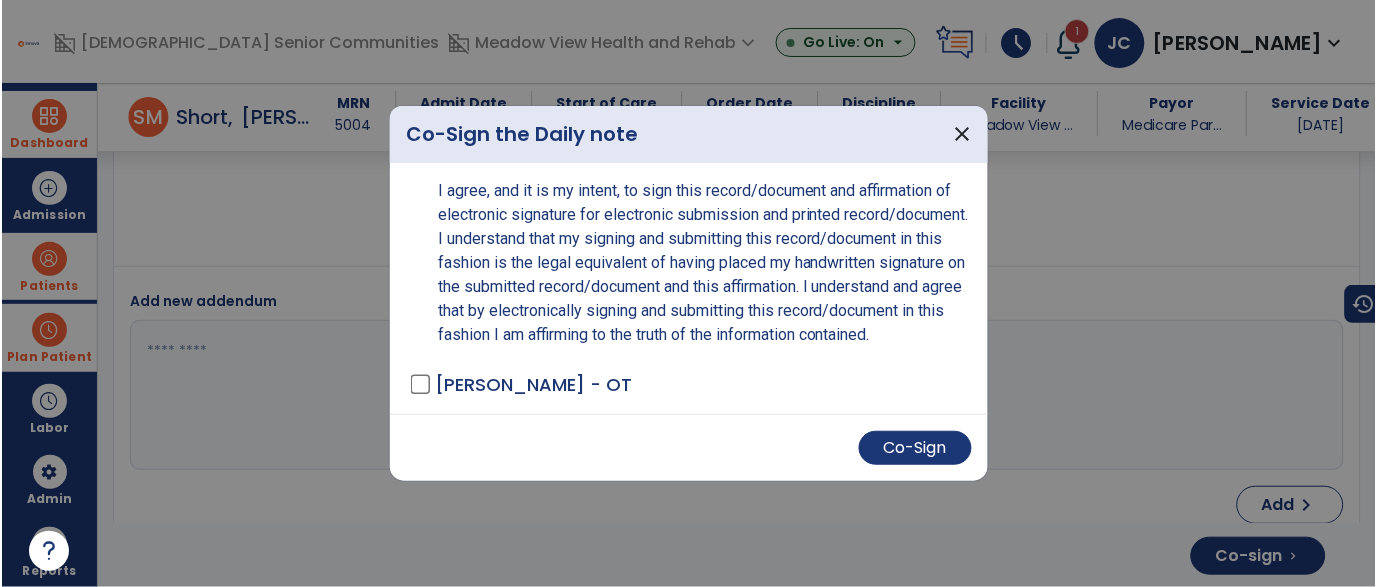 scroll, scrollTop: 4314, scrollLeft: 0, axis: vertical 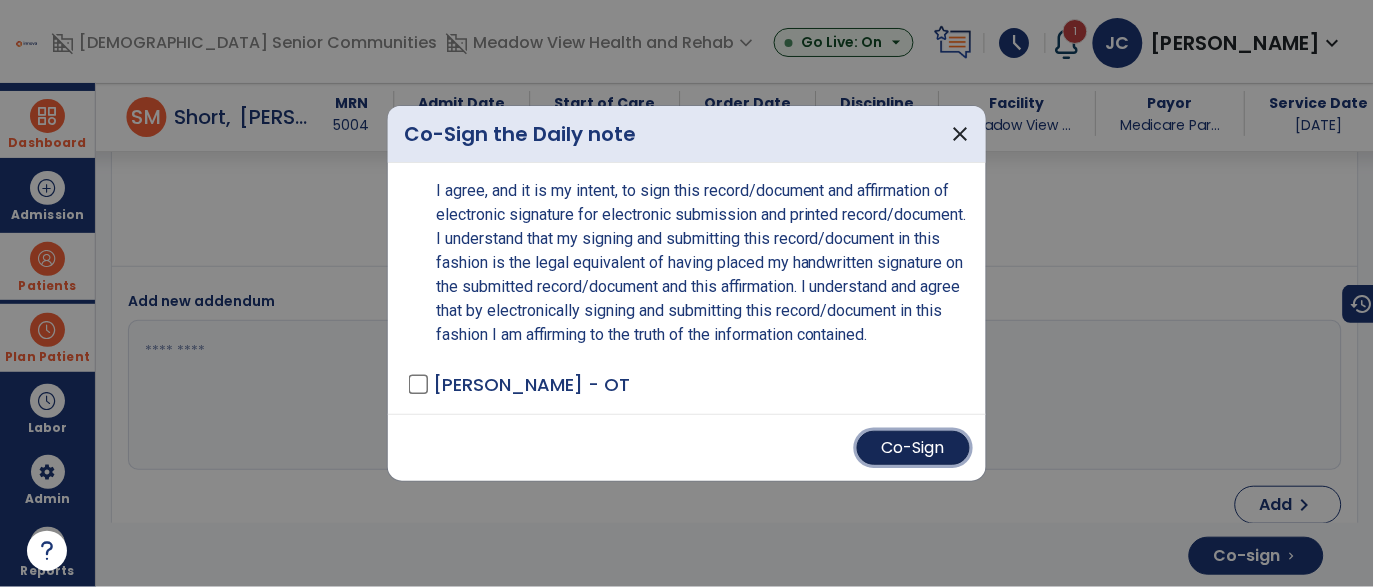 click on "Co-Sign" at bounding box center [913, 448] 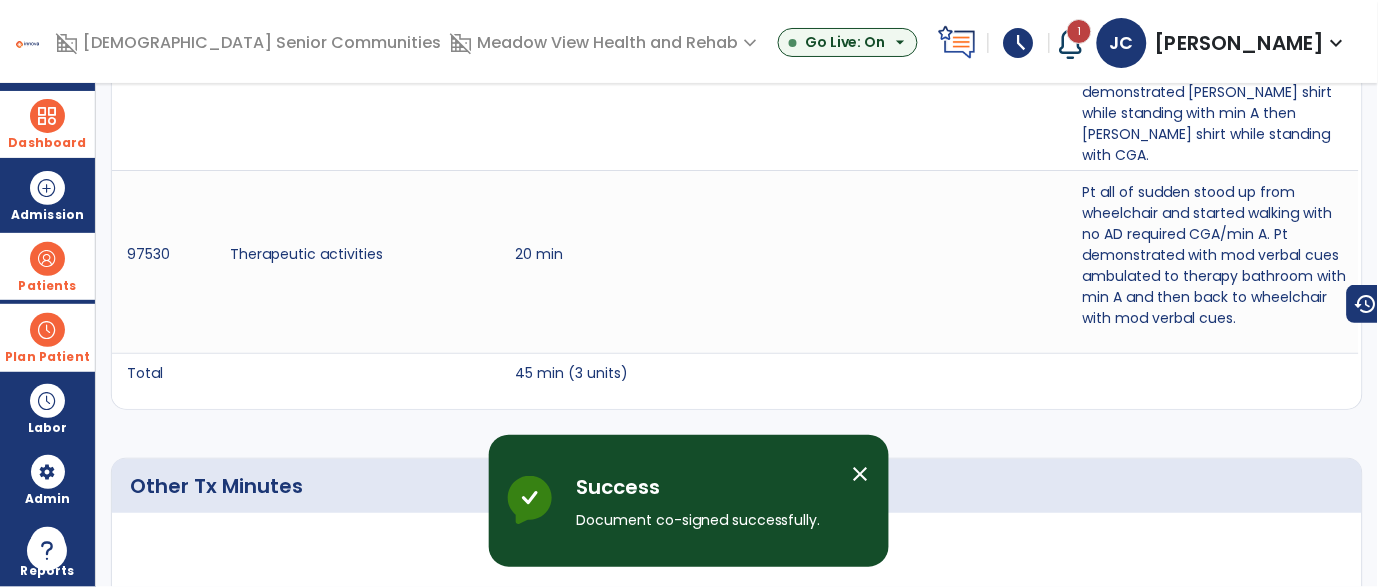 scroll, scrollTop: 0, scrollLeft: 0, axis: both 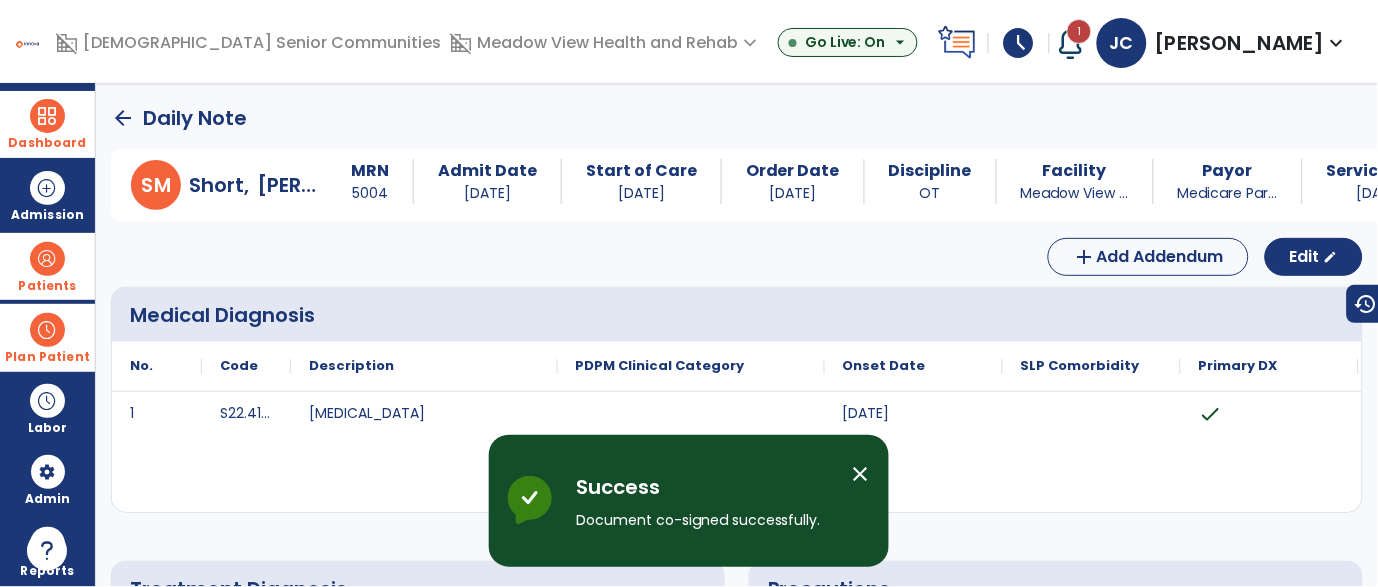 click on "arrow_back" 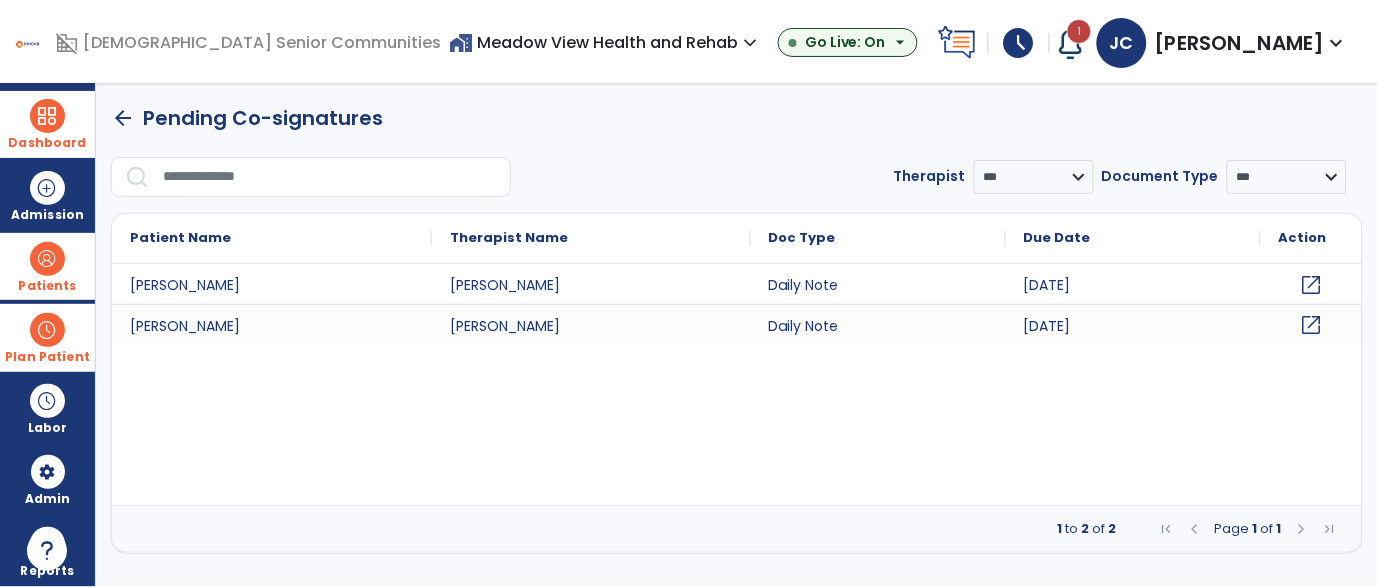 click on "open_in_new" 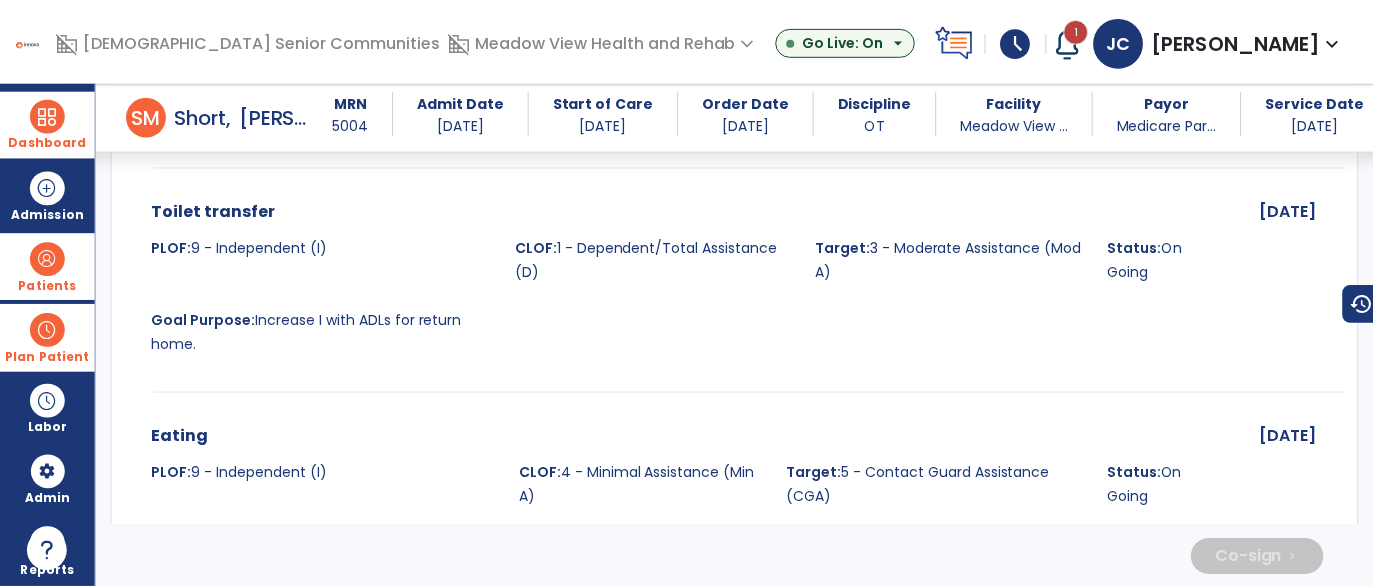 scroll, scrollTop: 4025, scrollLeft: 0, axis: vertical 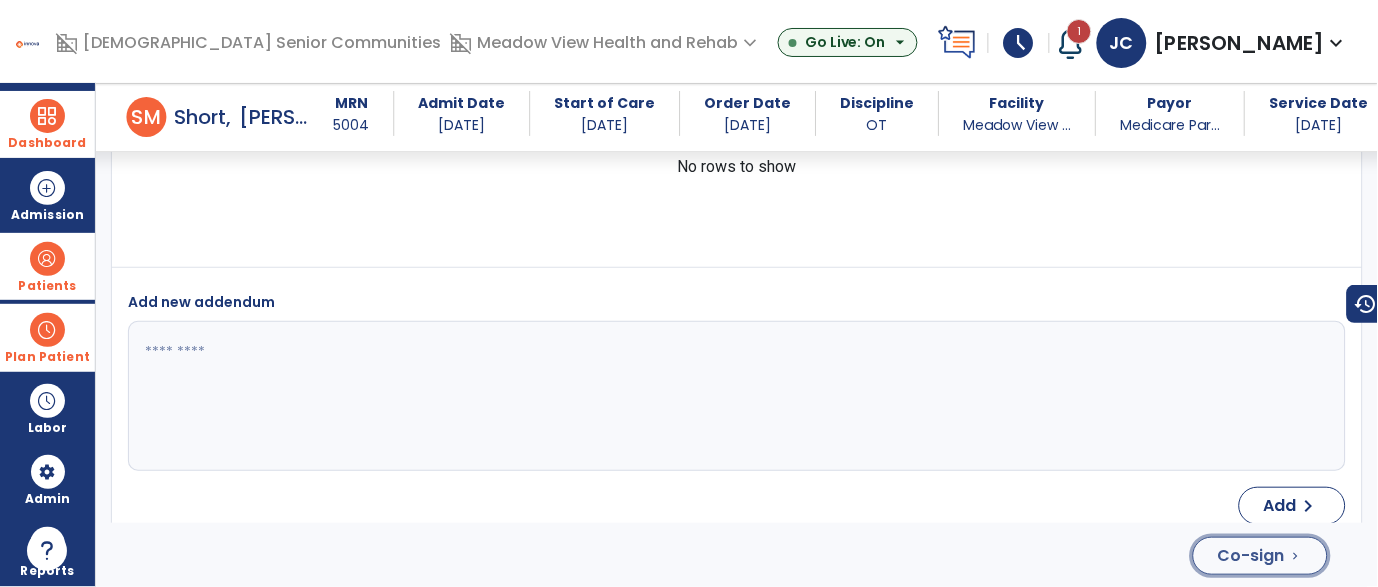 click on "Co-sign" 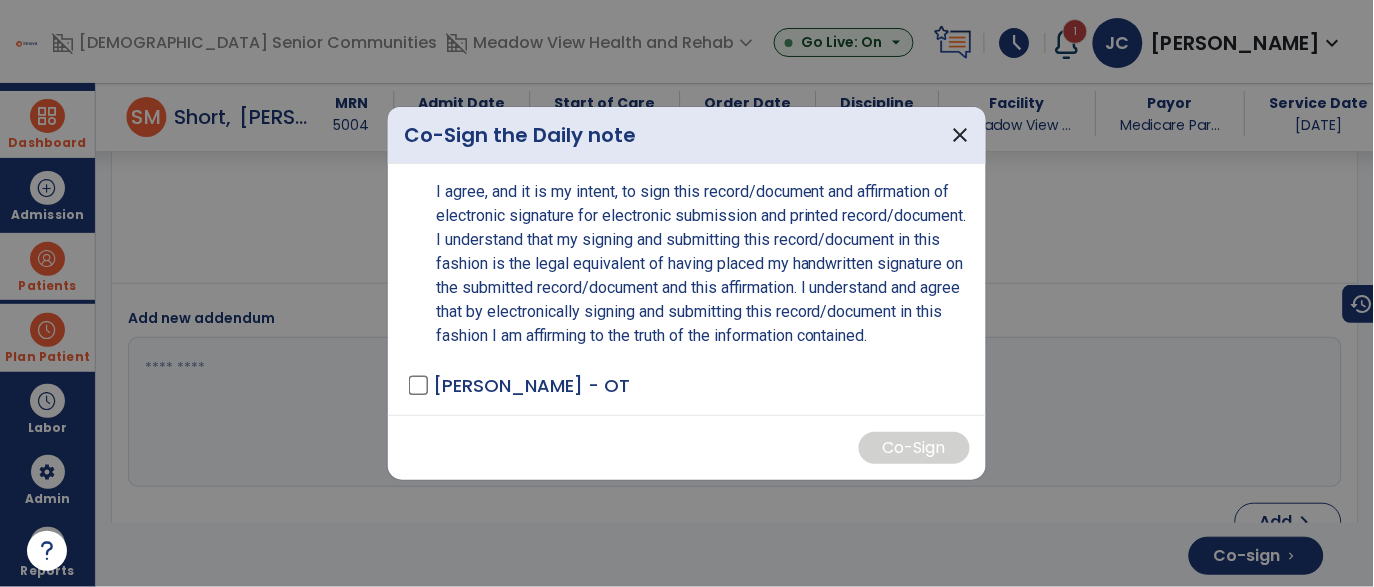 click on "[PERSON_NAME]  - OT" at bounding box center [531, 385] 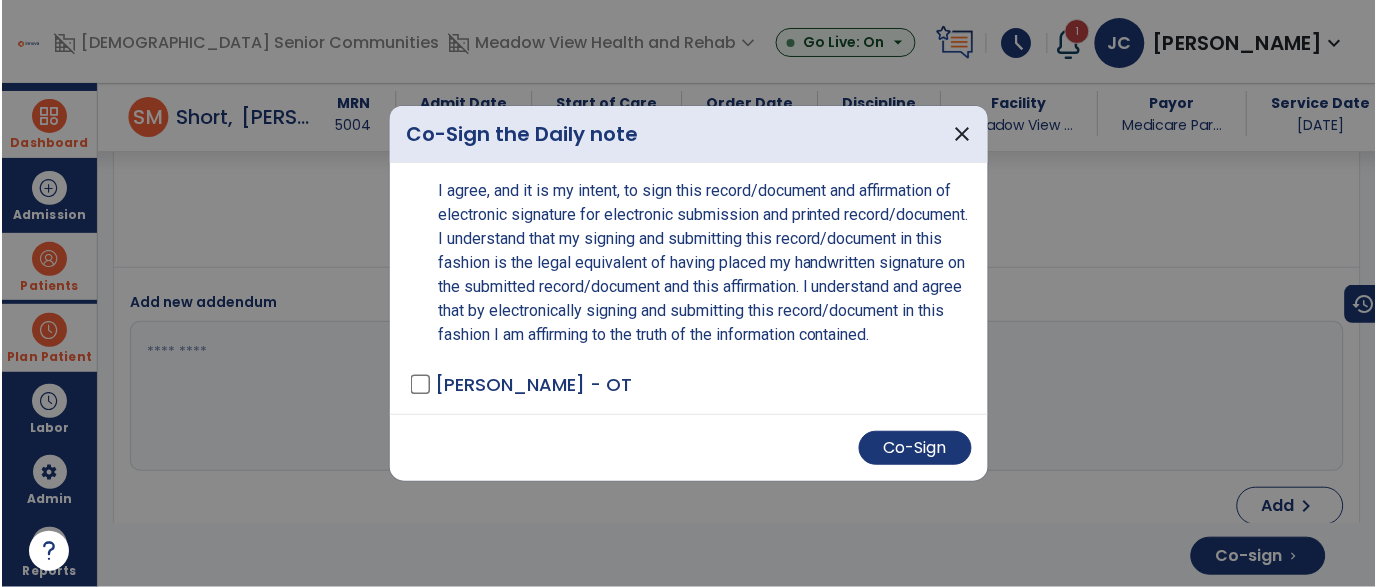 scroll, scrollTop: 4025, scrollLeft: 0, axis: vertical 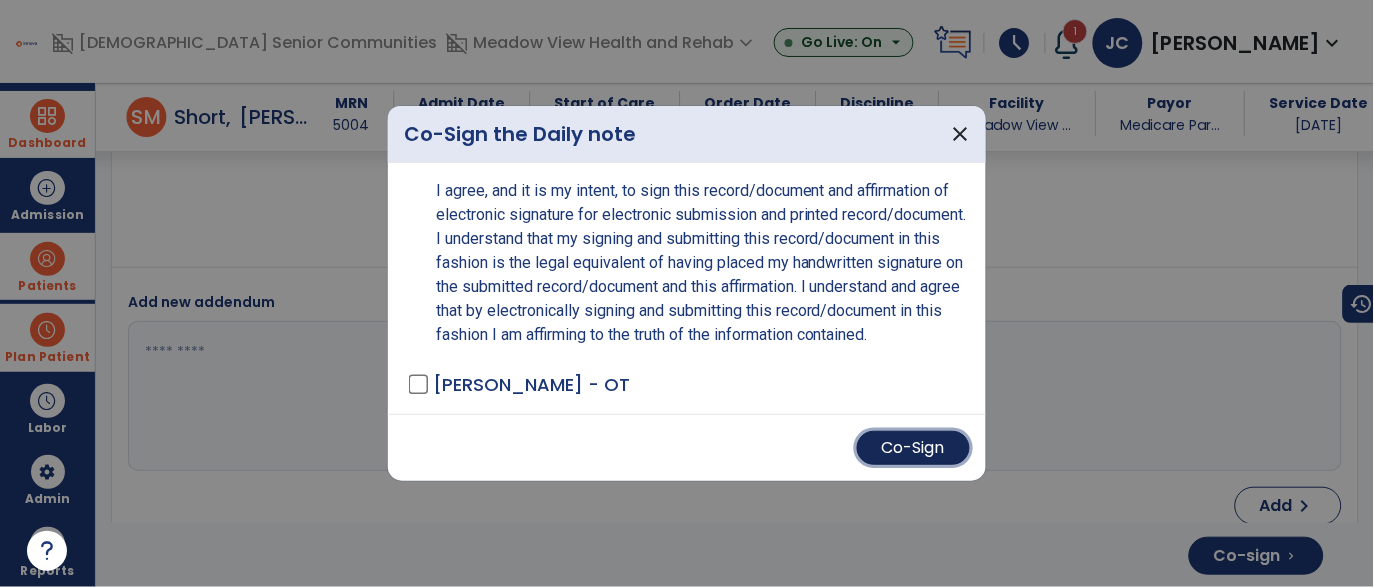 click on "Co-Sign" at bounding box center (913, 448) 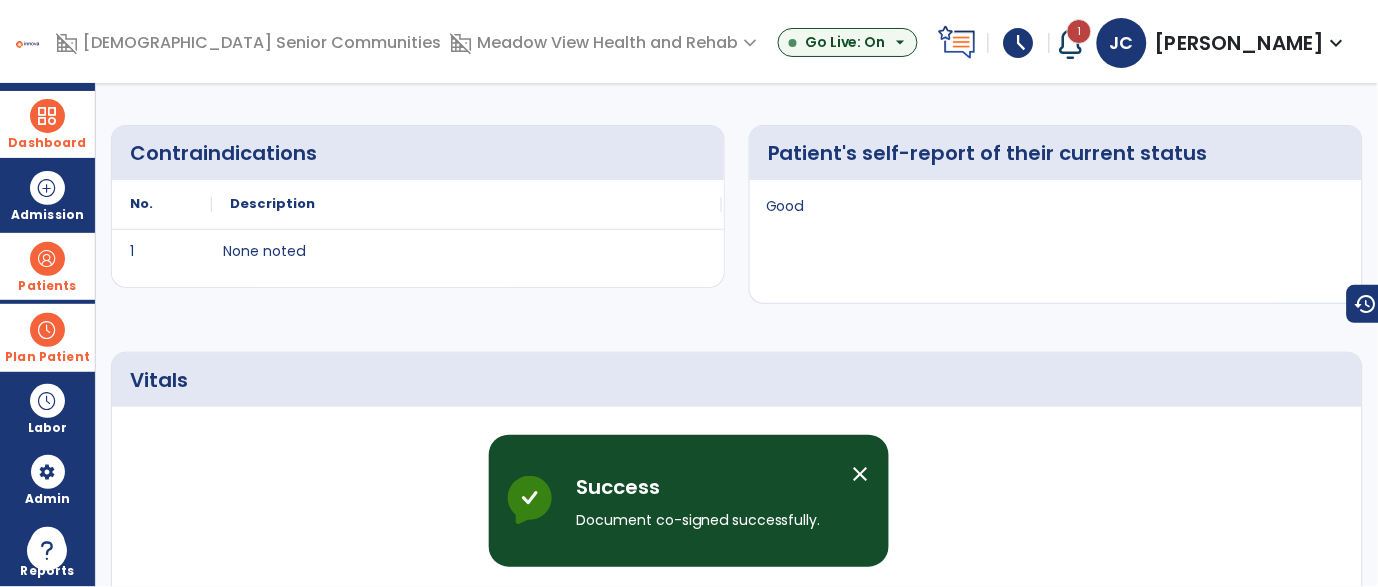 scroll, scrollTop: 0, scrollLeft: 0, axis: both 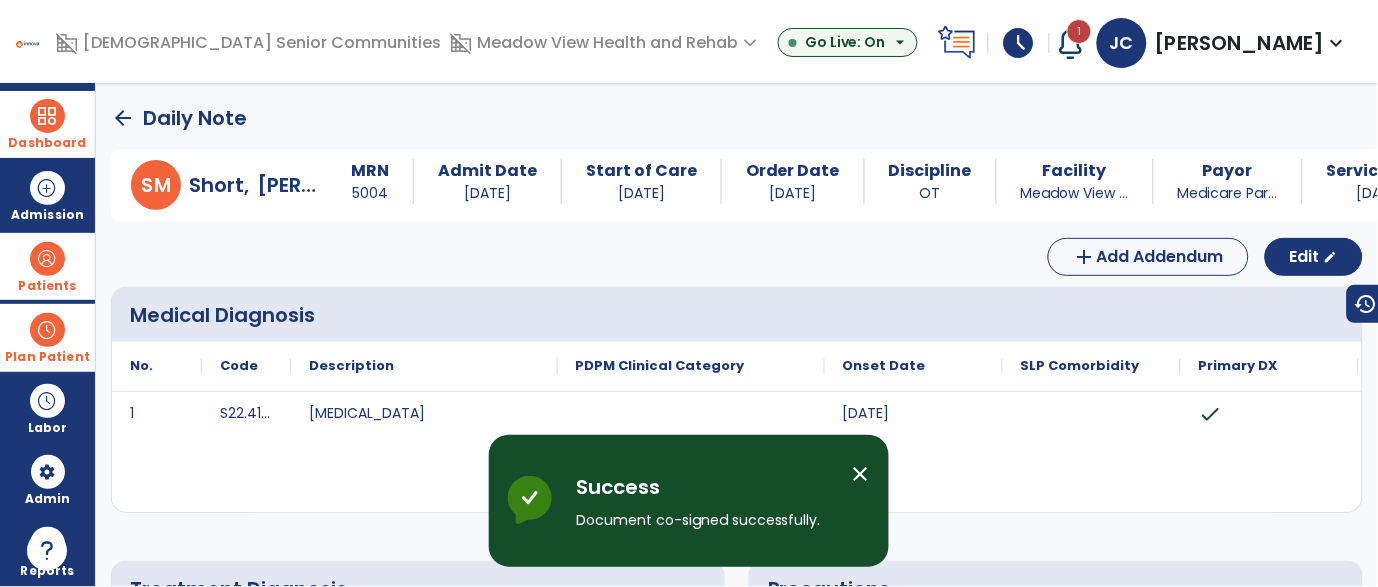 click on "arrow_back" 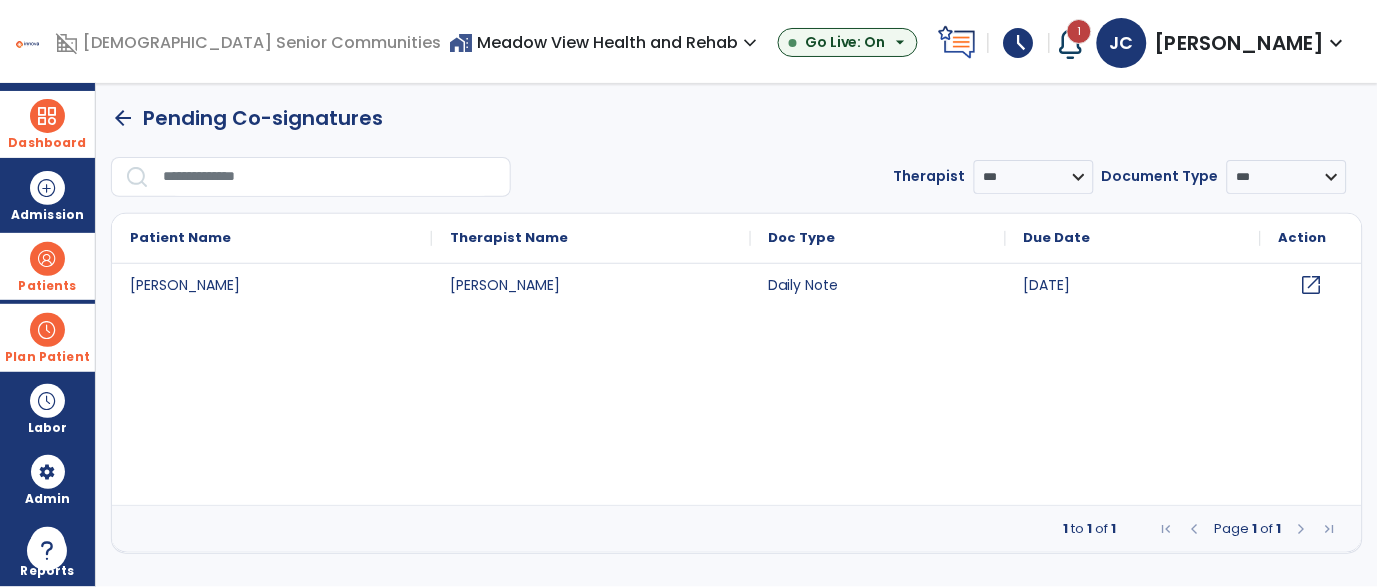 click on "open_in_new" 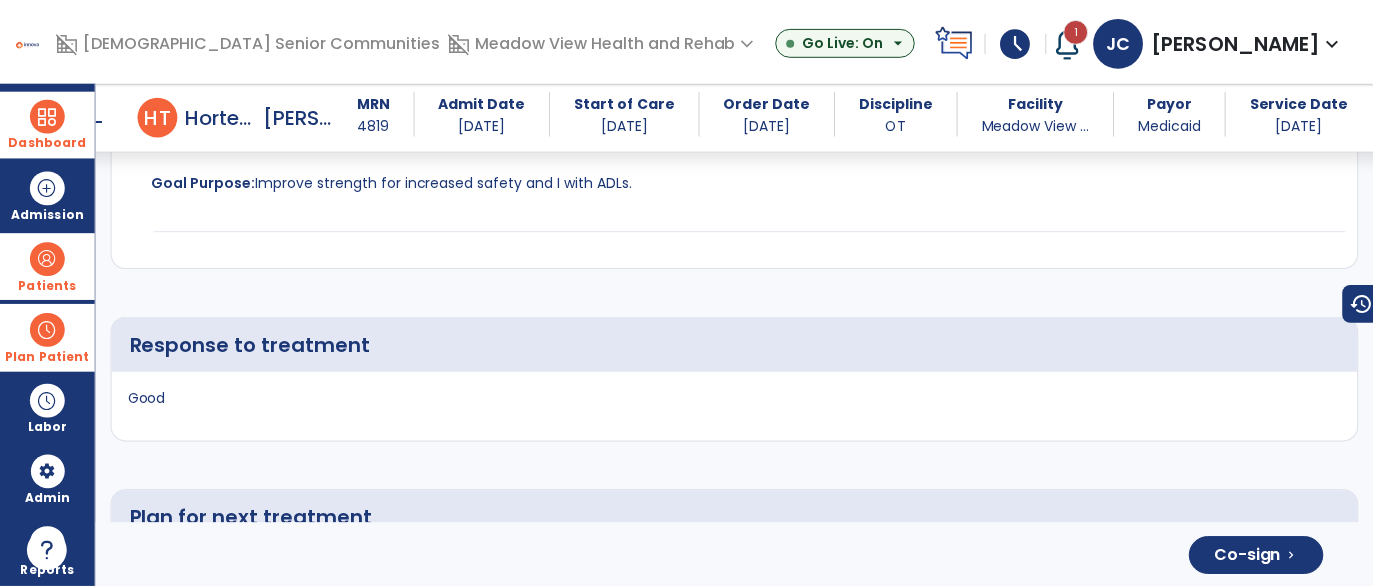 scroll, scrollTop: 3417, scrollLeft: 0, axis: vertical 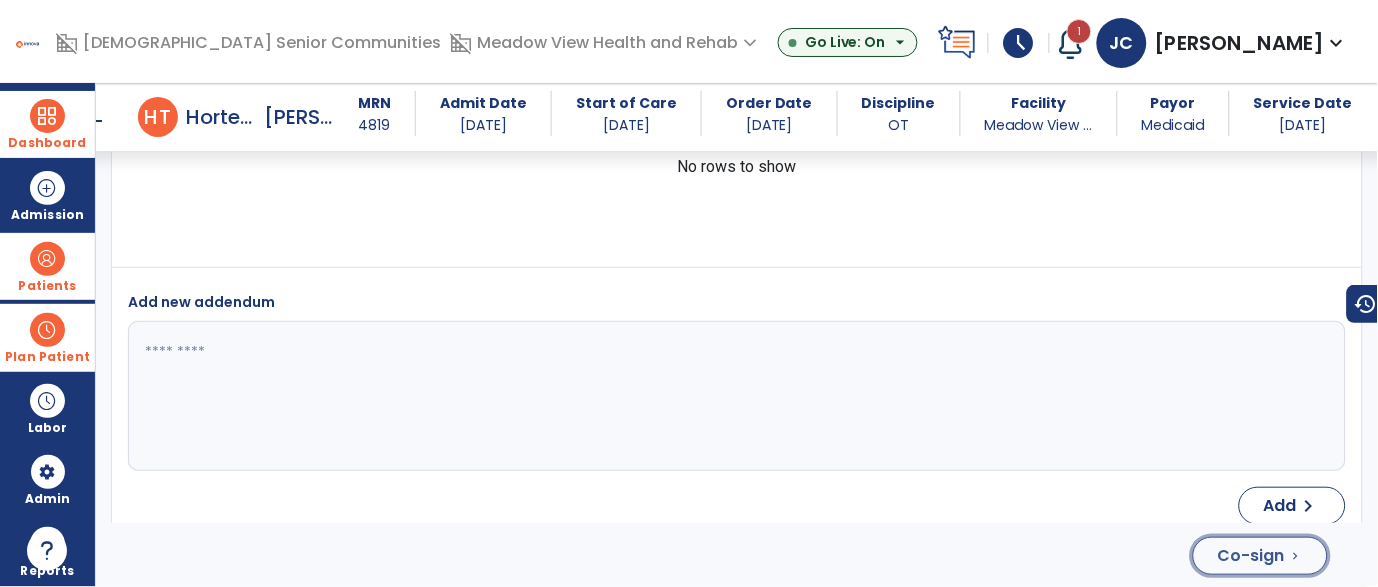 click on "Co-sign" 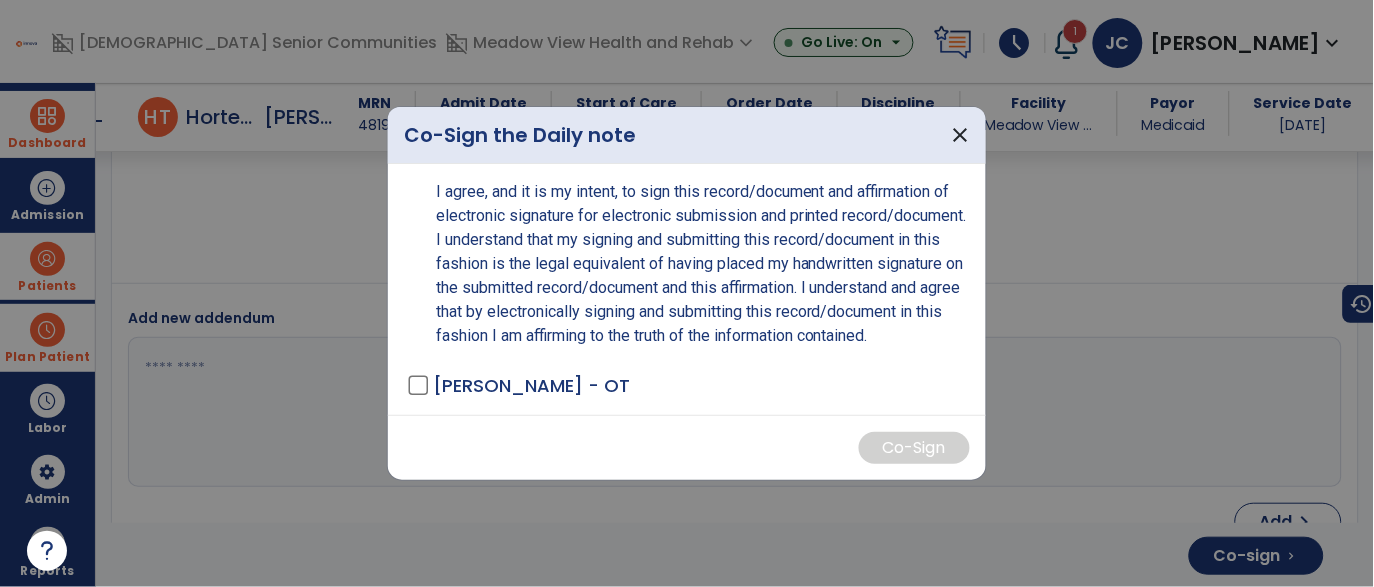 click on "[PERSON_NAME]  - OT" at bounding box center [531, 385] 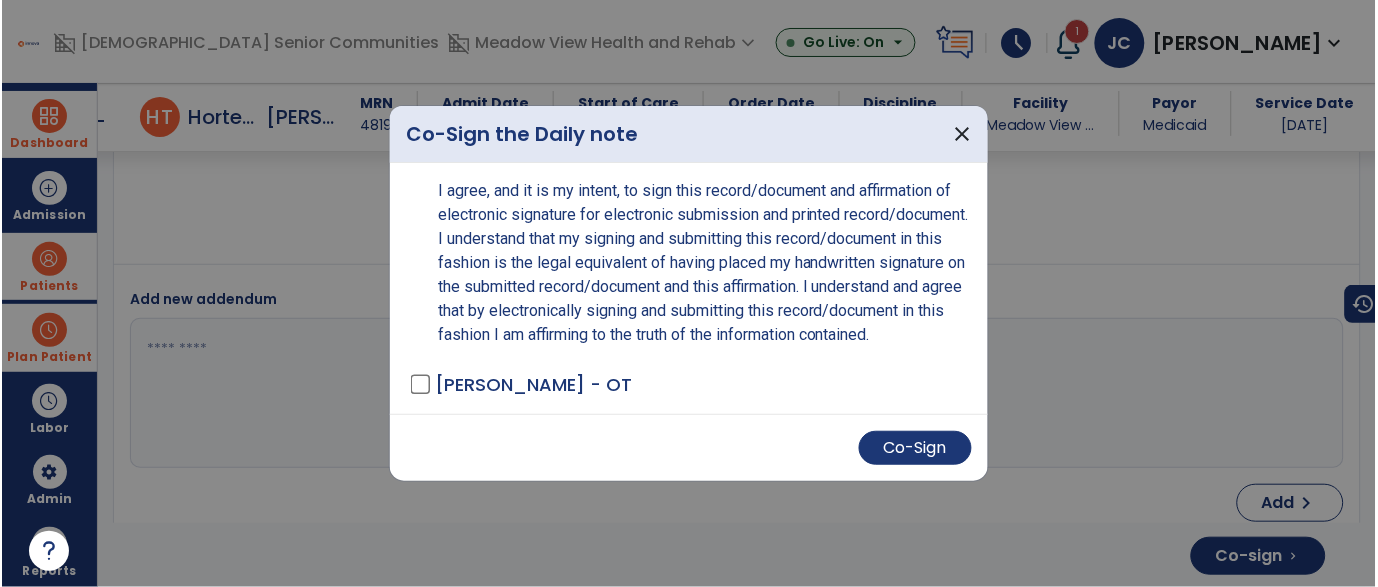 scroll, scrollTop: 3417, scrollLeft: 0, axis: vertical 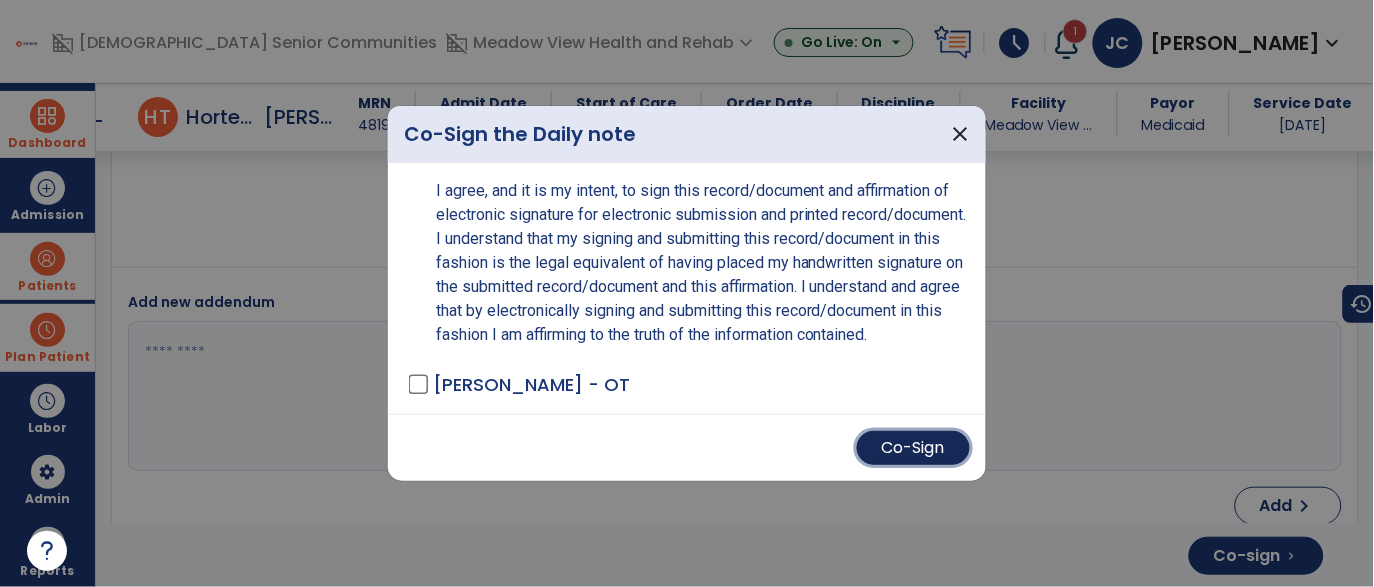 click on "Co-Sign" at bounding box center [913, 448] 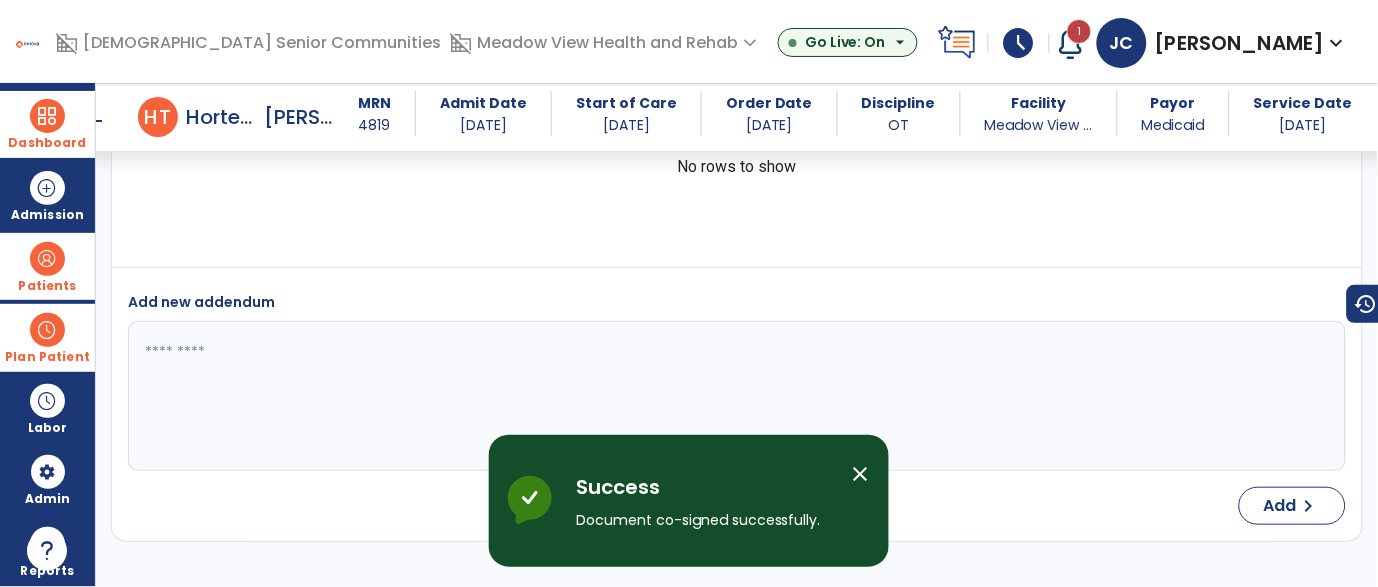 click on "Dashboard" at bounding box center (47, 143) 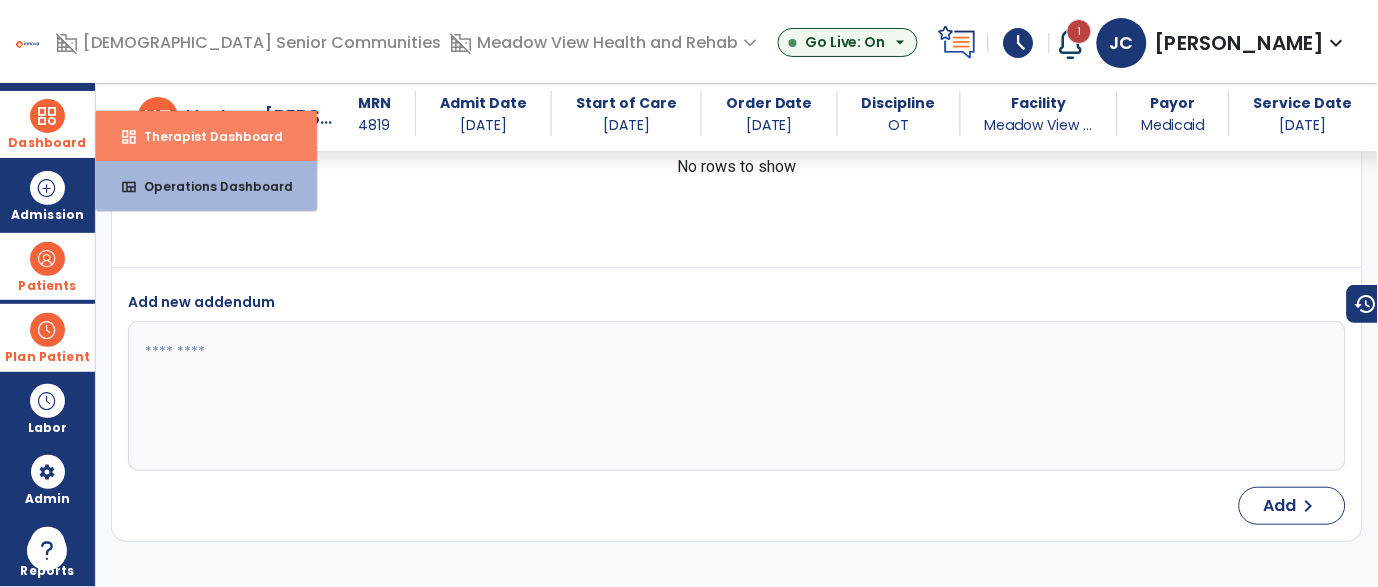 click on "Therapist Dashboard" at bounding box center [205, 136] 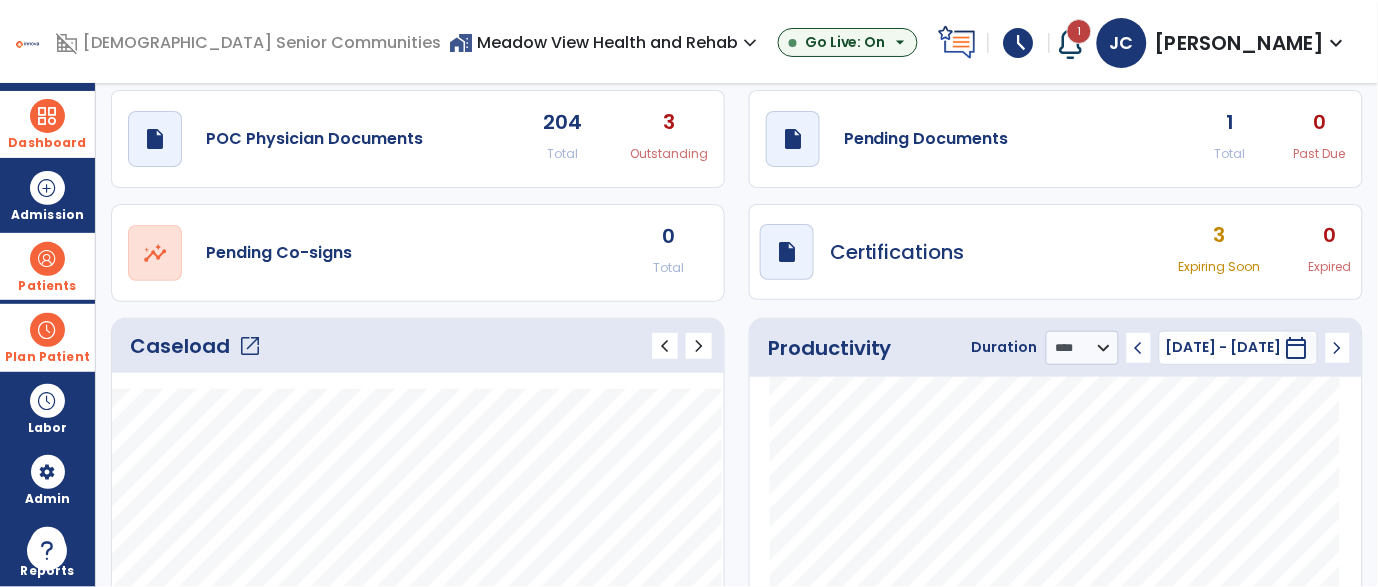 scroll, scrollTop: 55, scrollLeft: 0, axis: vertical 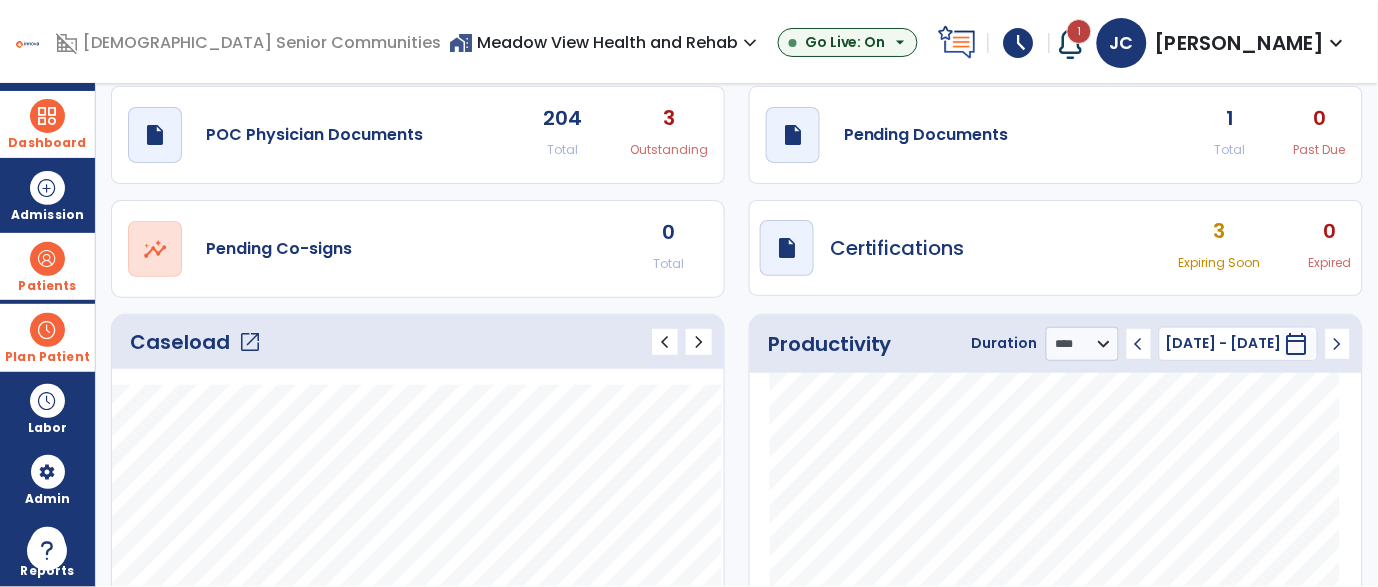 click at bounding box center [1071, 43] 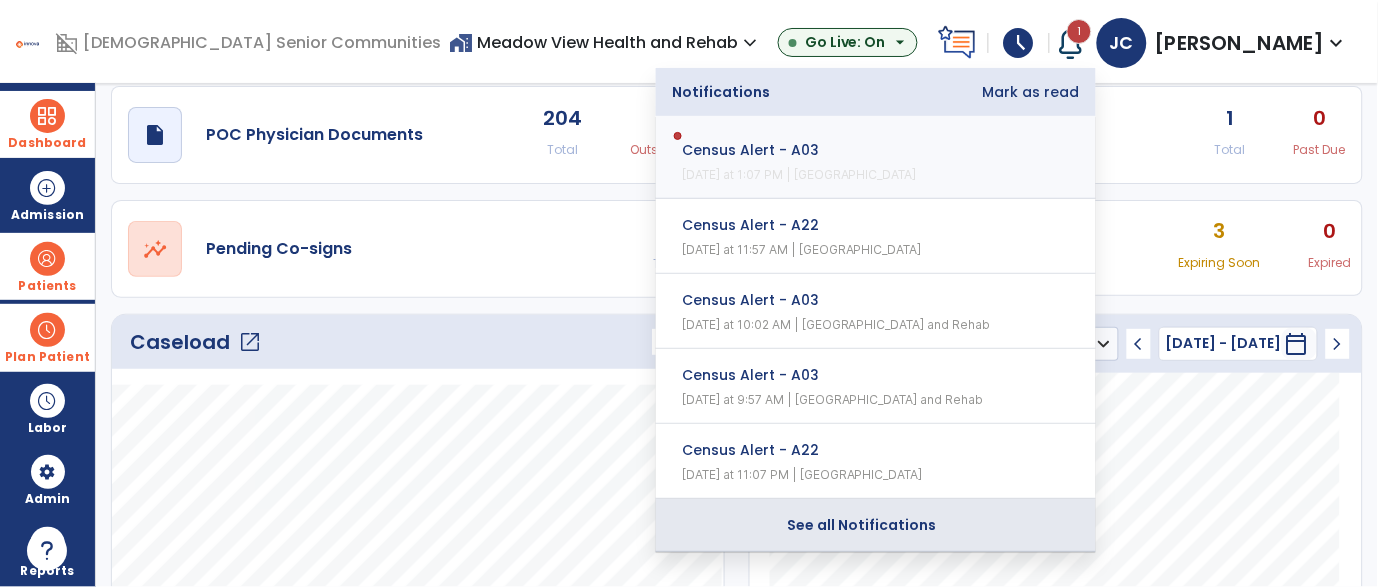 click on "See all Notifications" at bounding box center (862, 525) 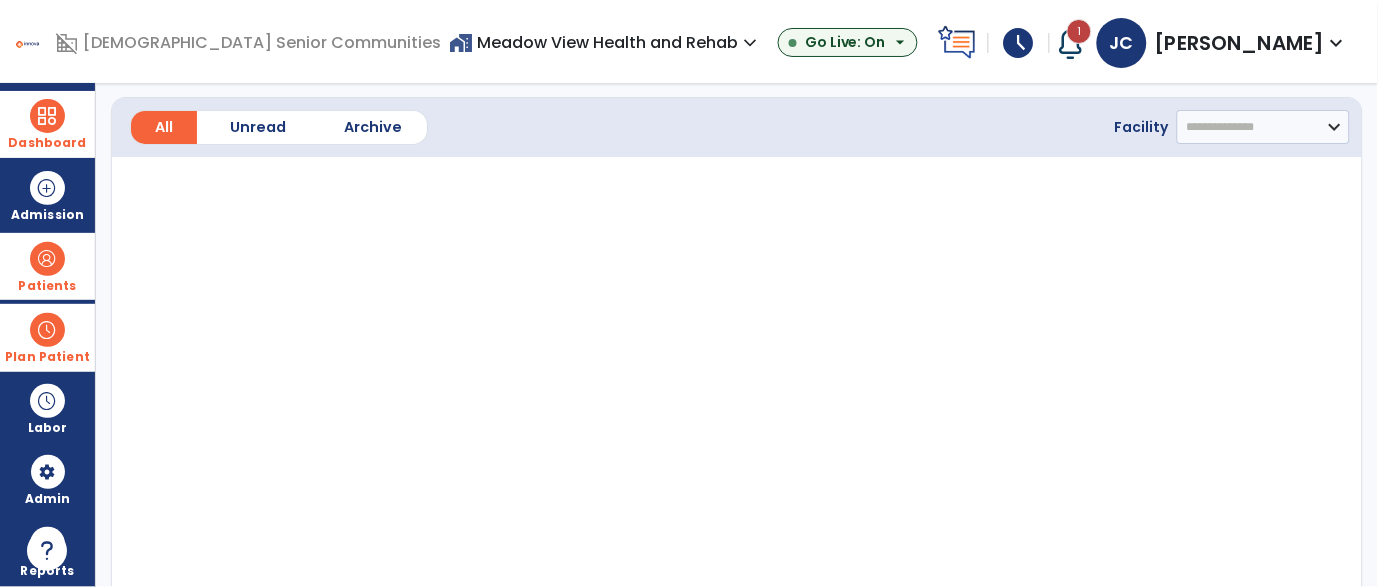 scroll, scrollTop: 64, scrollLeft: 0, axis: vertical 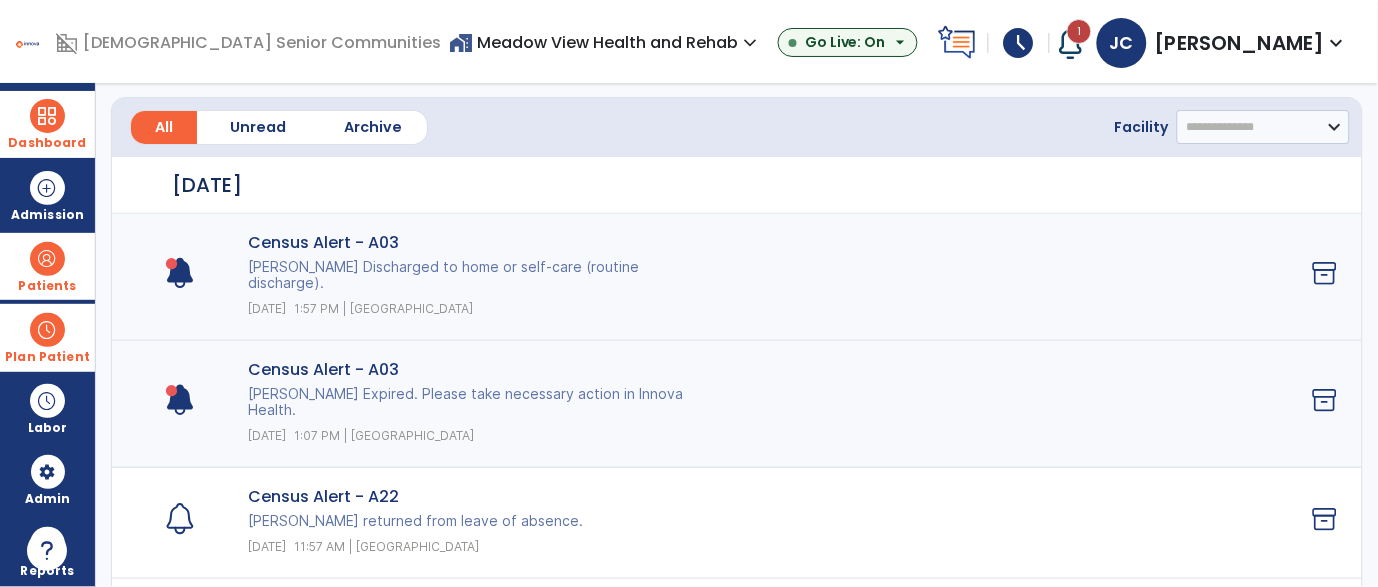 click at bounding box center (47, 116) 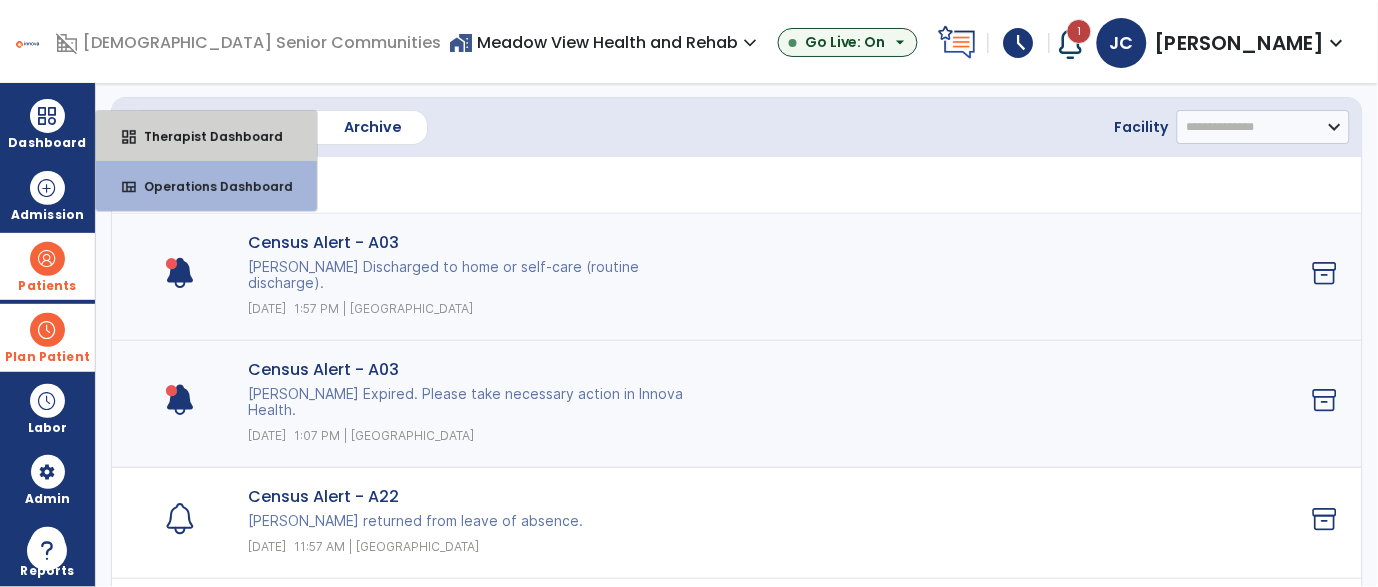 click on "dashboard  Therapist Dashboard" at bounding box center (206, 136) 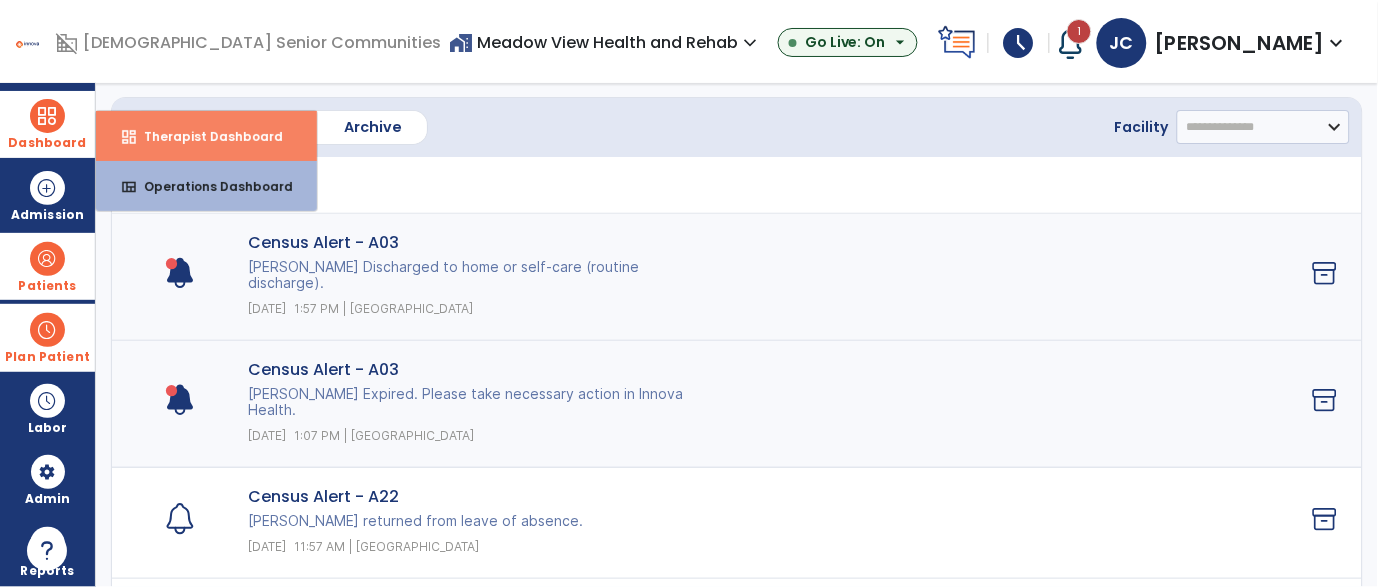 select on "****" 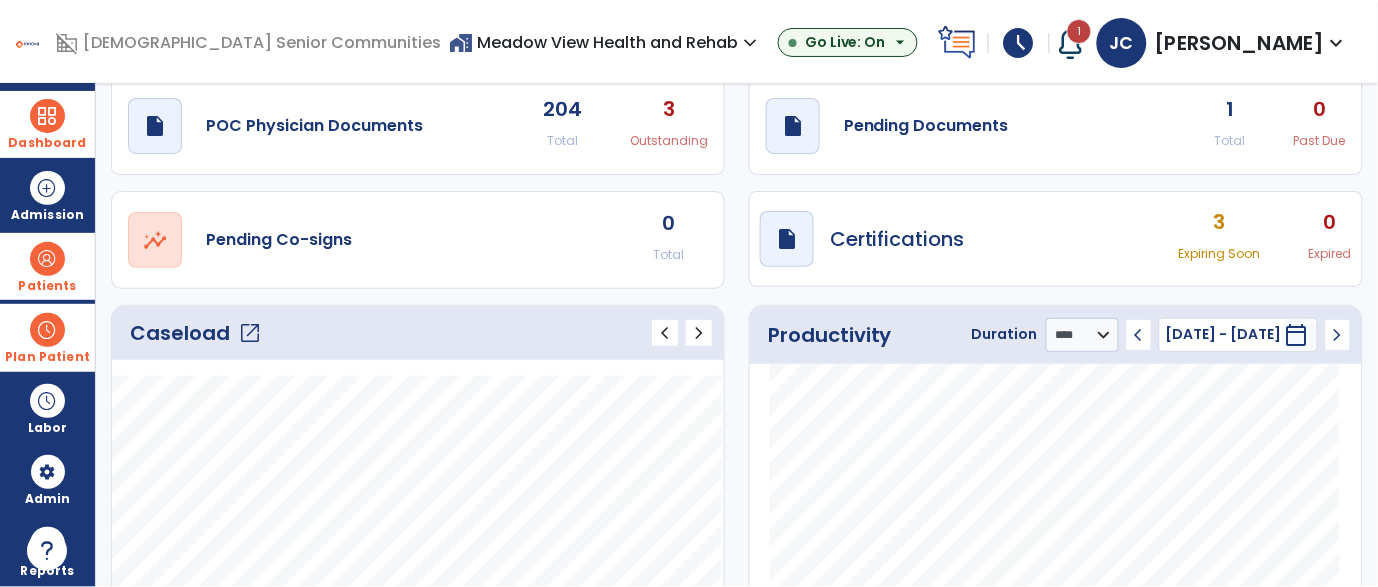 click on "Patients" at bounding box center (47, 286) 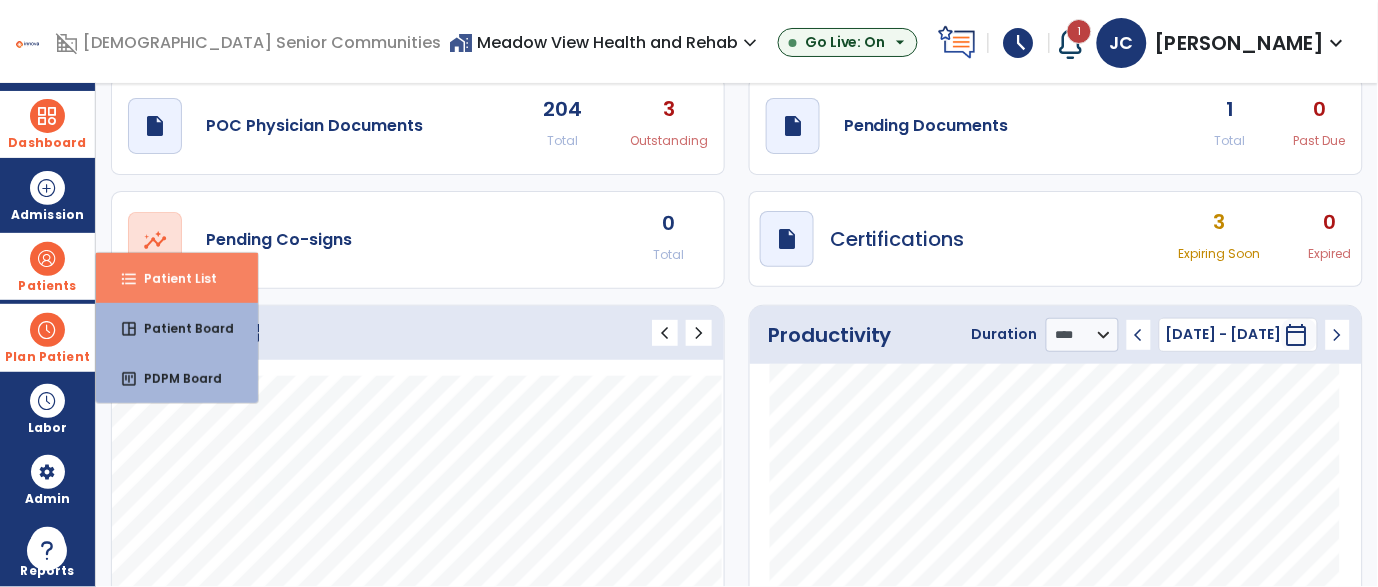 click on "Patient List" at bounding box center [172, 278] 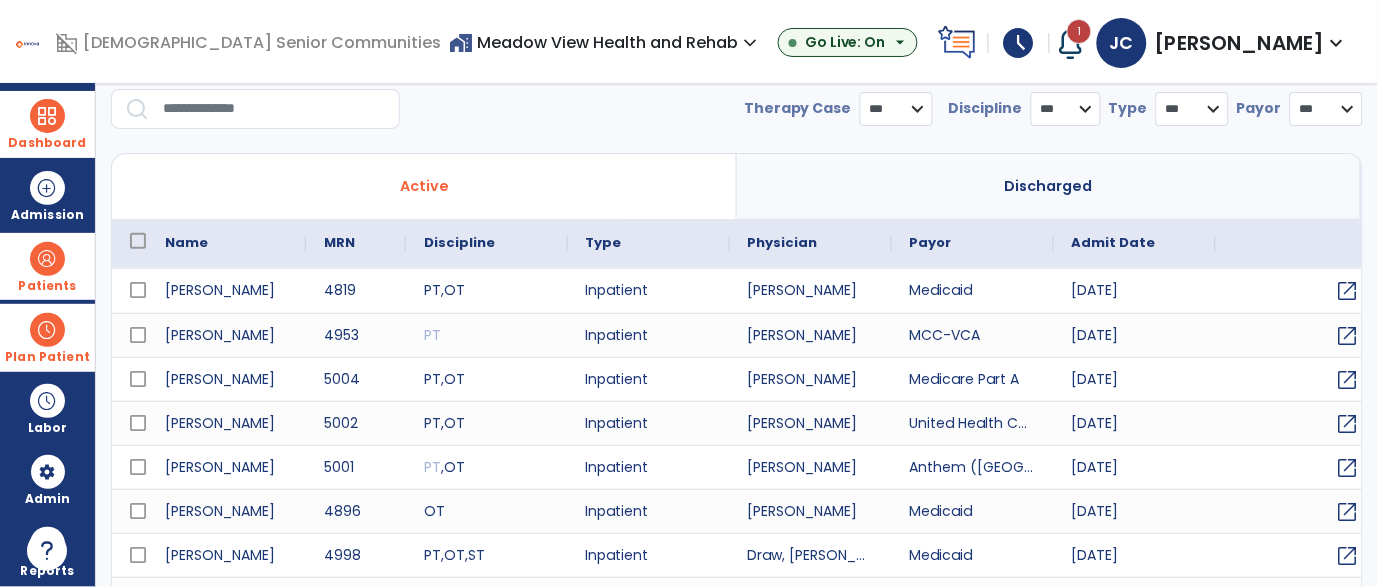 select on "***" 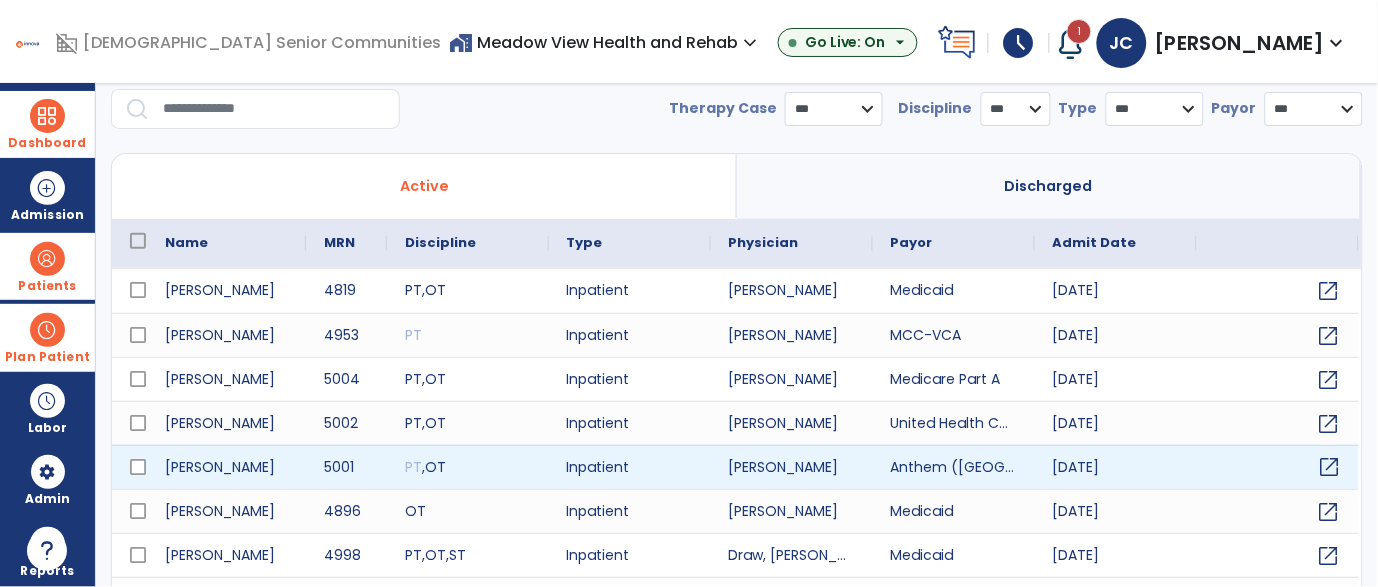 click on "open_in_new" at bounding box center [1330, 467] 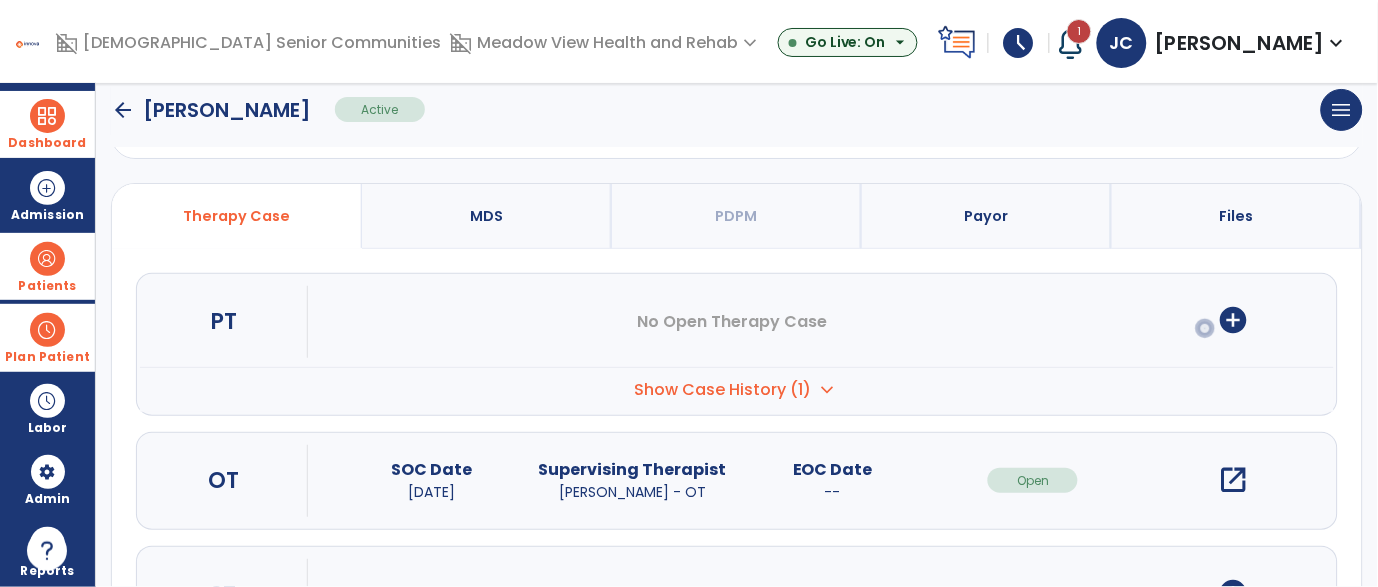 scroll, scrollTop: 134, scrollLeft: 0, axis: vertical 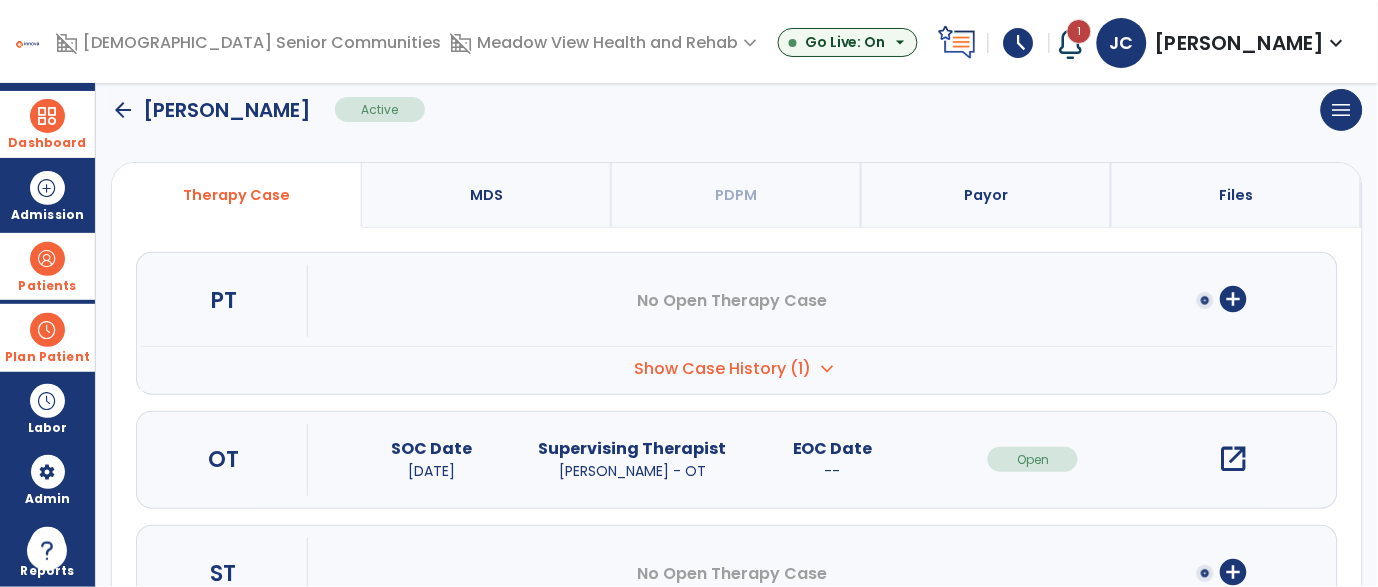 click on "open_in_new" at bounding box center [1234, 459] 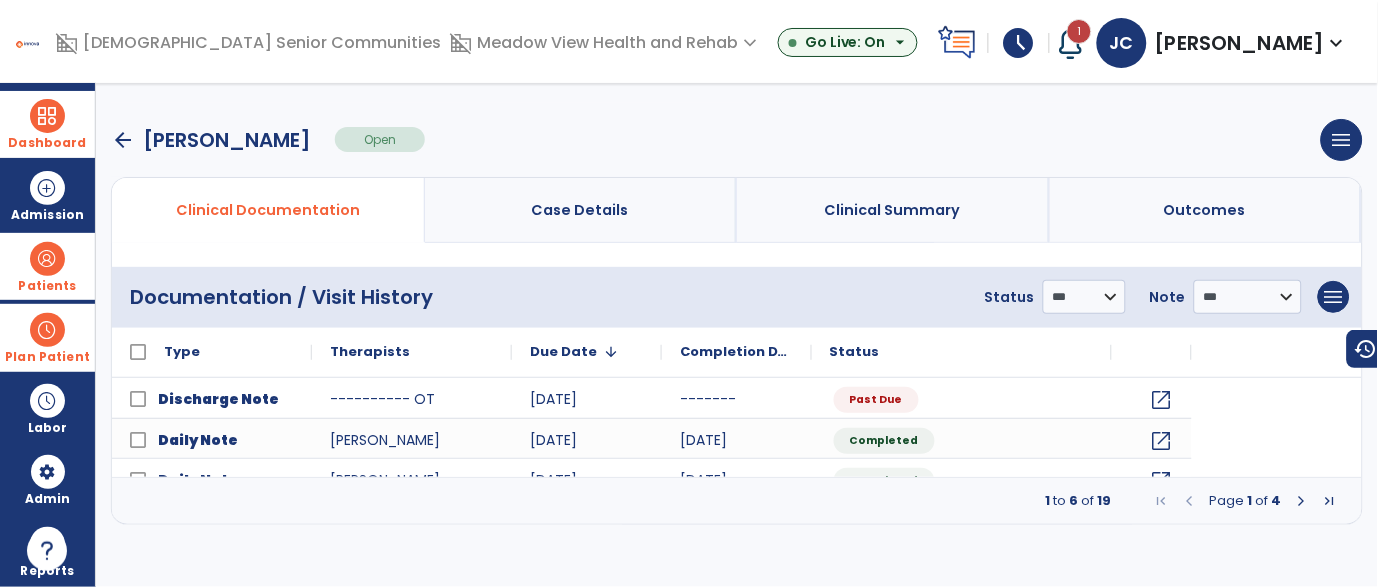 scroll, scrollTop: 0, scrollLeft: 0, axis: both 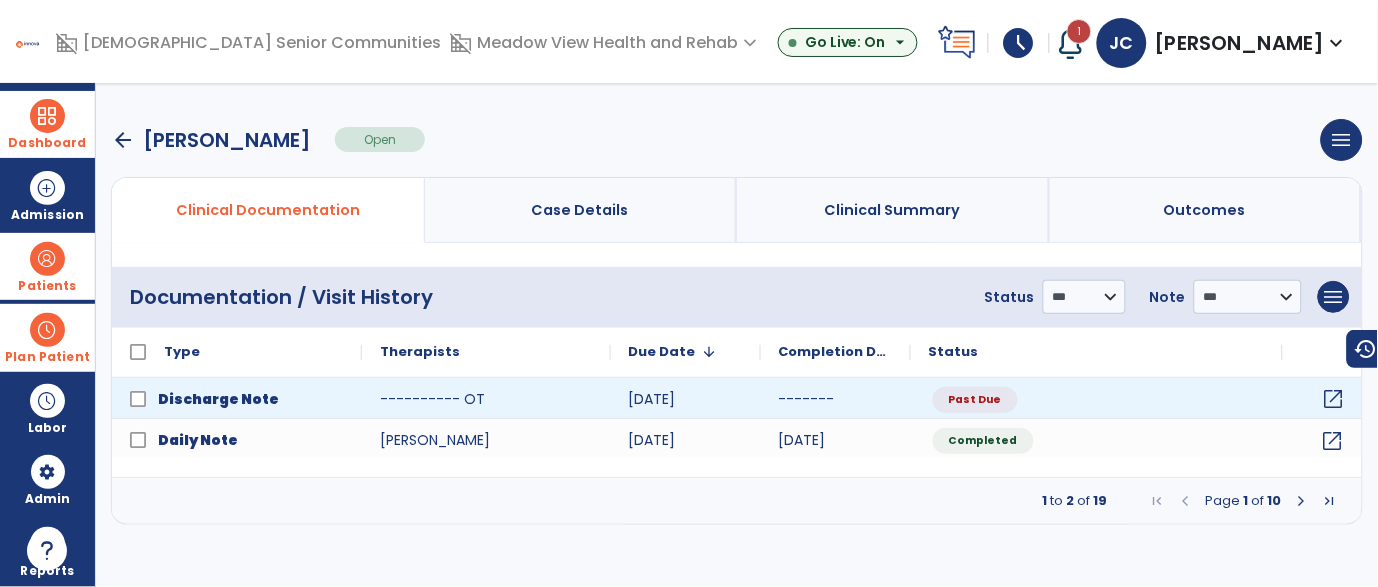 click on "open_in_new" 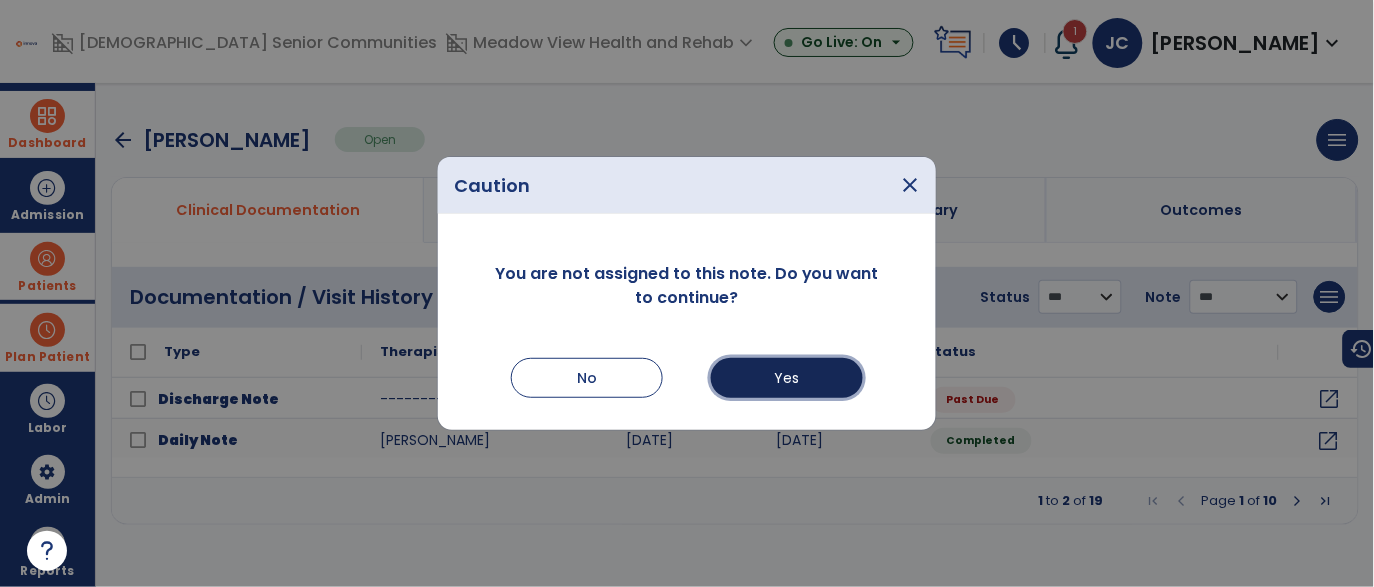 click on "Yes" at bounding box center (787, 378) 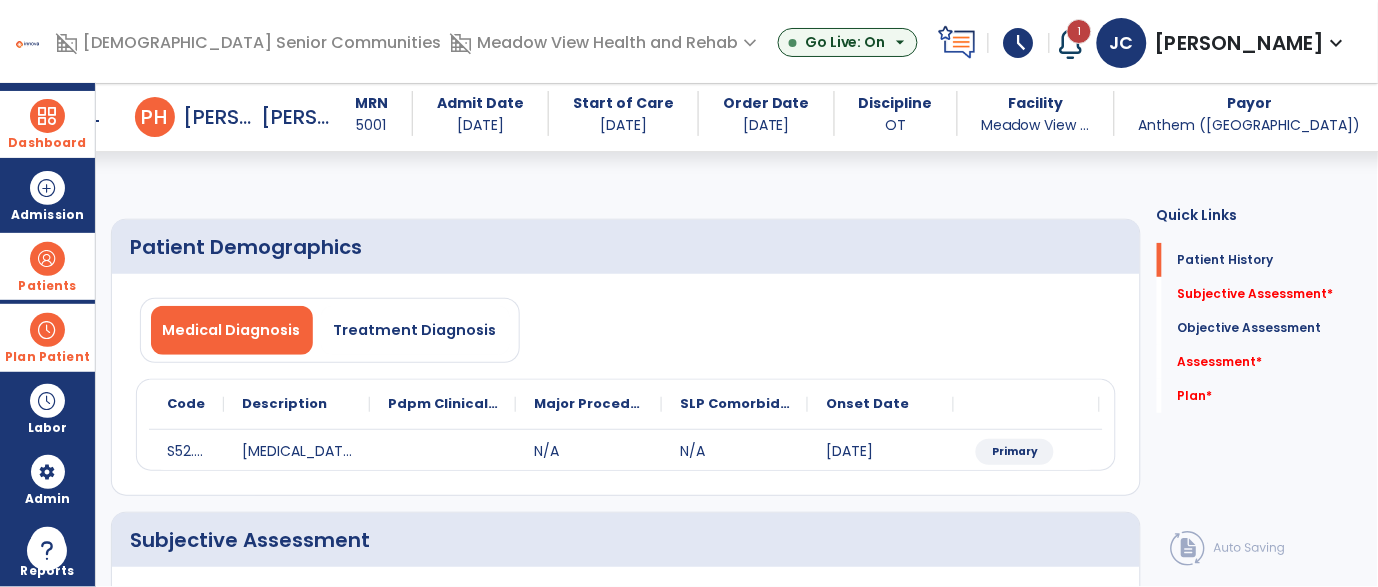 scroll, scrollTop: 209, scrollLeft: 0, axis: vertical 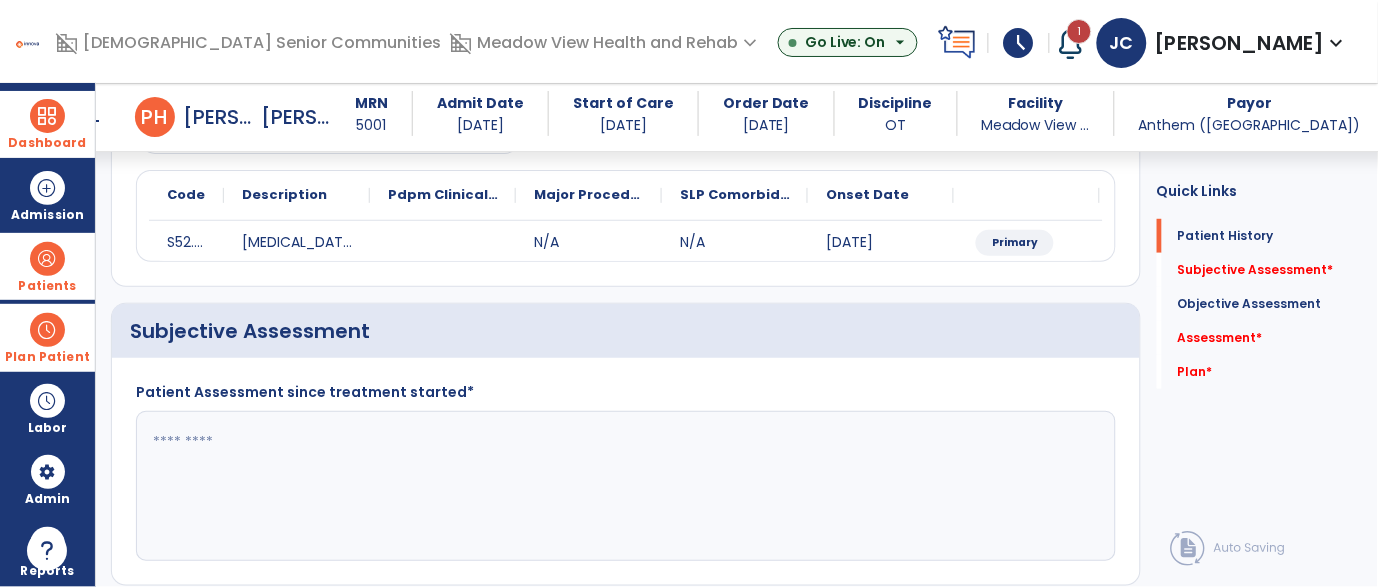 click 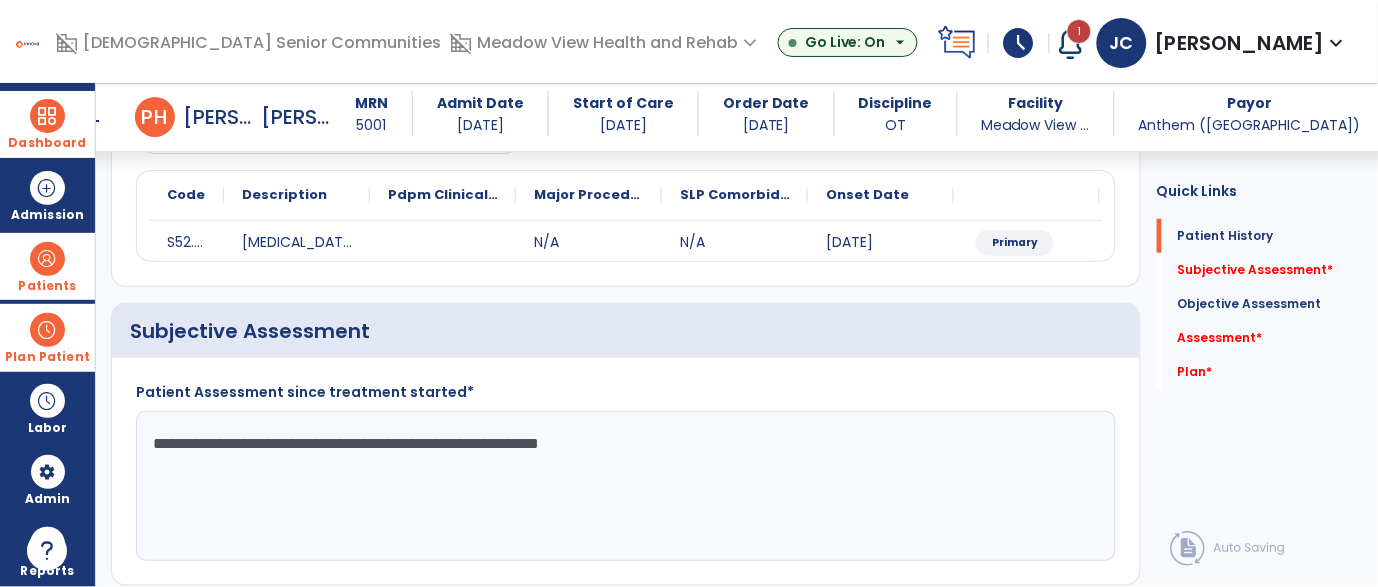 drag, startPoint x: 767, startPoint y: 457, endPoint x: 140, endPoint y: 391, distance: 630.4641 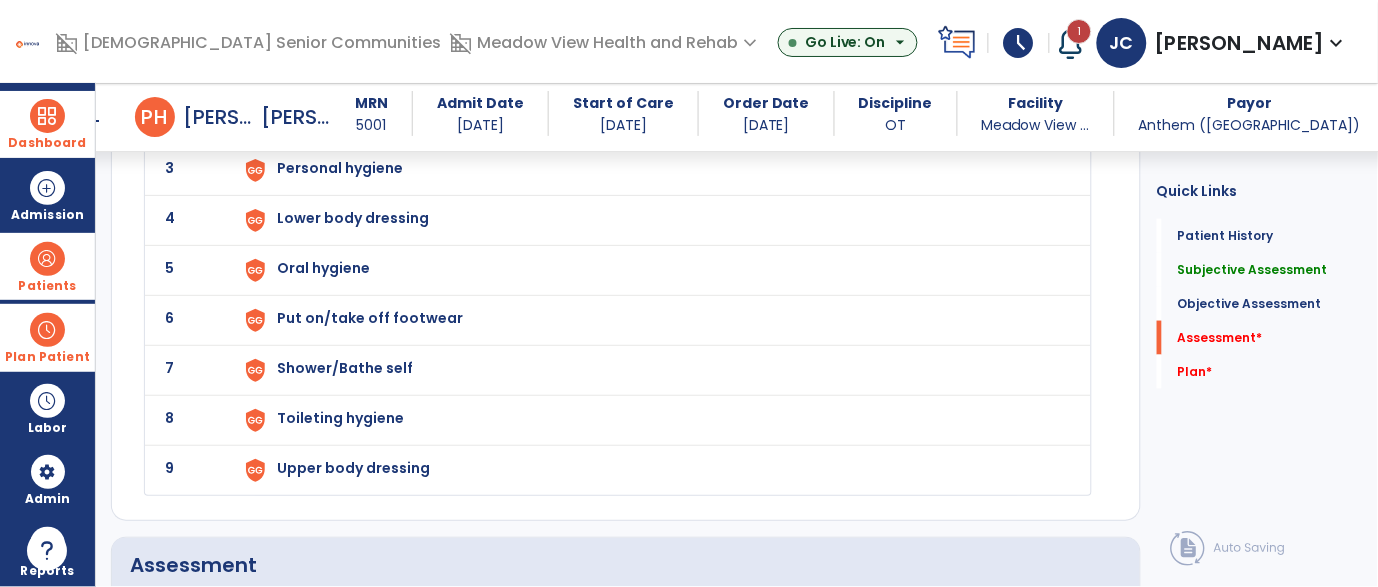 scroll, scrollTop: 2329, scrollLeft: 0, axis: vertical 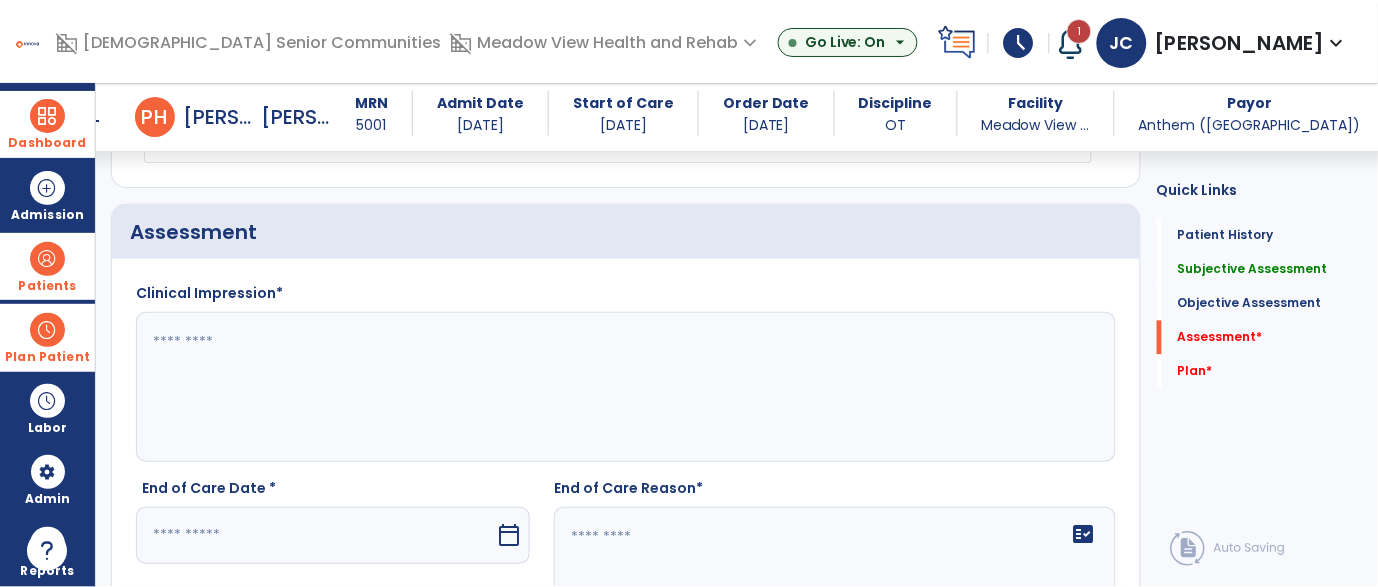 type on "**********" 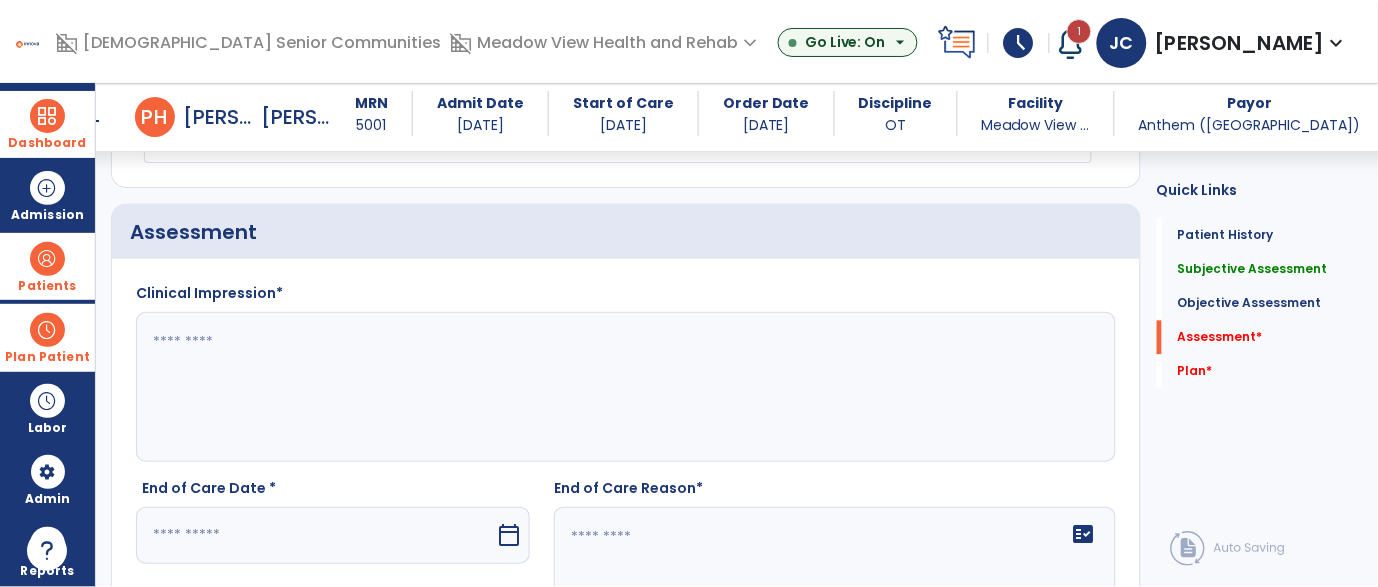 click 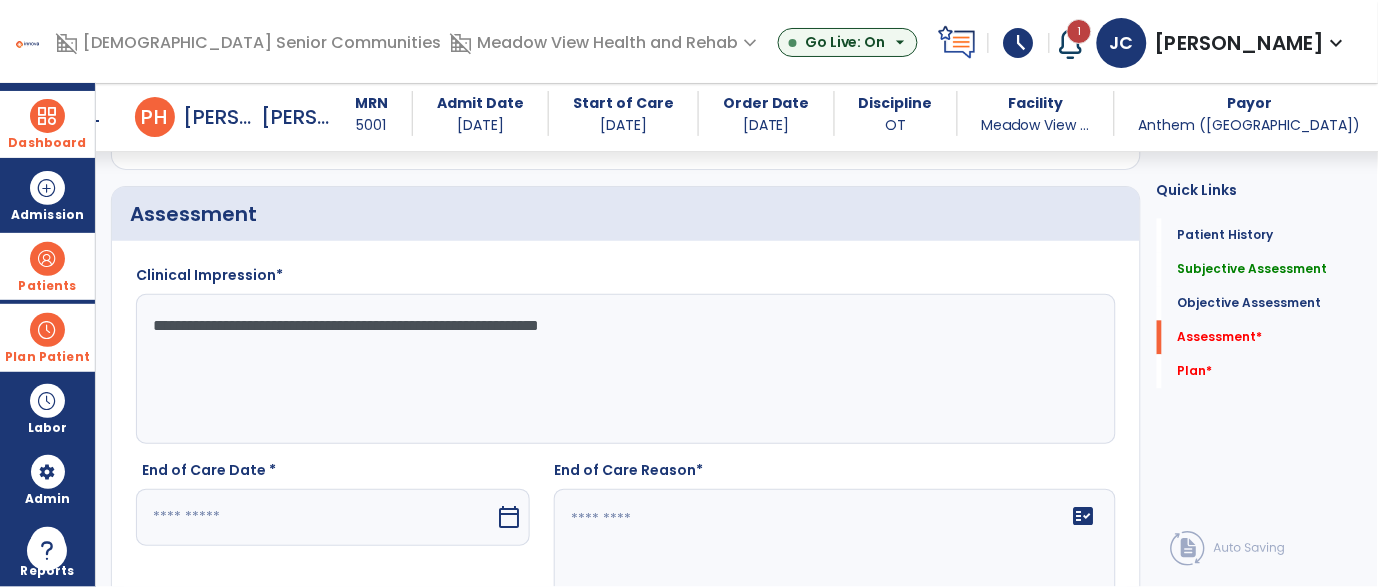 scroll, scrollTop: 2409, scrollLeft: 0, axis: vertical 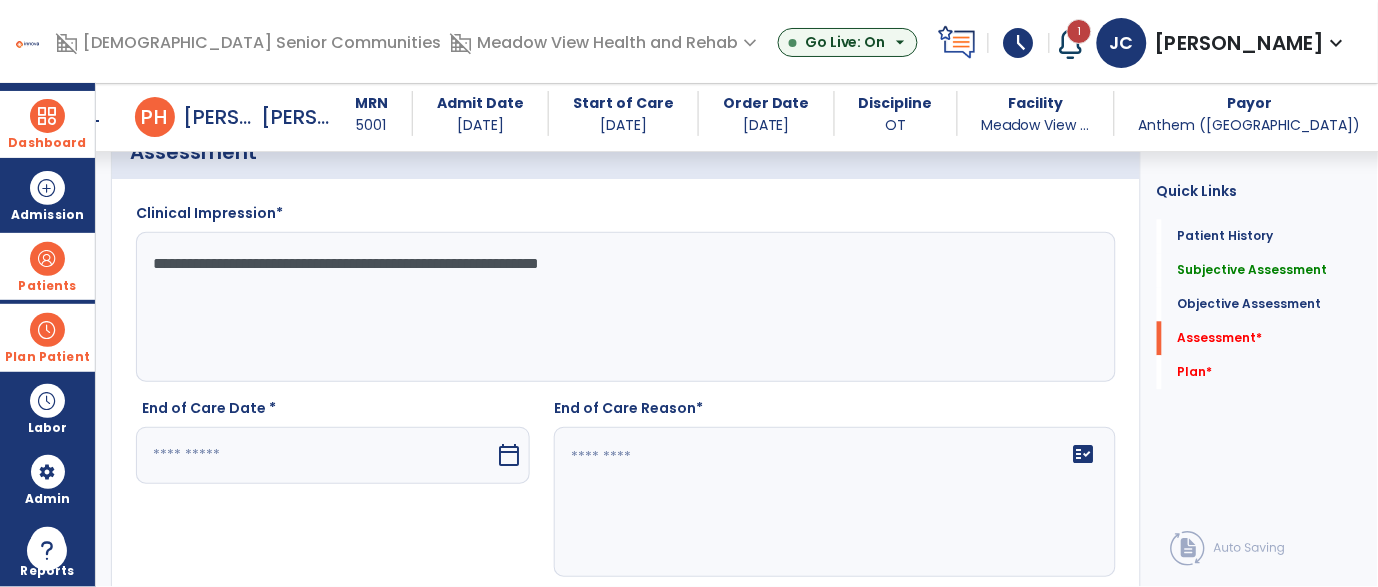 type on "**********" 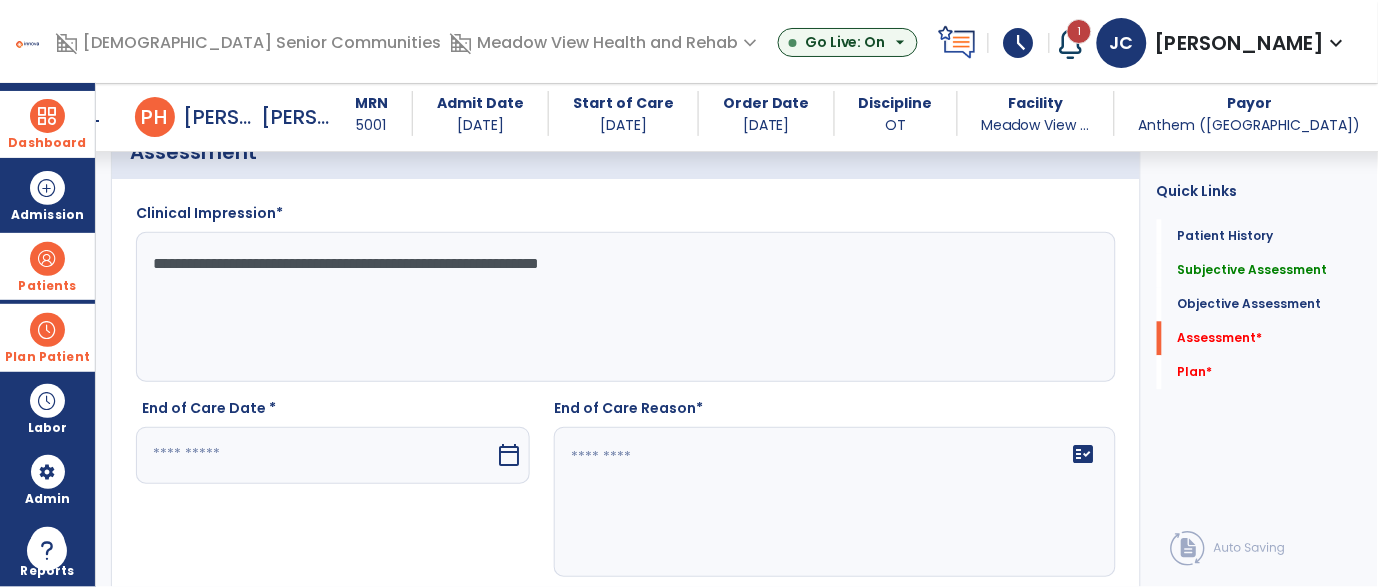 click at bounding box center (315, 455) 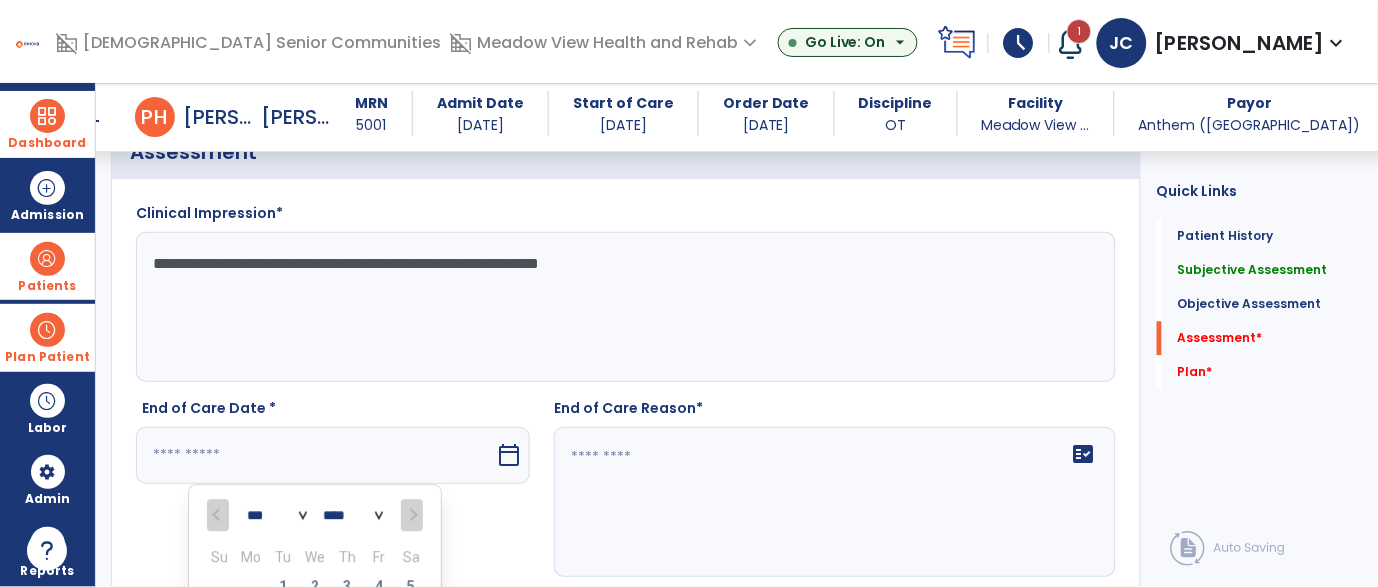scroll, scrollTop: 2693, scrollLeft: 0, axis: vertical 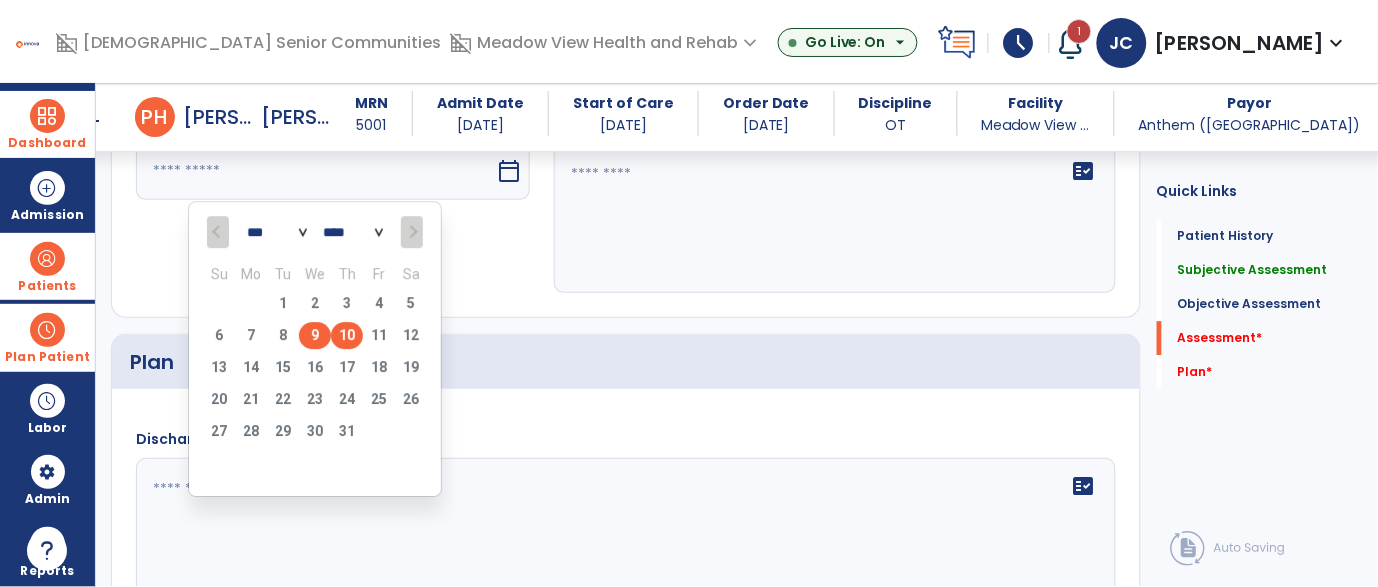 click on "9" at bounding box center (315, 335) 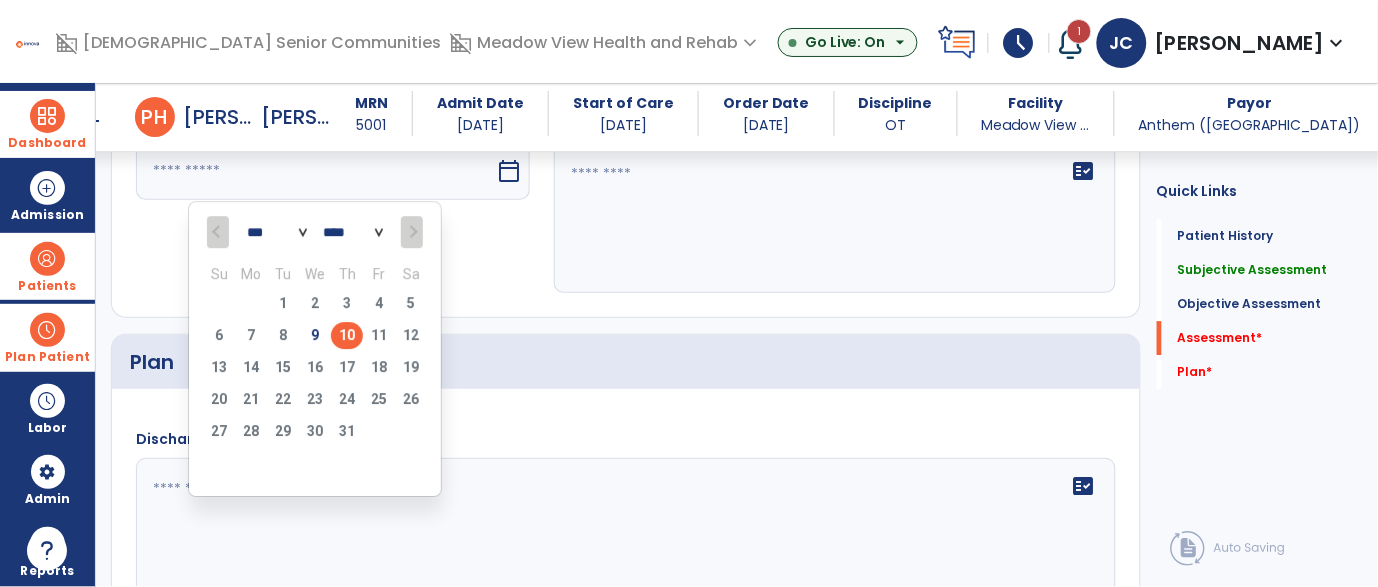 type on "********" 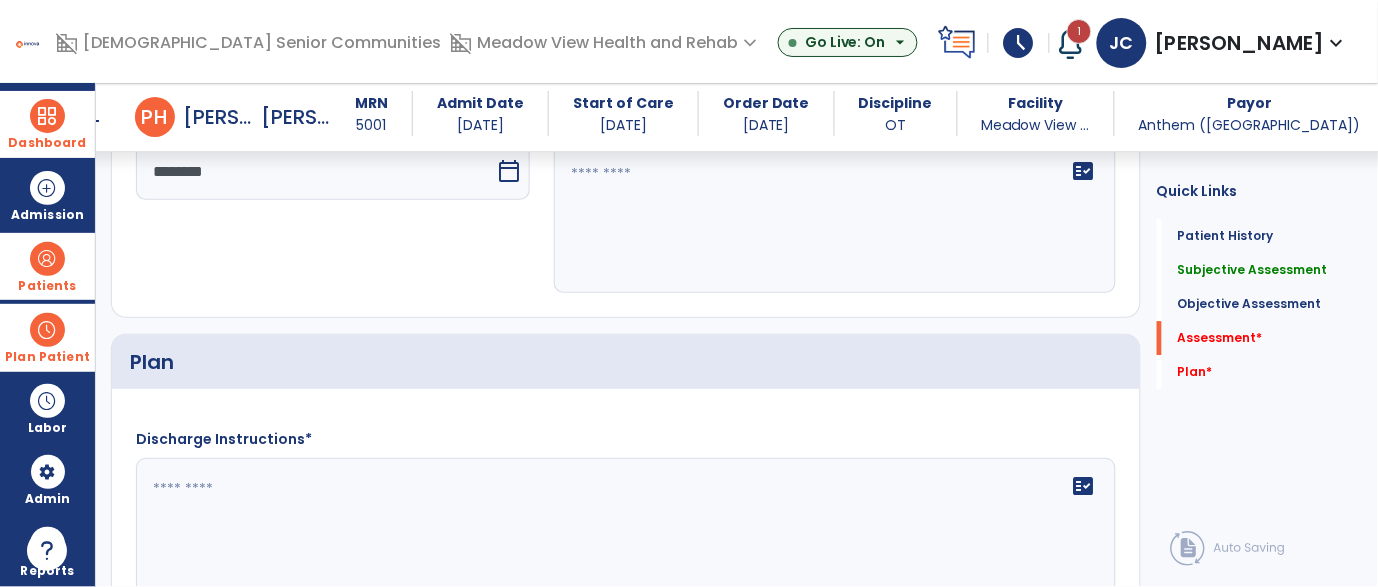 scroll, scrollTop: 2490, scrollLeft: 0, axis: vertical 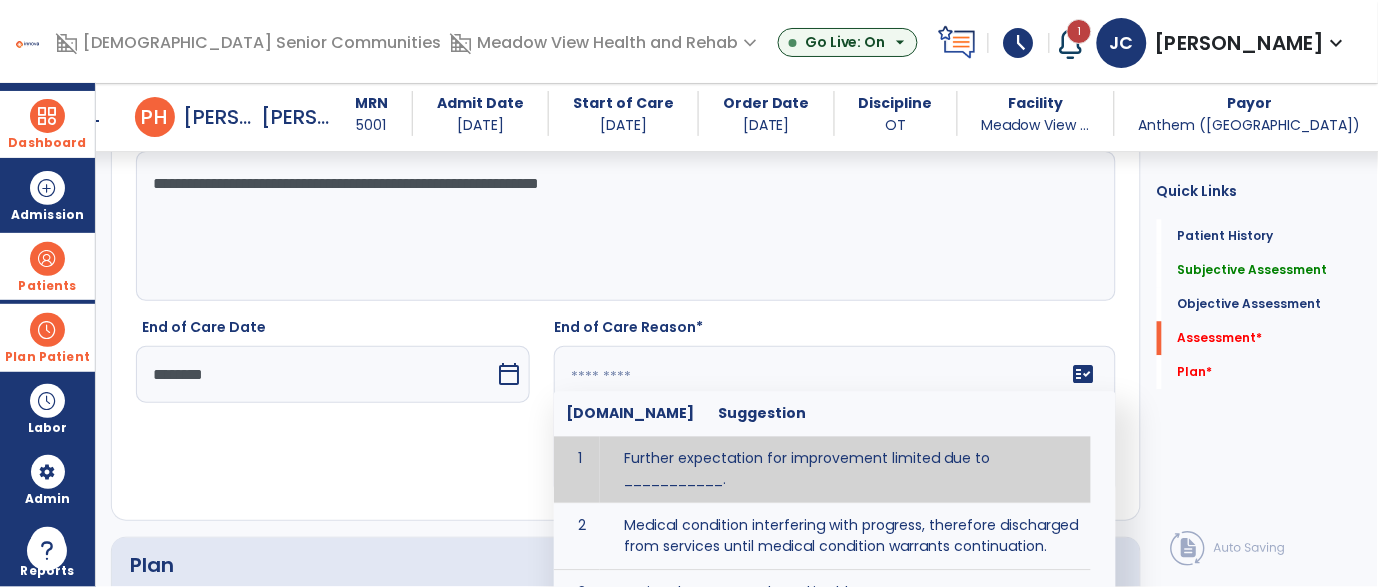 click on "fact_check  [DOMAIN_NAME] Suggestion 1 Further expectation for improvement limited due to ___________. 2 Medical condition interfering with progress, therefore discharged from services until medical condition warrants continuation. 3 Patient has met goals and is able to ________. 4 Patient has reached safe level of _______ and is competent to follow prescribed home exercise program. 5 Patient responded to therapy ____________. 6 Unexpected facility discharge - patient continues to warrant further therapy and will be re-screened upon readmission. 7 Unstable medical condition makes continued services inappropriate at this time." 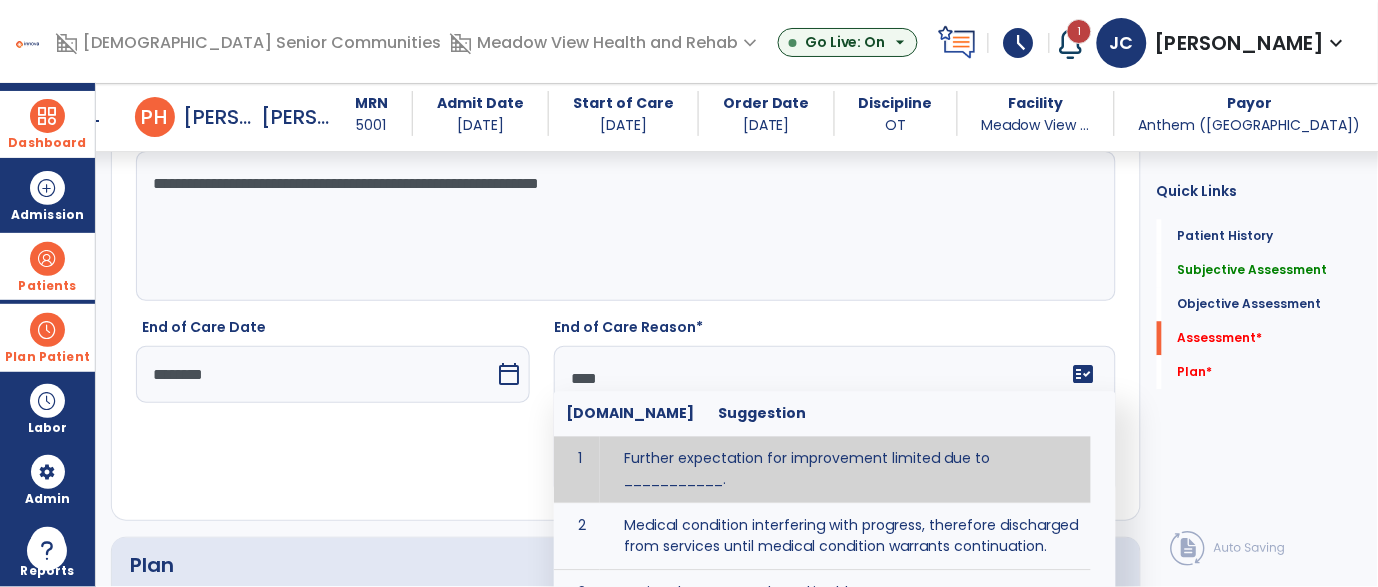 type on "*****" 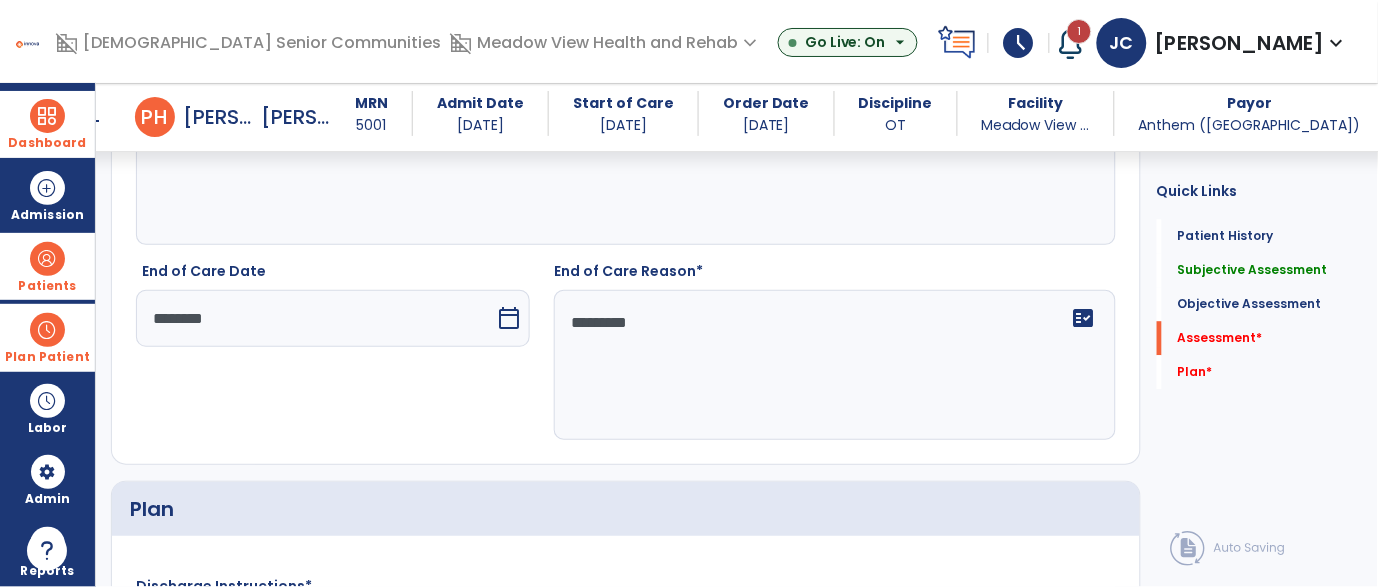 scroll, scrollTop: 2630, scrollLeft: 0, axis: vertical 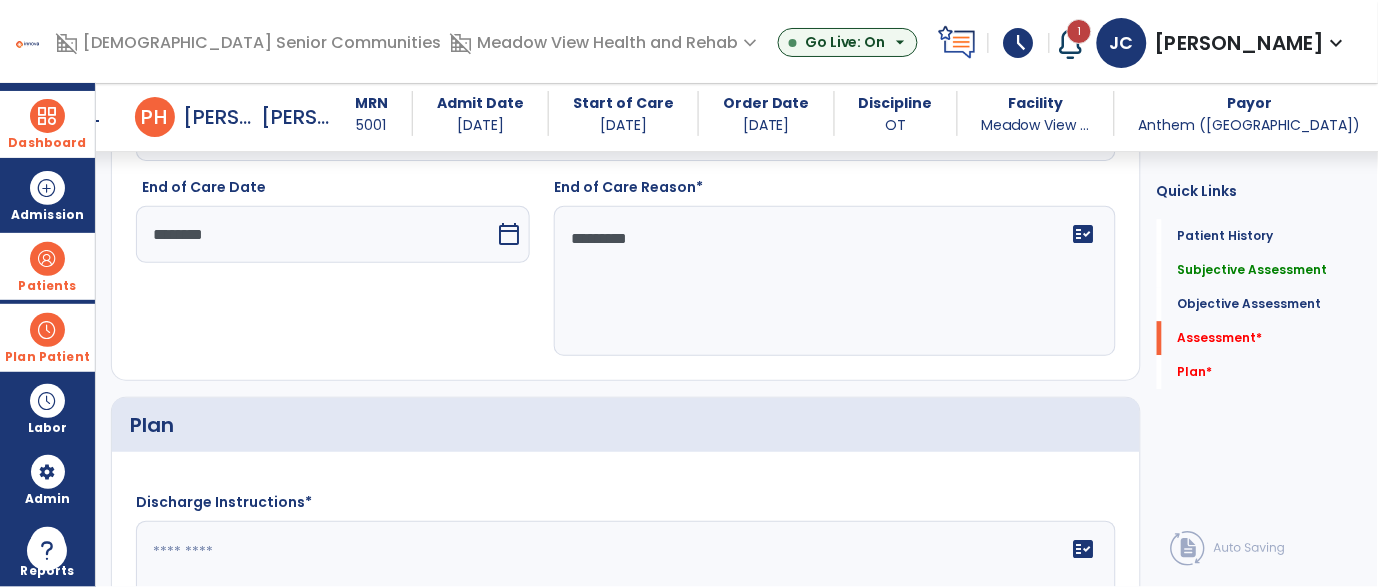 type on "*********" 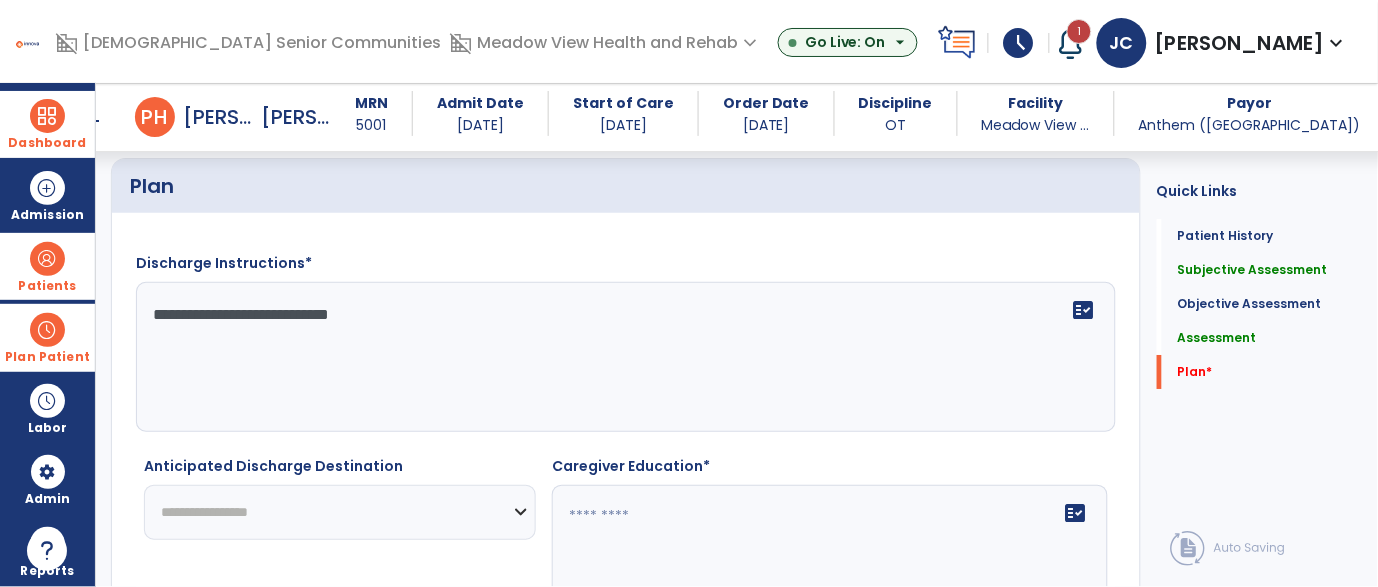 scroll, scrollTop: 2898, scrollLeft: 0, axis: vertical 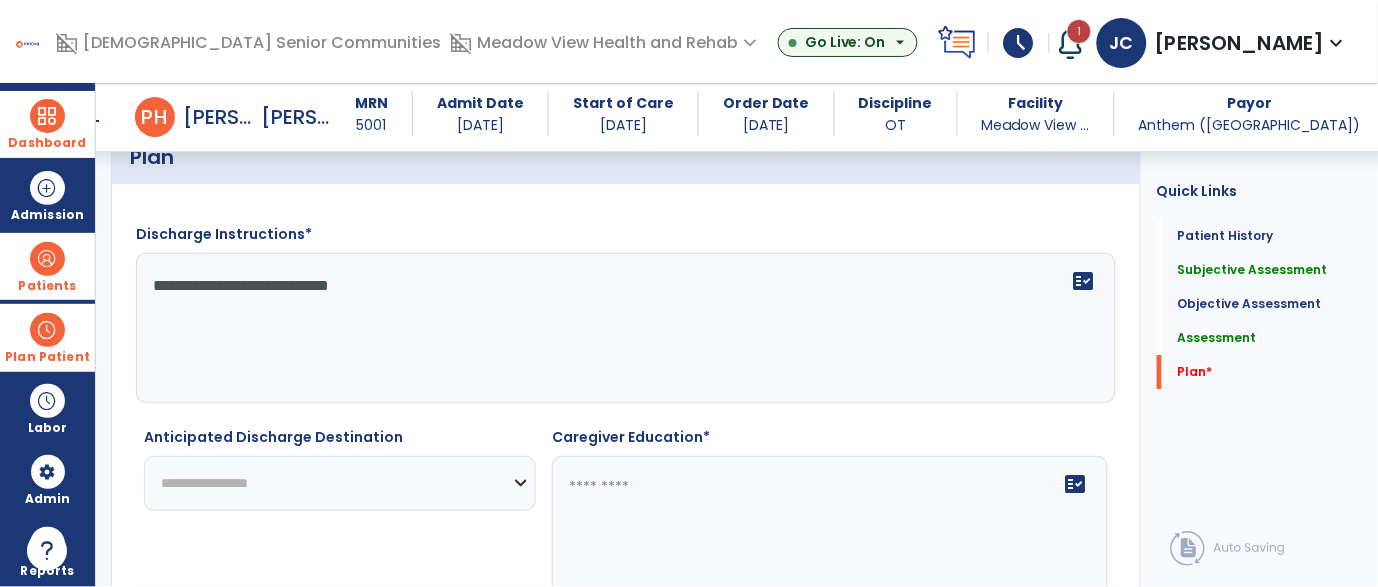 type on "**********" 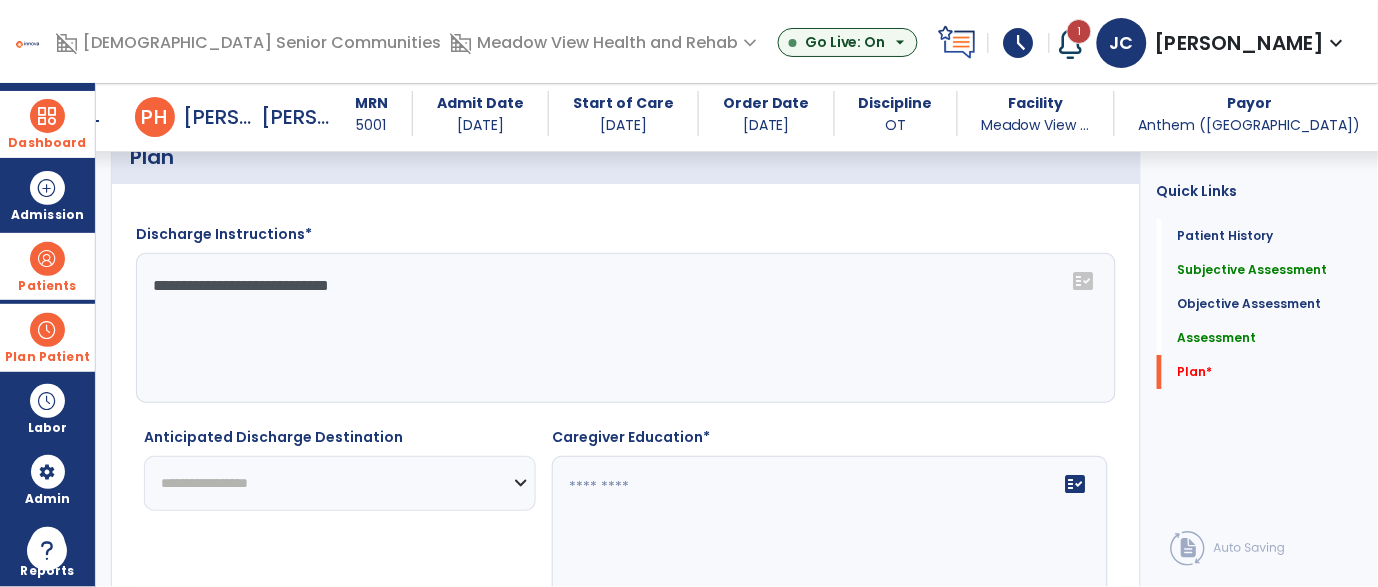select on "****" 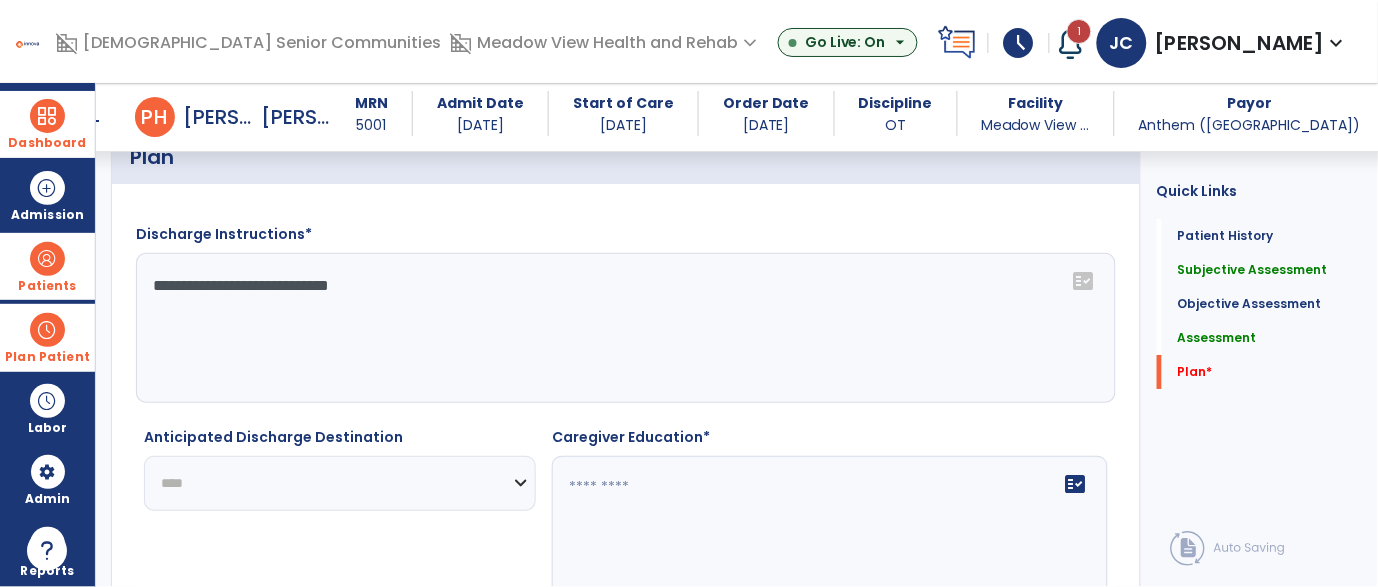 click on "**********" 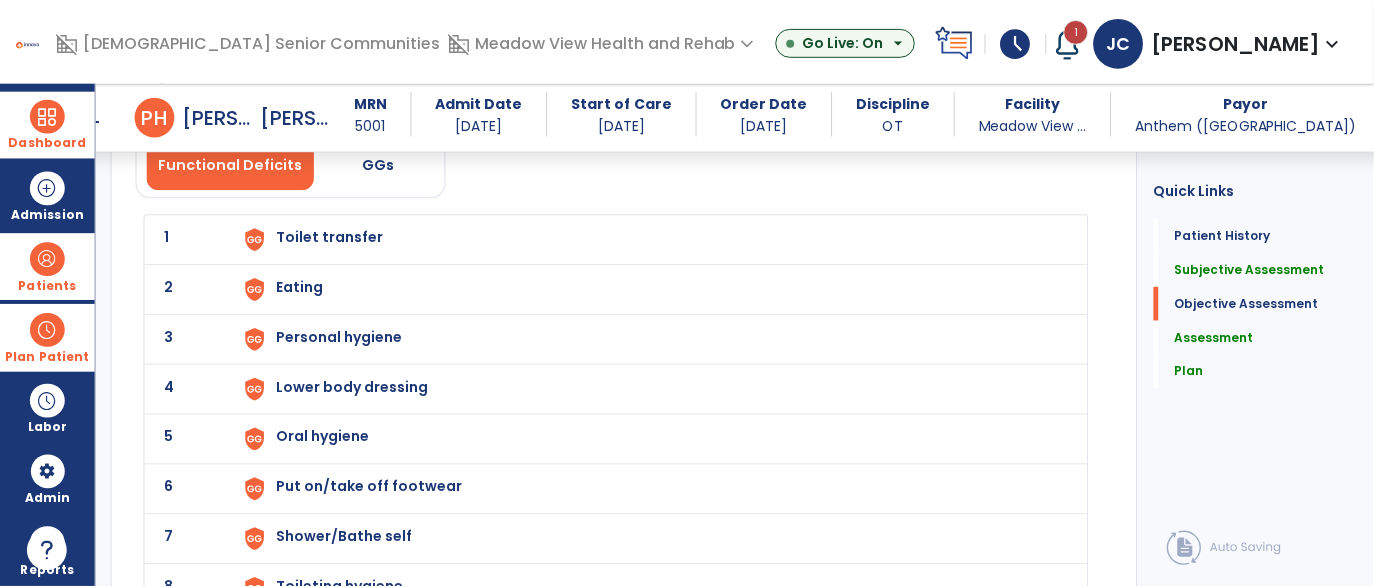 scroll, scrollTop: 1713, scrollLeft: 0, axis: vertical 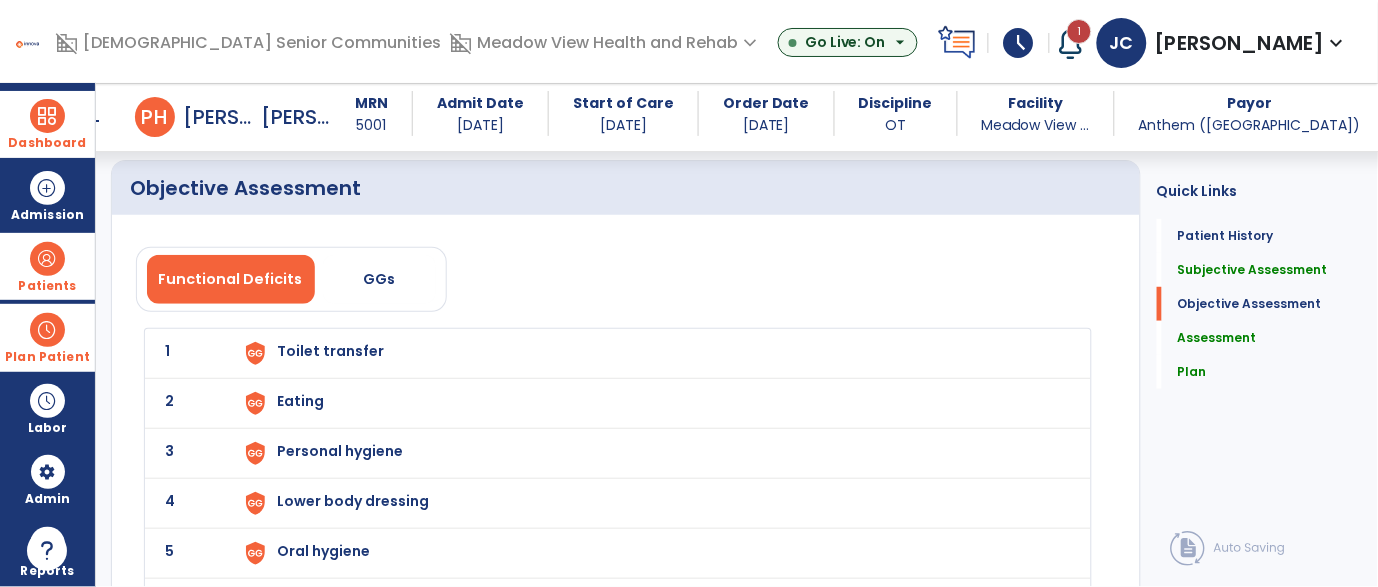 type on "**********" 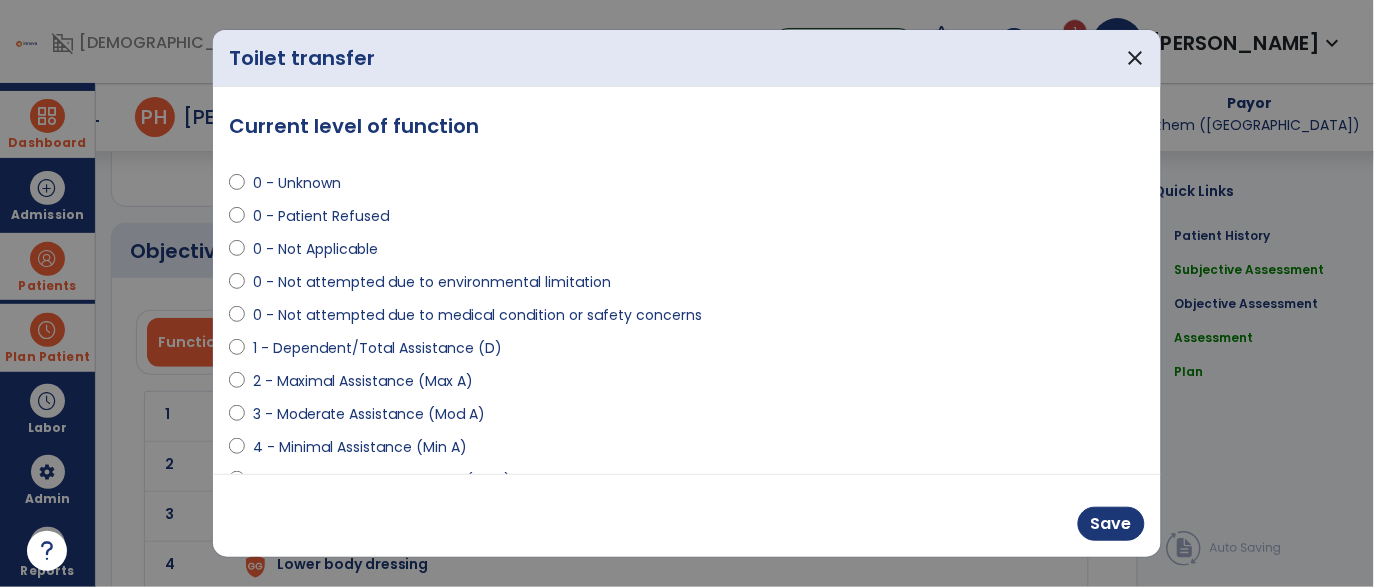scroll, scrollTop: 1713, scrollLeft: 0, axis: vertical 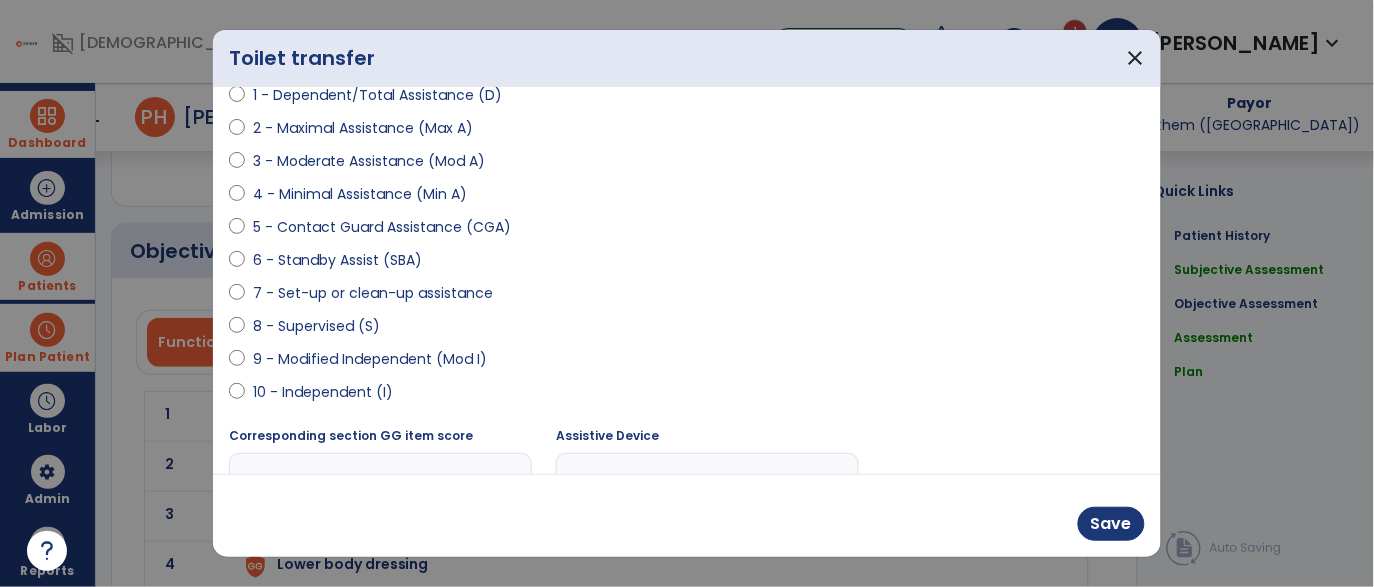 select on "**********" 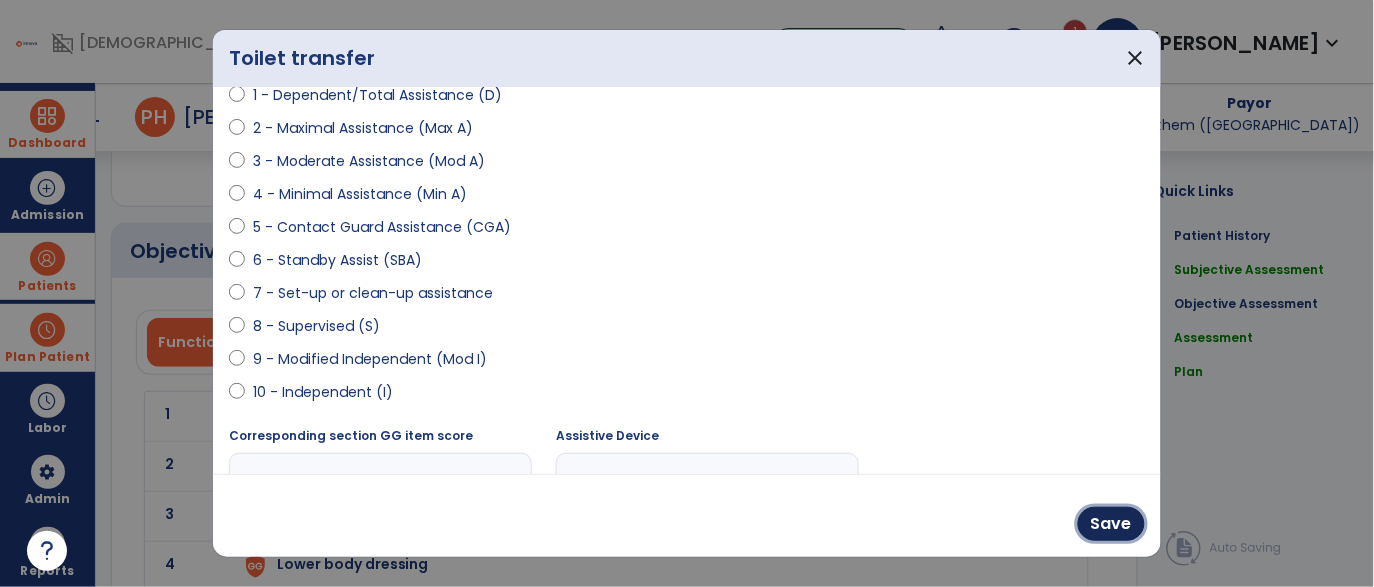 click on "Save" at bounding box center (1111, 524) 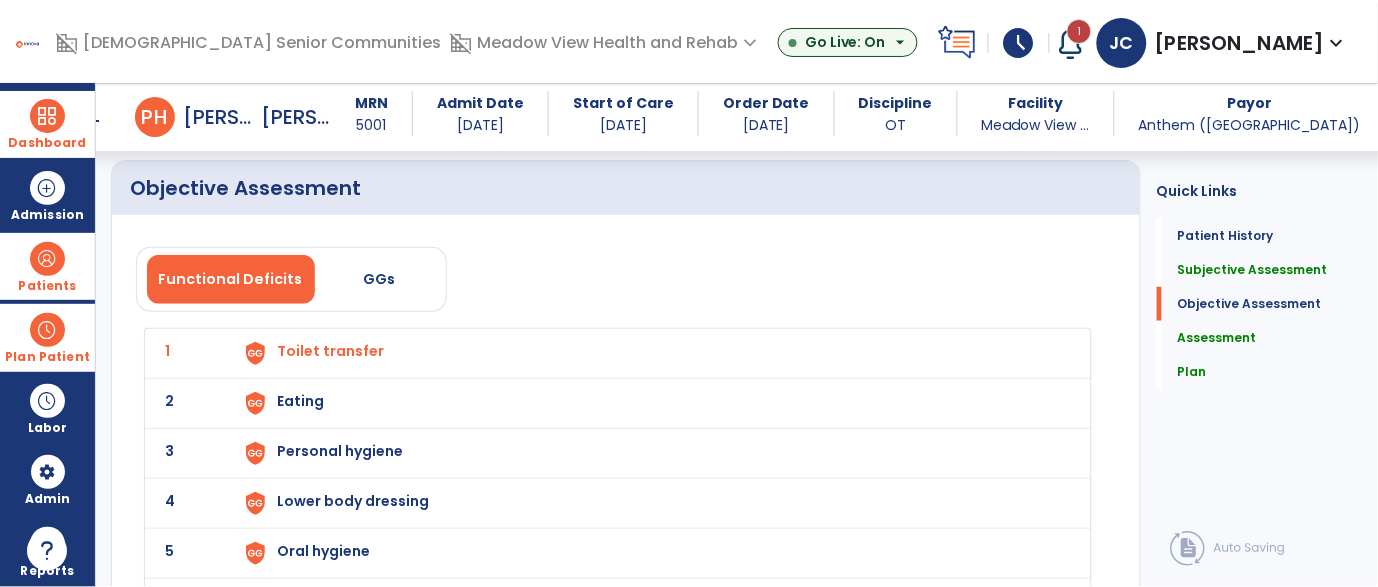 click on "Eating" at bounding box center [330, 351] 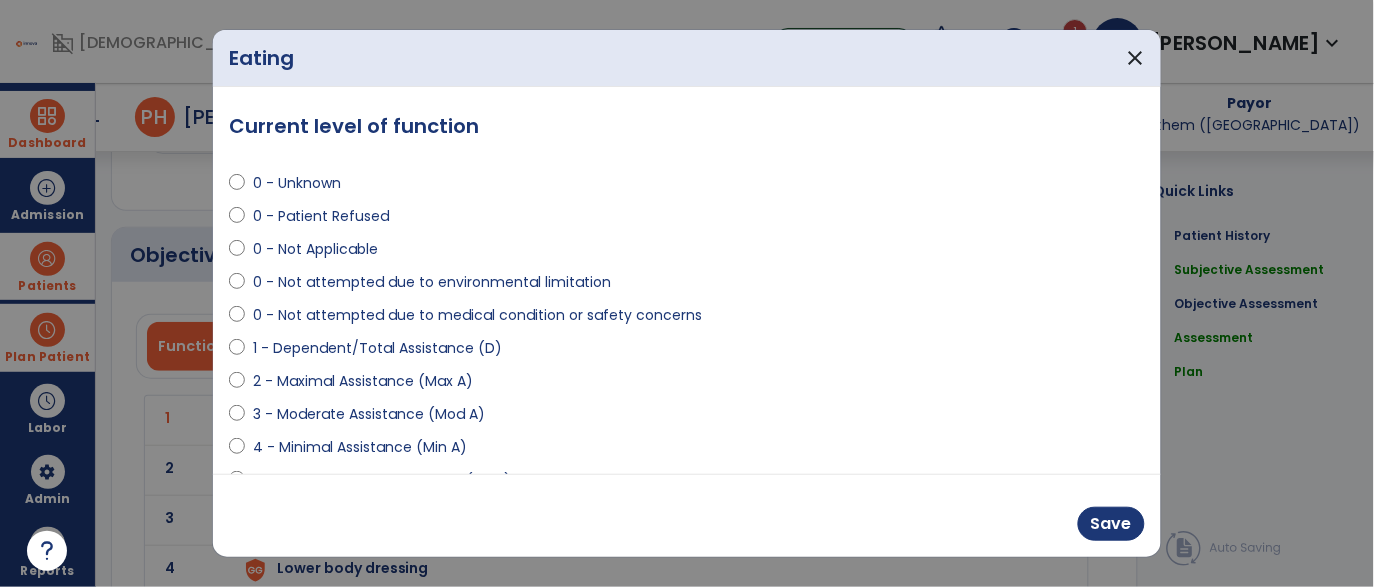 scroll, scrollTop: 1717, scrollLeft: 0, axis: vertical 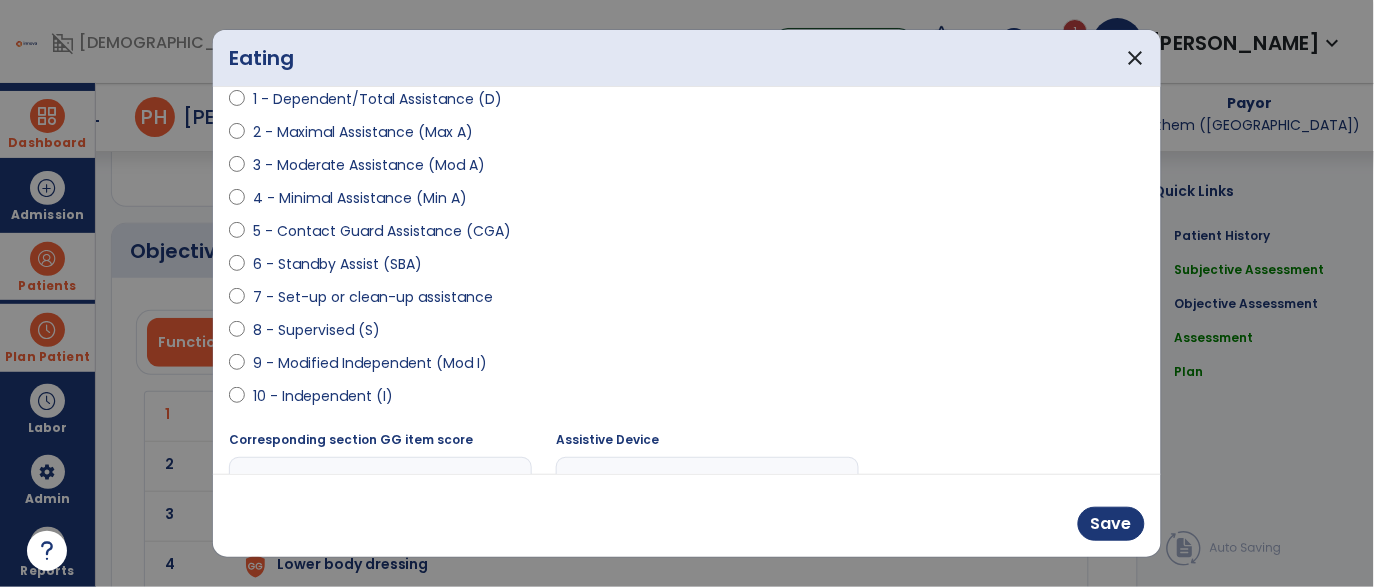 click on "10 - Independent (I)" at bounding box center (323, 396) 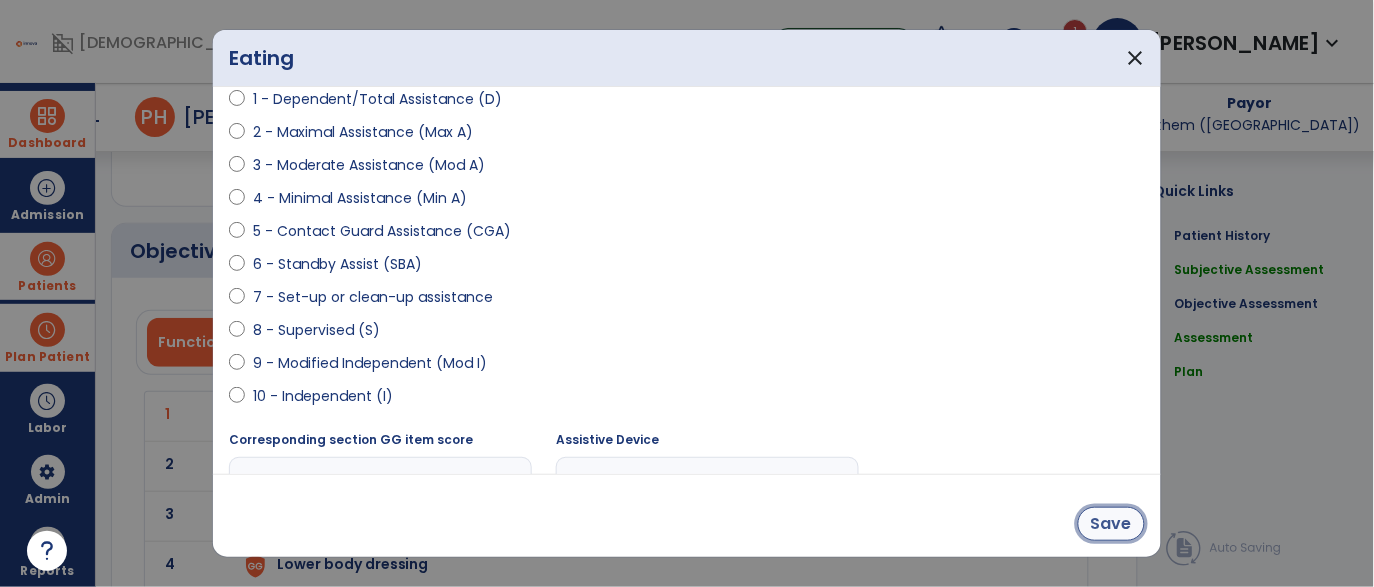 click on "Save" at bounding box center (1111, 524) 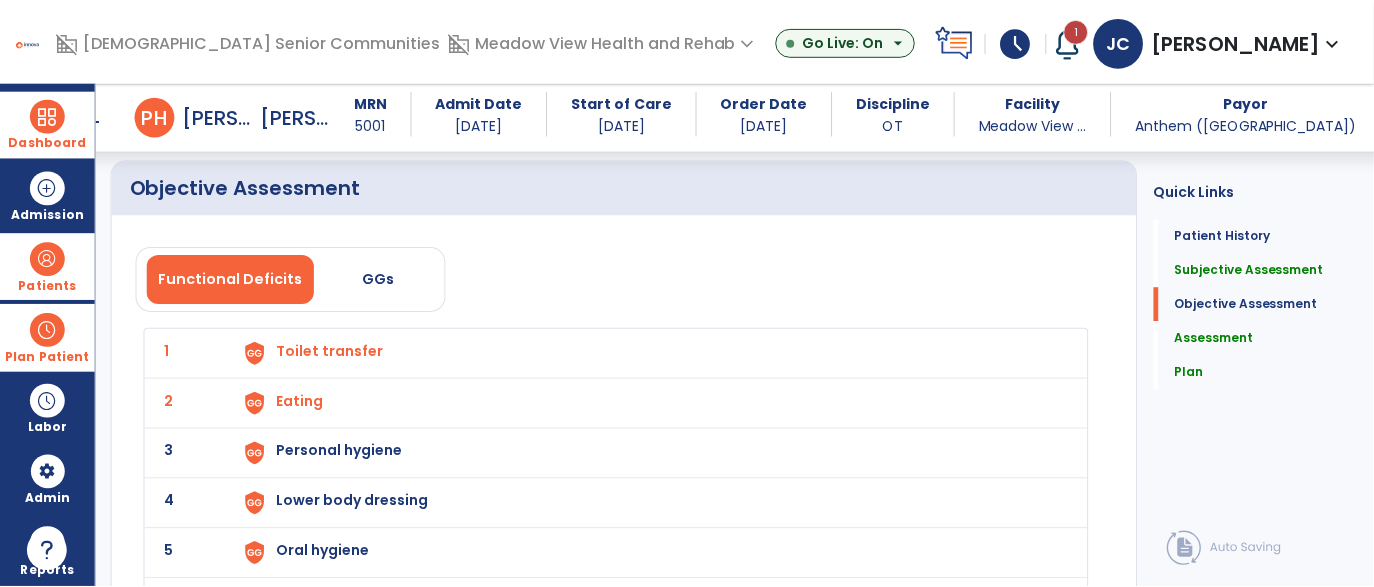 scroll, scrollTop: 1701, scrollLeft: 0, axis: vertical 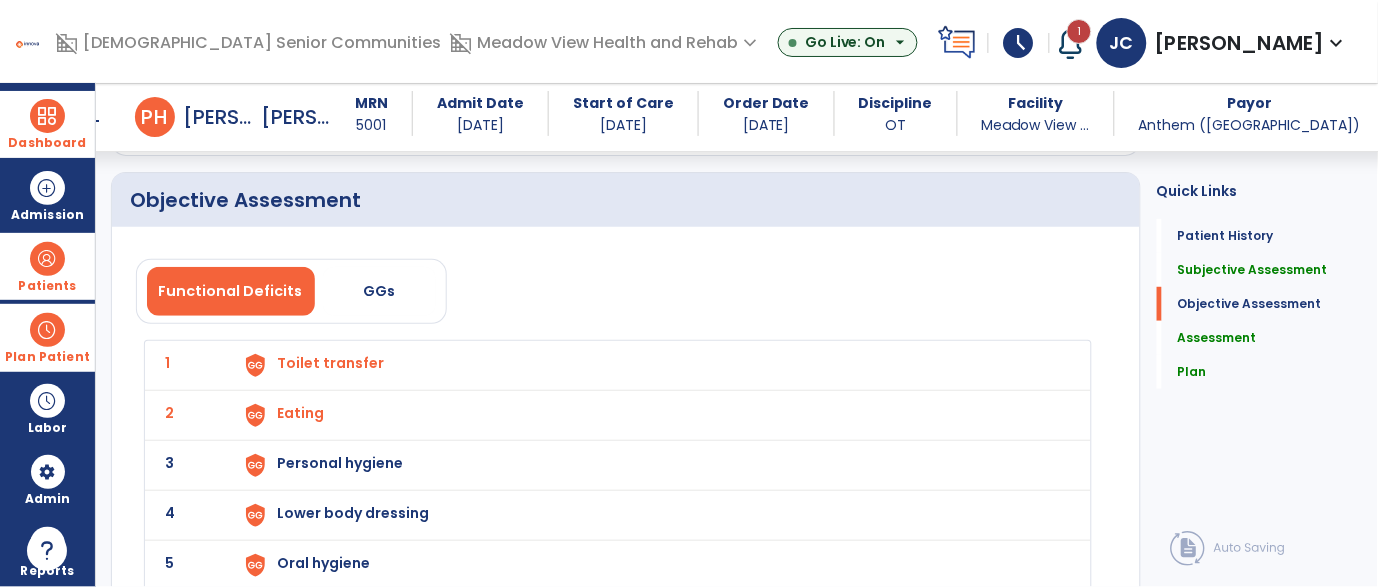 click on "Personal hygiene" at bounding box center (330, 363) 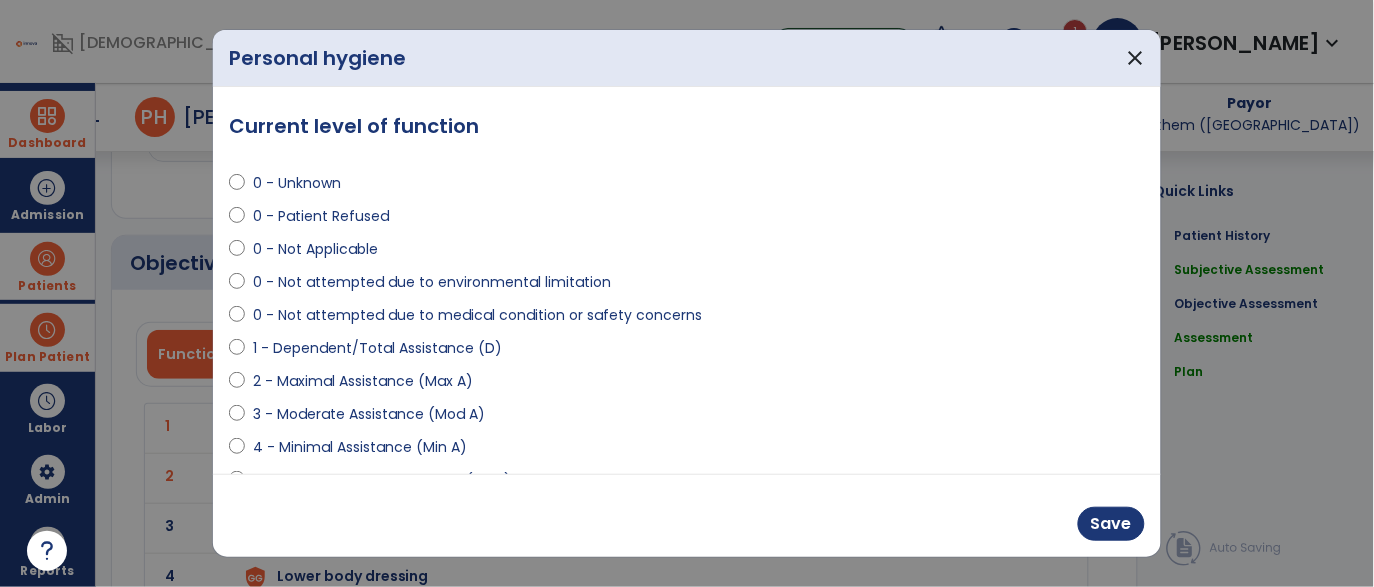 scroll, scrollTop: 1701, scrollLeft: 0, axis: vertical 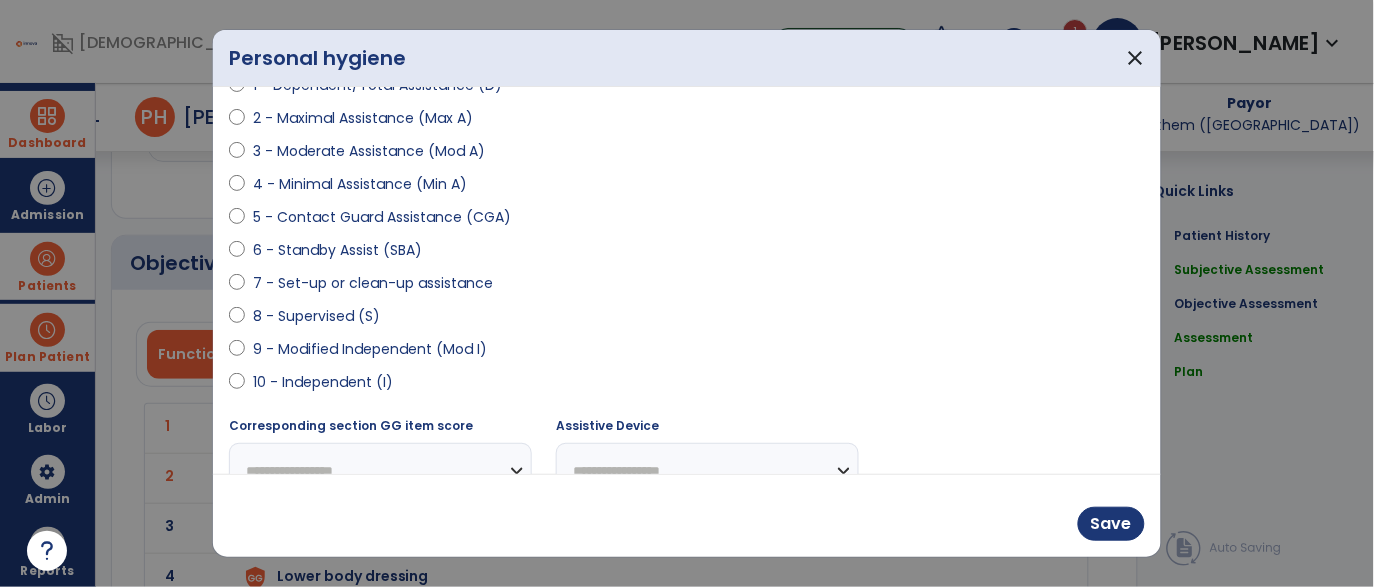 click on "9 - Modified Independent (Mod I)" at bounding box center [370, 349] 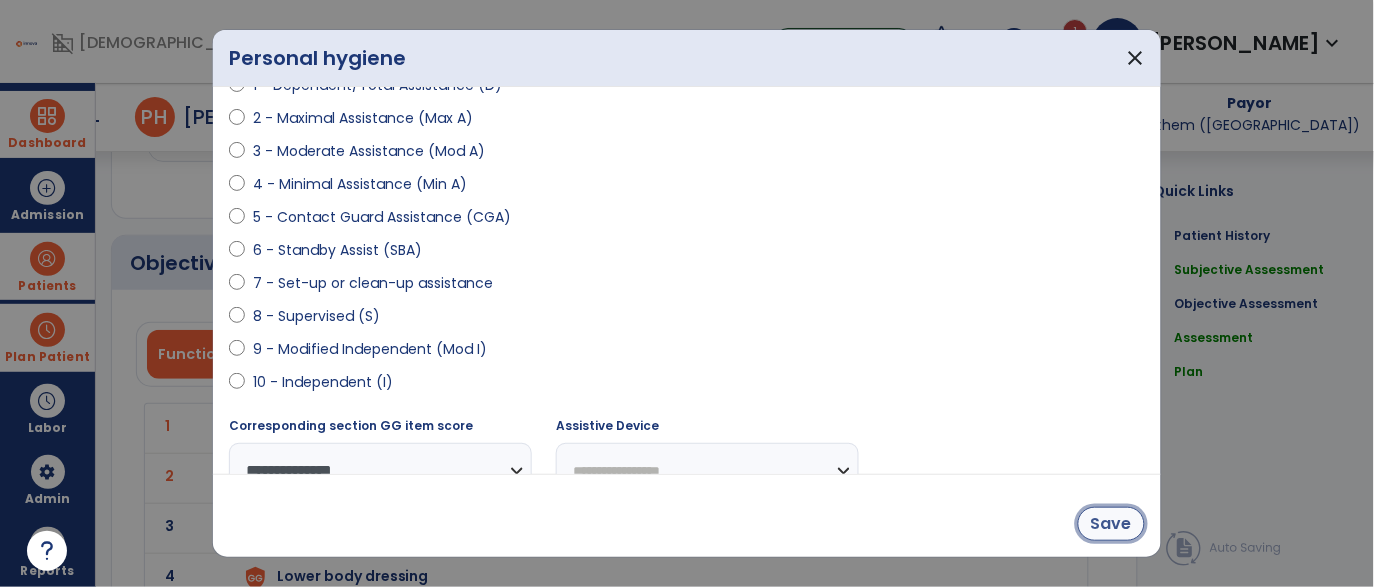 click on "Save" at bounding box center (1111, 524) 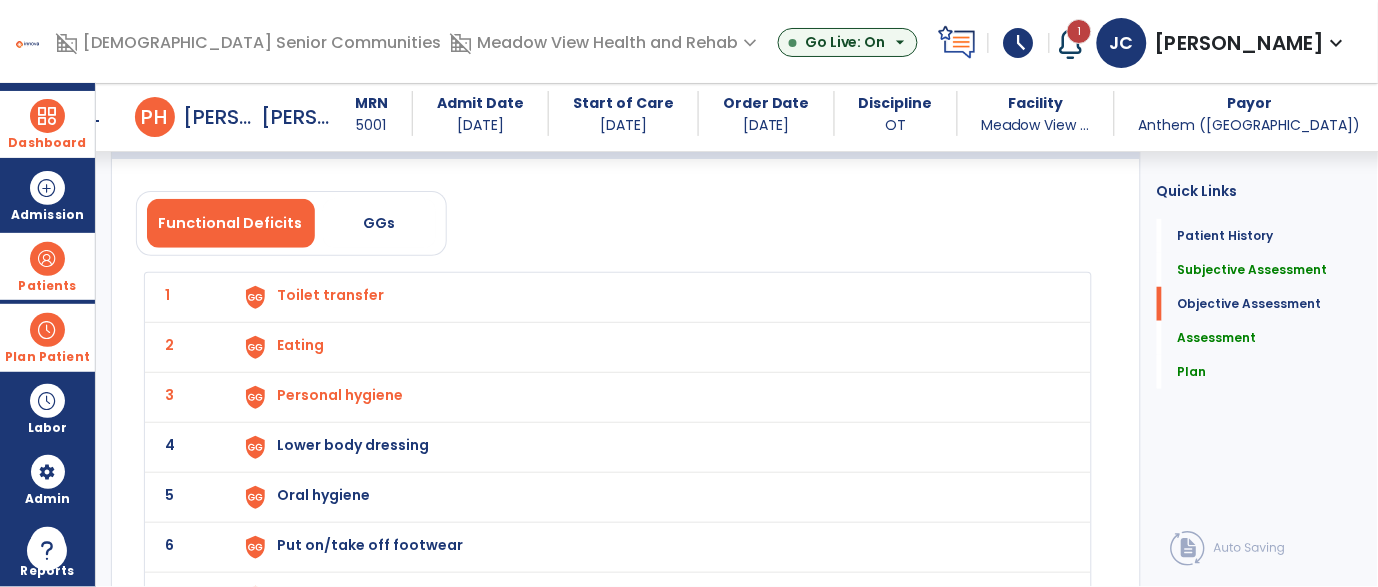 click on "Lower body dressing" at bounding box center (330, 295) 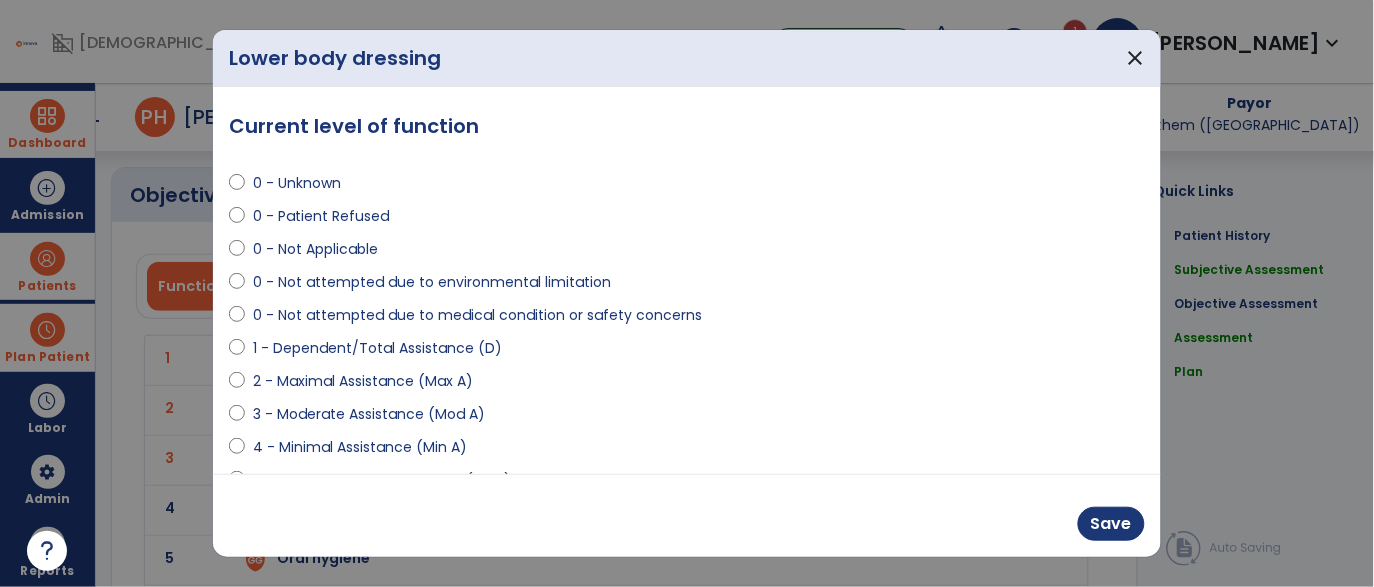 scroll, scrollTop: 1769, scrollLeft: 0, axis: vertical 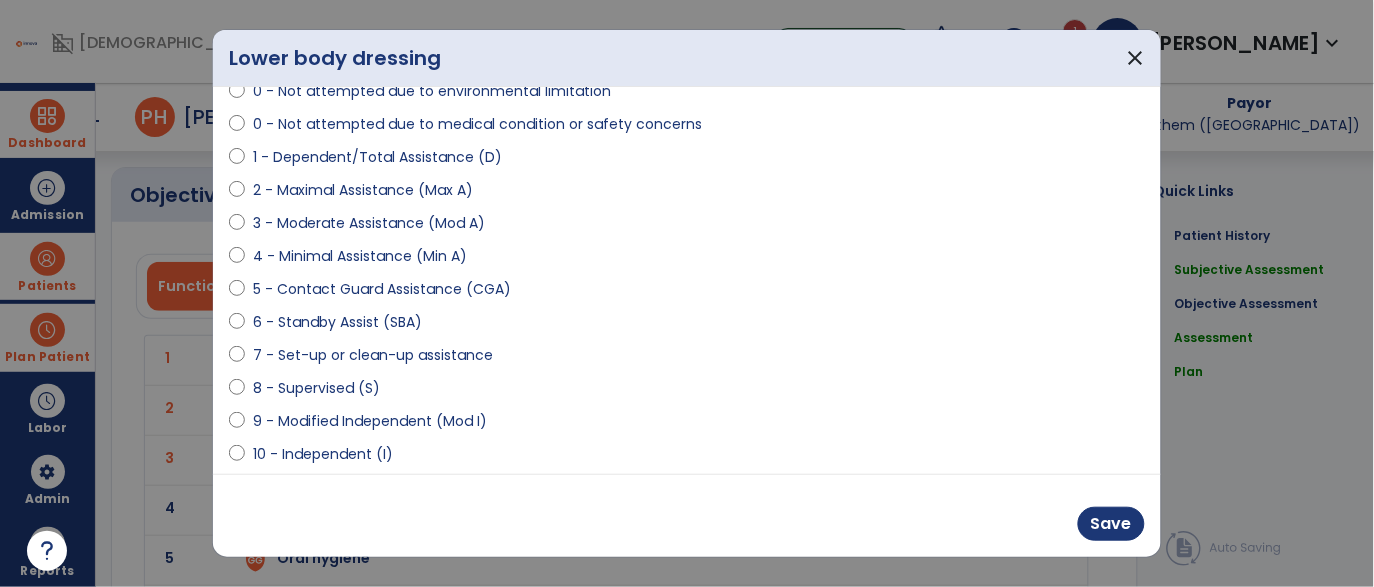 click on "9 - Modified Independent (Mod I)" at bounding box center [370, 421] 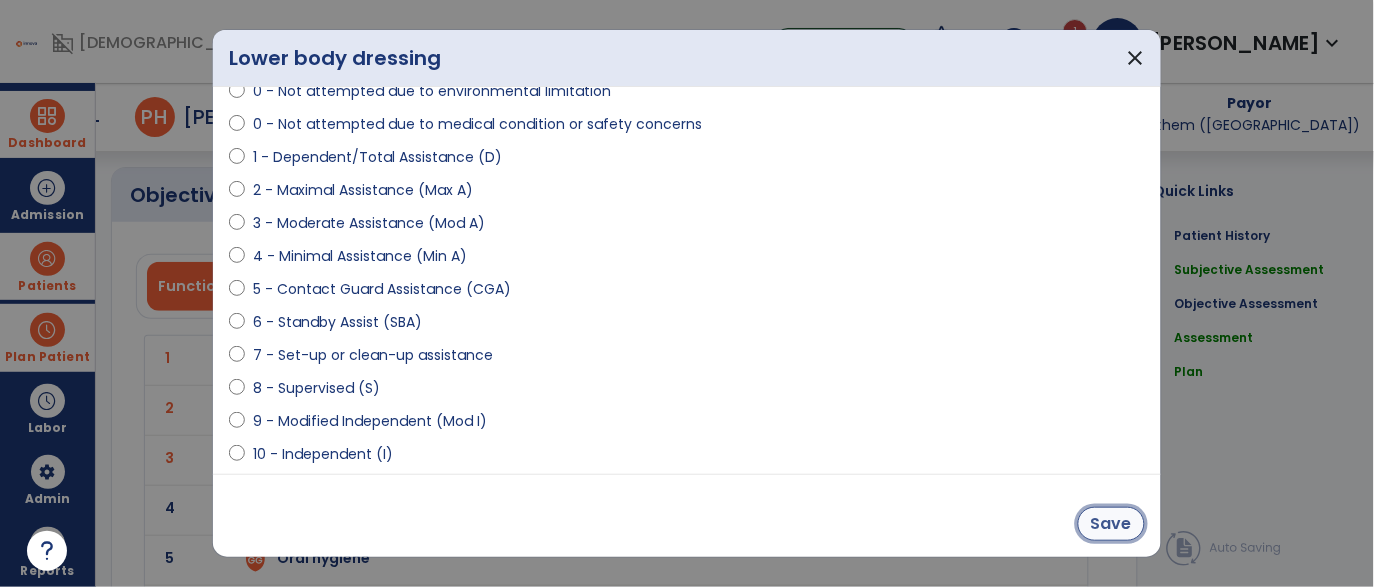click on "Save" at bounding box center (1111, 524) 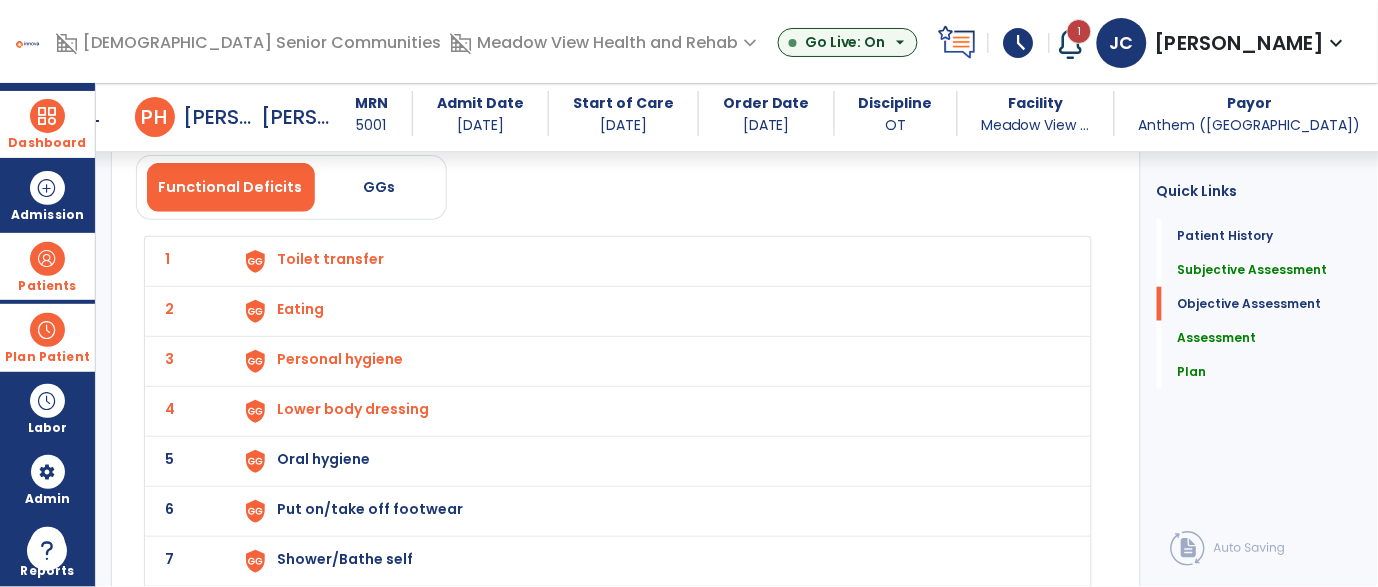 click on "Oral hygiene" at bounding box center [330, 259] 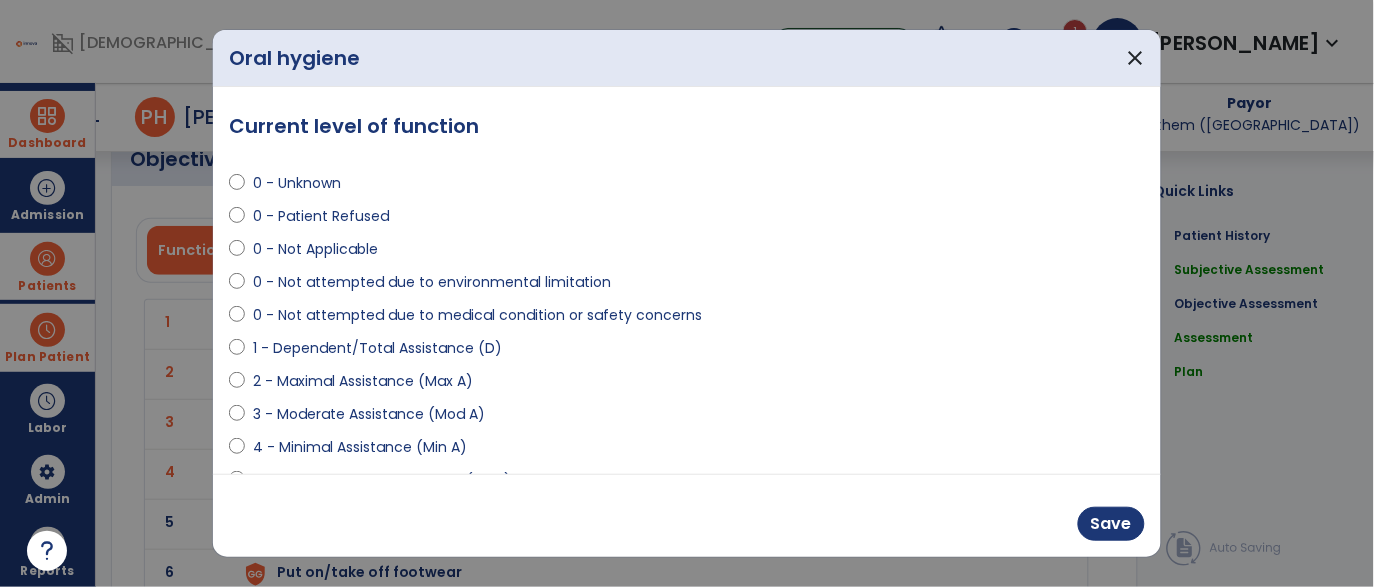 scroll, scrollTop: 1805, scrollLeft: 0, axis: vertical 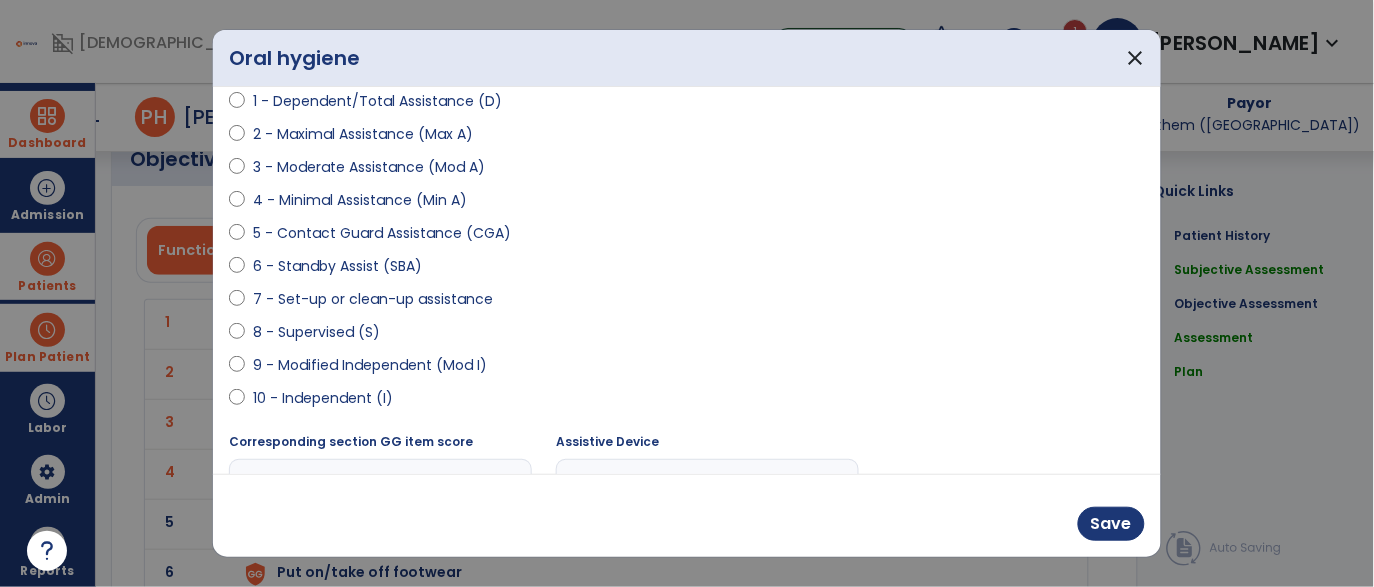 click on "9 - Modified Independent (Mod I)" at bounding box center [370, 365] 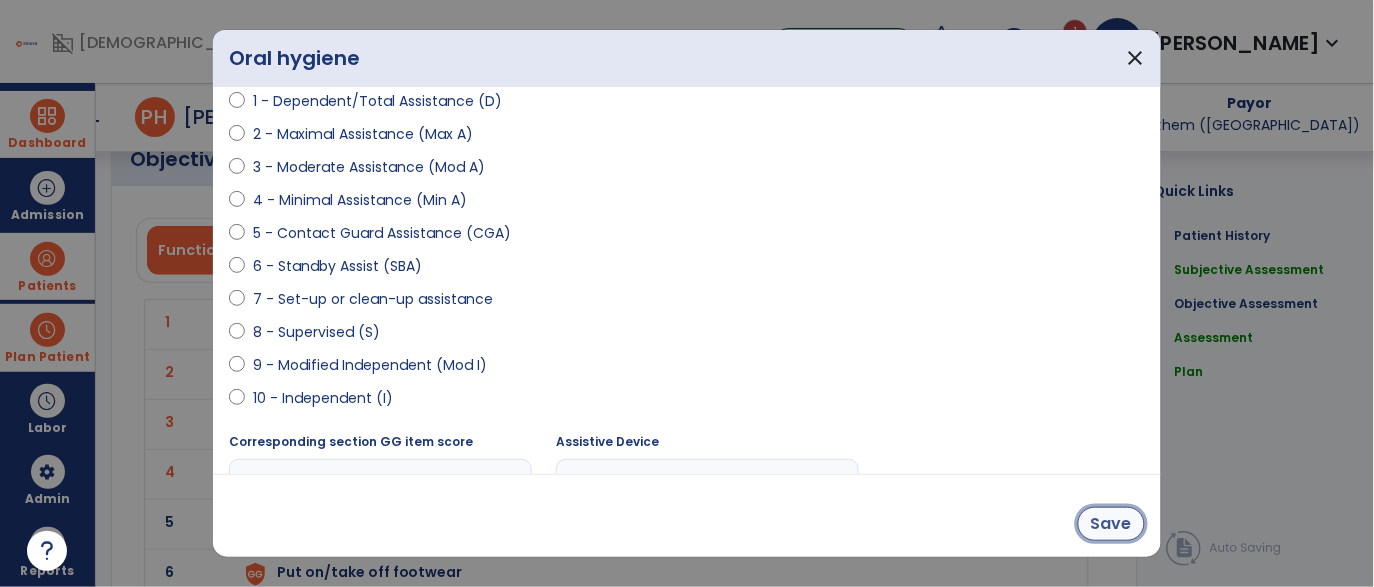 click on "Save" at bounding box center [1111, 524] 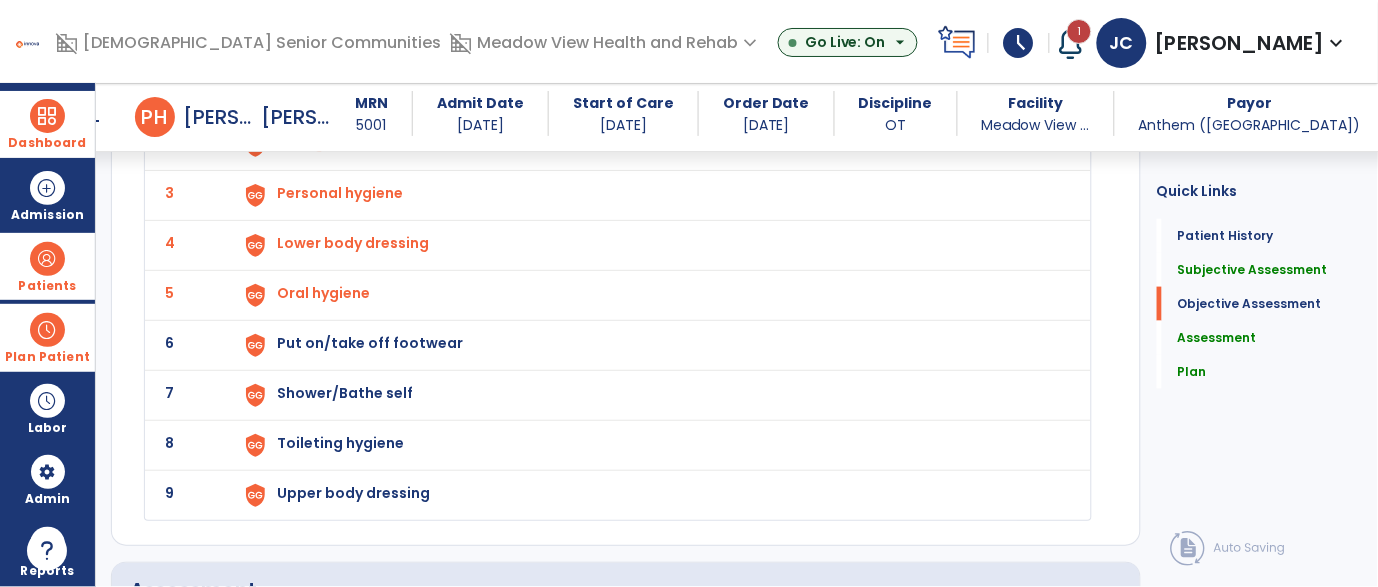 click on "Put on/take off footwear" at bounding box center [330, 93] 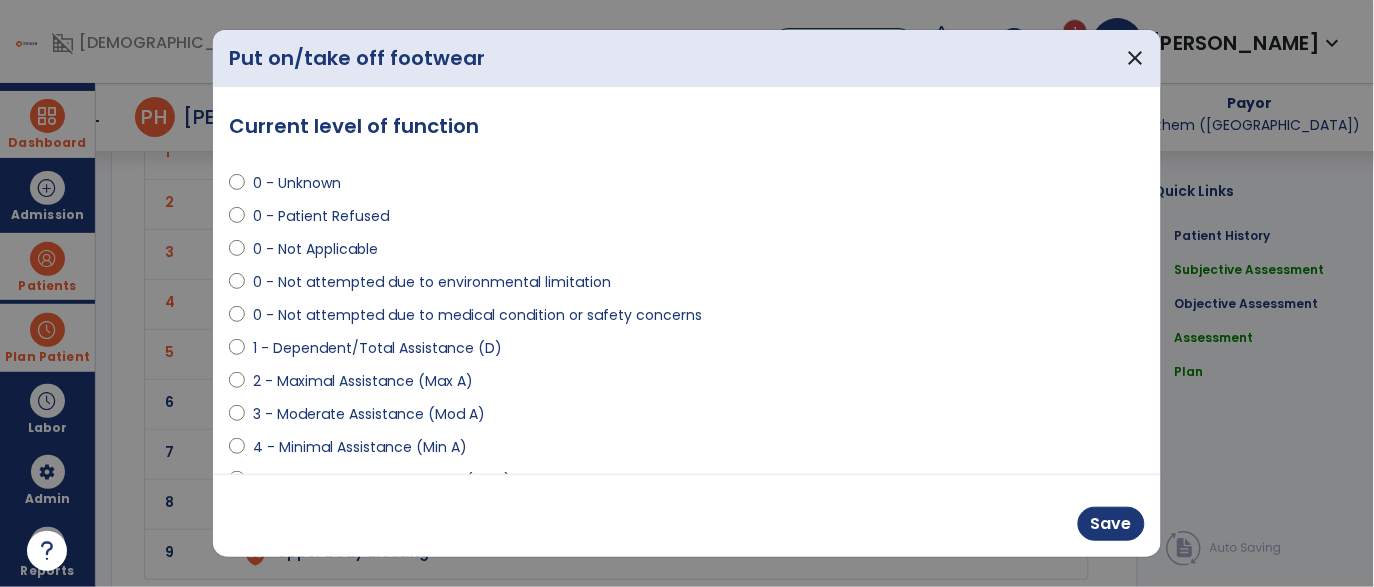 scroll, scrollTop: 1971, scrollLeft: 0, axis: vertical 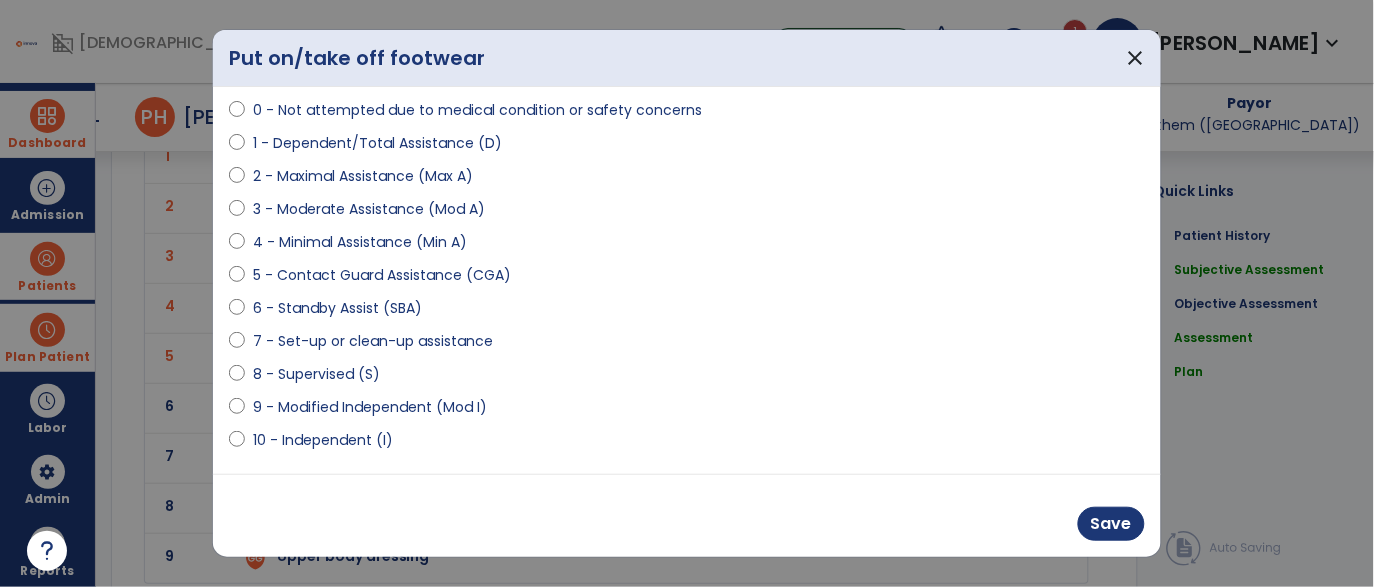 click on "9 - Modified Independent (Mod I)" at bounding box center [370, 407] 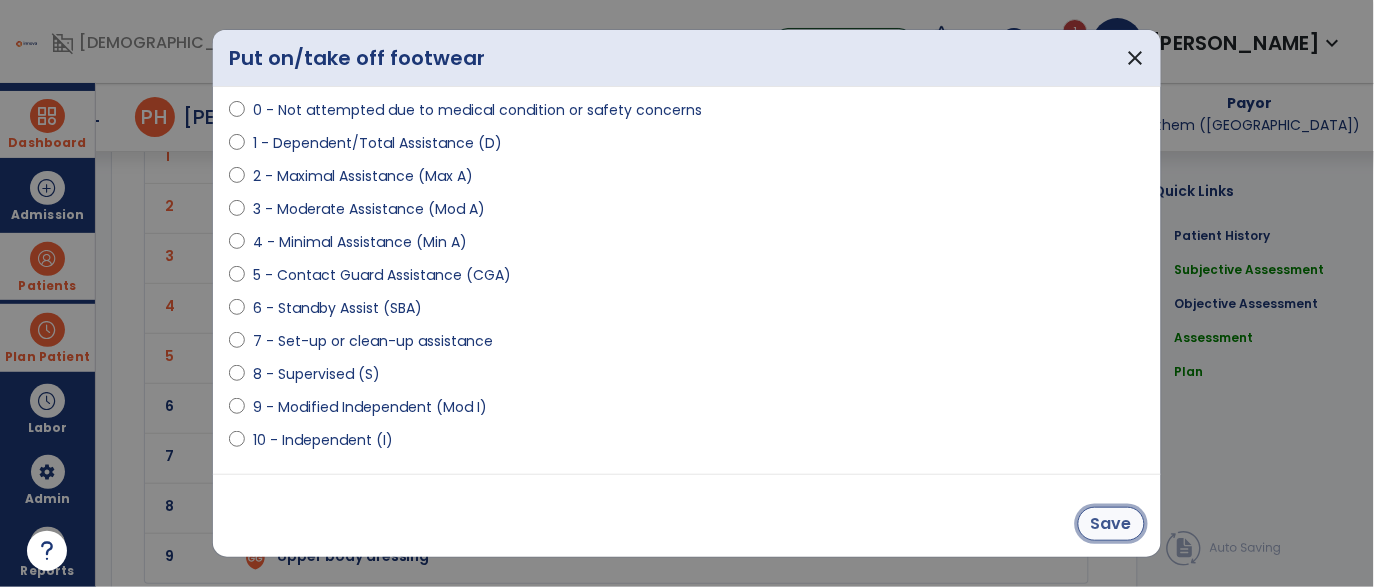 click on "Save" at bounding box center [1111, 524] 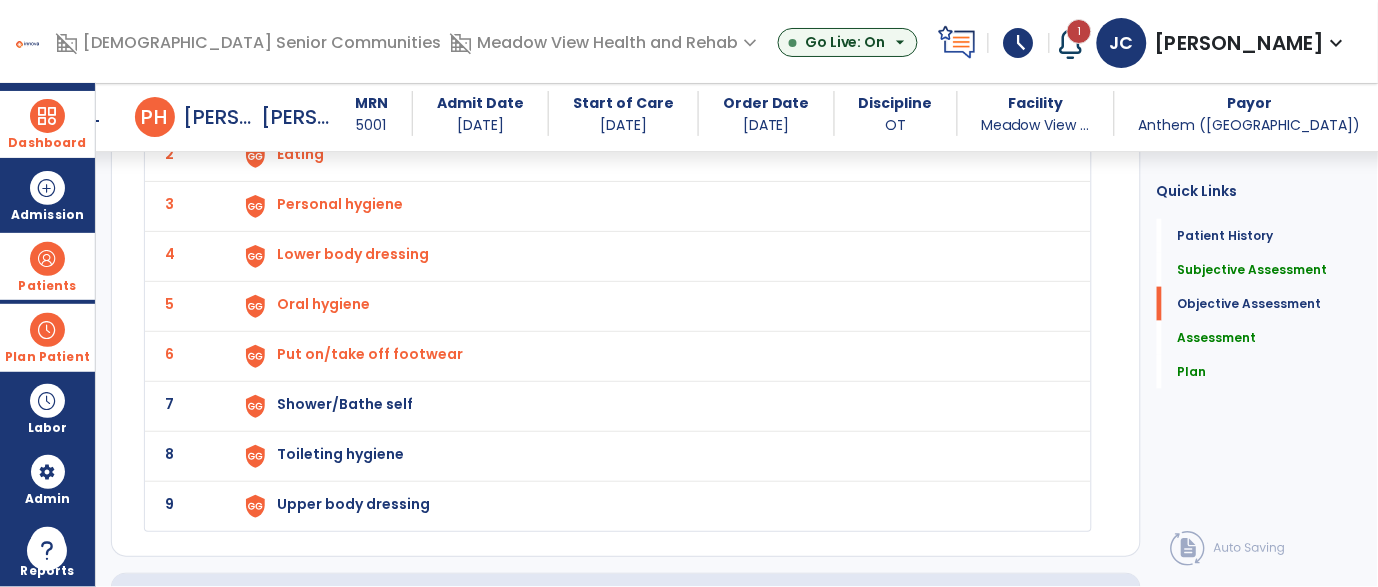 click on "Toileting hygiene" at bounding box center (330, 104) 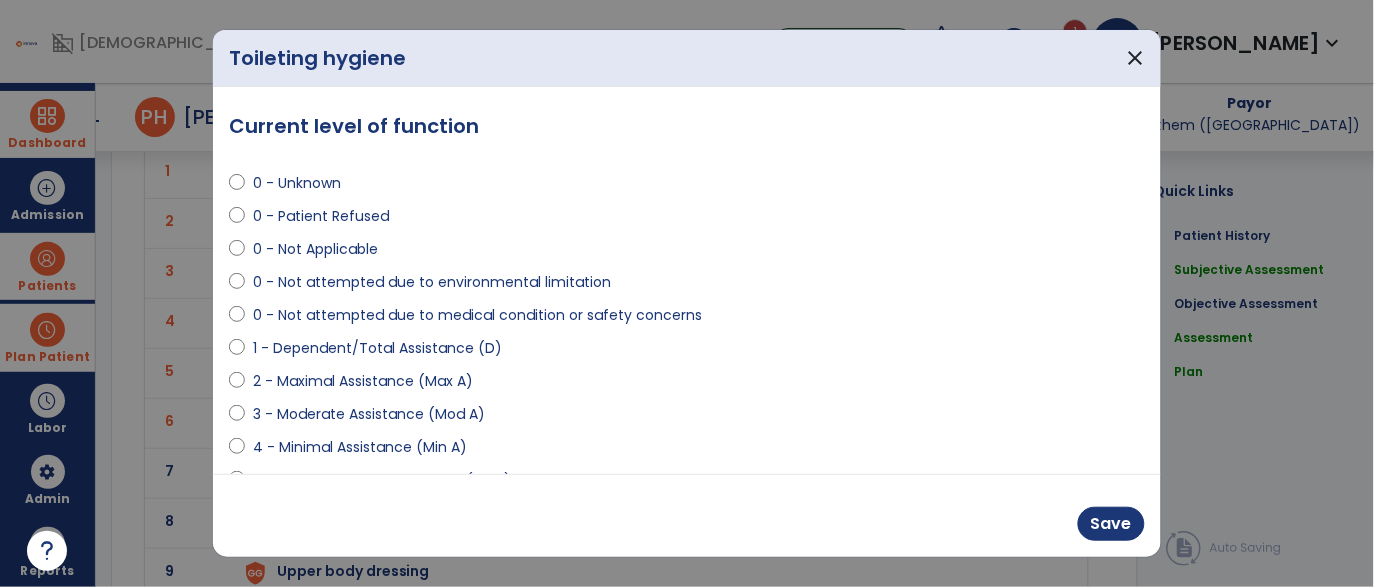 scroll, scrollTop: 1960, scrollLeft: 0, axis: vertical 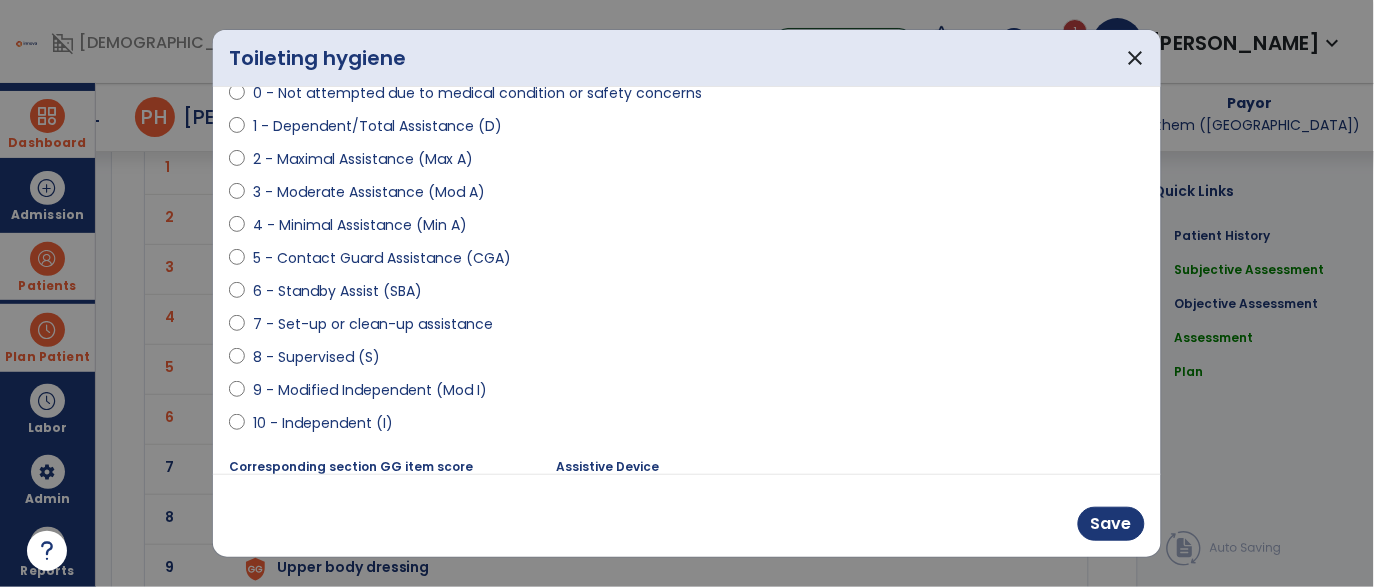 click on "9 - Modified Independent (Mod I)" at bounding box center (370, 390) 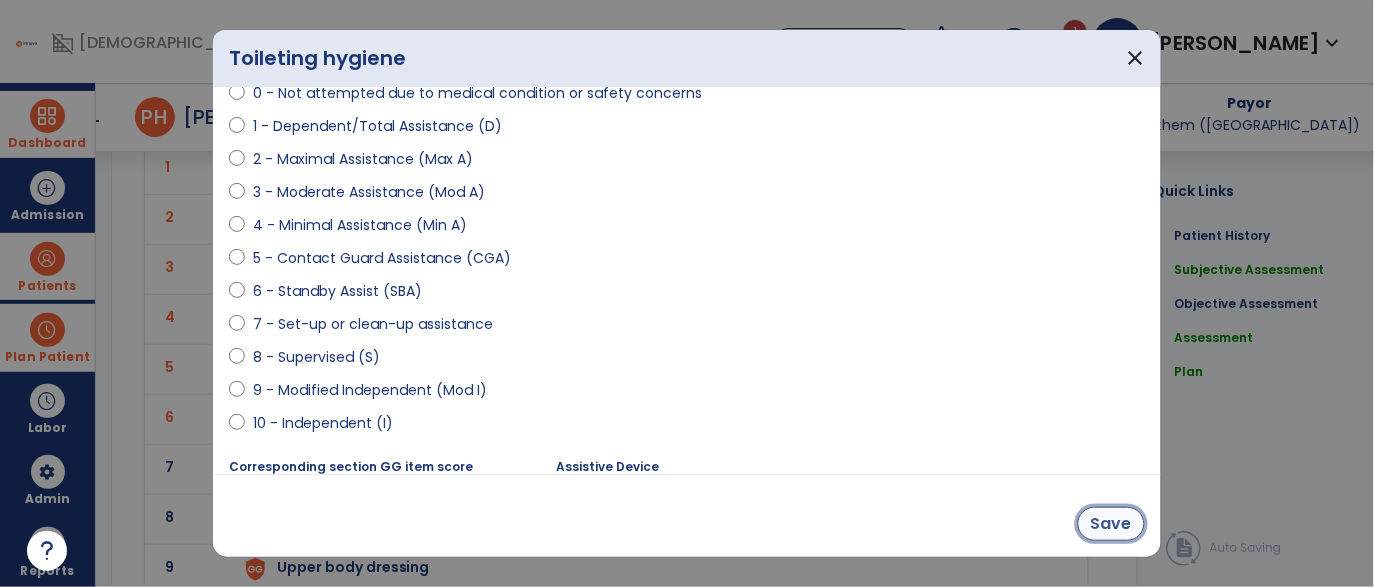 click on "Save" at bounding box center (1111, 524) 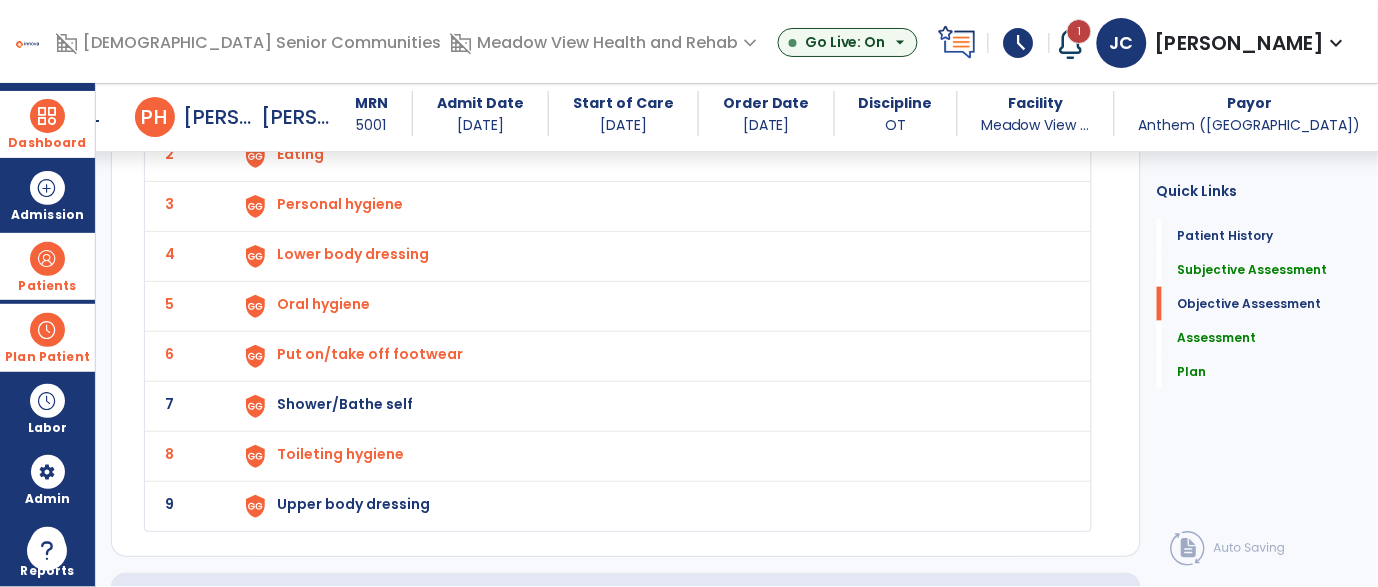 click on "Shower/Bathe self" at bounding box center (330, 104) 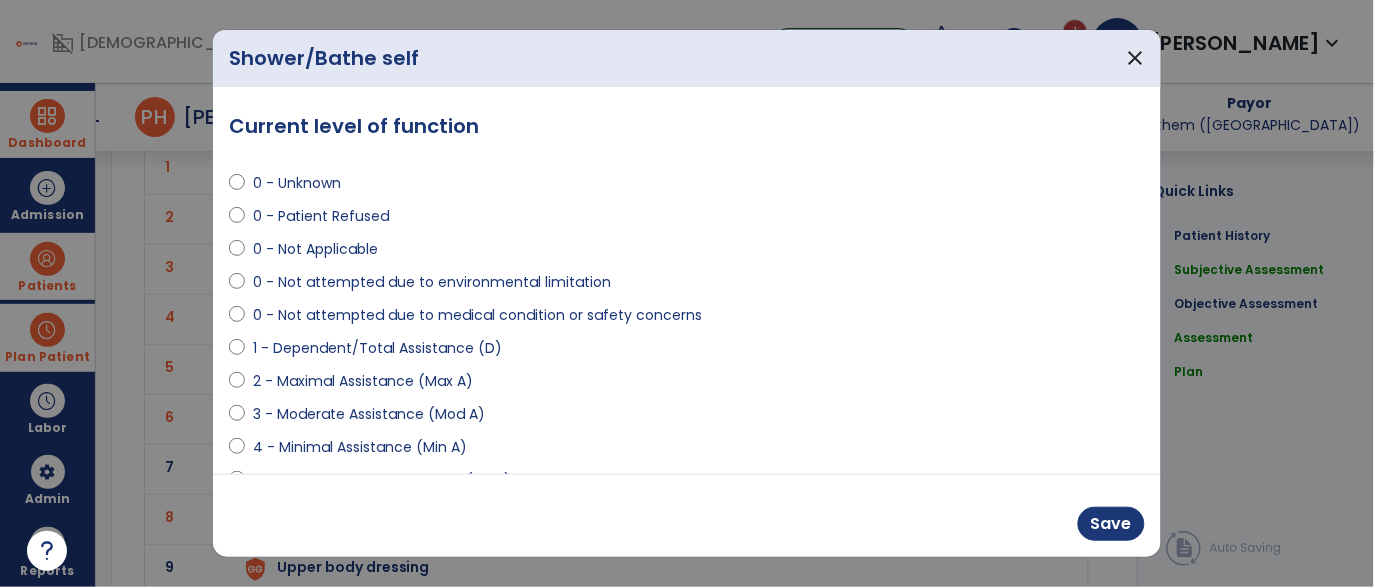 scroll, scrollTop: 1960, scrollLeft: 0, axis: vertical 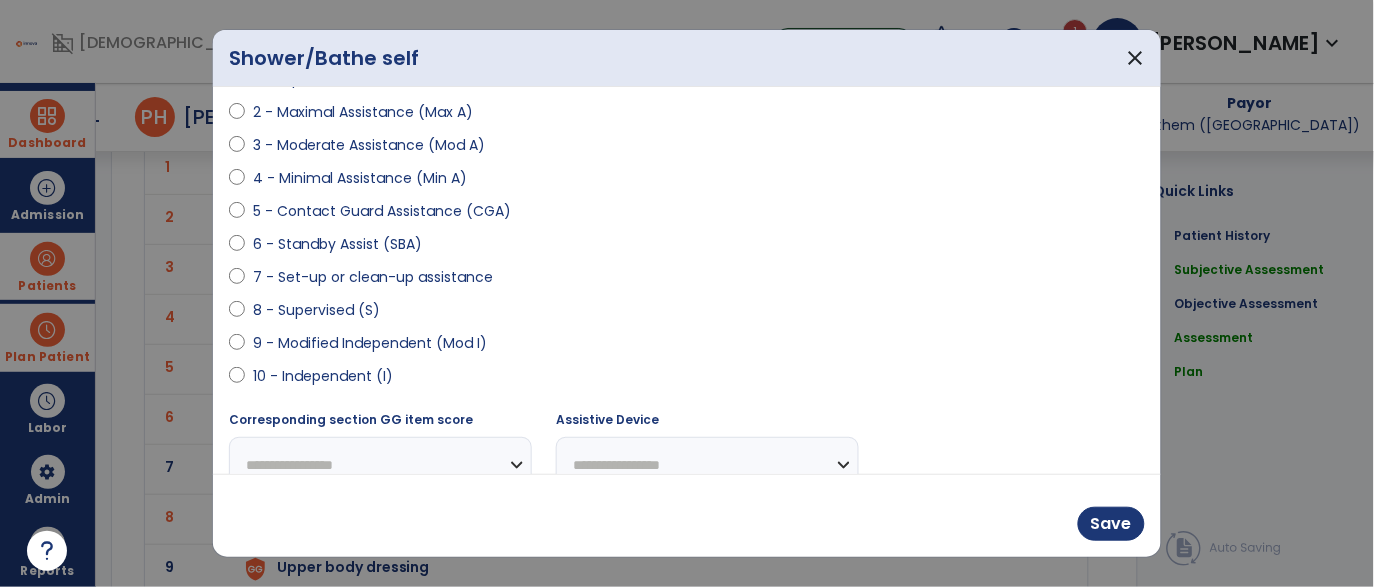 click on "9 - Modified Independent (Mod I)" at bounding box center (370, 343) 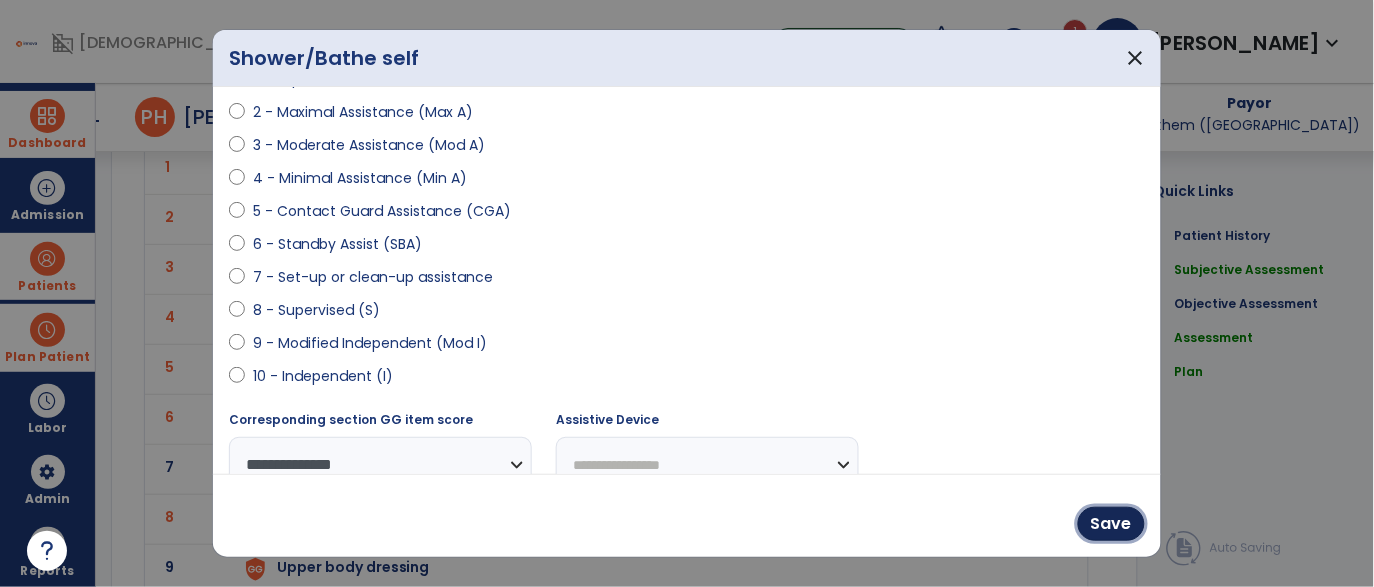 click on "Save" at bounding box center [1111, 524] 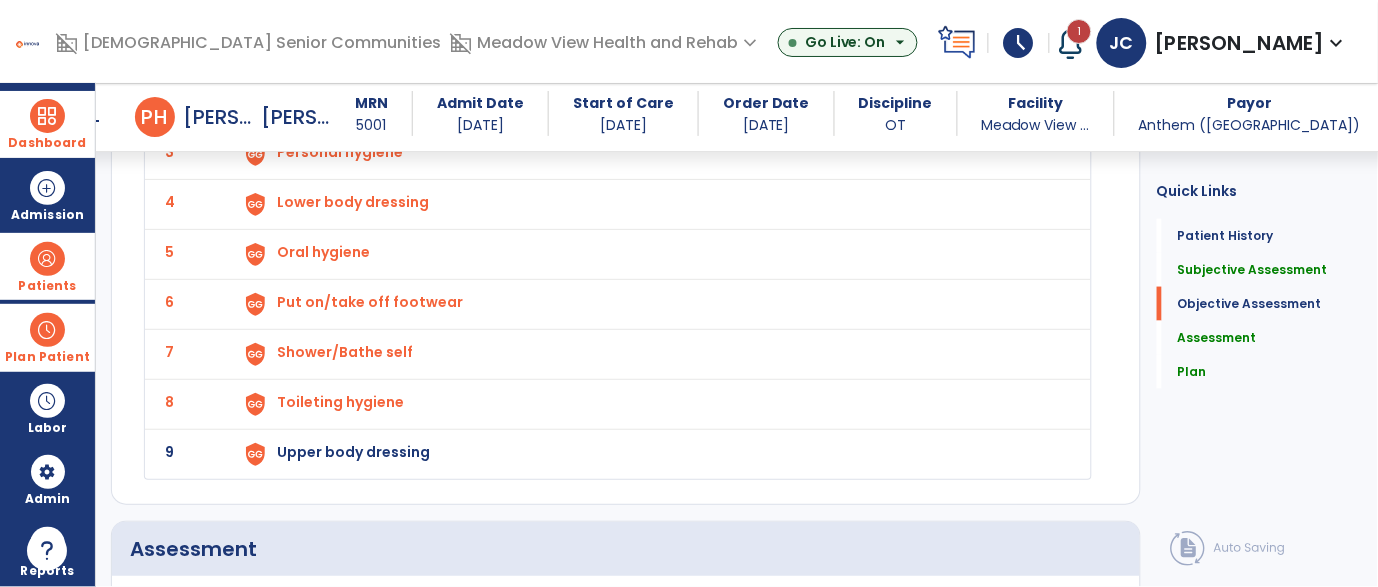 click on "Upper body dressing" at bounding box center (652, 54) 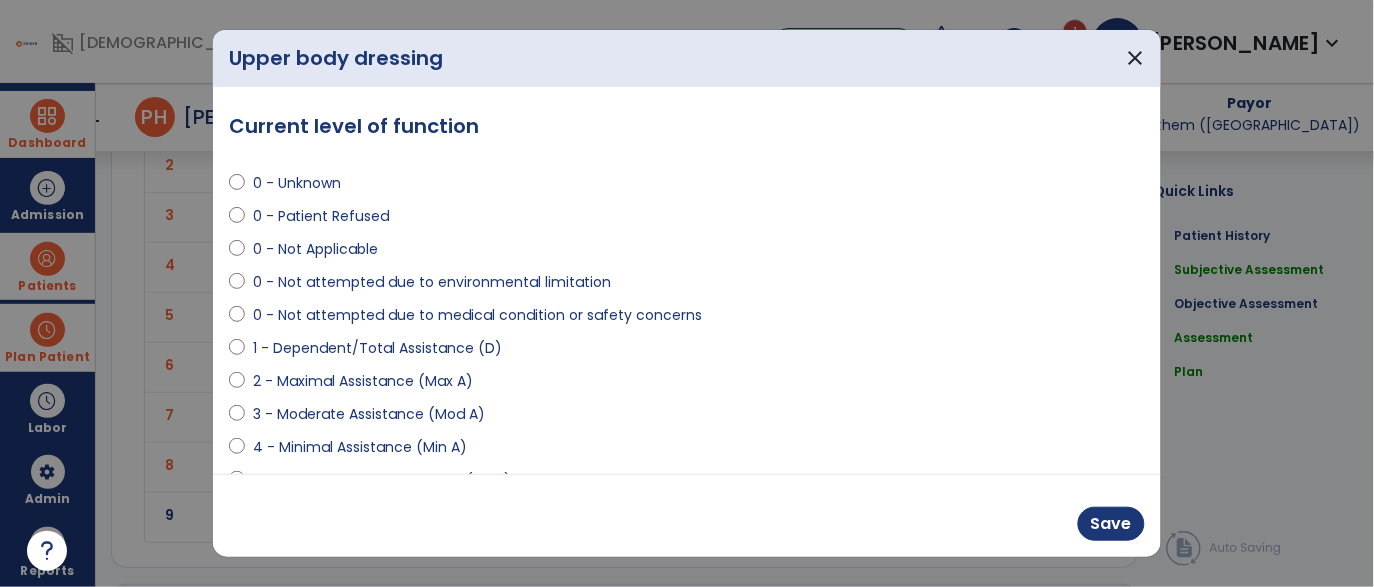 scroll, scrollTop: 2012, scrollLeft: 0, axis: vertical 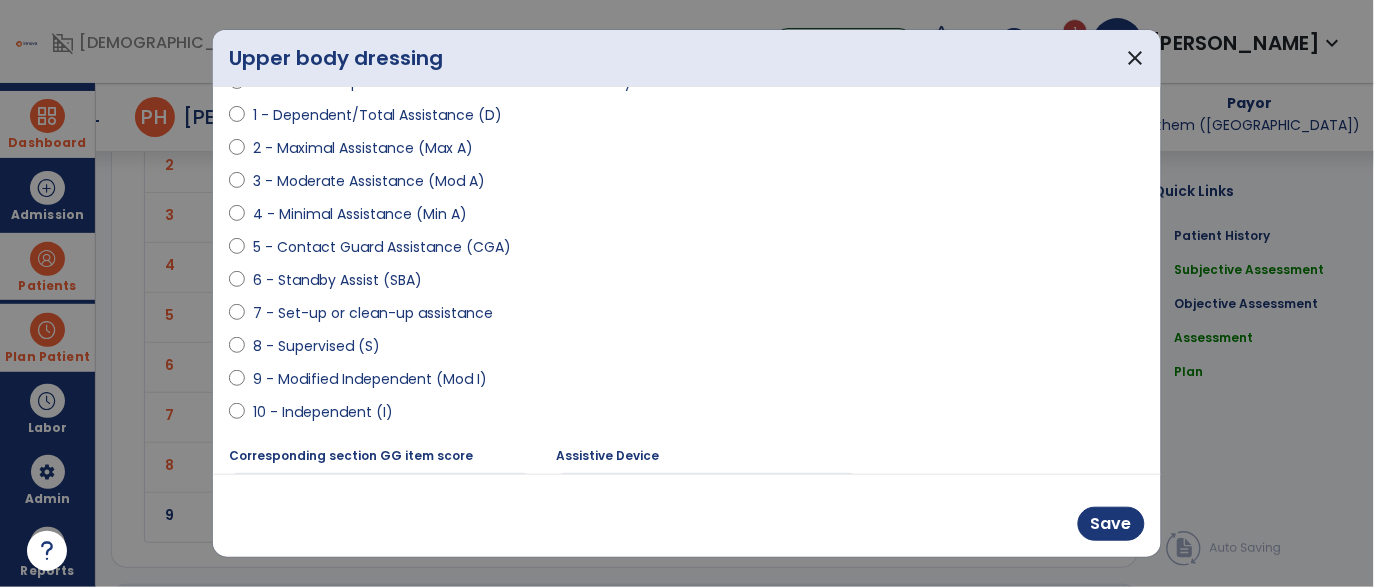 click on "9 - Modified Independent (Mod I)" at bounding box center (370, 379) 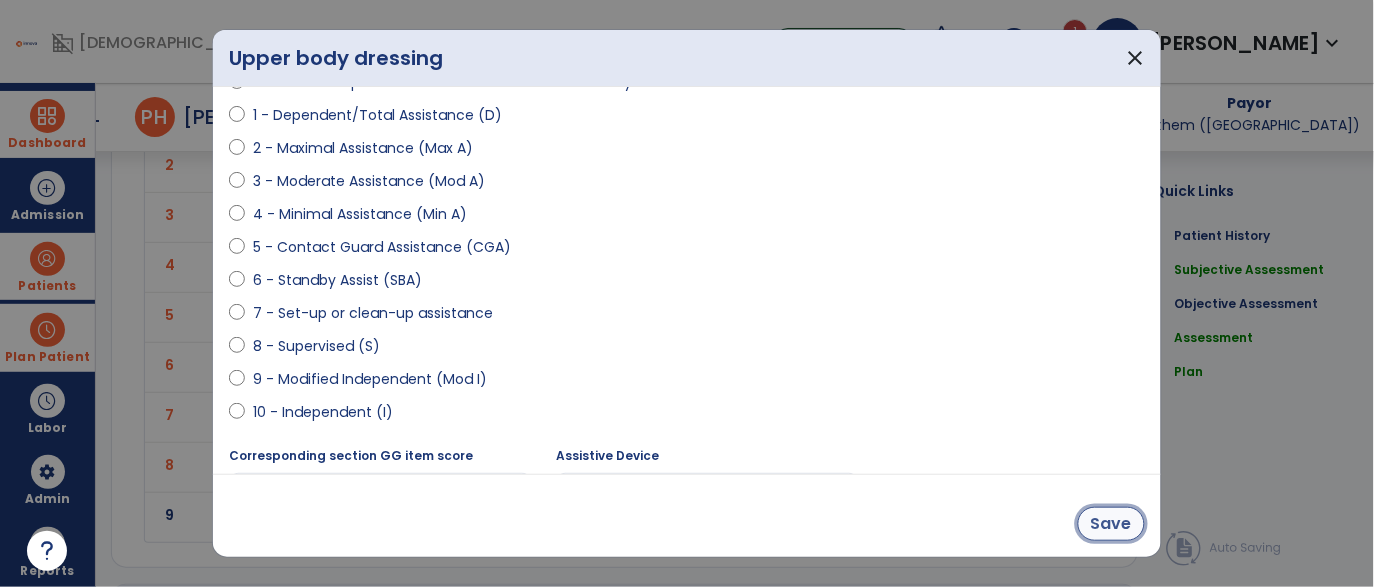 click on "Save" at bounding box center [1111, 524] 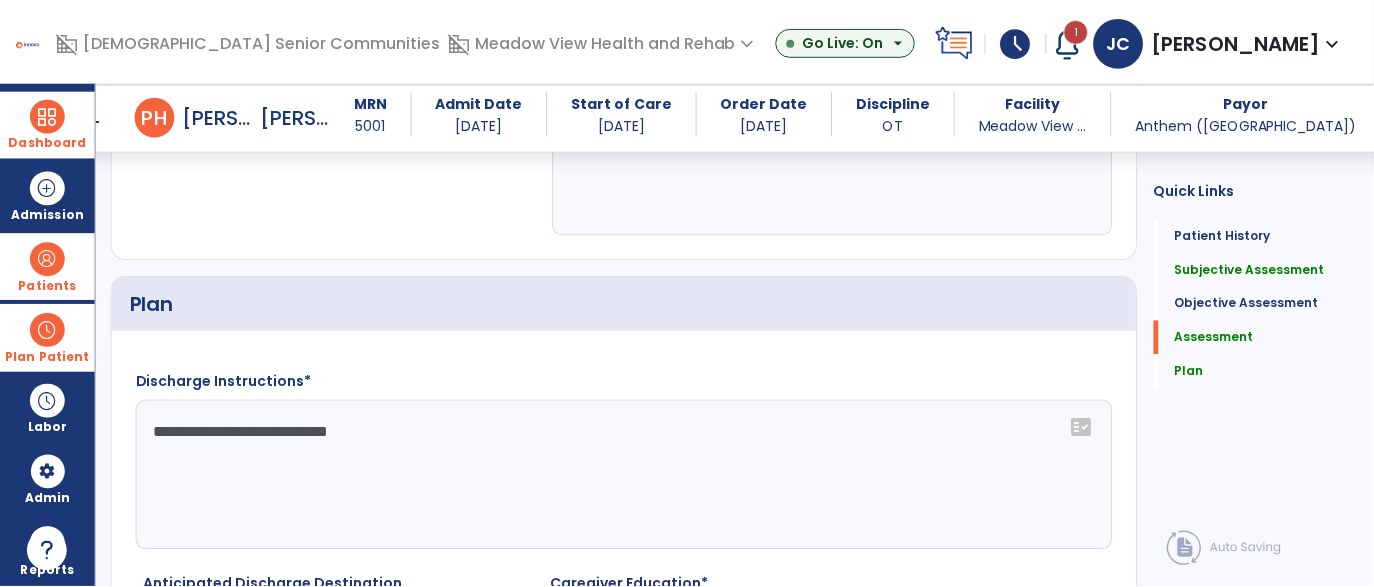 scroll, scrollTop: 3020, scrollLeft: 0, axis: vertical 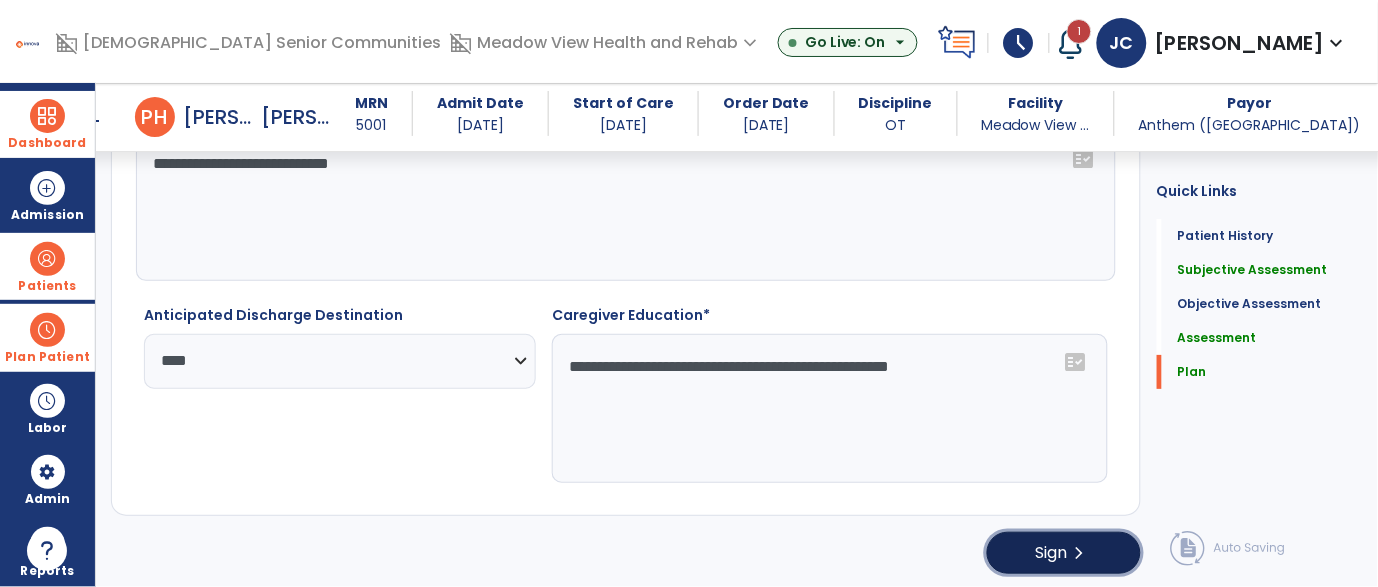click on "chevron_right" 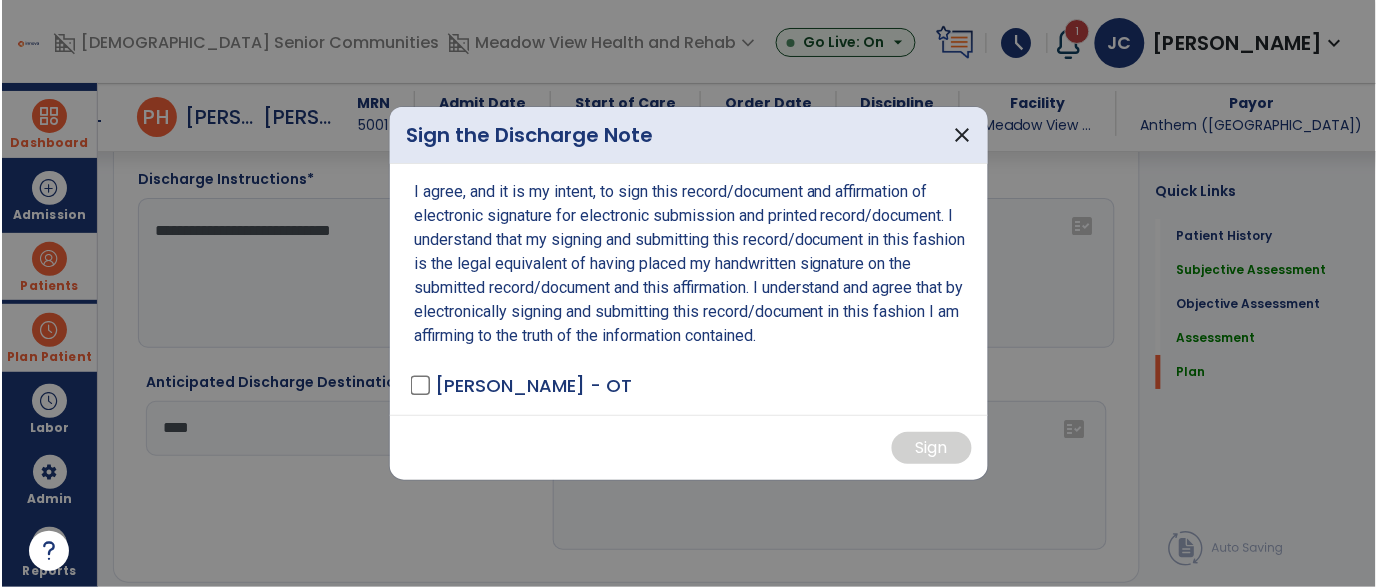scroll, scrollTop: 3020, scrollLeft: 0, axis: vertical 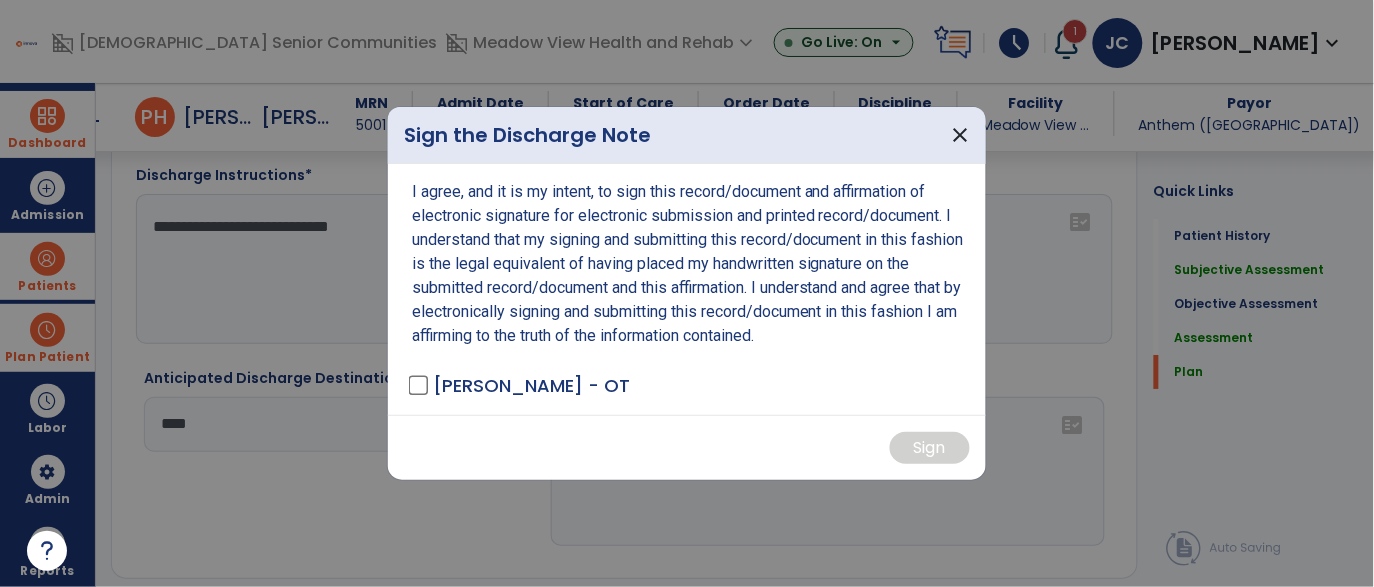 click on "[PERSON_NAME]  - OT" at bounding box center [521, 385] 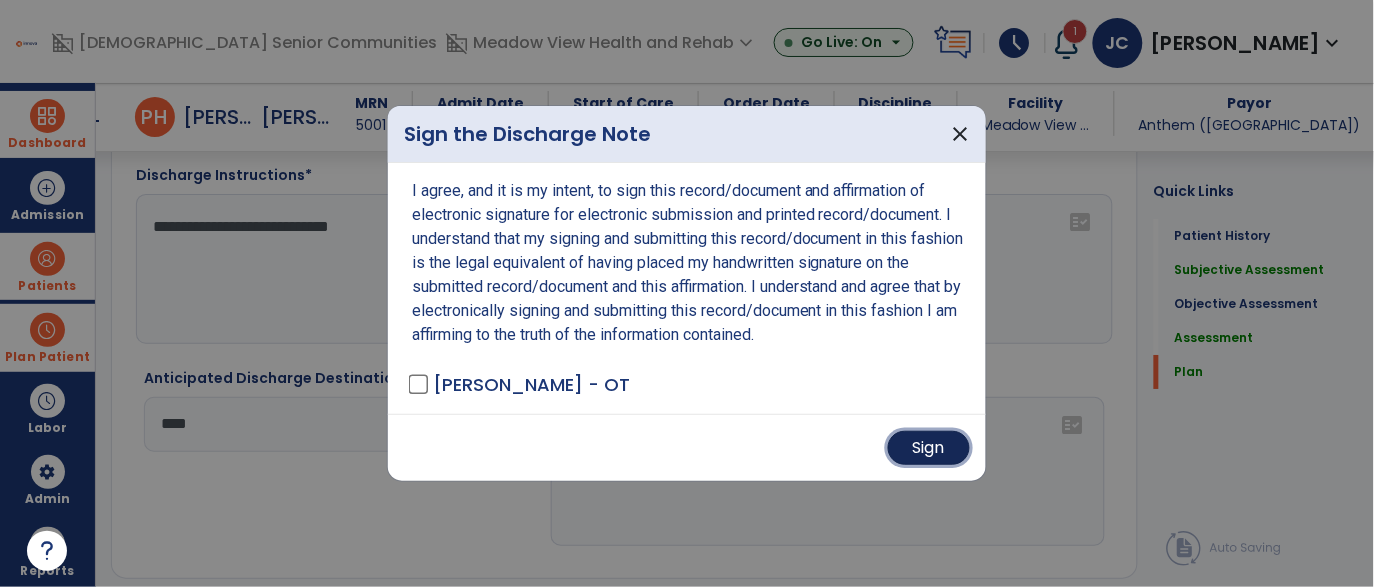 click on "Sign" at bounding box center [929, 448] 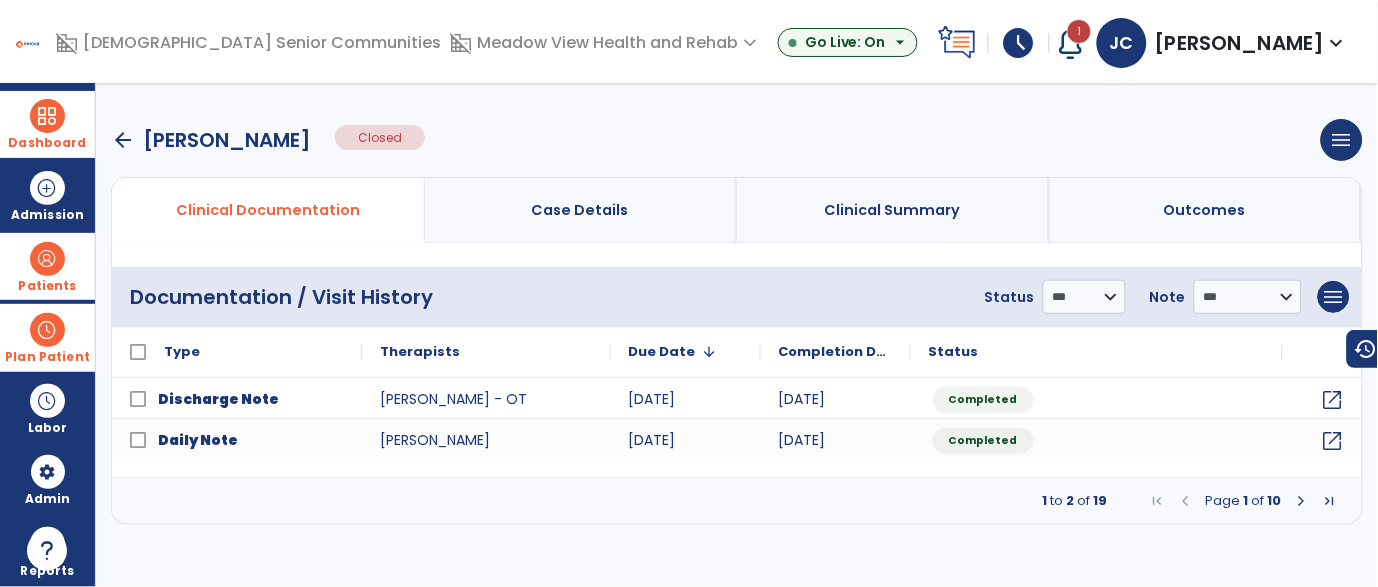 scroll, scrollTop: 0, scrollLeft: 0, axis: both 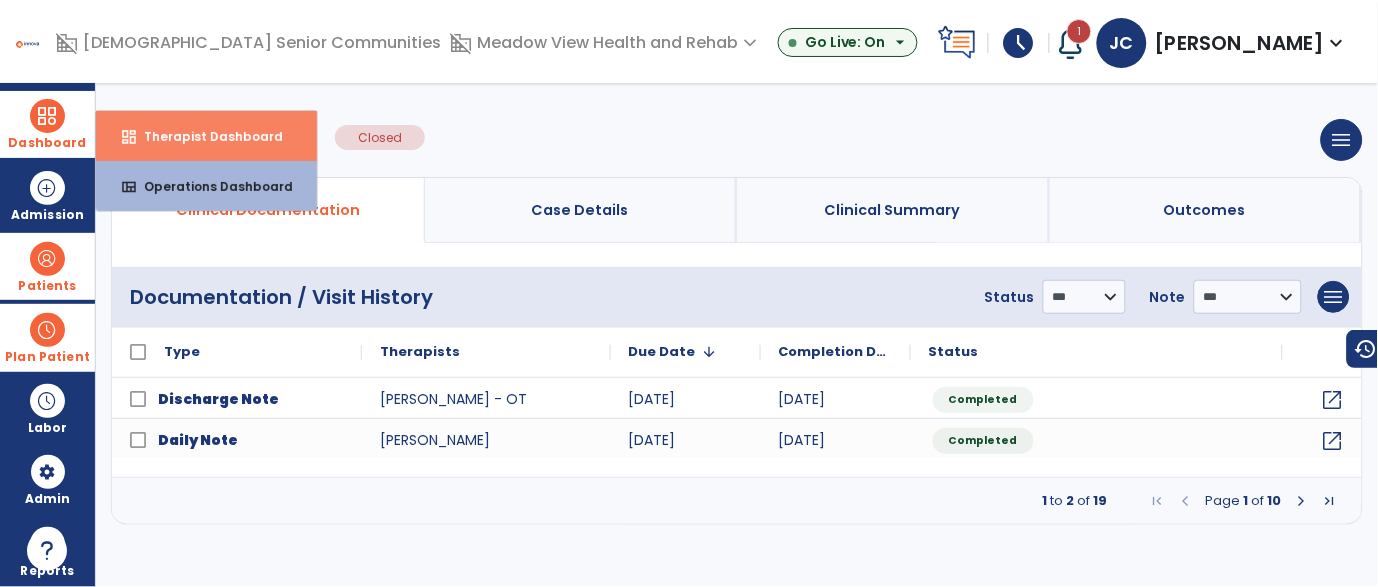 click on "dashboard  Therapist Dashboard" at bounding box center [206, 136] 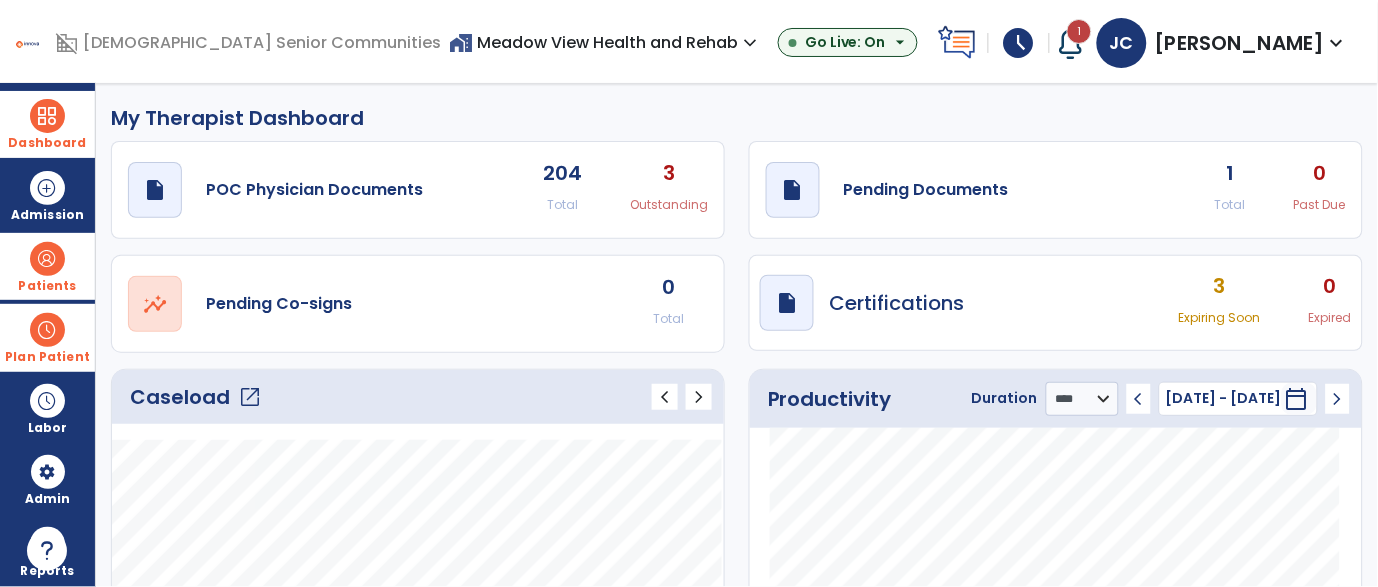 click on "Patients" at bounding box center [47, 286] 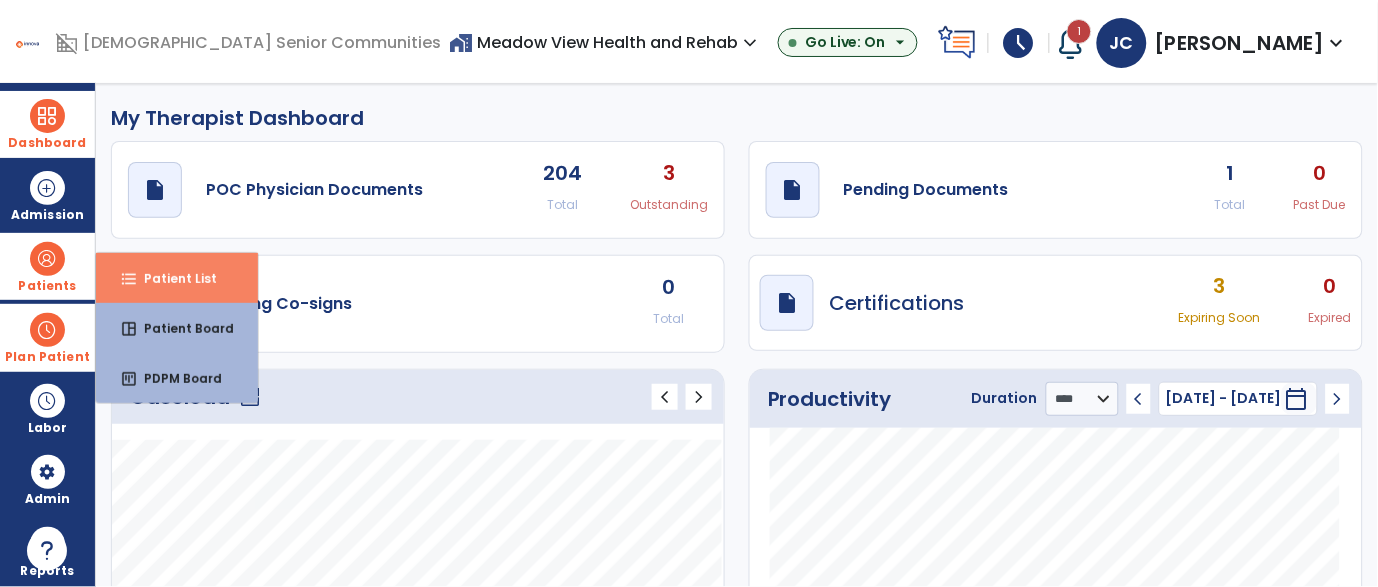 click on "format_list_bulleted" at bounding box center [129, 279] 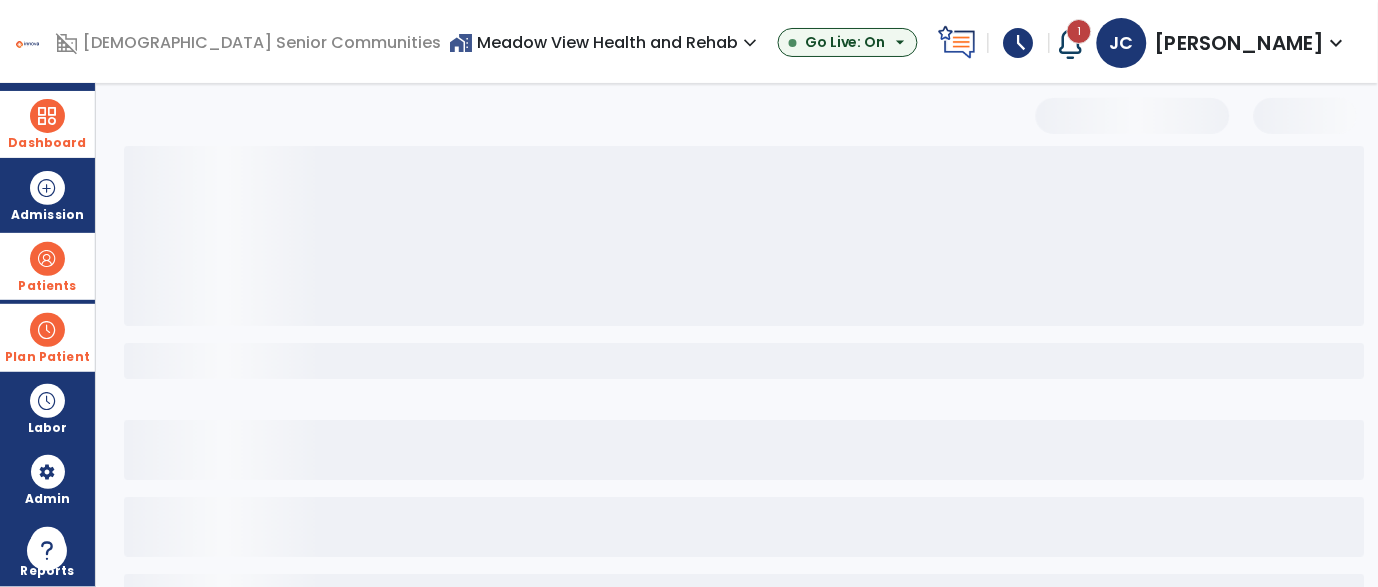 select on "***" 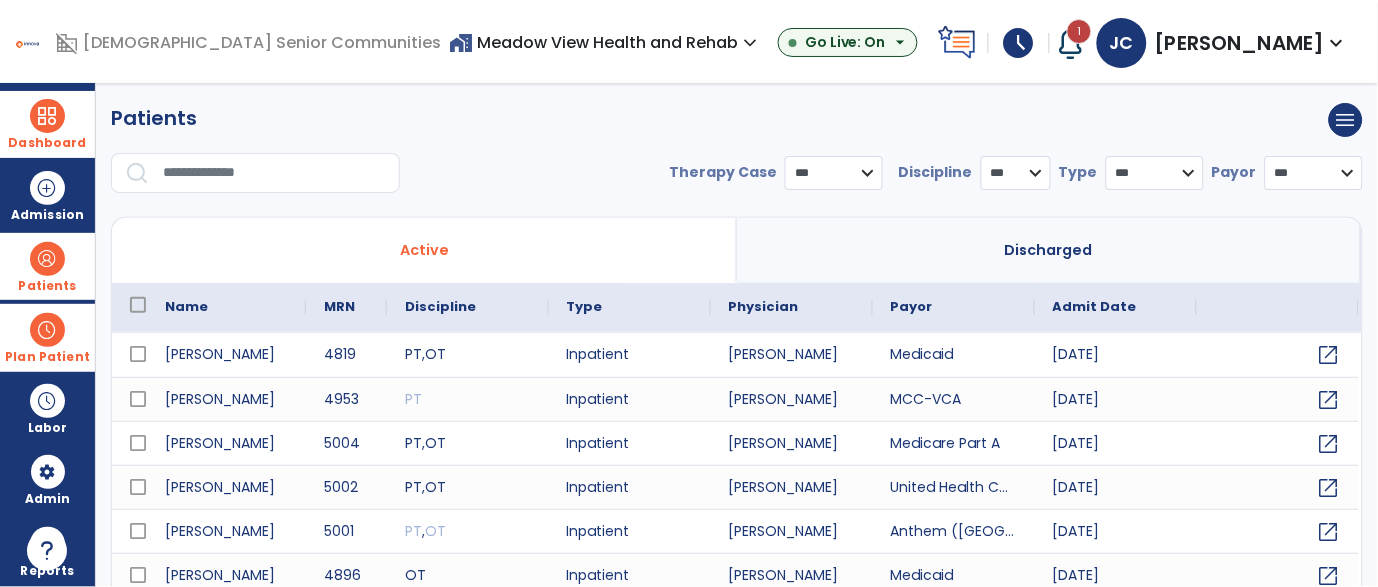click at bounding box center [274, 173] 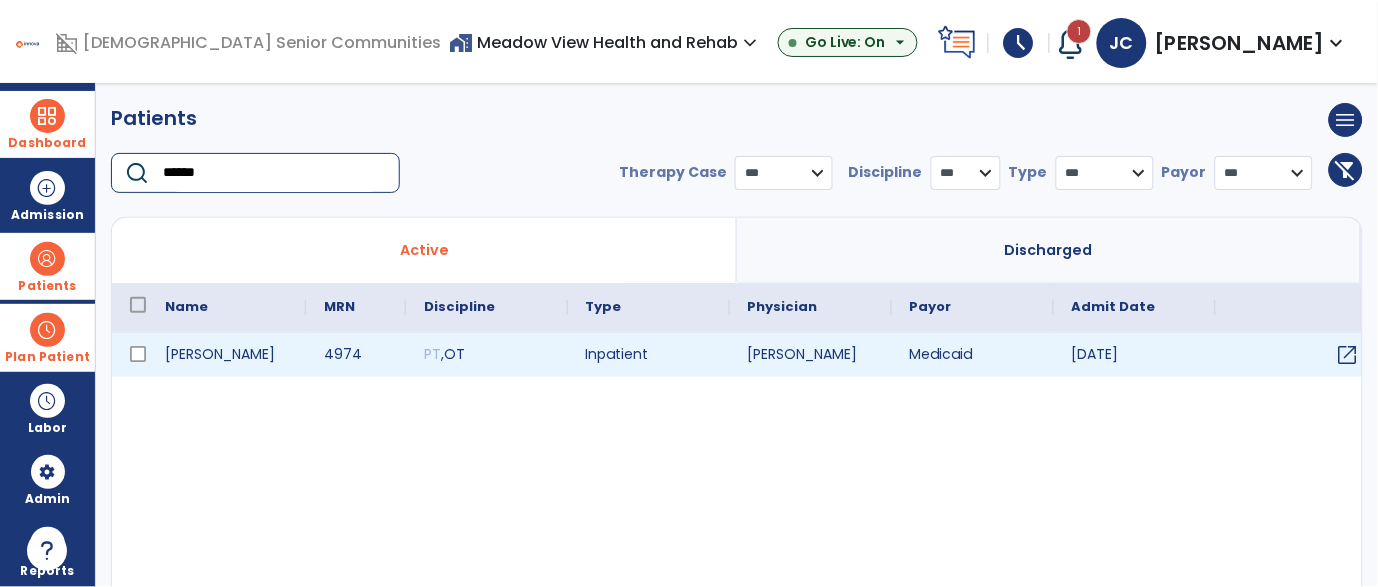 type on "******" 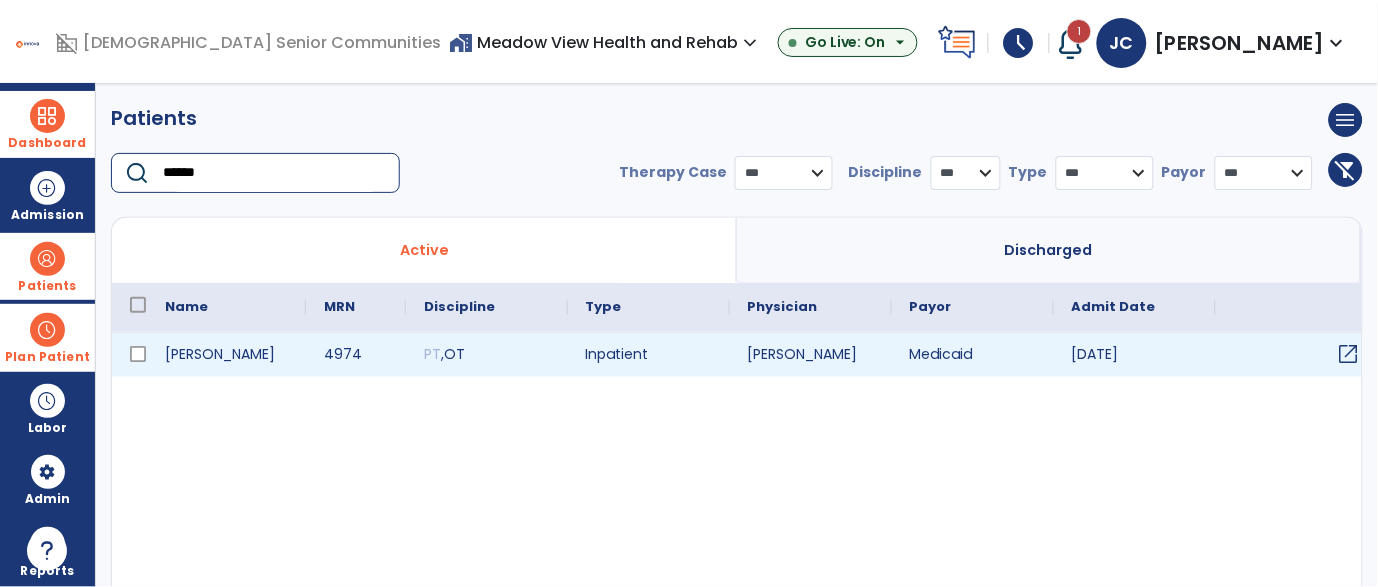 click on "open_in_new" at bounding box center (1349, 354) 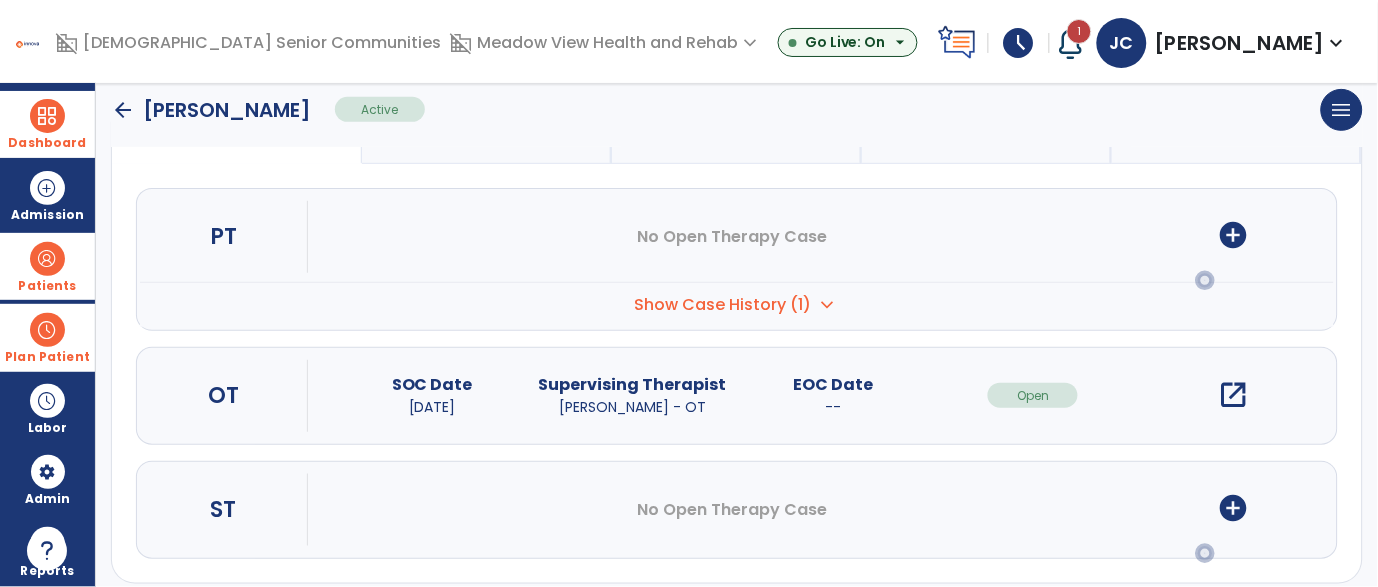 scroll, scrollTop: 207, scrollLeft: 0, axis: vertical 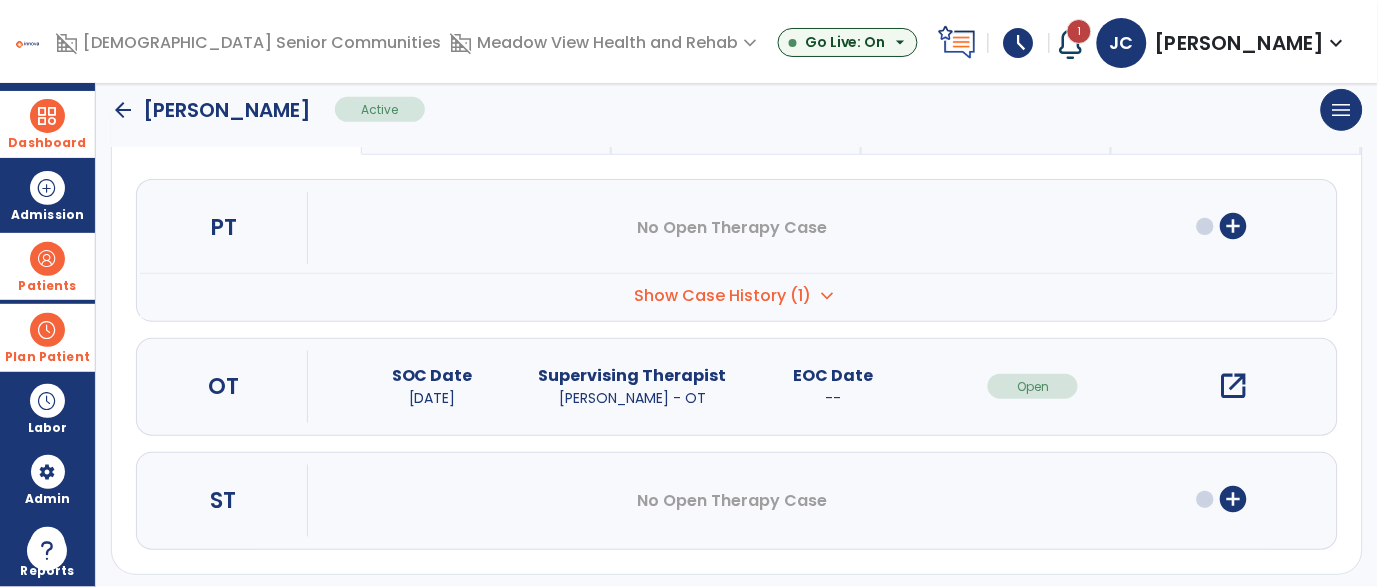 click on "open_in_new" at bounding box center (1234, 386) 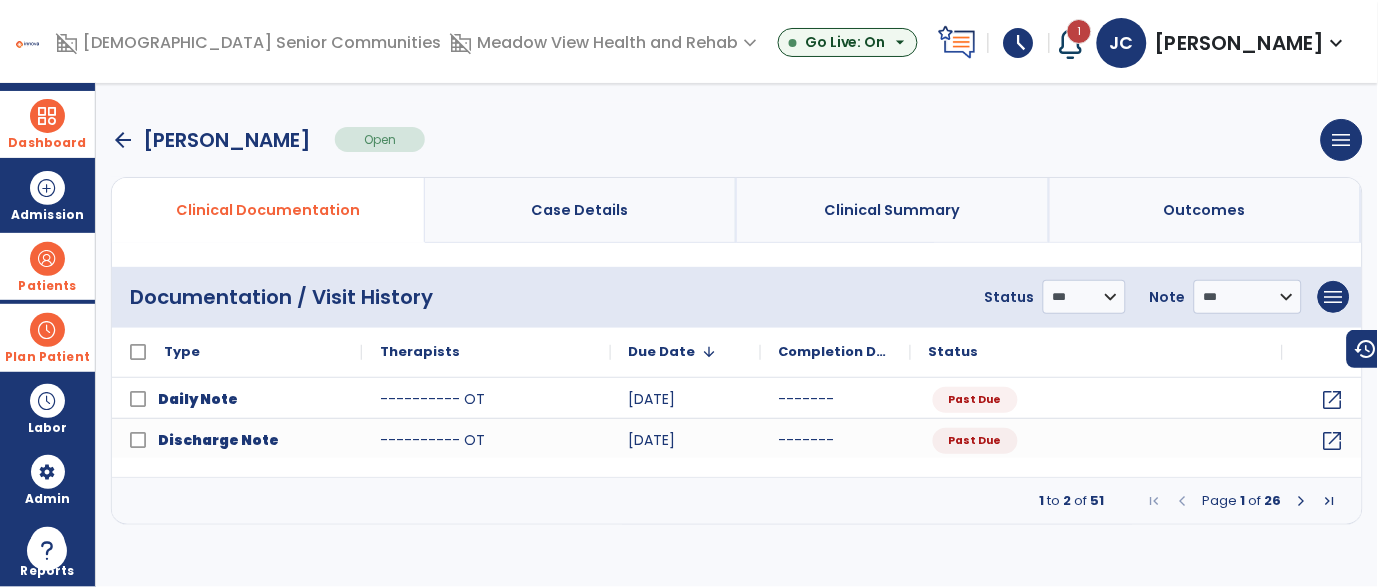 scroll, scrollTop: 0, scrollLeft: 0, axis: both 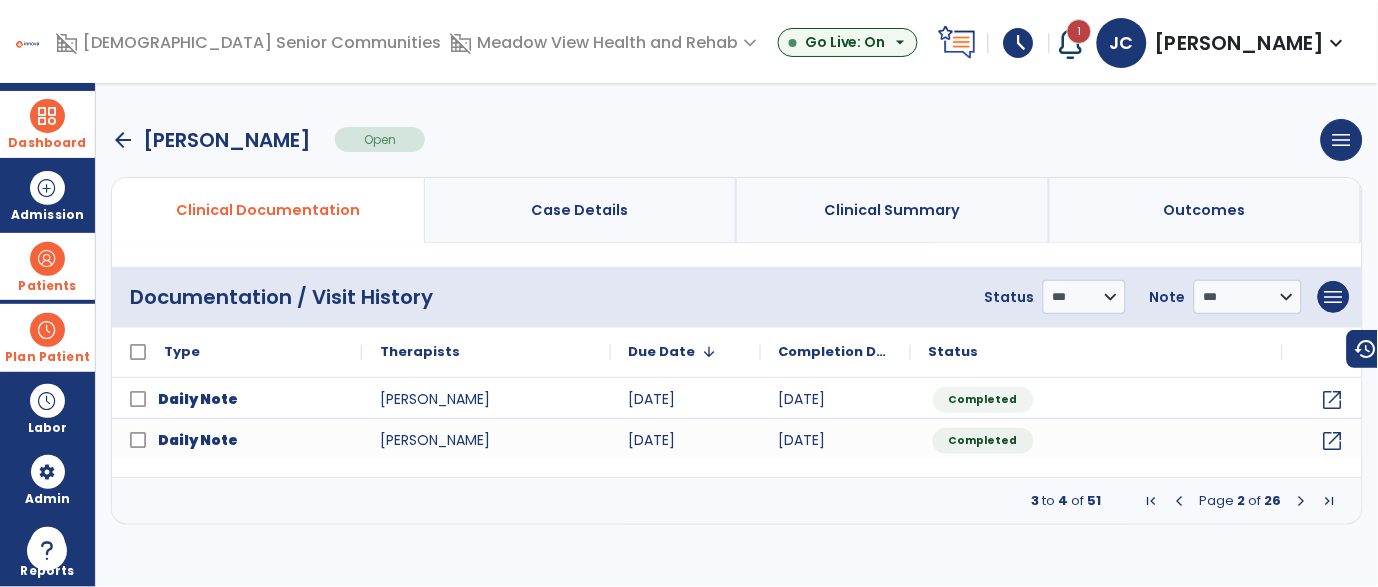 click at bounding box center (1180, 501) 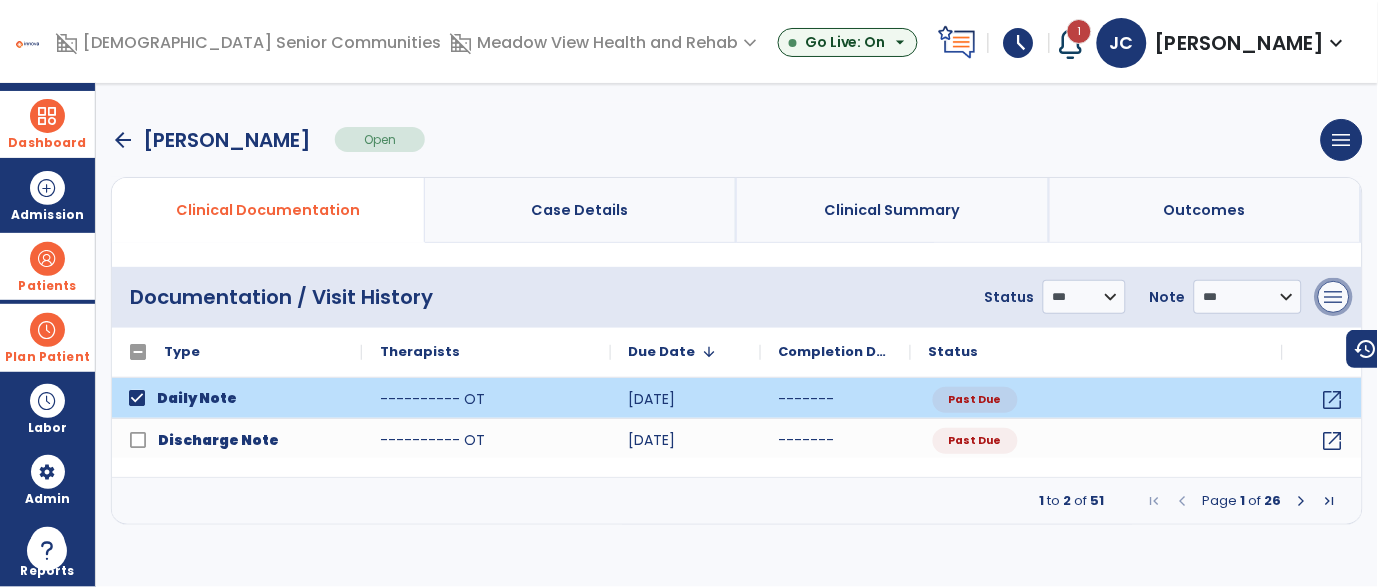 click on "menu" at bounding box center [1334, 297] 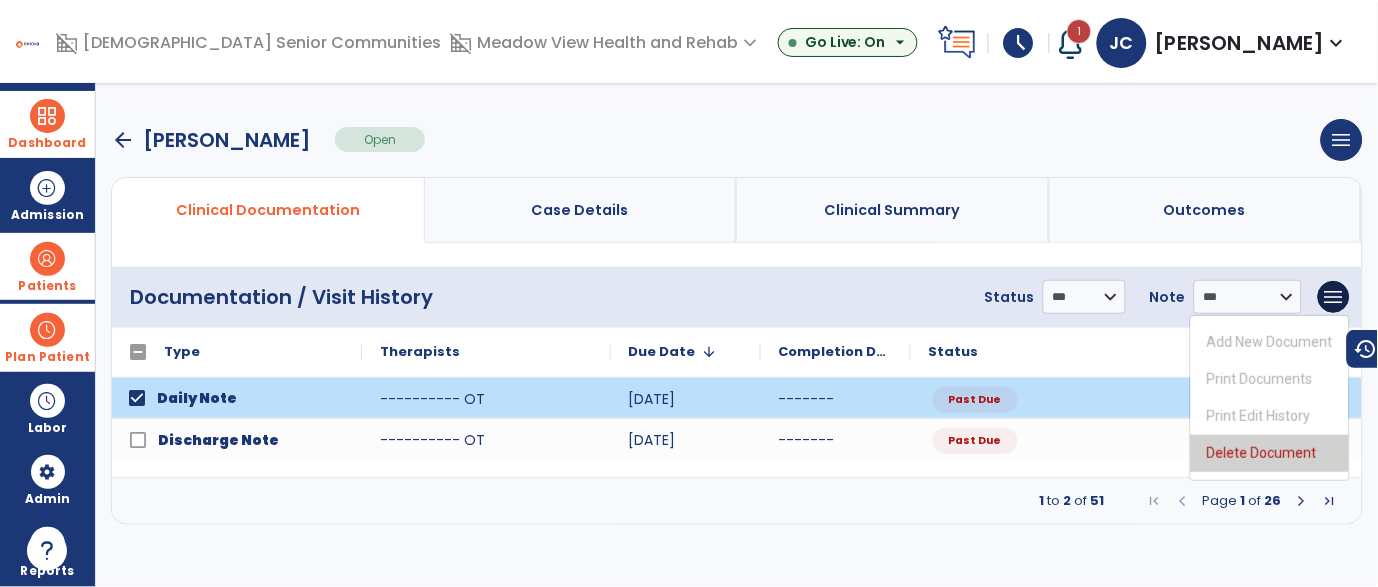 click on "Delete Document" at bounding box center (1270, 453) 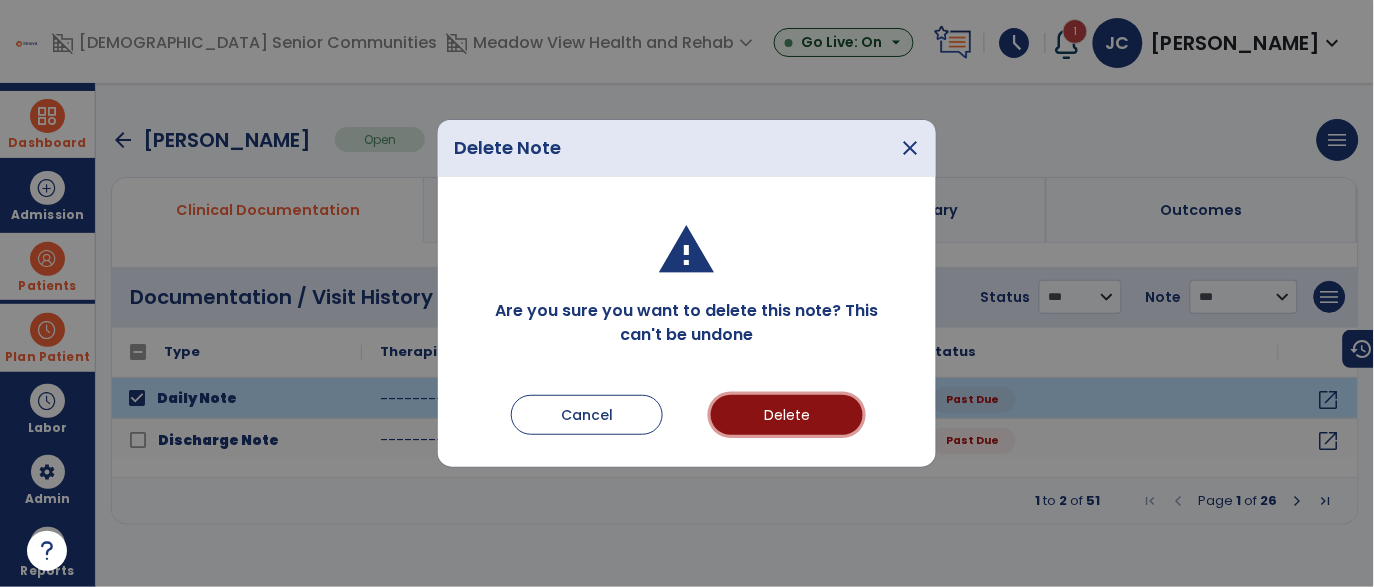 click on "Delete" at bounding box center [787, 415] 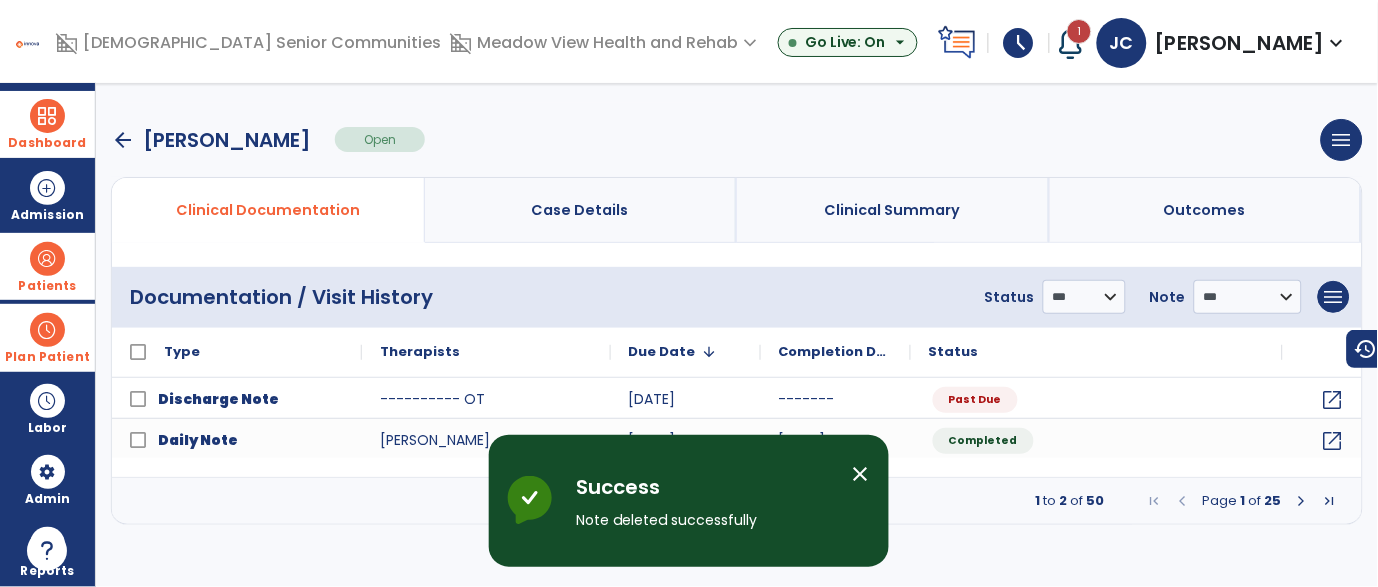 click on "close" at bounding box center [861, 474] 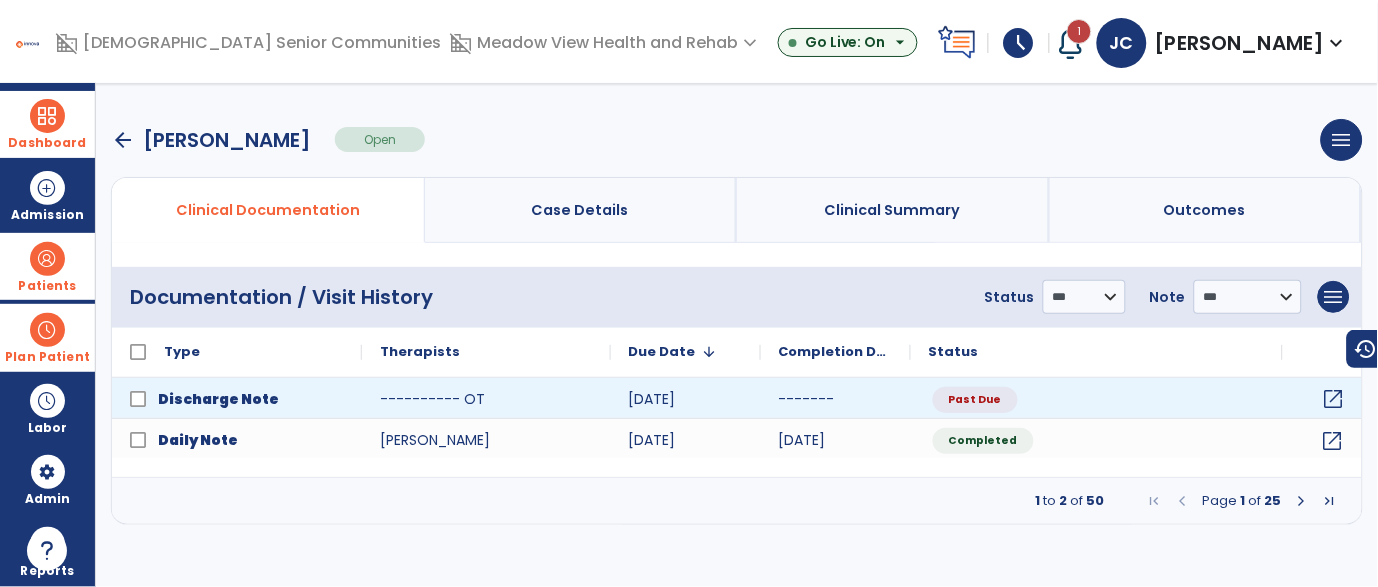click on "open_in_new" 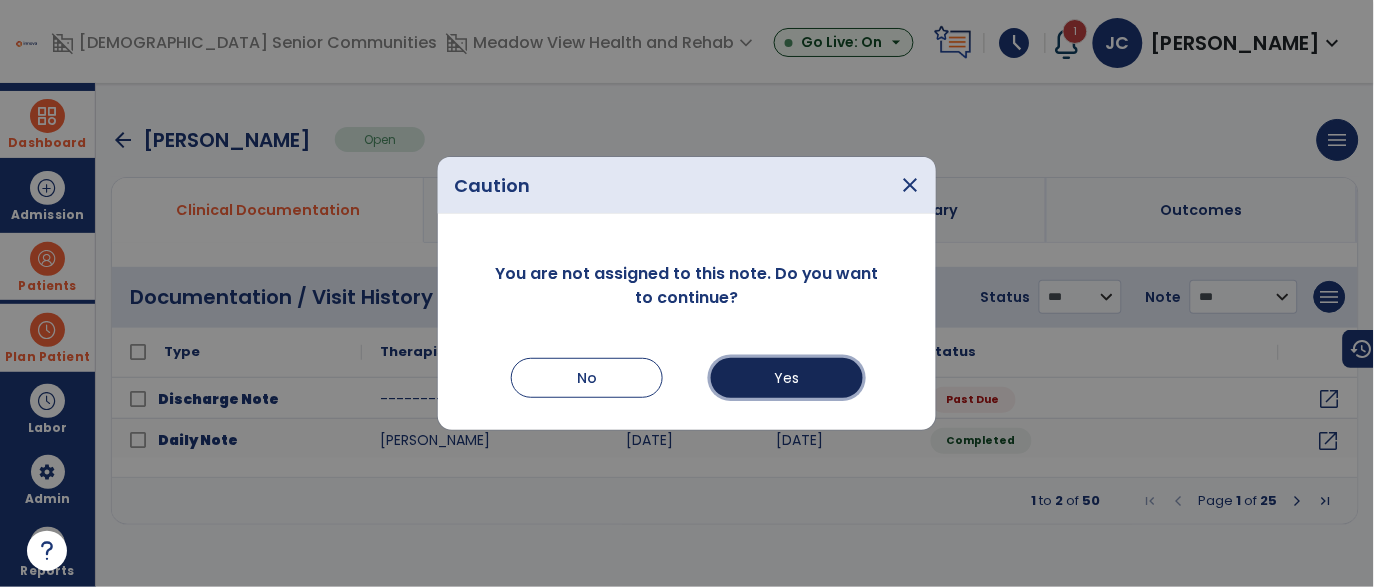 click on "Yes" at bounding box center [787, 378] 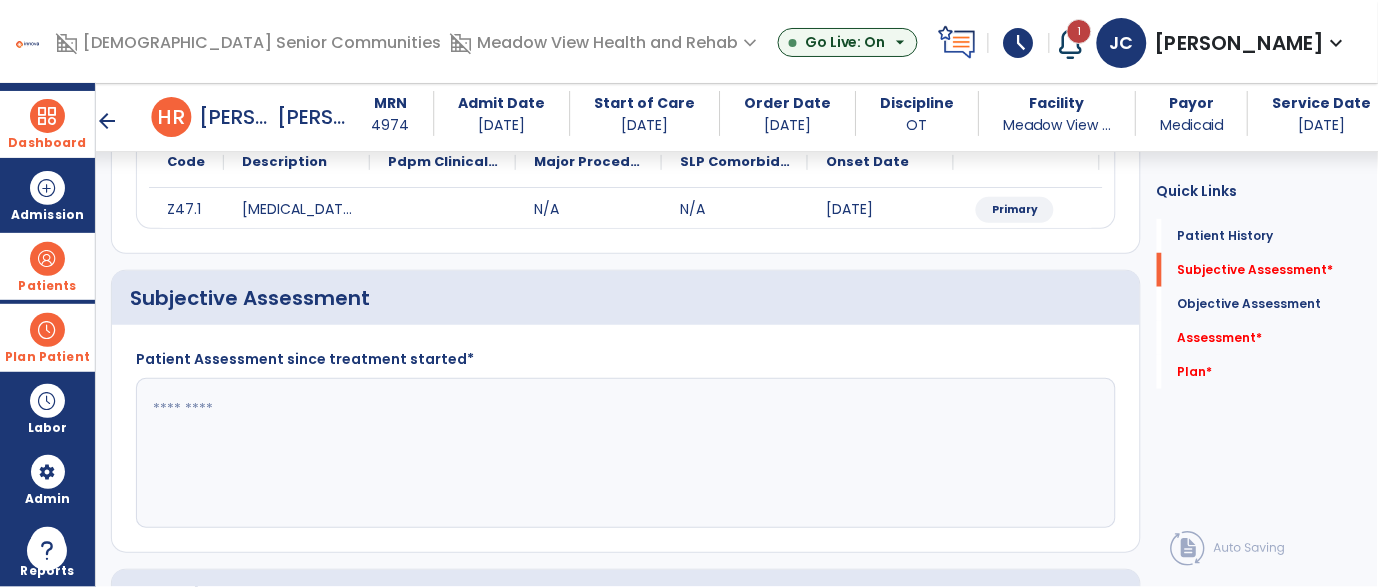 scroll, scrollTop: 275, scrollLeft: 0, axis: vertical 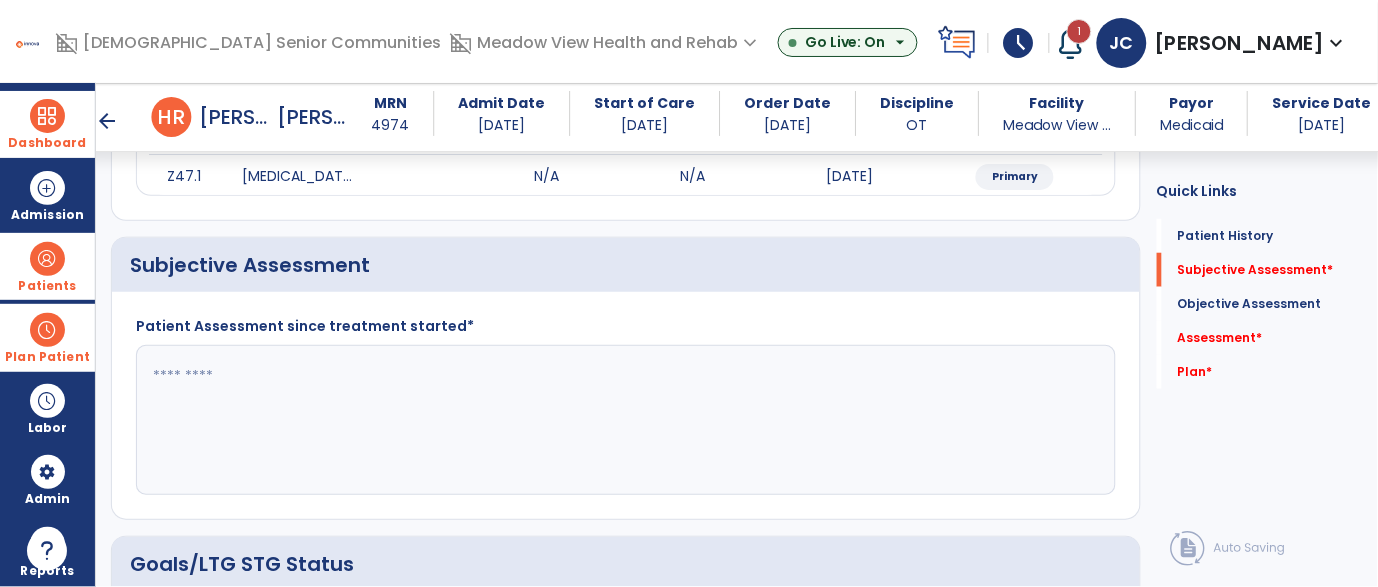click 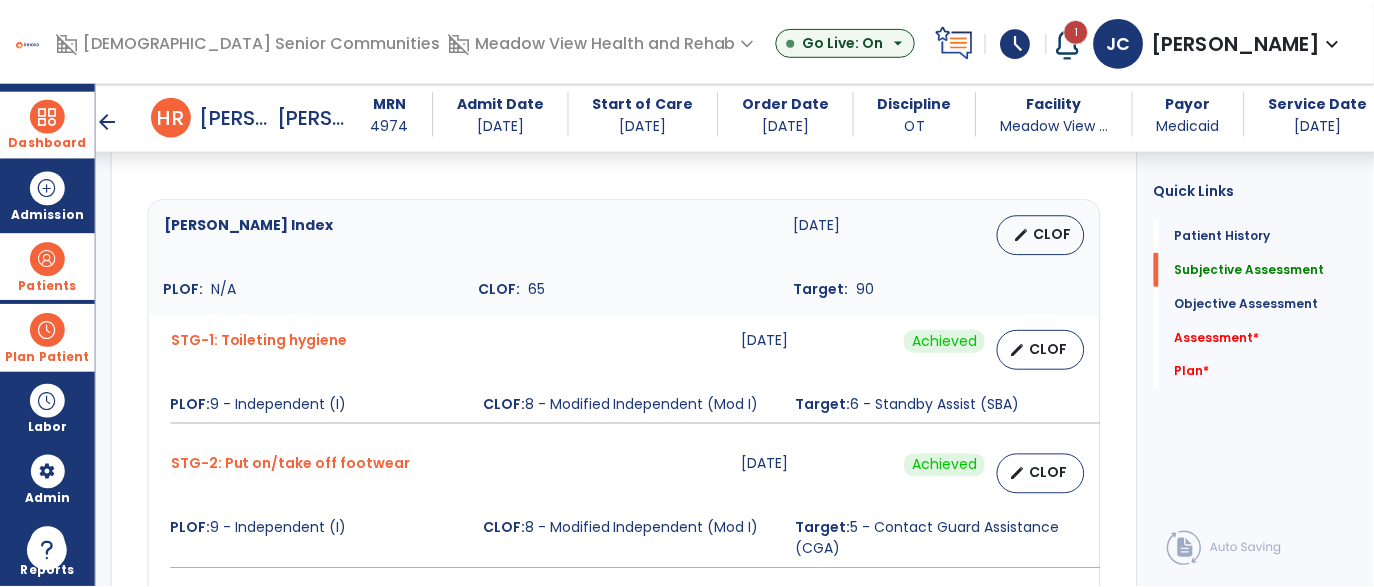 scroll, scrollTop: 716, scrollLeft: 0, axis: vertical 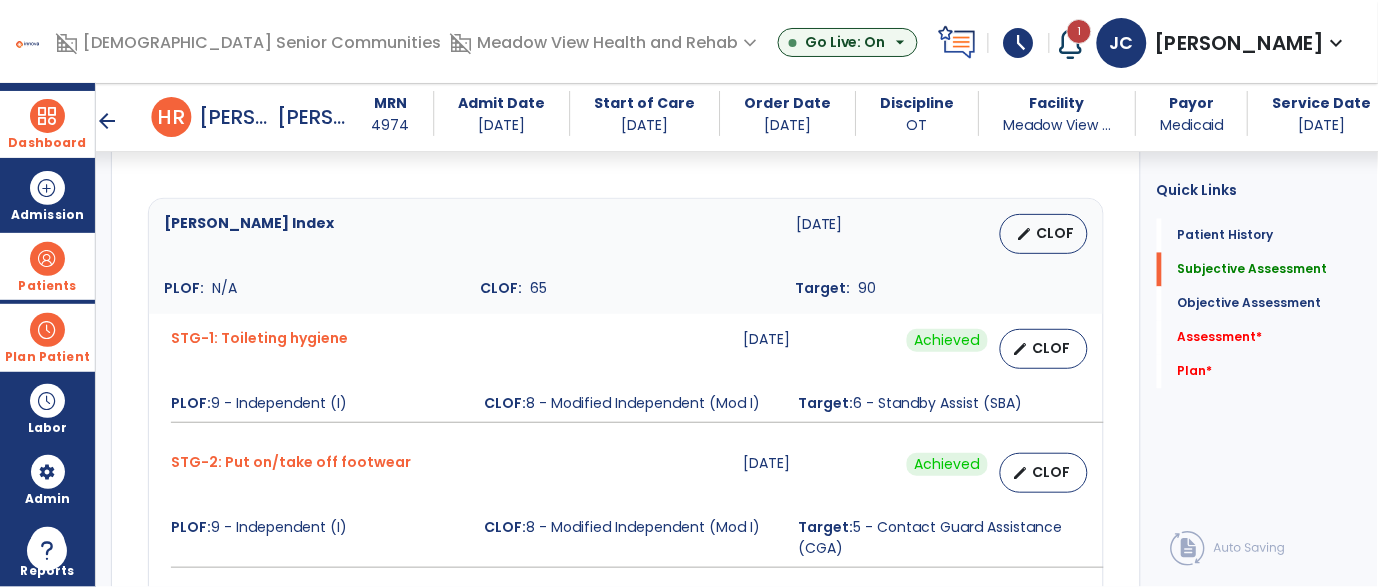 type on "**********" 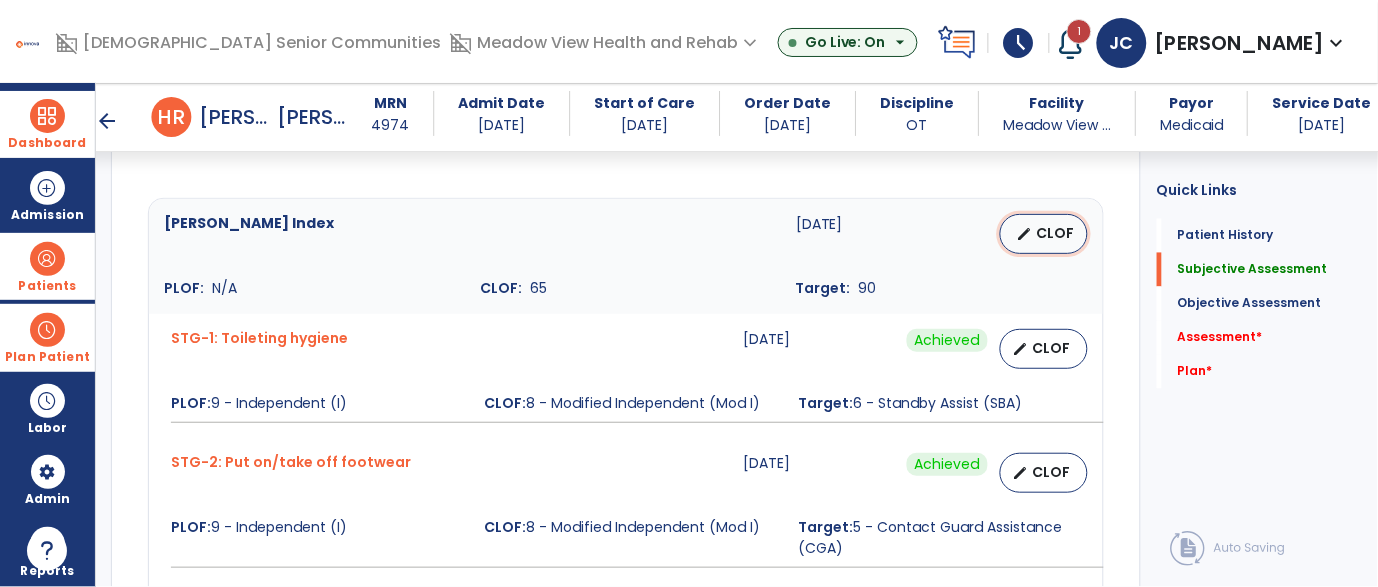 click on "edit   CLOF" at bounding box center (1044, 234) 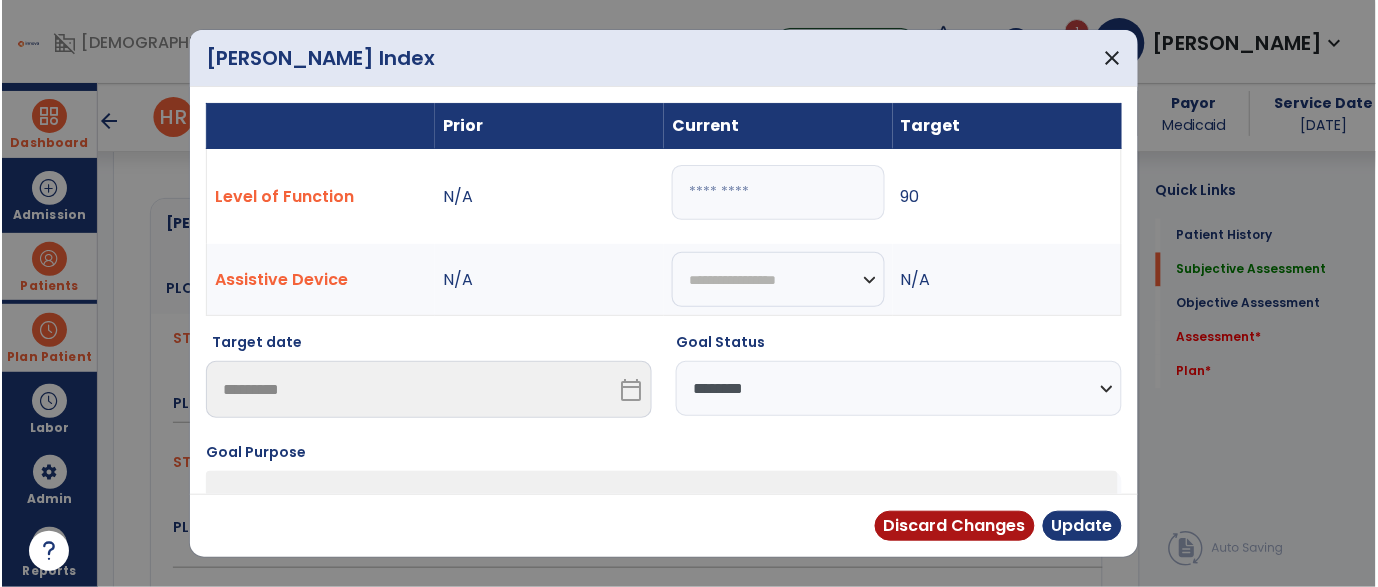 scroll, scrollTop: 716, scrollLeft: 0, axis: vertical 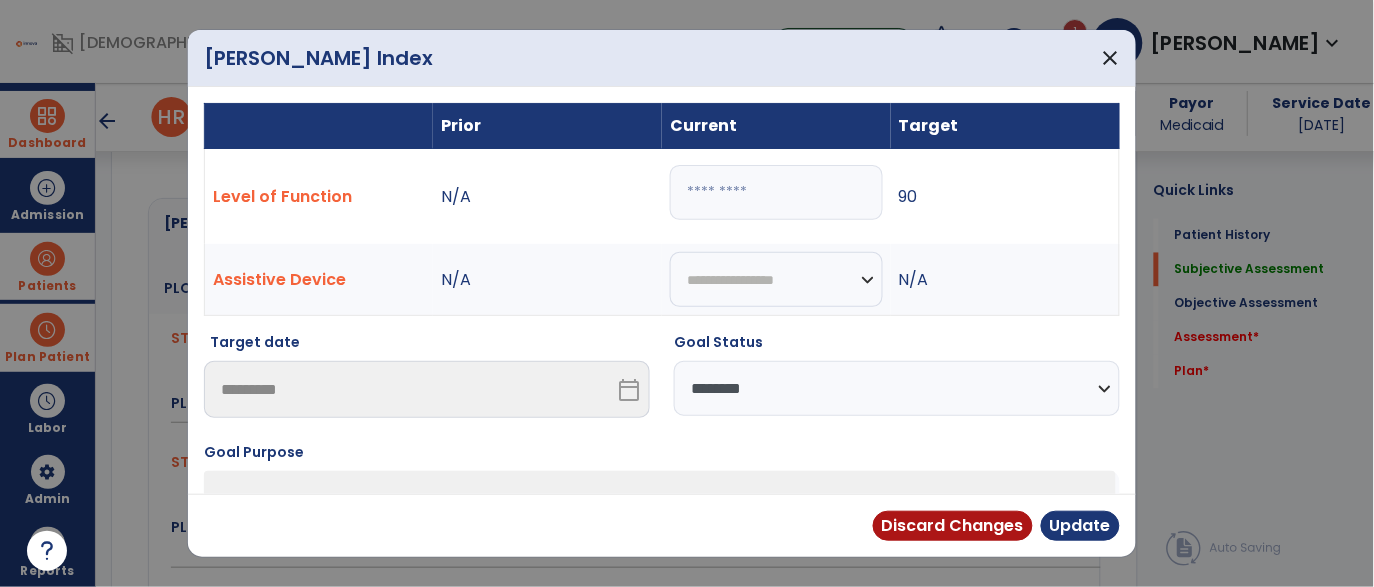 drag, startPoint x: 767, startPoint y: 203, endPoint x: 548, endPoint y: 191, distance: 219.32852 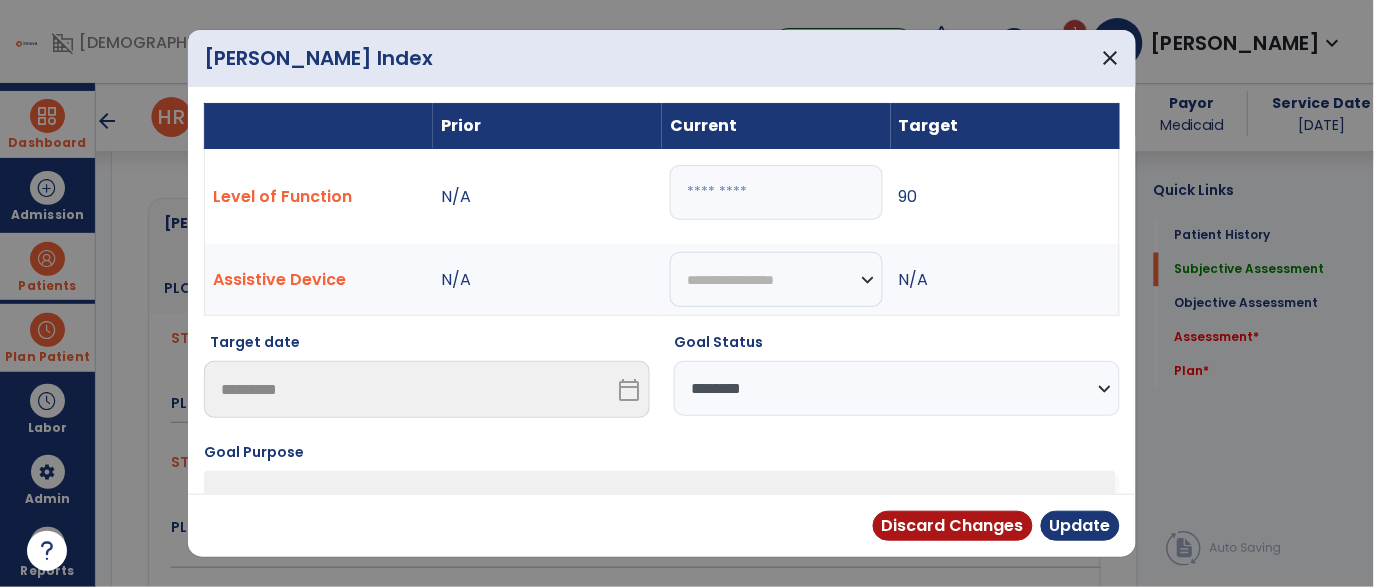select on "********" 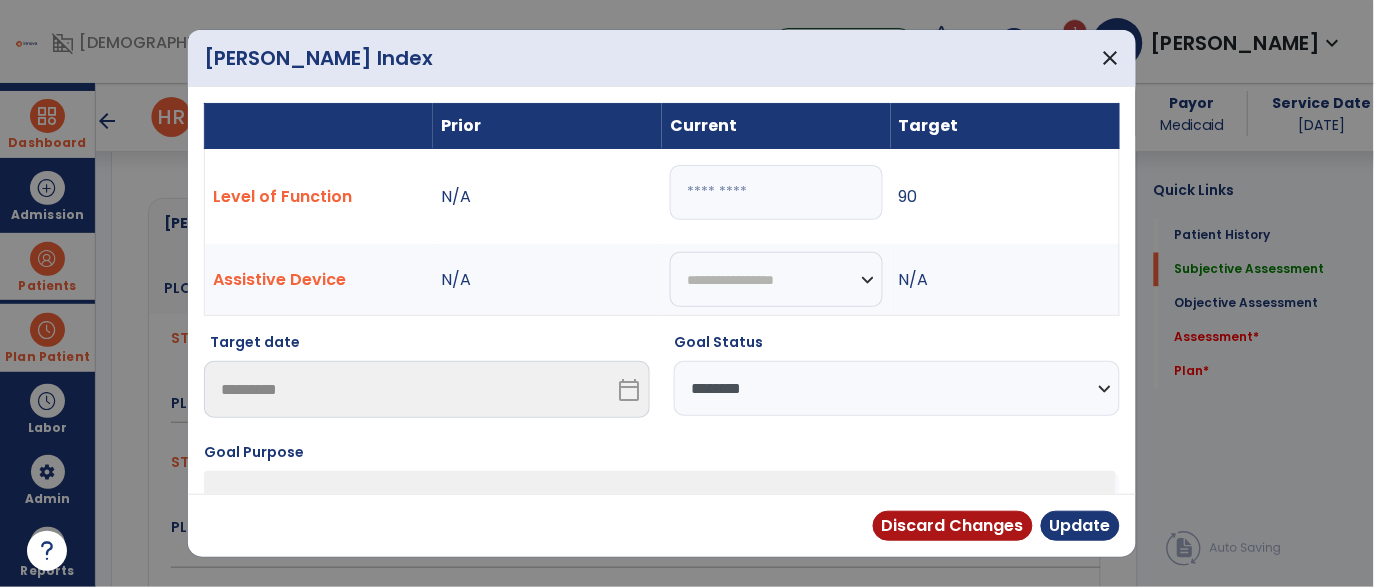click on "**********" at bounding box center (897, 388) 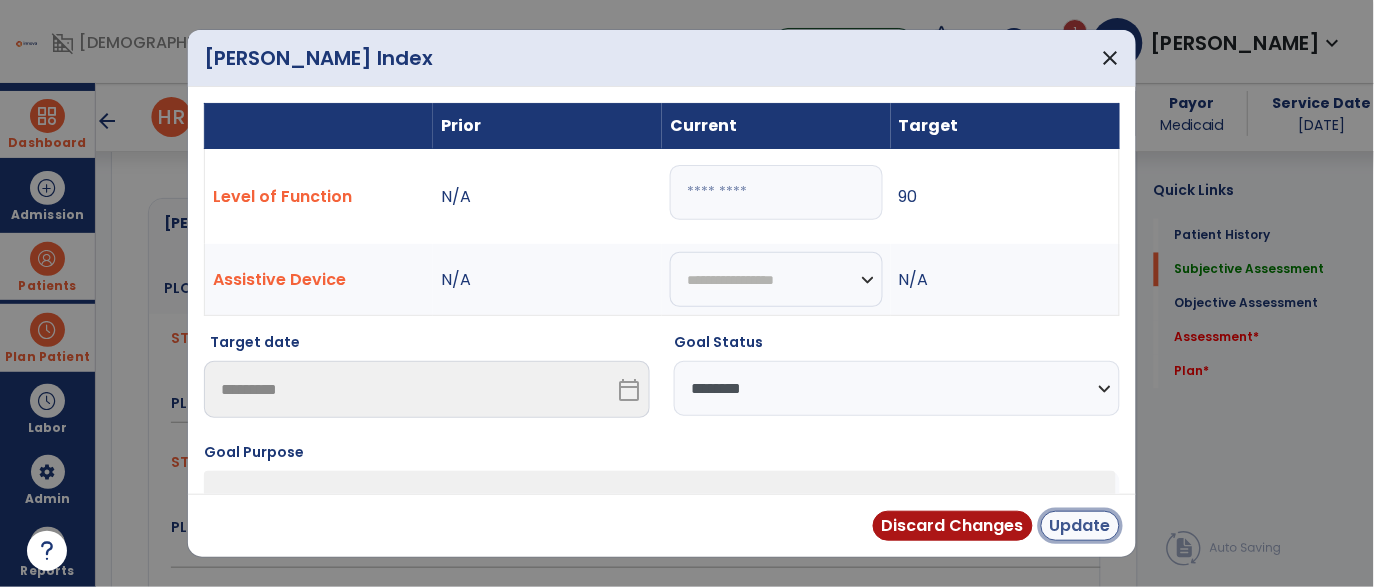 click on "Update" at bounding box center (1080, 526) 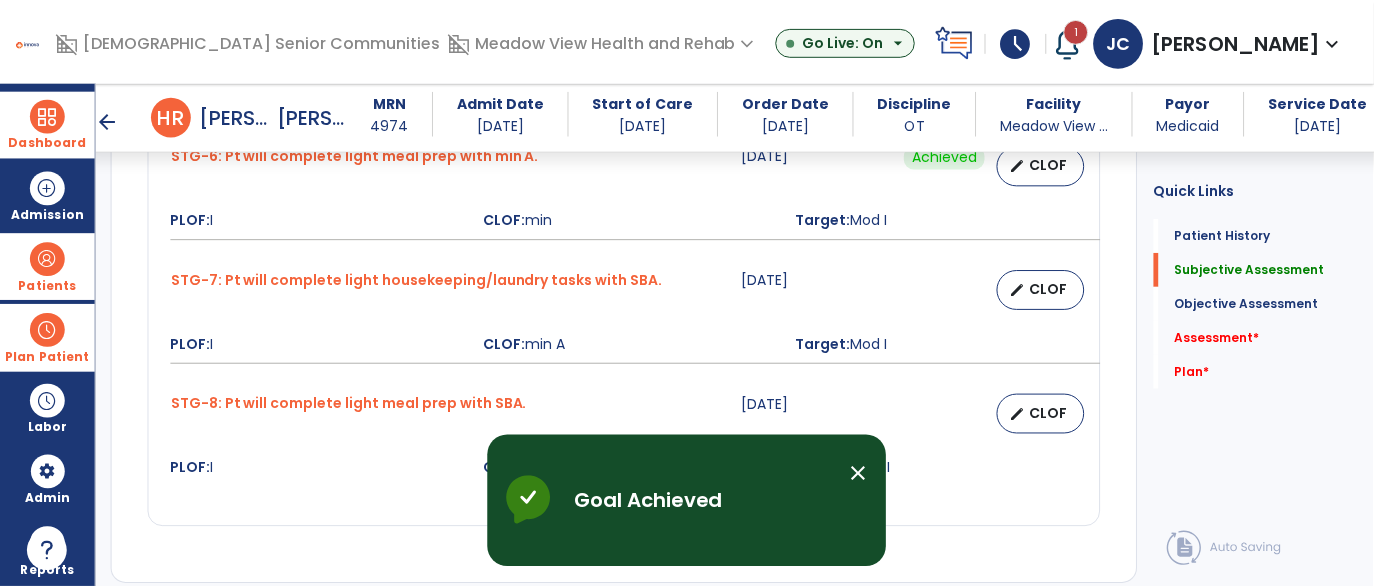 scroll, scrollTop: 1542, scrollLeft: 0, axis: vertical 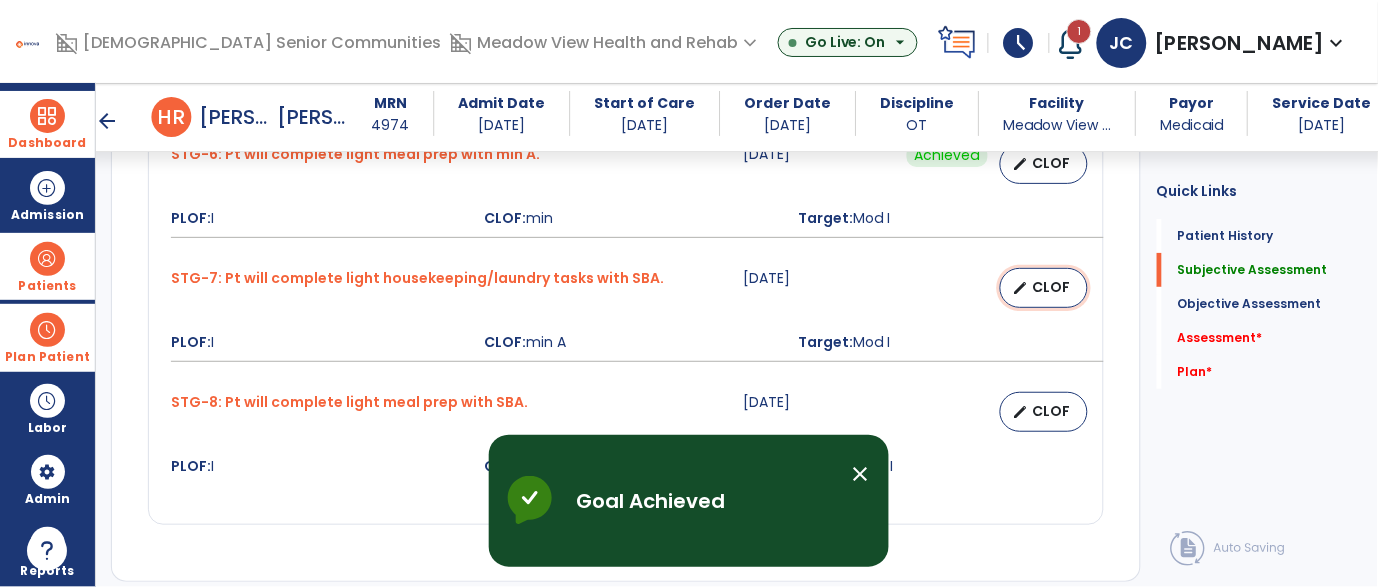 click on "CLOF" at bounding box center [1052, 287] 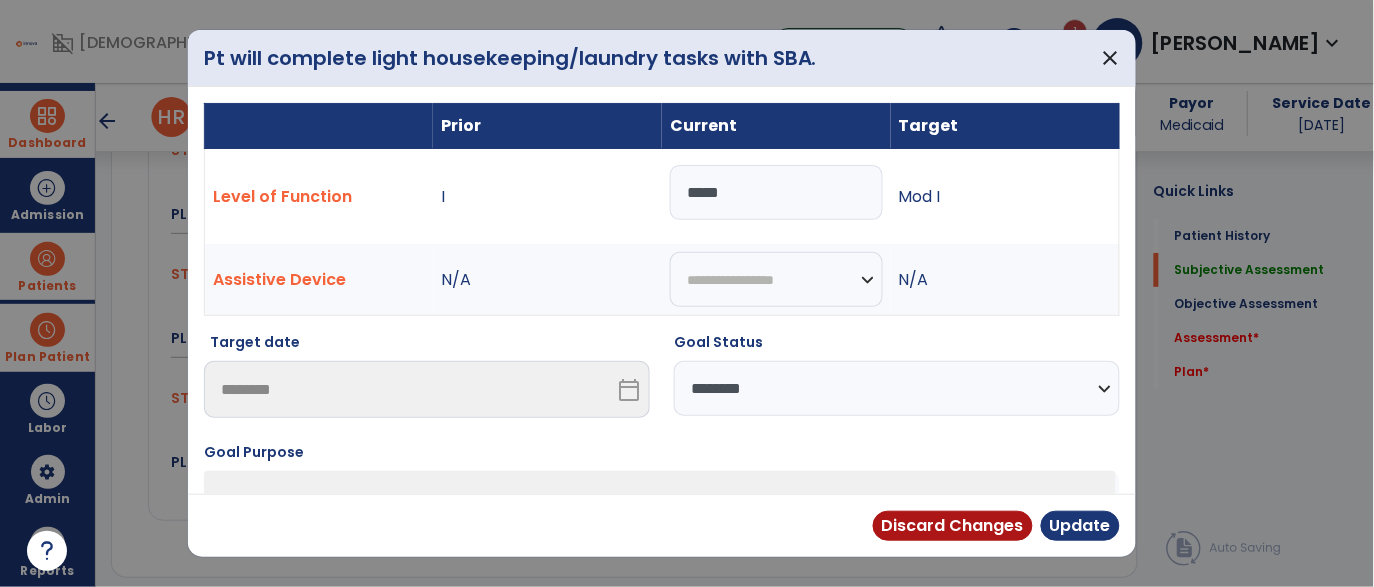 scroll, scrollTop: 1542, scrollLeft: 0, axis: vertical 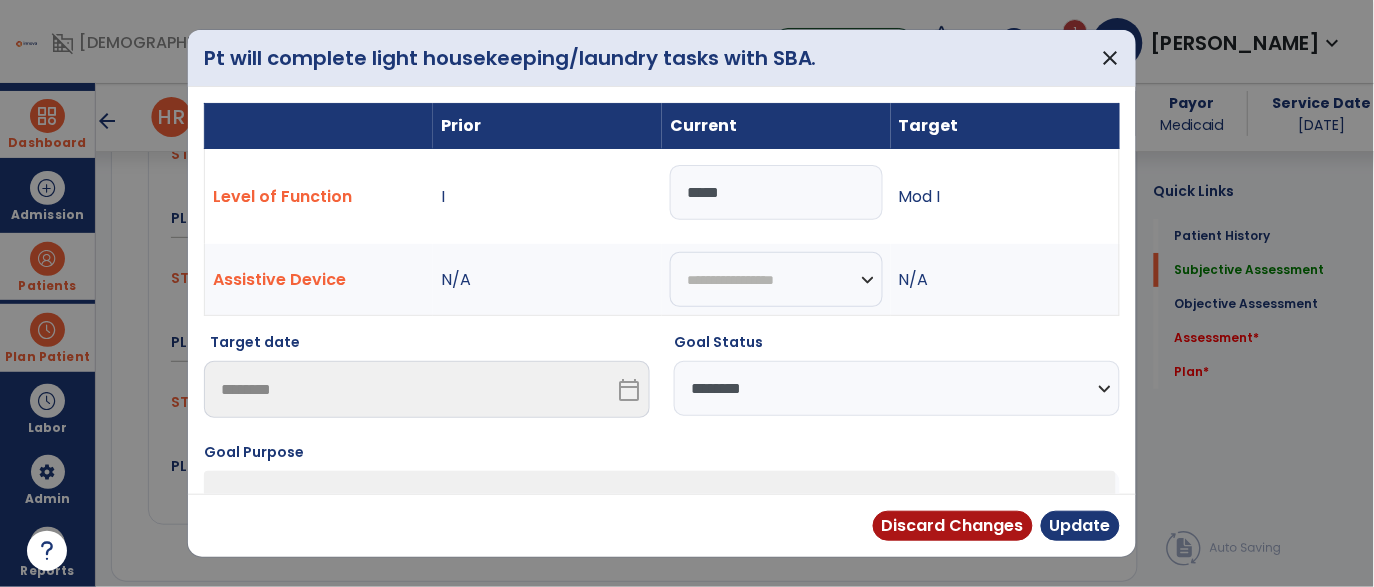 drag, startPoint x: 588, startPoint y: 186, endPoint x: 540, endPoint y: 177, distance: 48.83646 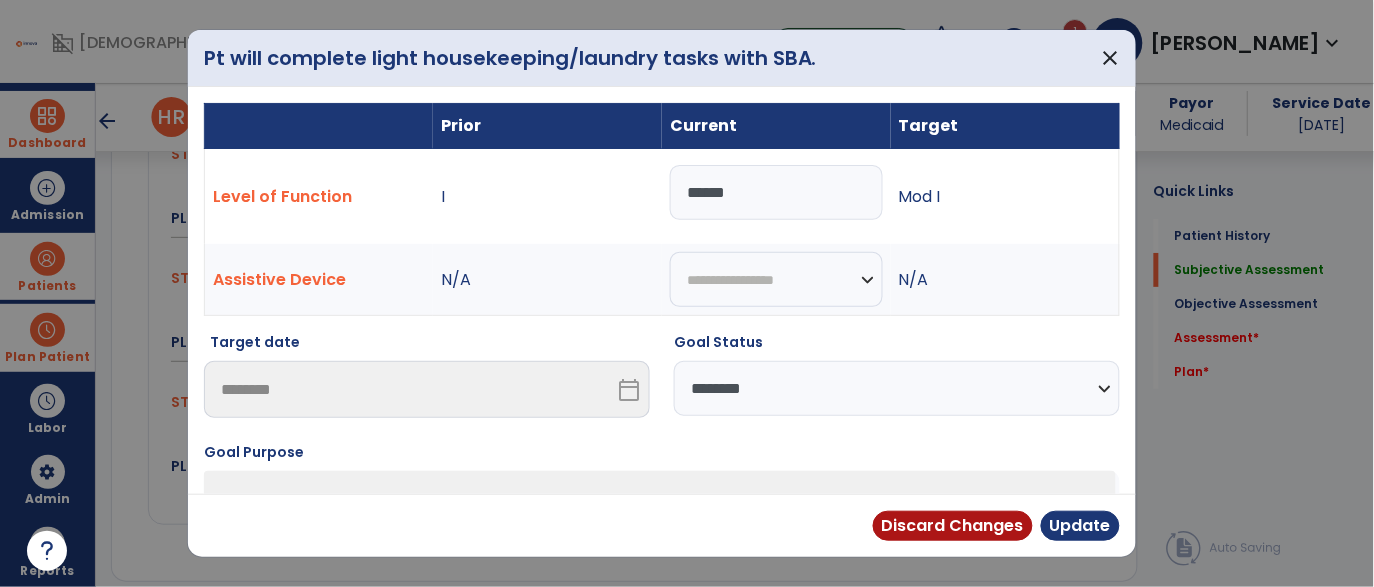 type on "*****" 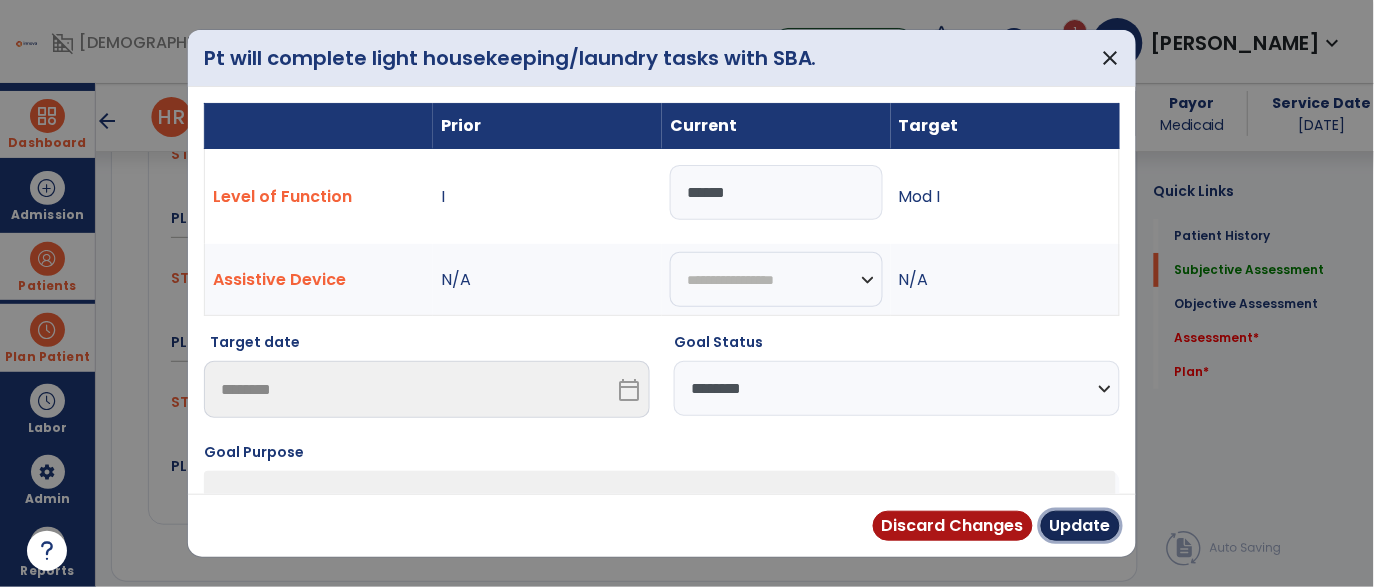 click on "Update" at bounding box center [1080, 526] 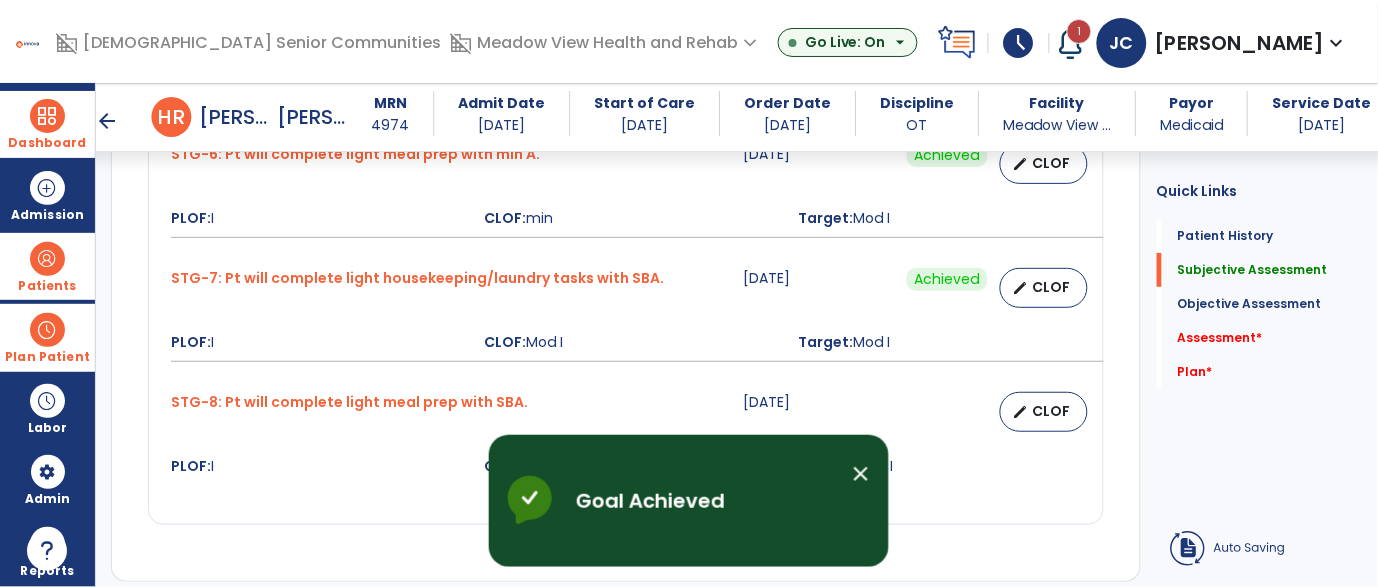 select on "********" 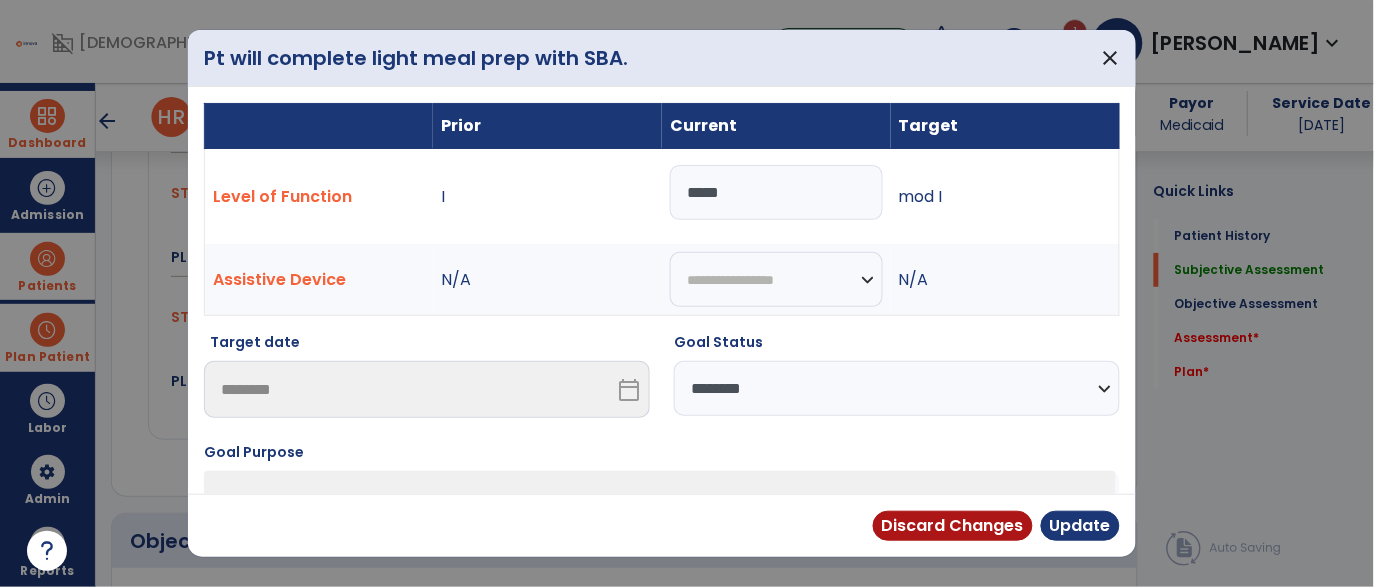 click on "Level of Function  I     *****  mod I" at bounding box center (662, 197) 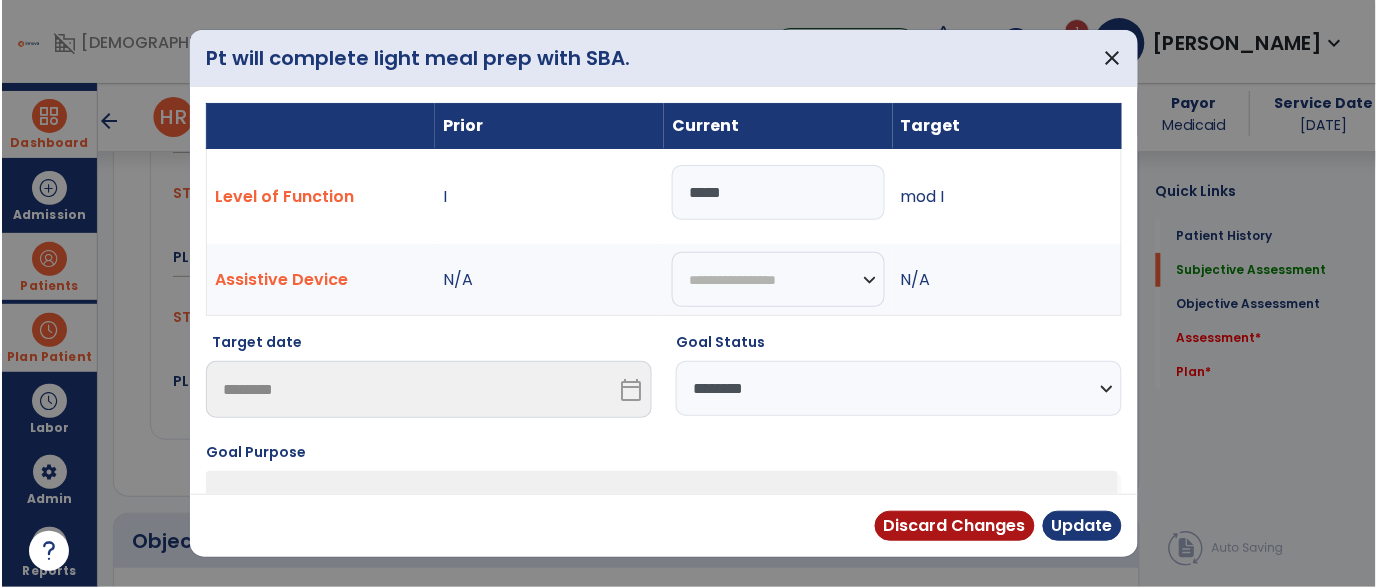 scroll, scrollTop: 1623, scrollLeft: 0, axis: vertical 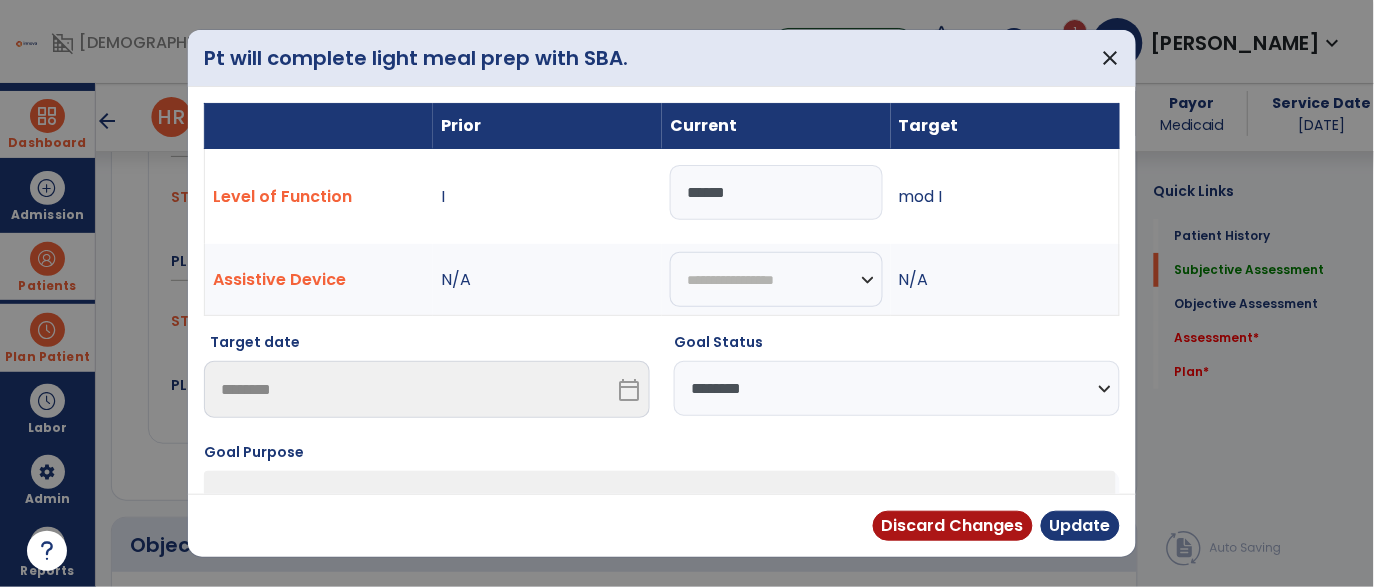 type on "*****" 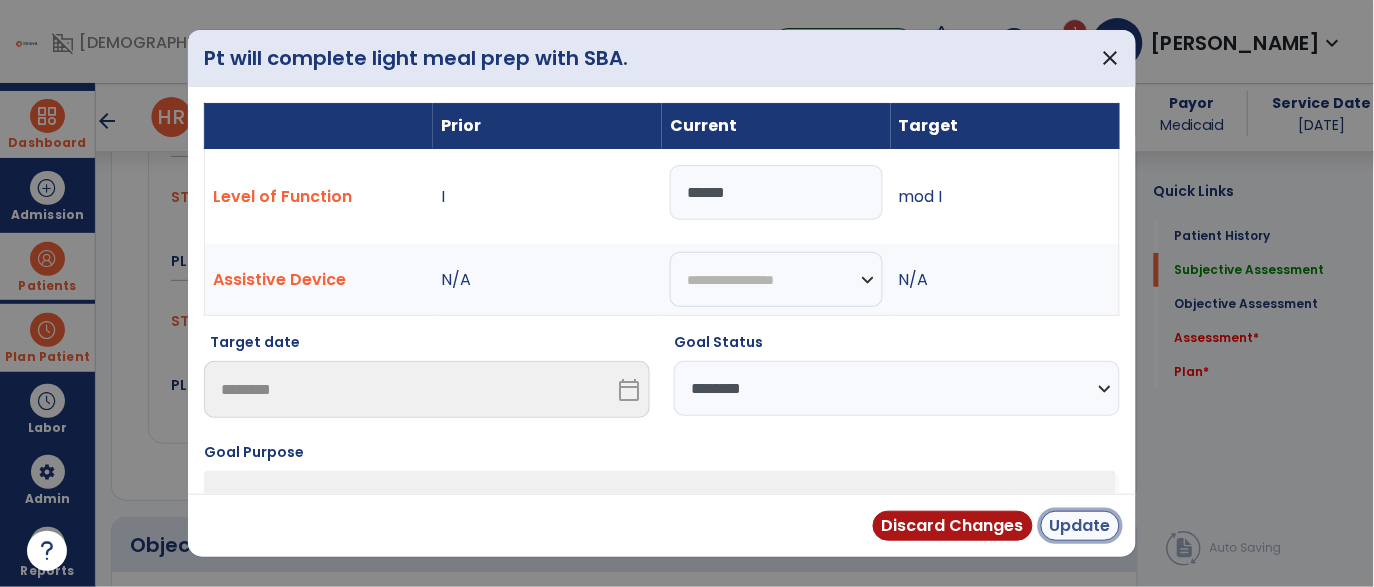 click on "Update" at bounding box center (1080, 526) 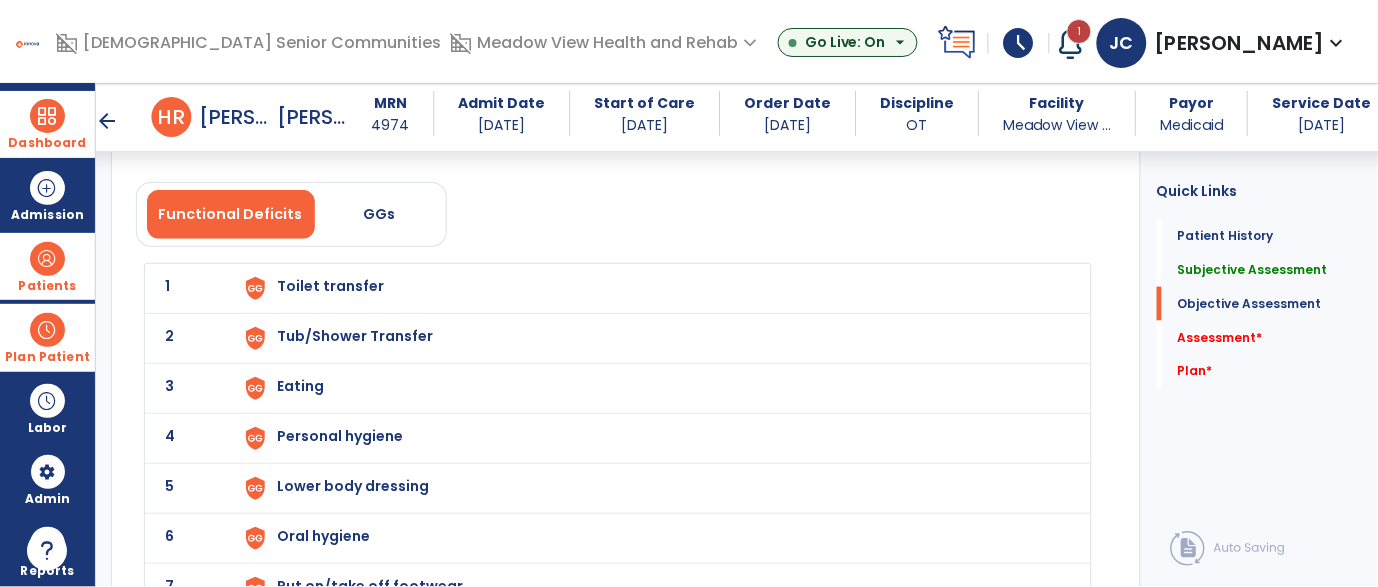 click on "Toilet transfer" at bounding box center [330, 286] 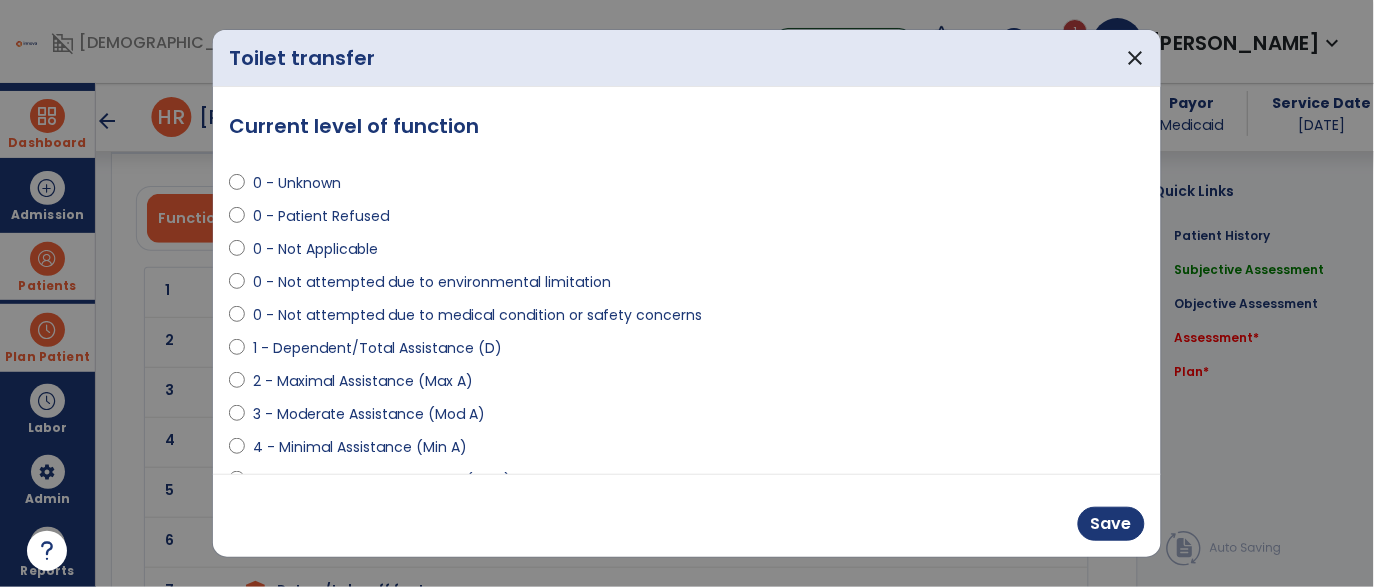 scroll, scrollTop: 2045, scrollLeft: 0, axis: vertical 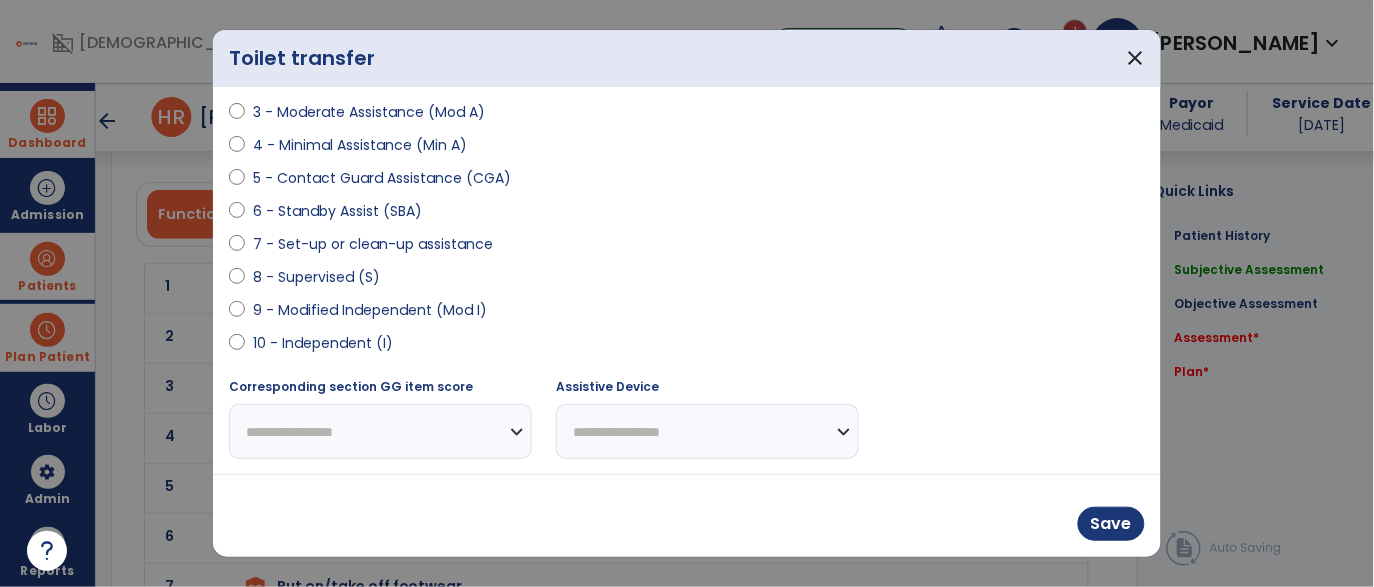click on "9 - Modified Independent (Mod I)" at bounding box center (370, 310) 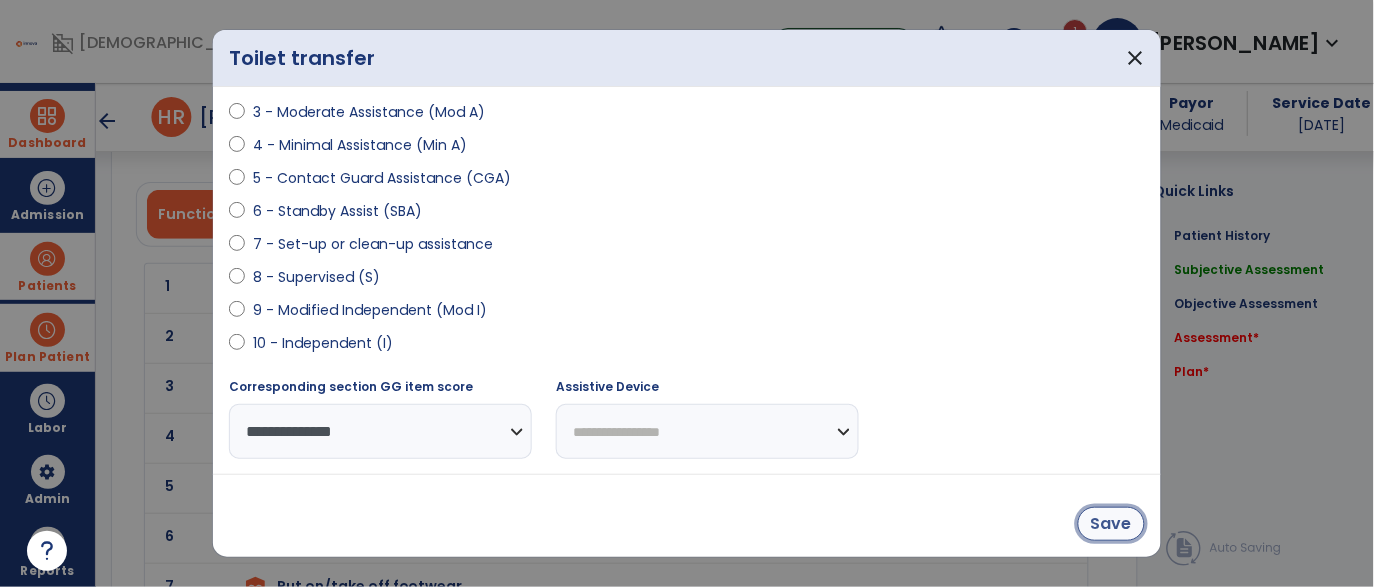 click on "Save" at bounding box center [1111, 524] 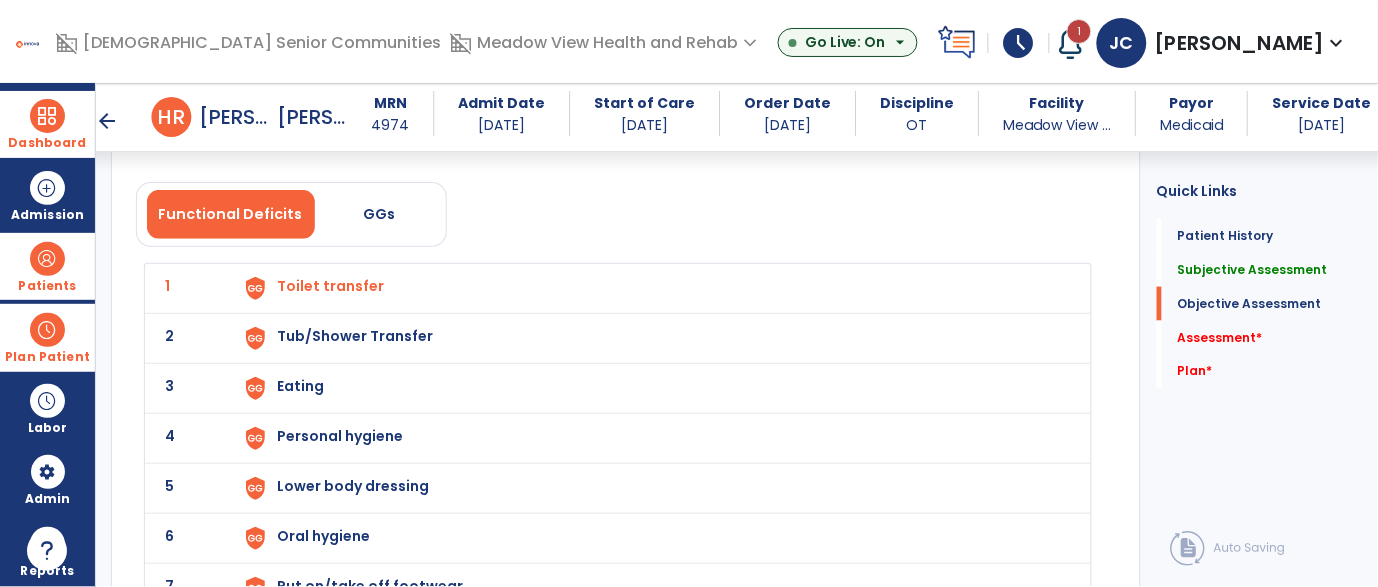 click on "Tub/Shower Transfer" at bounding box center [330, 286] 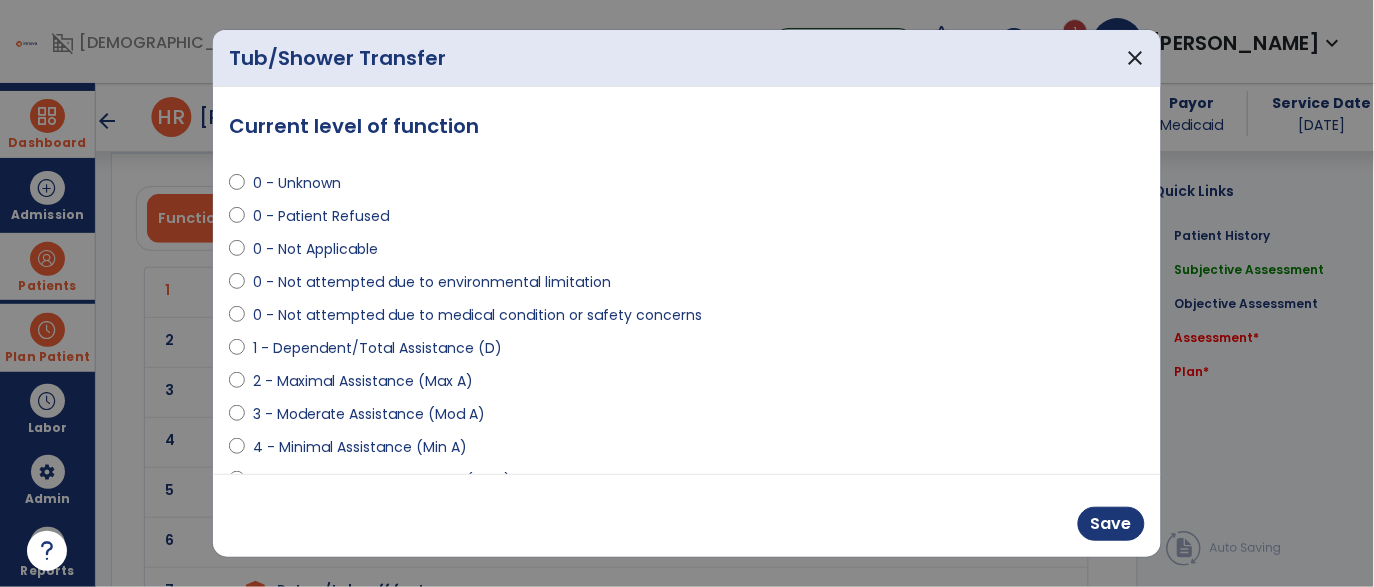 scroll, scrollTop: 2045, scrollLeft: 0, axis: vertical 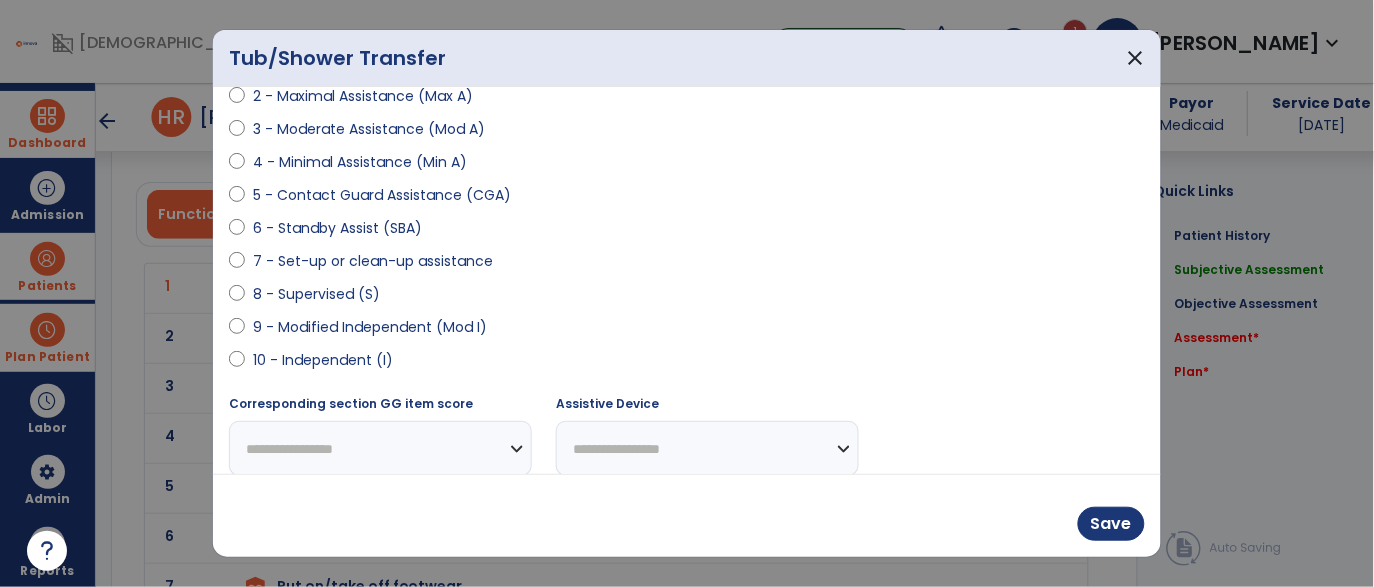 click on "9 - Modified Independent (Mod I)" at bounding box center [370, 327] 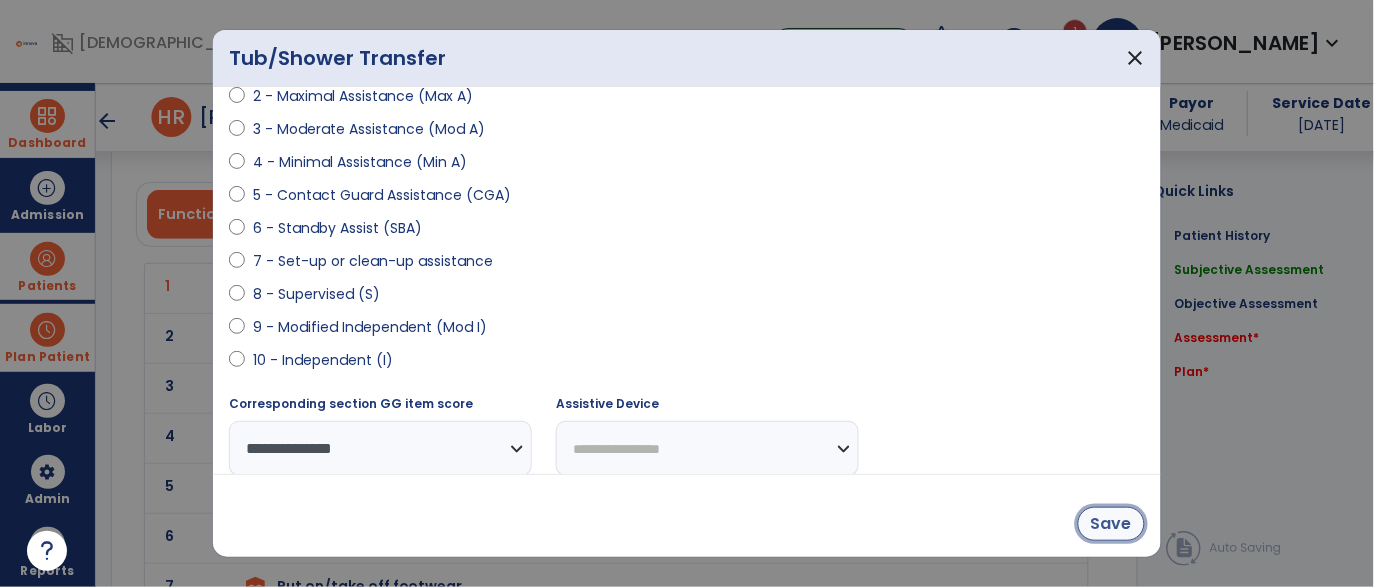 click on "Save" at bounding box center [1111, 524] 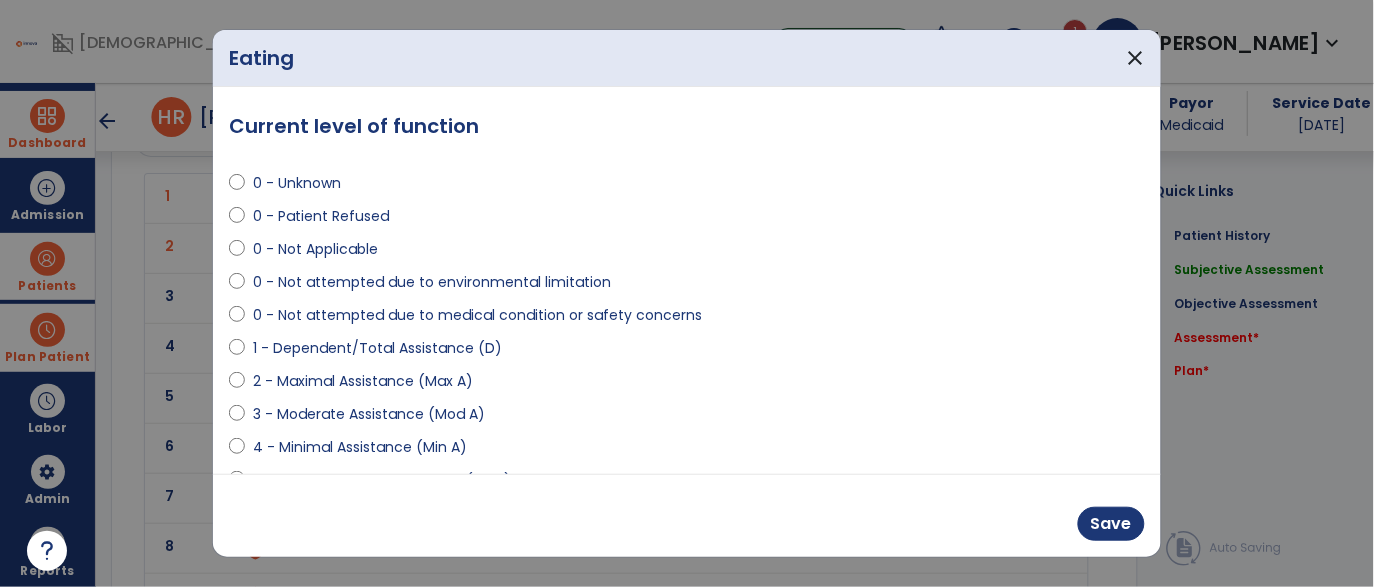 scroll, scrollTop: 2132, scrollLeft: 0, axis: vertical 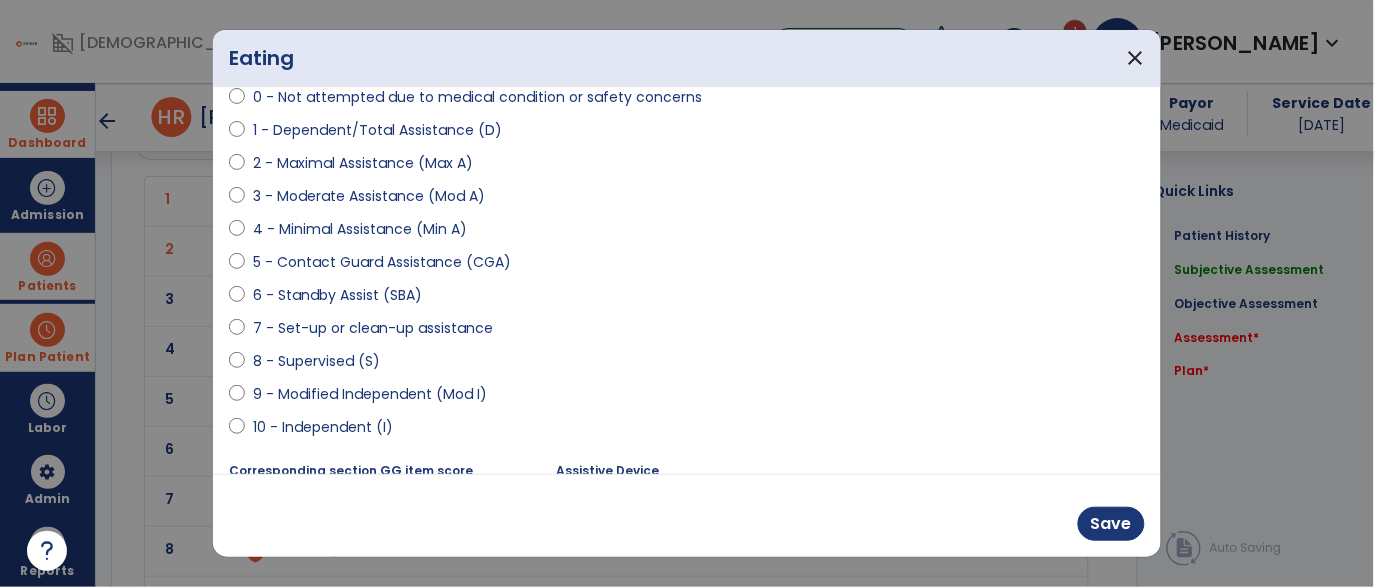 click on "10 - Independent (I)" at bounding box center [323, 427] 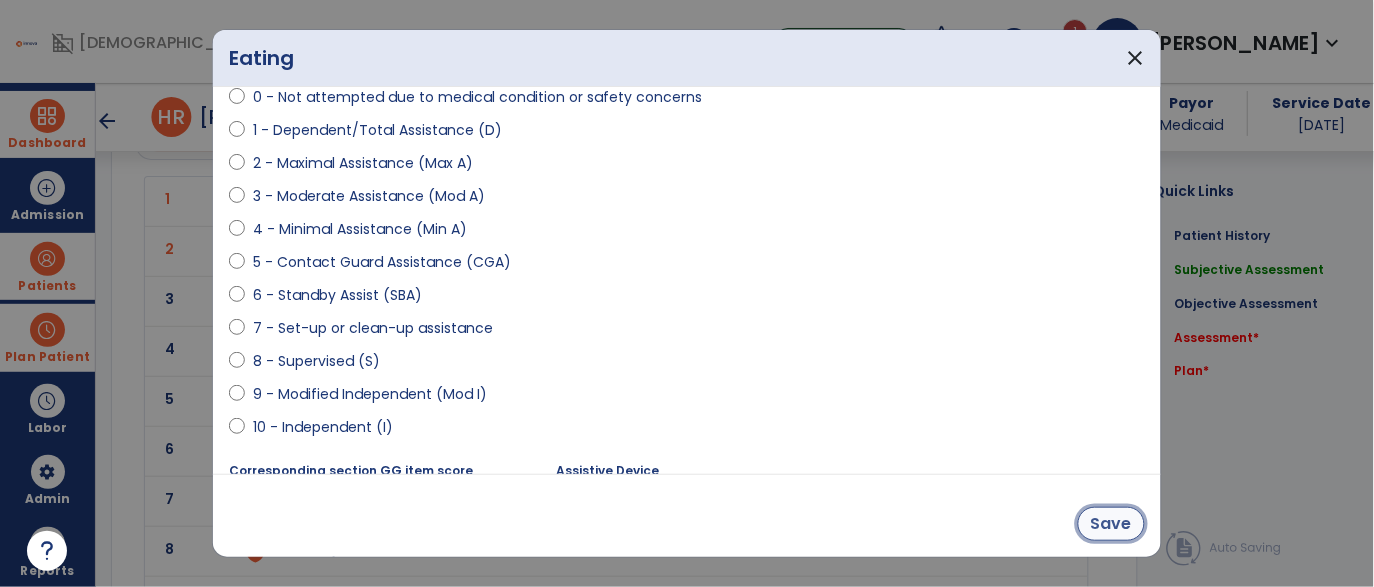 click on "Save" at bounding box center (1111, 524) 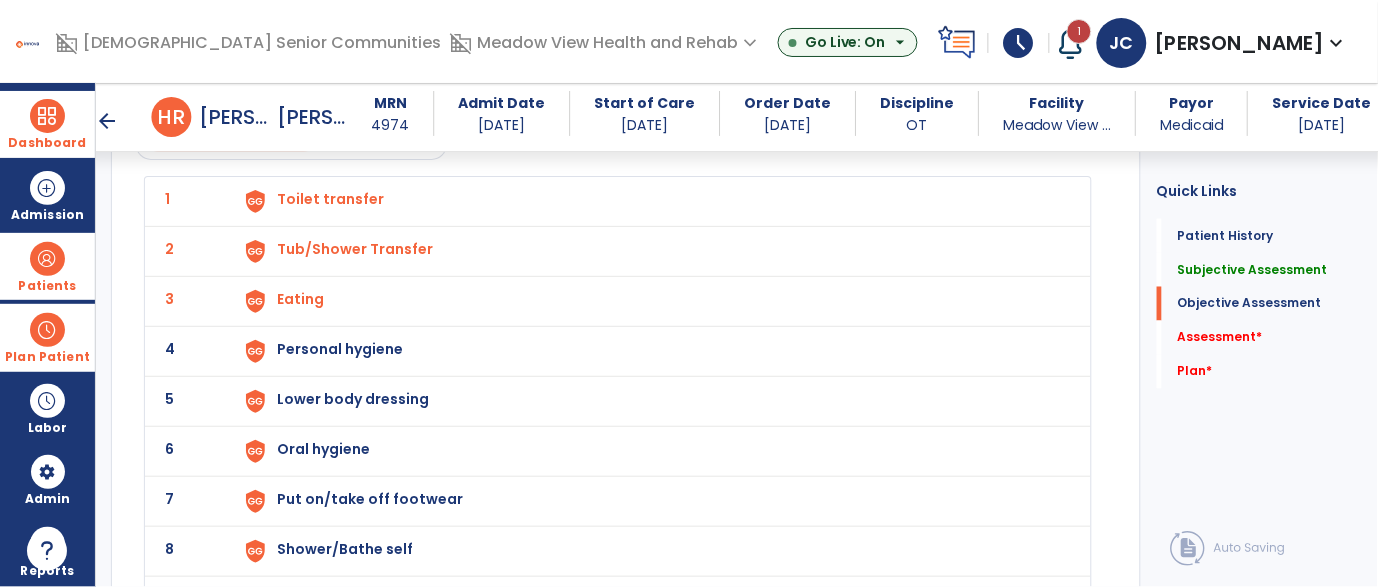 click on "Personal hygiene" at bounding box center [330, 199] 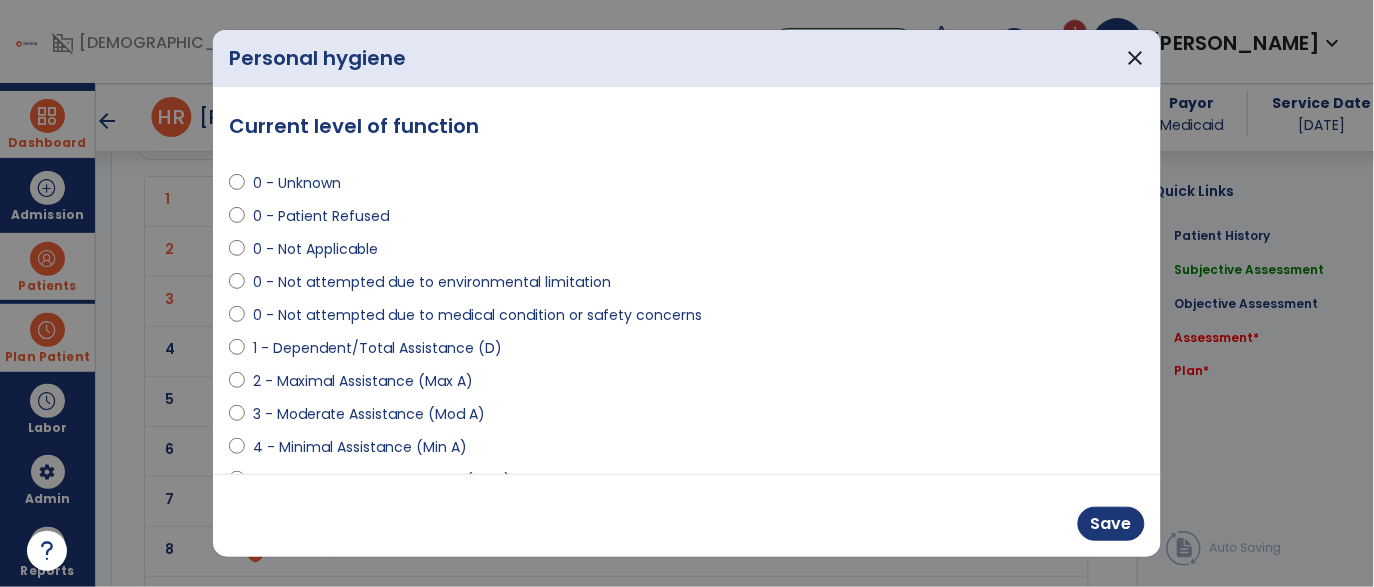 scroll, scrollTop: 2132, scrollLeft: 0, axis: vertical 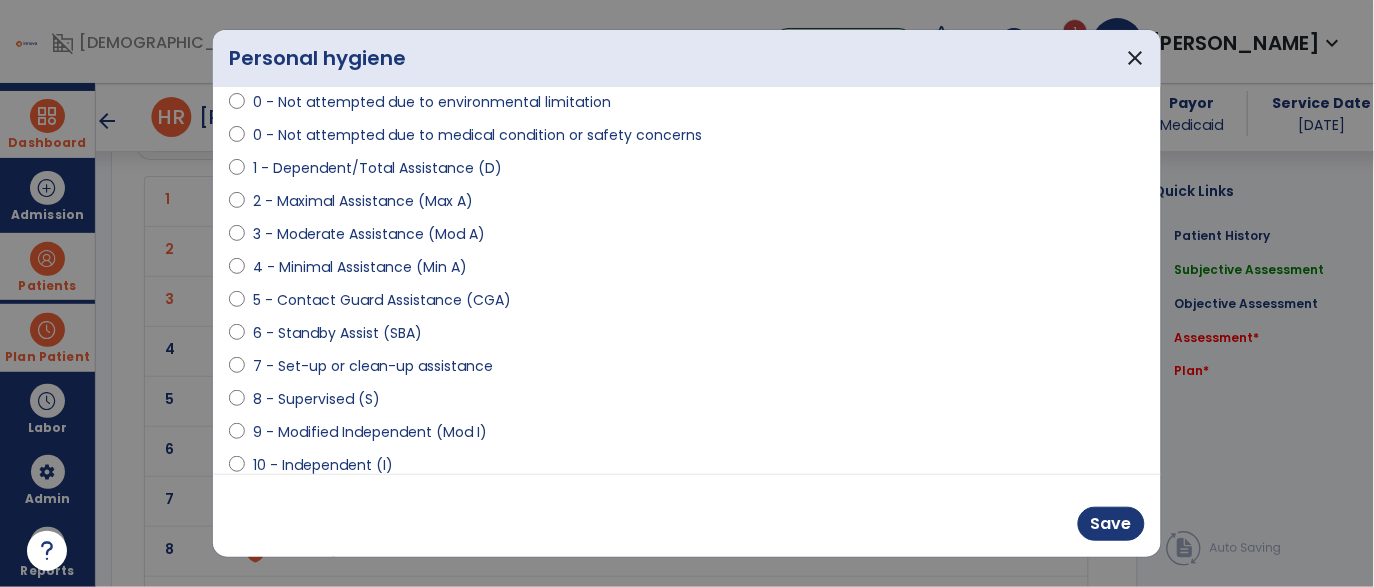 click on "10 - Independent (I)" at bounding box center (323, 465) 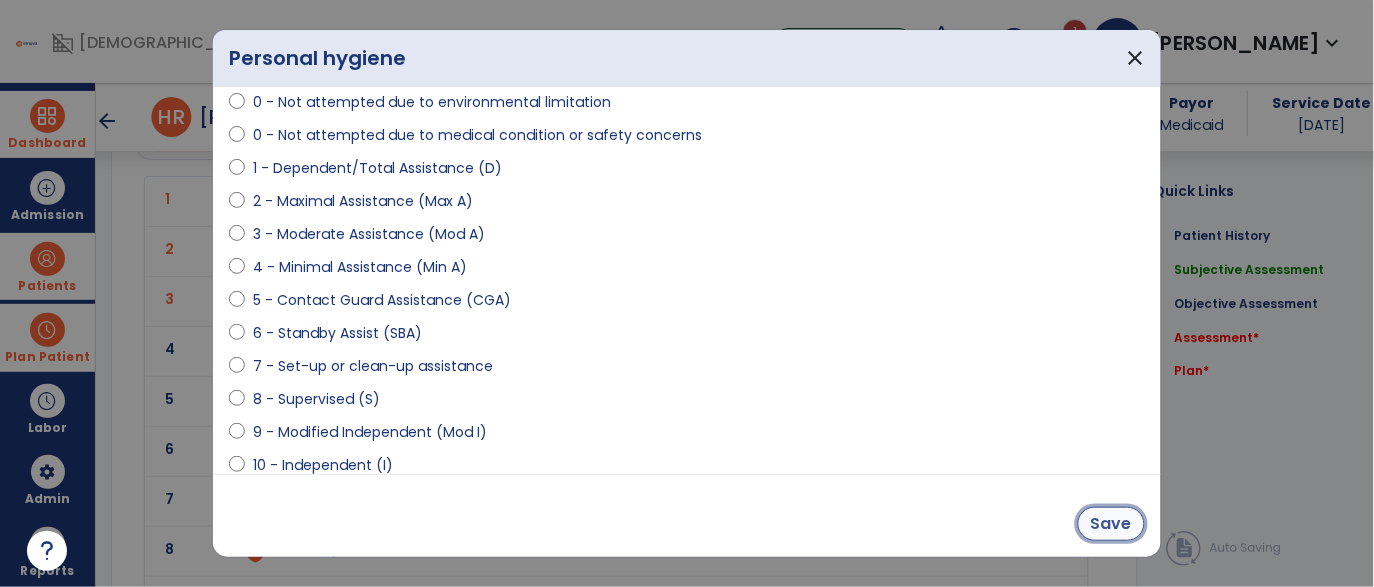 click on "Save" at bounding box center (1111, 524) 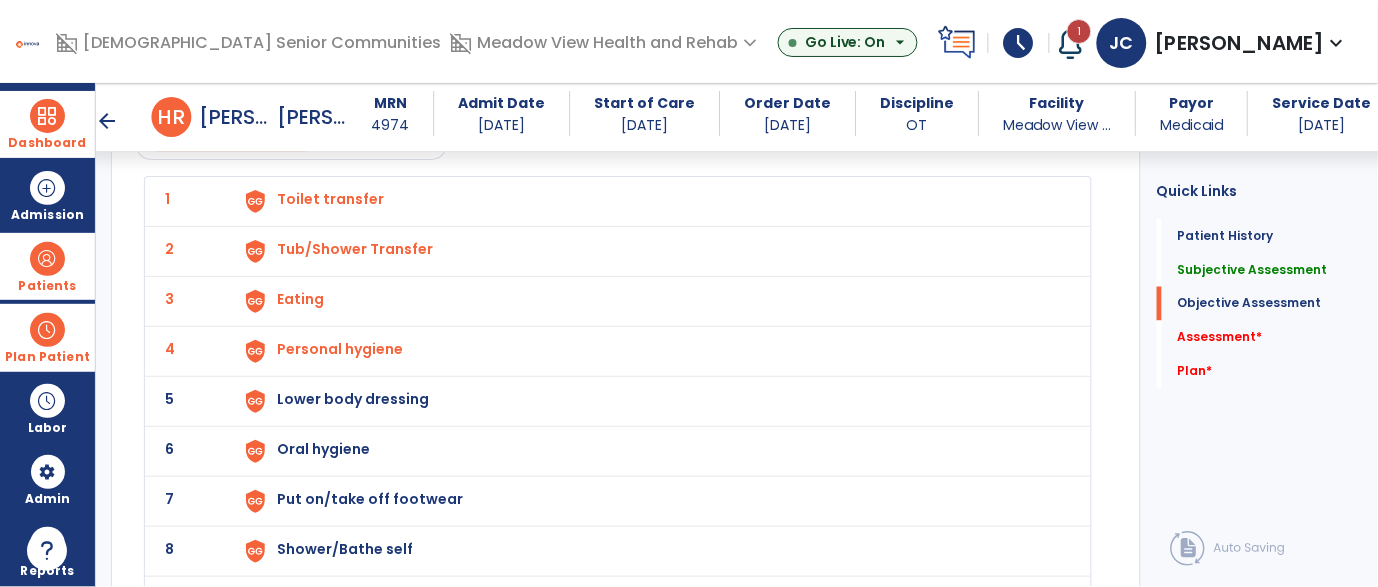 click on "Lower body dressing" at bounding box center (330, 199) 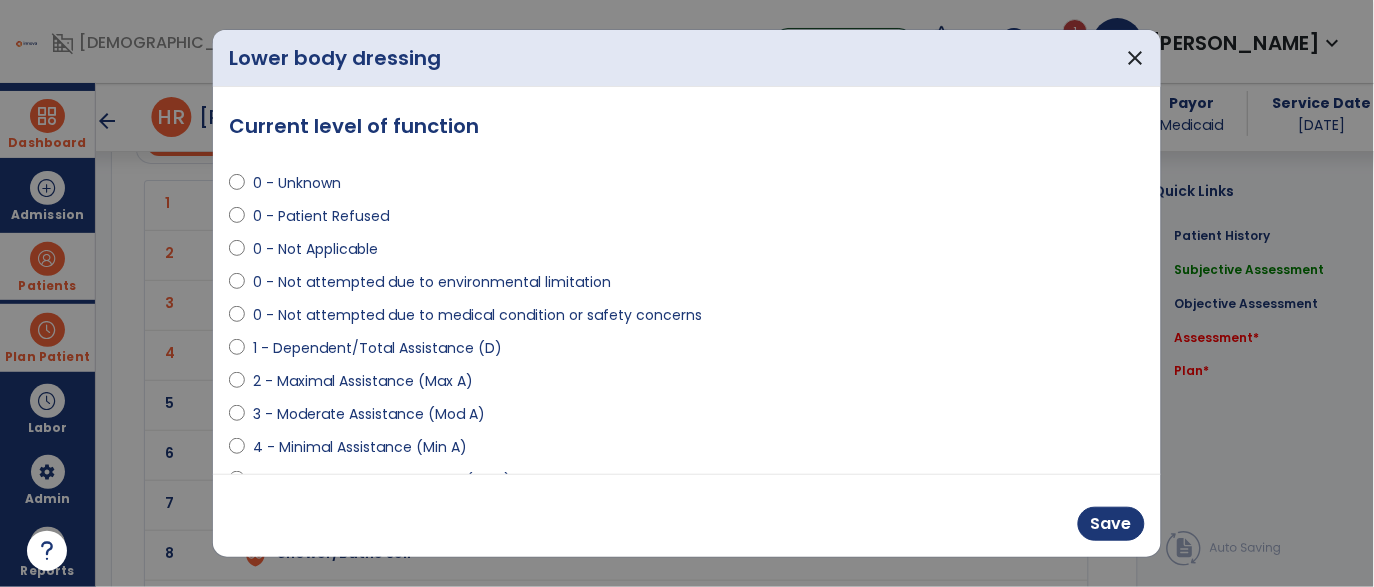 scroll, scrollTop: 2132, scrollLeft: 0, axis: vertical 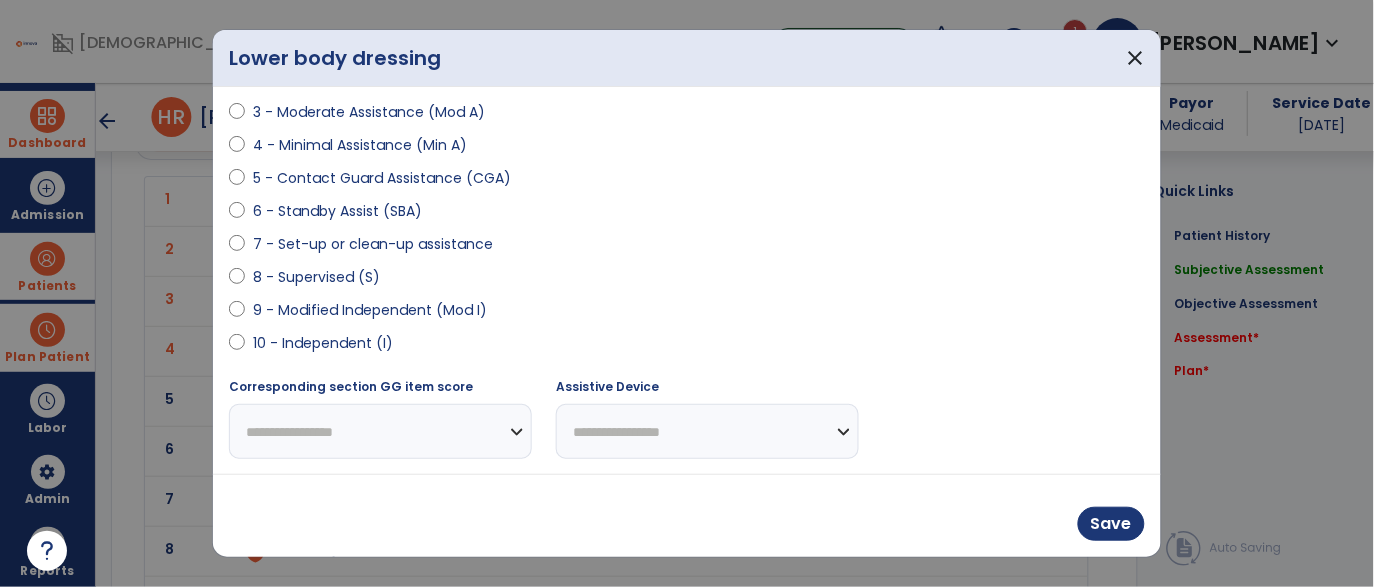 click on "10 - Independent (I)" at bounding box center (323, 343) 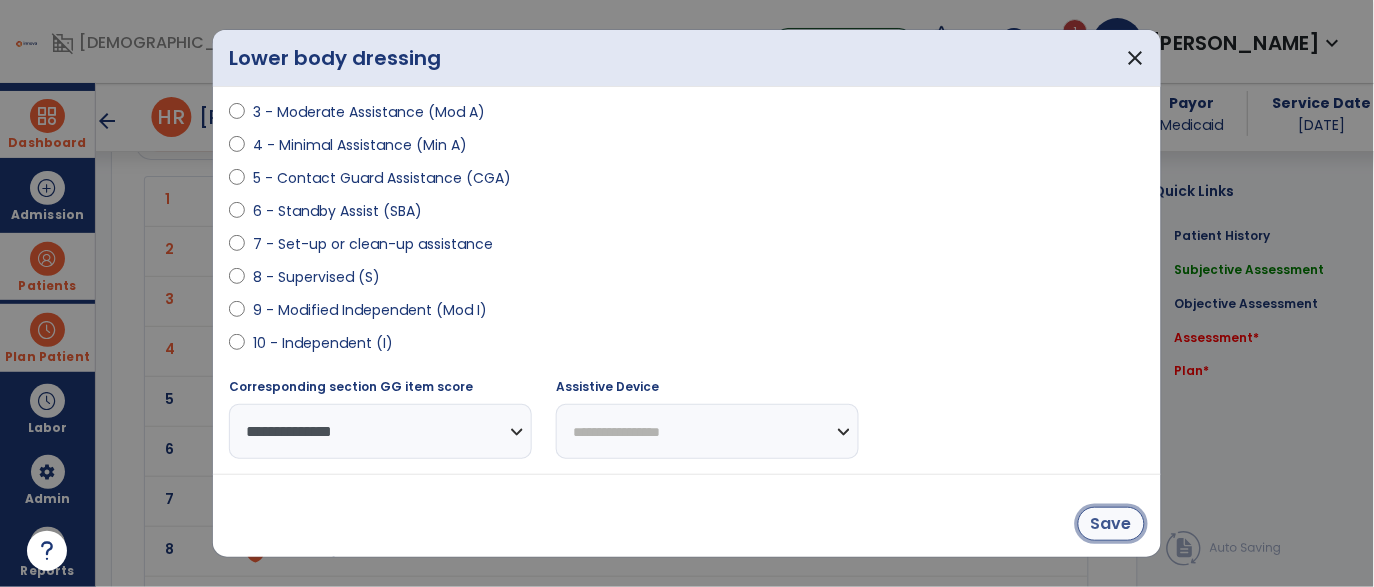 click on "Save" at bounding box center (1111, 524) 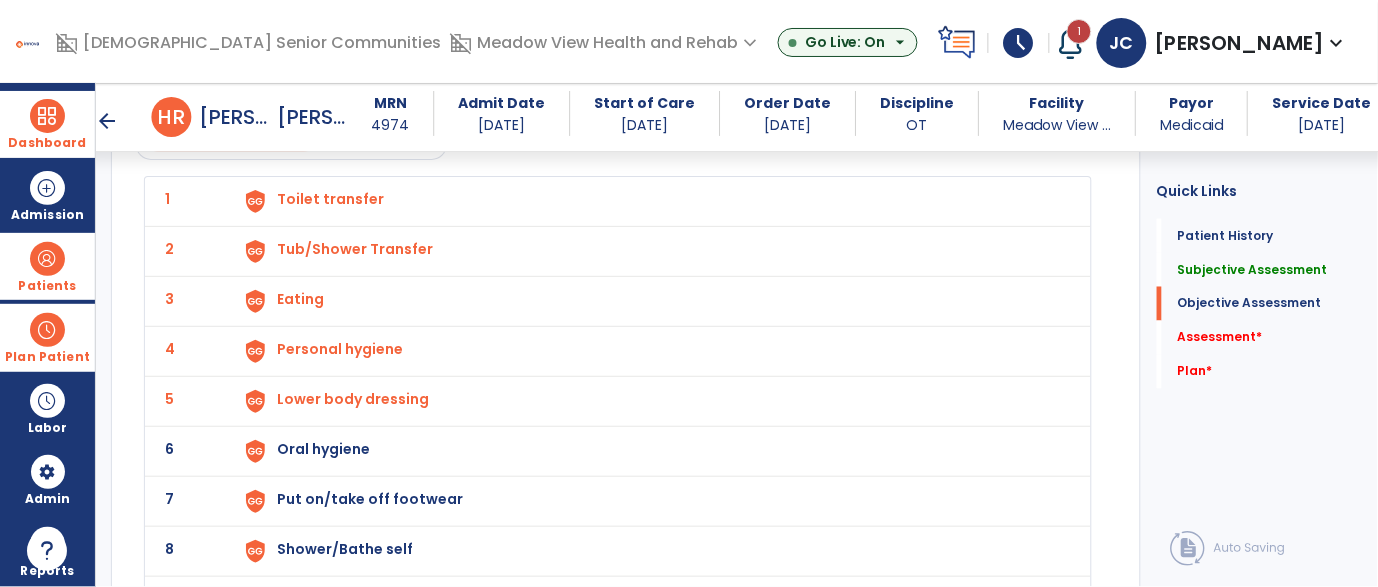 click on "Oral hygiene" at bounding box center (330, 199) 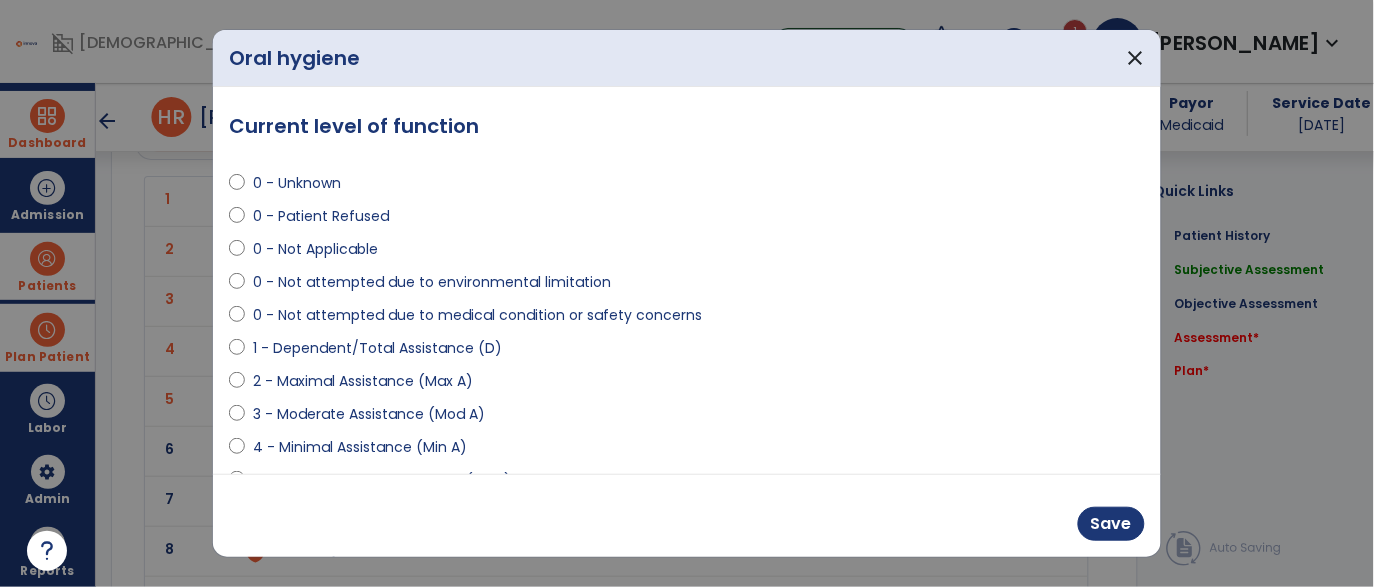 scroll, scrollTop: 2132, scrollLeft: 0, axis: vertical 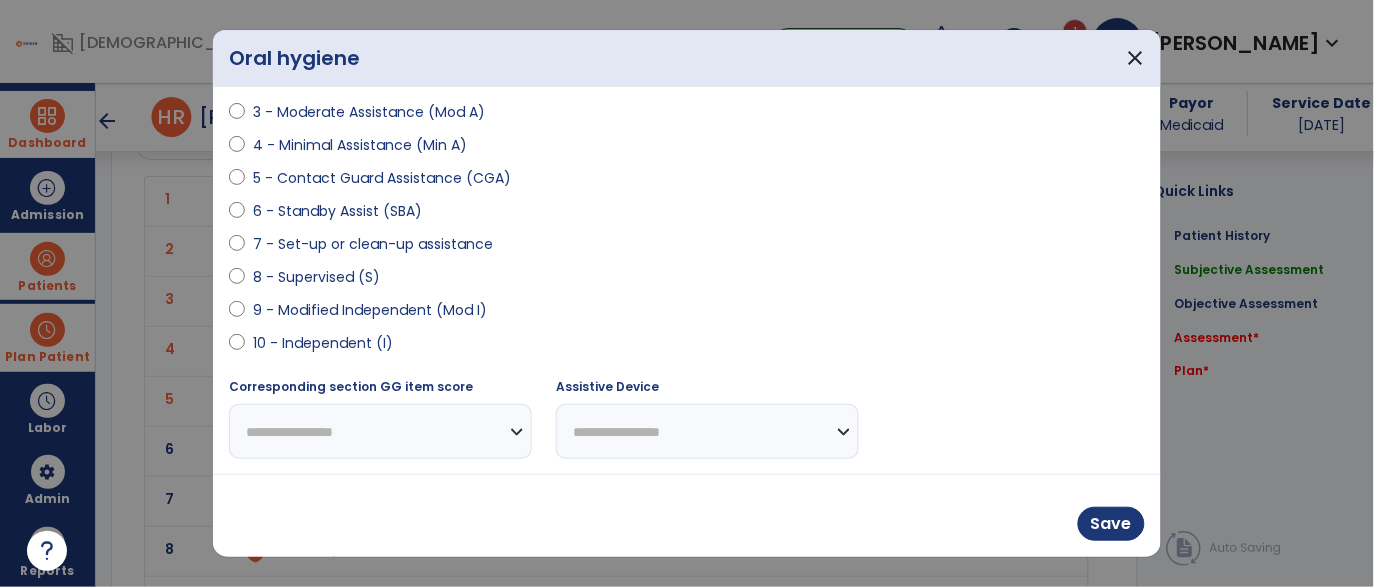 click on "10 - Independent (I)" at bounding box center [323, 343] 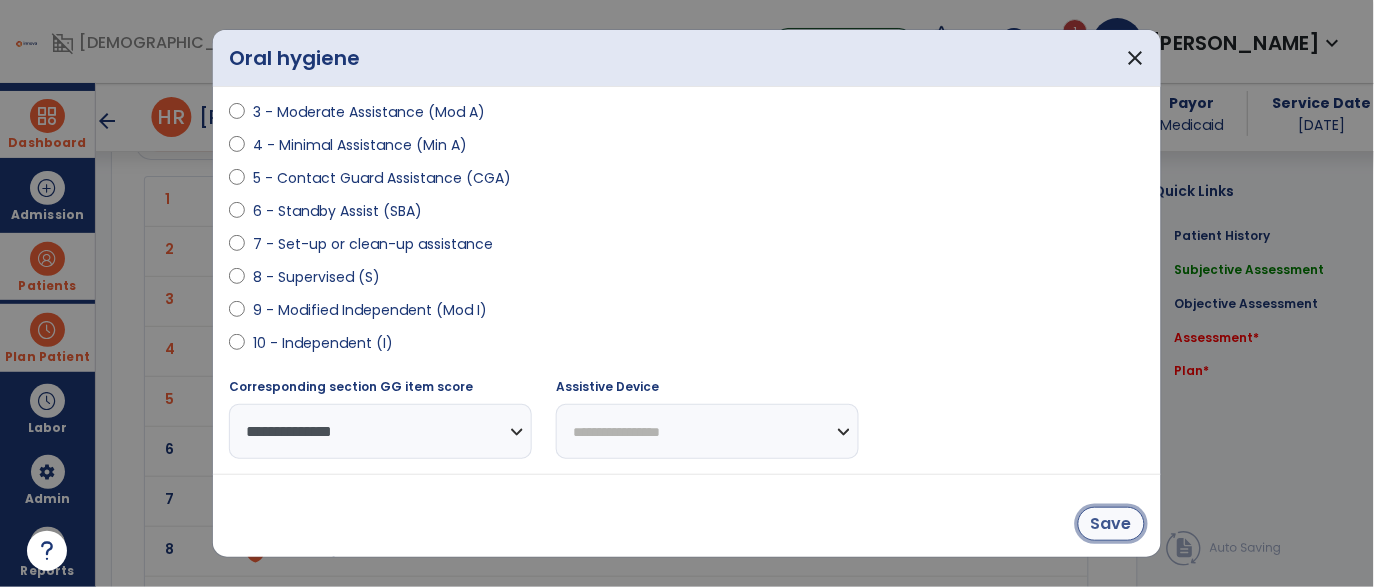 click on "Save" at bounding box center [1111, 524] 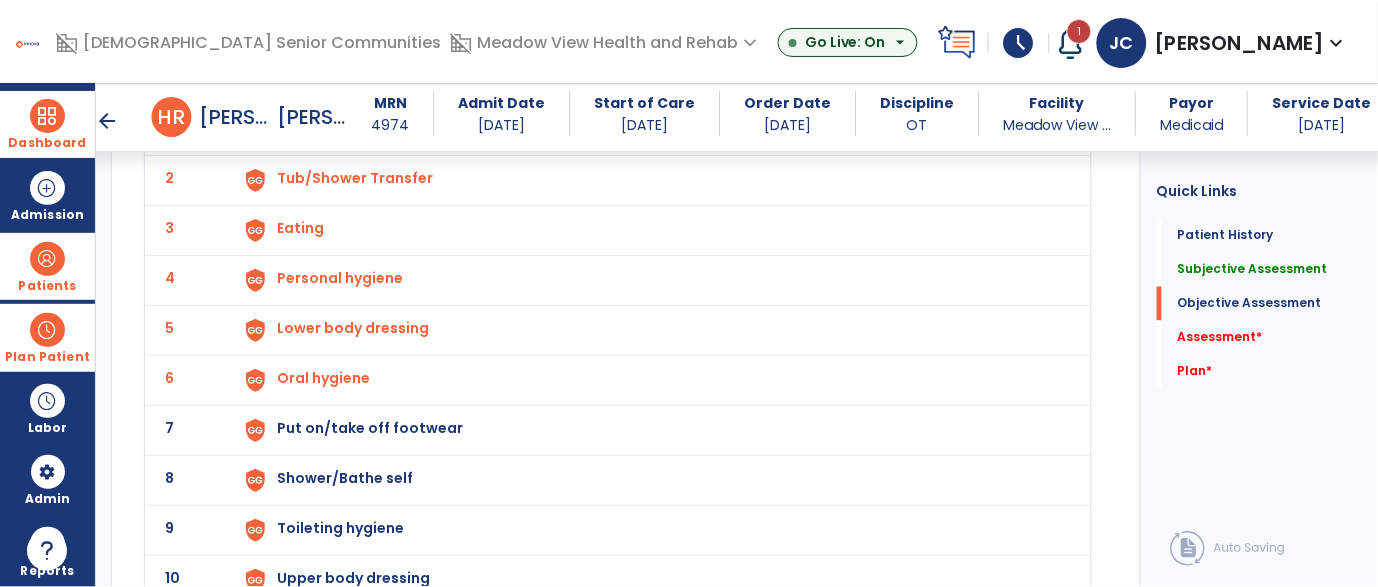 click on "Put on/take off footwear" at bounding box center [330, 128] 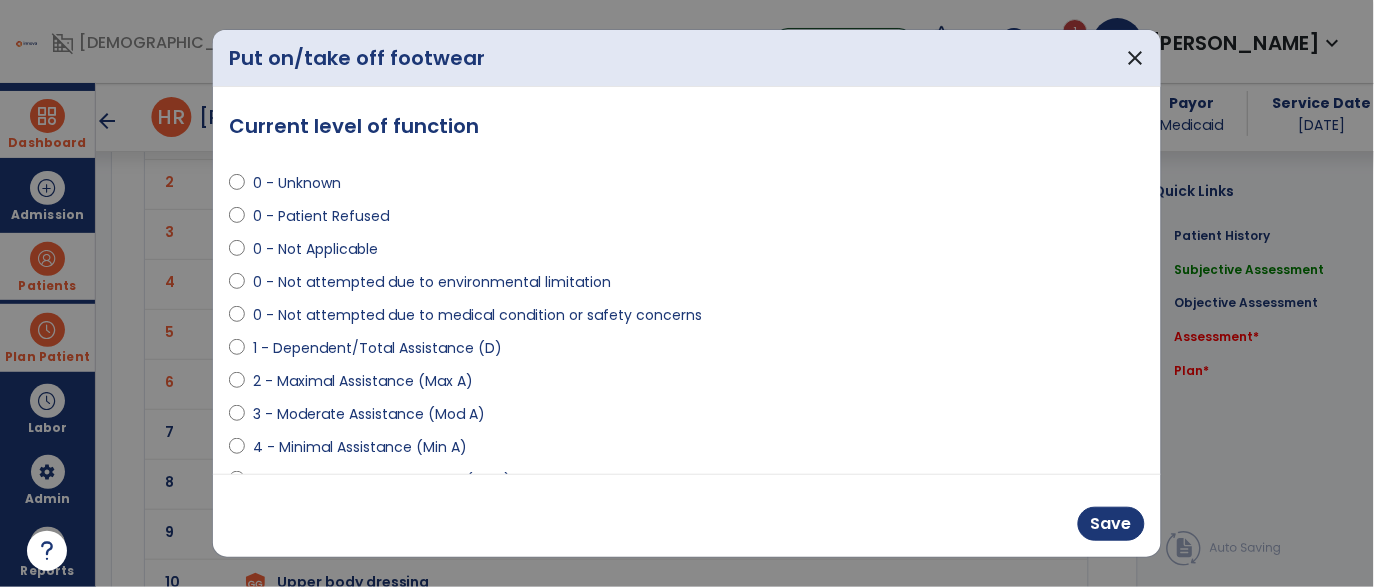 scroll, scrollTop: 2203, scrollLeft: 0, axis: vertical 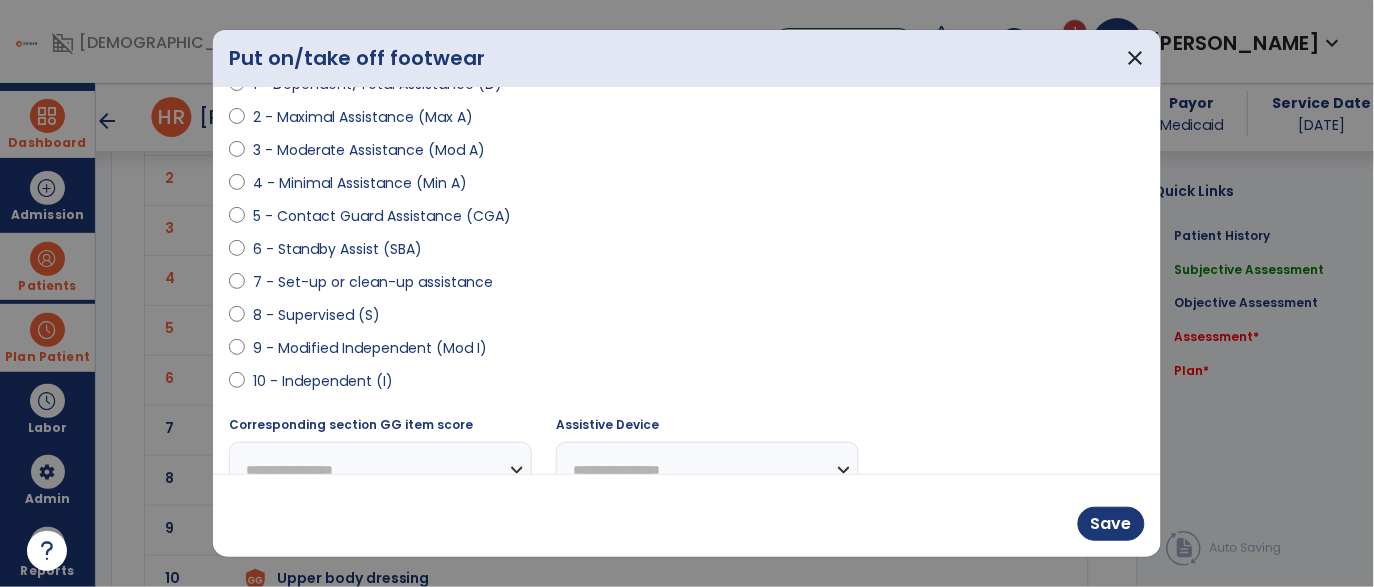 click on "10 - Independent (I)" at bounding box center (323, 381) 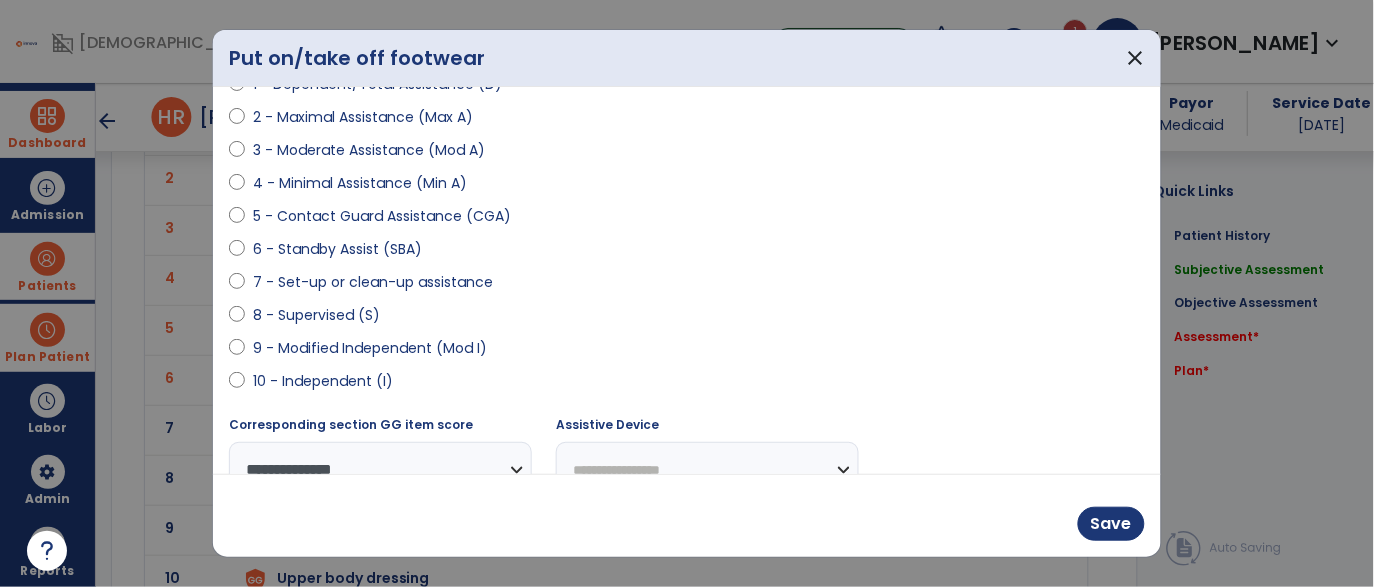 click on "9 - Modified Independent (Mod I)" at bounding box center [370, 348] 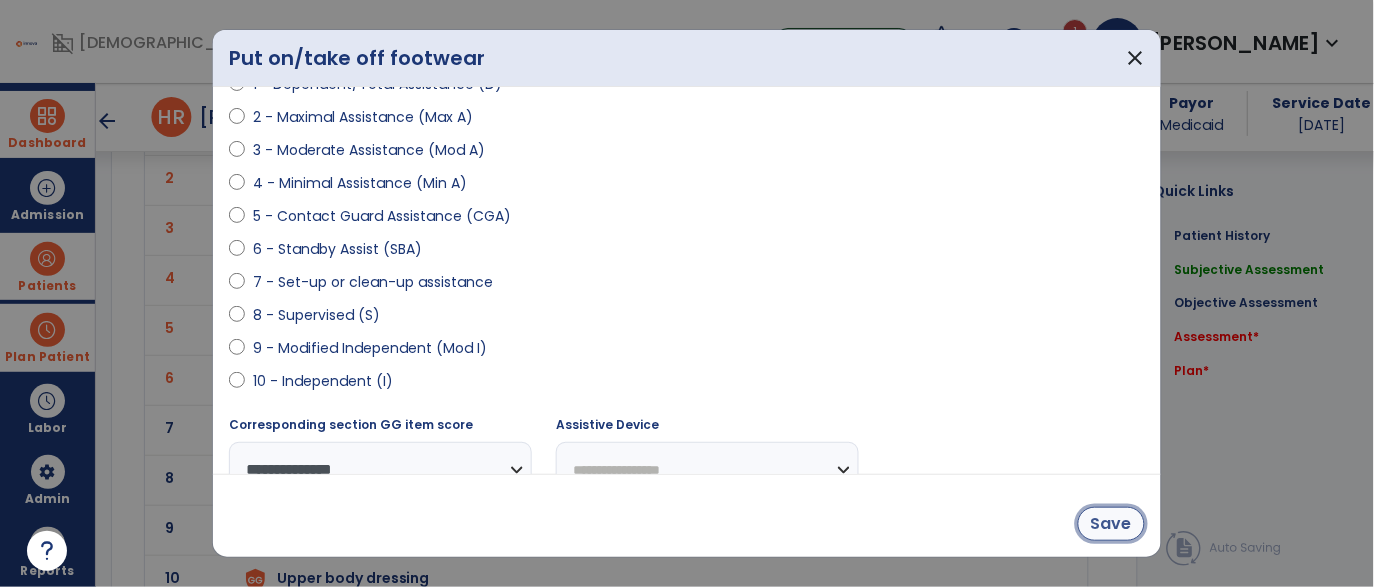 click on "Save" at bounding box center [1111, 524] 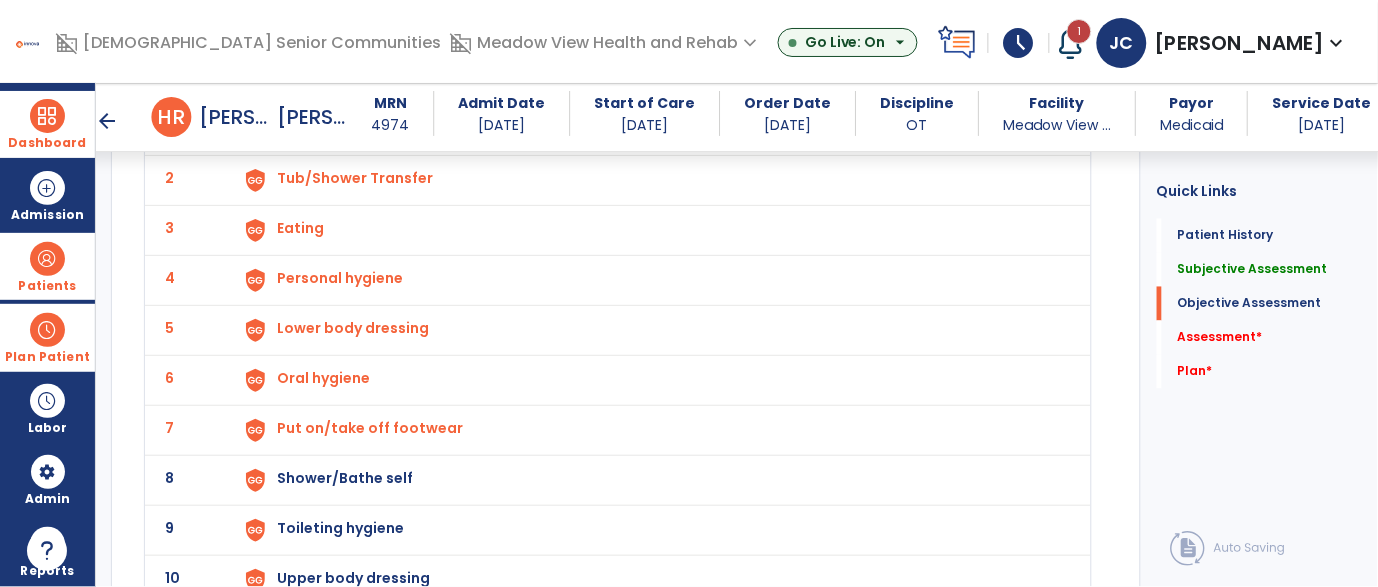 click on "8 Shower/Bathe self" 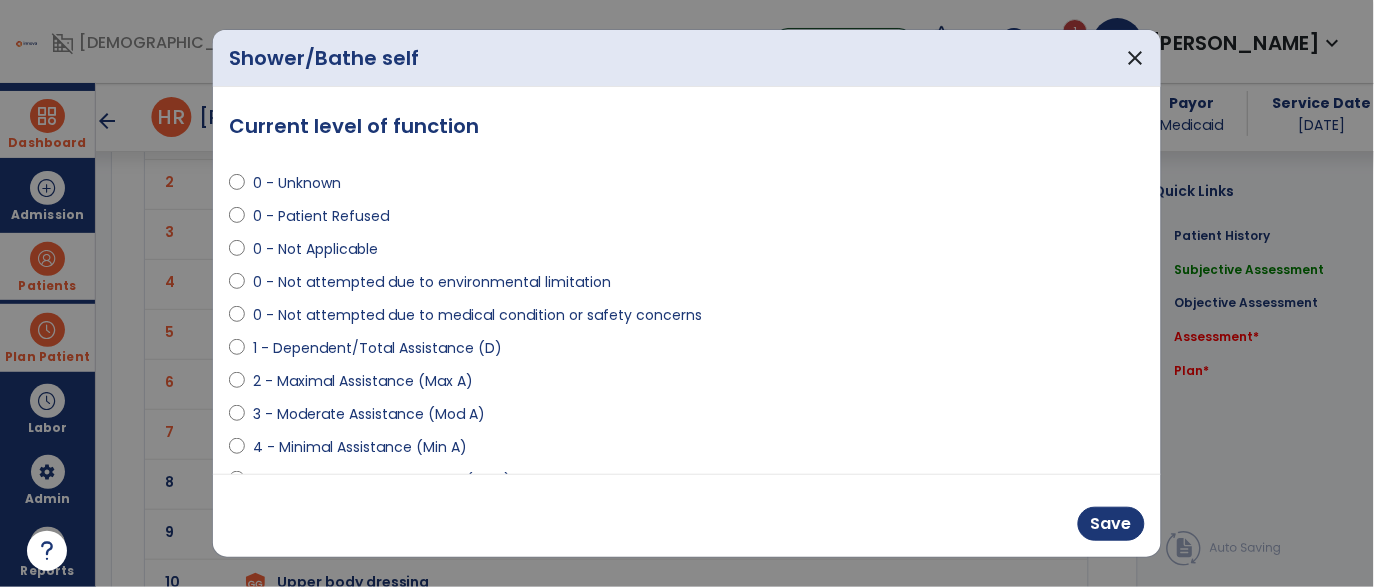 scroll, scrollTop: 2203, scrollLeft: 0, axis: vertical 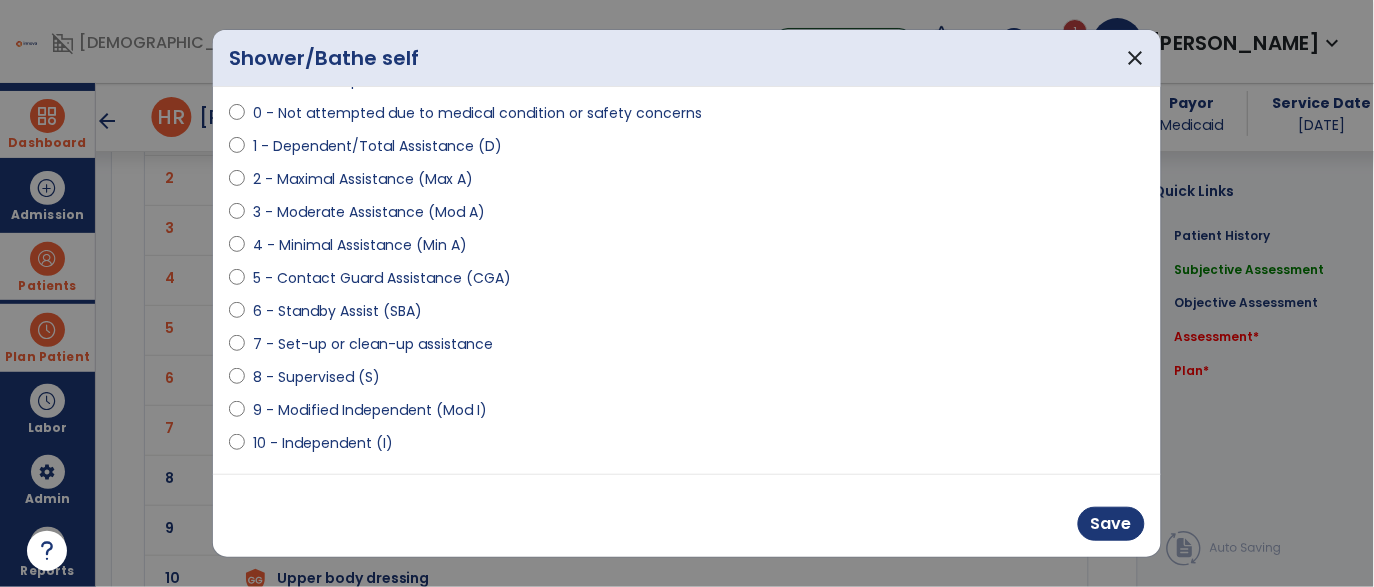 click on "9 - Modified Independent (Mod I)" at bounding box center (370, 410) 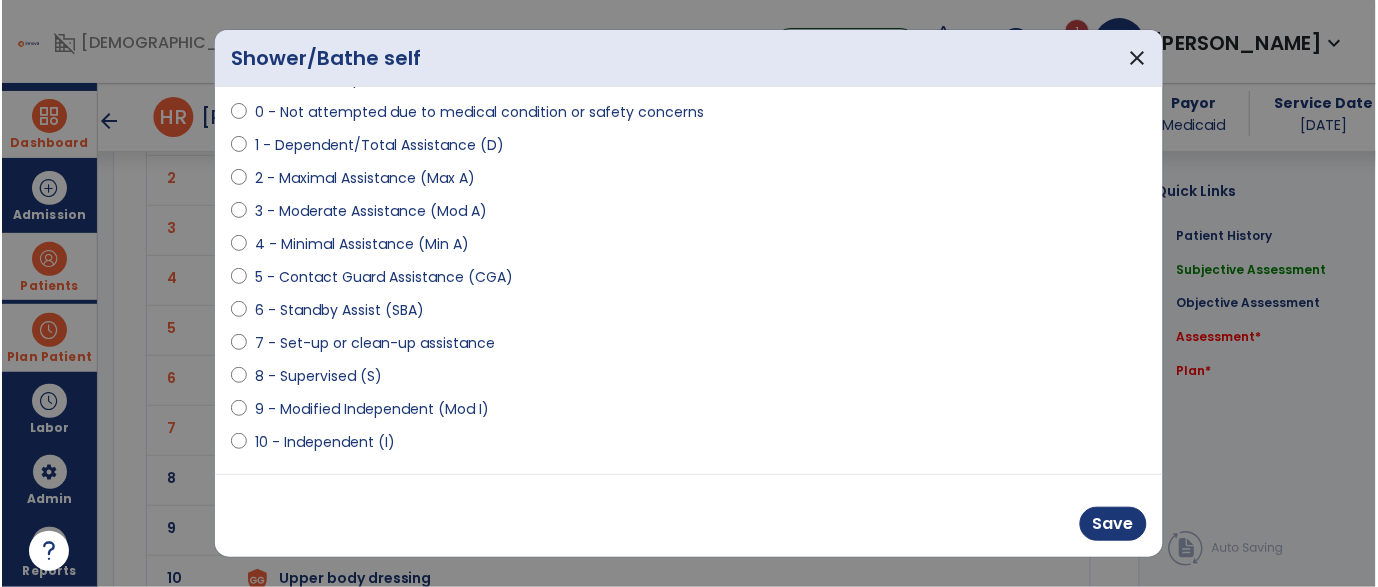 scroll, scrollTop: 200, scrollLeft: 0, axis: vertical 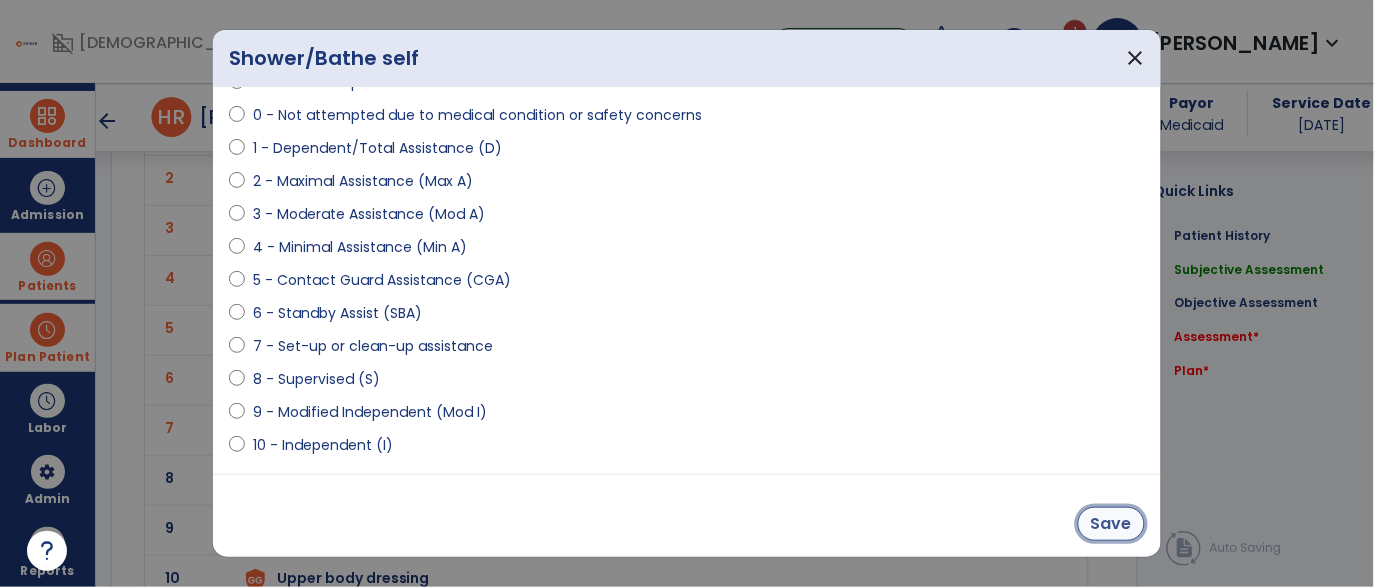 click on "Save" at bounding box center (1111, 524) 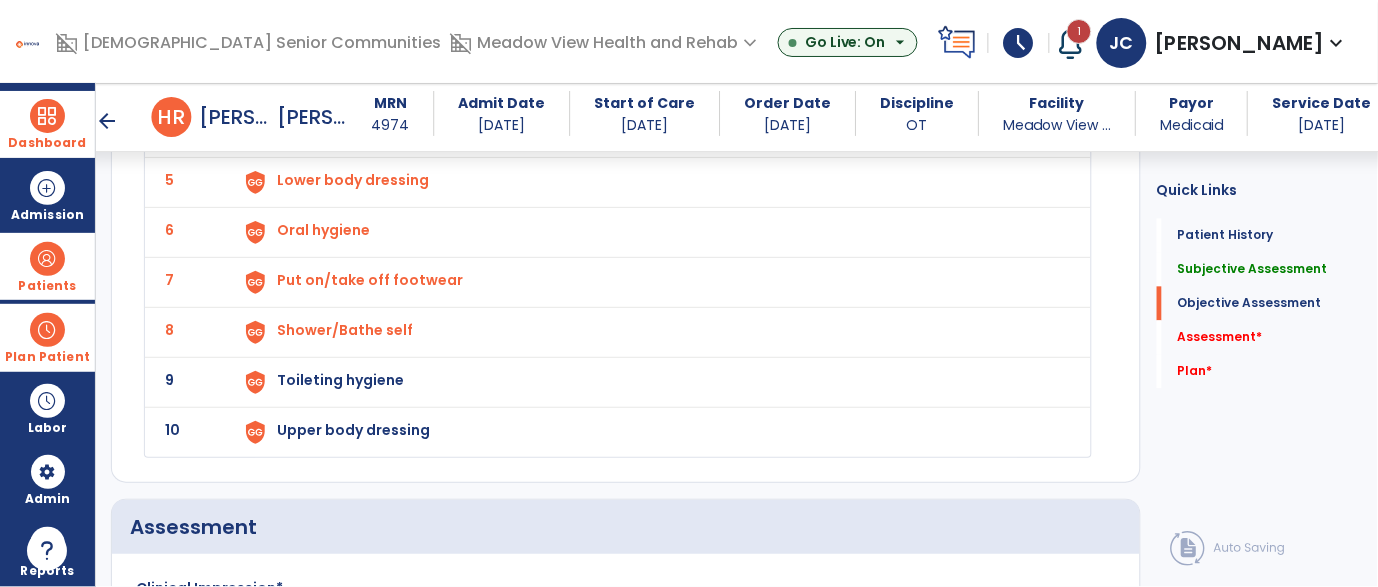 click on "Toileting hygiene" at bounding box center (330, -20) 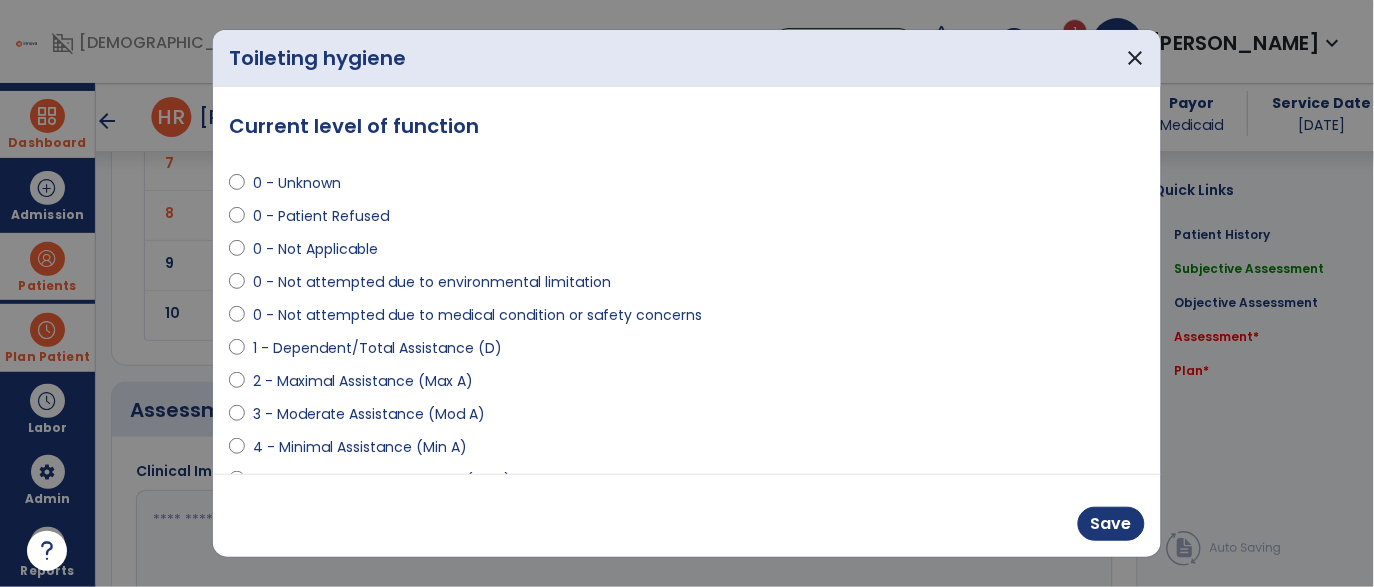 scroll, scrollTop: 2493, scrollLeft: 0, axis: vertical 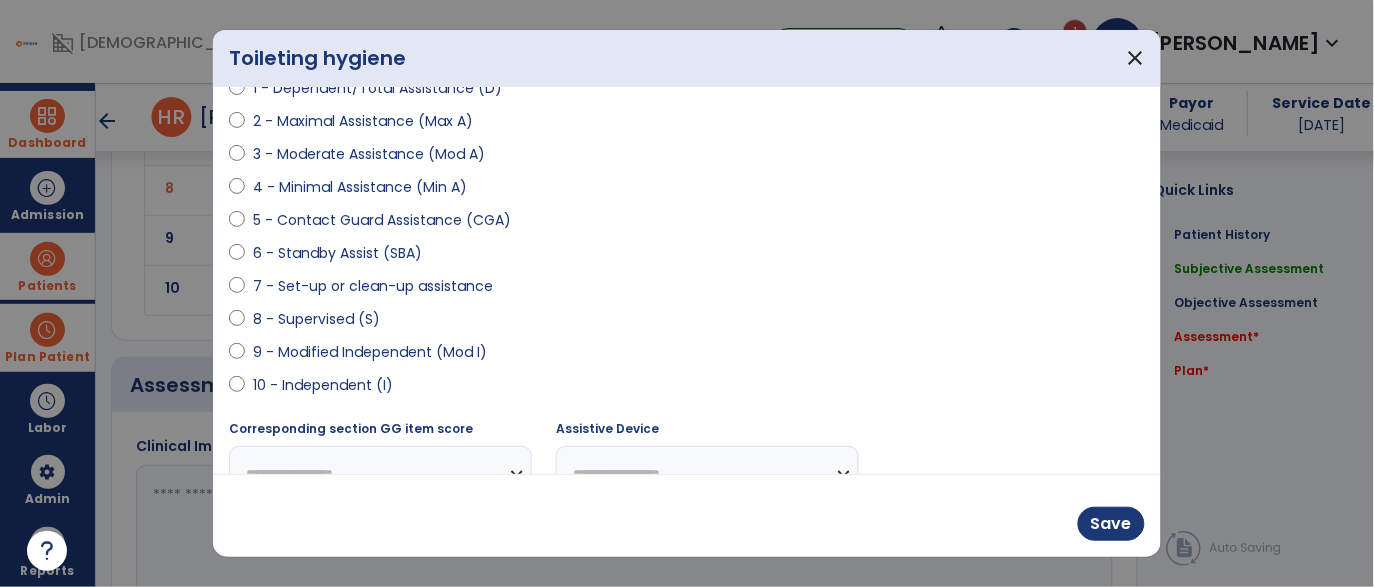 click on "9 - Modified Independent (Mod I)" at bounding box center [370, 352] 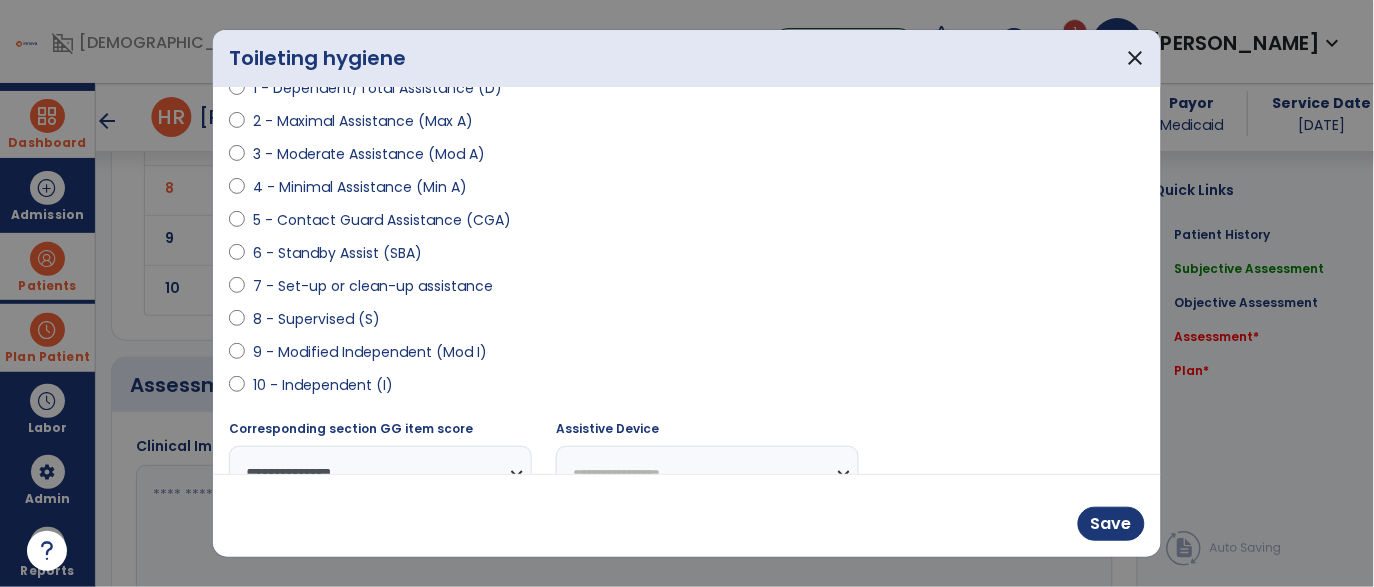 click on "10 - Independent (I)" at bounding box center (323, 385) 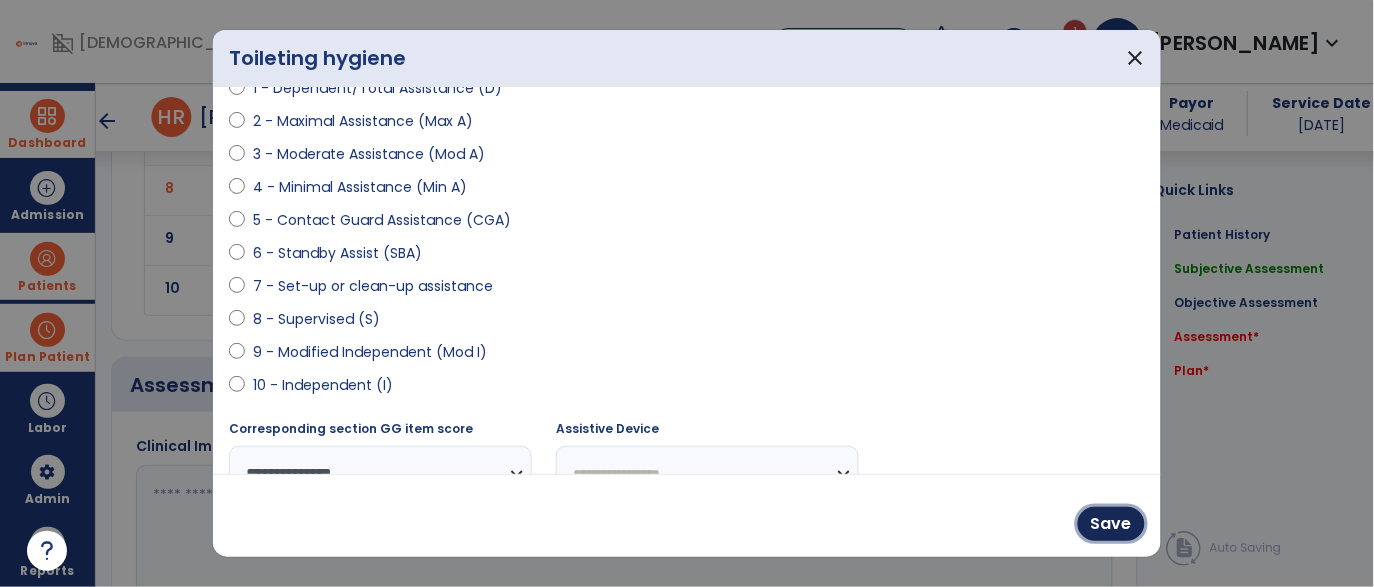 click on "Save" at bounding box center [1111, 524] 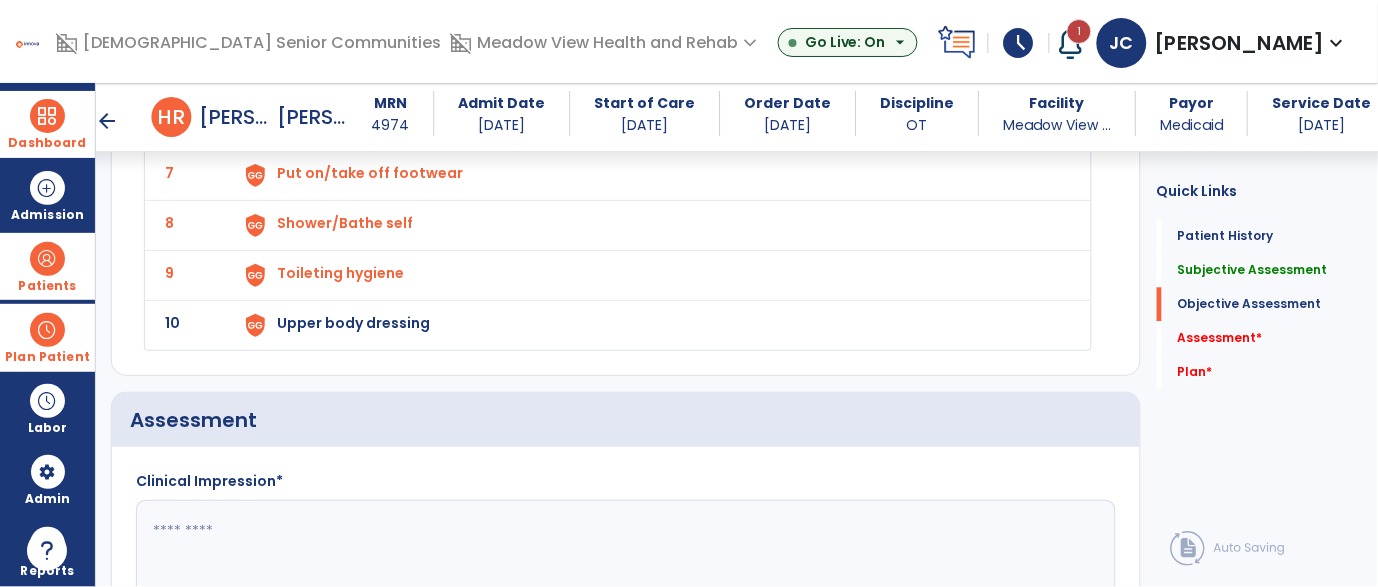 click on "Upper body dressing" at bounding box center (330, -127) 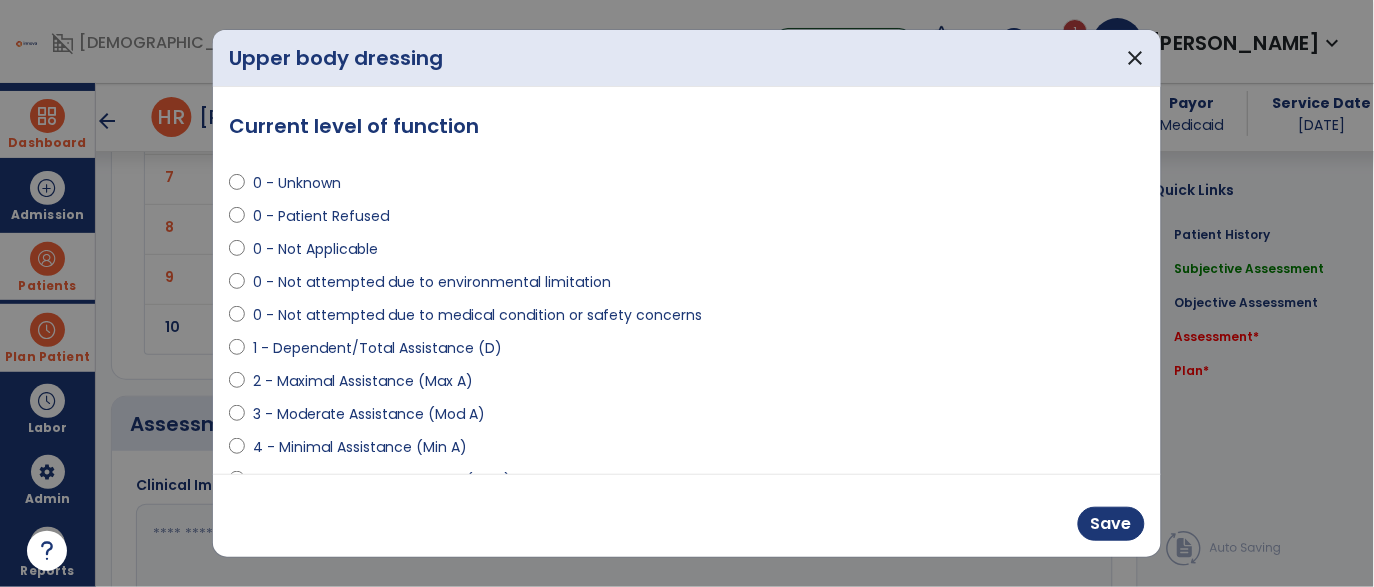 scroll, scrollTop: 2458, scrollLeft: 0, axis: vertical 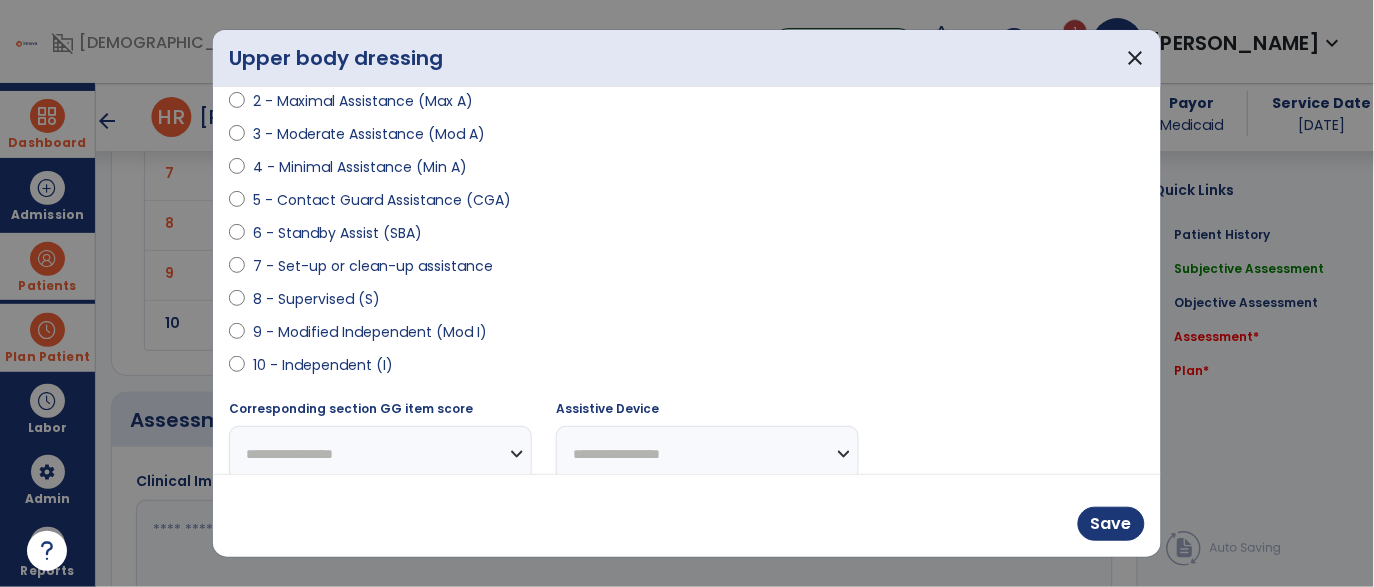 click on "10 - Independent (I)" at bounding box center [323, 365] 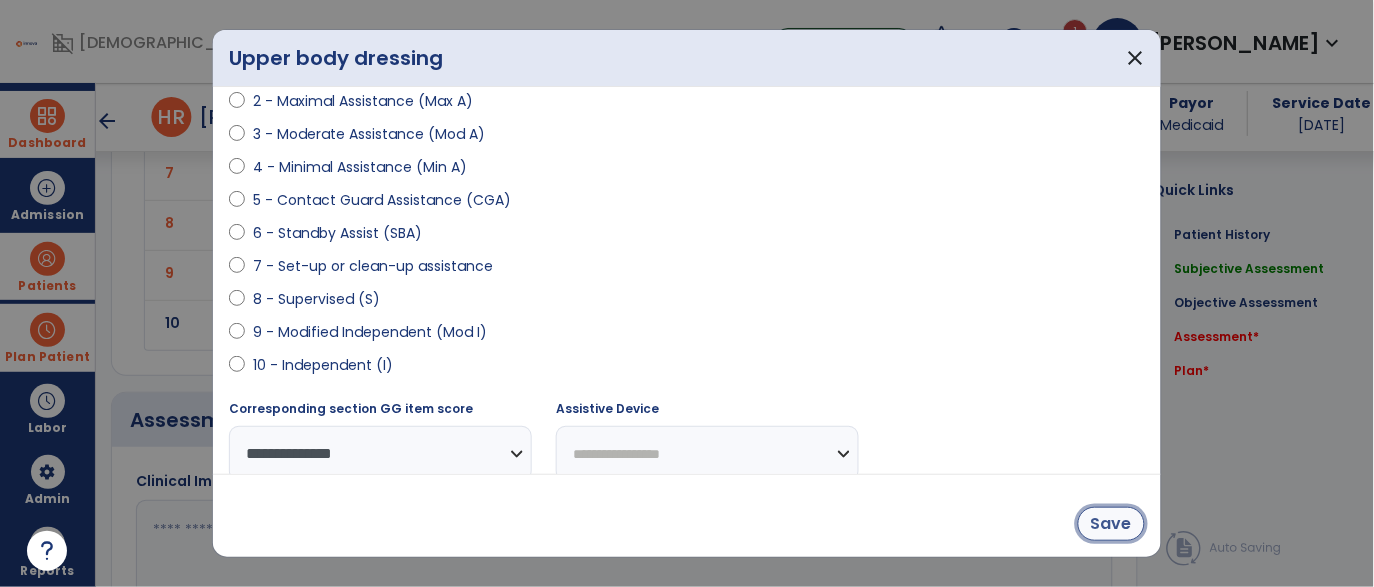 click on "Save" at bounding box center [1111, 524] 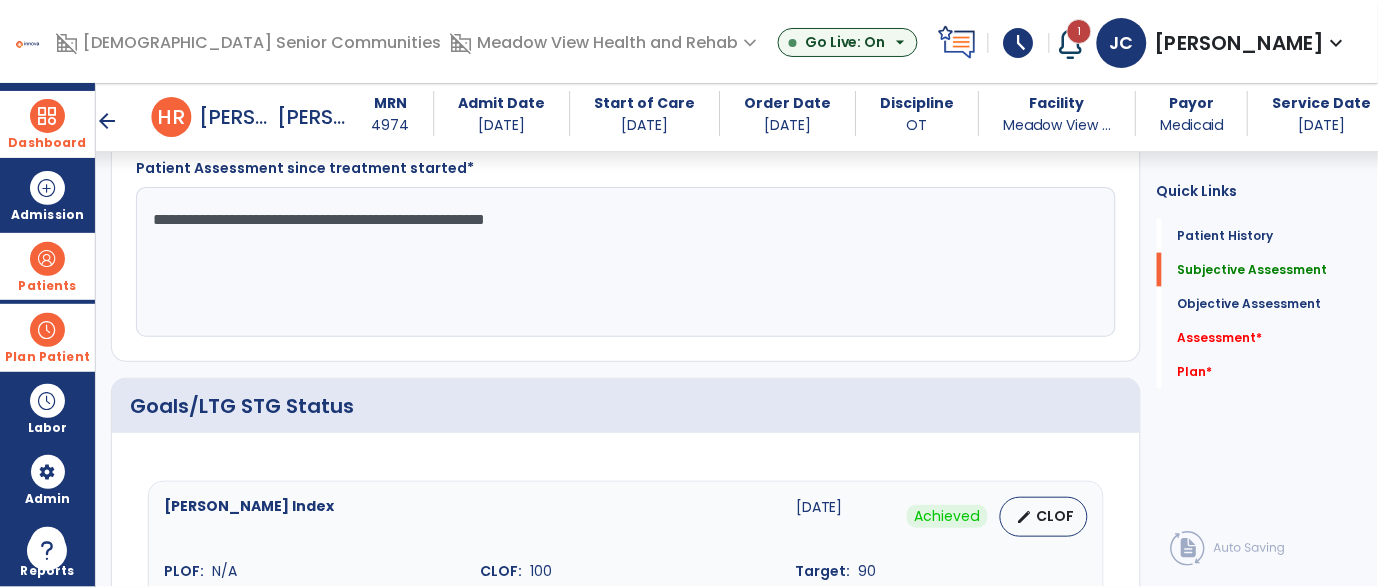scroll, scrollTop: 431, scrollLeft: 0, axis: vertical 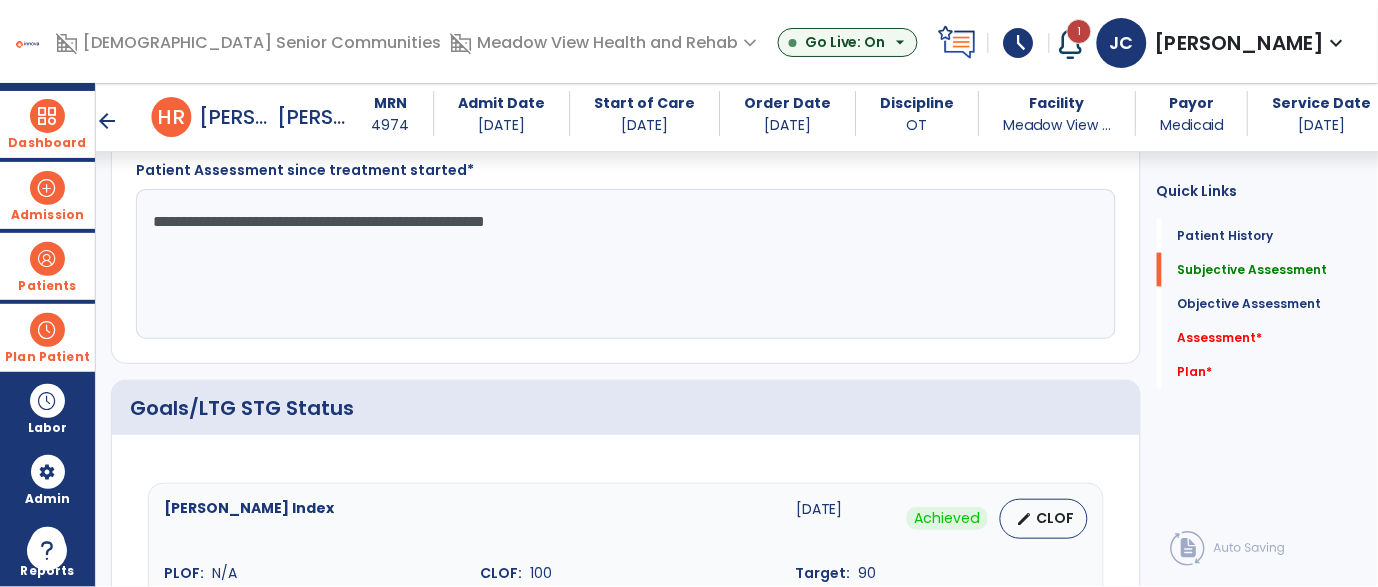 drag, startPoint x: 660, startPoint y: 235, endPoint x: 0, endPoint y: 184, distance: 661.9675 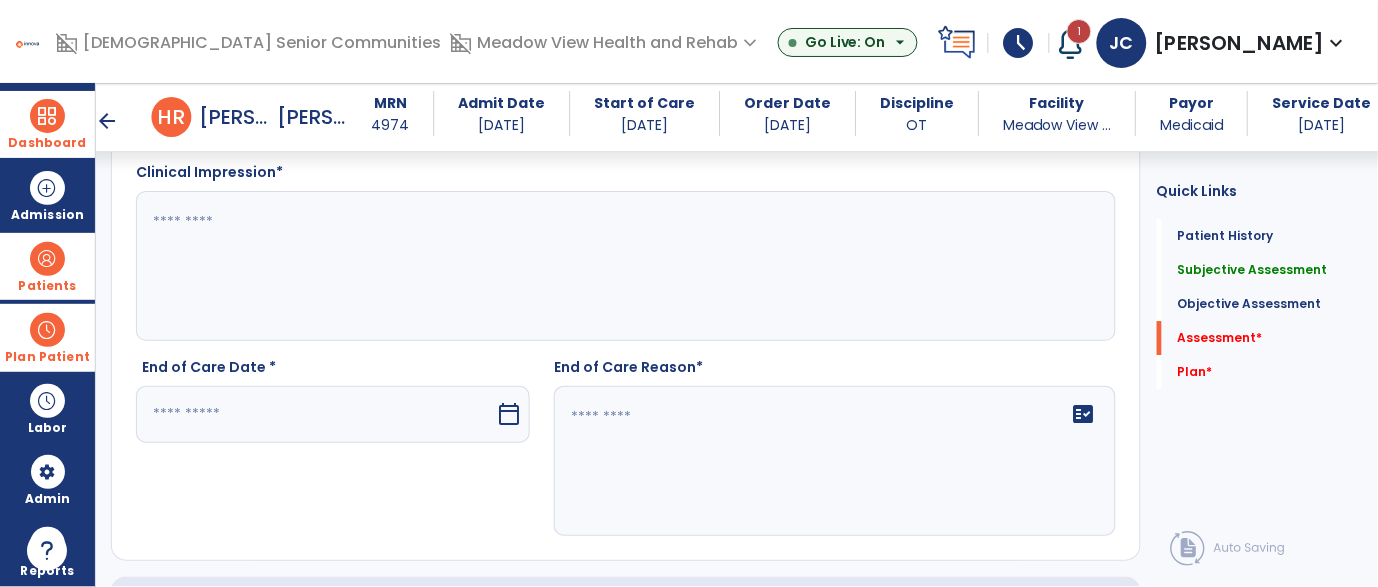 scroll, scrollTop: 2778, scrollLeft: 0, axis: vertical 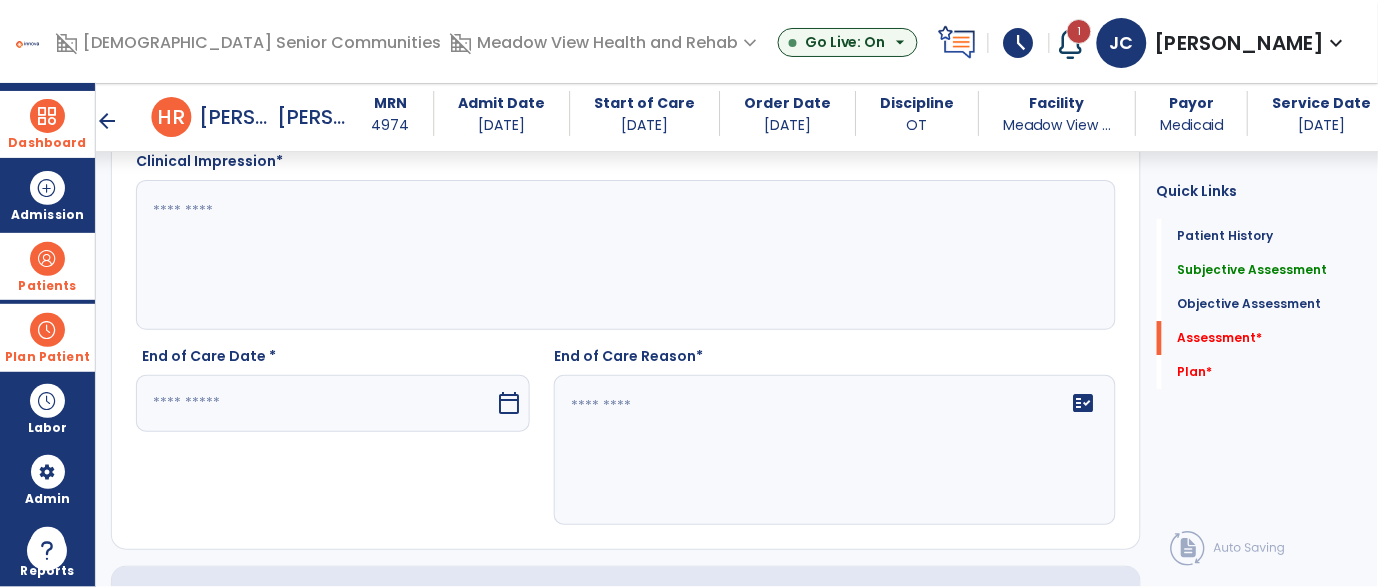 click 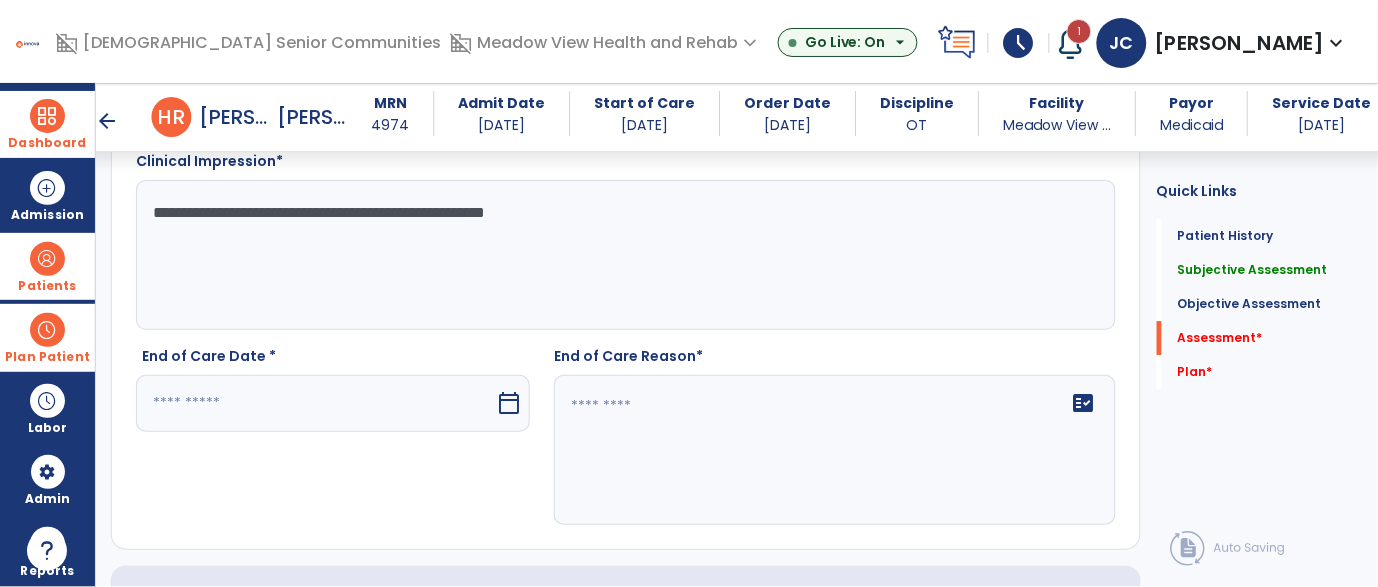 scroll, scrollTop: 2745, scrollLeft: 0, axis: vertical 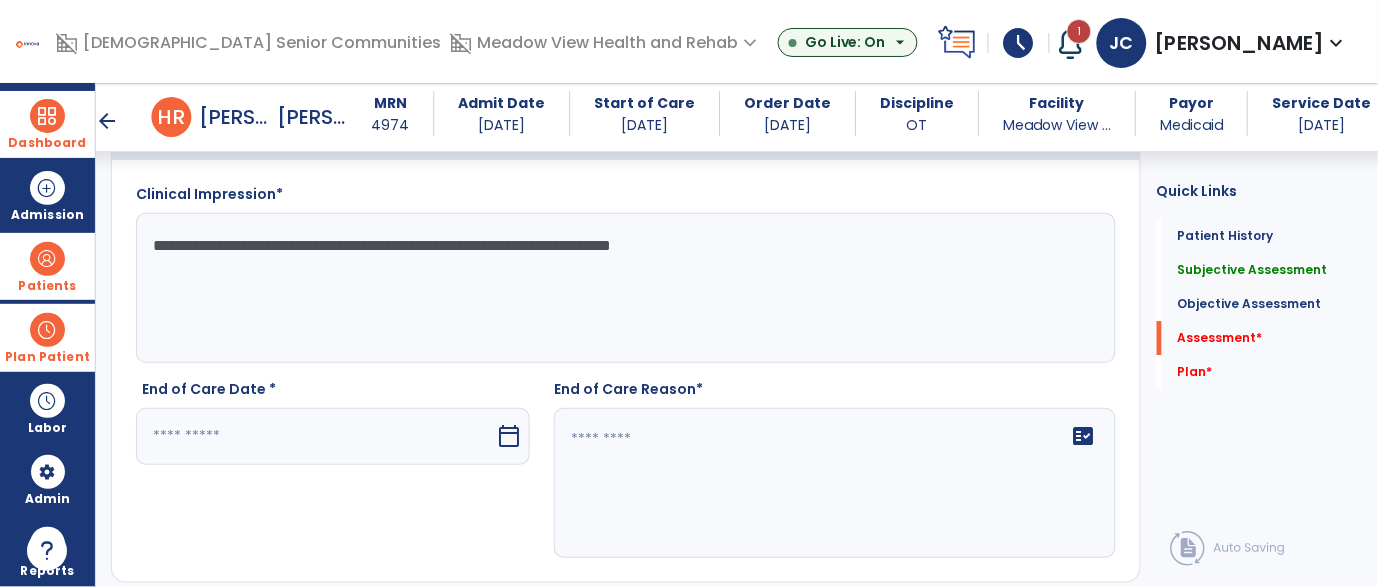type on "**********" 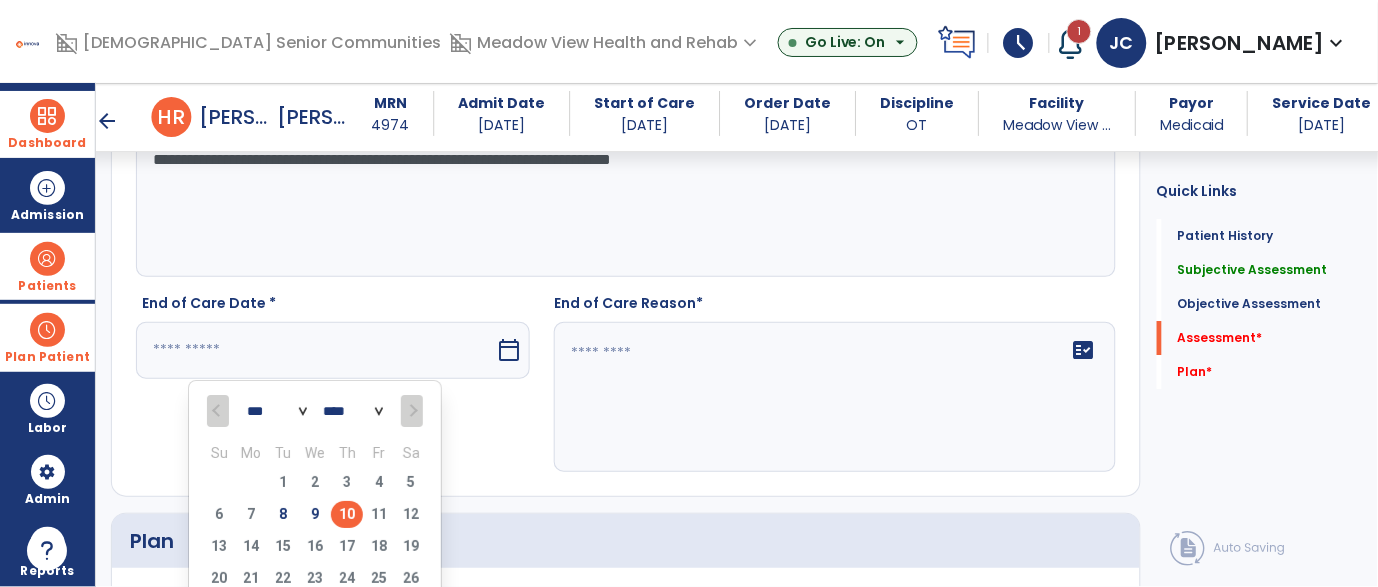 scroll, scrollTop: 2839, scrollLeft: 0, axis: vertical 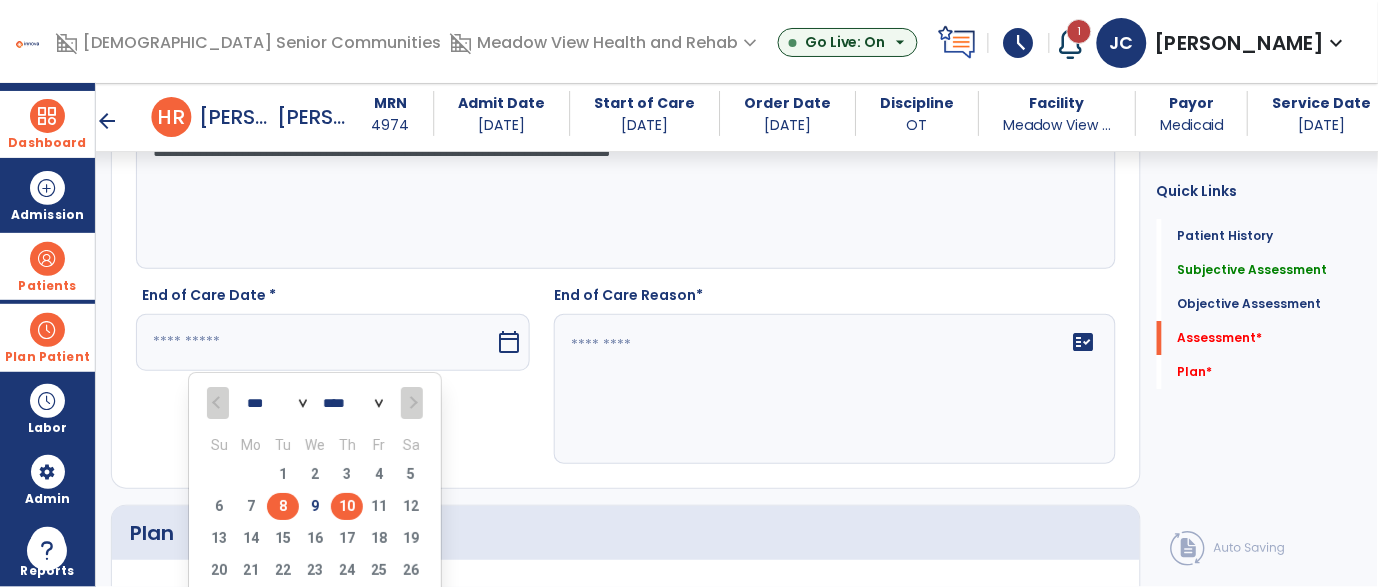 click on "8" at bounding box center (283, 506) 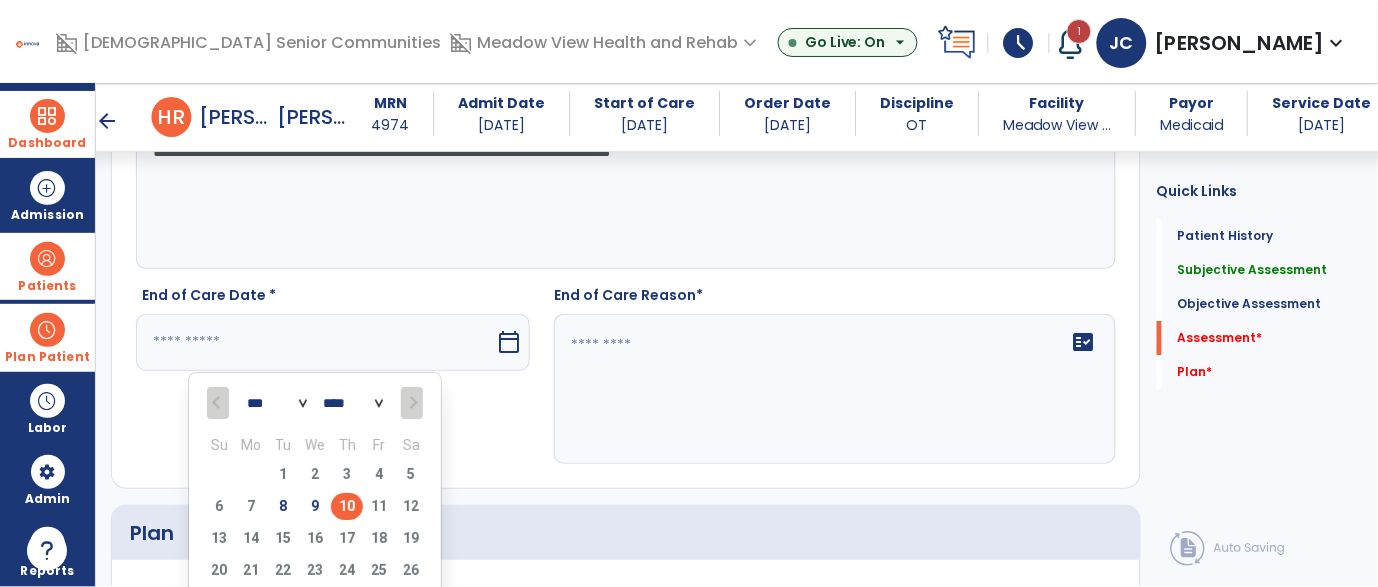 type on "********" 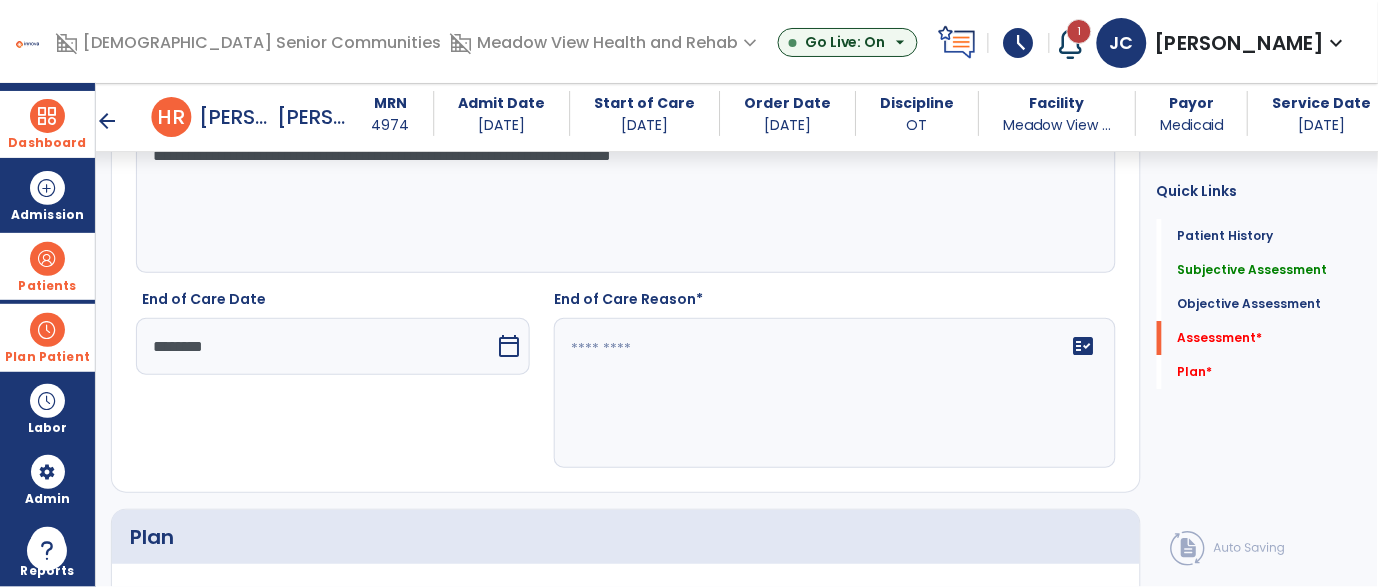 scroll, scrollTop: 2839, scrollLeft: 0, axis: vertical 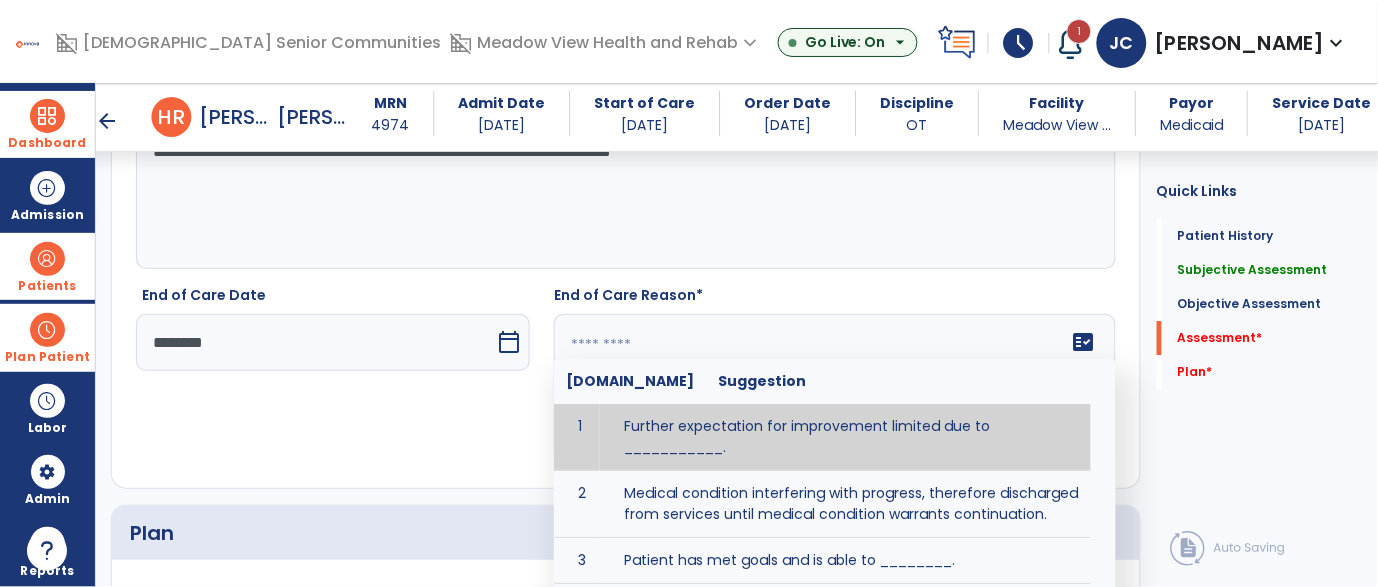 click 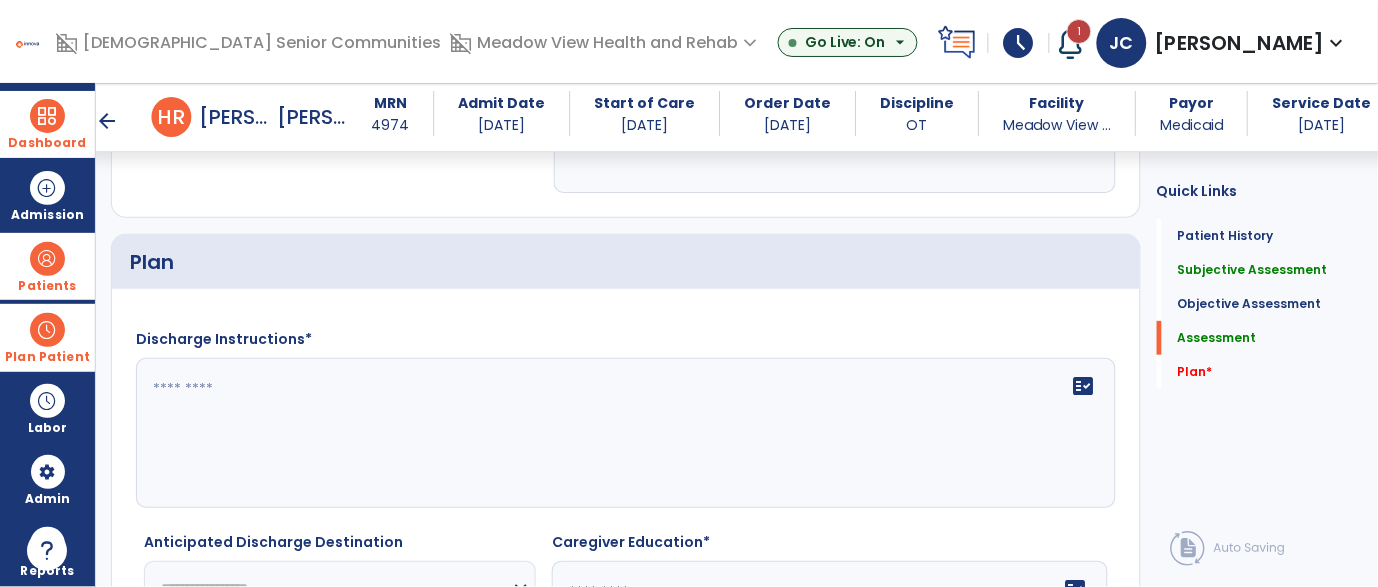 scroll, scrollTop: 3178, scrollLeft: 0, axis: vertical 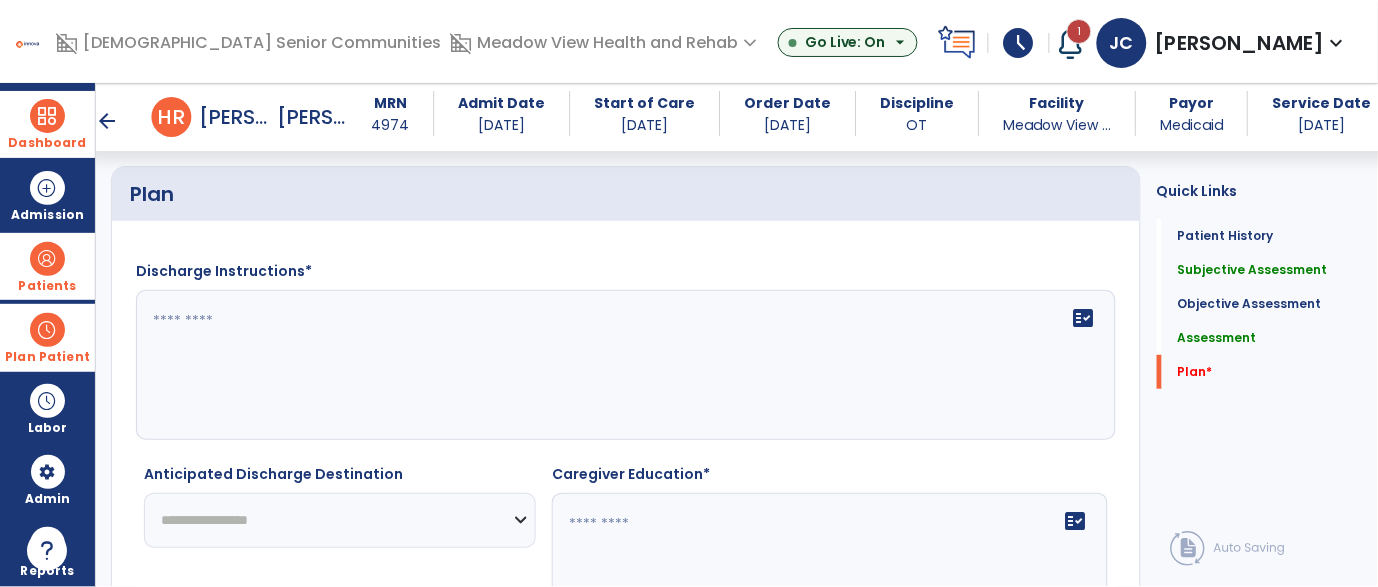 type on "*********" 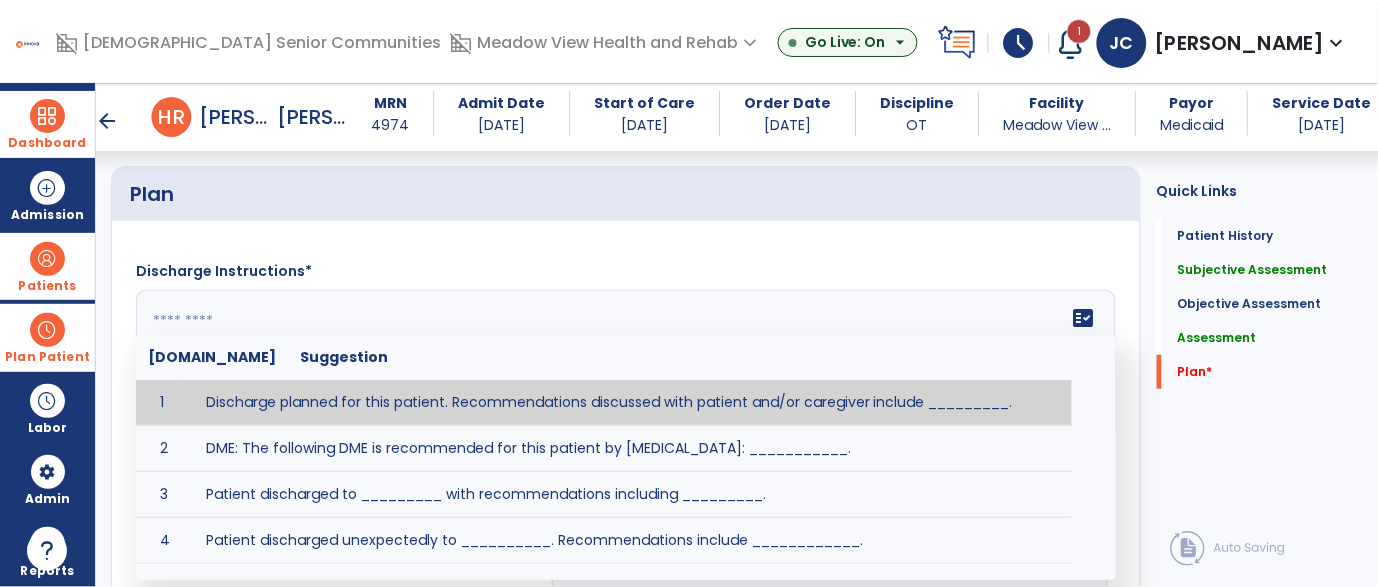 click on "fact_check  [DOMAIN_NAME] Suggestion 1 Discharge planned for this patient. Recommendations discussed with patient and/or caregiver include _________. 2 DME: The following DME is recommended for this patient by [MEDICAL_DATA]: ___________. 3 Patient discharged to _________ with recommendations including _________. 4 Patient discharged unexpectedly to __________. Recommendations include ____________." 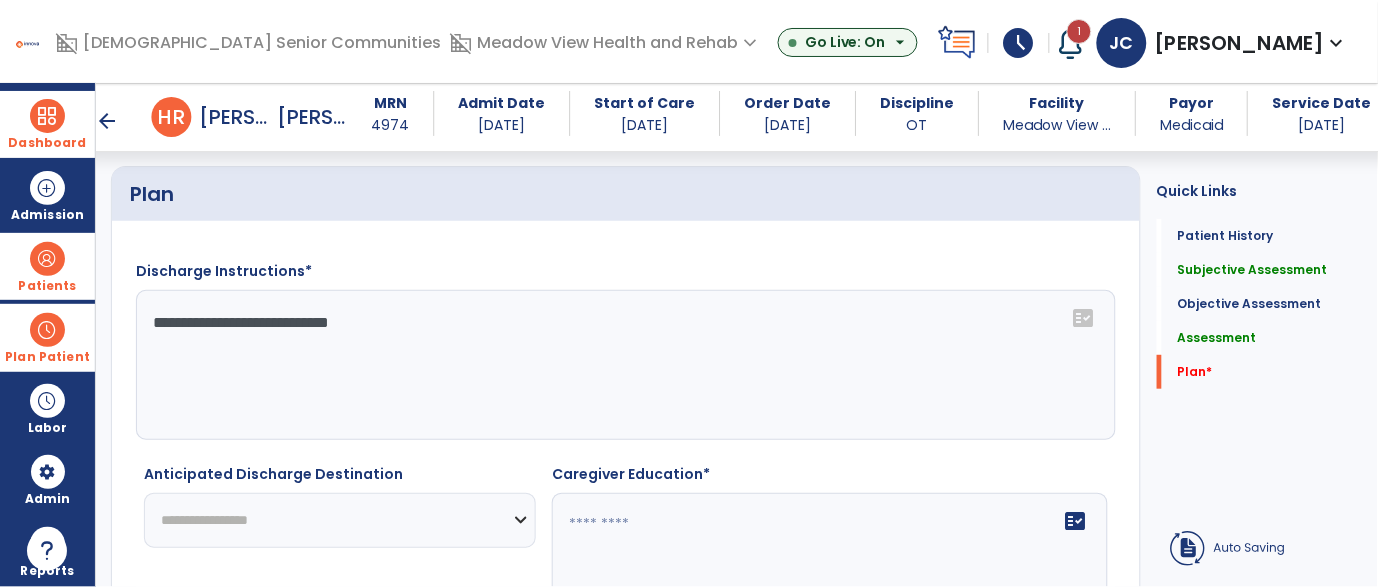 scroll, scrollTop: 3241, scrollLeft: 0, axis: vertical 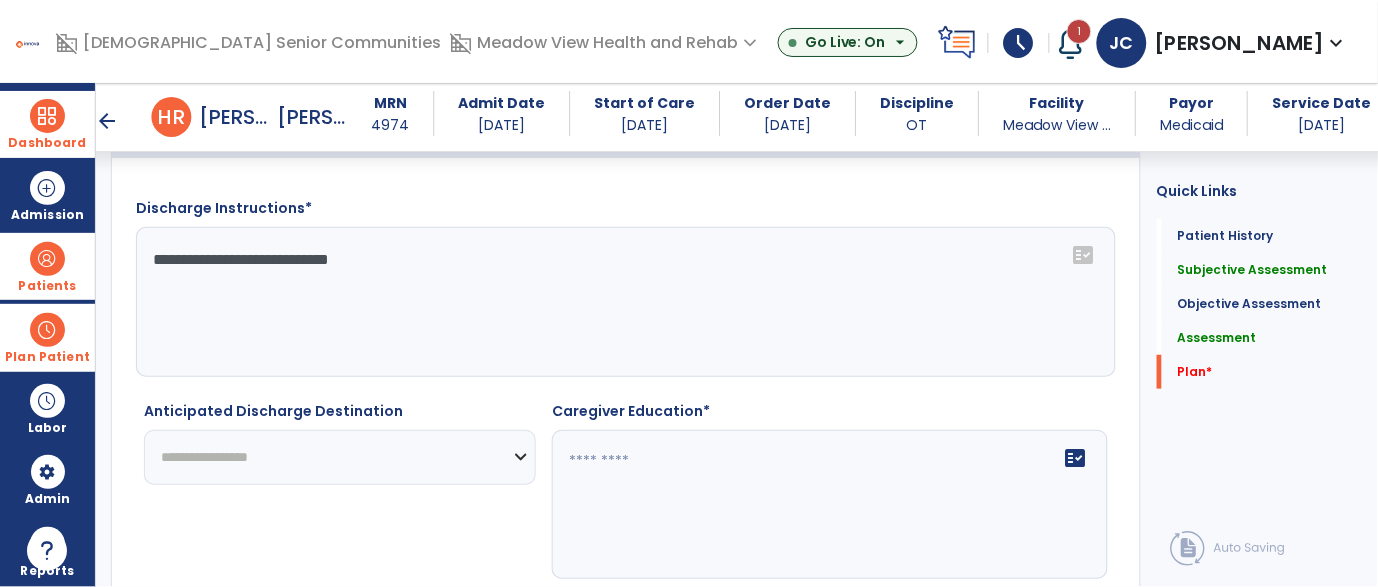 type on "**********" 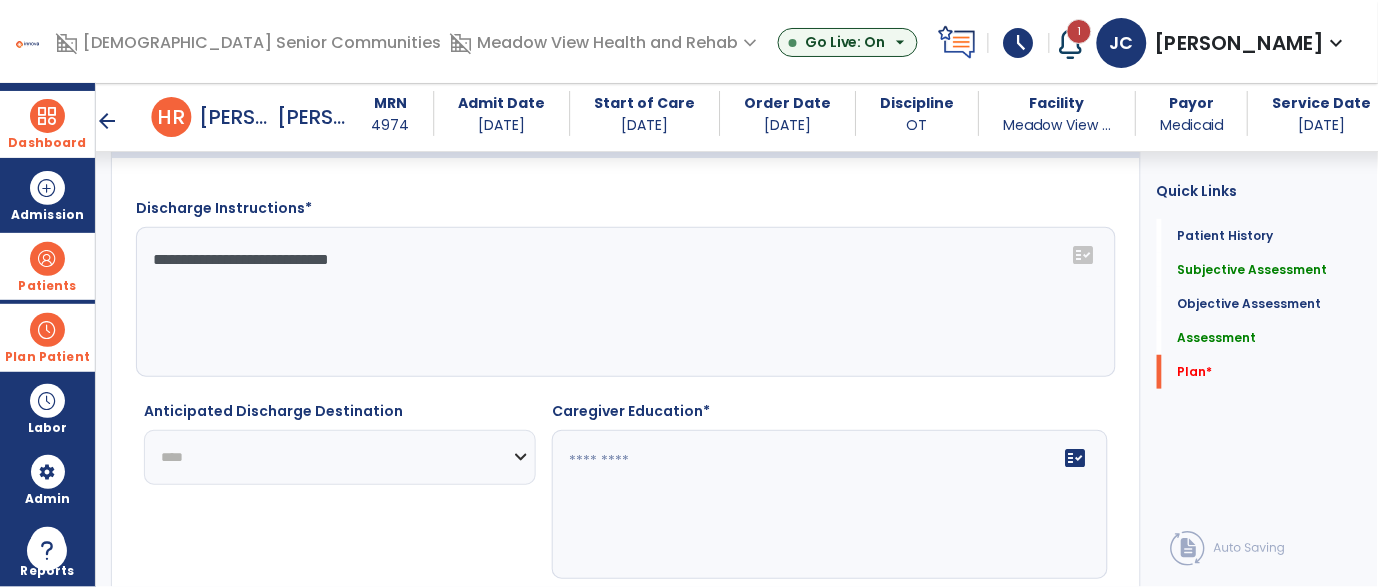 click on "**********" 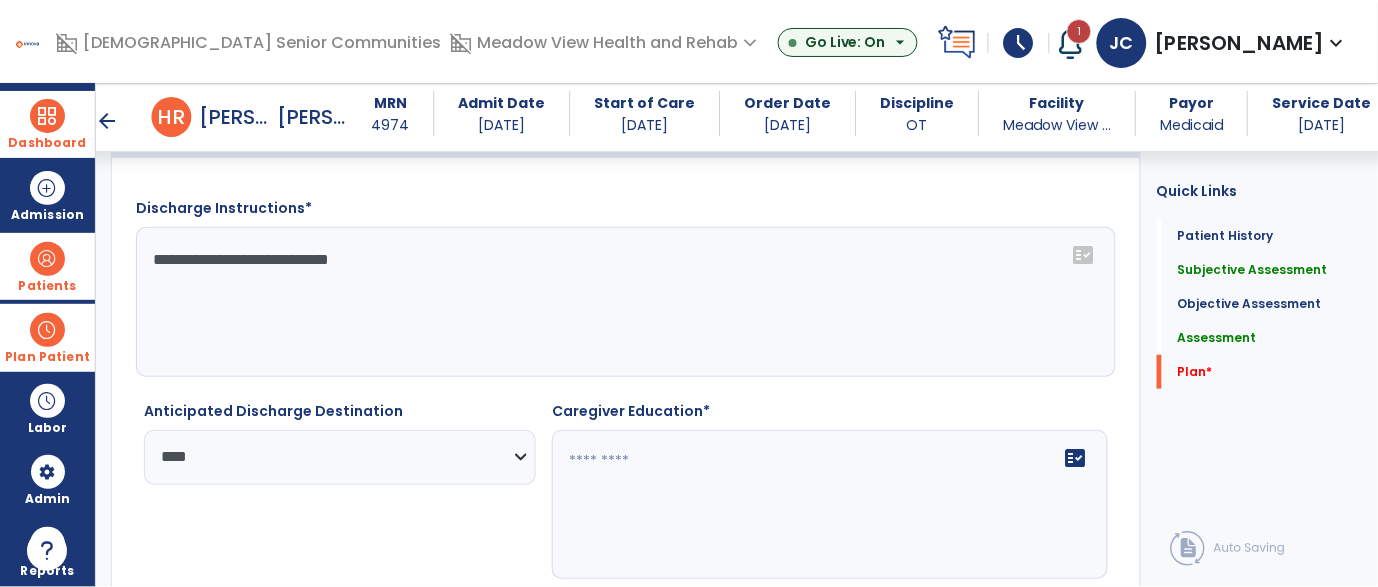 click on "fact_check" 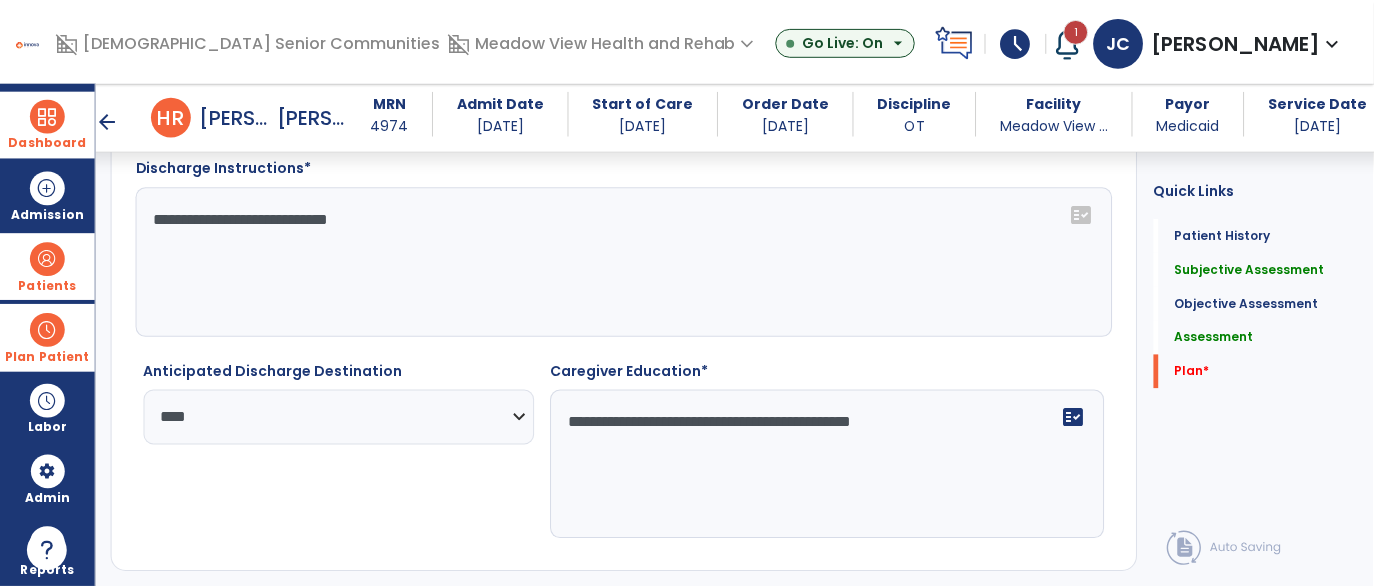 scroll, scrollTop: 3337, scrollLeft: 0, axis: vertical 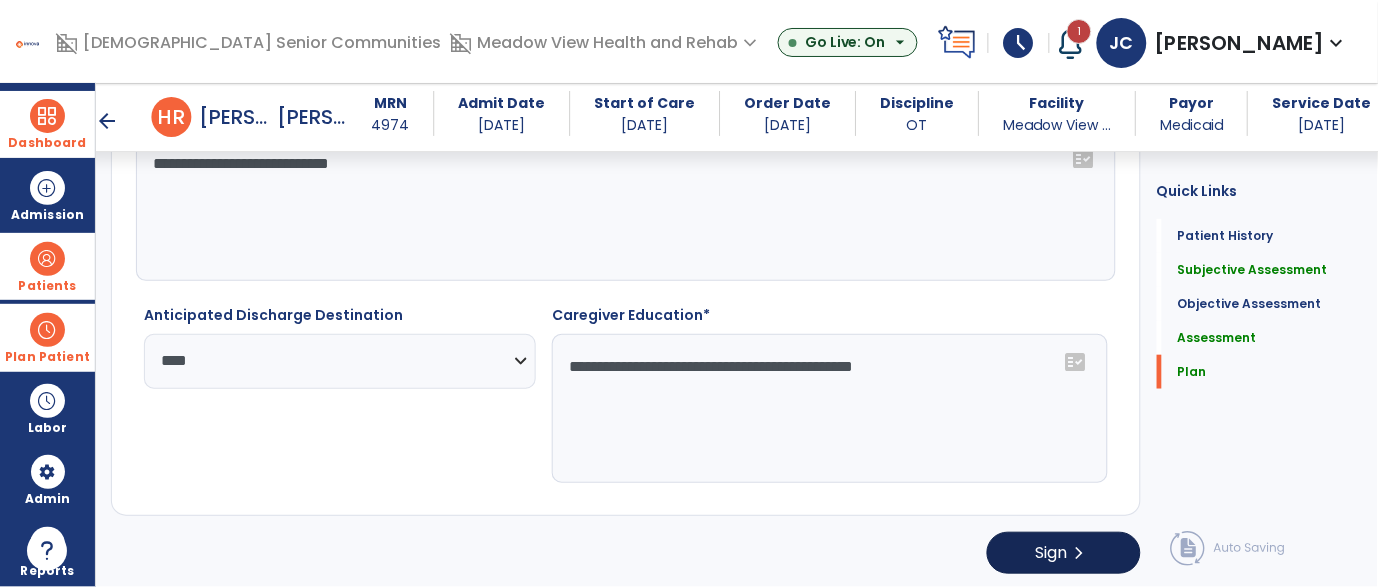 type on "**********" 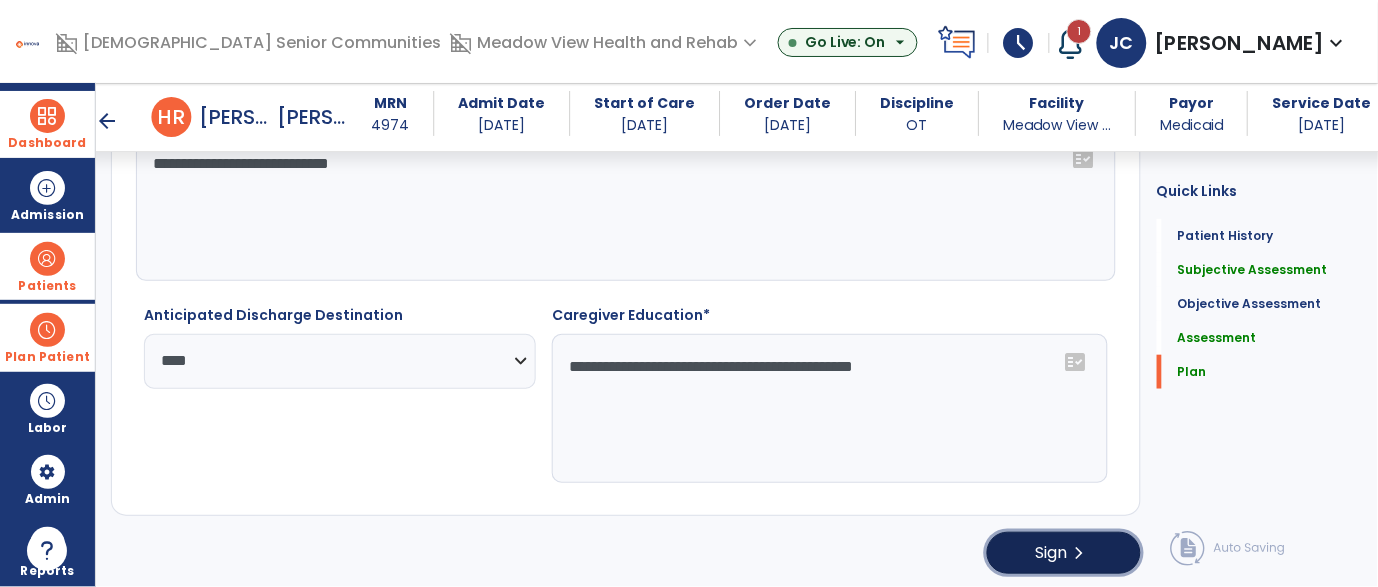 click on "chevron_right" 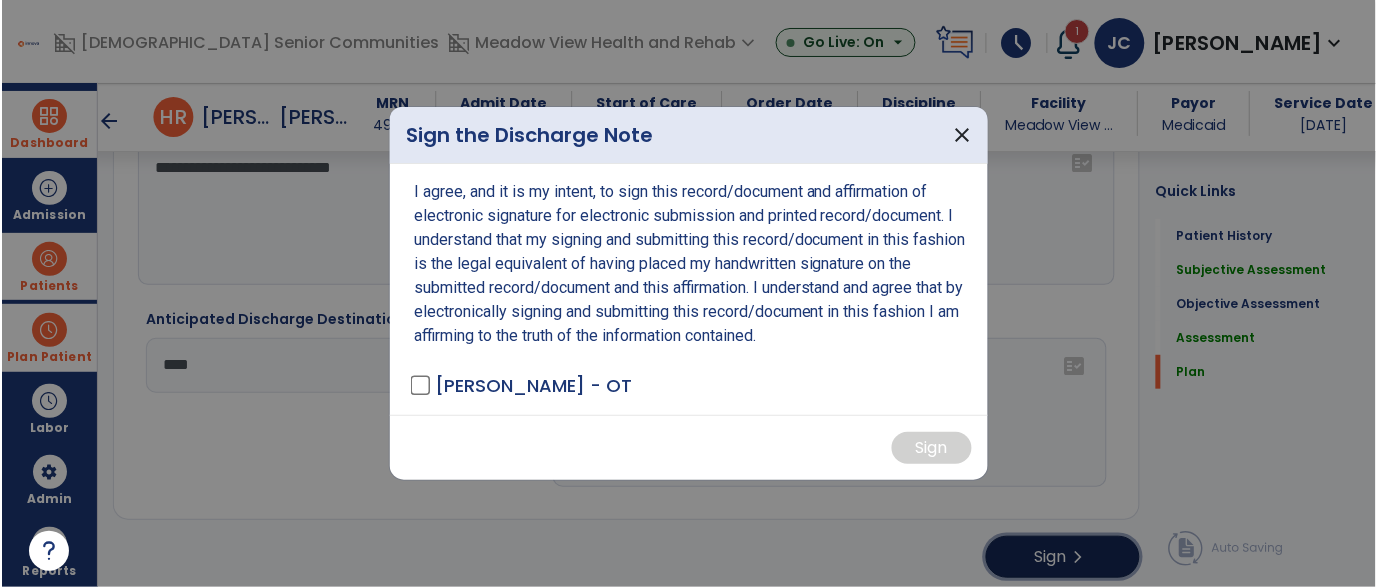 scroll, scrollTop: 3337, scrollLeft: 0, axis: vertical 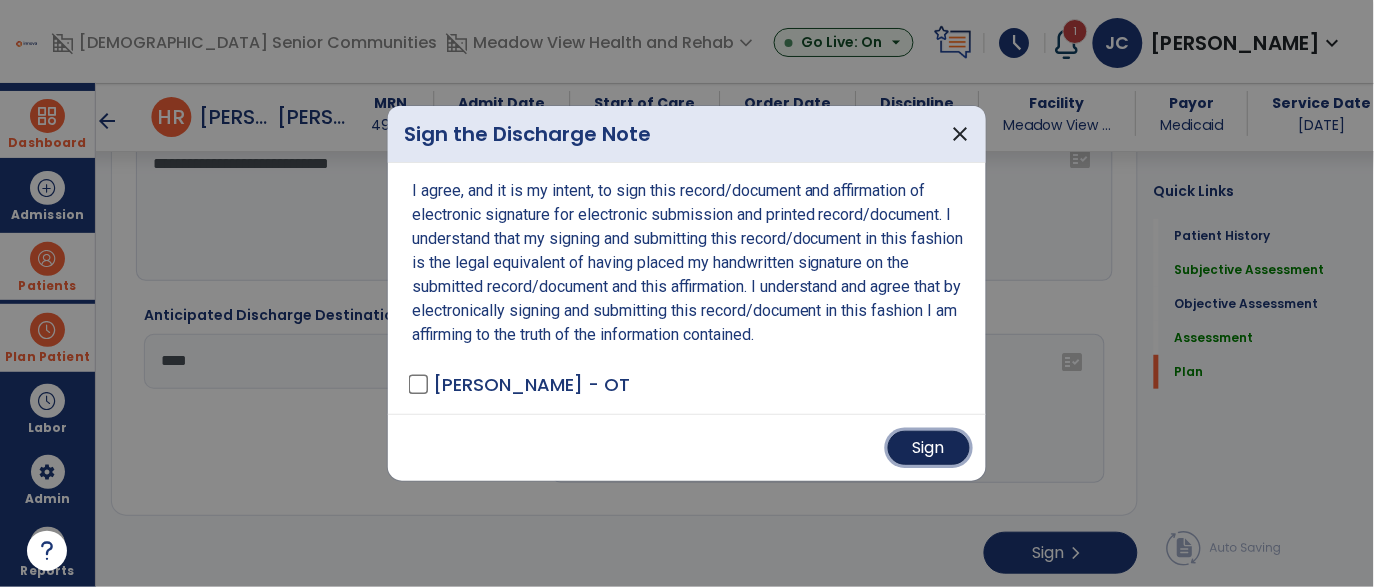 click on "Sign" at bounding box center (929, 448) 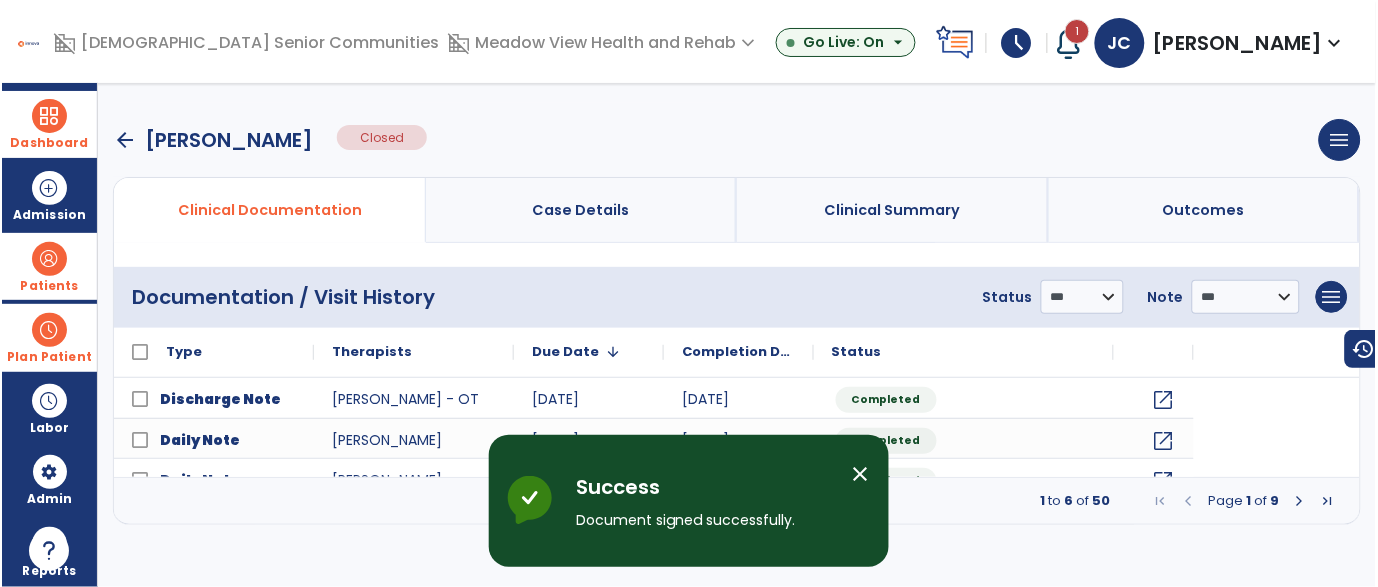 scroll, scrollTop: 0, scrollLeft: 0, axis: both 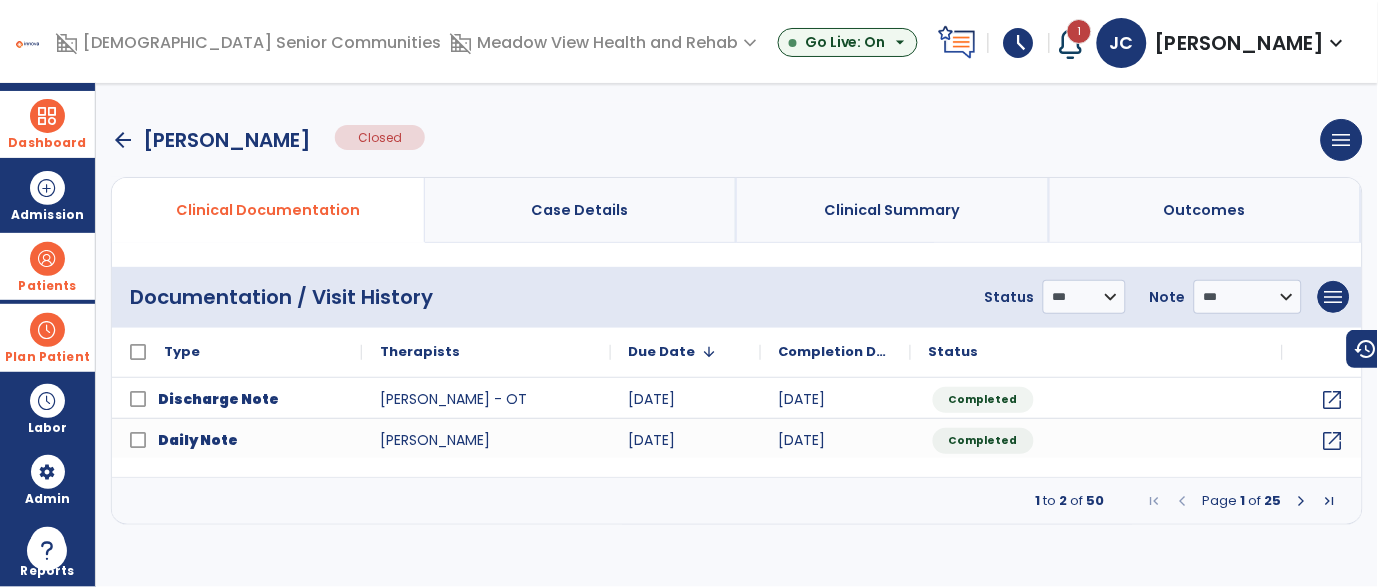 click on "Dashboard" at bounding box center (47, 124) 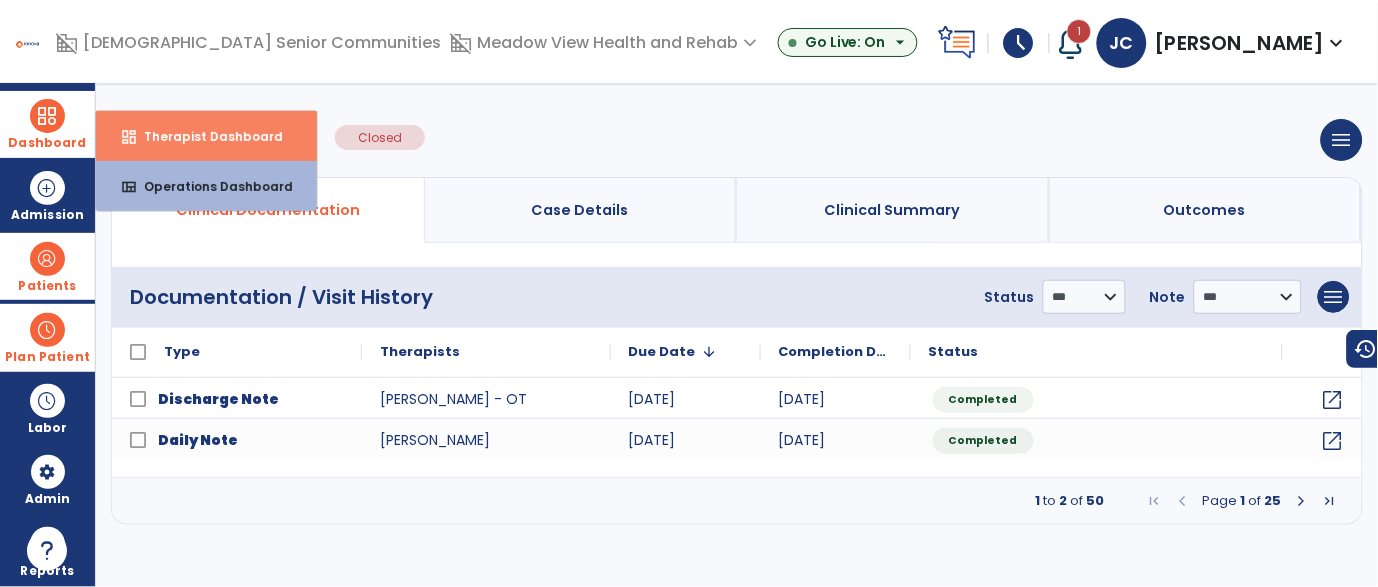 click on "dashboard  Therapist Dashboard" at bounding box center [206, 136] 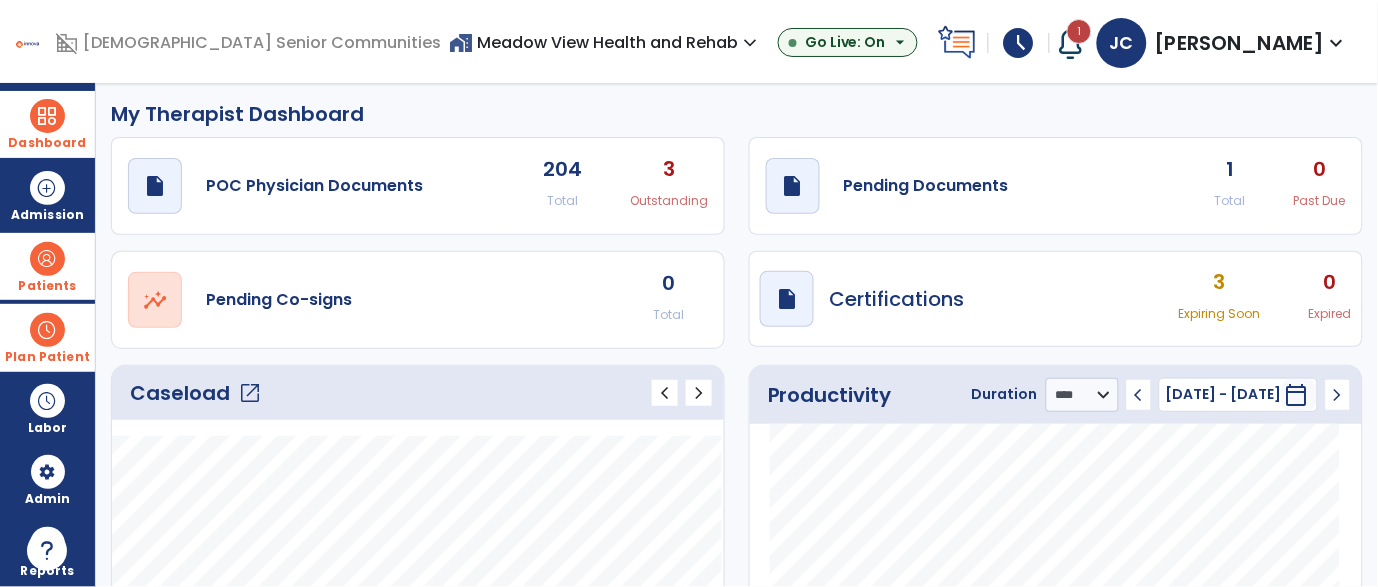 scroll, scrollTop: 0, scrollLeft: 0, axis: both 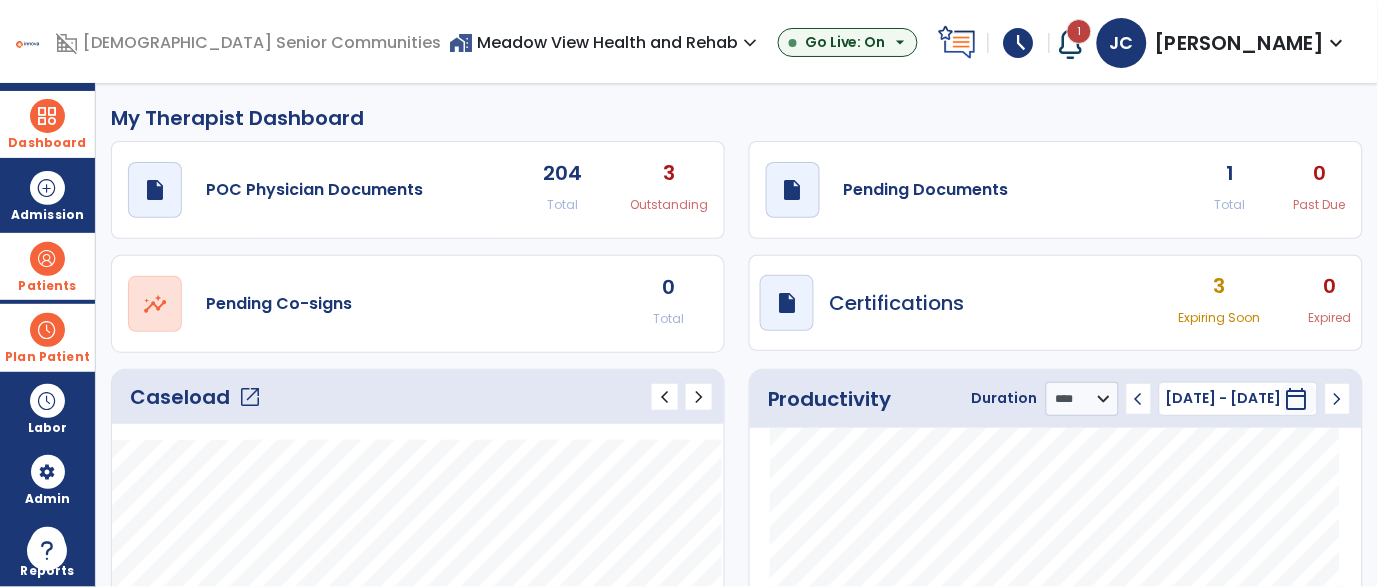 click on "Dashboard" at bounding box center [47, 143] 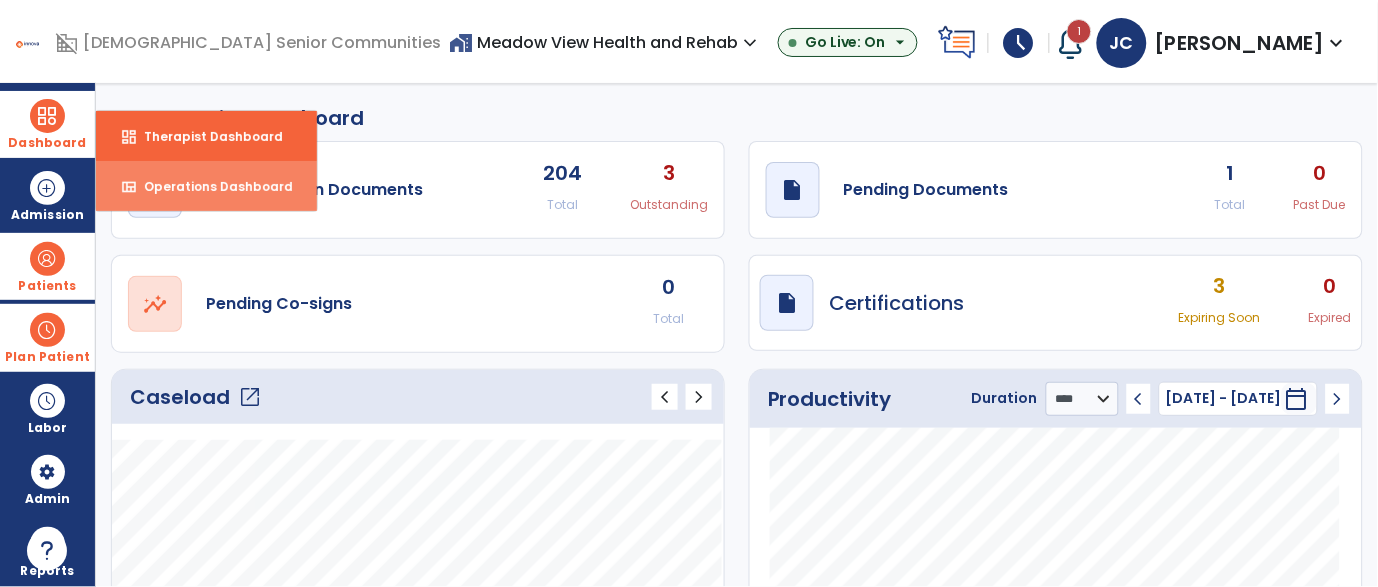 click on "Operations Dashboard" at bounding box center [210, 186] 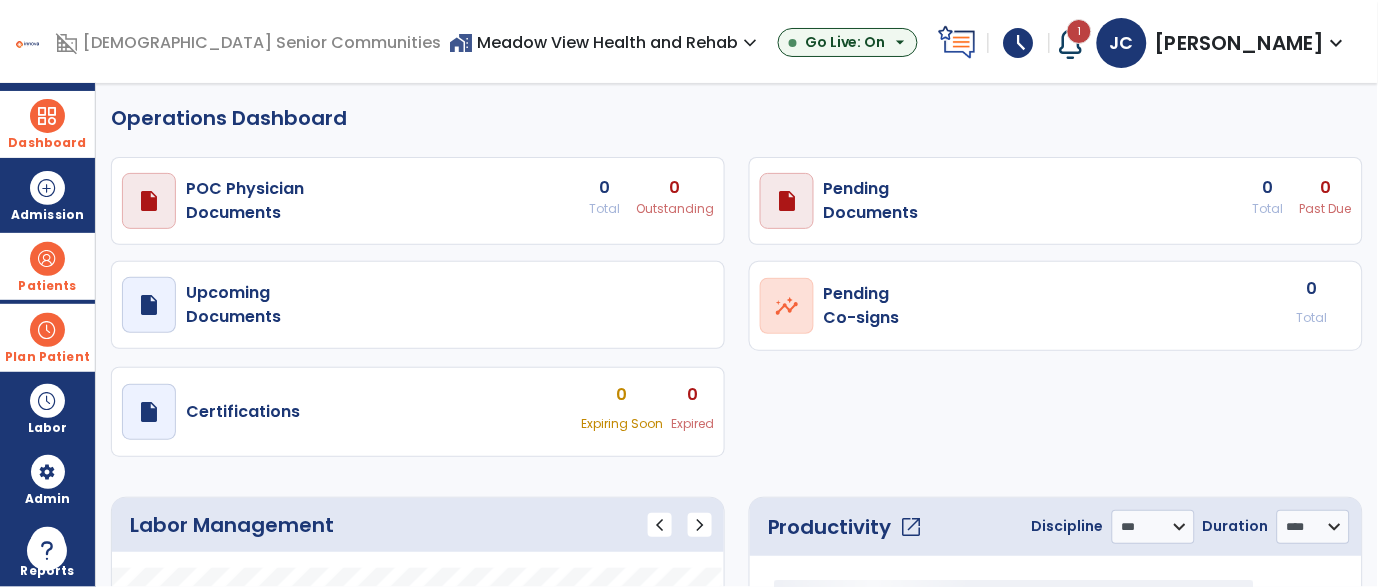 select on "***" 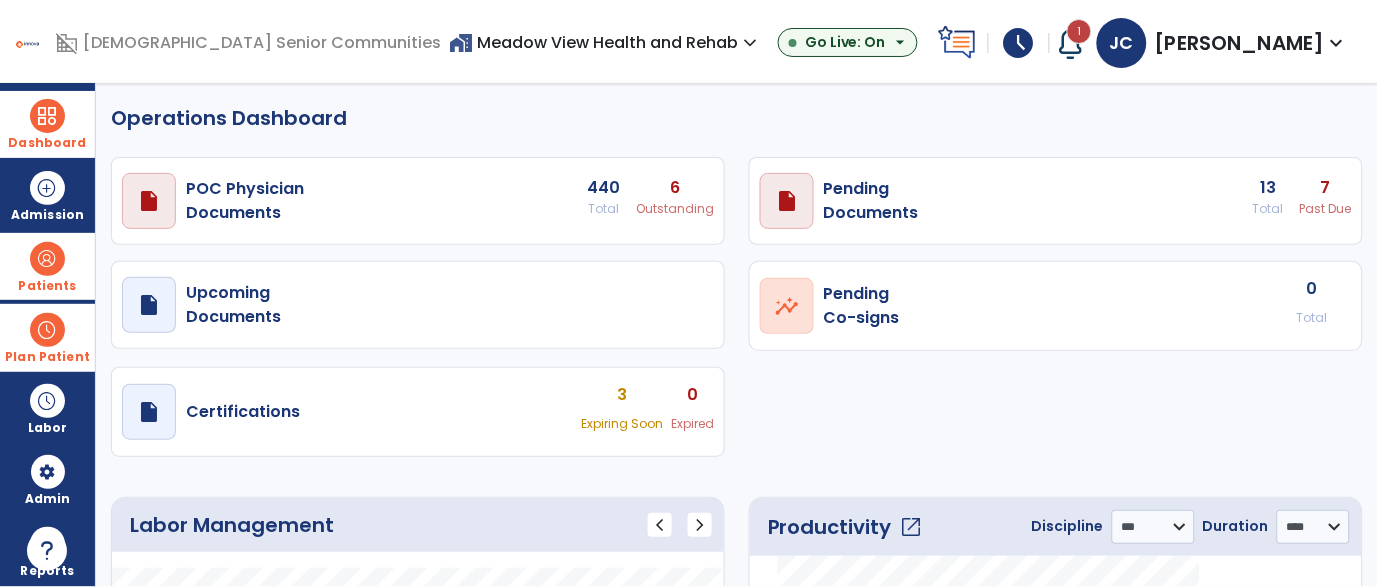 click on "draft   open_in_new  Pending   Documents 13 Total 7 Past Due" at bounding box center (418, 201) 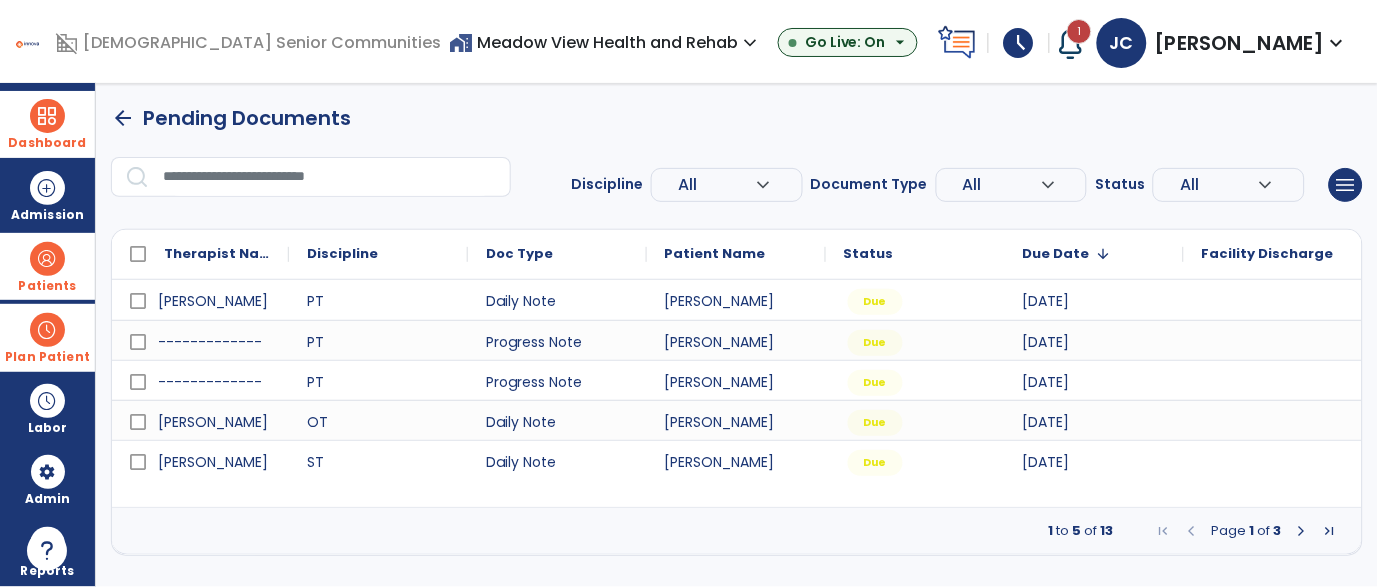click at bounding box center (1302, 531) 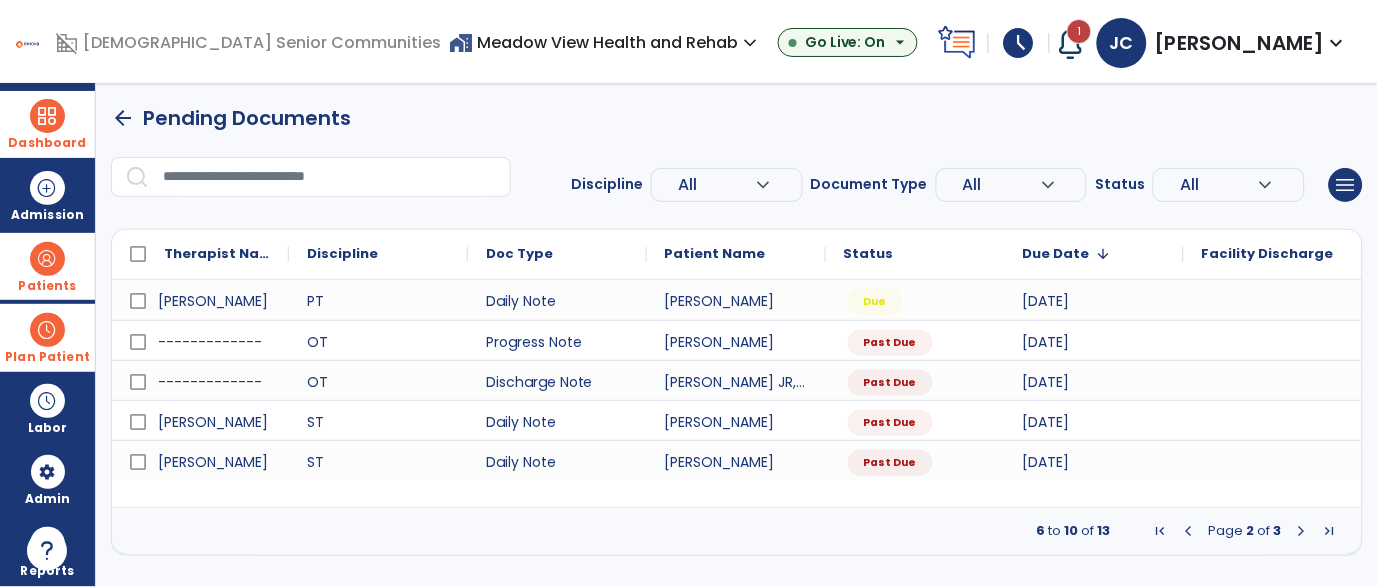 click at bounding box center [1302, 531] 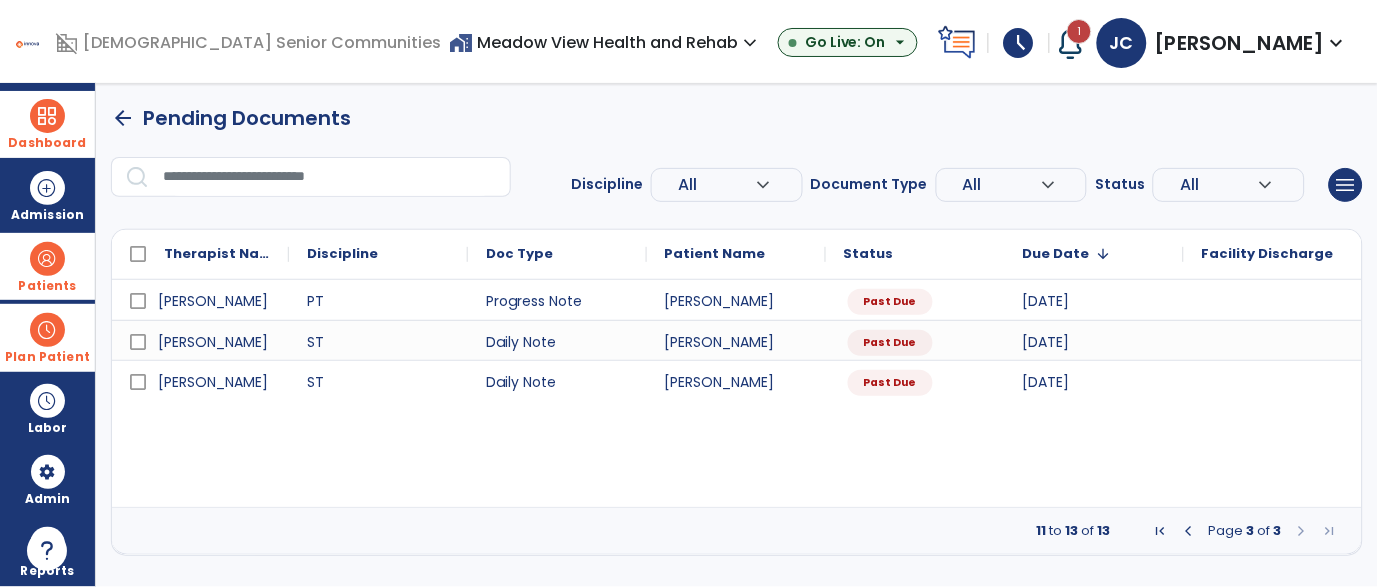 click at bounding box center [1189, 531] 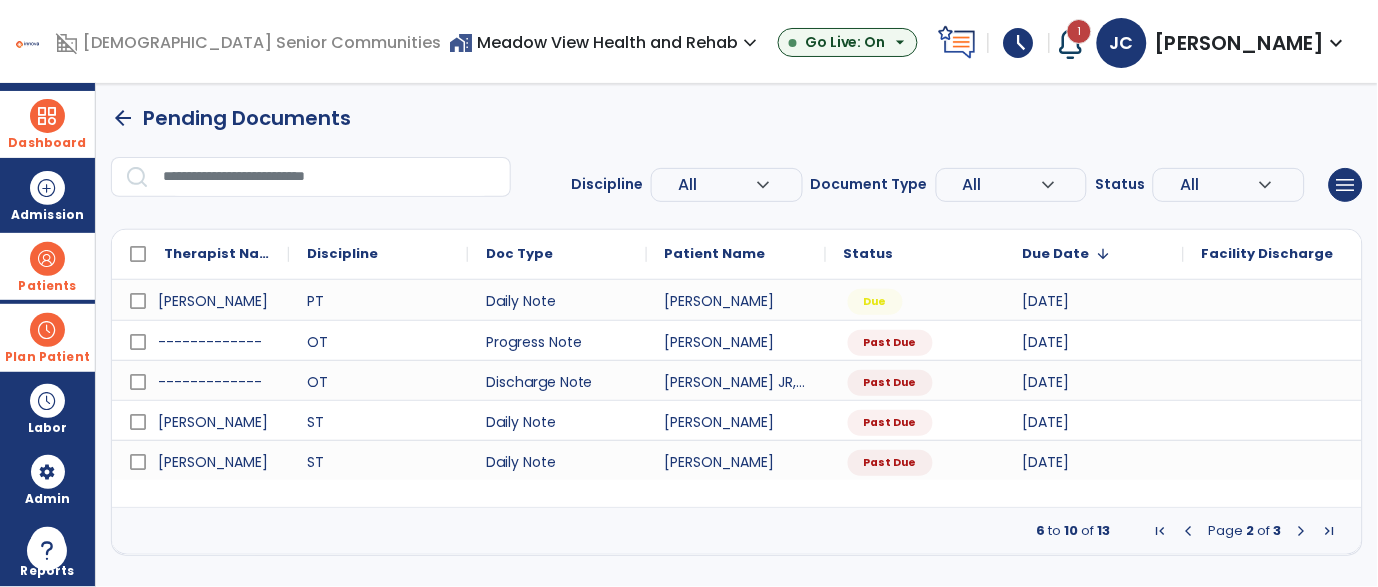 click on "Patients" at bounding box center [47, 266] 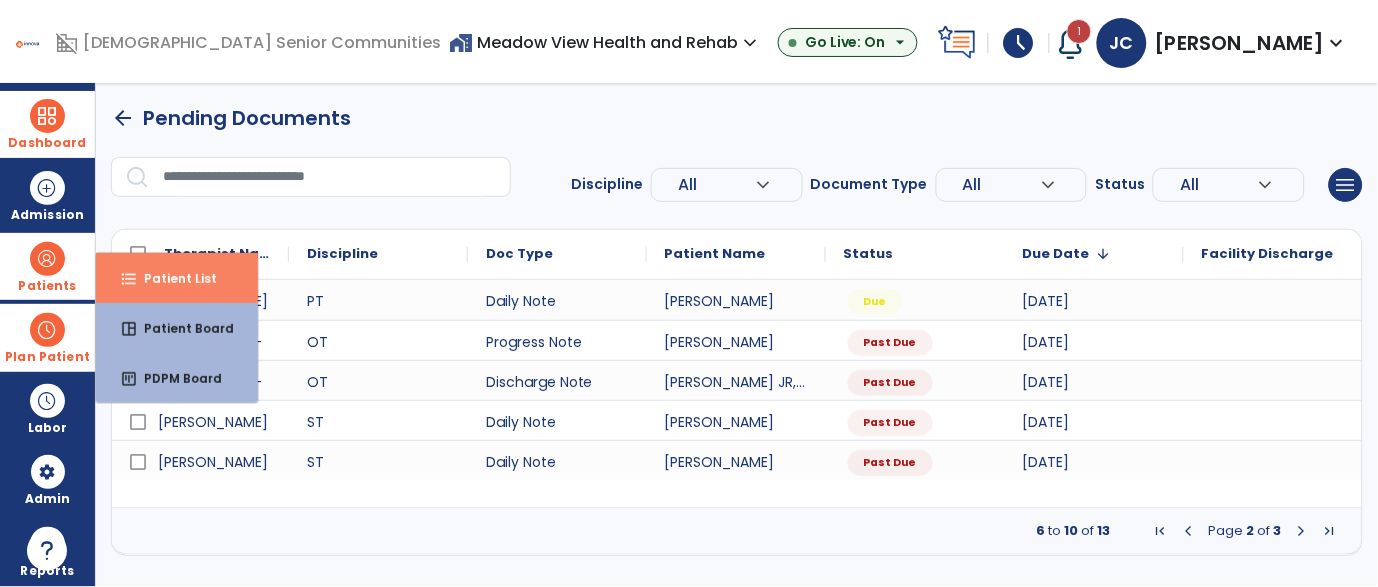 click on "format_list_bulleted" at bounding box center (129, 279) 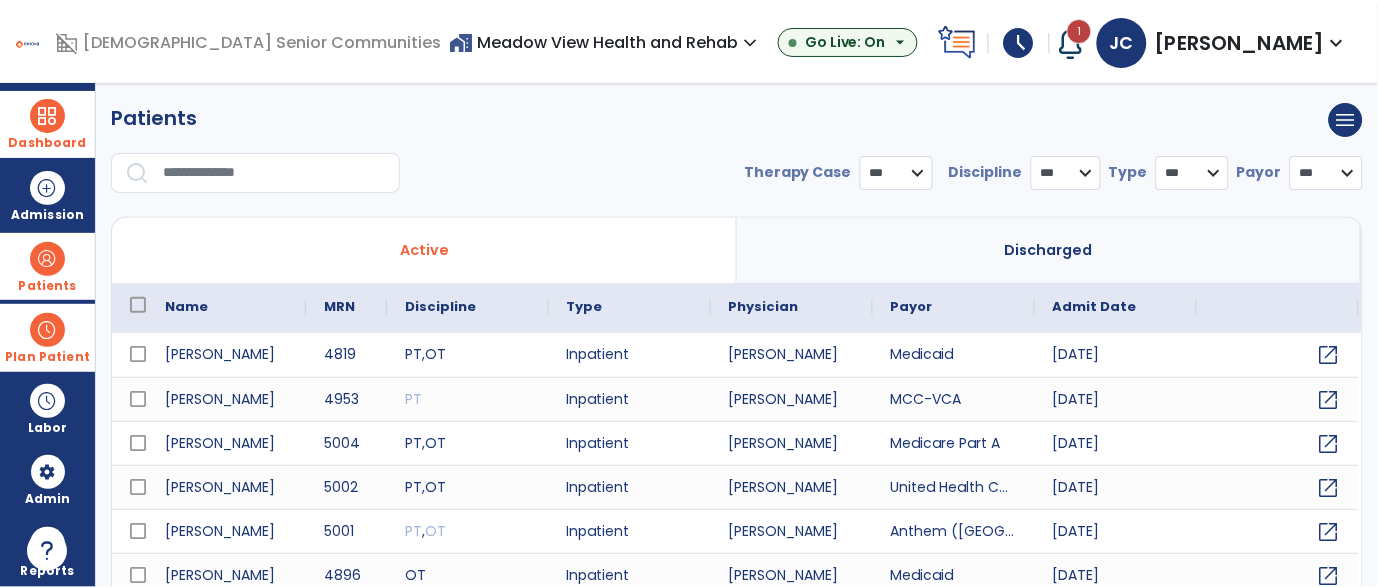 click at bounding box center (274, 173) 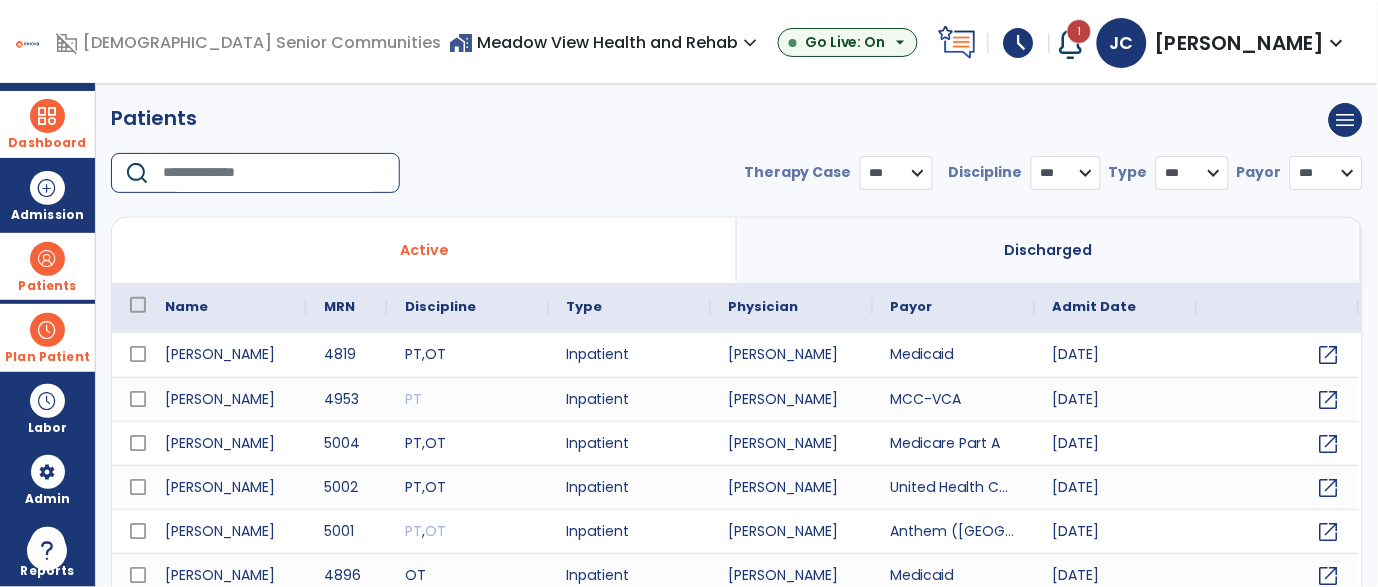 click at bounding box center [47, 259] 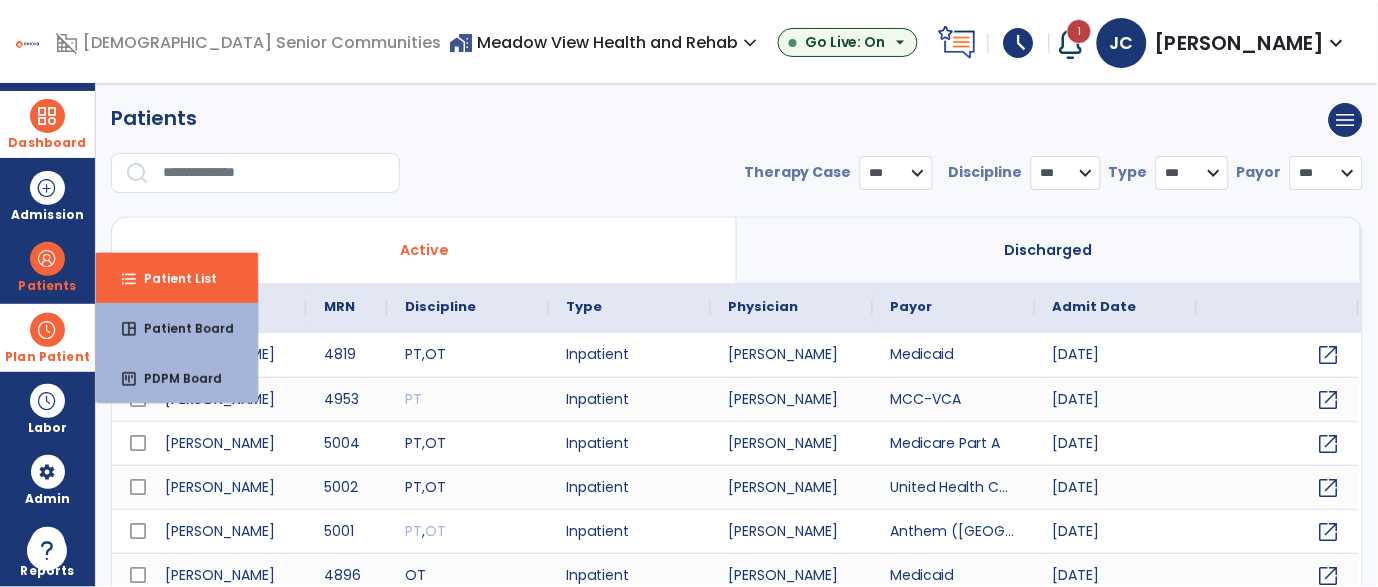 click on "Dashboard" at bounding box center [47, 124] 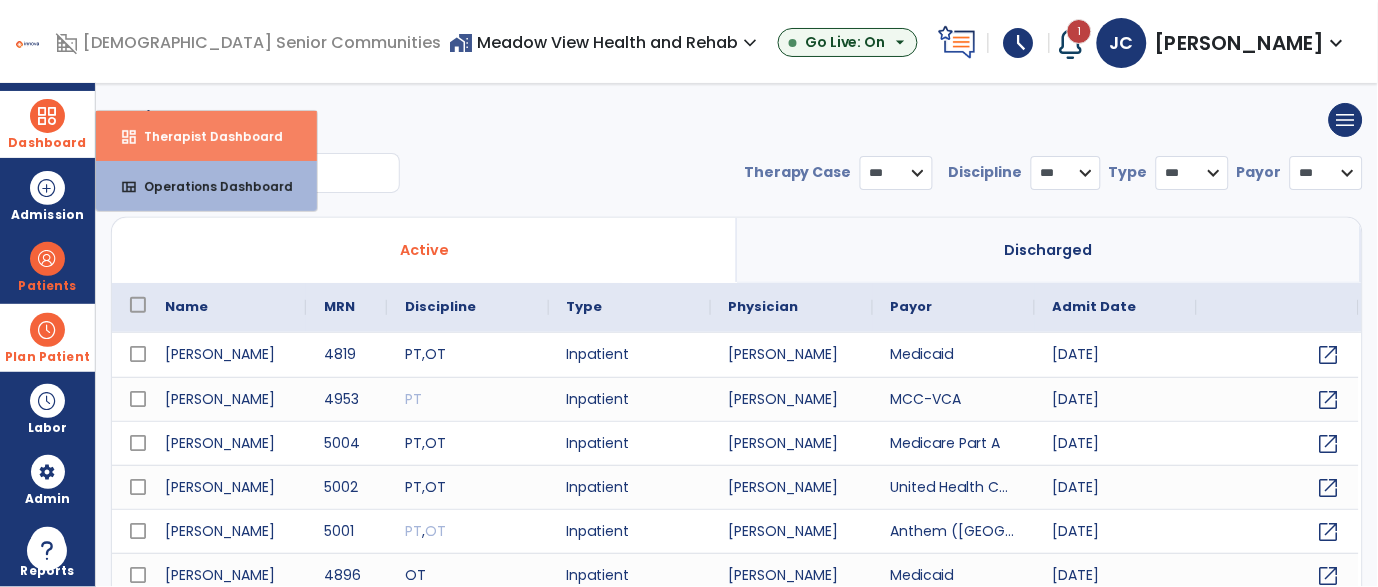 click on "Therapist Dashboard" at bounding box center [205, 136] 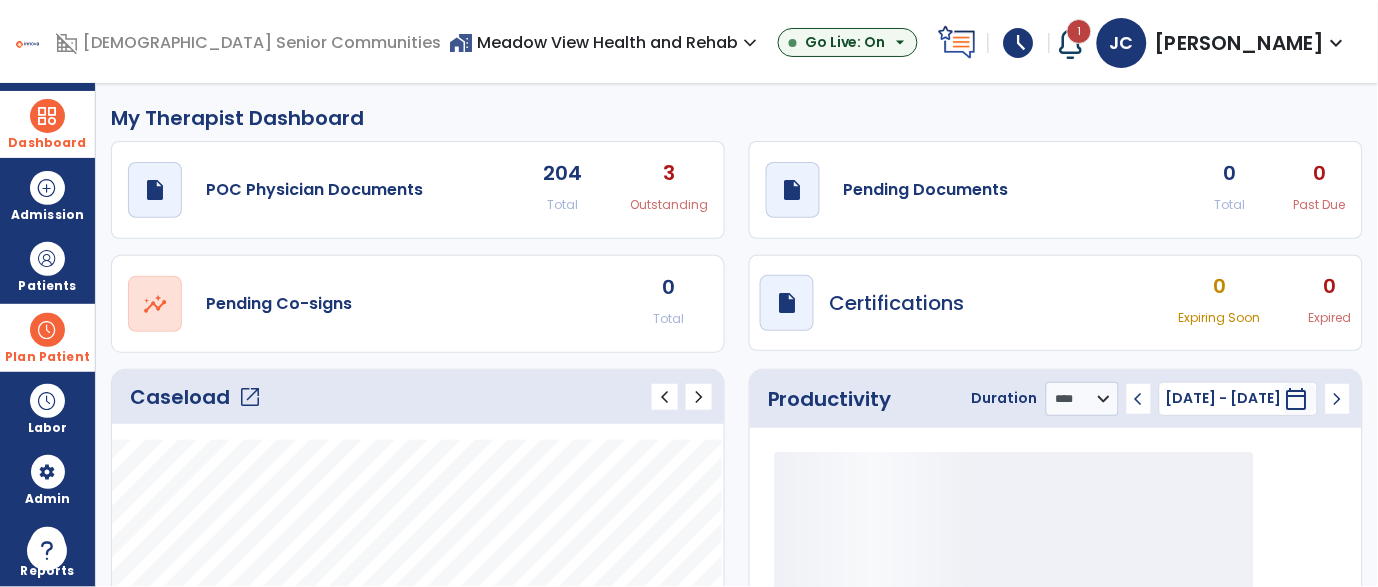 drag, startPoint x: 32, startPoint y: 104, endPoint x: 137, endPoint y: 162, distance: 119.954155 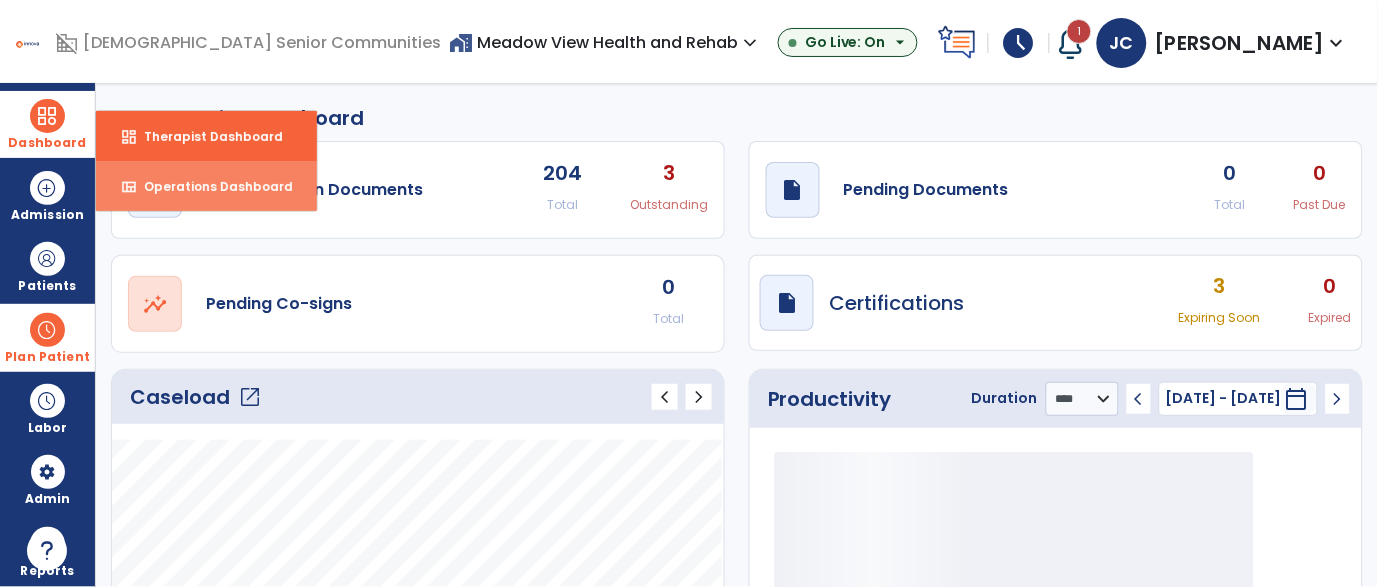 click on "view_quilt  Operations Dashboard" at bounding box center [206, 186] 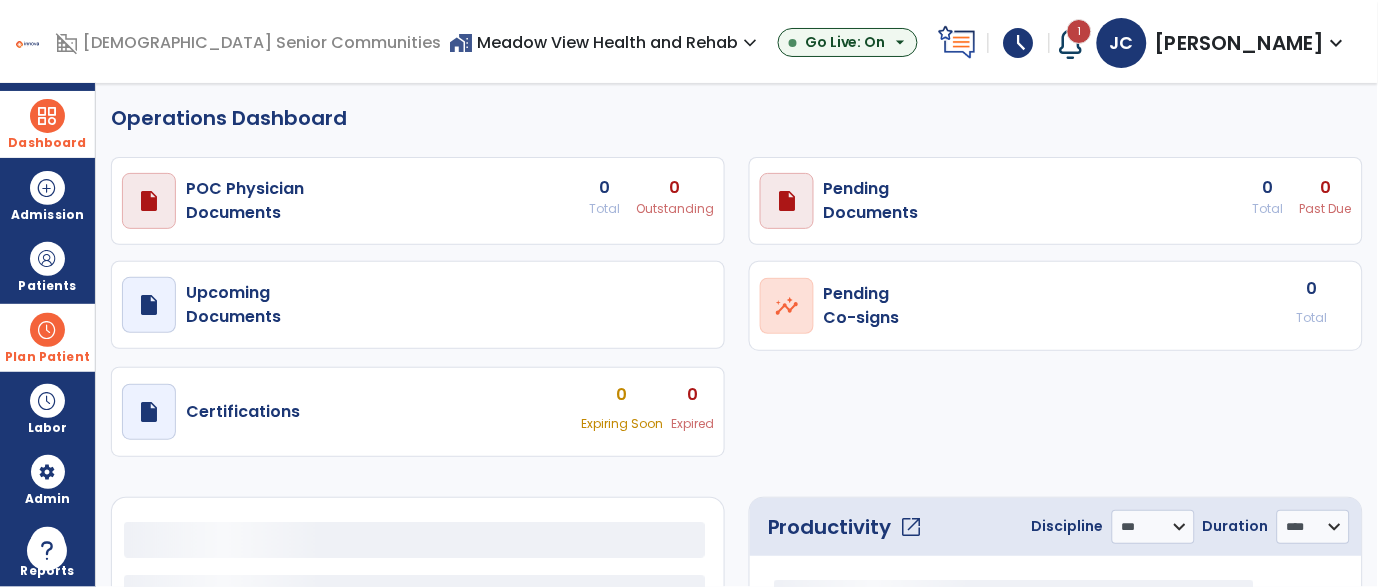 select on "***" 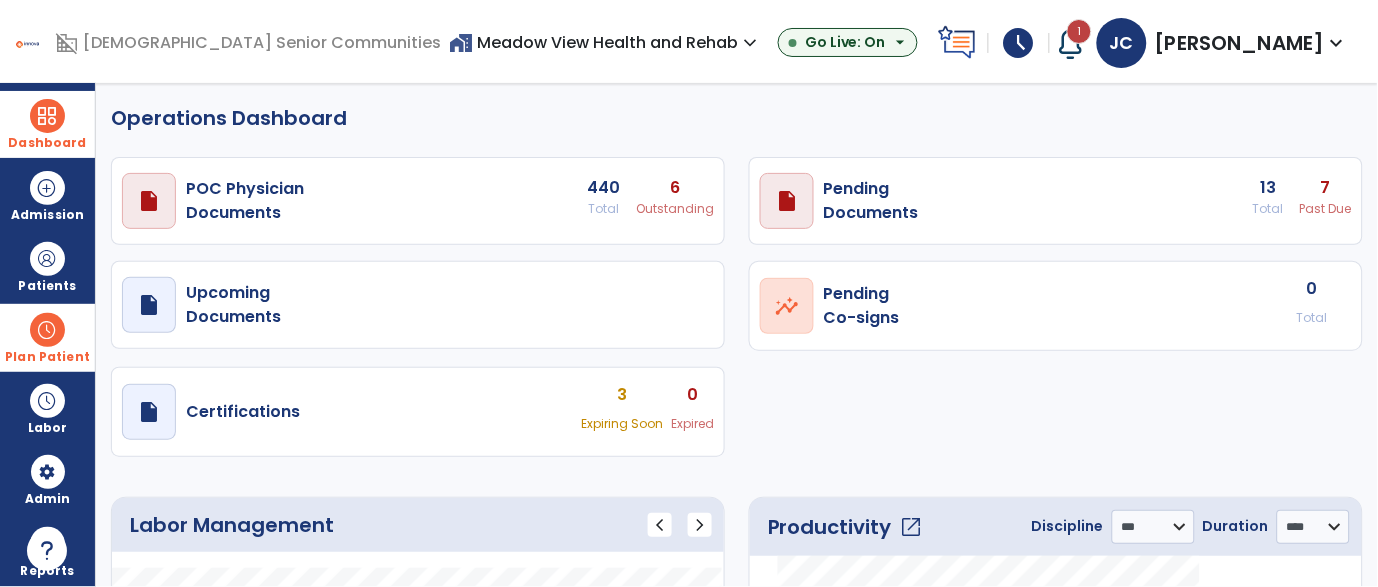 click on "draft   open_in_new  Pending   Documents 13 Total 7 Past Due" at bounding box center [418, 201] 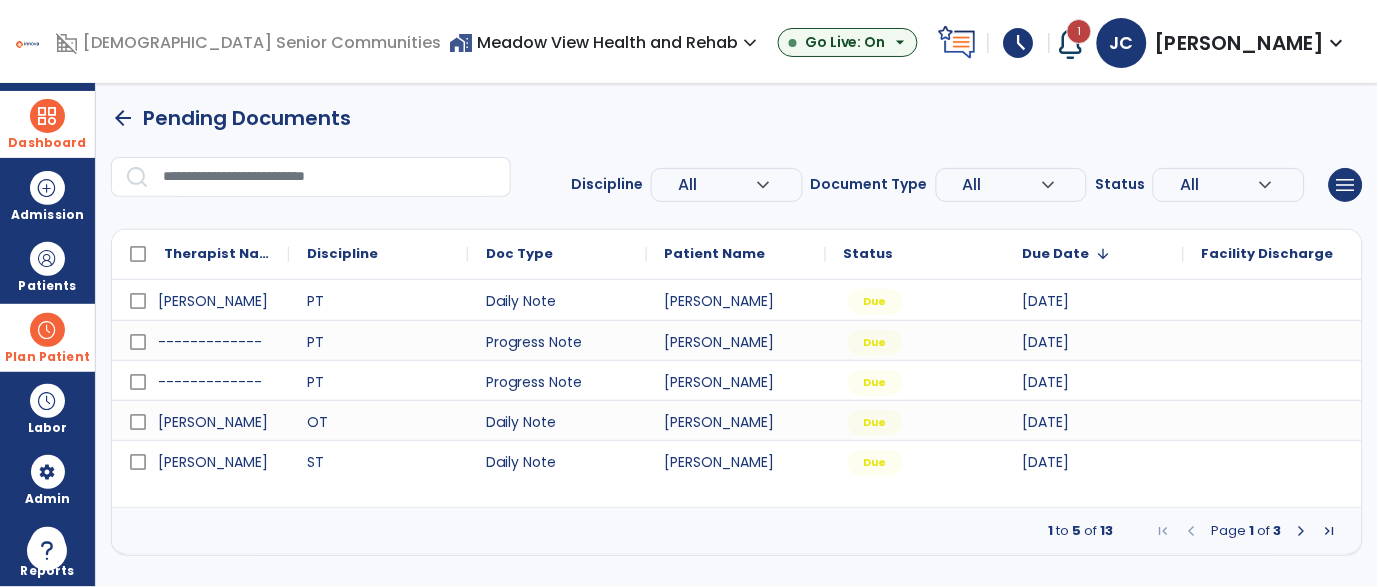 click at bounding box center (1302, 531) 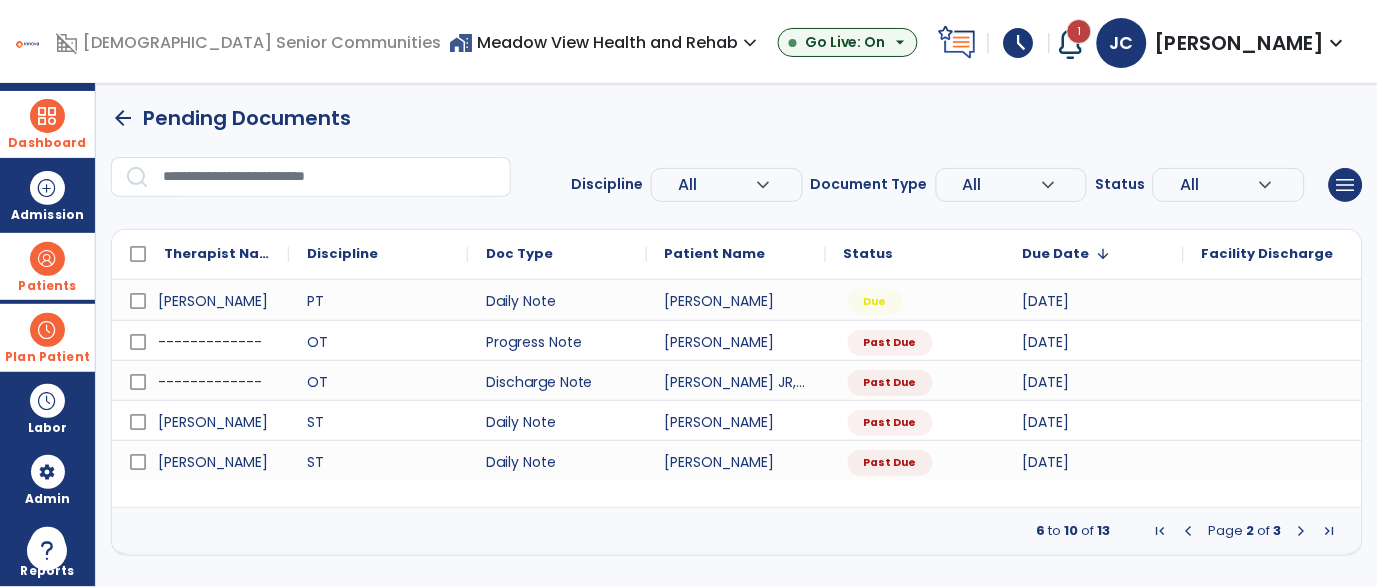 click on "Patients" at bounding box center [47, 286] 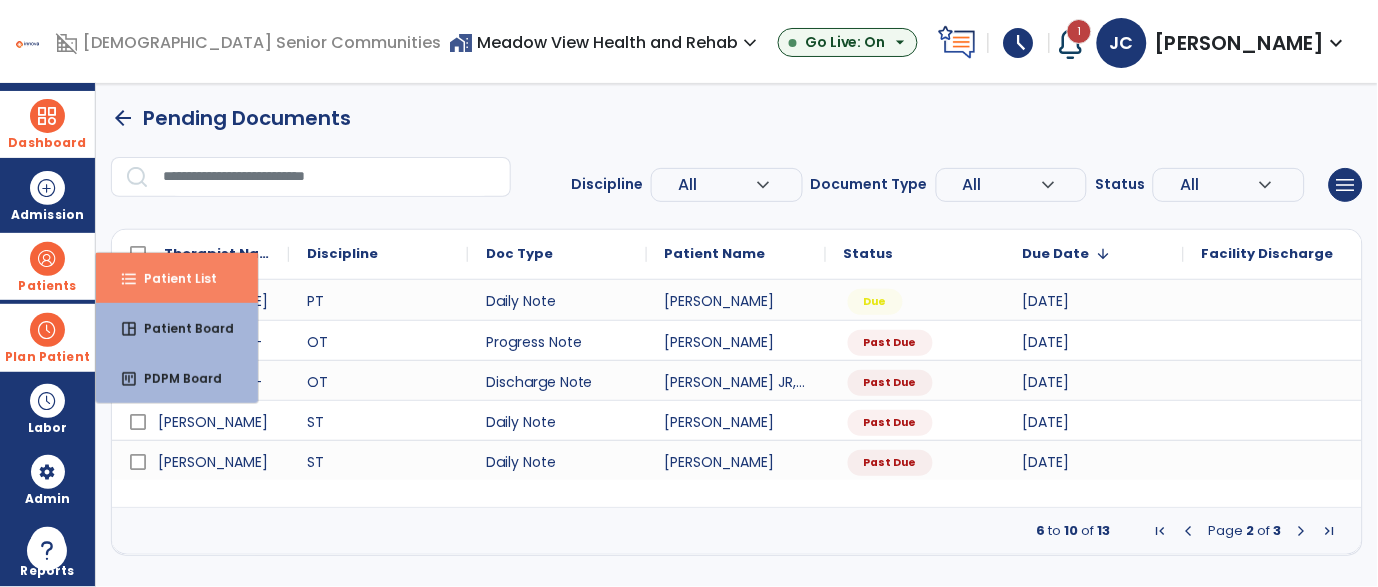 click on "format_list_bulleted  Patient List" at bounding box center [177, 278] 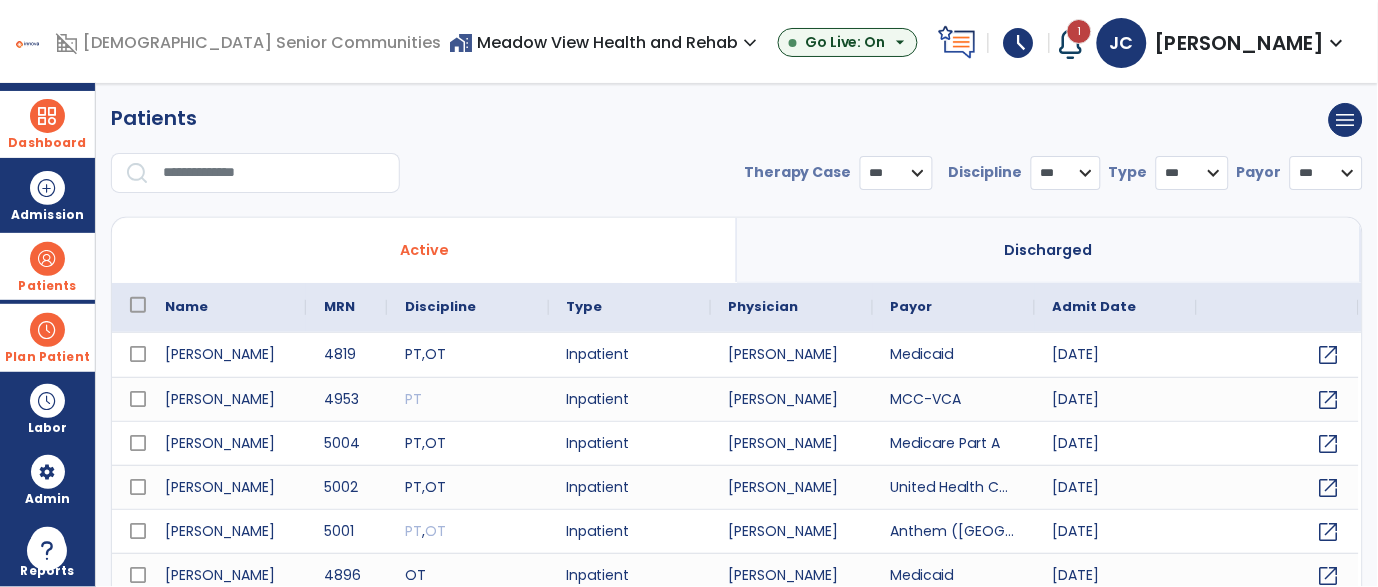 click at bounding box center (274, 173) 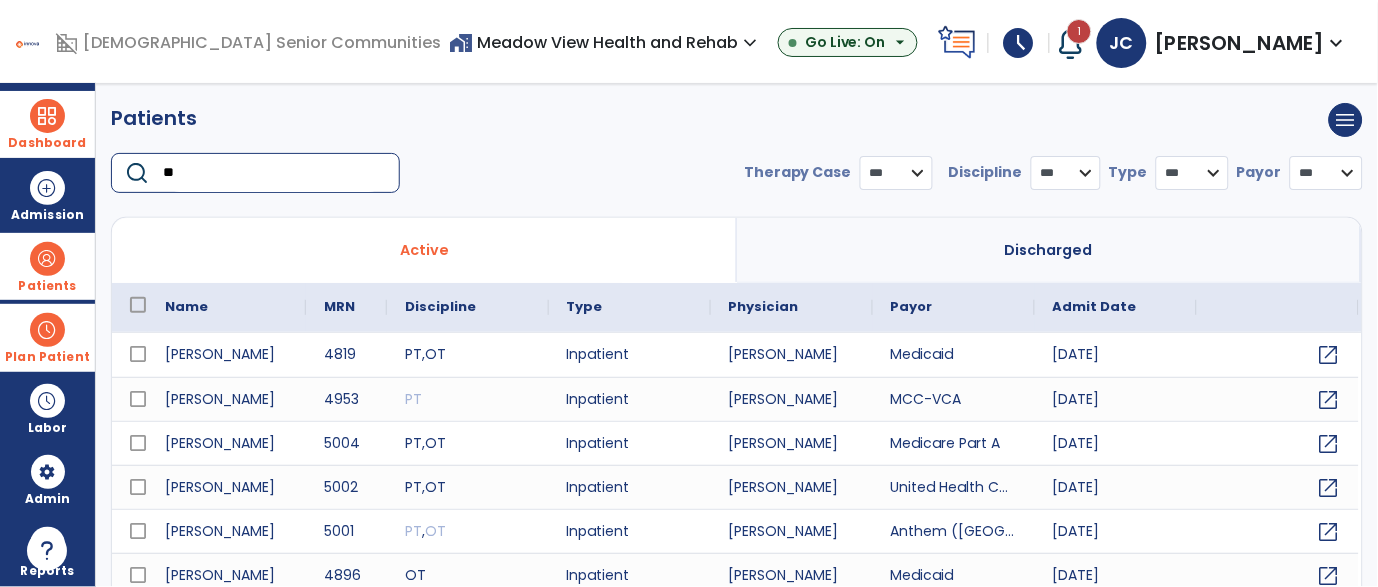 type on "***" 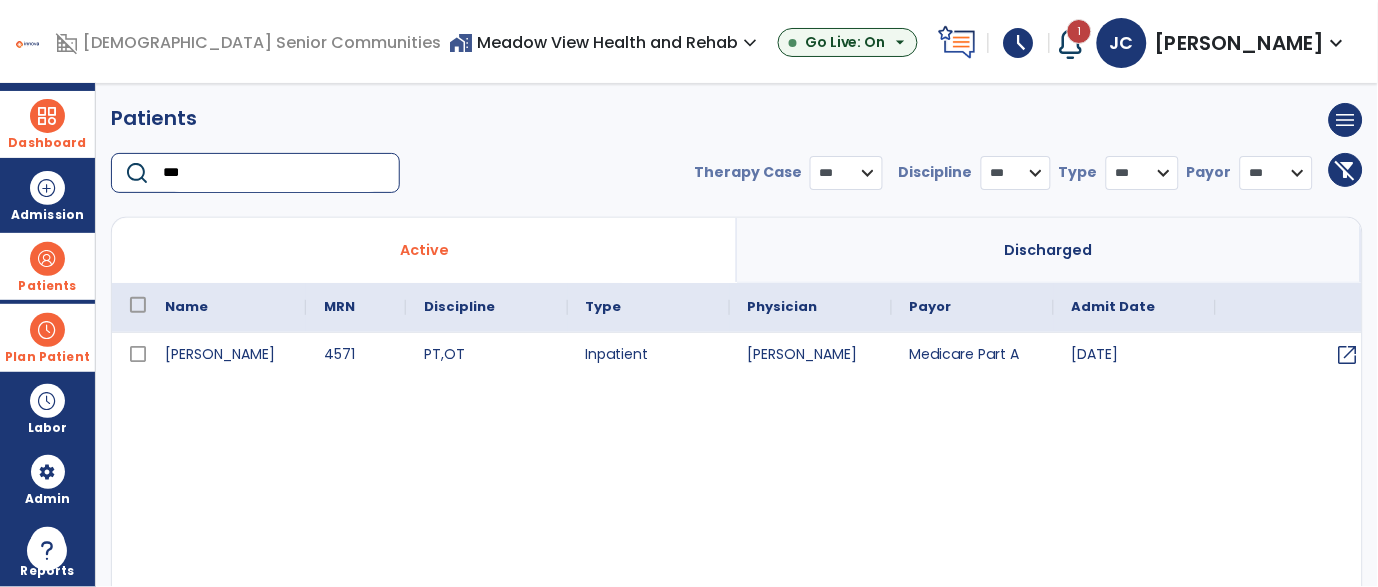 select on "***" 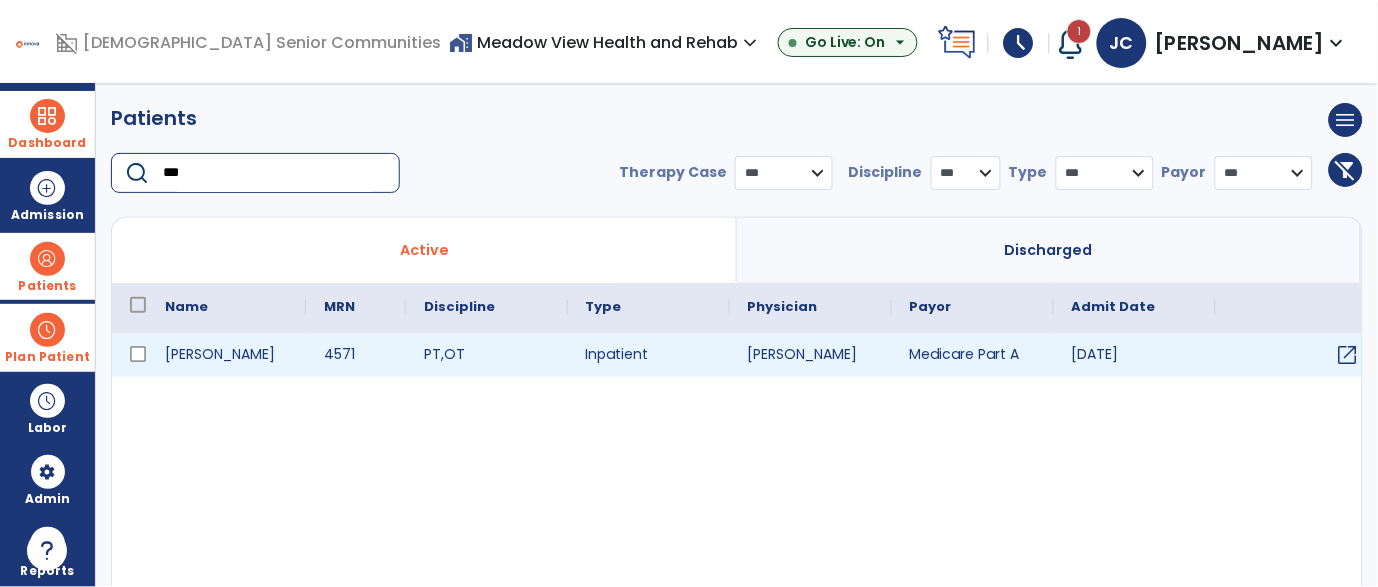 type on "***" 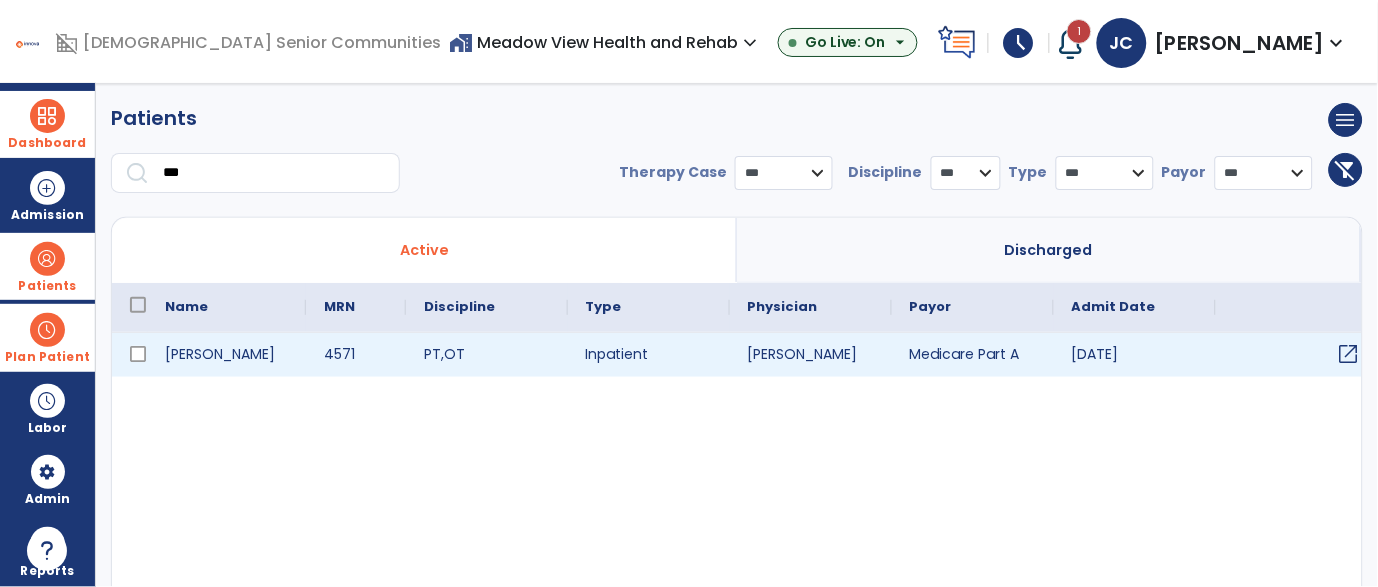 click on "open_in_new" at bounding box center (1349, 354) 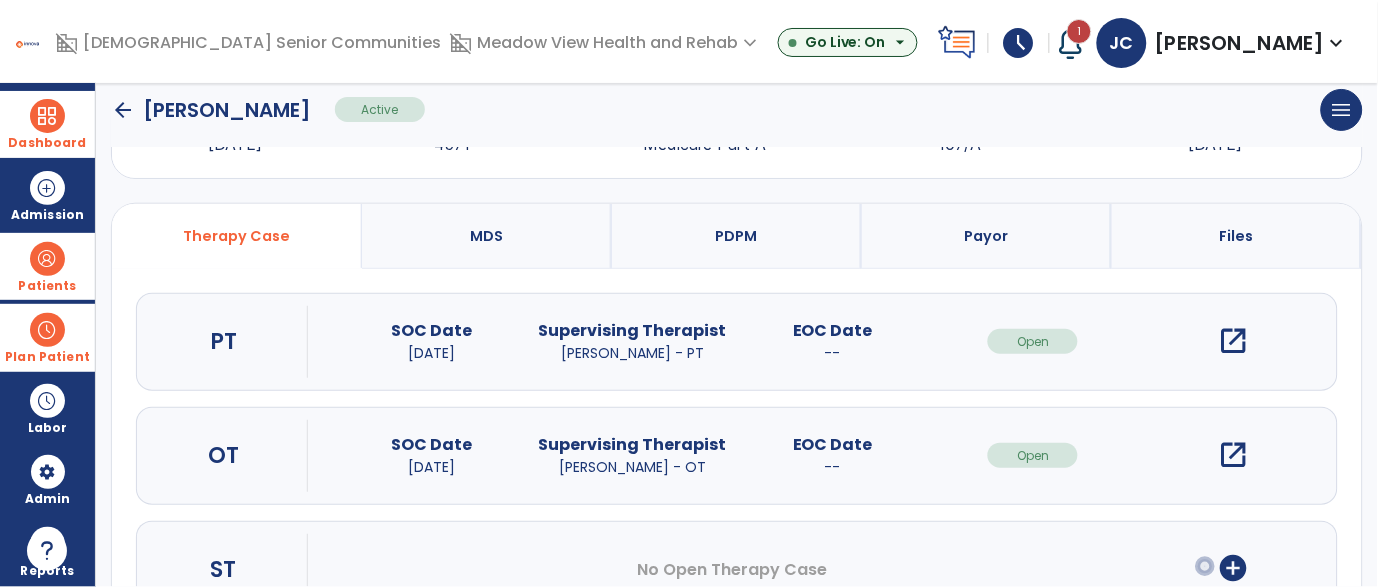 scroll, scrollTop: 95, scrollLeft: 0, axis: vertical 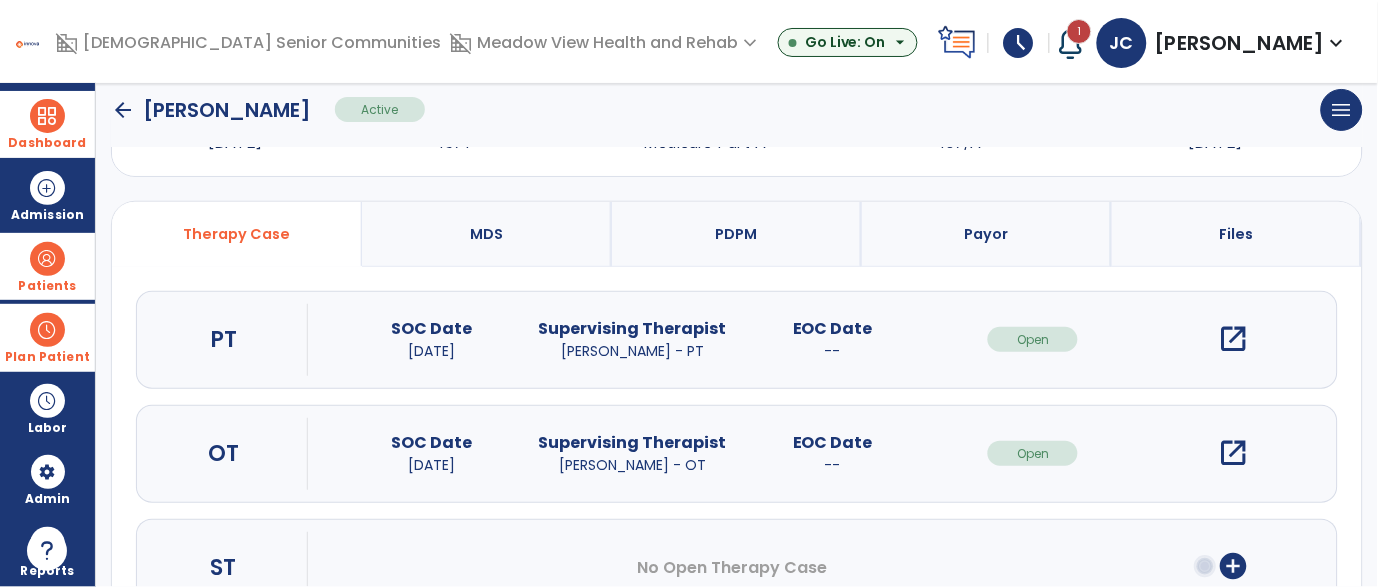 click on "open_in_new" at bounding box center [1234, 453] 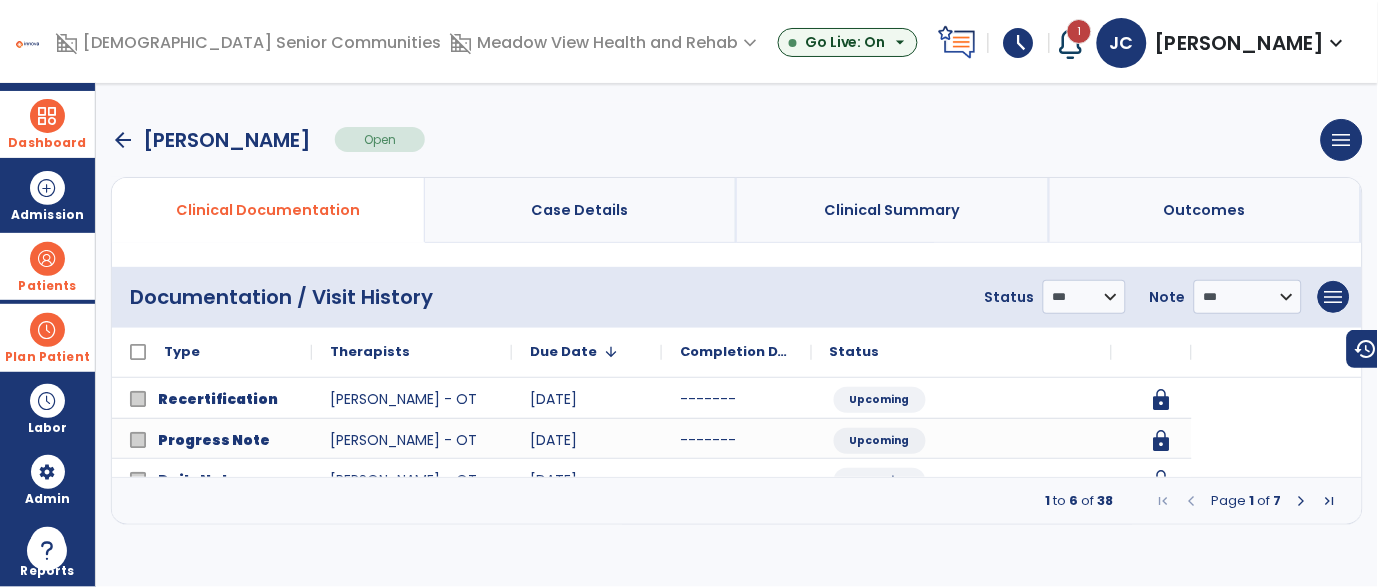 scroll, scrollTop: 0, scrollLeft: 0, axis: both 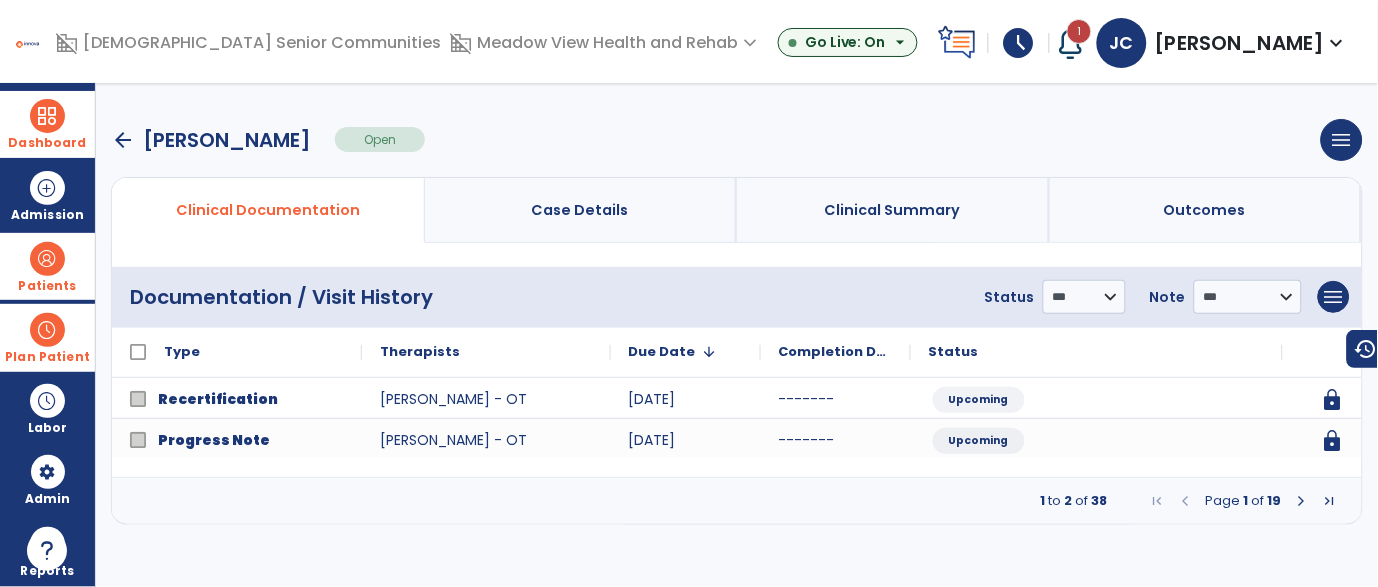 click at bounding box center [1302, 501] 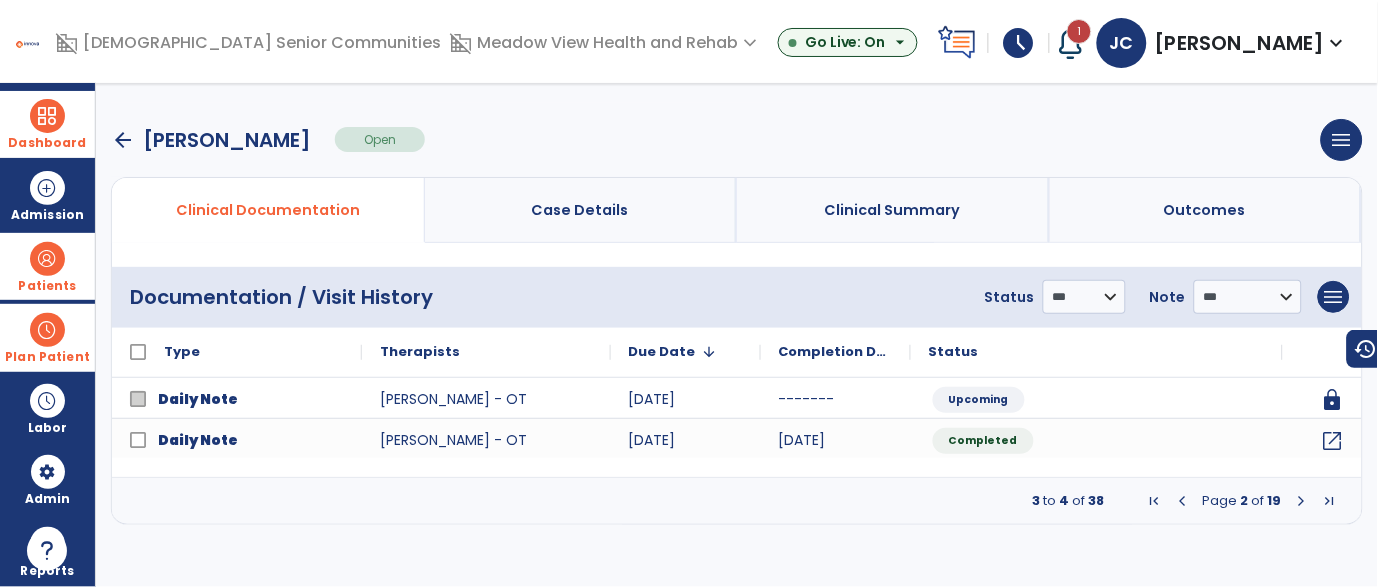 click at bounding box center (1302, 501) 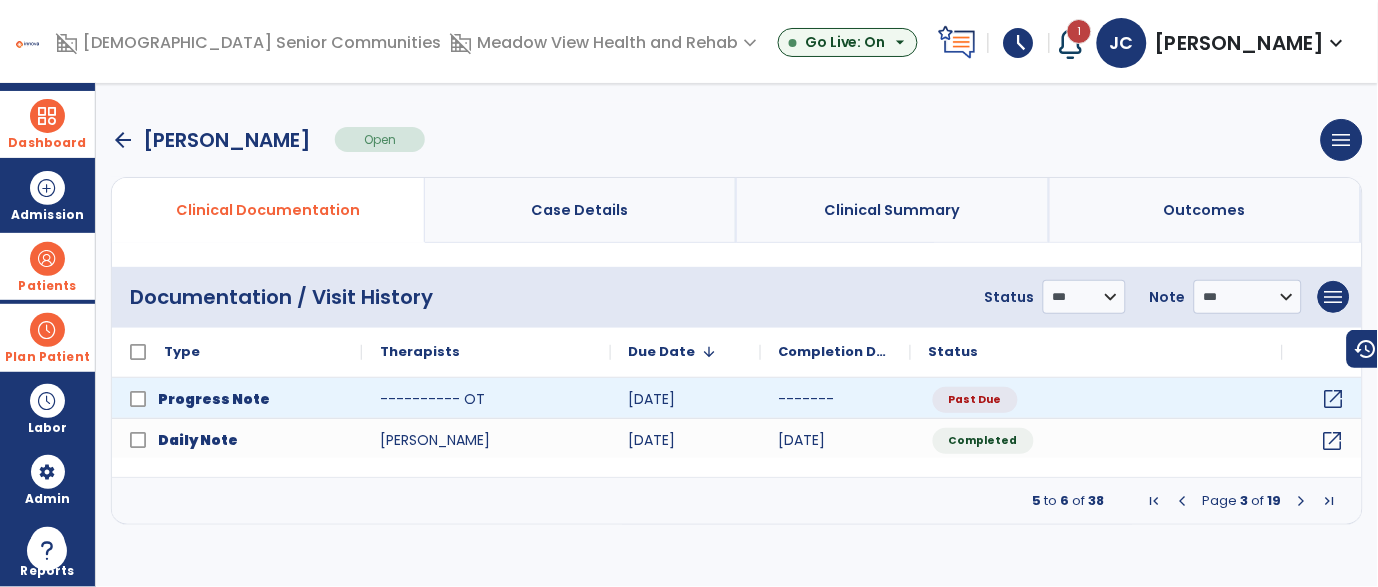 click on "open_in_new" 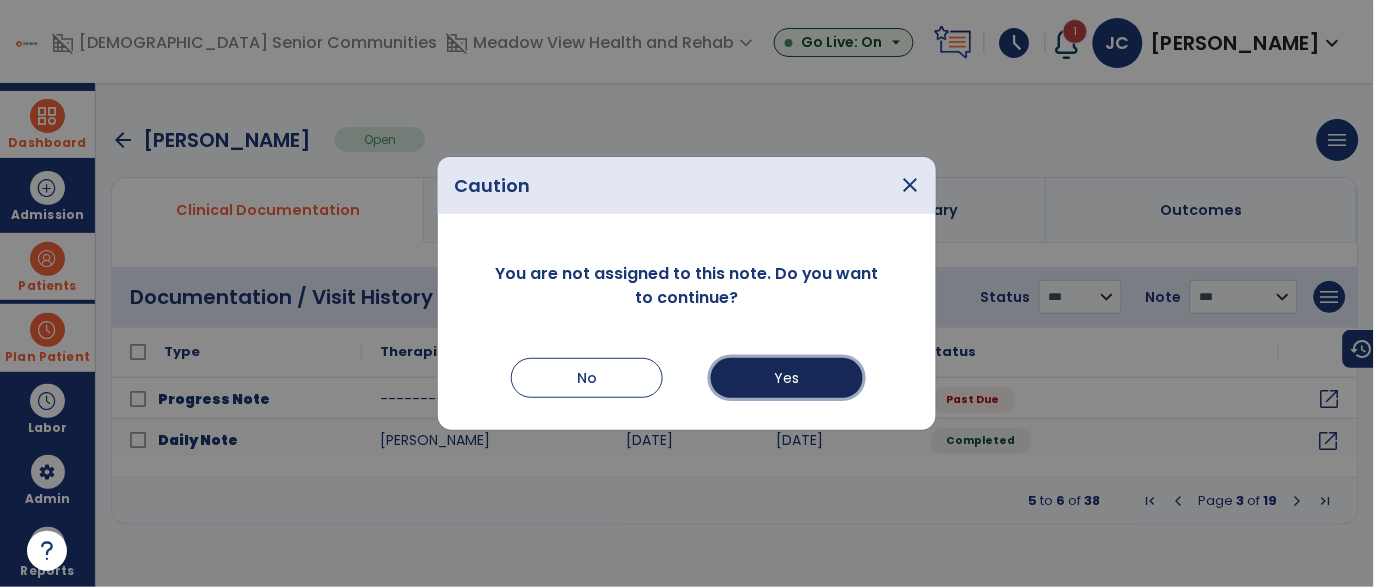 click on "Yes" at bounding box center [787, 378] 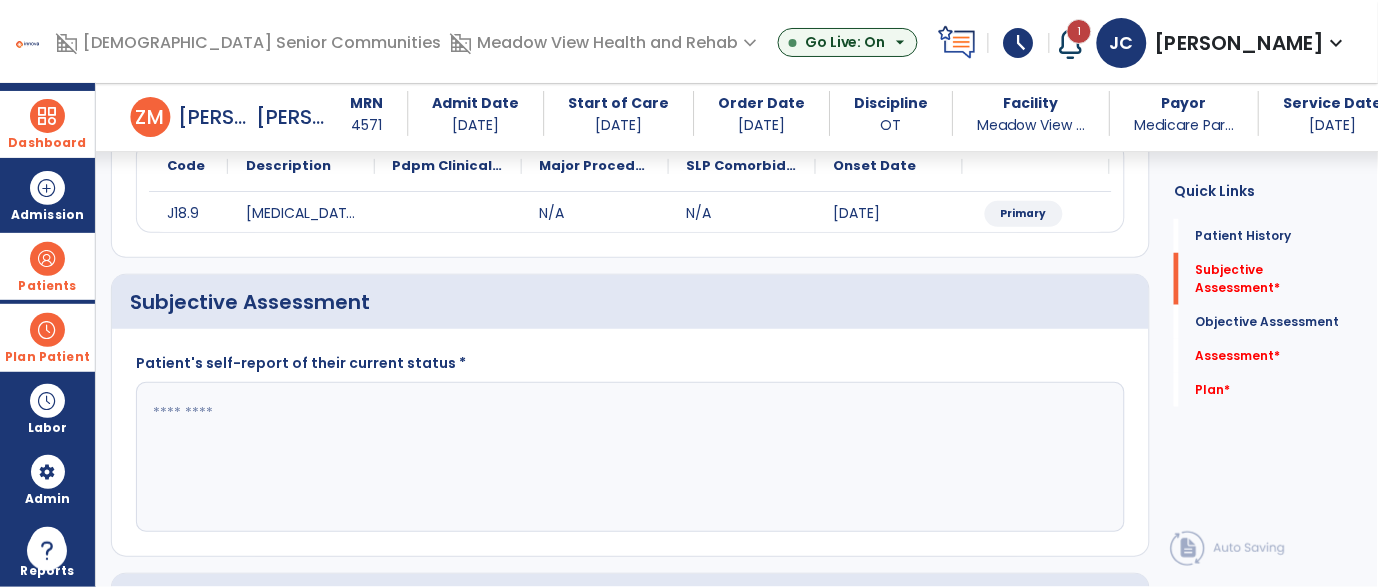 scroll, scrollTop: 269, scrollLeft: 0, axis: vertical 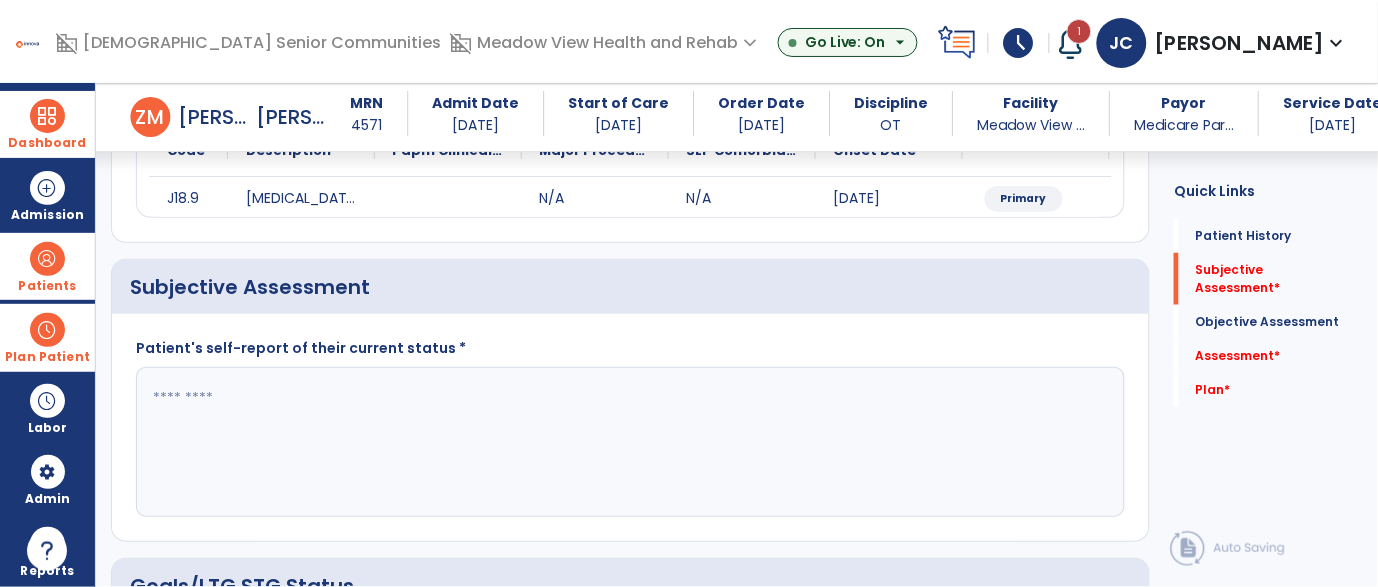click 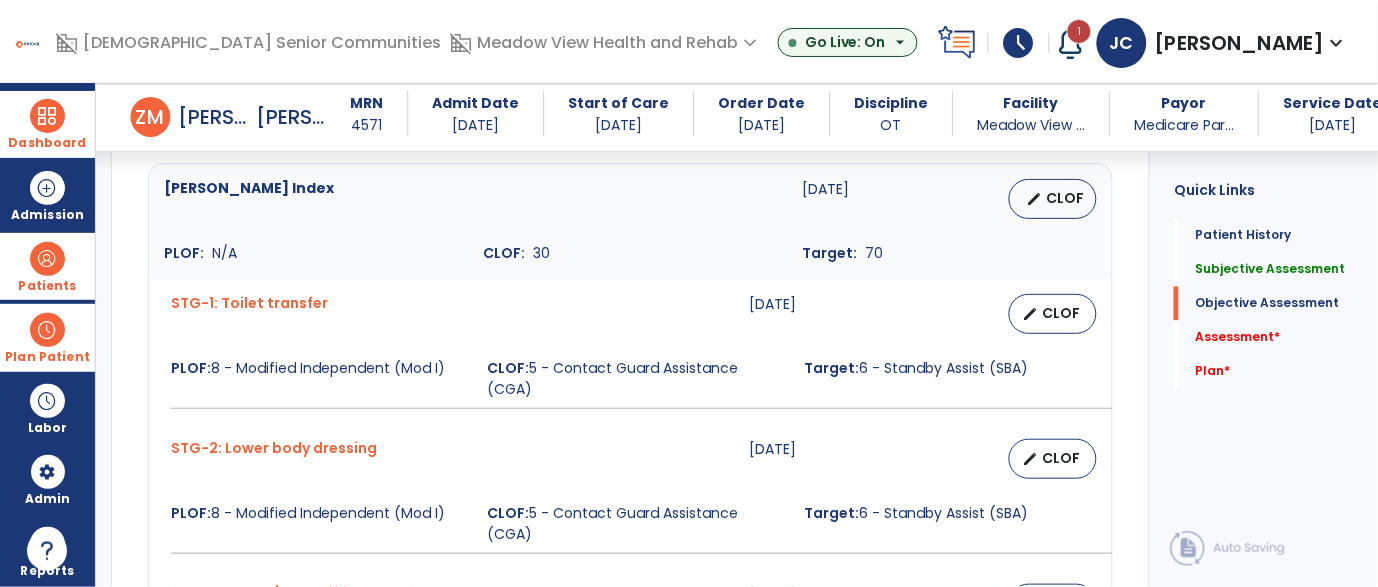 scroll, scrollTop: 709, scrollLeft: 0, axis: vertical 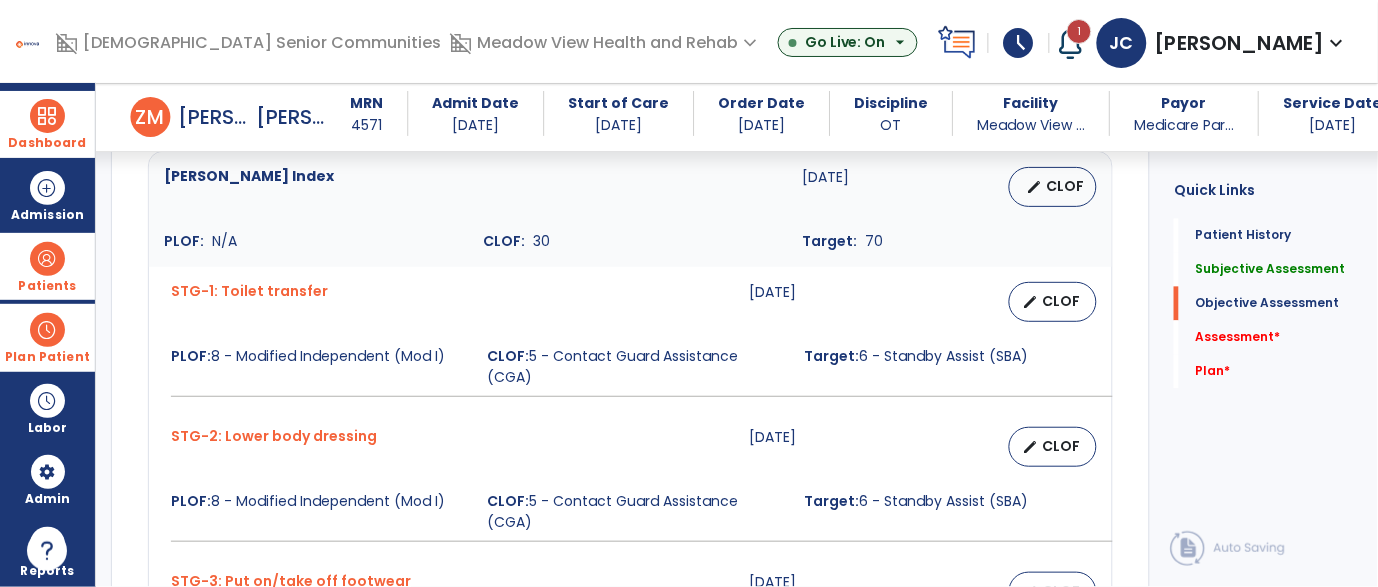type on "**********" 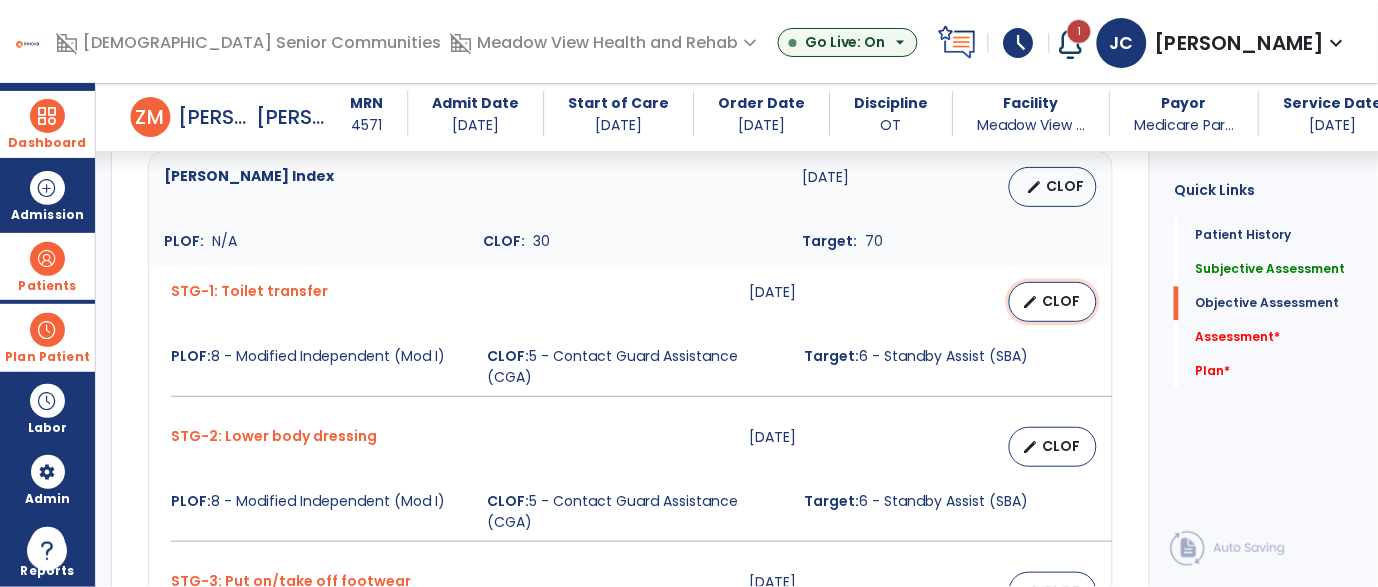 click on "CLOF" at bounding box center (1061, 301) 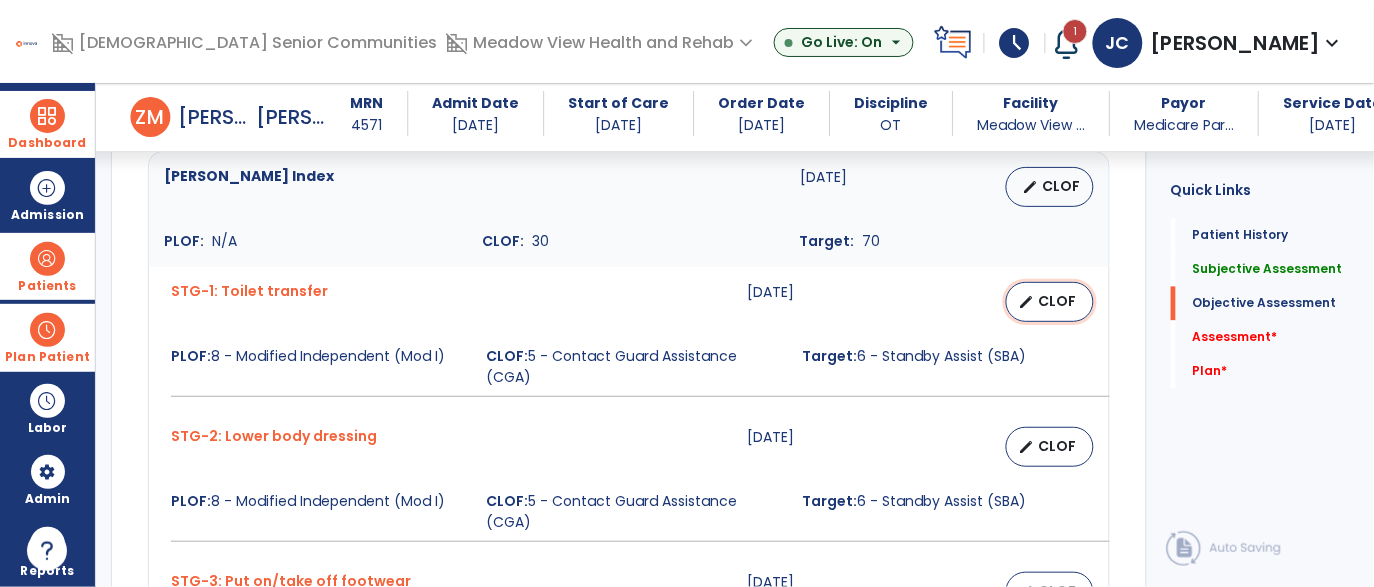 select on "********" 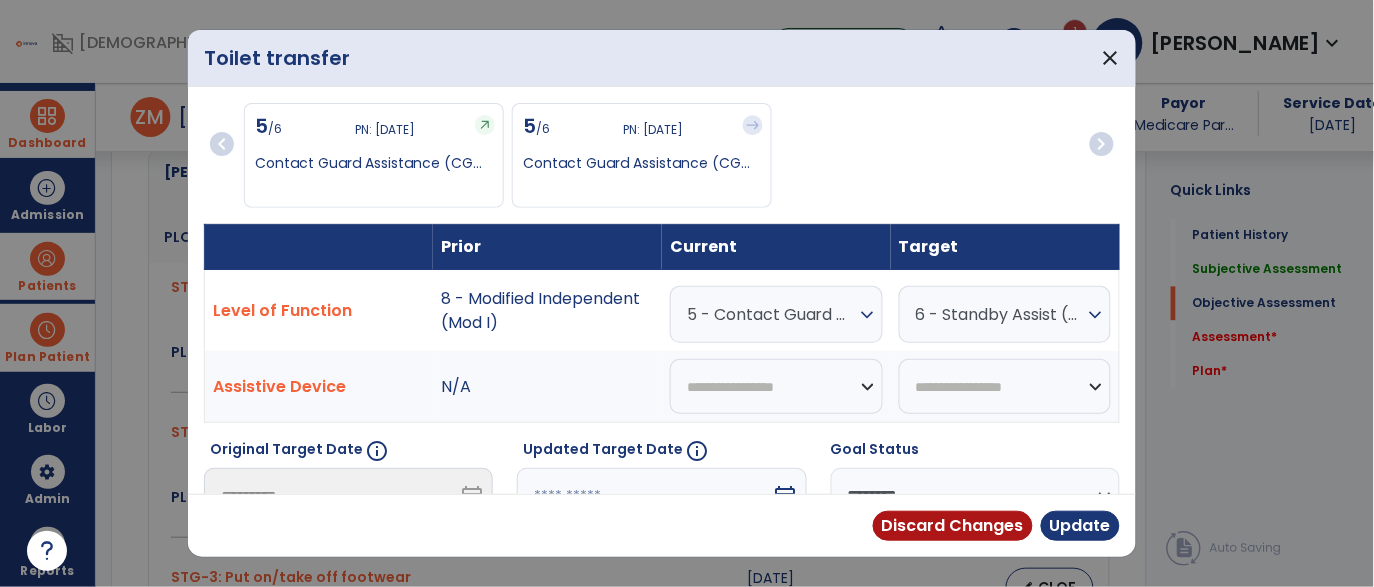 scroll, scrollTop: 779, scrollLeft: 0, axis: vertical 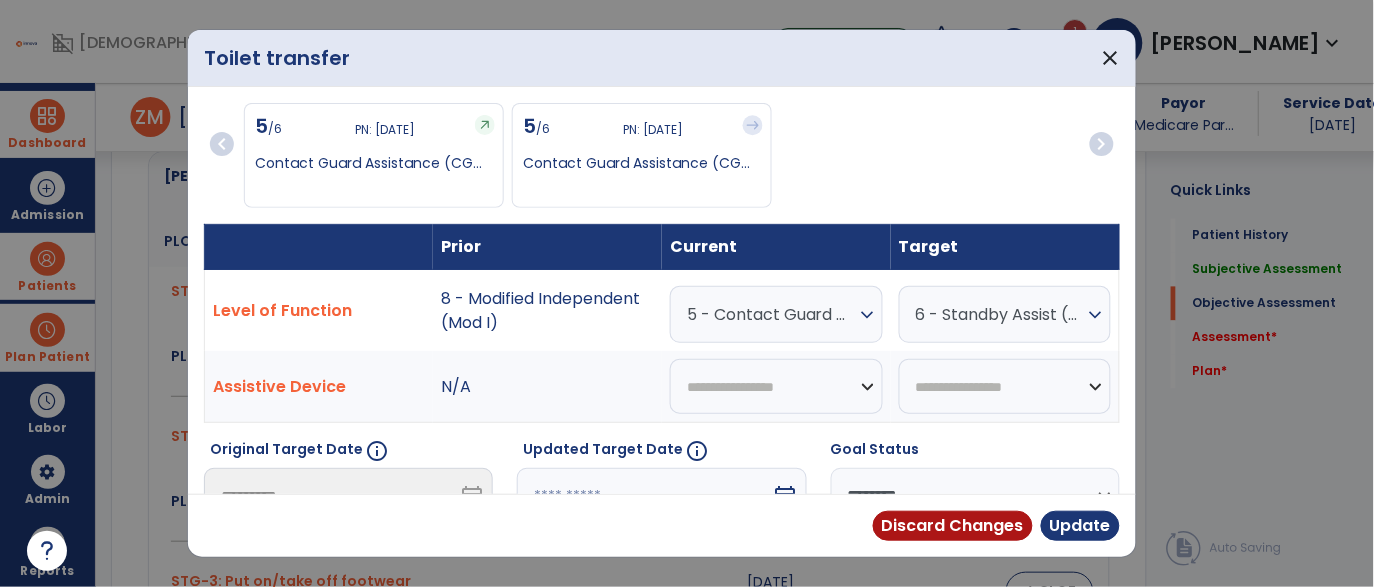 click on "5 - Contact Guard Assistance (CGA)" at bounding box center (771, 314) 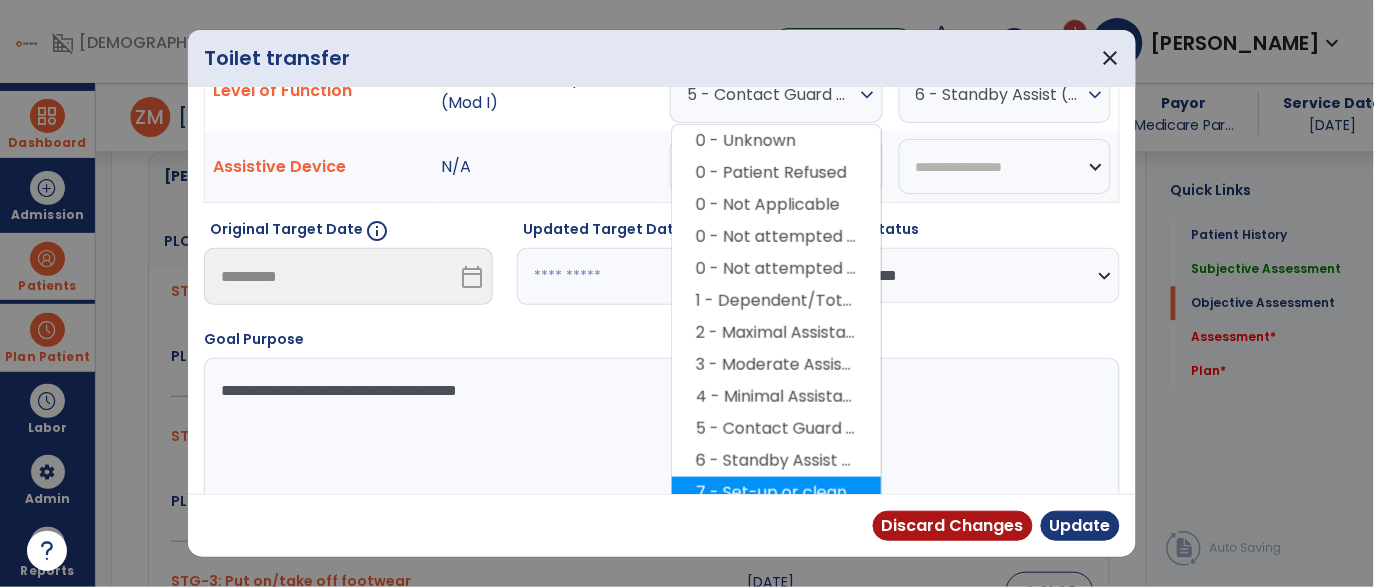 scroll, scrollTop: 332, scrollLeft: 0, axis: vertical 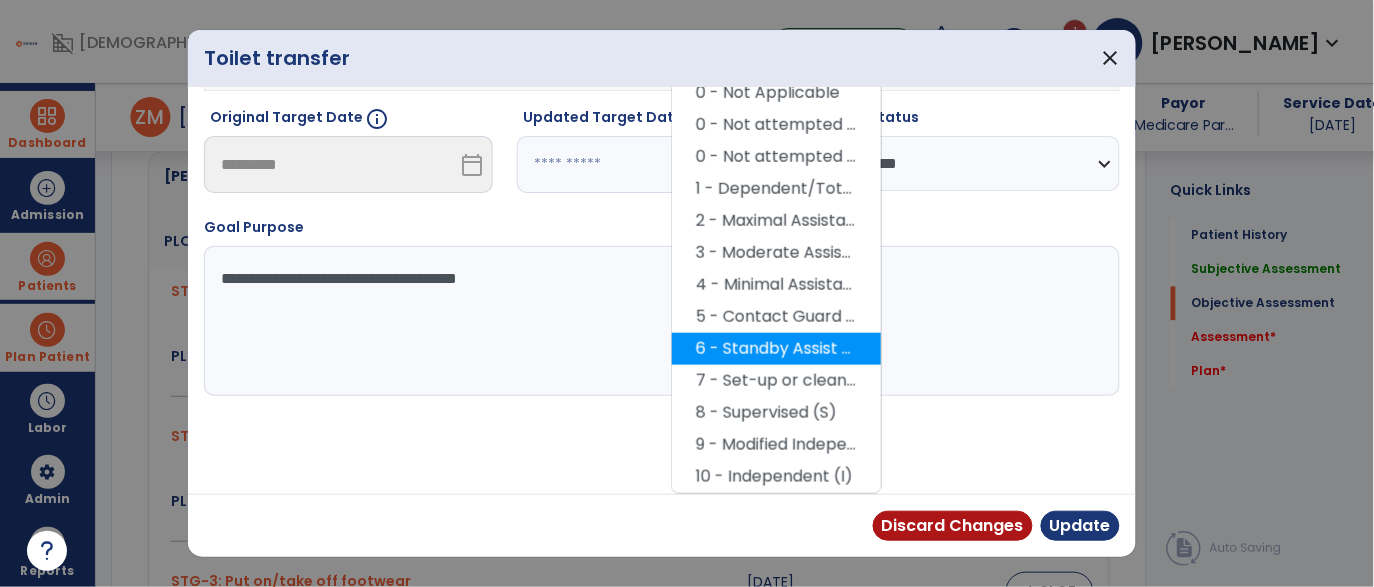 click on "6 - Standby Assist (SBA)" at bounding box center [776, 349] 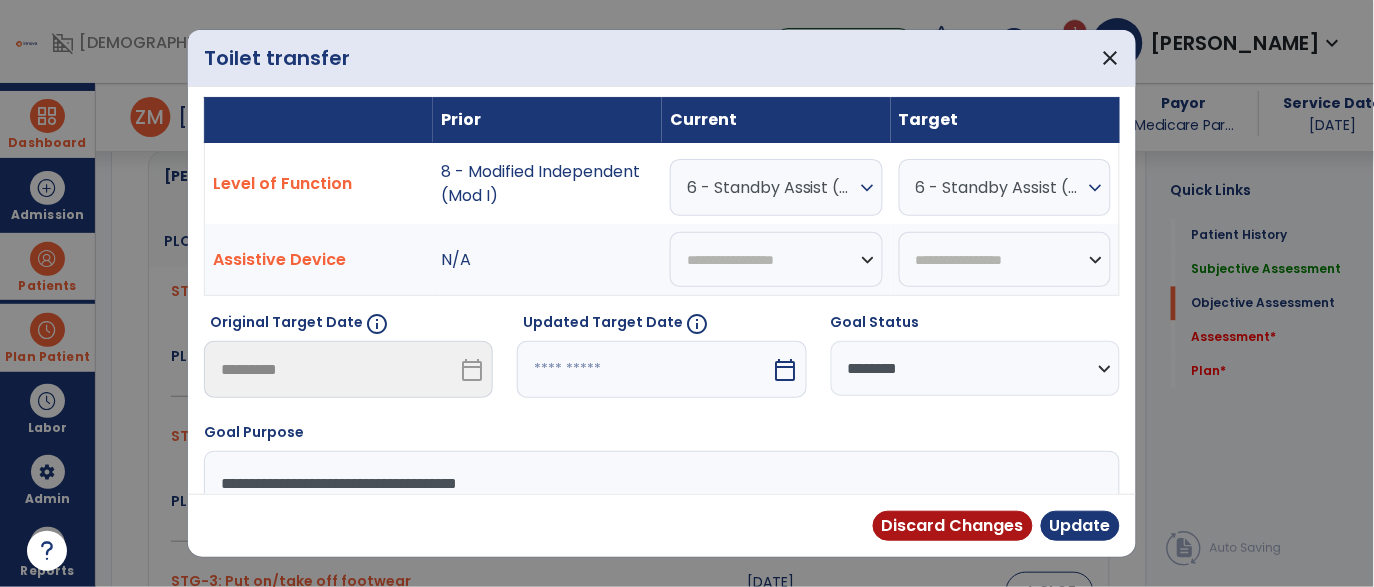 scroll, scrollTop: 0, scrollLeft: 0, axis: both 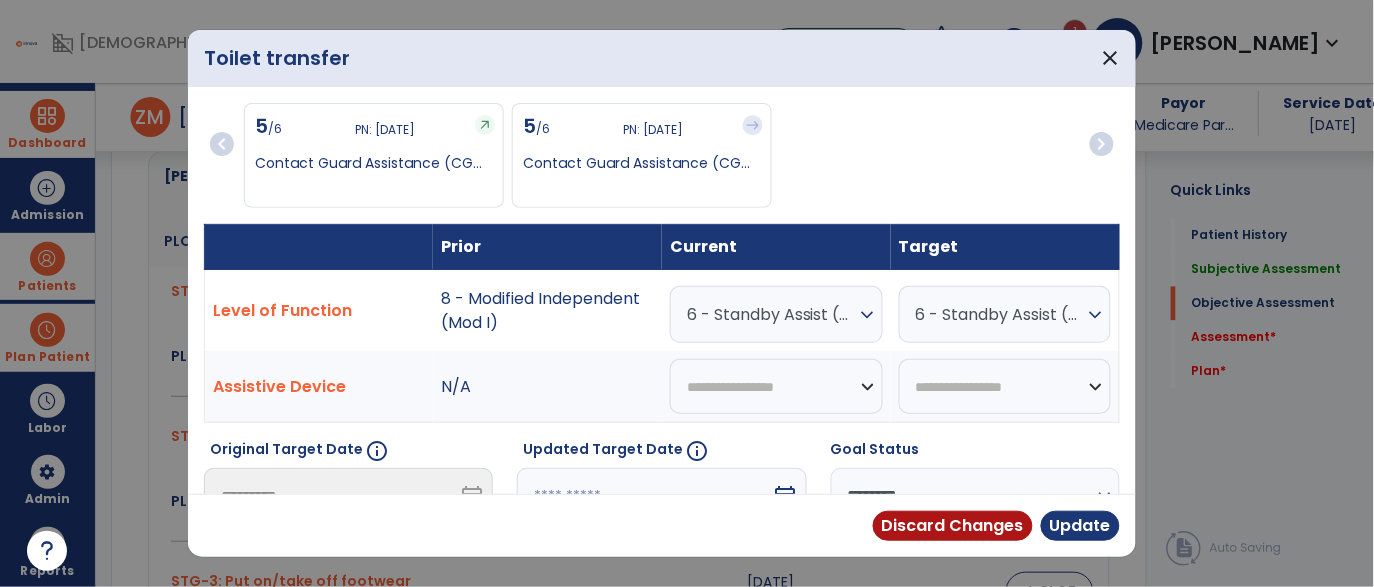 click on "6 - Standby Assist (SBA)" at bounding box center [771, 314] 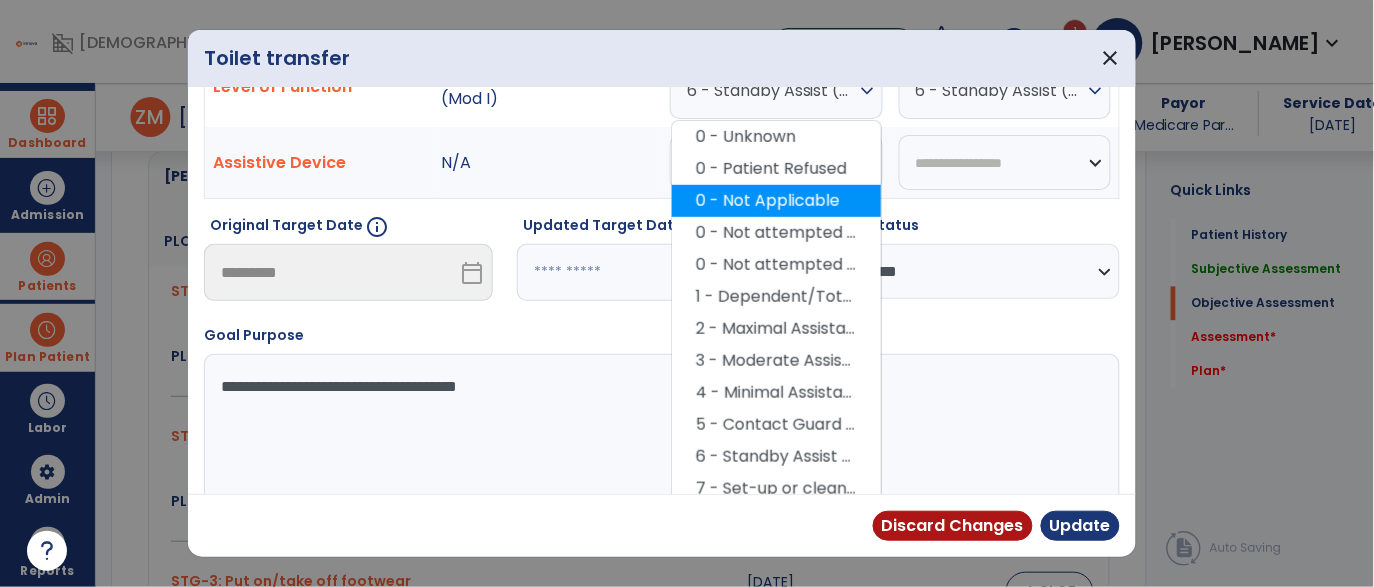 scroll, scrollTop: 332, scrollLeft: 0, axis: vertical 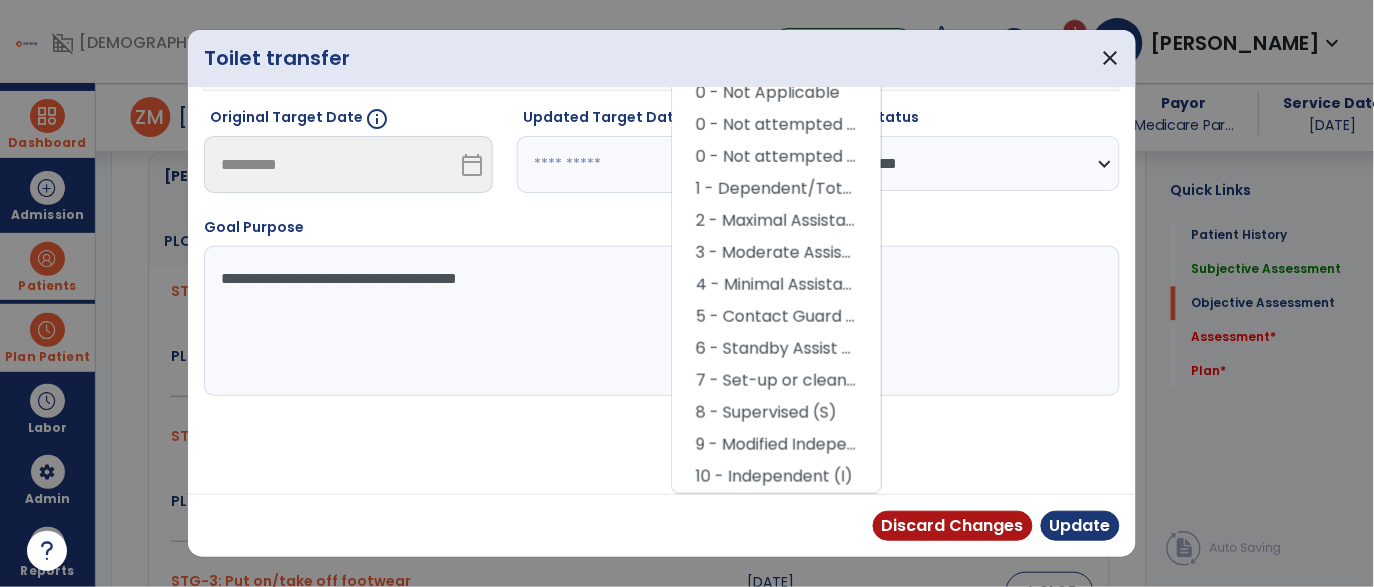 click on "8 - Supervised (S)" at bounding box center (776, 413) 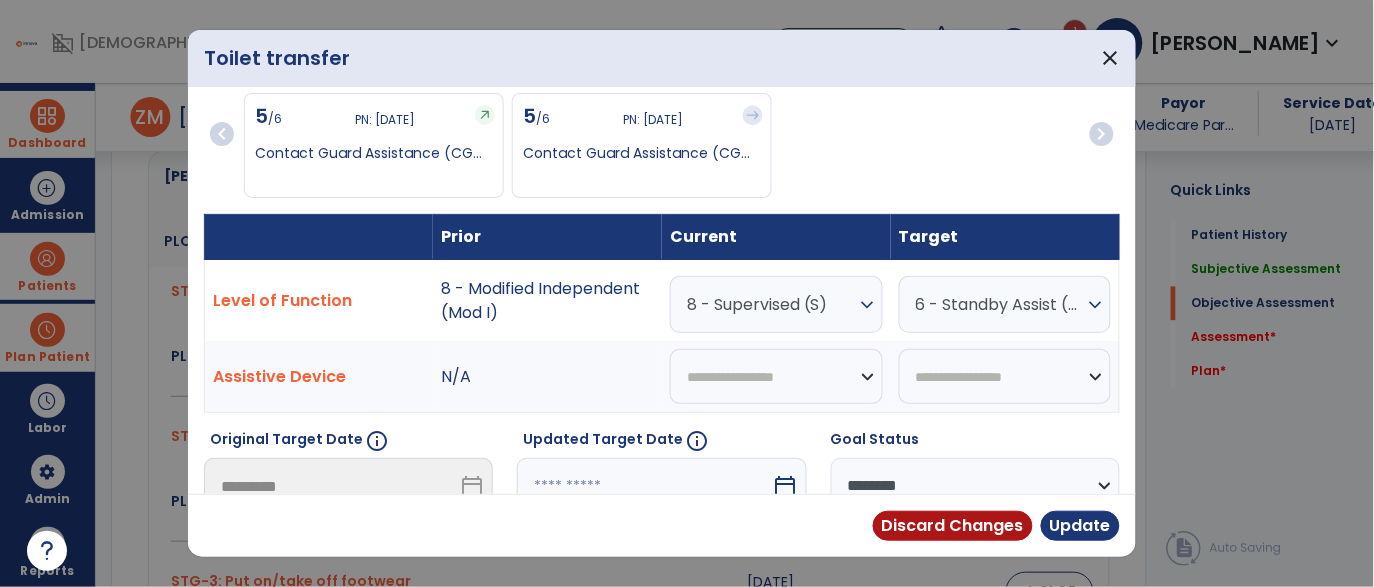 click on "6 - Standby Assist (SBA)" at bounding box center (1000, 304) 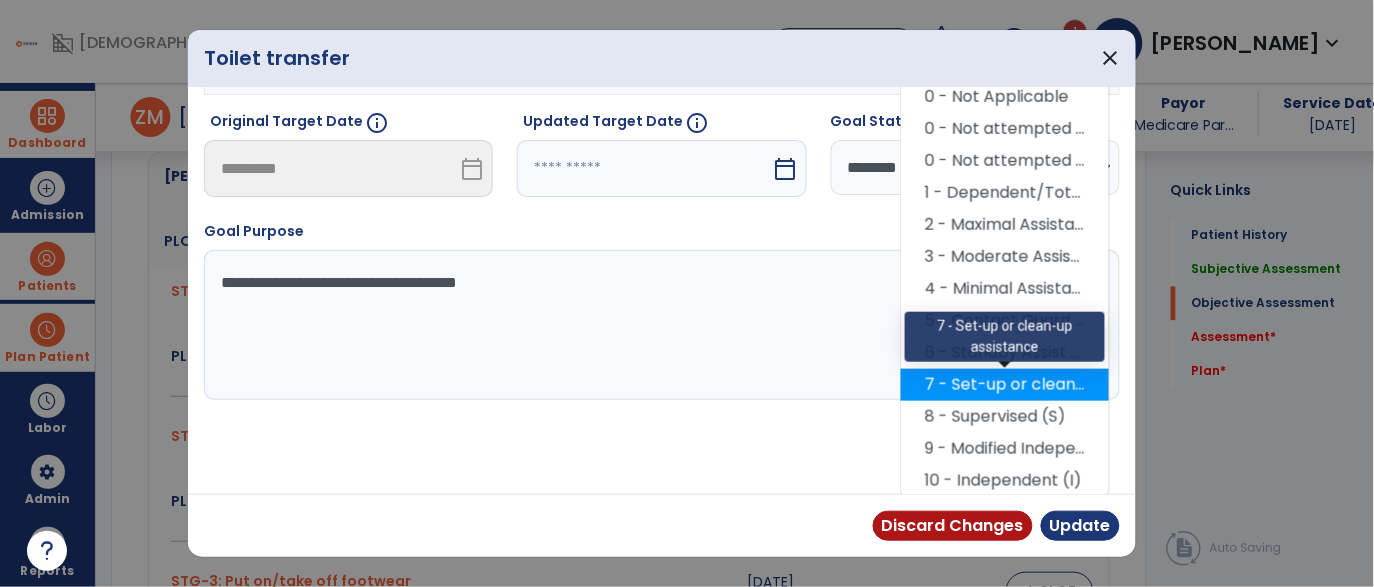 scroll, scrollTop: 332, scrollLeft: 0, axis: vertical 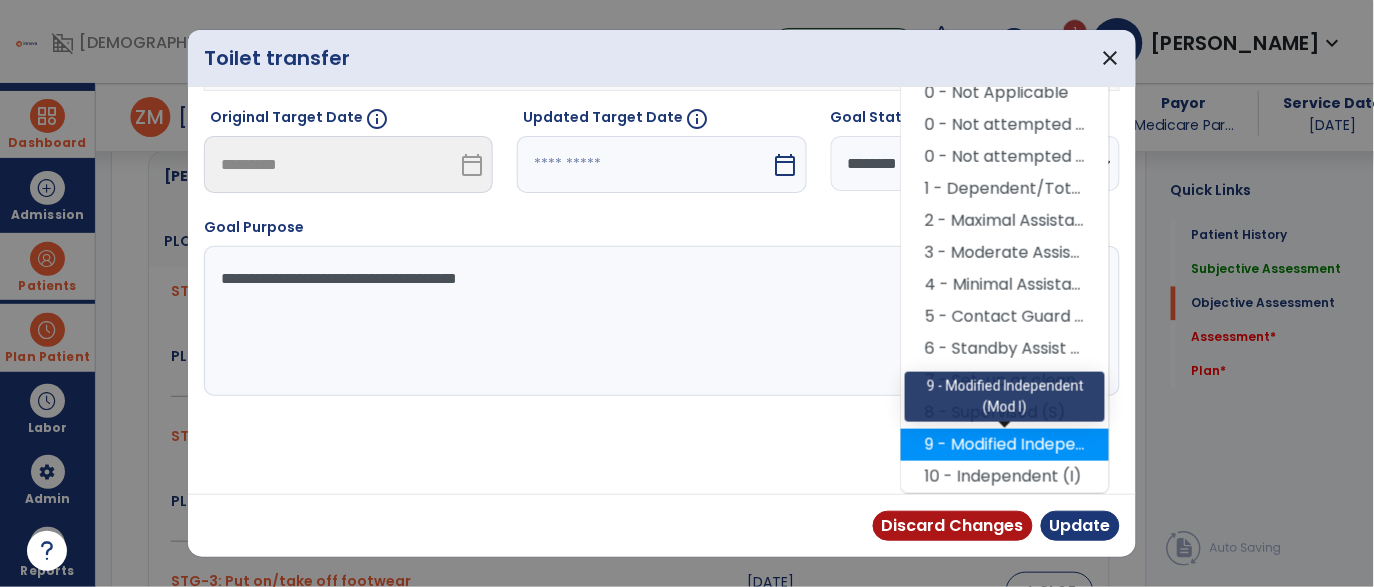 click on "9 - Modified Independent (Mod I)" at bounding box center (1005, 445) 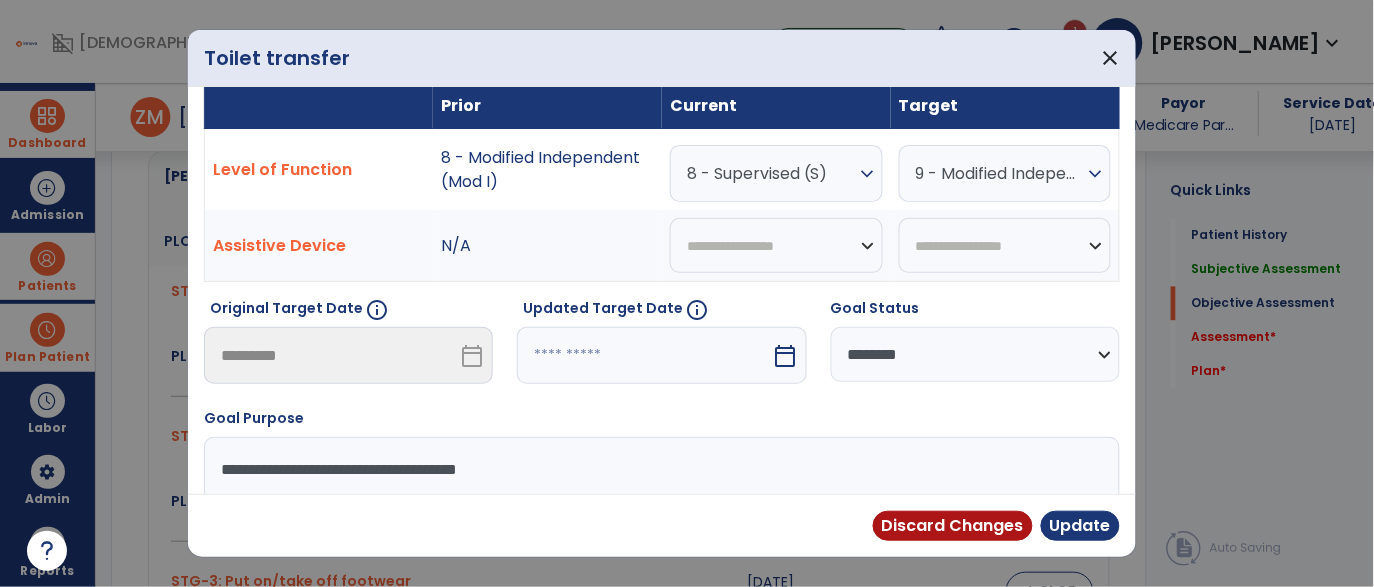 click at bounding box center (644, 355) 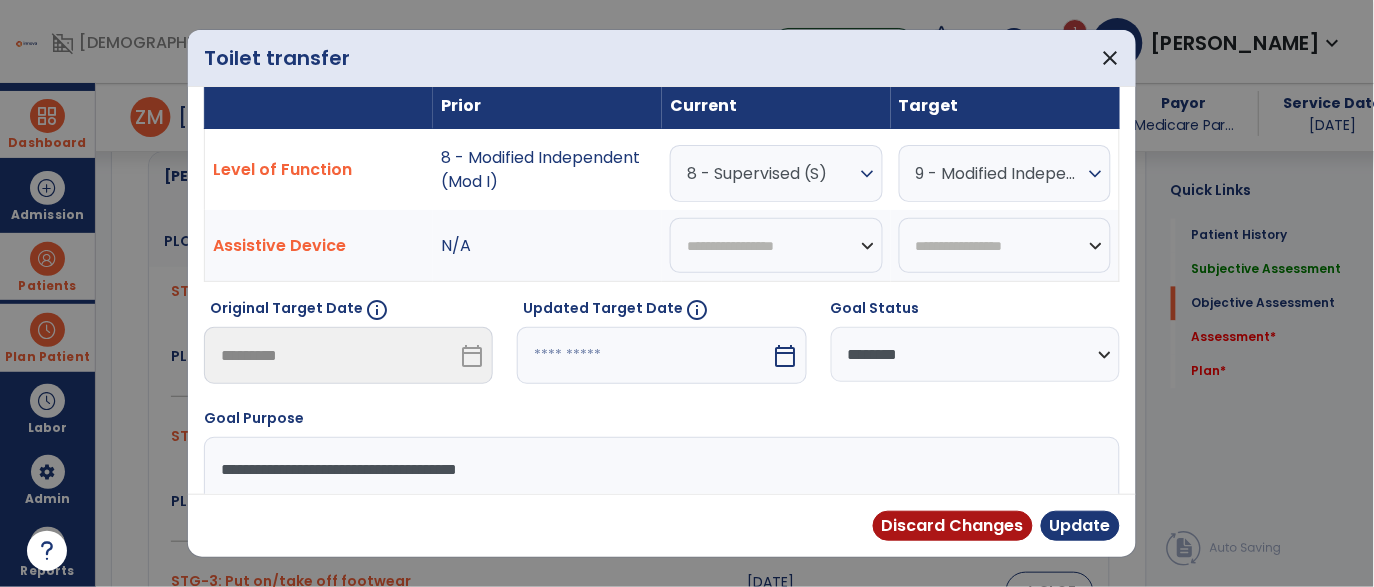 scroll, scrollTop: 328, scrollLeft: 0, axis: vertical 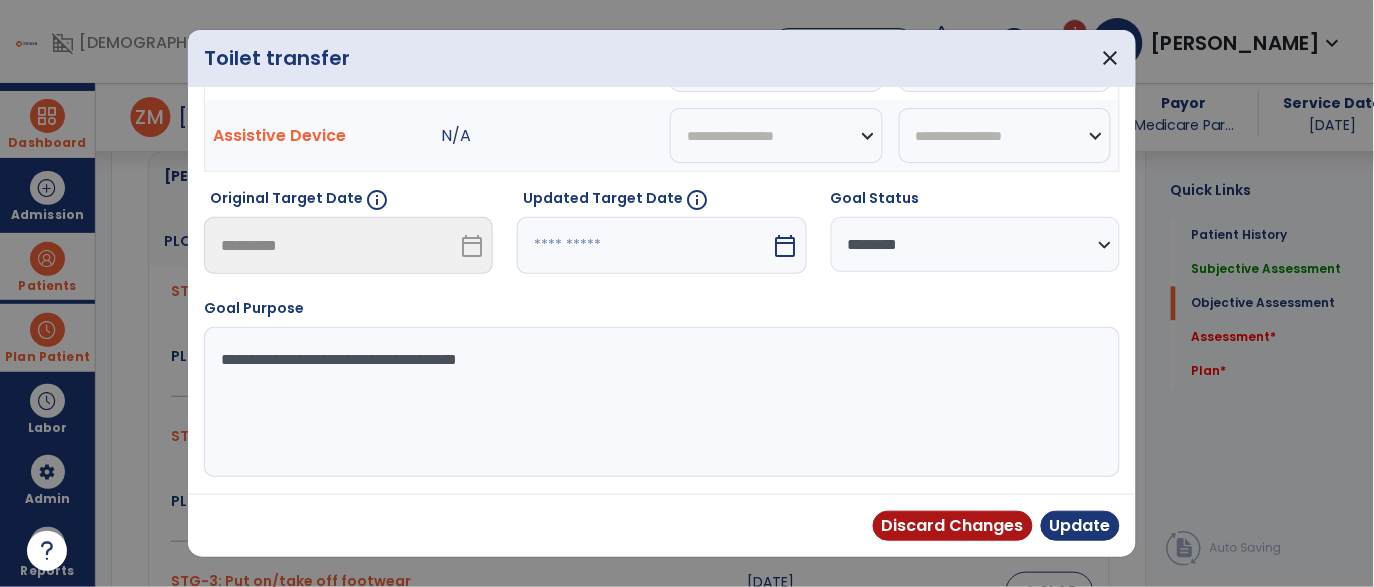 select on "*" 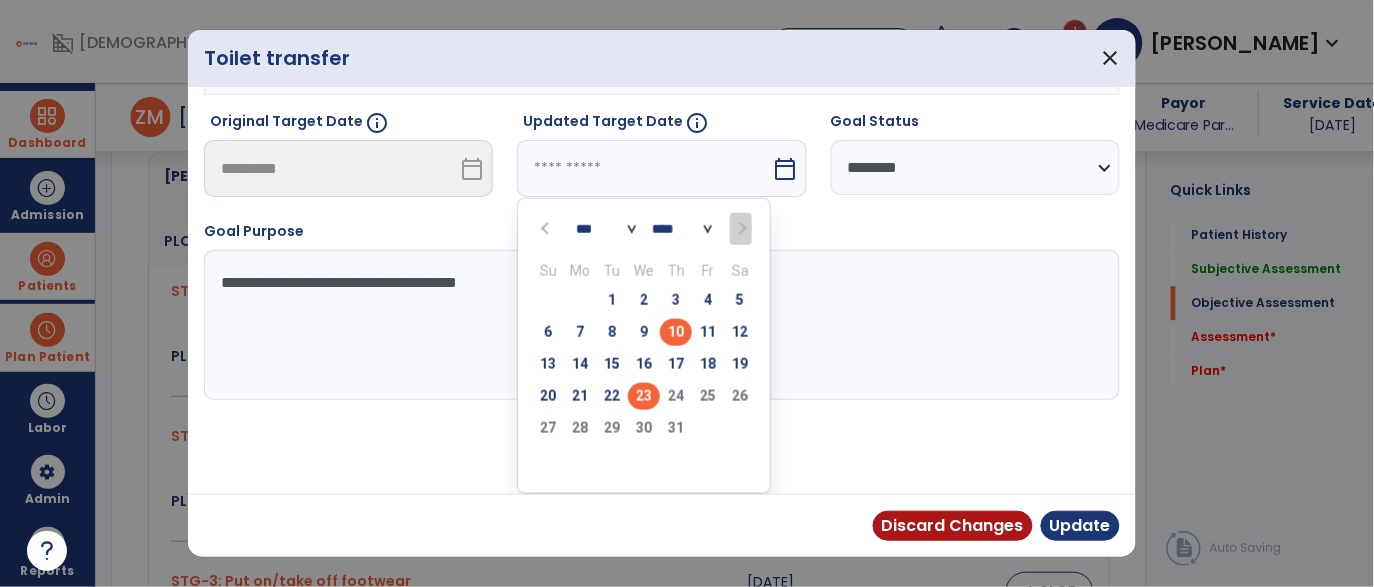 click on "23" at bounding box center (644, 396) 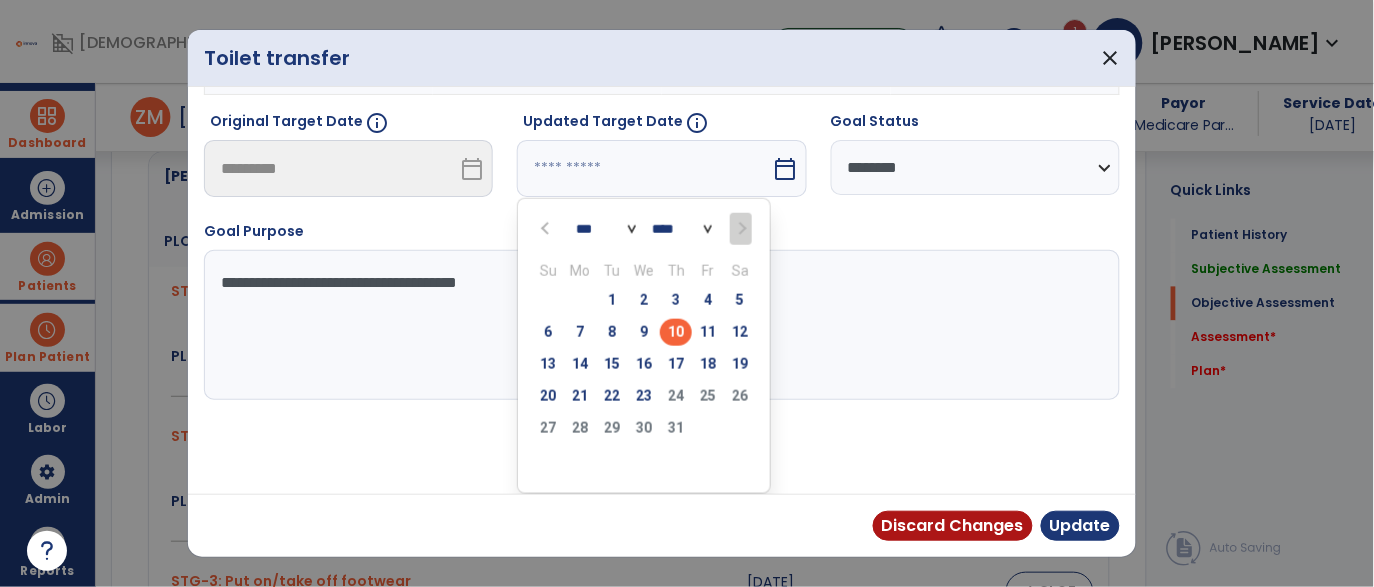type on "*********" 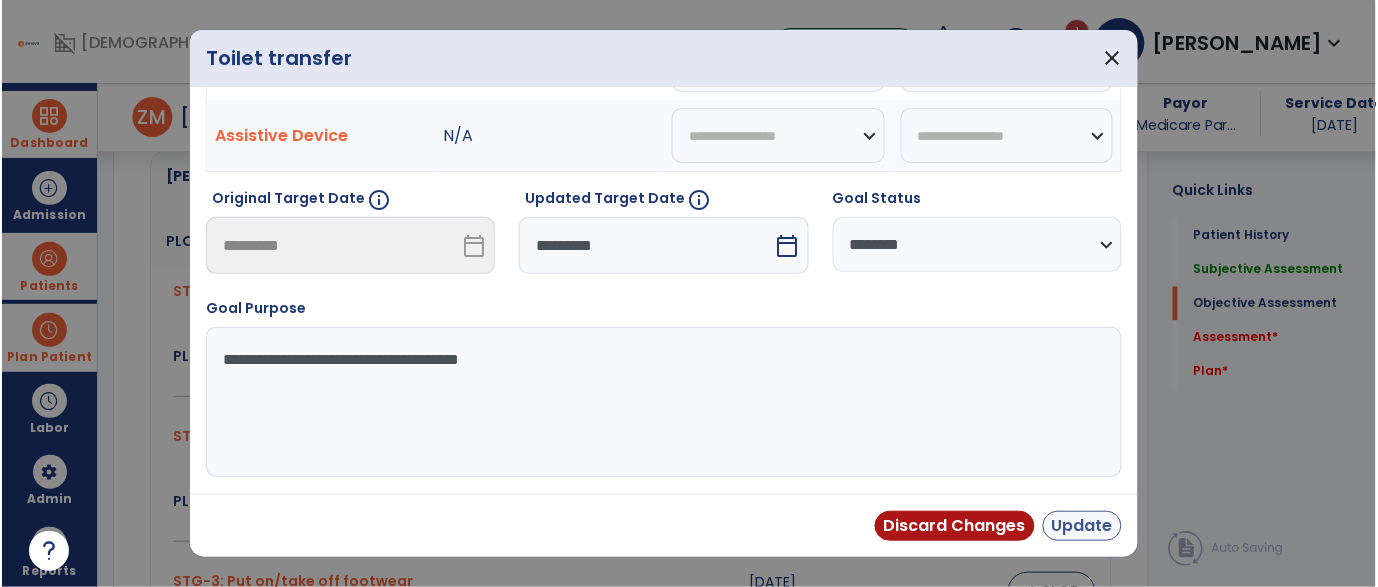 scroll, scrollTop: 250, scrollLeft: 0, axis: vertical 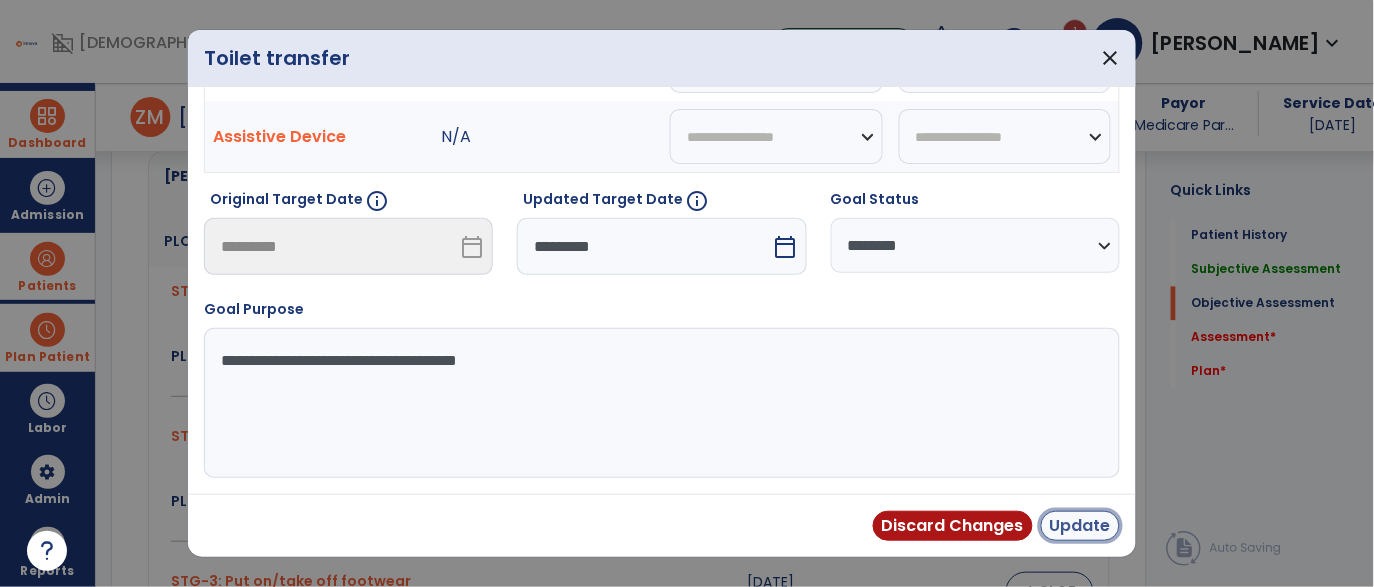 click on "Update" at bounding box center [1080, 526] 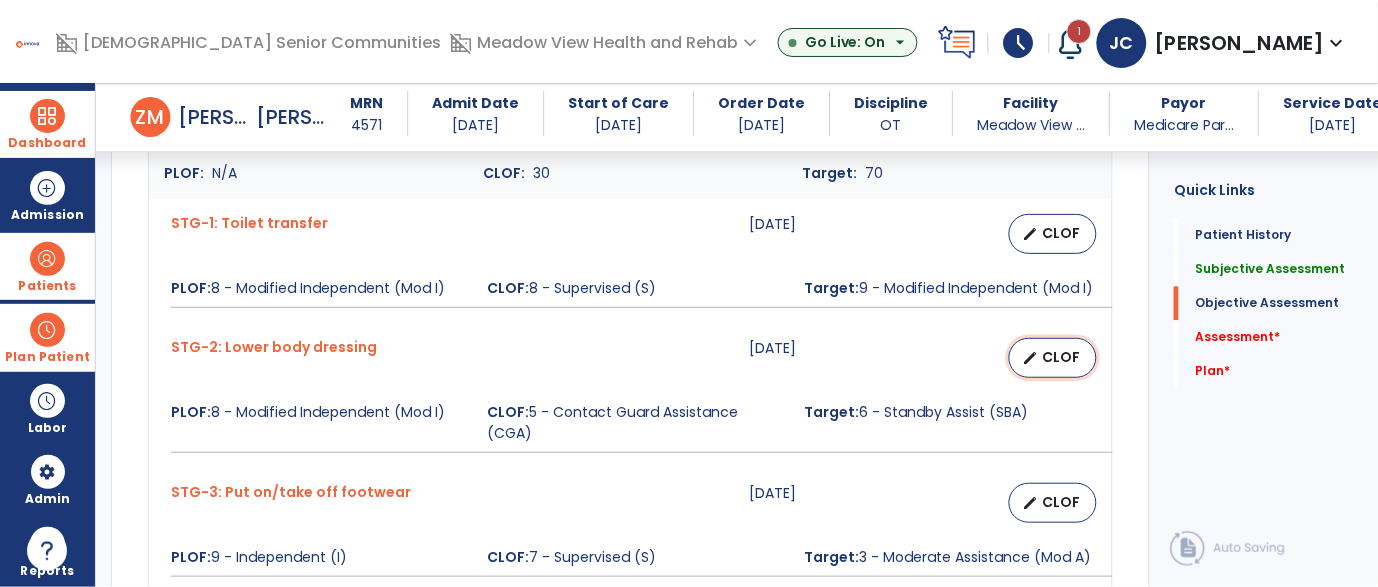 click on "CLOF" at bounding box center (1061, 357) 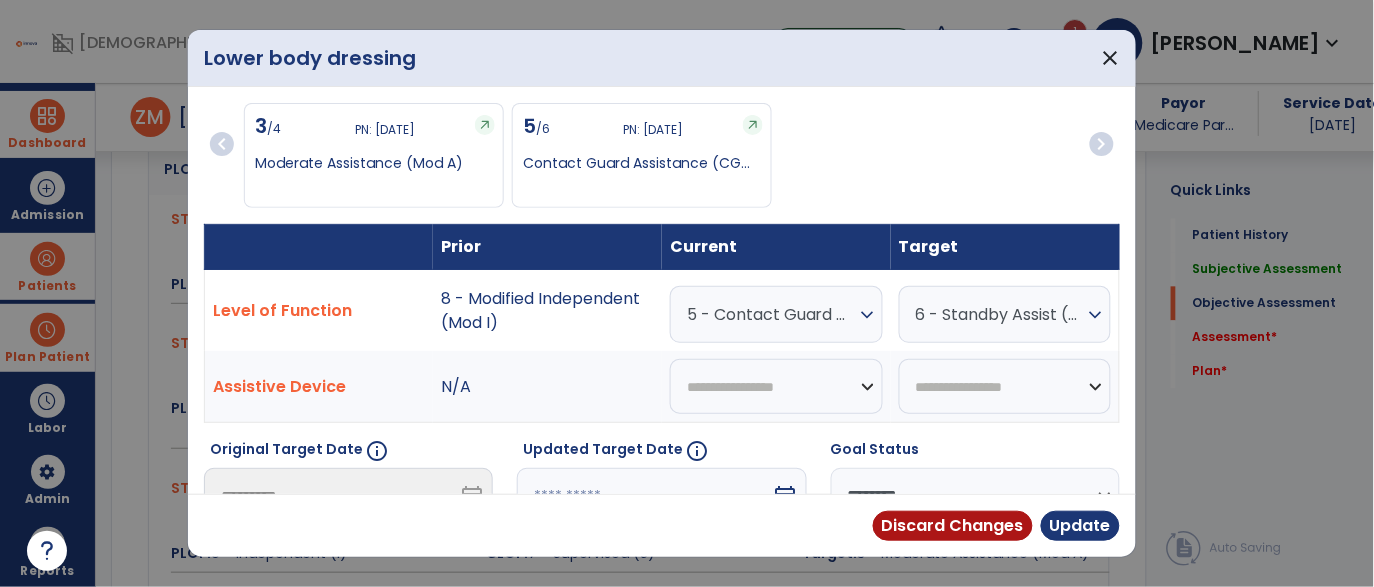scroll, scrollTop: 847, scrollLeft: 0, axis: vertical 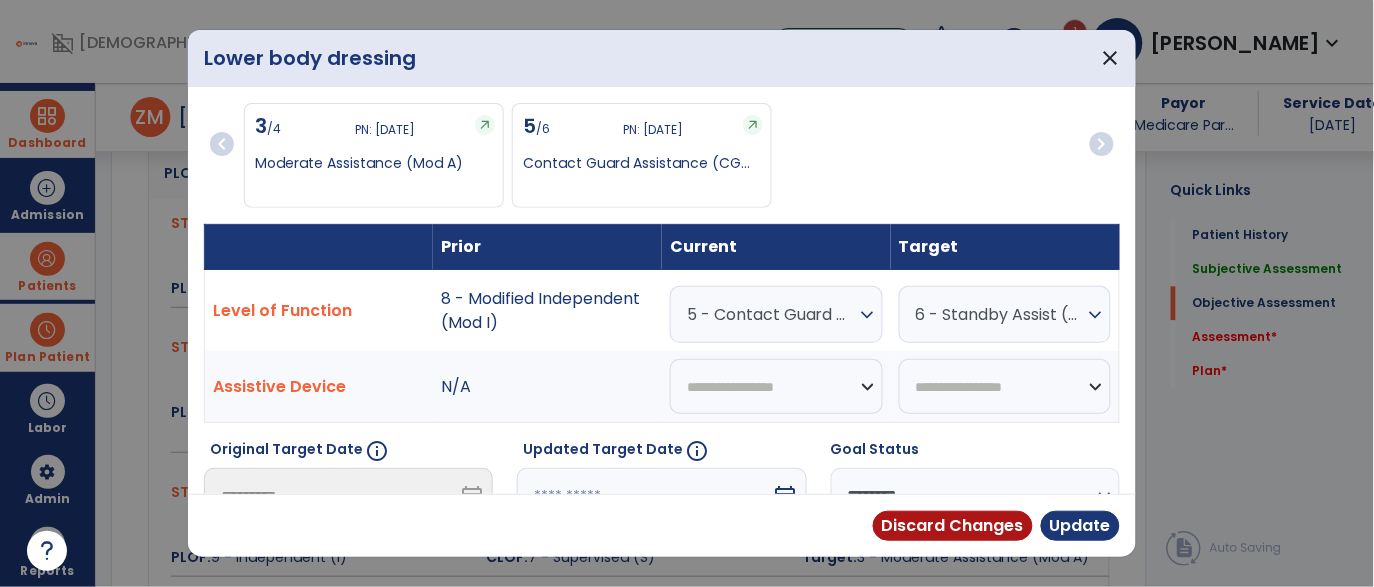 click on "5 - Contact Guard Assistance (CGA)" at bounding box center [771, 314] 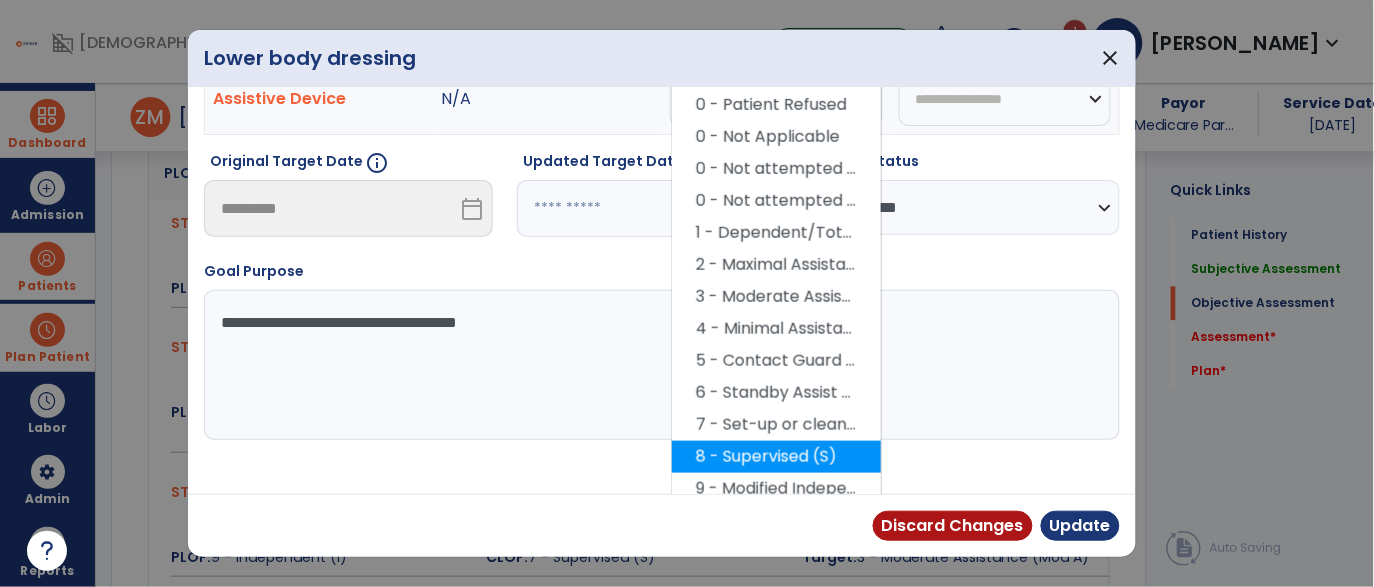 click on "8 - Supervised (S)" at bounding box center (776, 457) 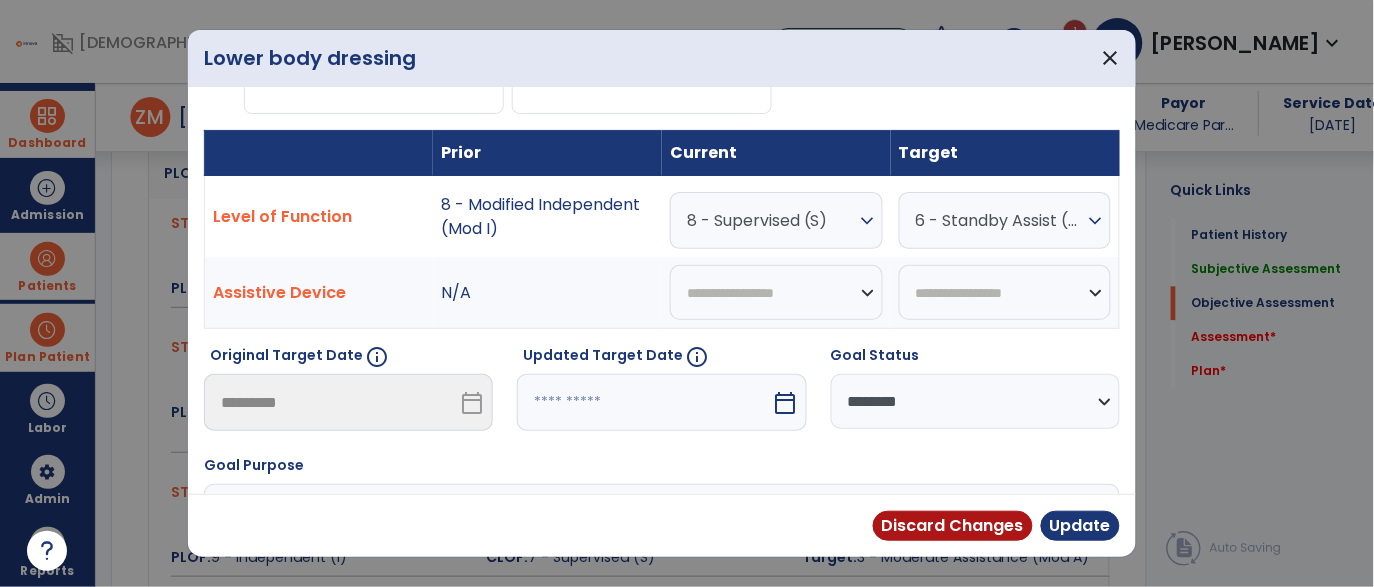 click on "6 - Standby Assist (SBA)" at bounding box center (1000, 220) 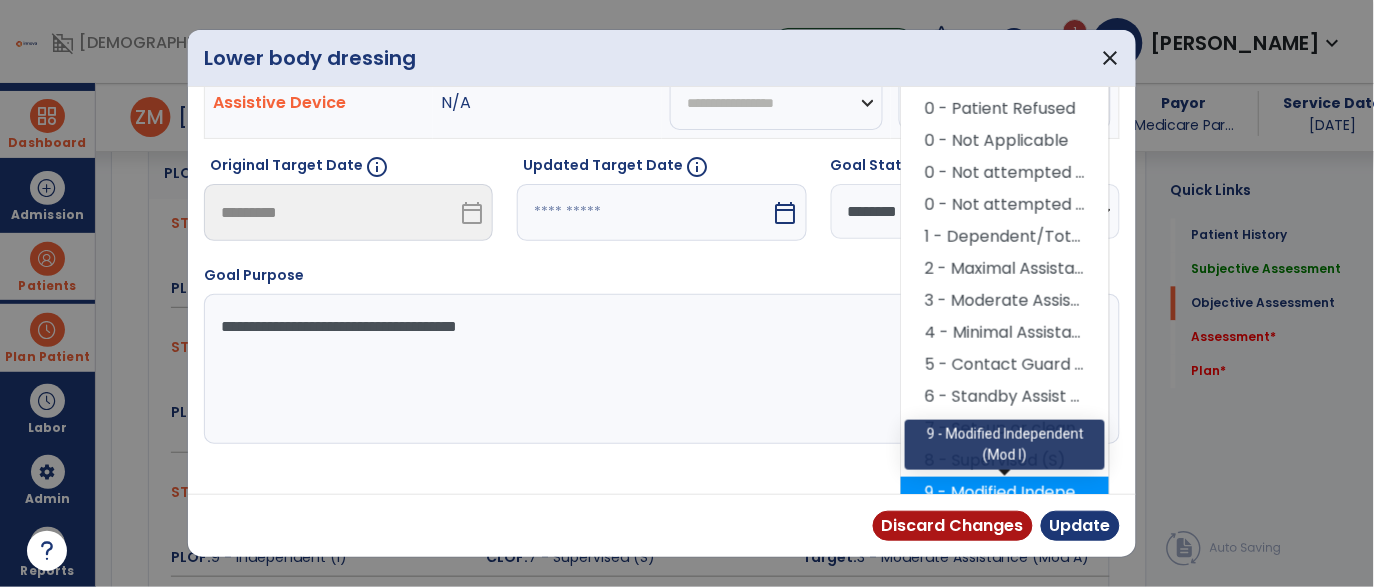 scroll, scrollTop: 332, scrollLeft: 0, axis: vertical 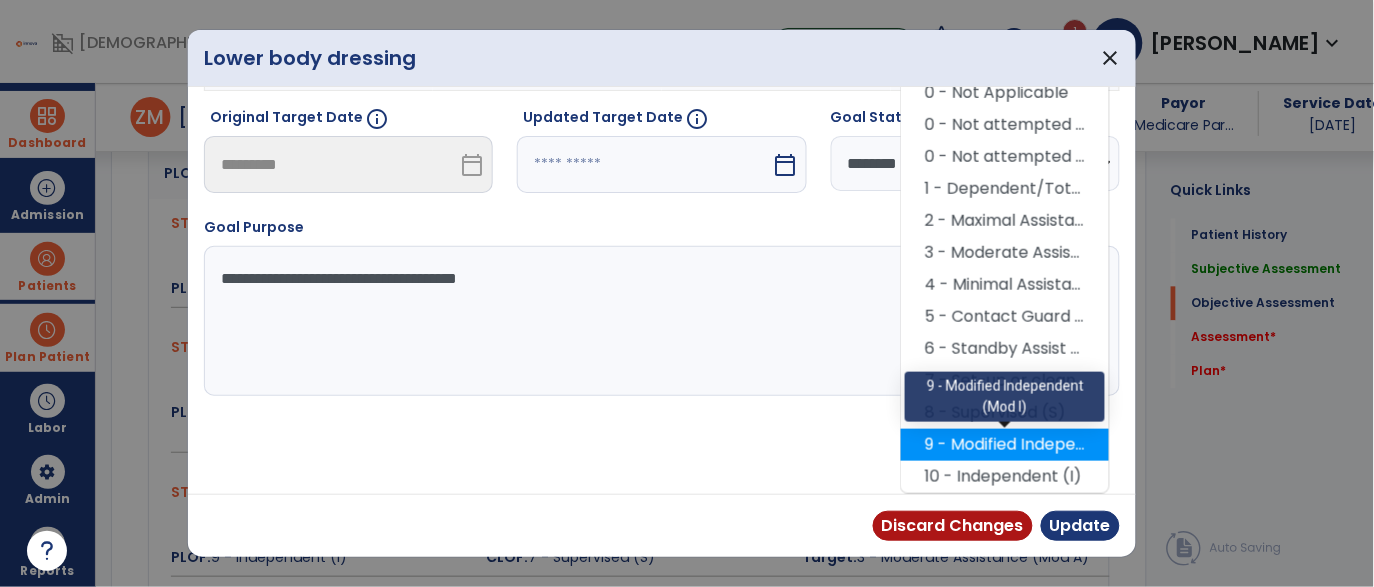 click on "9 - Modified Independent (Mod I)" at bounding box center [1005, 445] 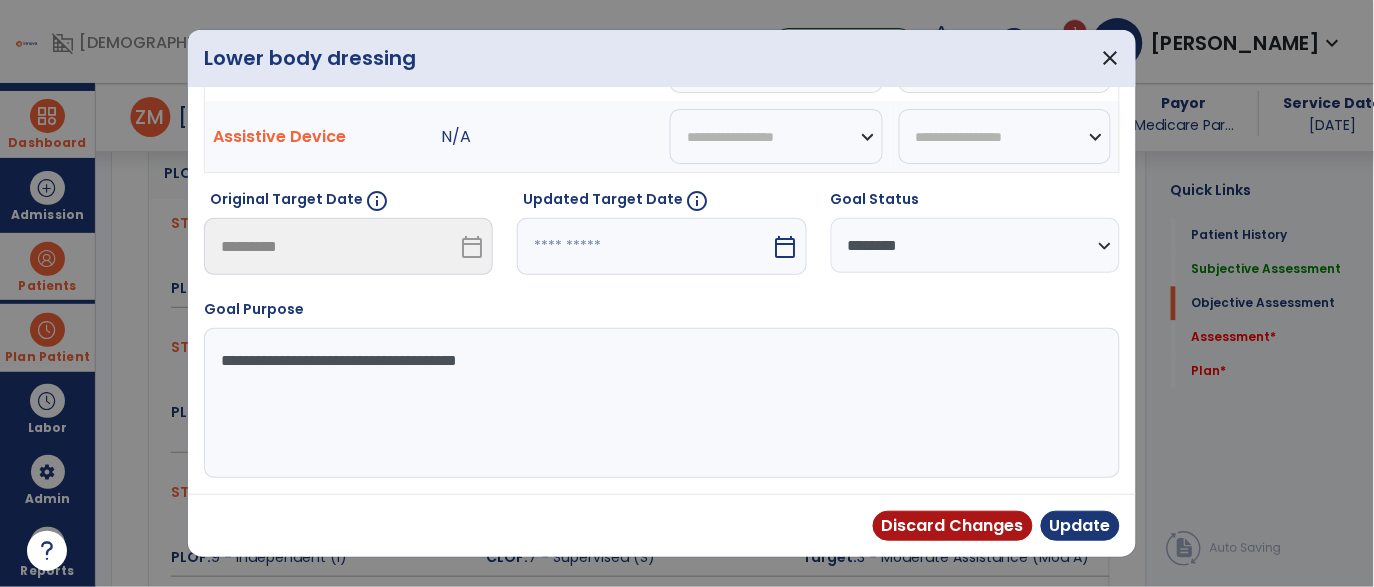 scroll, scrollTop: 125, scrollLeft: 0, axis: vertical 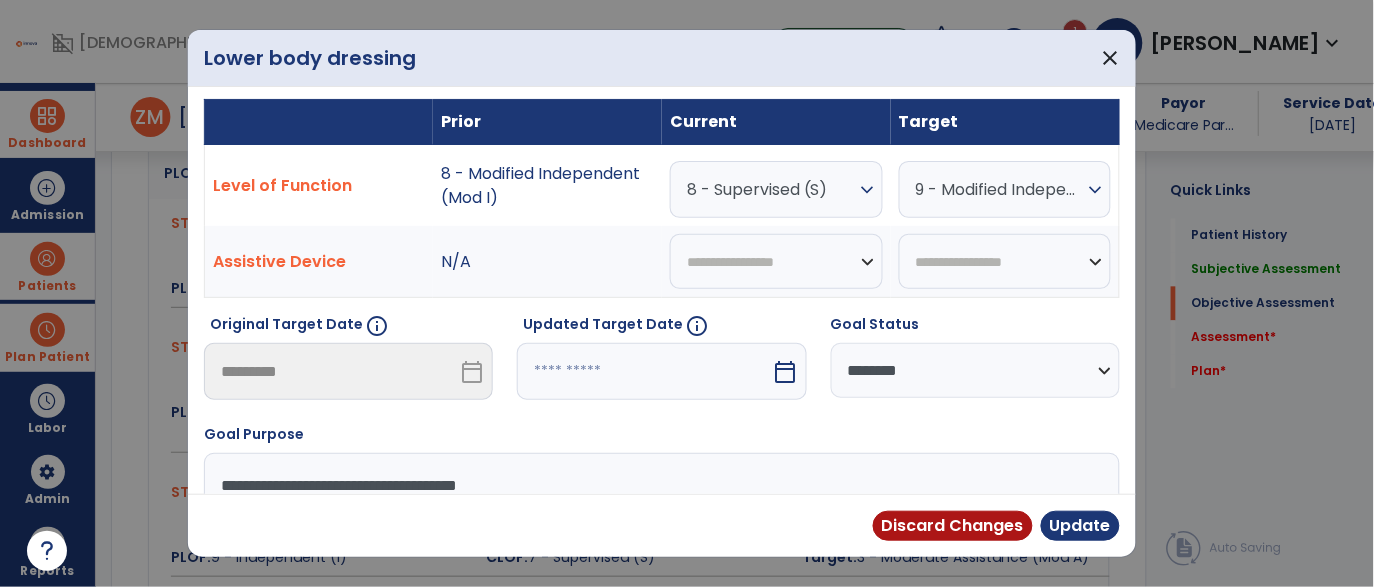click on "calendar_today" at bounding box center [788, 371] 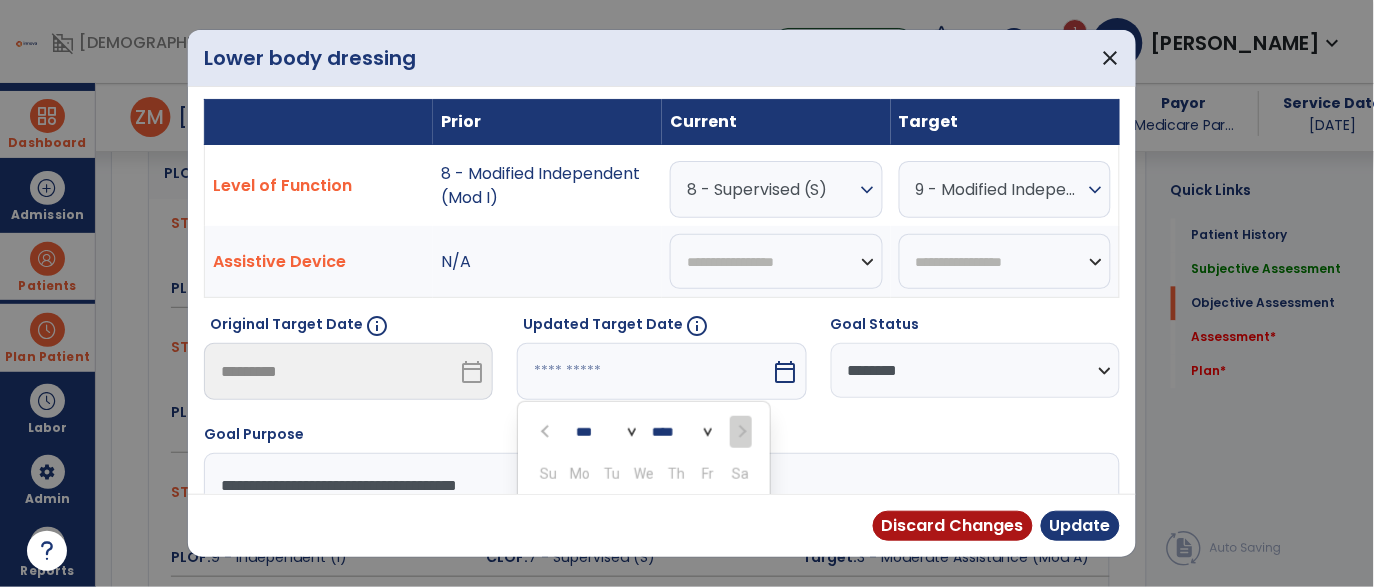 scroll, scrollTop: 328, scrollLeft: 0, axis: vertical 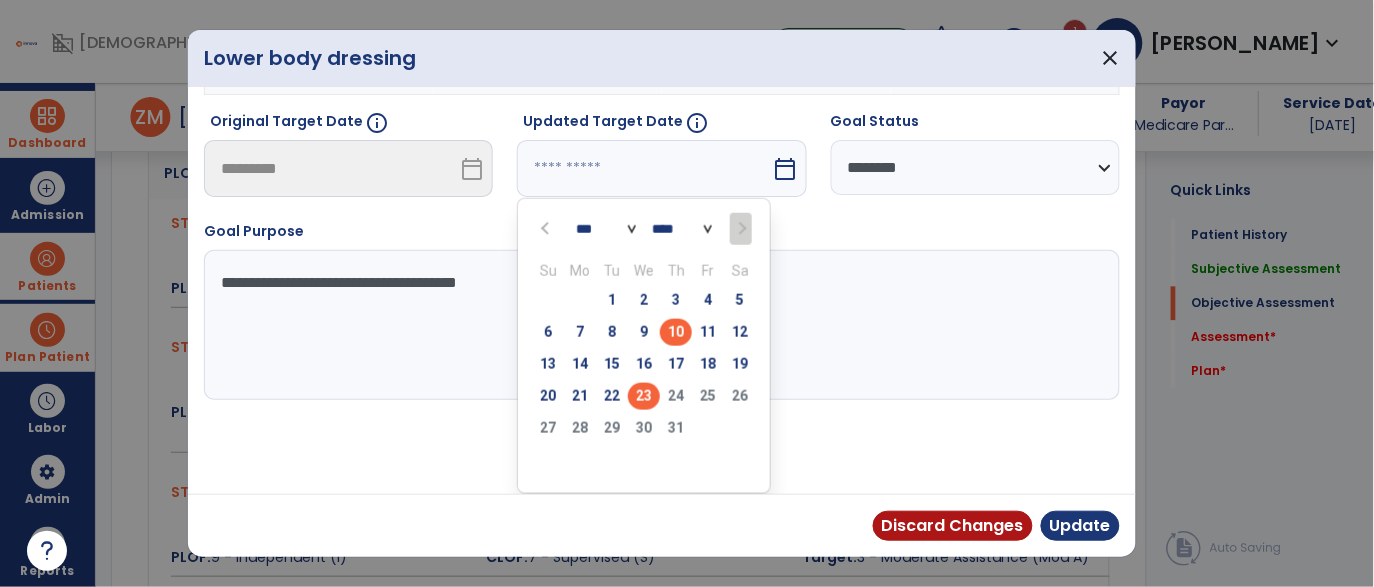 click on "23" at bounding box center (644, 396) 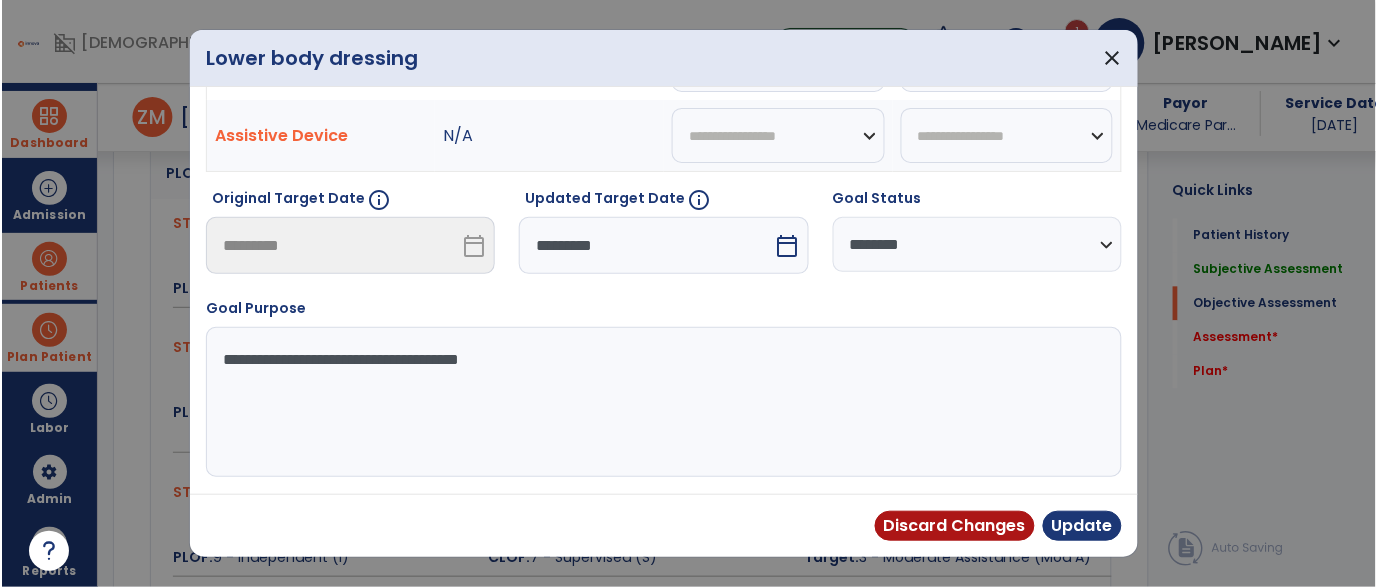scroll, scrollTop: 250, scrollLeft: 0, axis: vertical 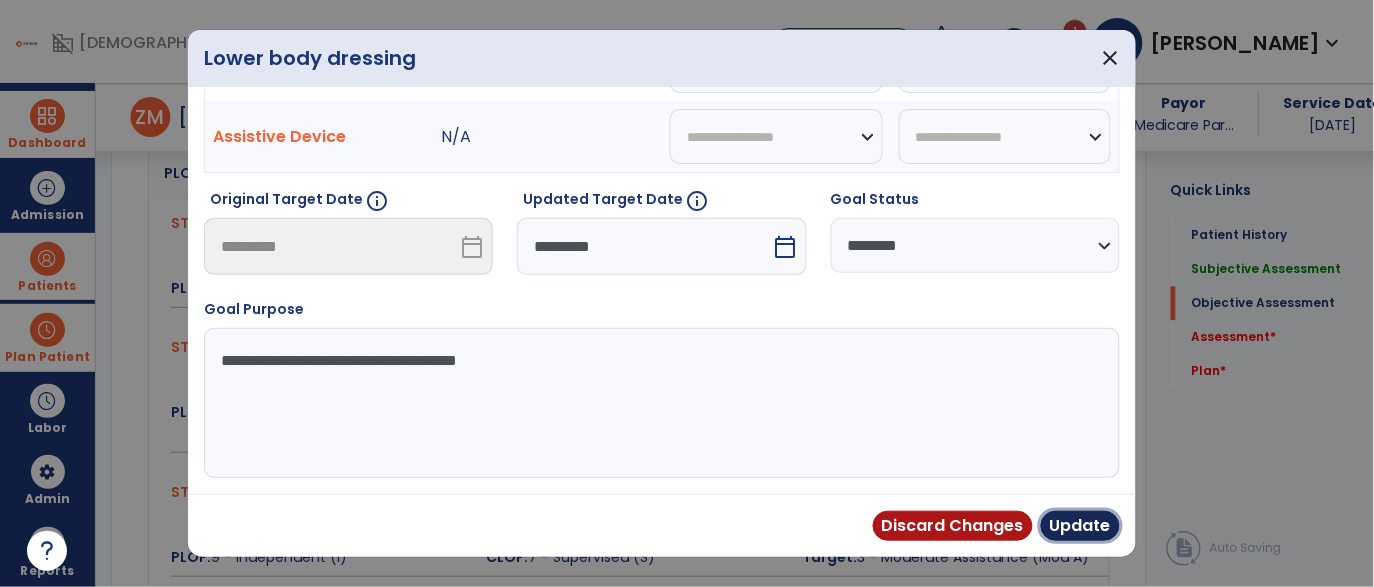 click on "Update" at bounding box center (1080, 526) 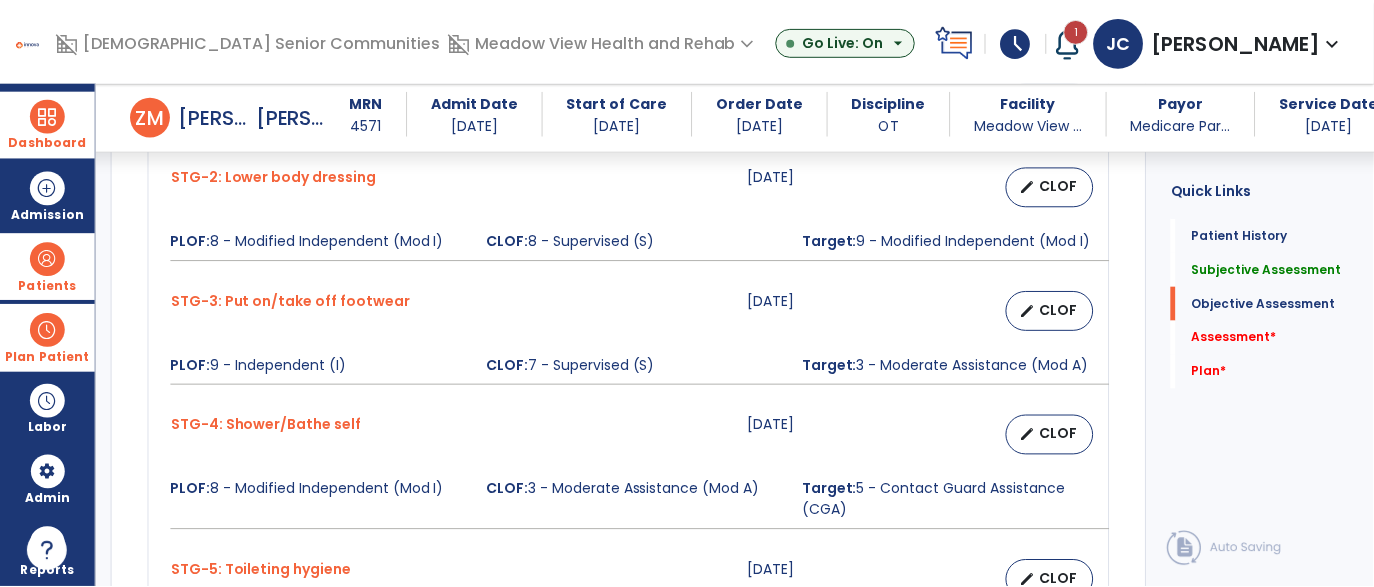 scroll, scrollTop: 1038, scrollLeft: 0, axis: vertical 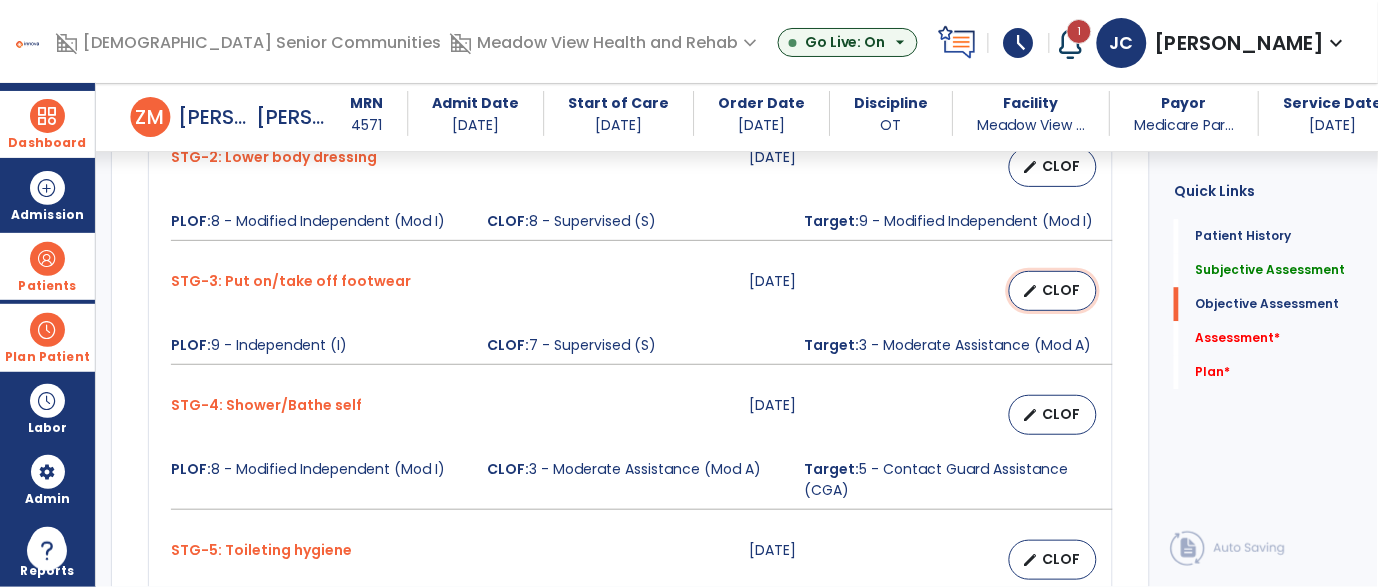 click on "edit   CLOF" at bounding box center (1053, 291) 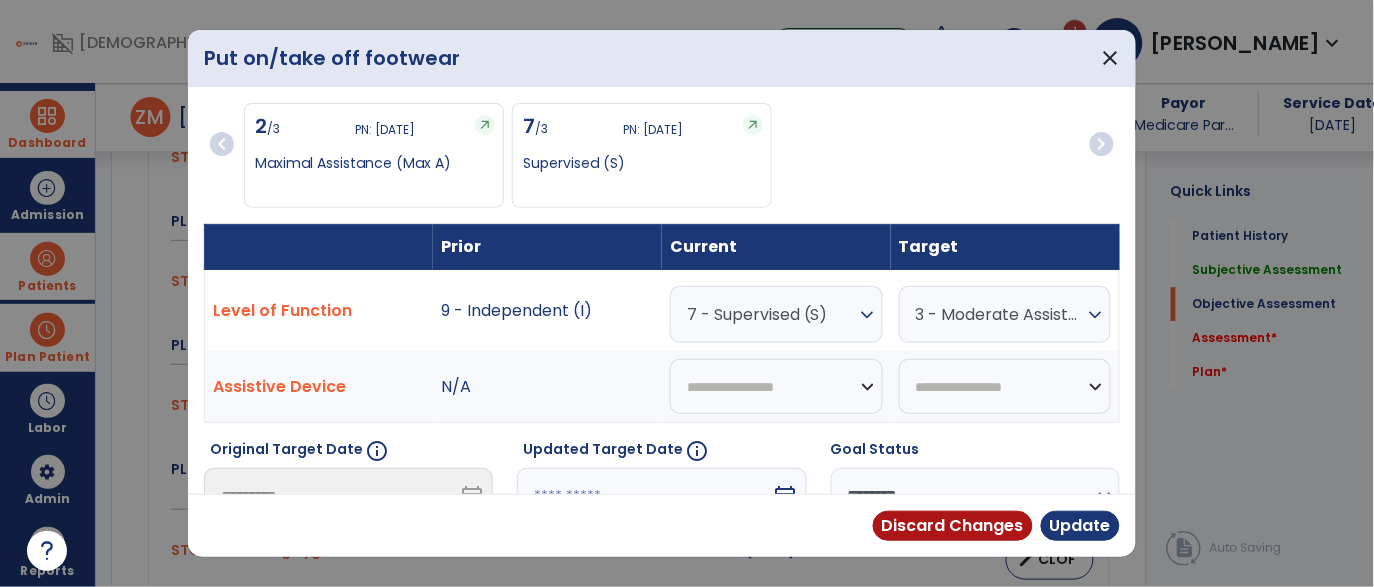 scroll, scrollTop: 1038, scrollLeft: 0, axis: vertical 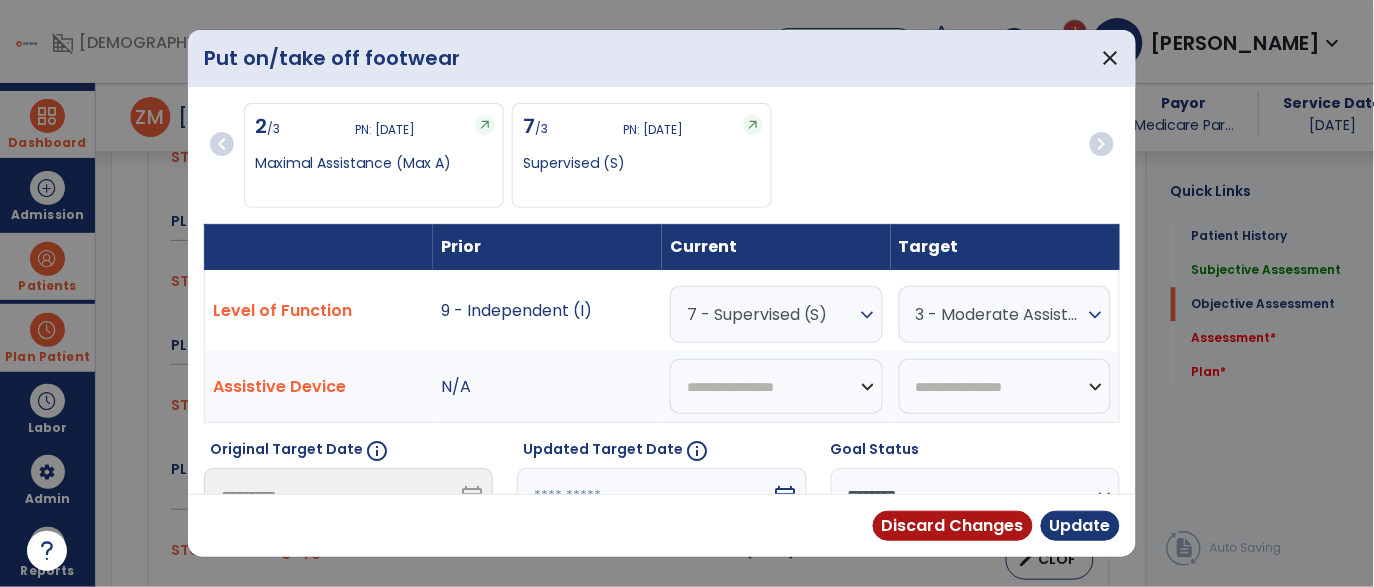 click on "3 - Moderate Assistance (Mod A)" at bounding box center [771, 314] 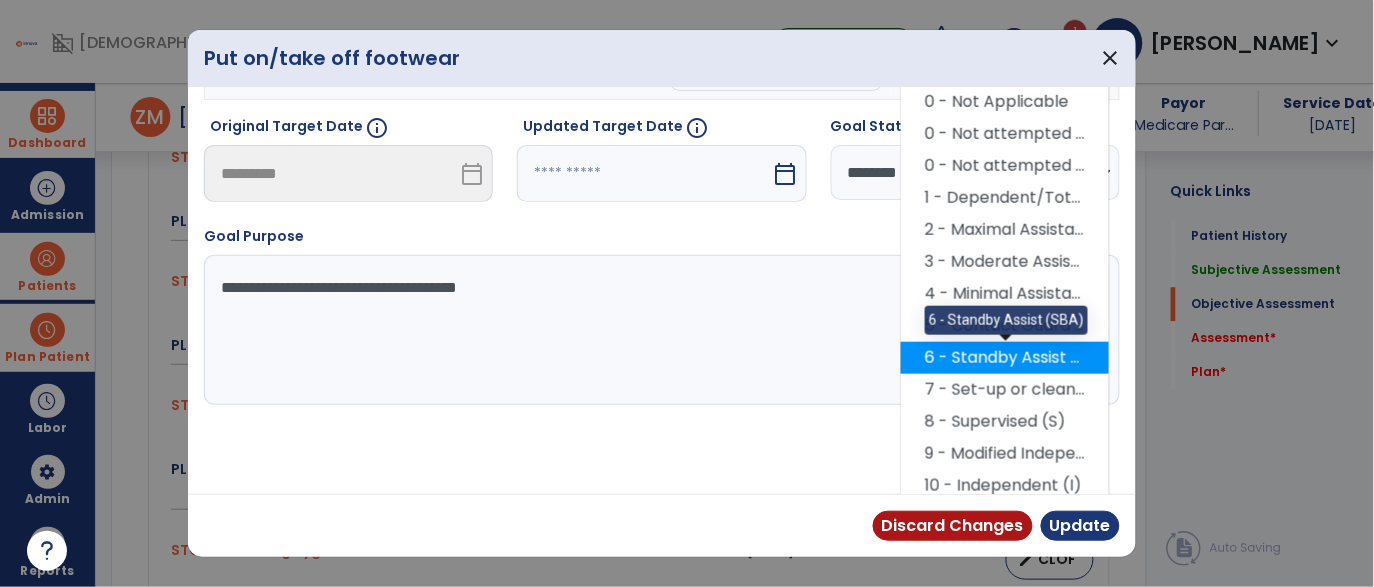 scroll, scrollTop: 332, scrollLeft: 0, axis: vertical 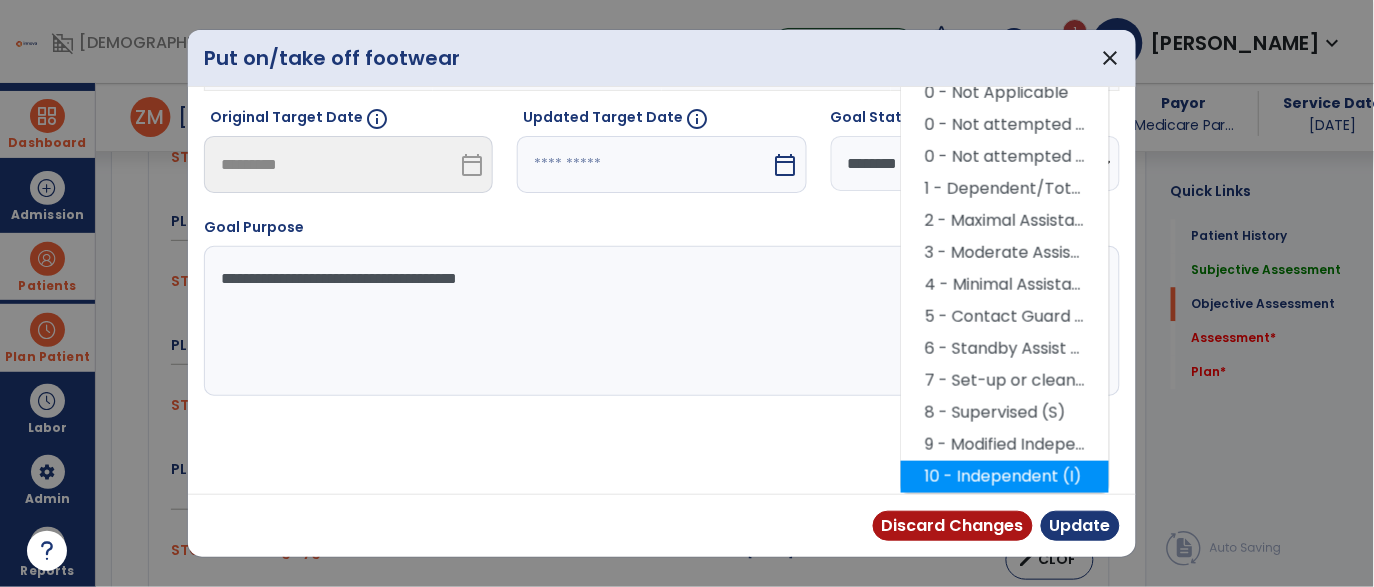 click on "10 - Independent (I)" at bounding box center (1005, 477) 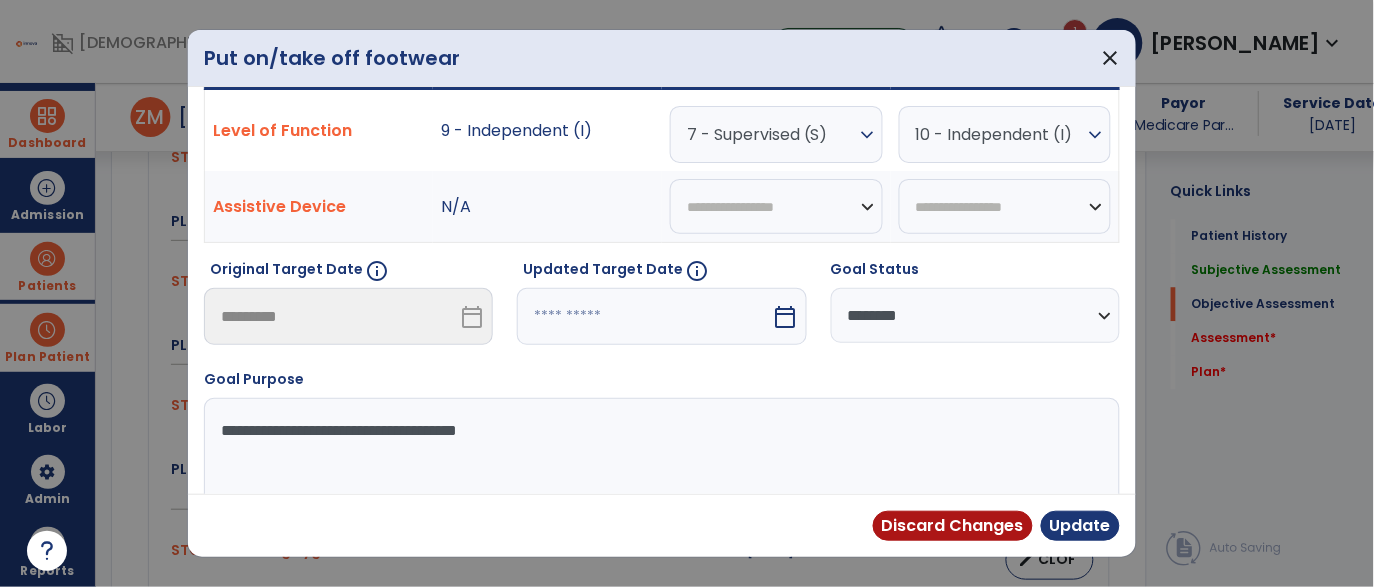 scroll, scrollTop: 175, scrollLeft: 0, axis: vertical 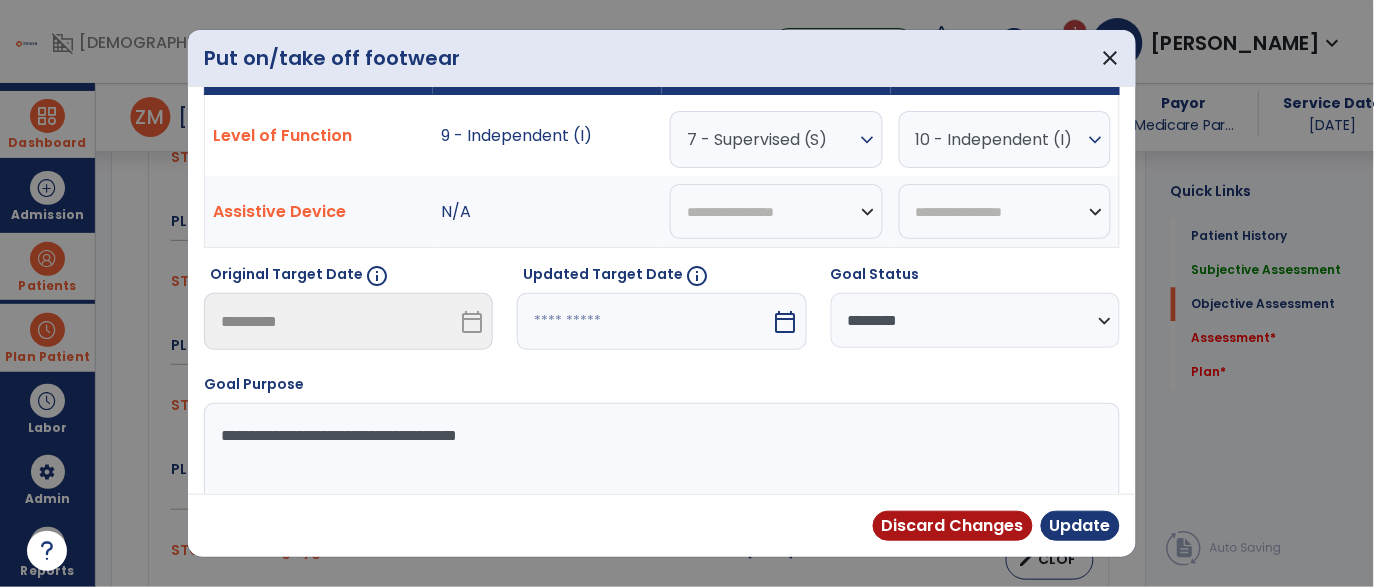 click on "10 - Independent (I)" at bounding box center (1000, 139) 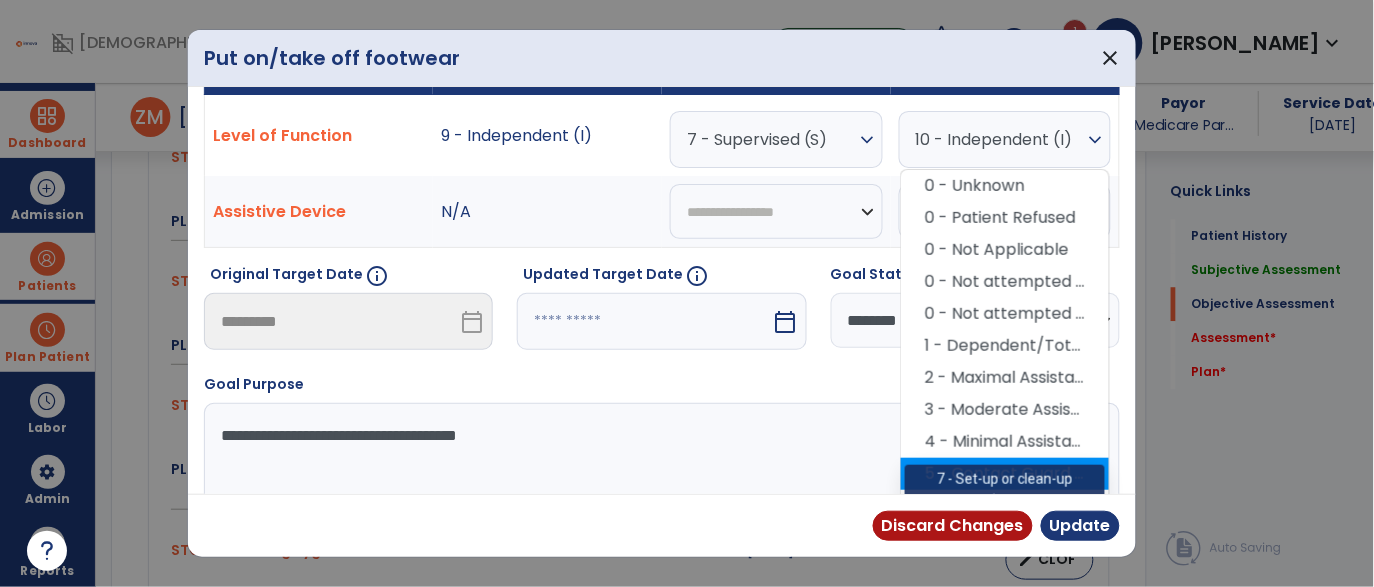 scroll, scrollTop: 332, scrollLeft: 0, axis: vertical 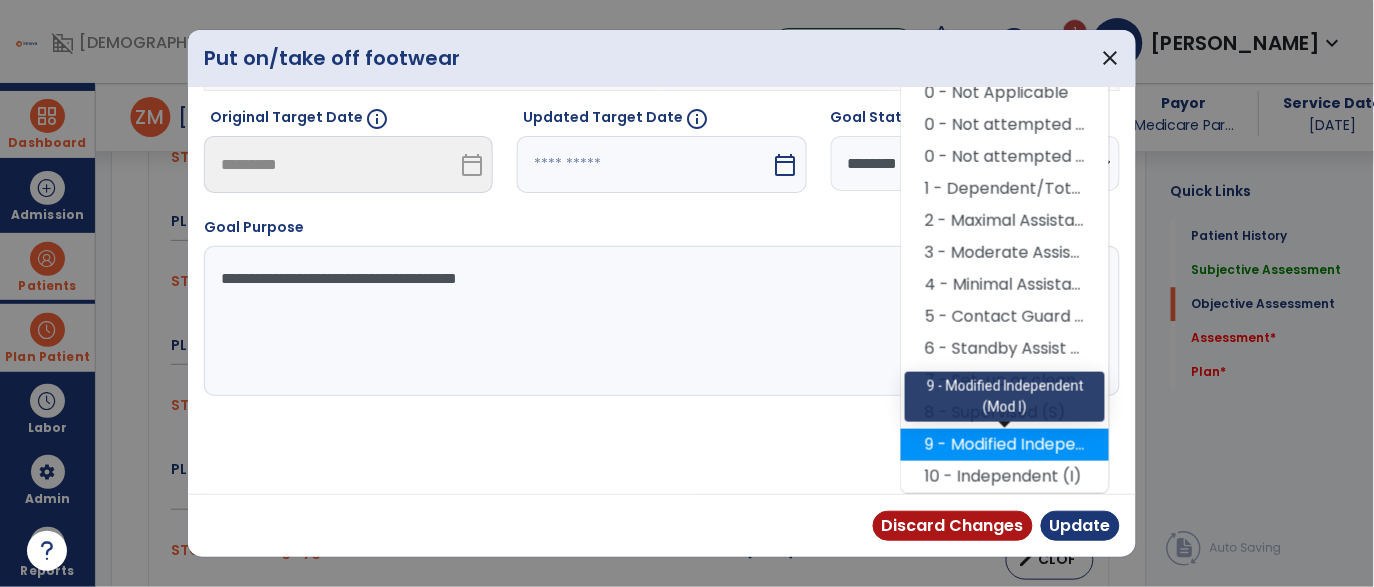 click on "9 - Modified Independent (Mod I)" at bounding box center [1005, 445] 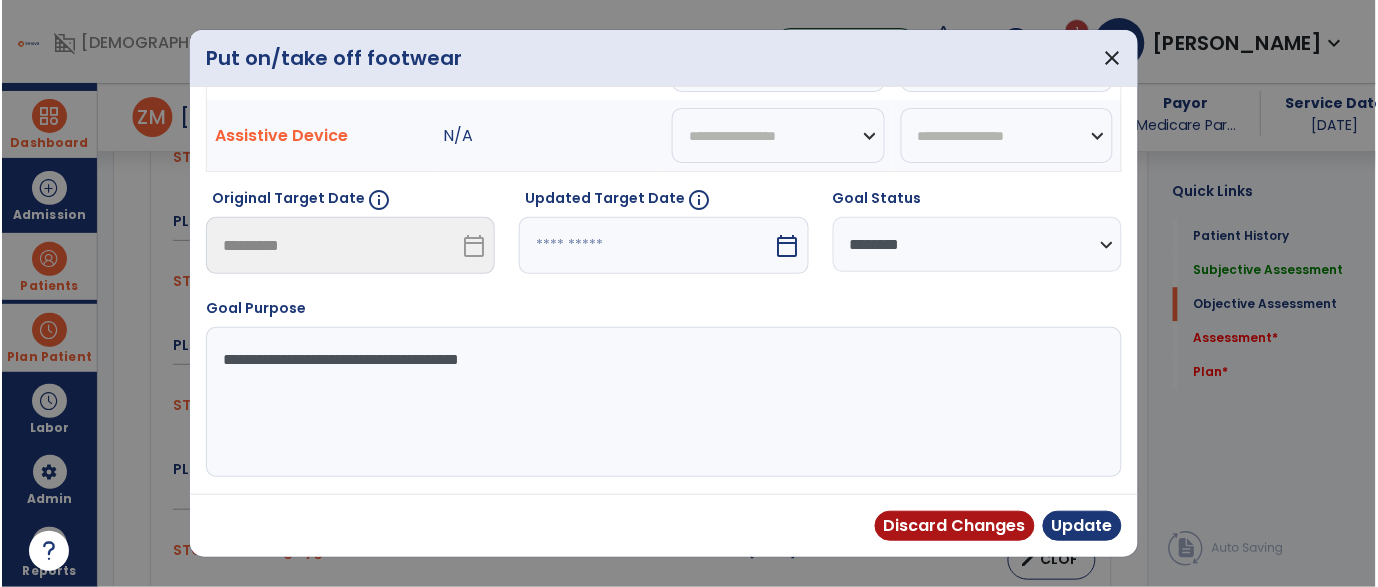 scroll, scrollTop: 250, scrollLeft: 0, axis: vertical 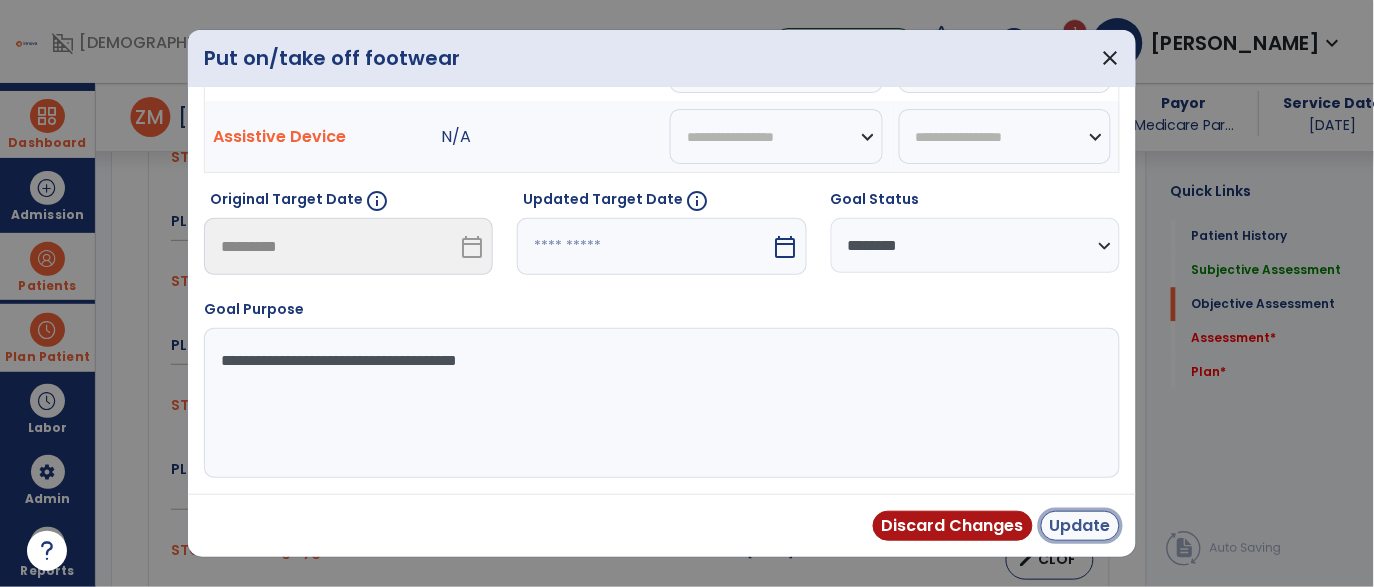 click on "Update" at bounding box center [1080, 526] 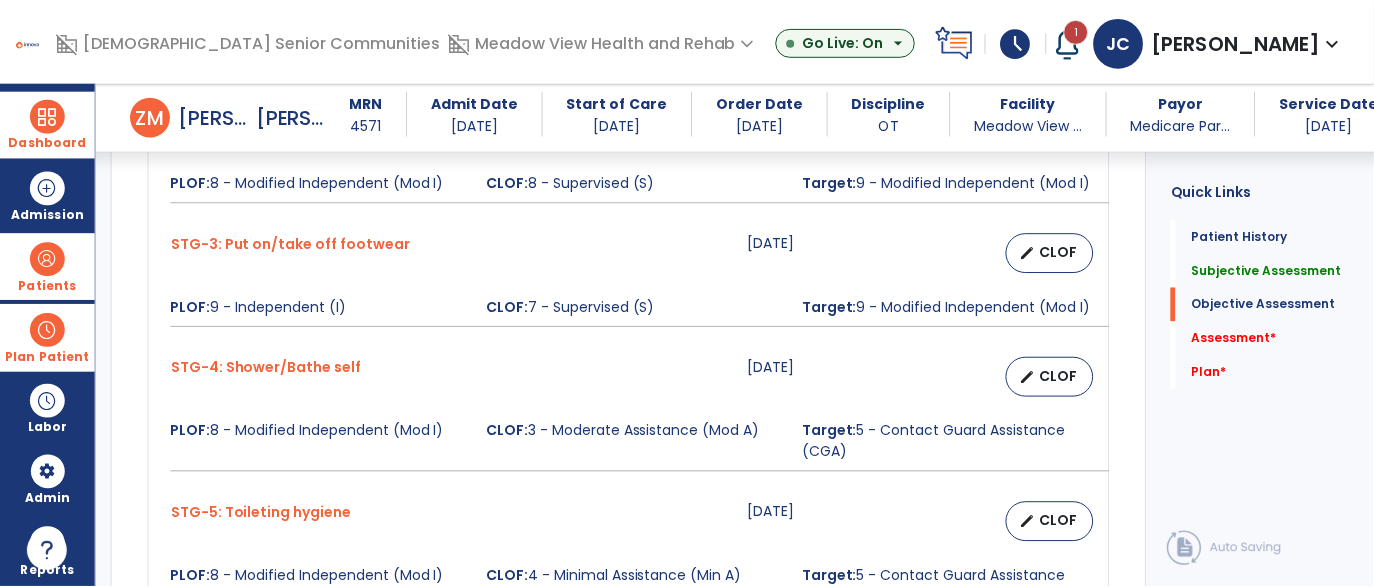 scroll, scrollTop: 1116, scrollLeft: 0, axis: vertical 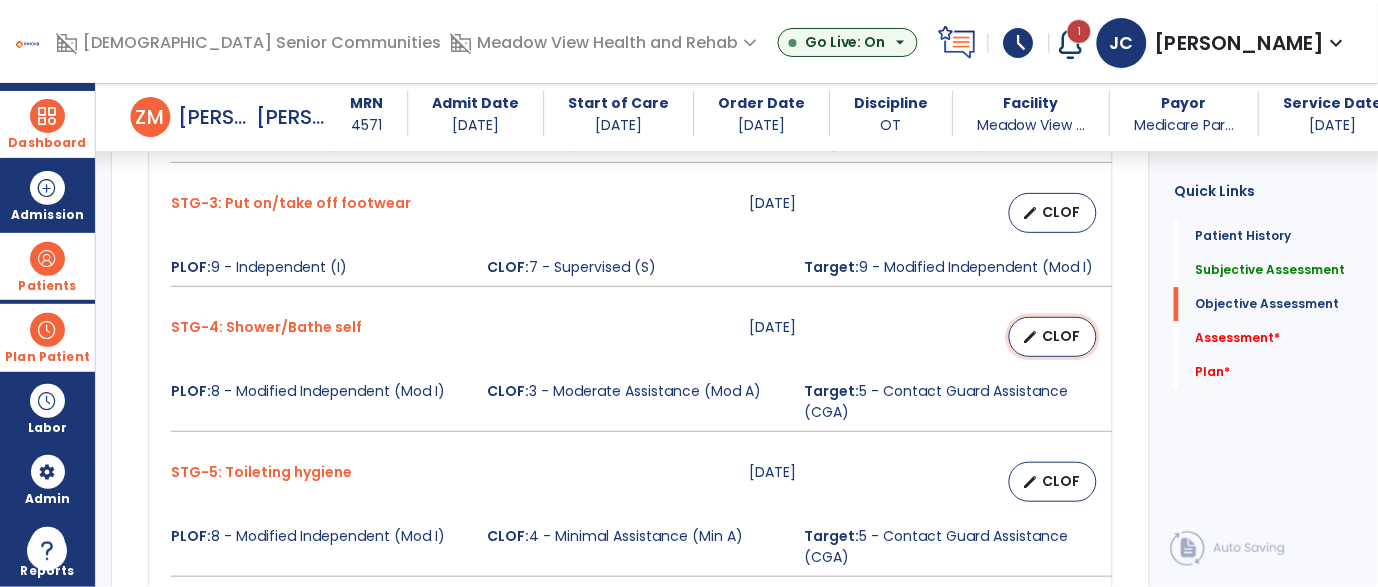 click on "CLOF" at bounding box center (1061, 336) 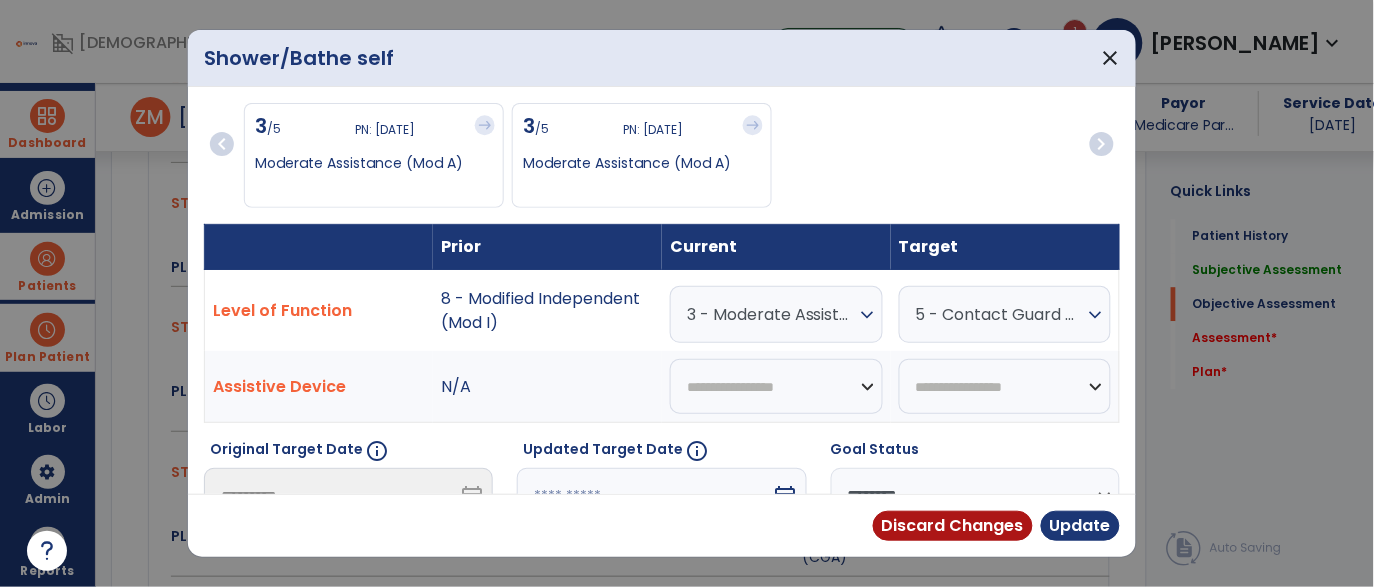 scroll, scrollTop: 1116, scrollLeft: 0, axis: vertical 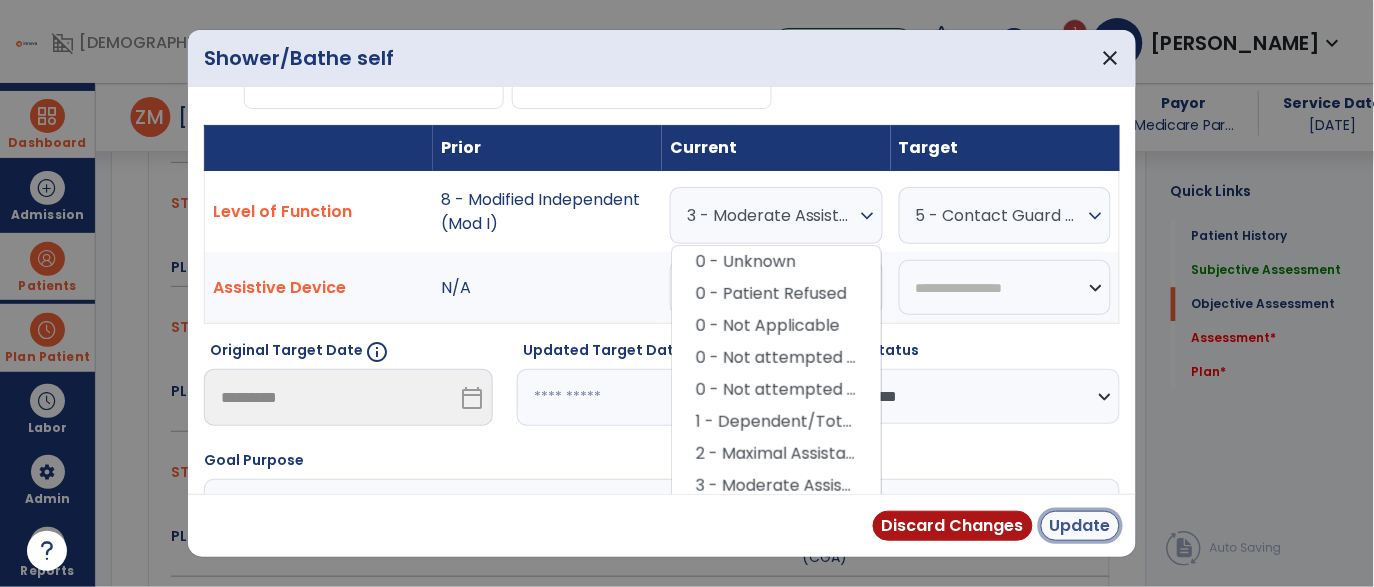 click on "Update" at bounding box center (1080, 526) 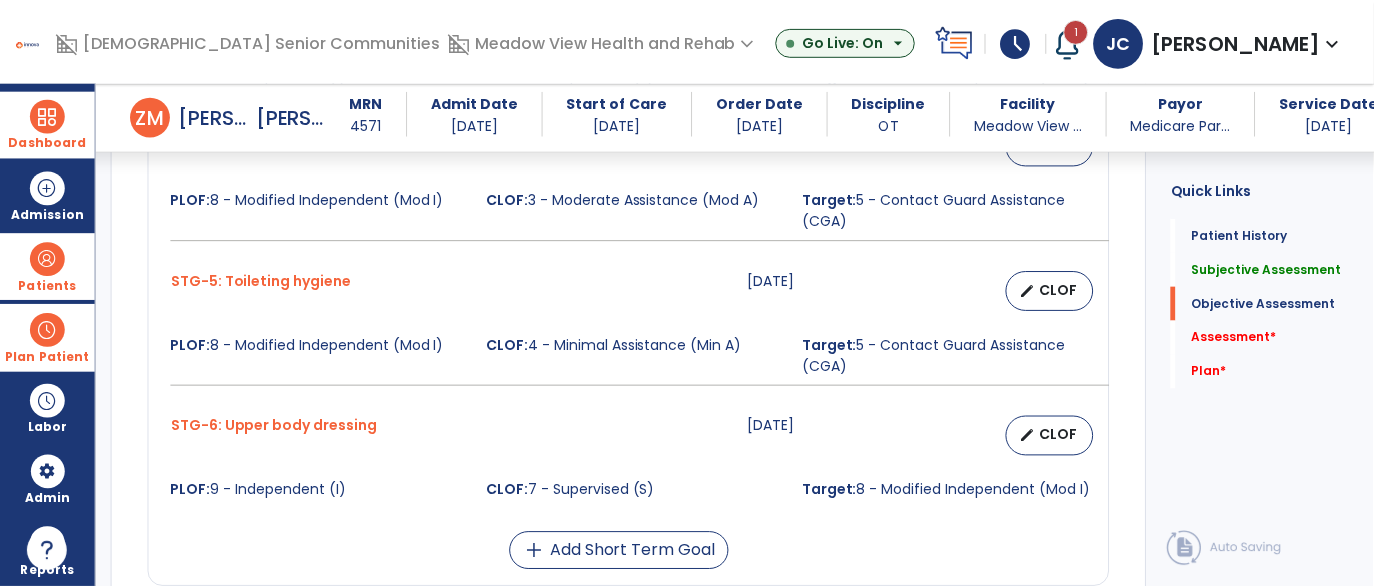 scroll, scrollTop: 1306, scrollLeft: 0, axis: vertical 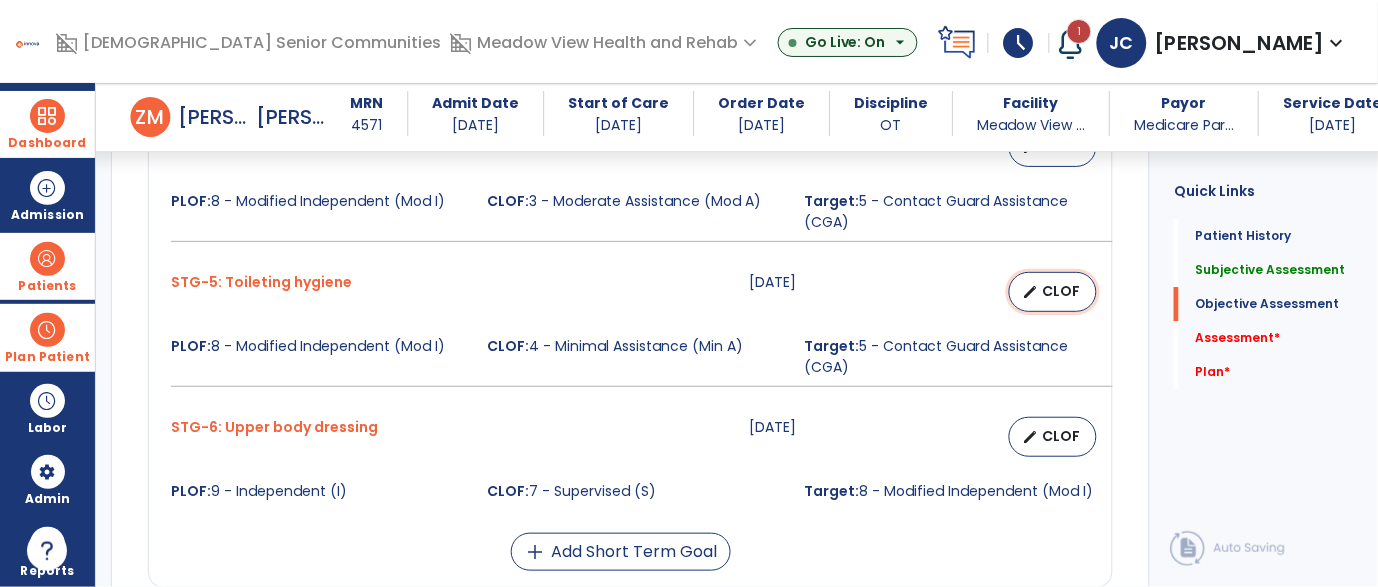 click on "edit" at bounding box center [1030, 292] 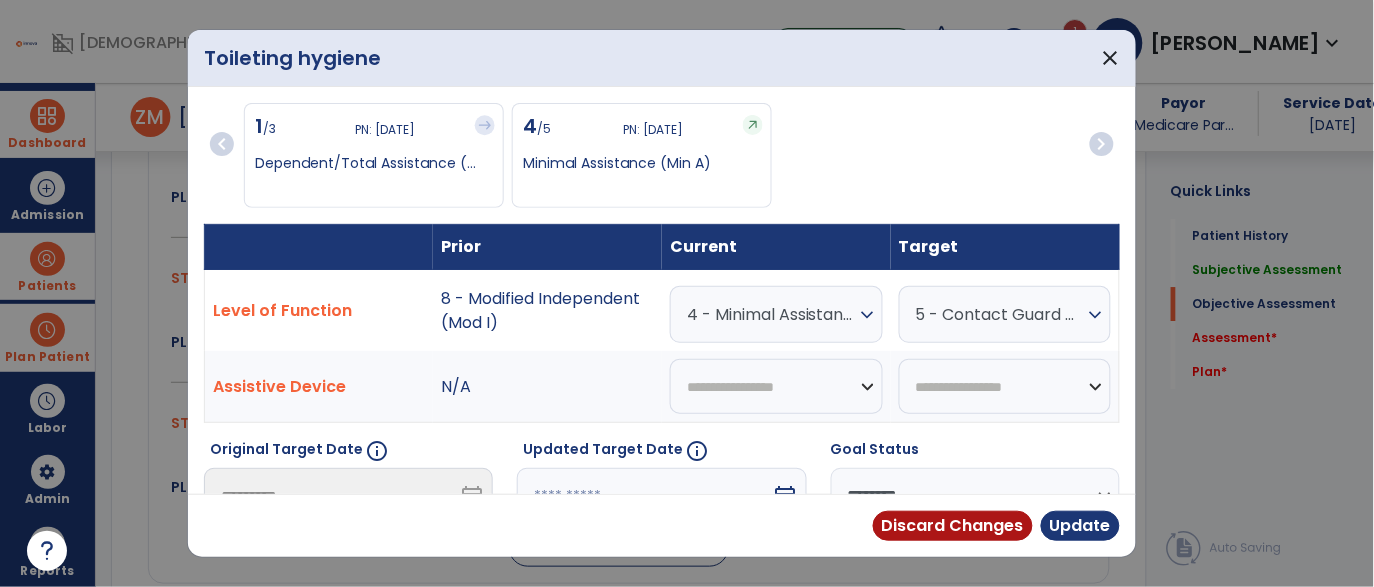 scroll, scrollTop: 1306, scrollLeft: 0, axis: vertical 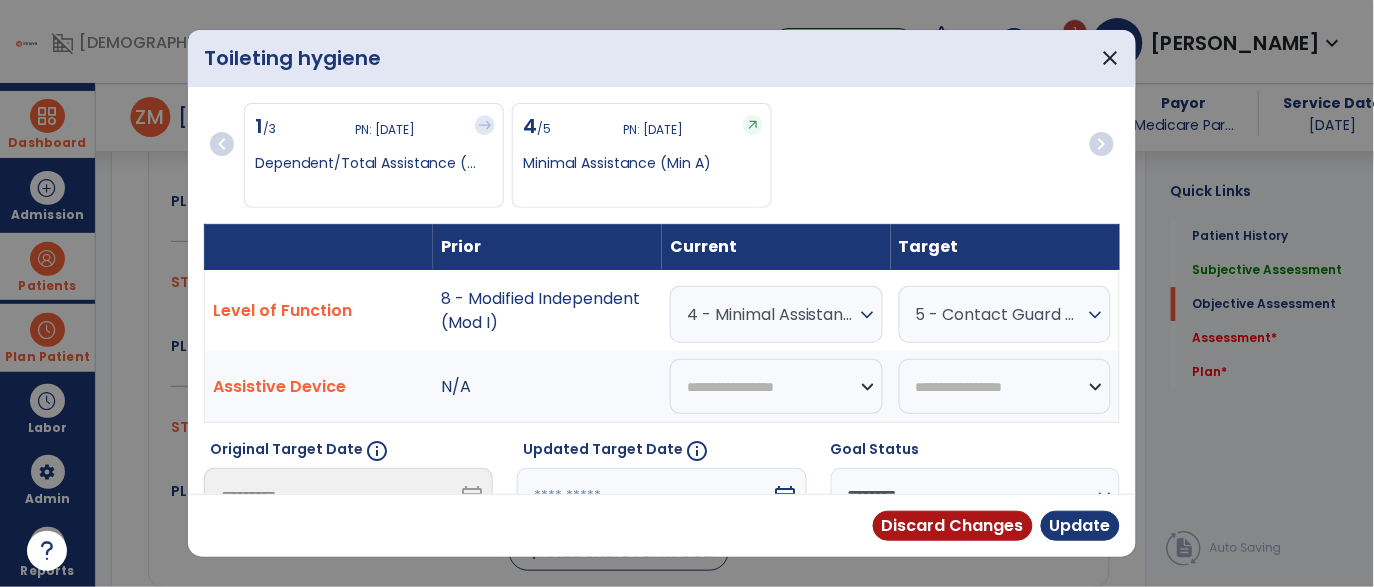 click on "4 - Minimal Assistance (Min A)" at bounding box center [771, 314] 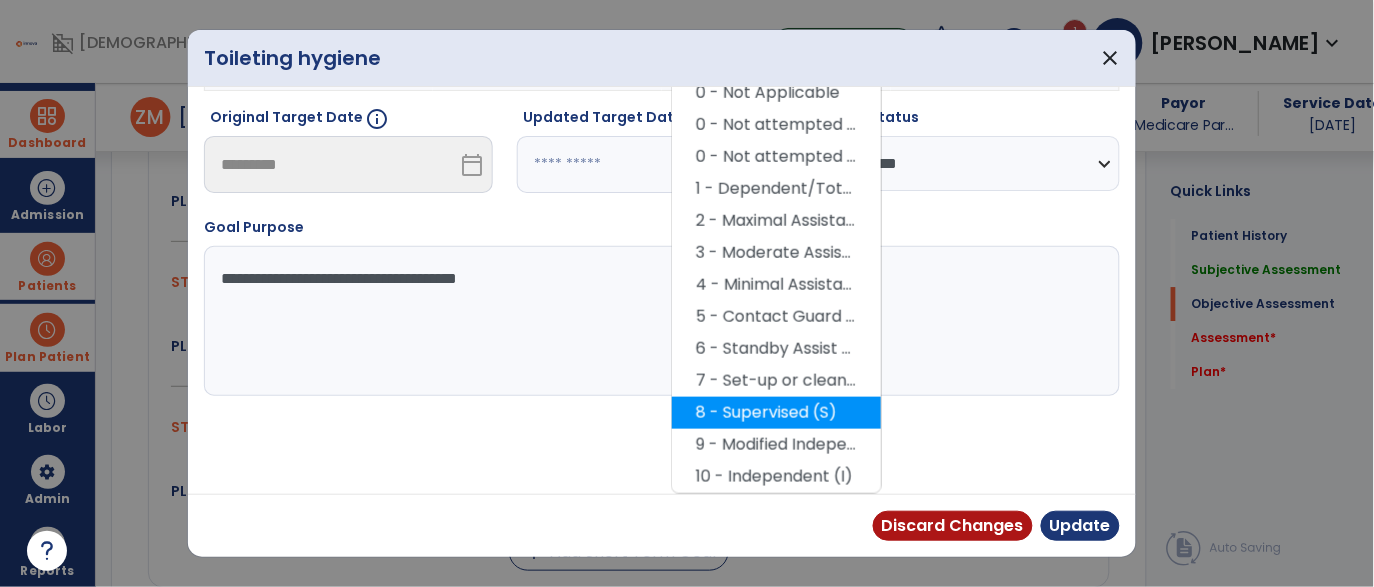 click on "8 - Supervised (S)" at bounding box center [776, 413] 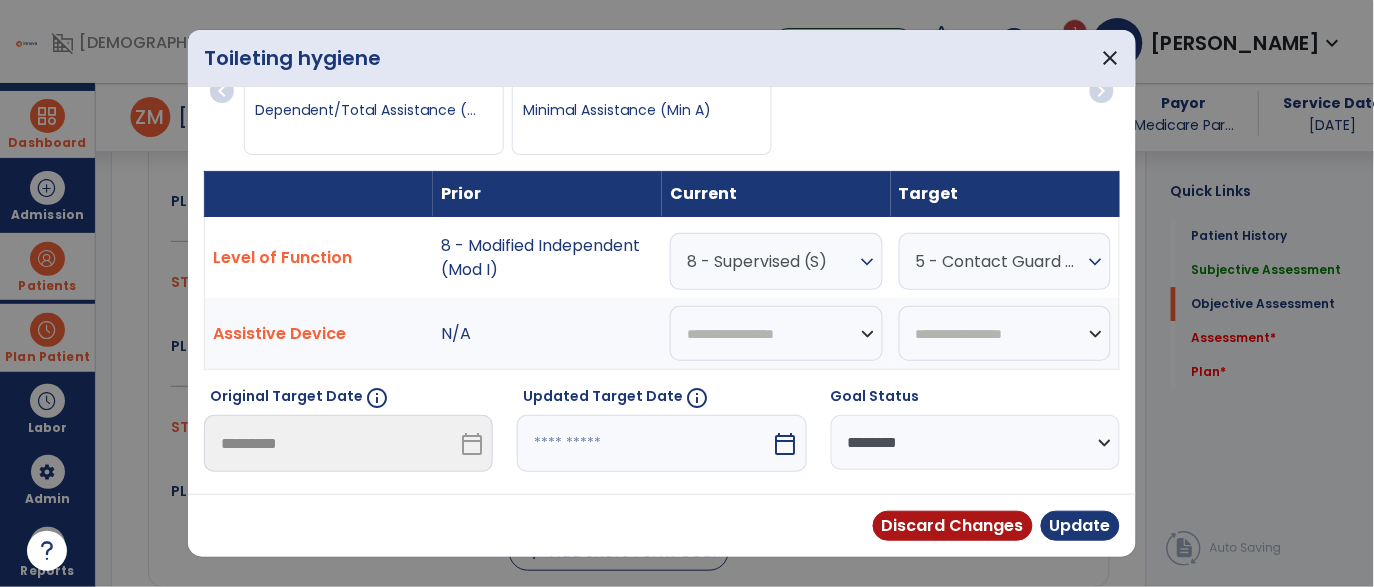 click on "5 - Contact Guard Assistance (CGA)" at bounding box center (1000, 261) 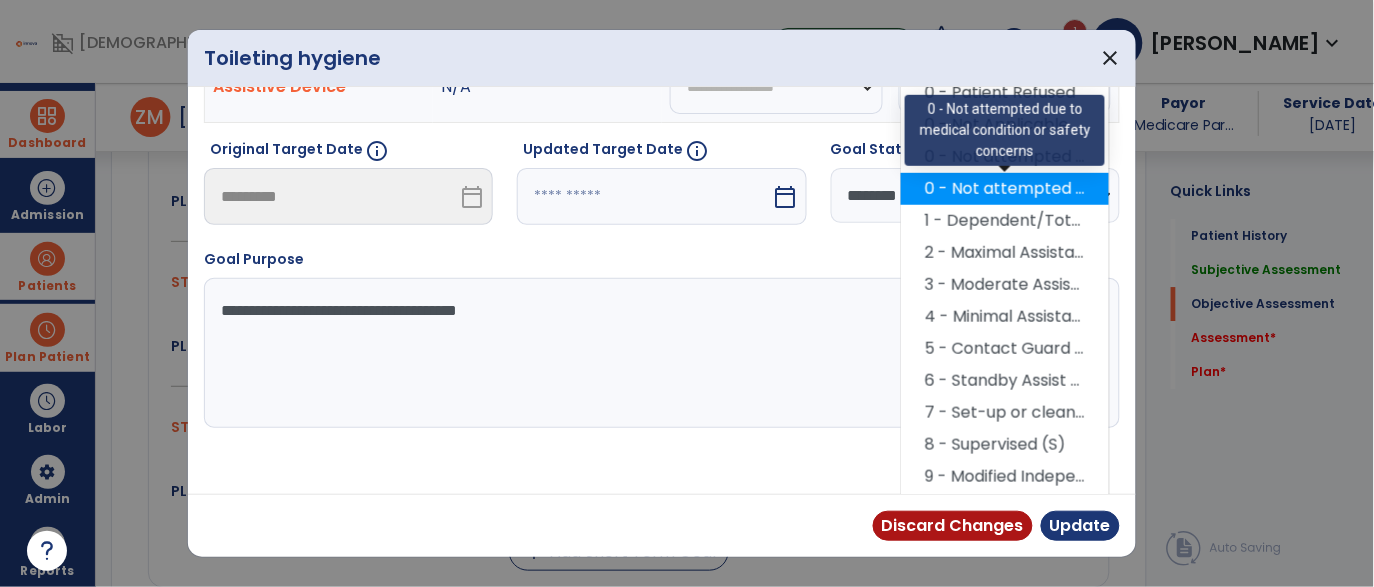scroll, scrollTop: 332, scrollLeft: 0, axis: vertical 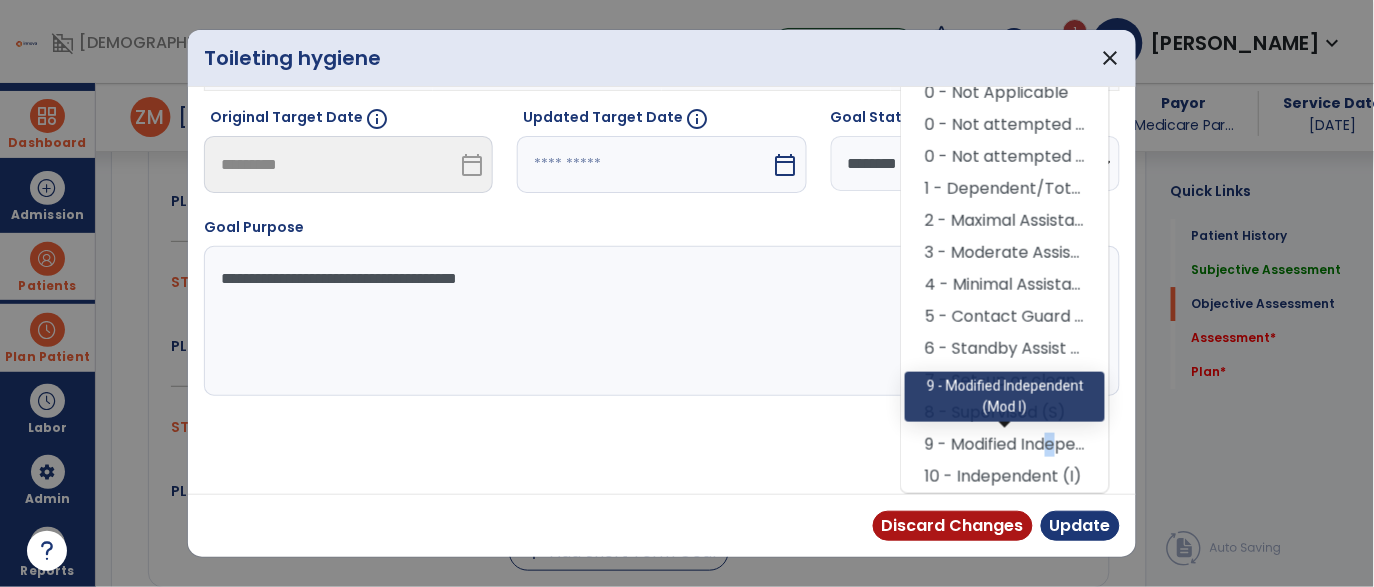 drag, startPoint x: 1043, startPoint y: 446, endPoint x: 1057, endPoint y: 478, distance: 34.928497 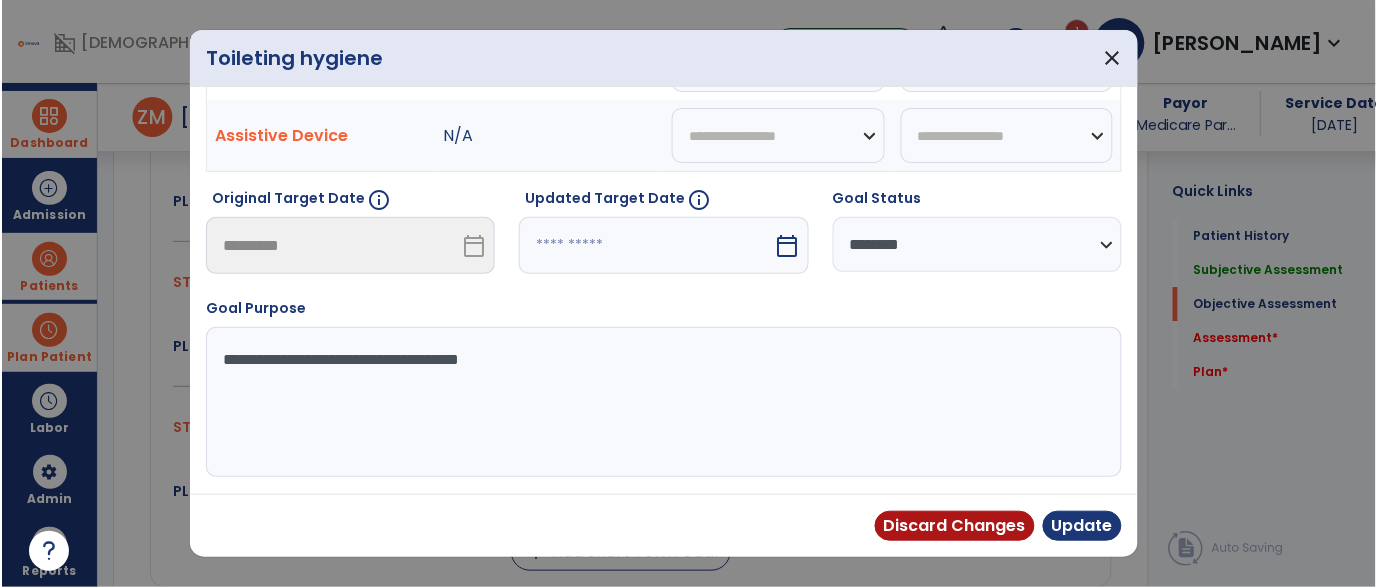 scroll, scrollTop: 250, scrollLeft: 0, axis: vertical 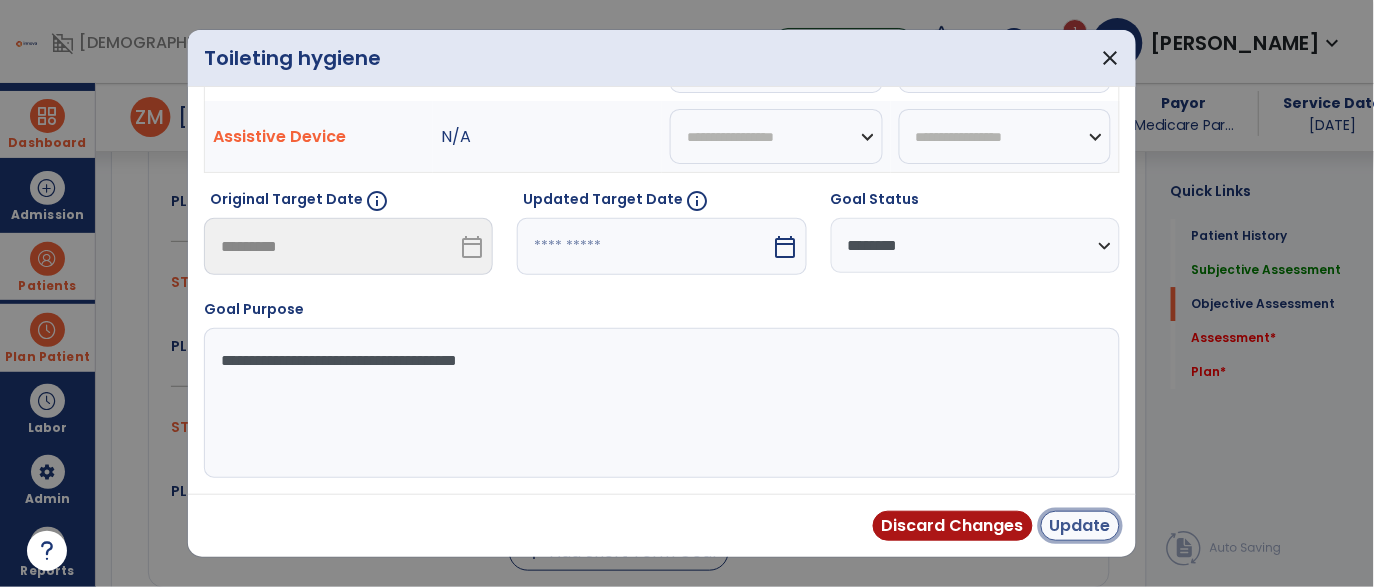 click on "Update" at bounding box center [1080, 526] 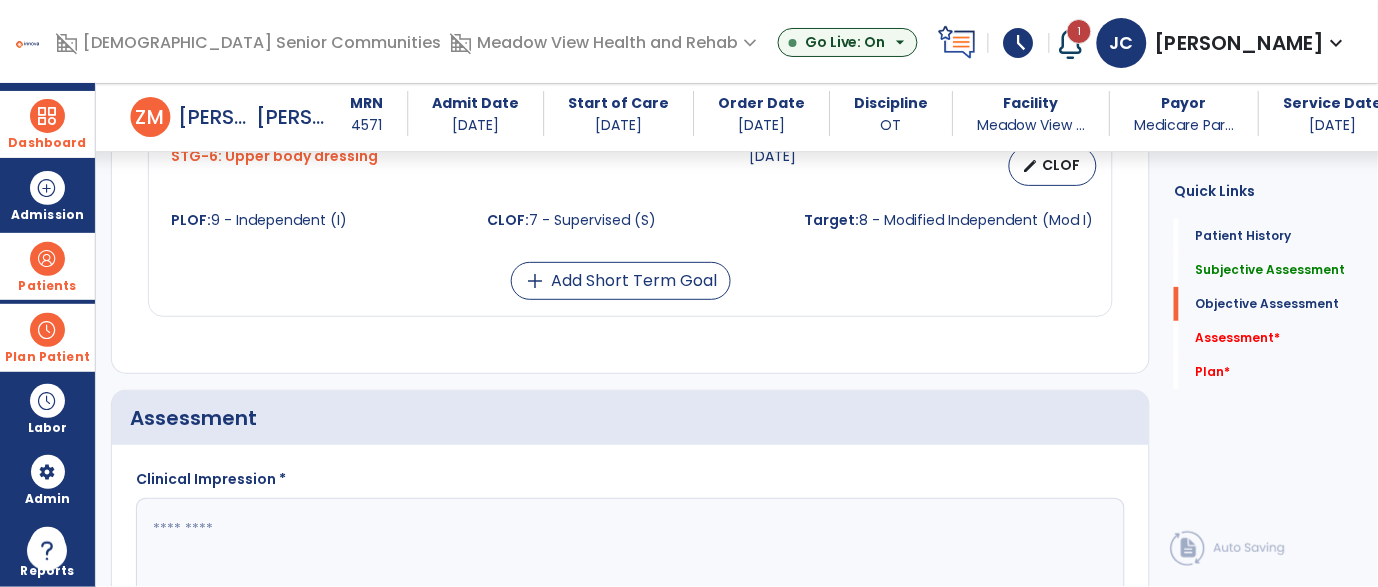 scroll, scrollTop: 1564, scrollLeft: 0, axis: vertical 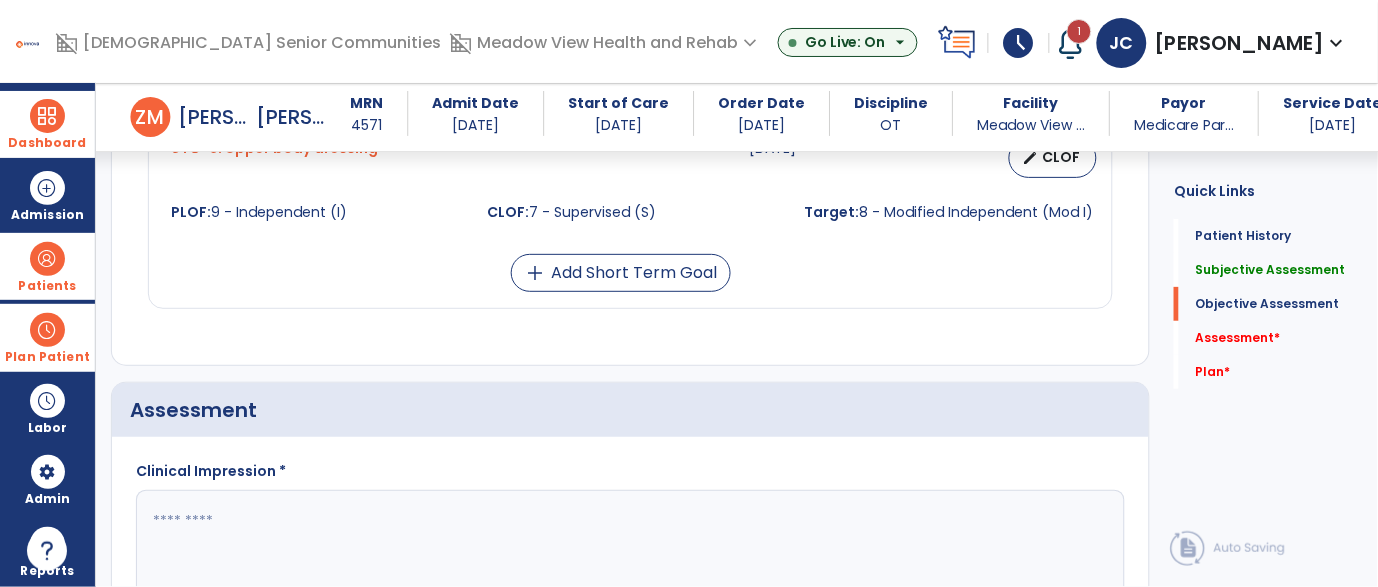 click 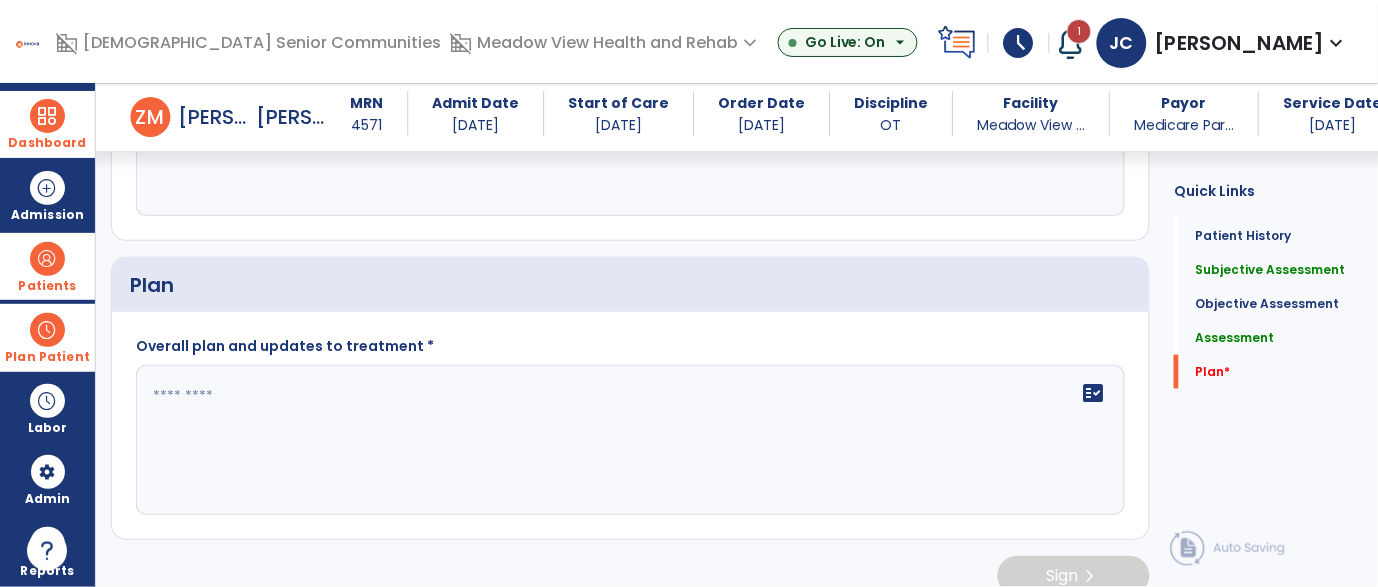 scroll, scrollTop: 2006, scrollLeft: 0, axis: vertical 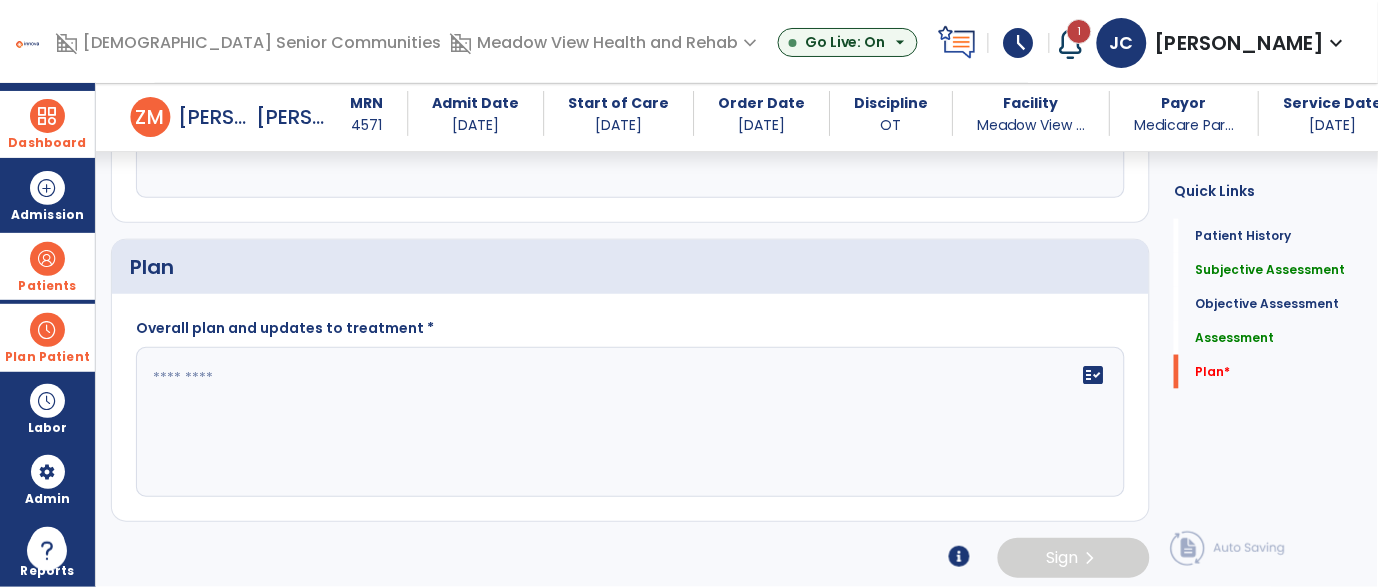 type on "**********" 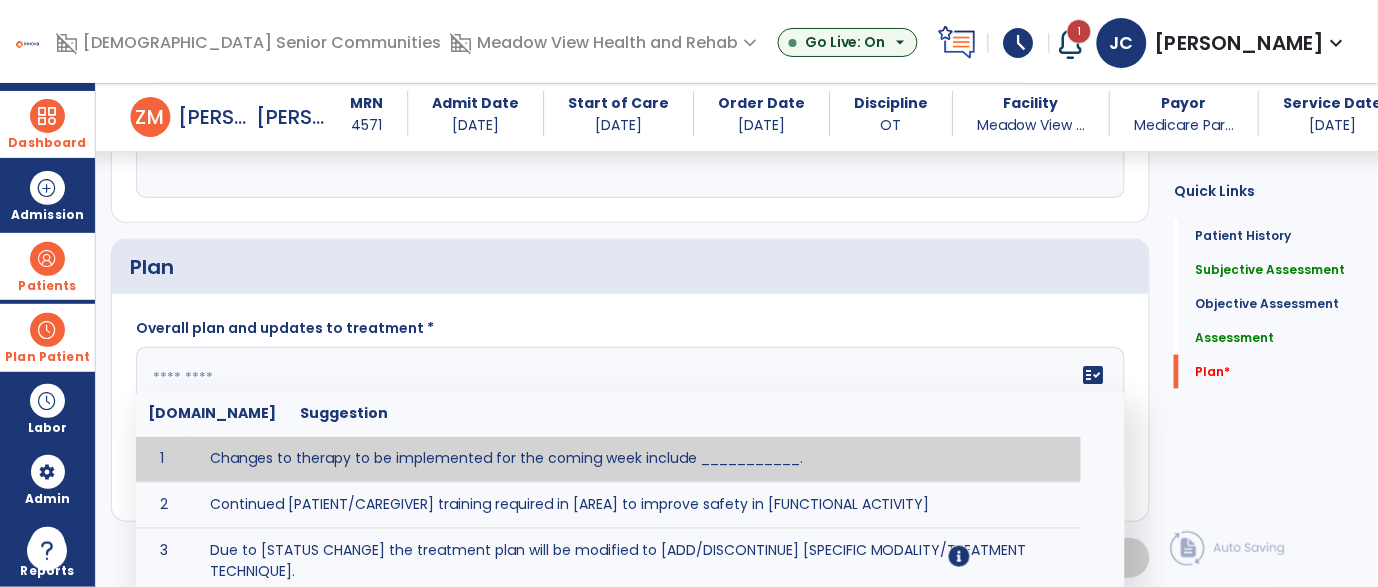 click on "fact_check  [DOMAIN_NAME] Suggestion 1 Changes to therapy to be implemented for the coming week include ___________. 2 Continued [PATIENT/CAREGIVER] training required in [AREA] to improve safety in [FUNCTIONAL ACTIVITY] 3 Due to [STATUS CHANGE] the treatment plan will be modified to [ADD/DISCONTINUE] [SPECIFIC MODALITY/TREATMENT TECHNIQUE]. 4 Goals related to ___________ have been met.  Will add new STG's to address _______ in the upcoming week. 5 Updated precautions include ________. 6 Progress treatment to include ____________. 7 Requires further [PATIENT/CAREGIVER] training in ______ to improve safety in ________. 8 Short term goals related to _________ have been met and new short term goals to be added as appropriate for patient. 9 STGs have been met, will now focus on LTGs. 10 The plan for next week's visits include [INTERVENTIONS] with the objective of improving [IMPAIRMENTS] to continue to progress toward long term goal(s). 11 12 13 Changes to therapy to be implemented for the coming week include ___________." 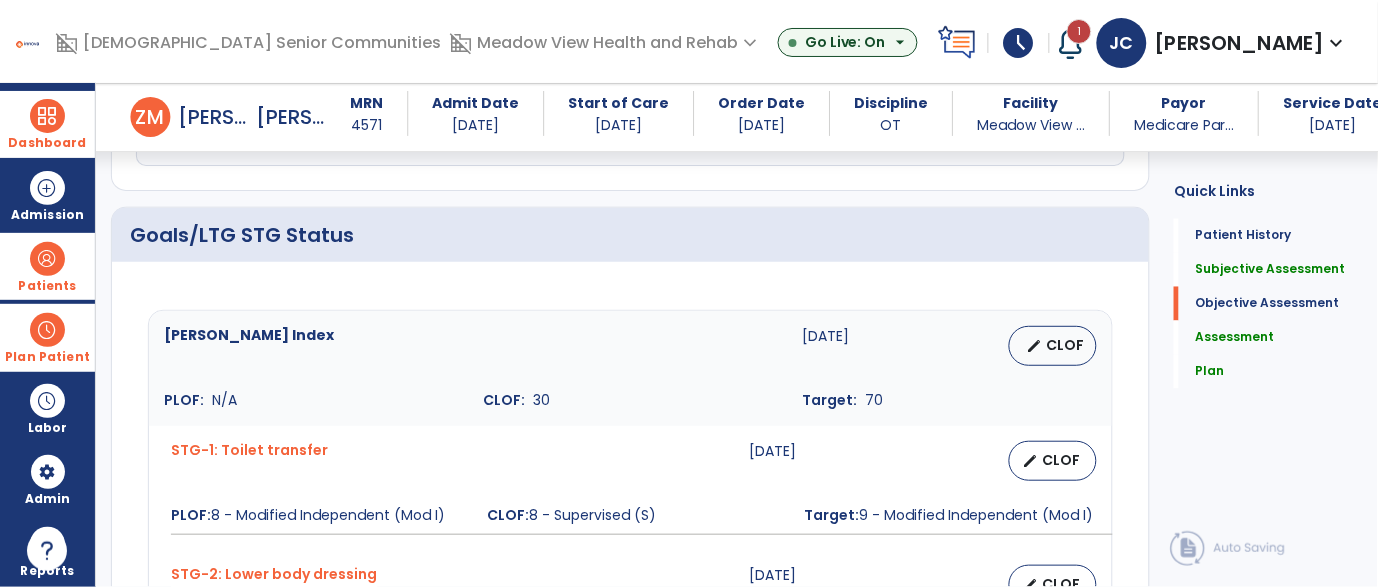 scroll, scrollTop: 630, scrollLeft: 0, axis: vertical 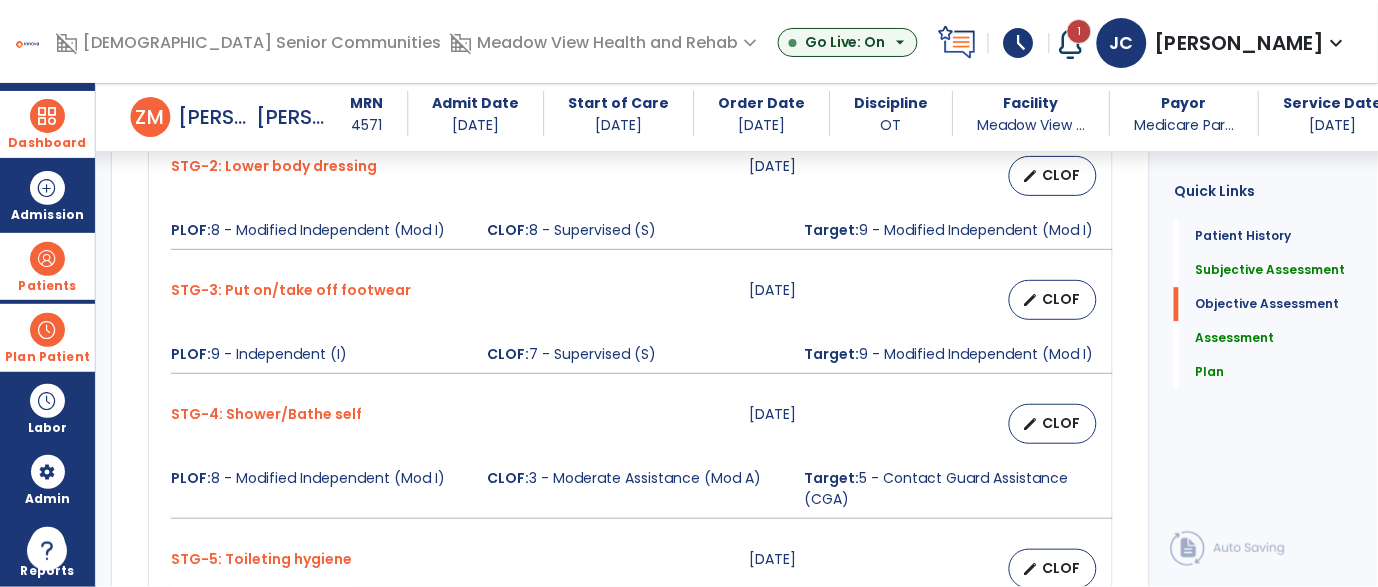 type on "**********" 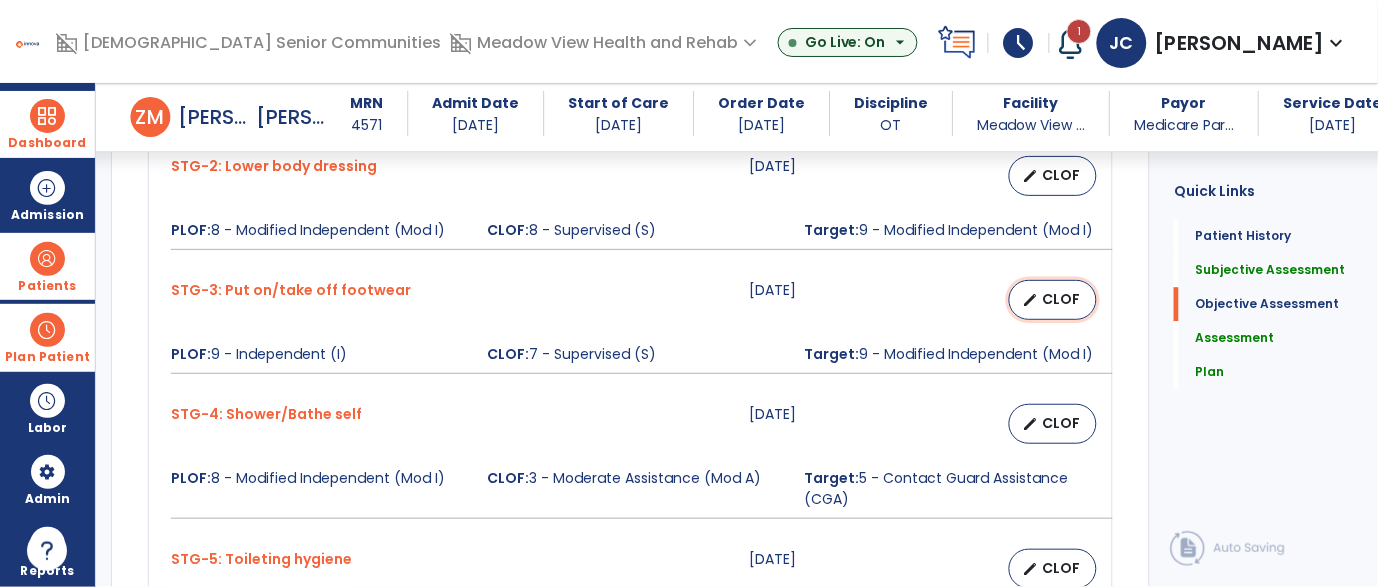 click on "CLOF" at bounding box center [1061, 299] 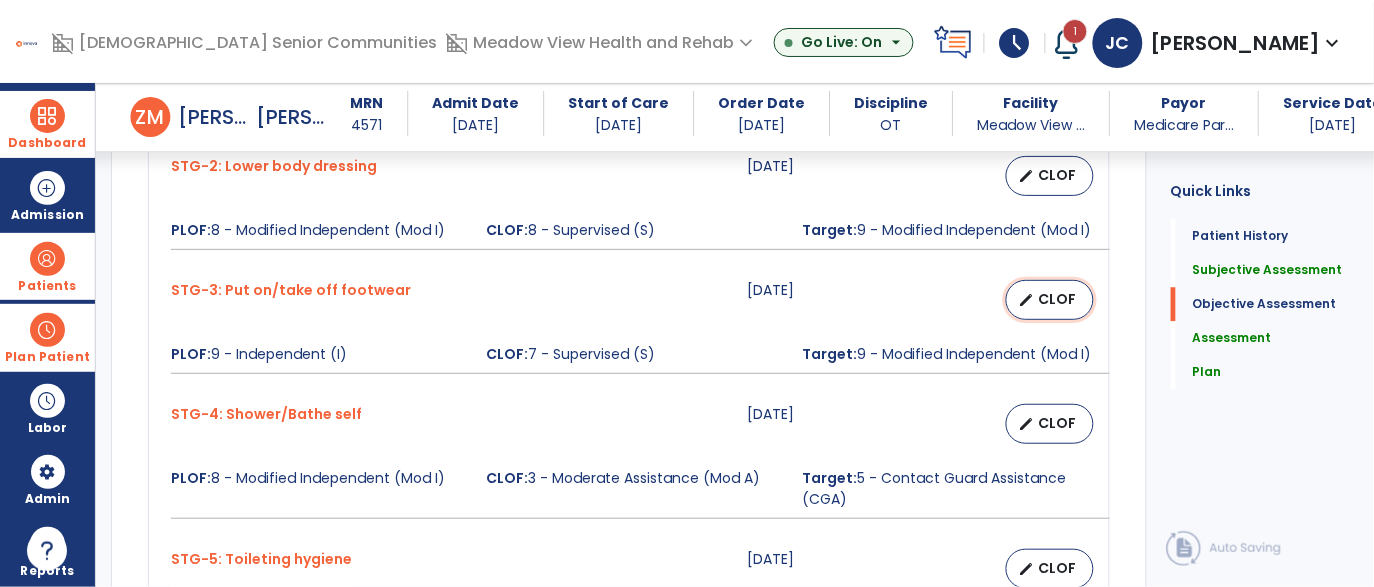 select on "********" 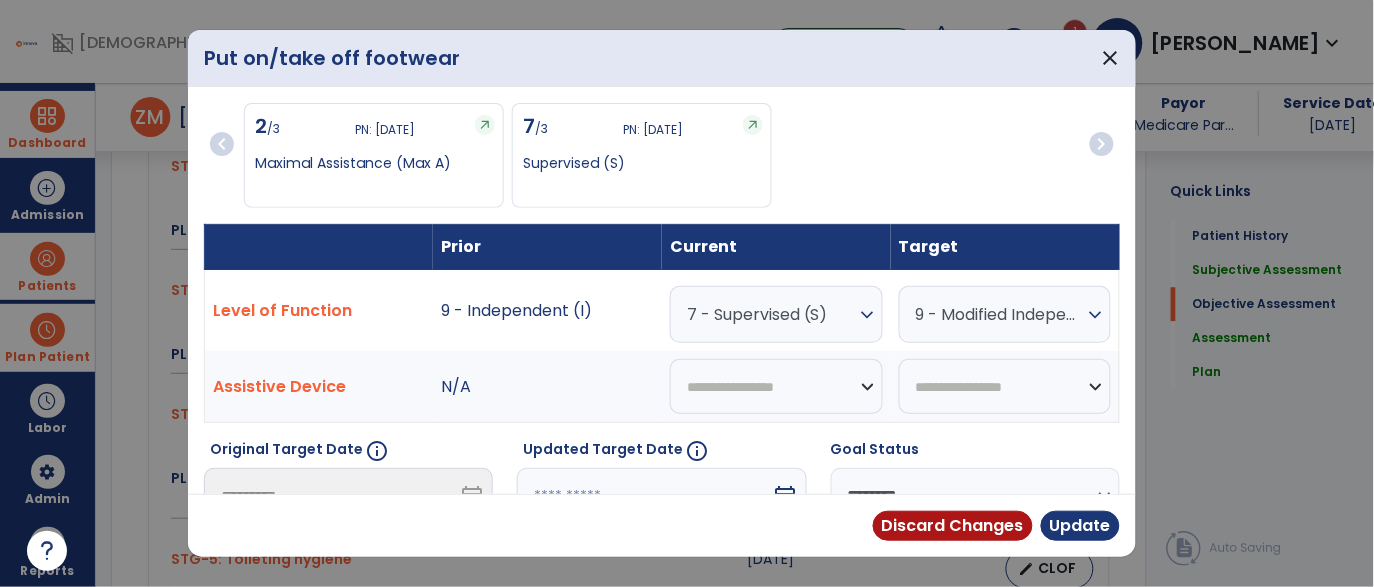 scroll, scrollTop: 1029, scrollLeft: 0, axis: vertical 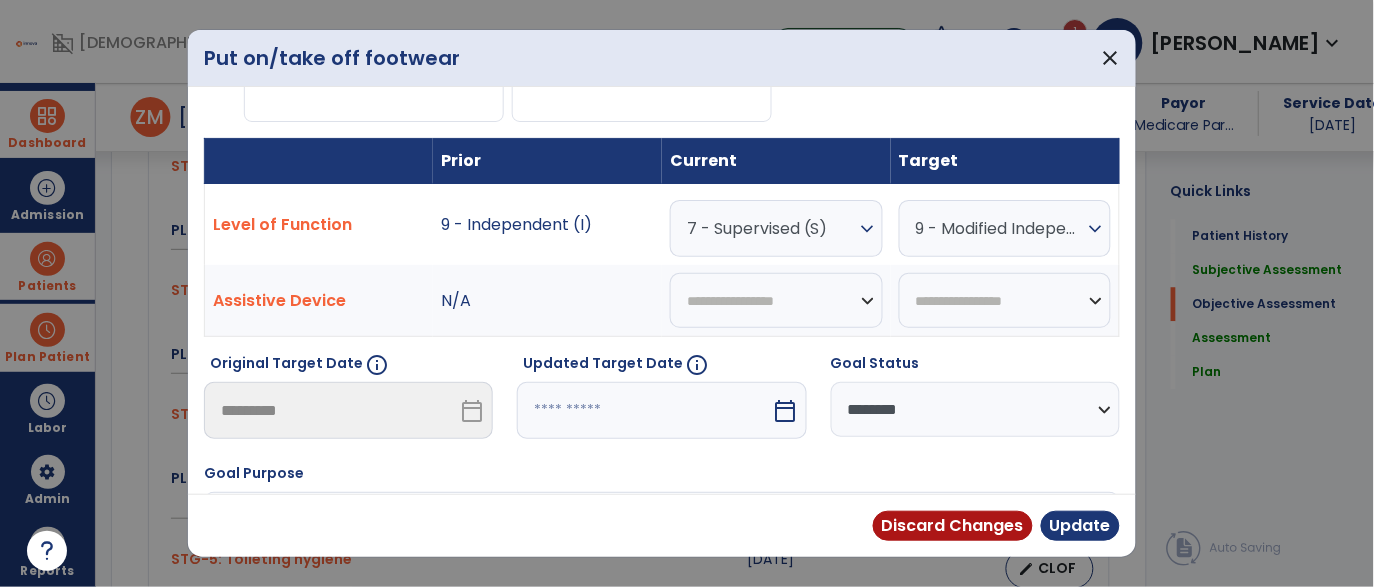 click at bounding box center [644, 410] 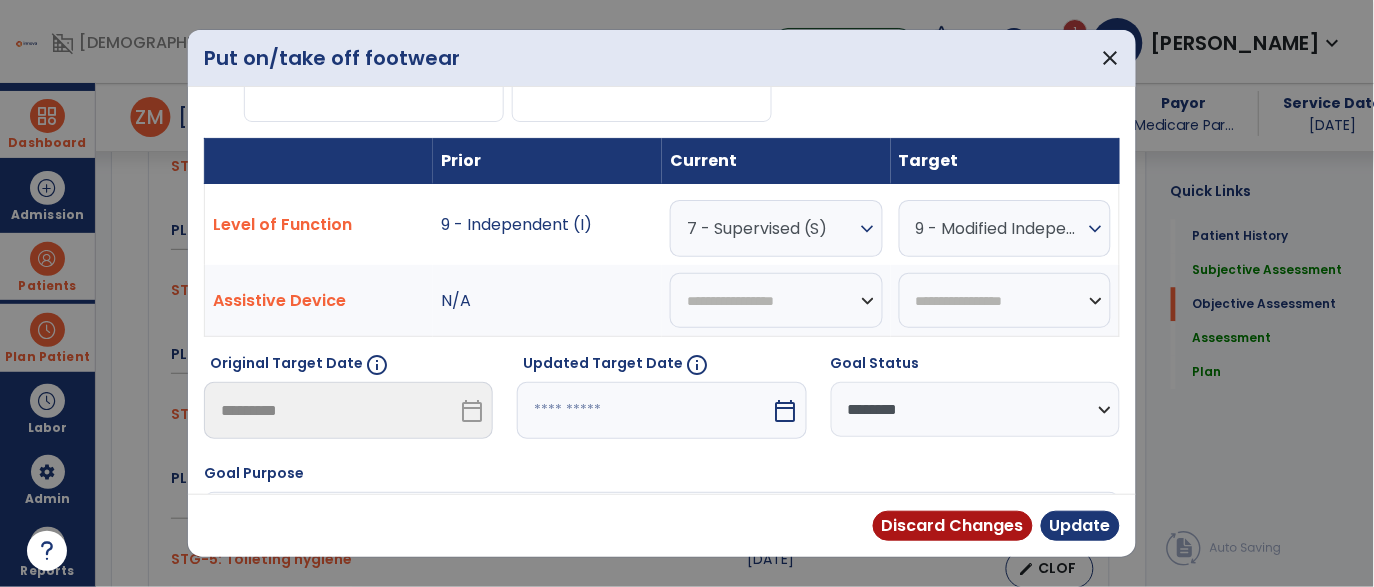 select on "*" 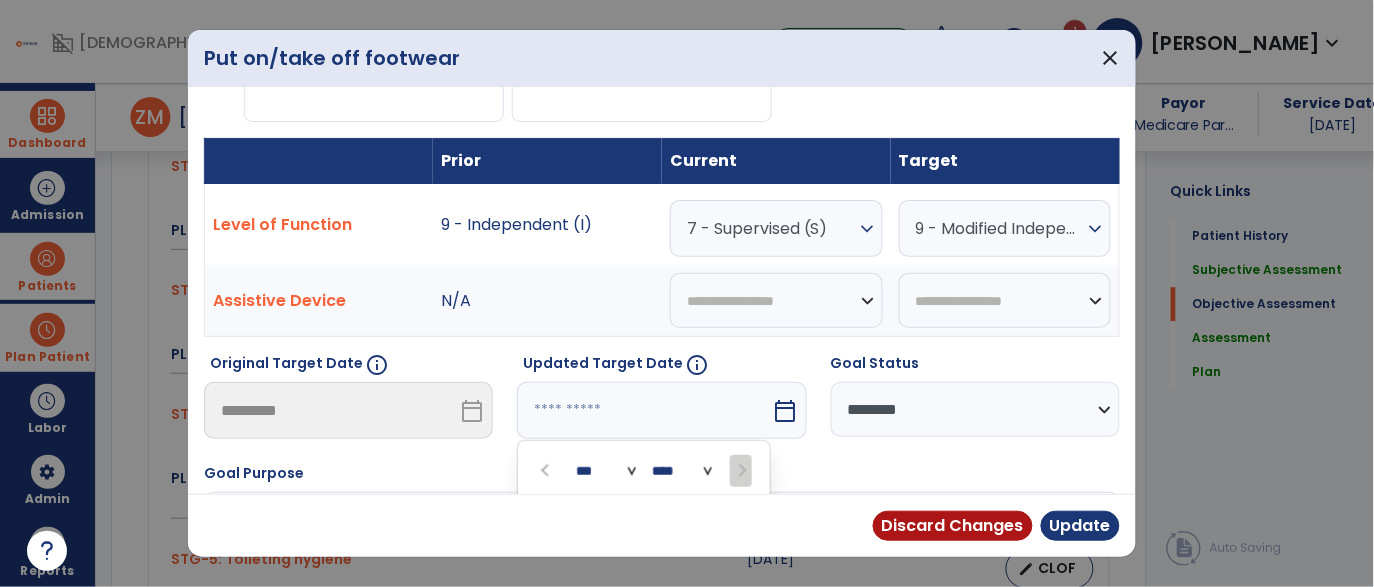 scroll, scrollTop: 328, scrollLeft: 0, axis: vertical 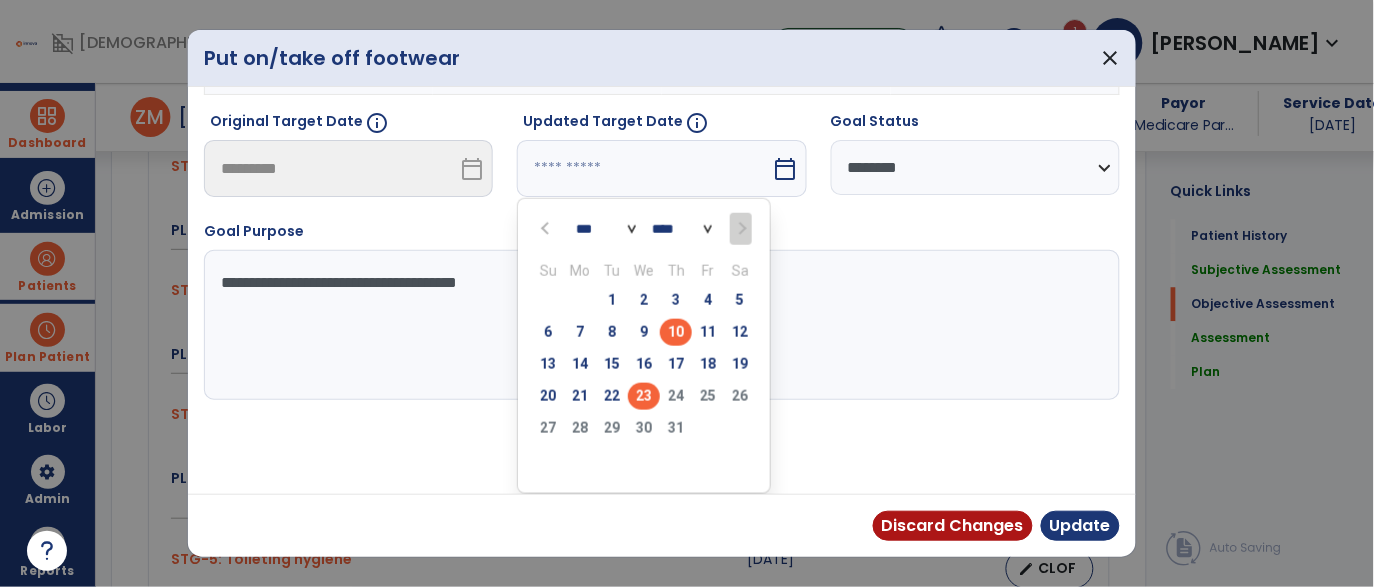 click on "23" at bounding box center (644, 396) 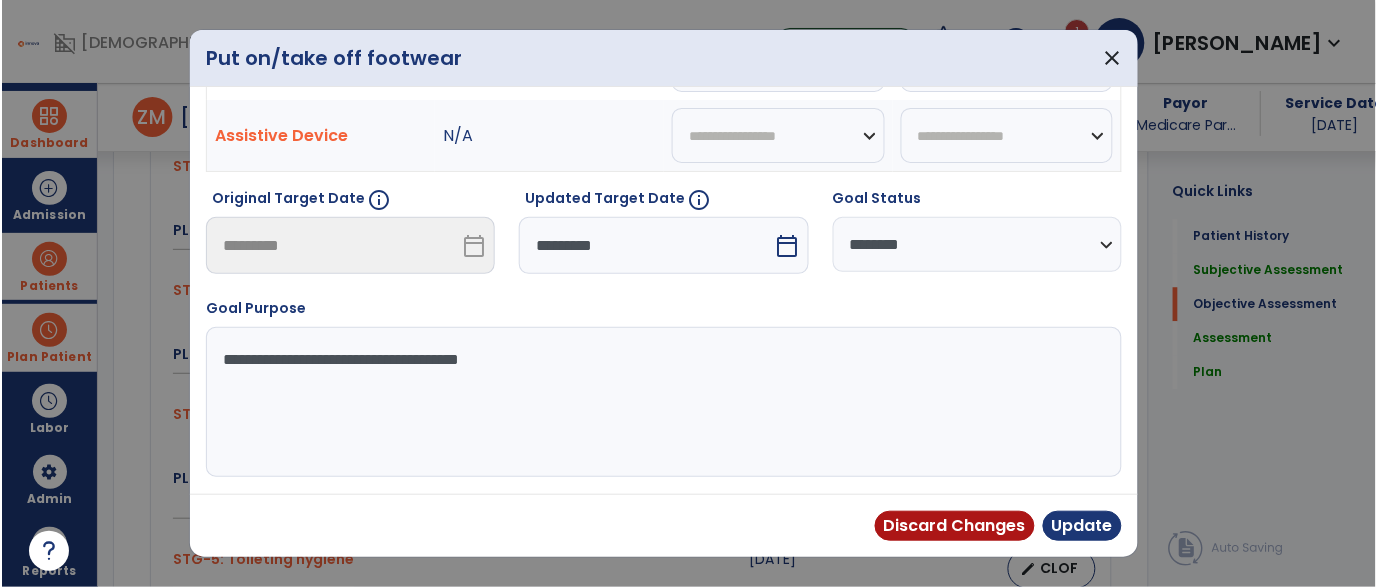 scroll, scrollTop: 250, scrollLeft: 0, axis: vertical 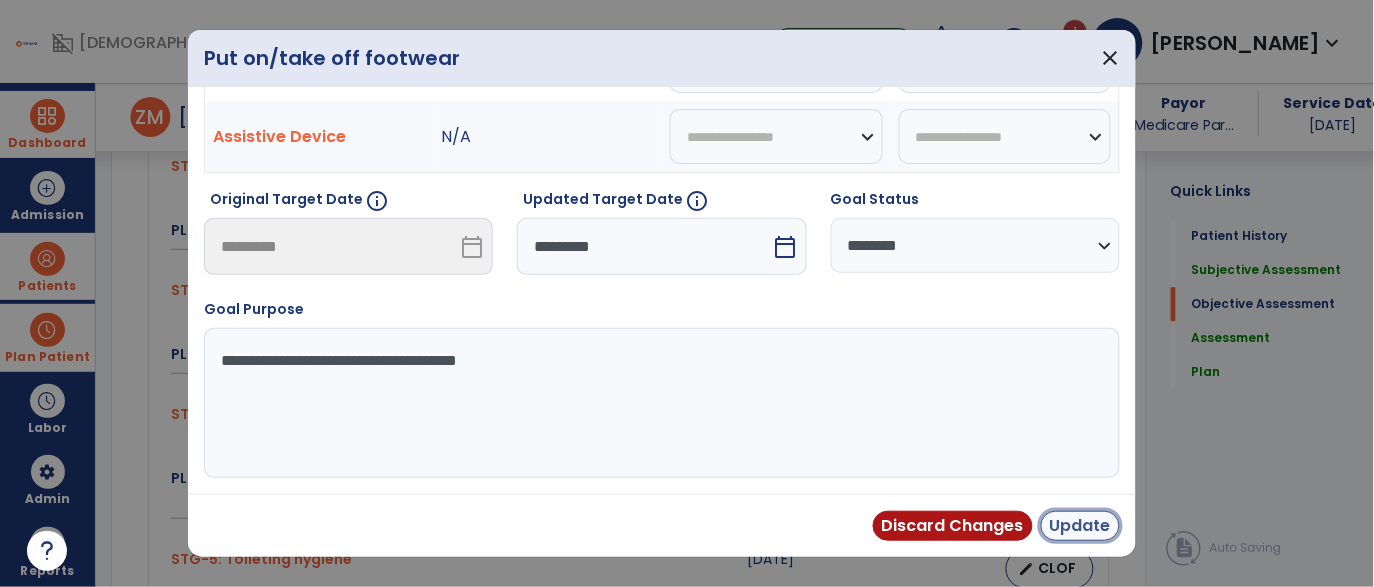 click on "Update" at bounding box center [1080, 526] 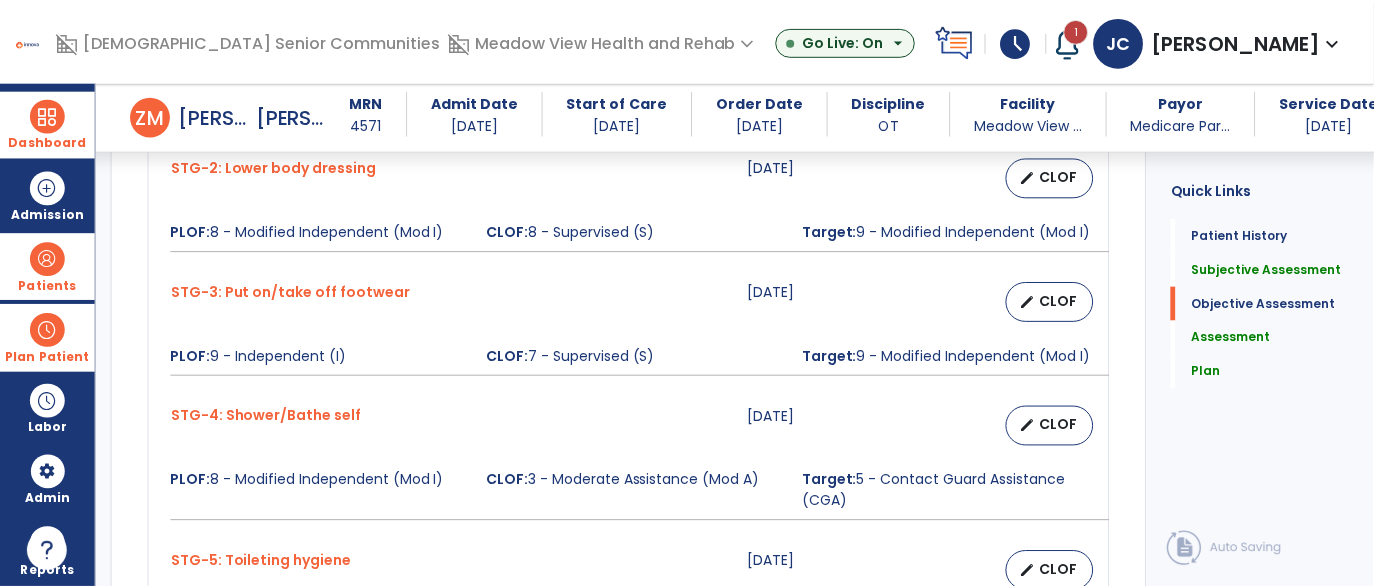 scroll, scrollTop: 1040, scrollLeft: 0, axis: vertical 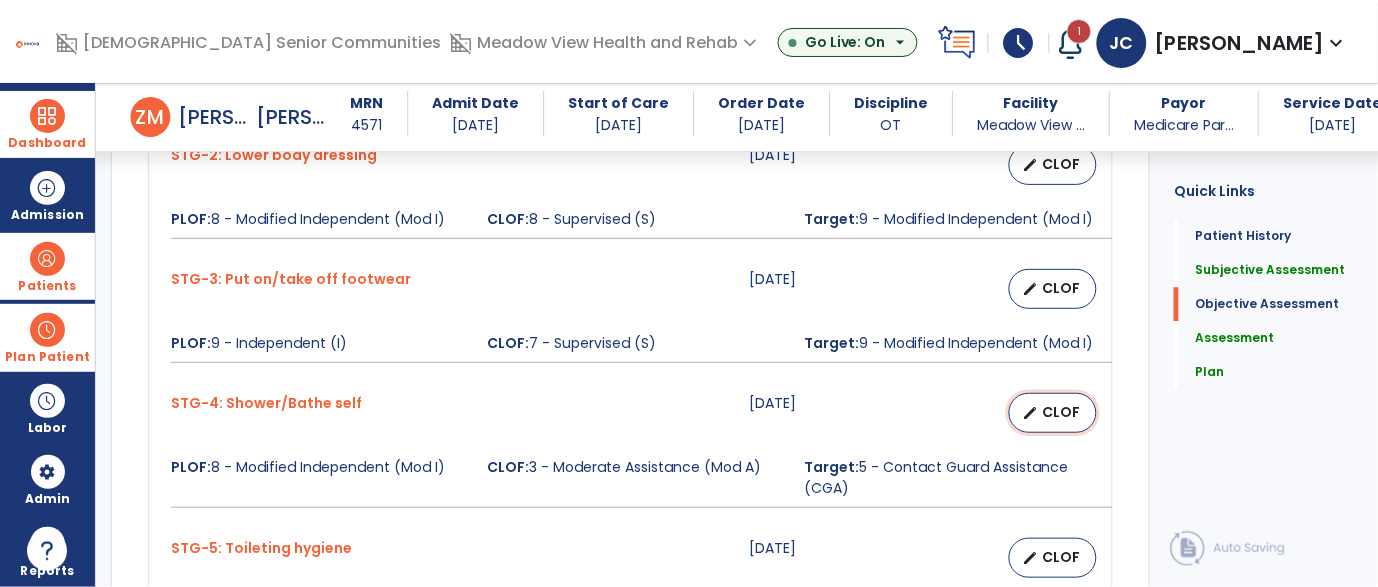 click on "edit   CLOF" at bounding box center (1053, 413) 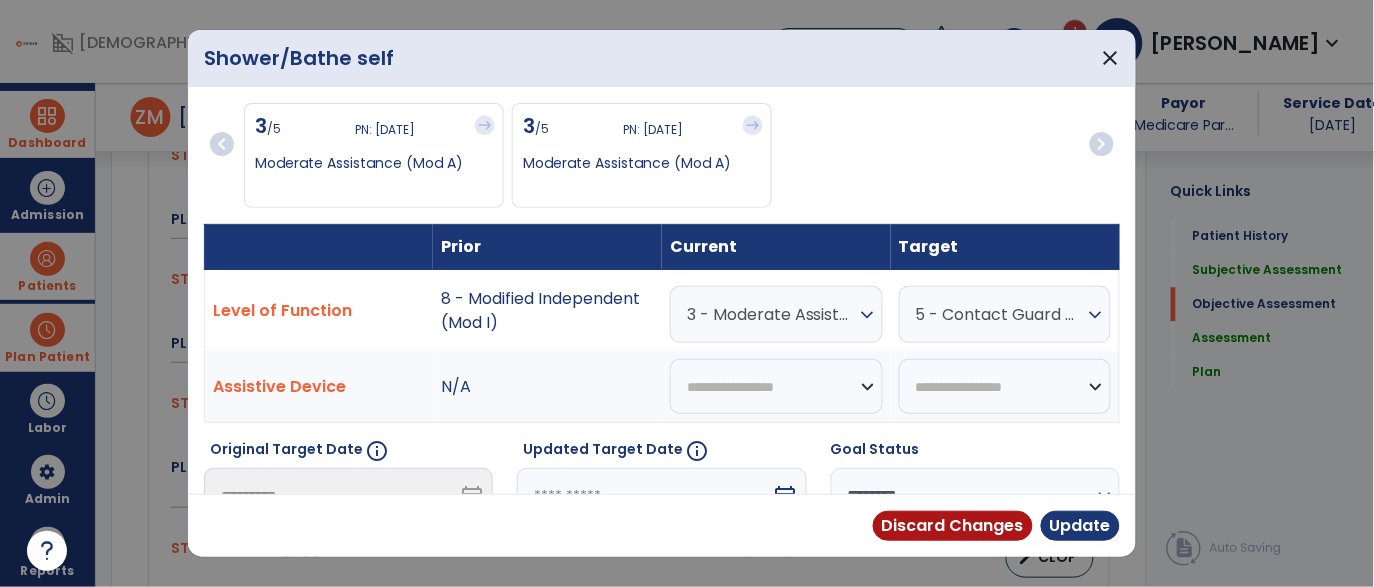 scroll, scrollTop: 1040, scrollLeft: 0, axis: vertical 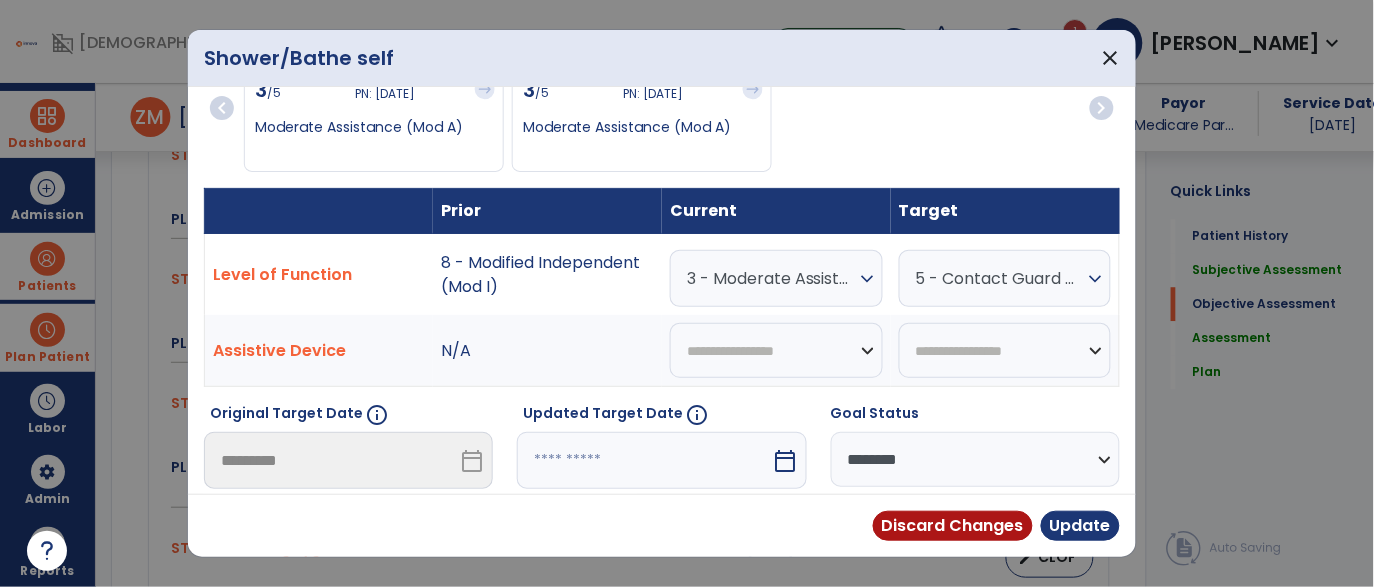 click on "calendar_today" at bounding box center [788, 460] 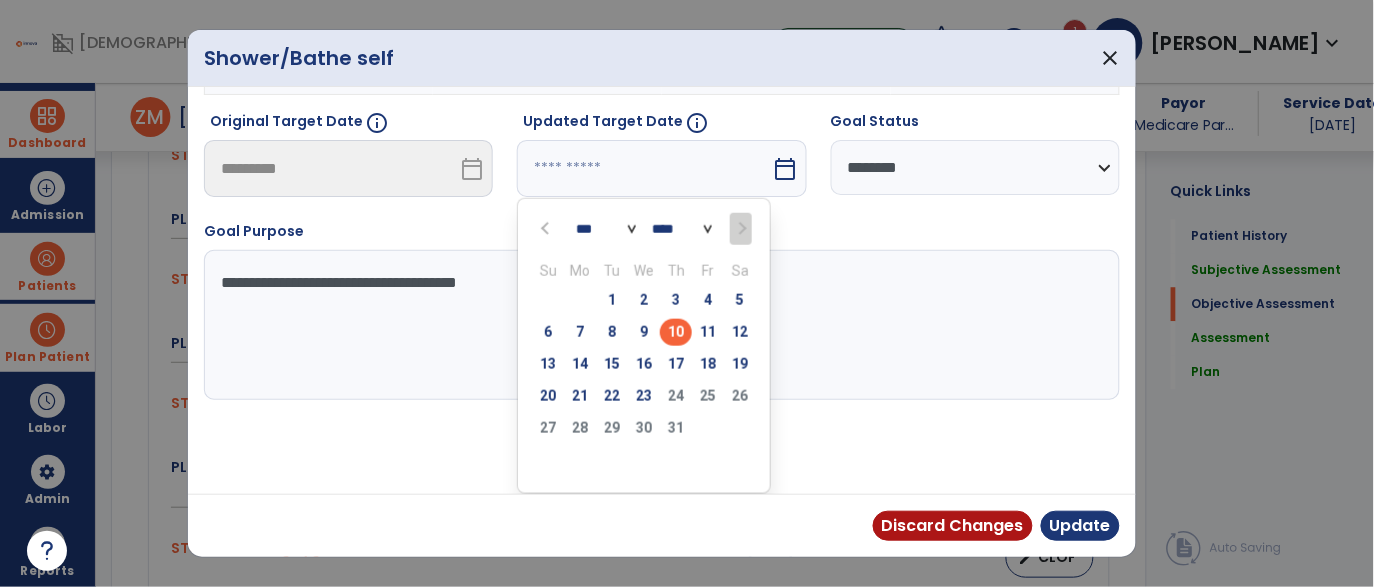 click on "23" at bounding box center (644, 396) 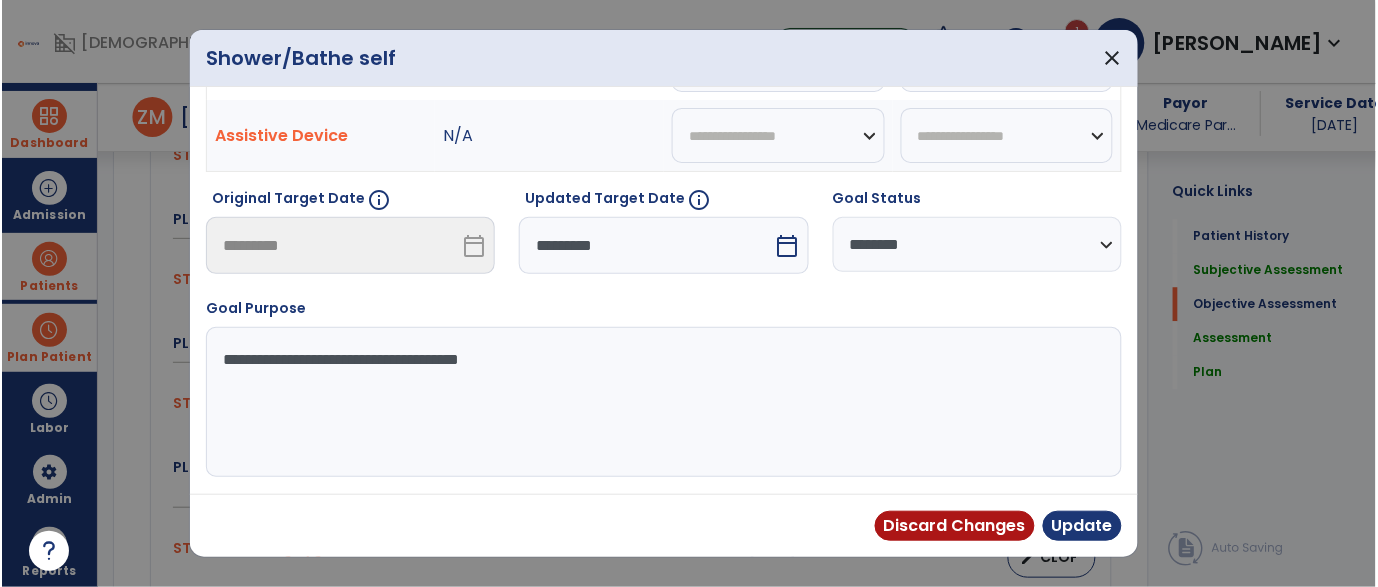 scroll, scrollTop: 250, scrollLeft: 0, axis: vertical 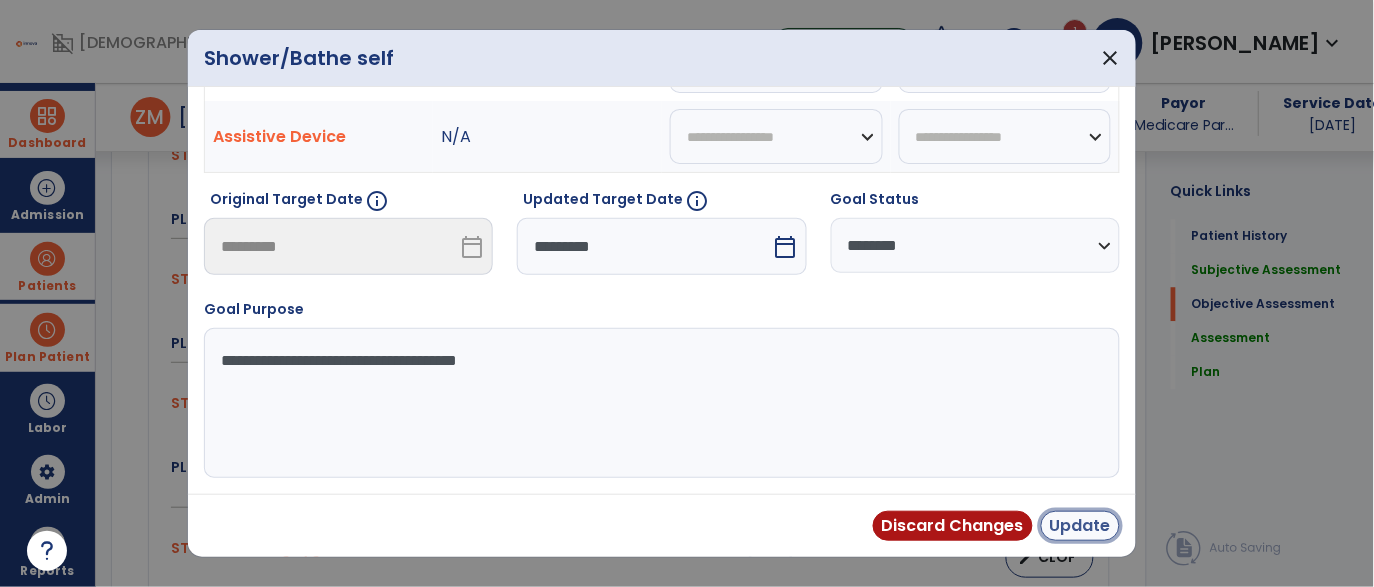 click on "Update" at bounding box center [1080, 526] 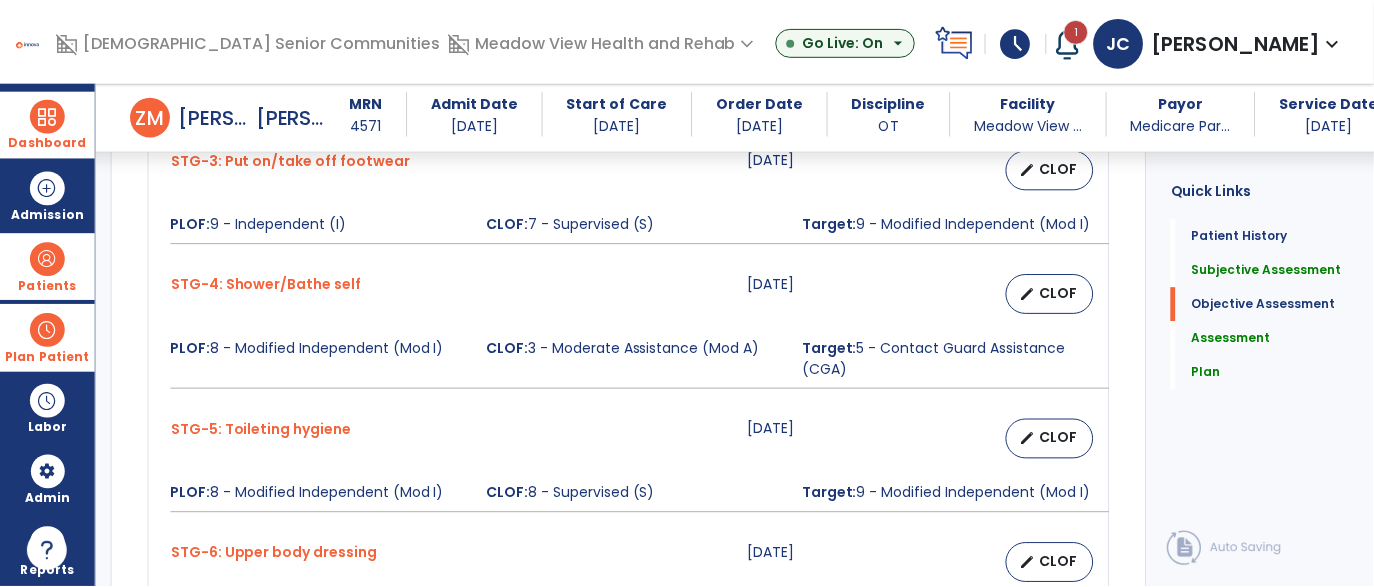scroll, scrollTop: 1175, scrollLeft: 0, axis: vertical 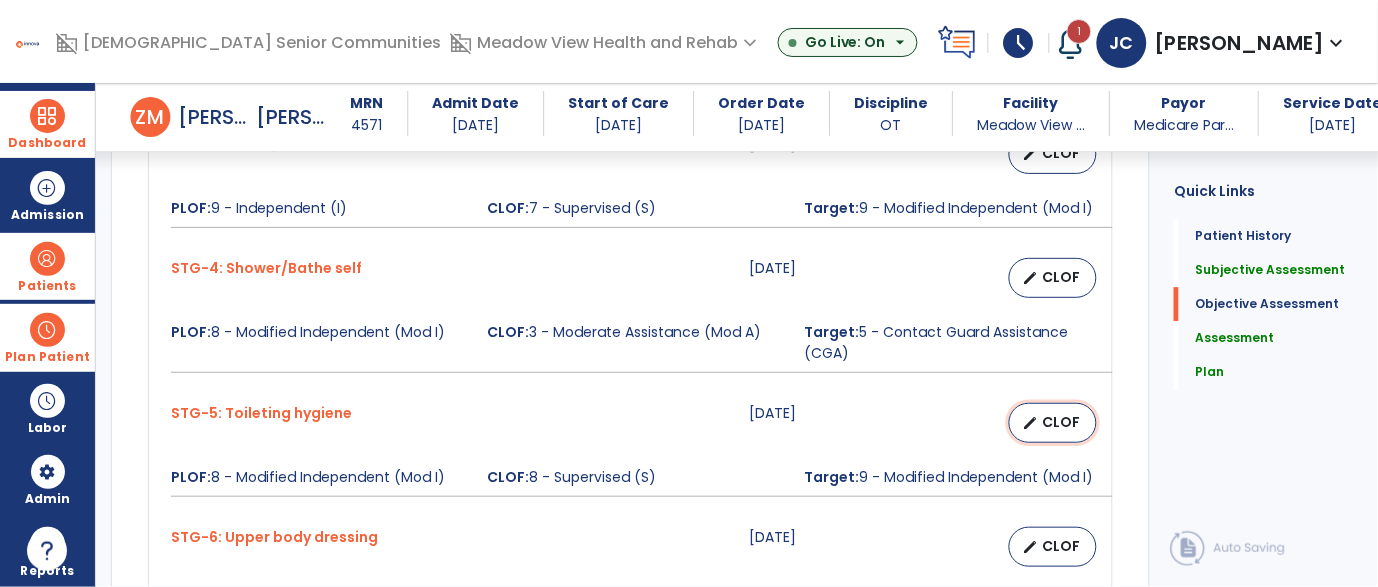 click on "CLOF" at bounding box center [1061, 422] 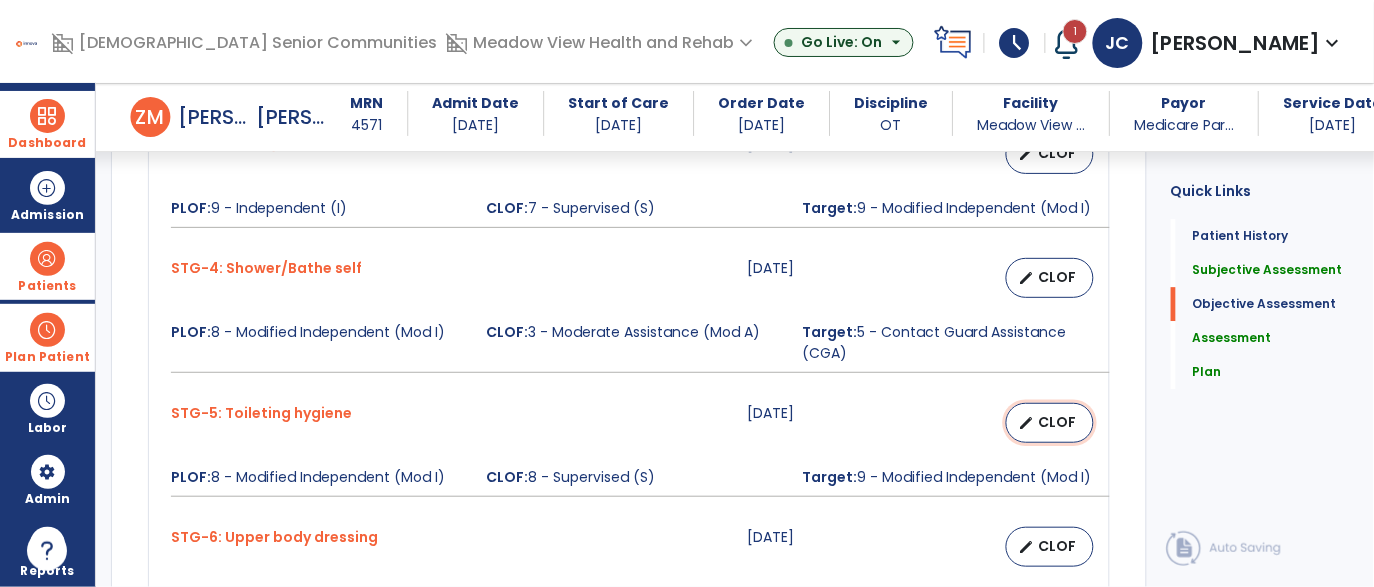 select on "********" 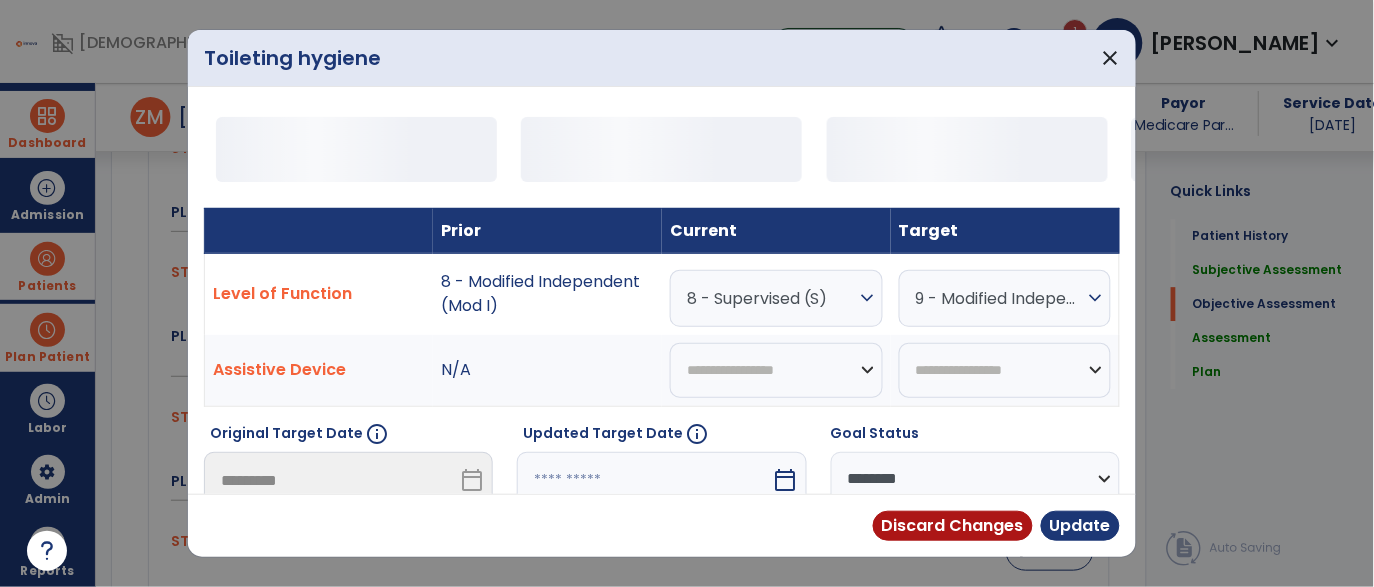 scroll, scrollTop: 1175, scrollLeft: 0, axis: vertical 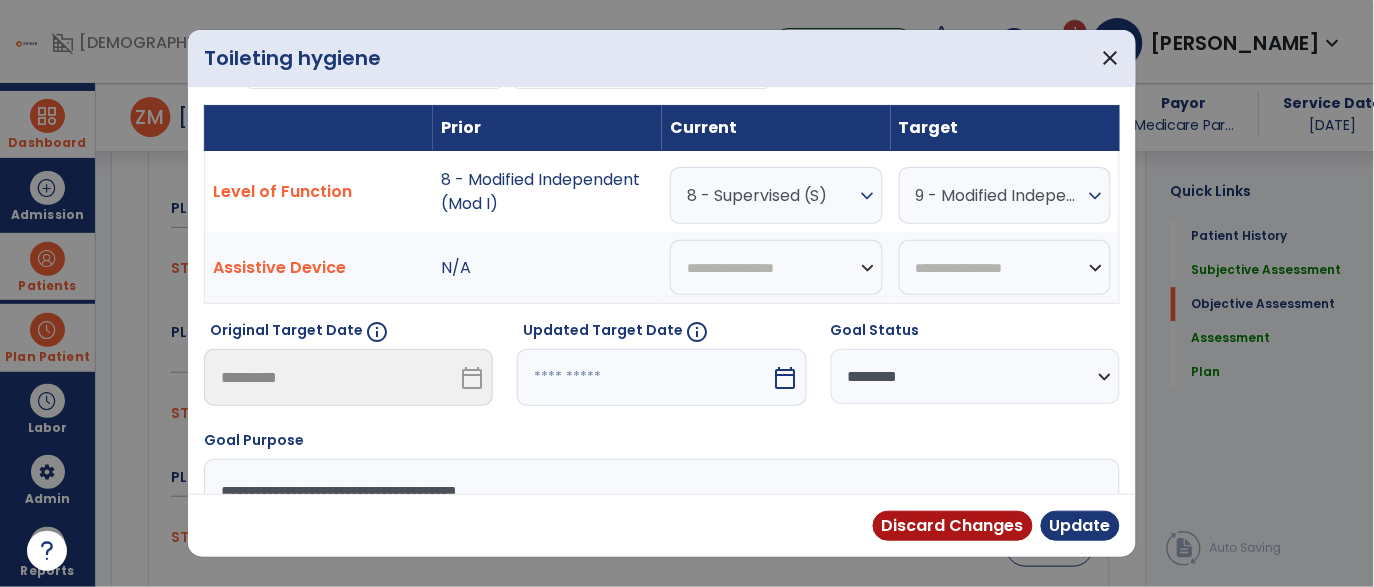 drag, startPoint x: 770, startPoint y: 399, endPoint x: 775, endPoint y: 378, distance: 21.587032 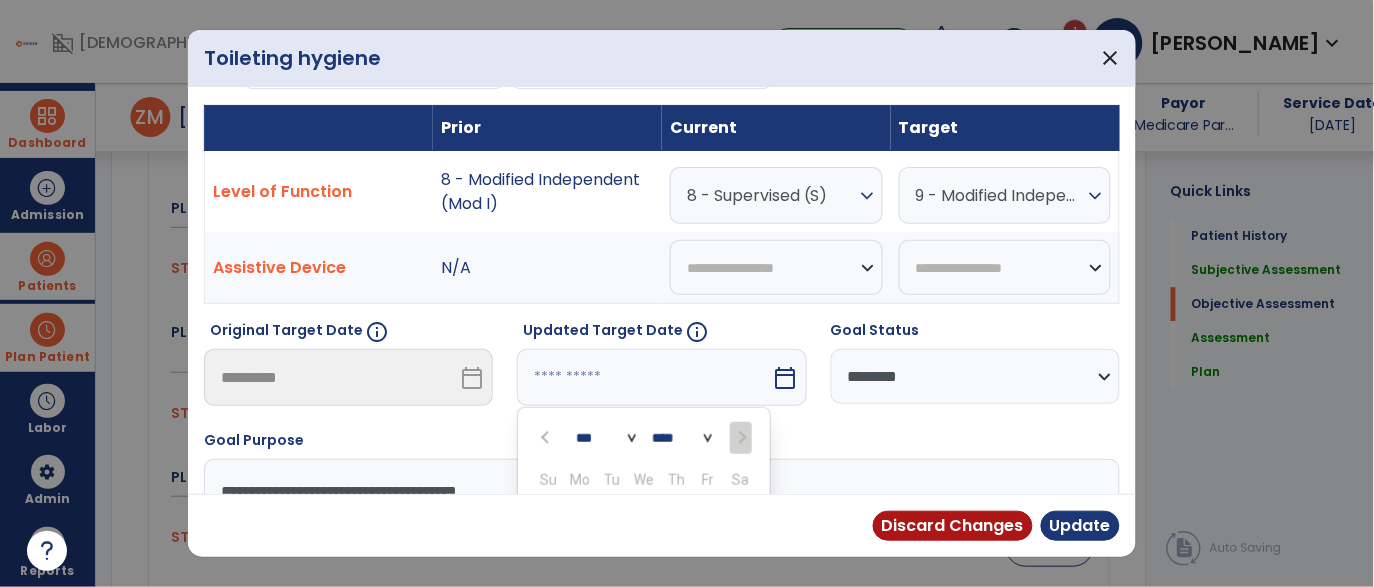 scroll, scrollTop: 328, scrollLeft: 0, axis: vertical 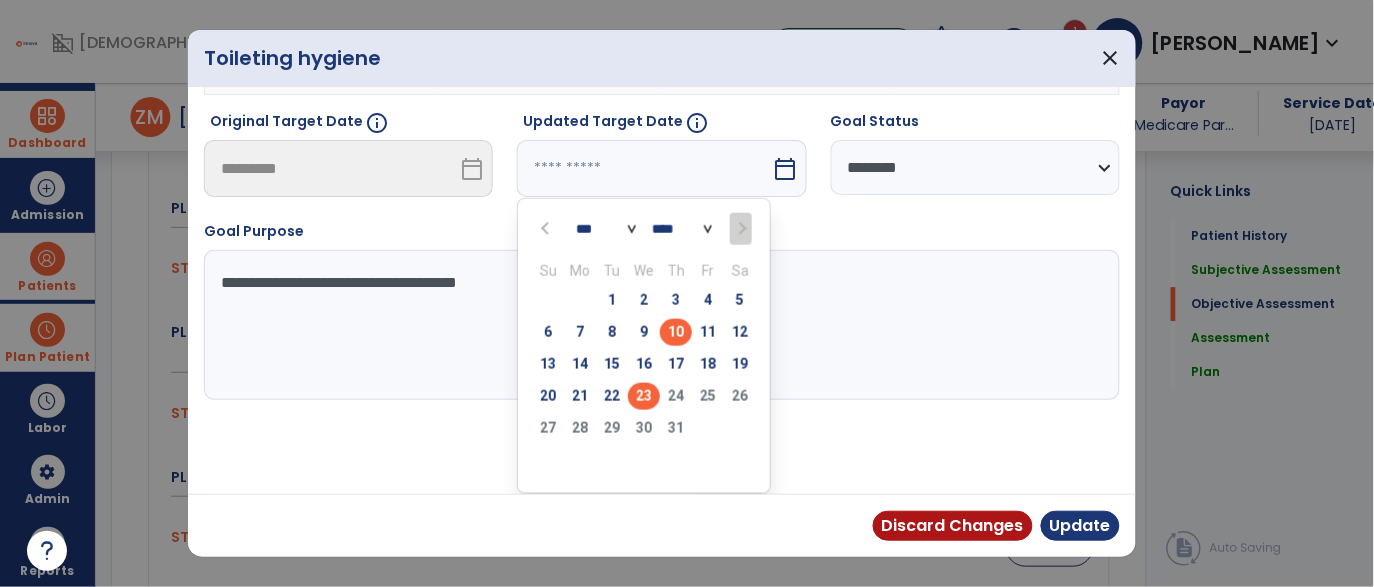 click on "23" at bounding box center (644, 396) 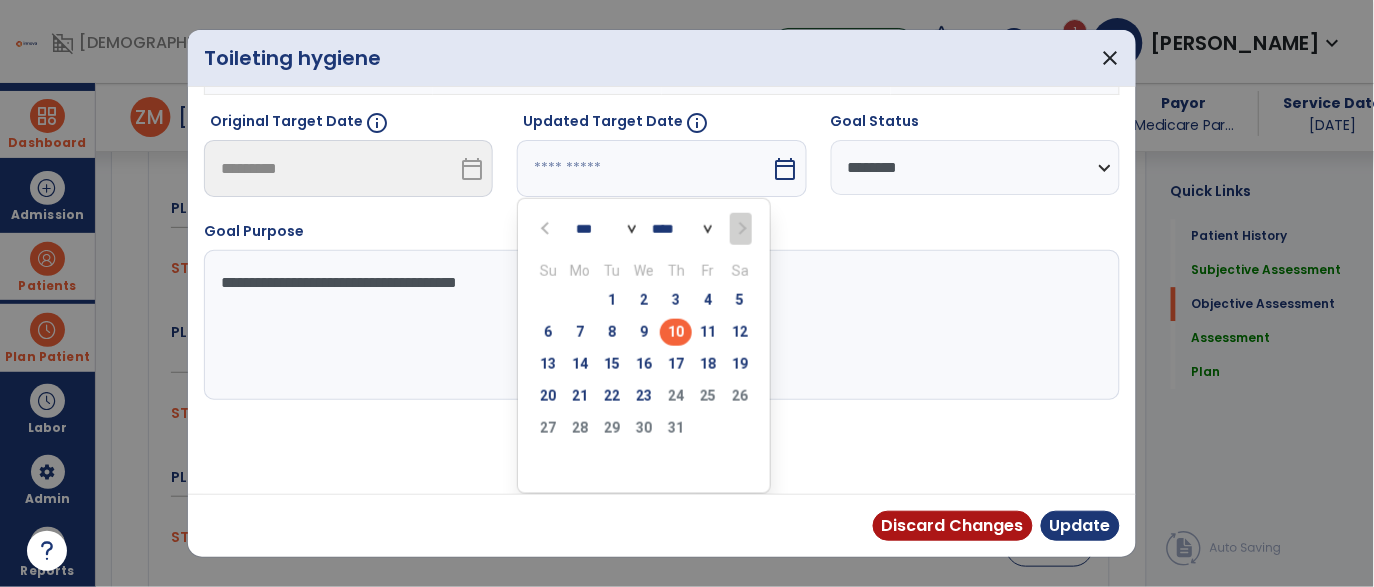 type on "*********" 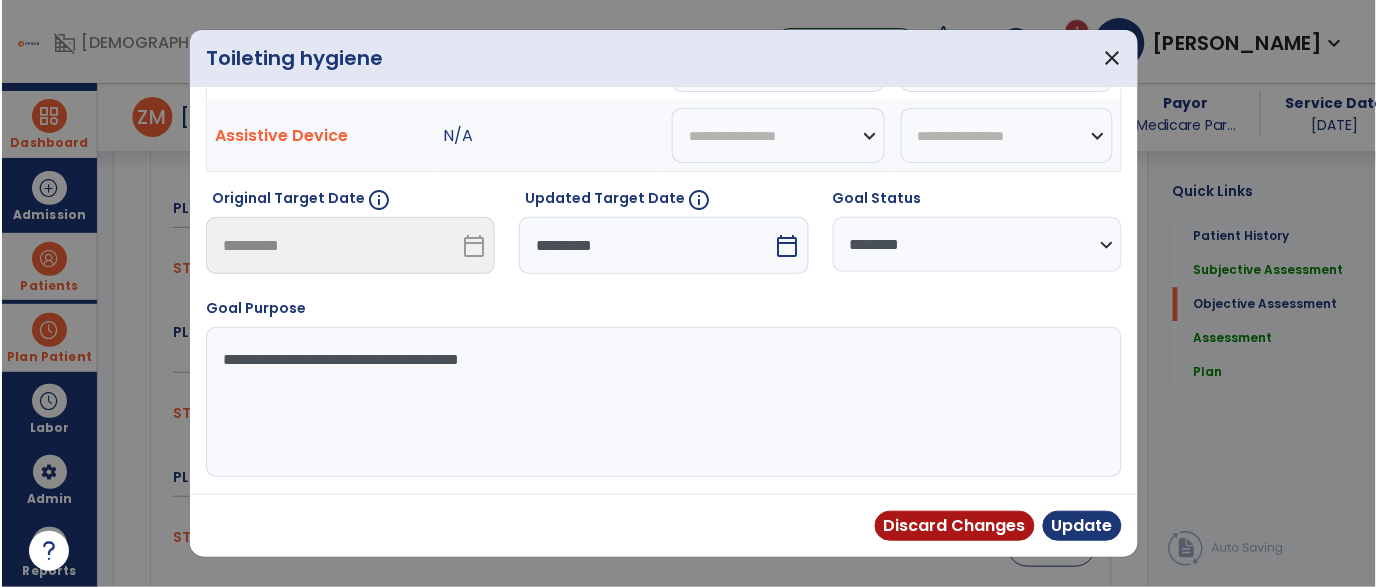scroll, scrollTop: 250, scrollLeft: 0, axis: vertical 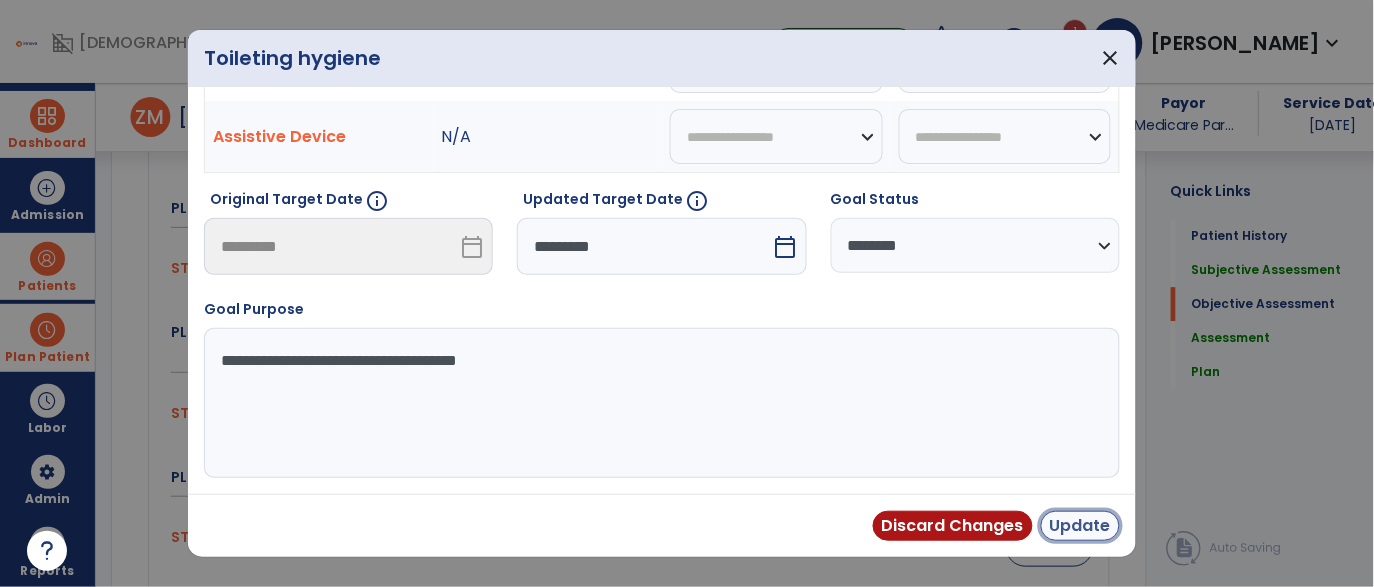click on "Update" at bounding box center [1080, 526] 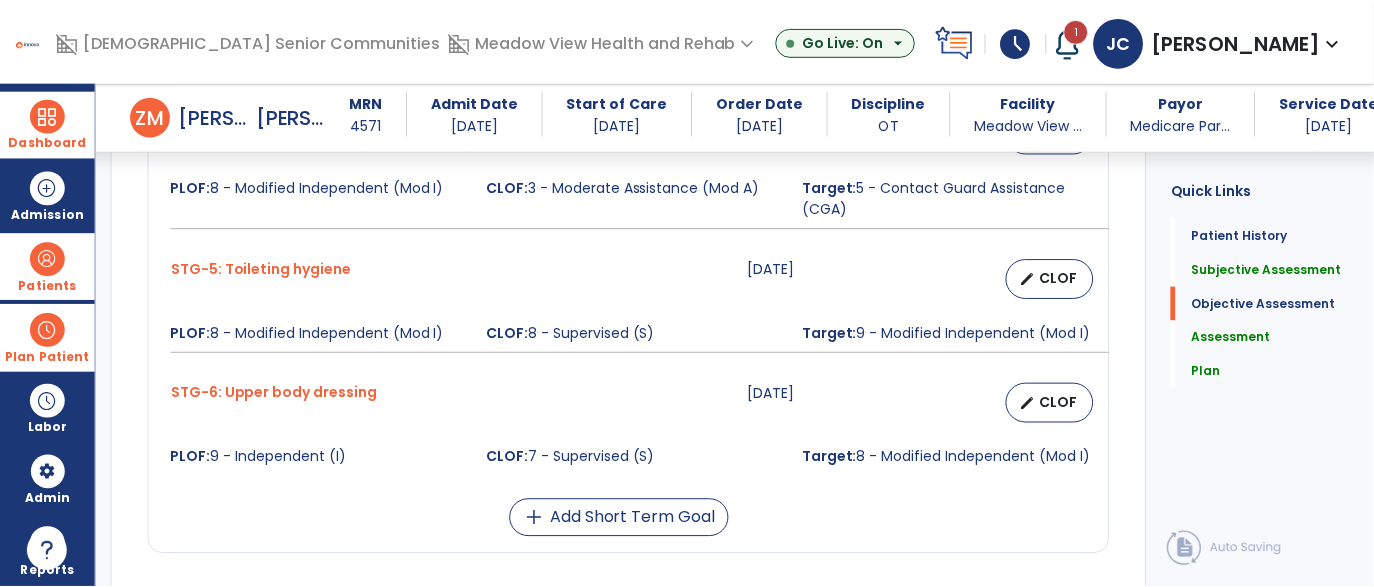 scroll, scrollTop: 1320, scrollLeft: 0, axis: vertical 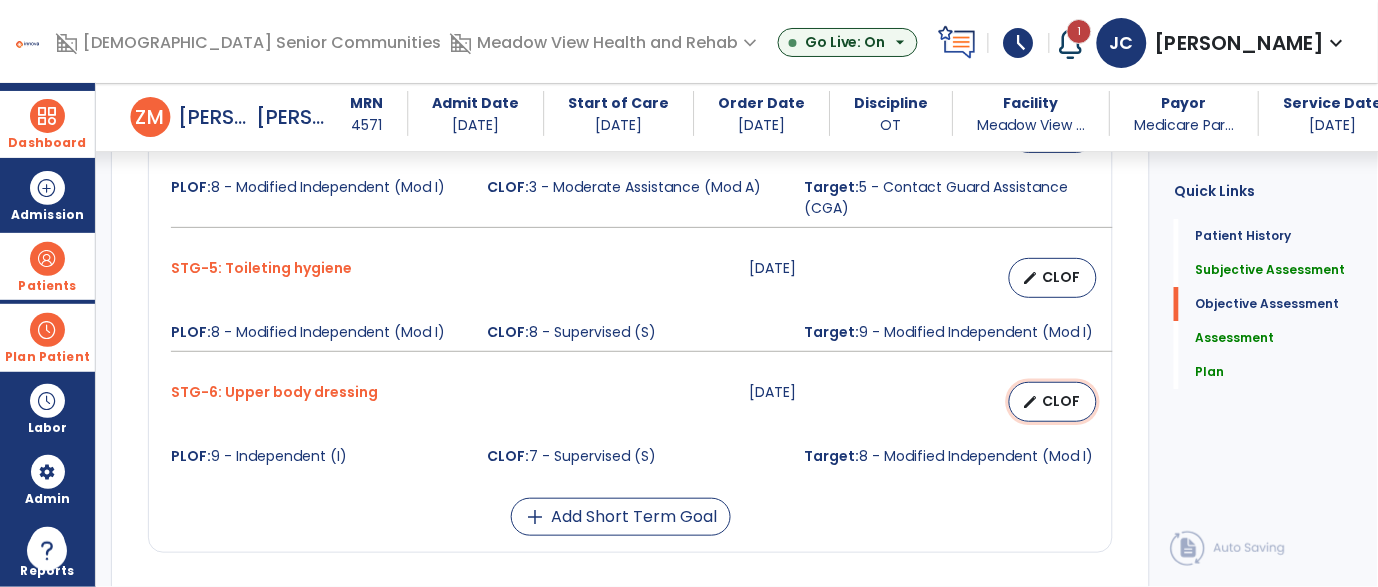 click on "CLOF" at bounding box center (1061, 401) 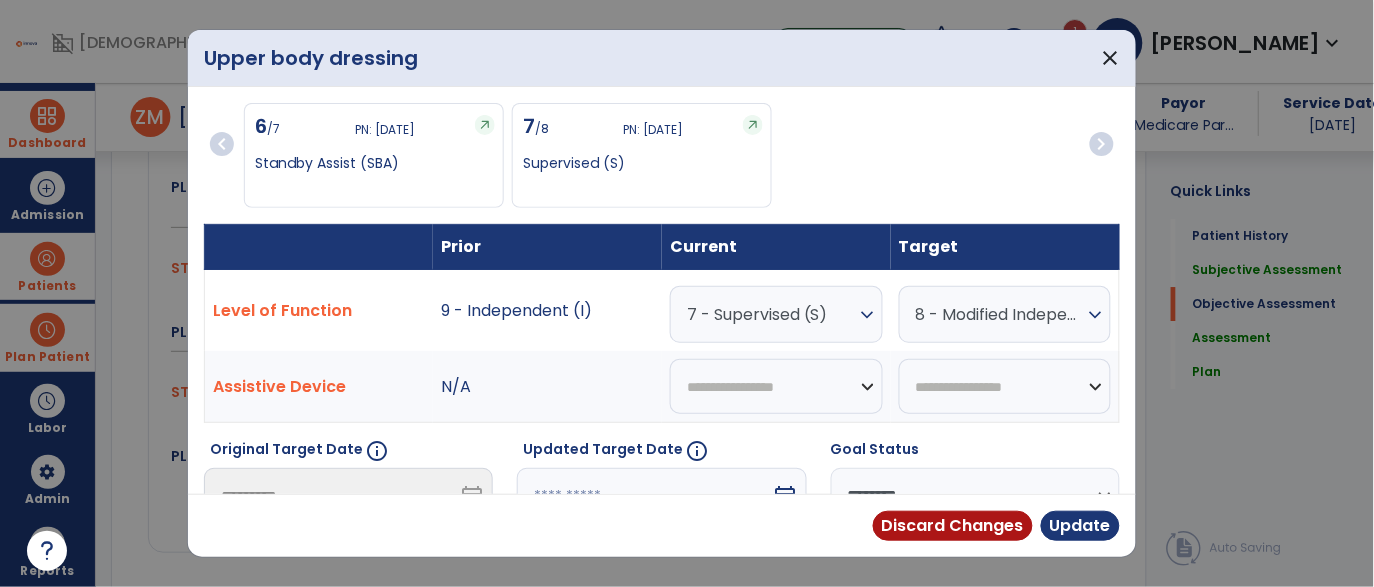 scroll, scrollTop: 1320, scrollLeft: 0, axis: vertical 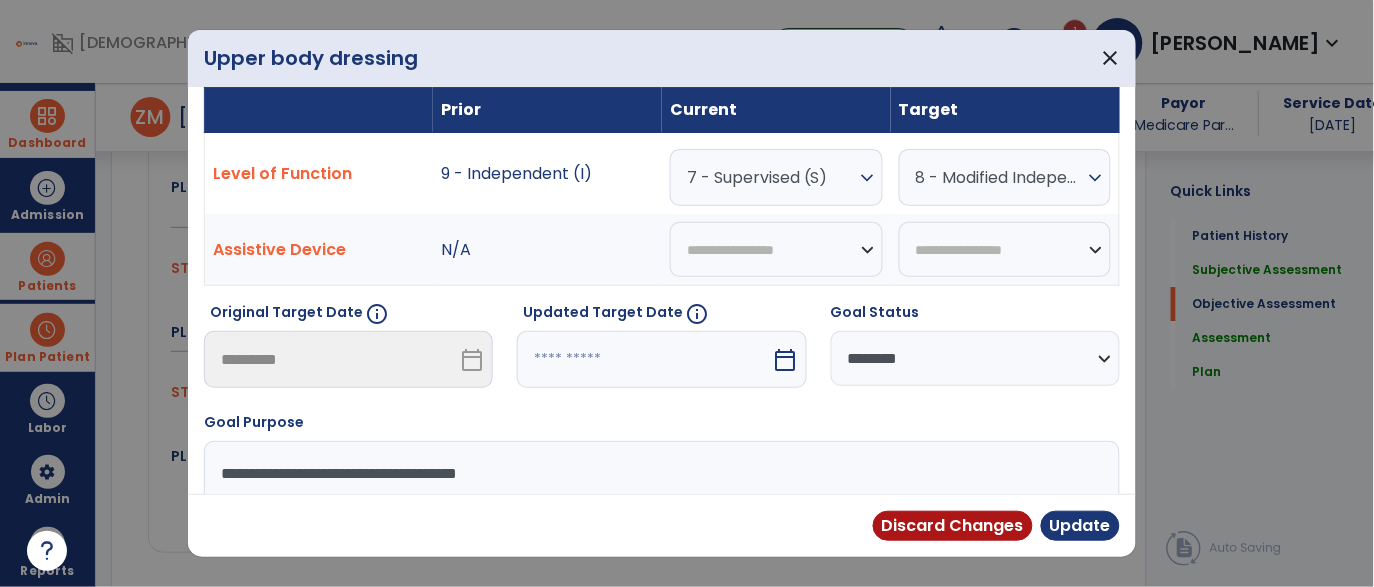 click on "calendar_today" at bounding box center [786, 360] 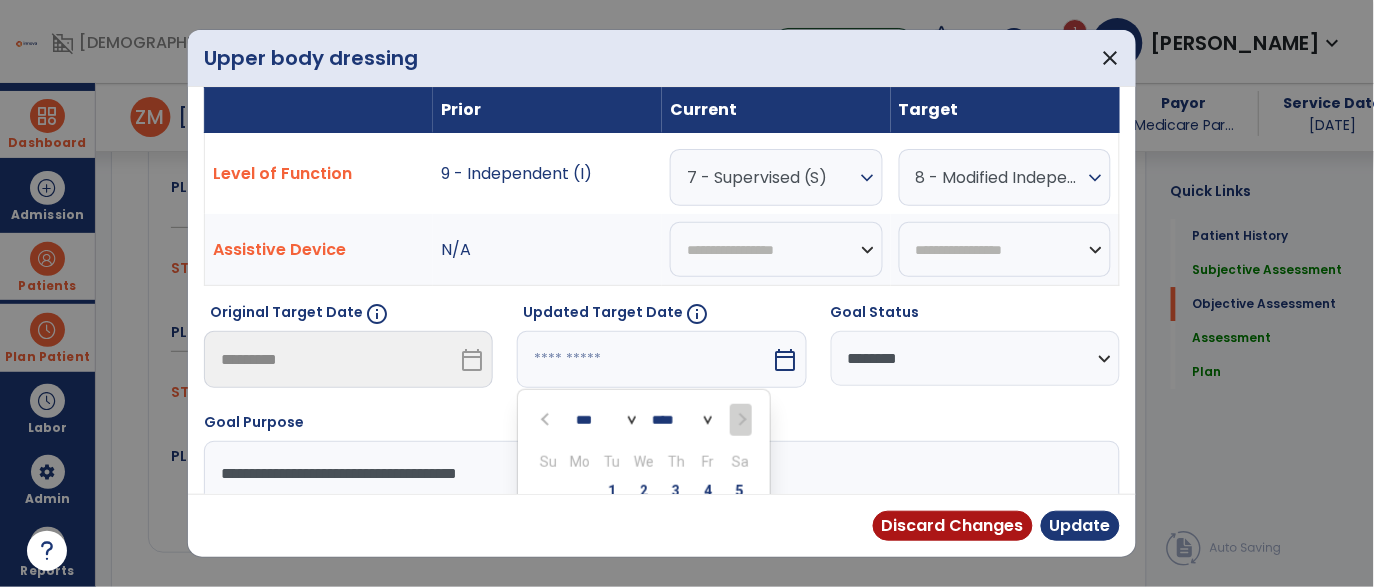 scroll, scrollTop: 328, scrollLeft: 0, axis: vertical 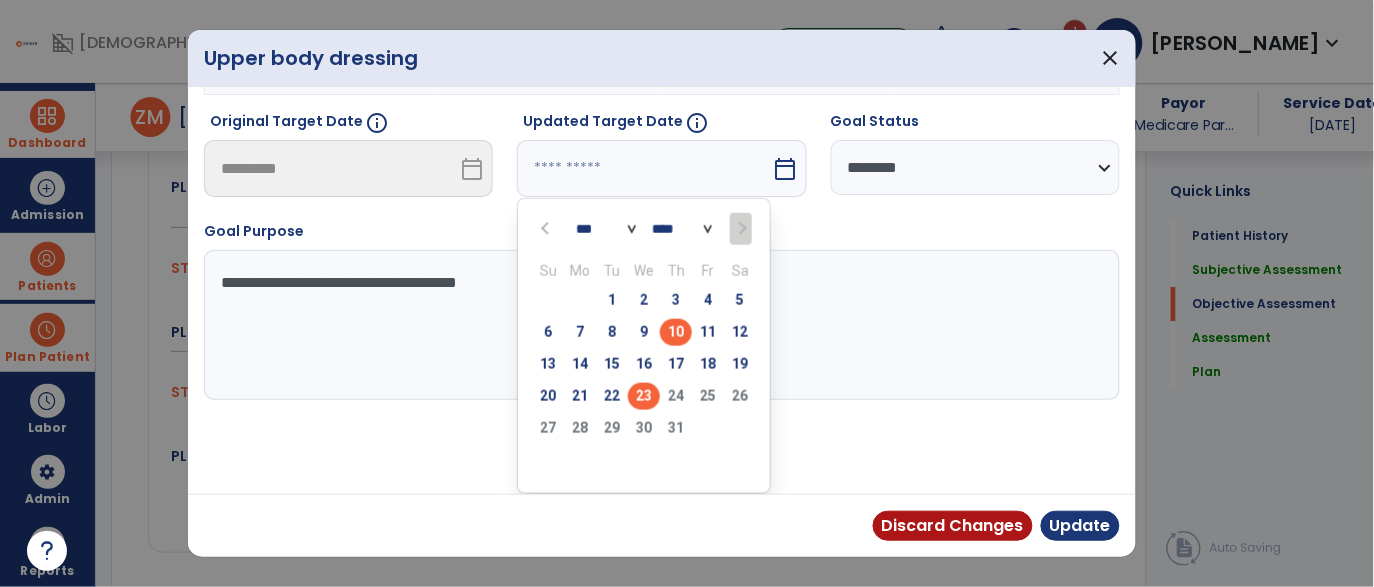 click on "23" at bounding box center [644, 396] 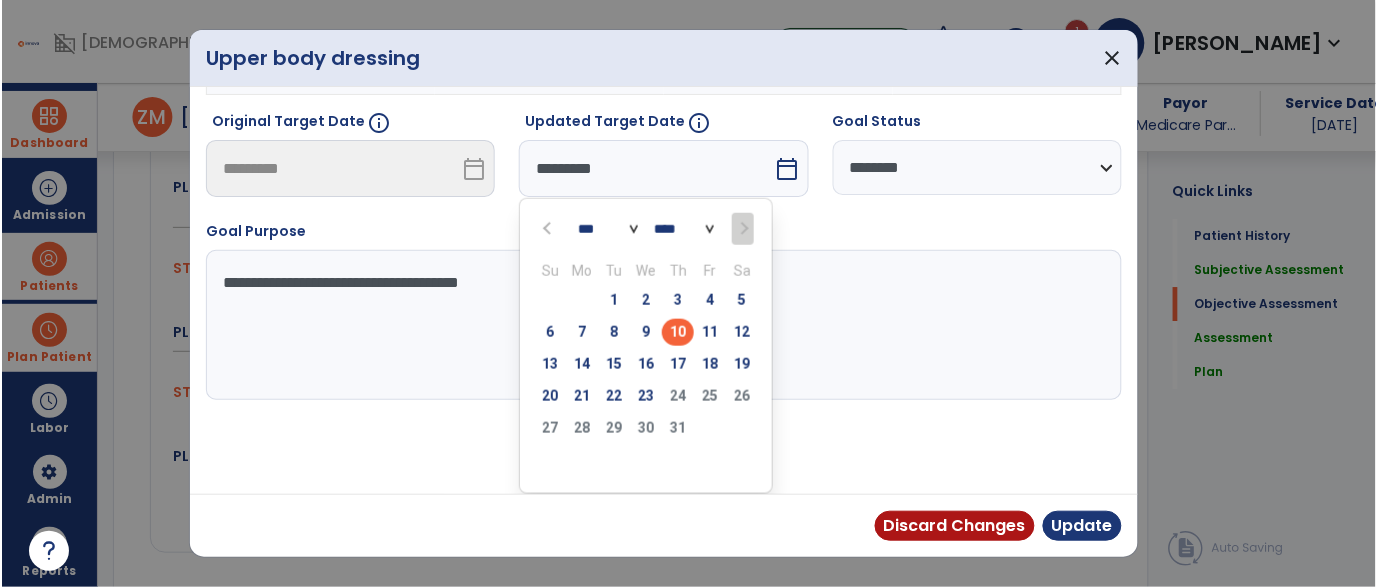 scroll, scrollTop: 250, scrollLeft: 0, axis: vertical 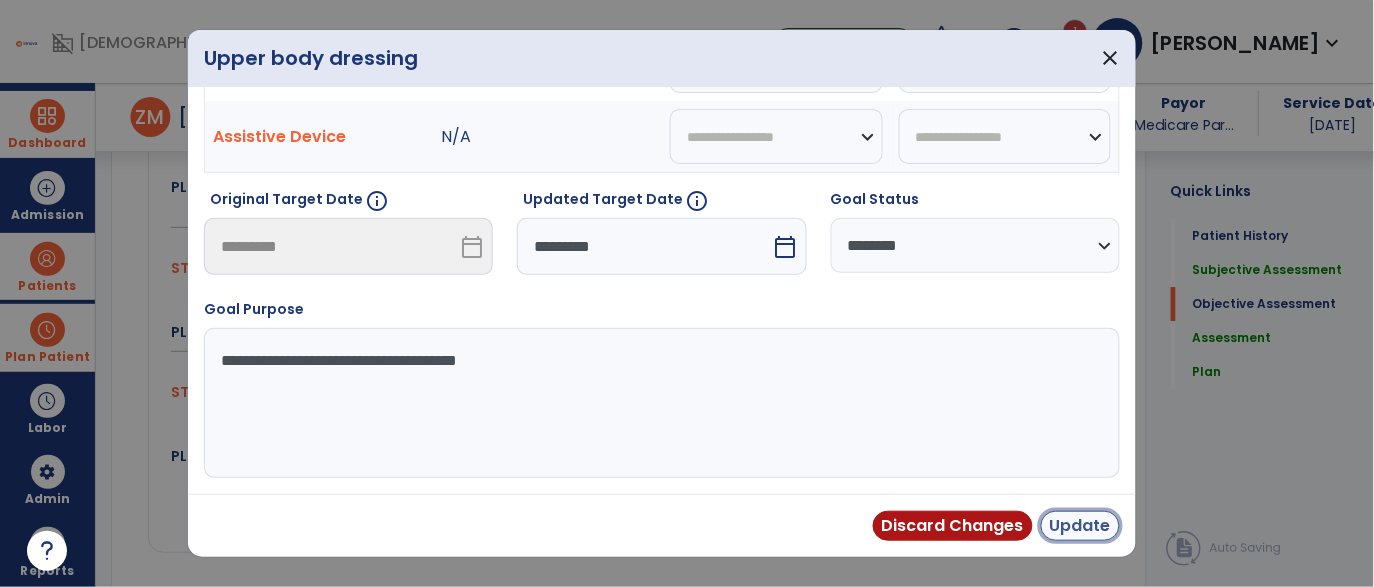 click on "Update" at bounding box center [1080, 526] 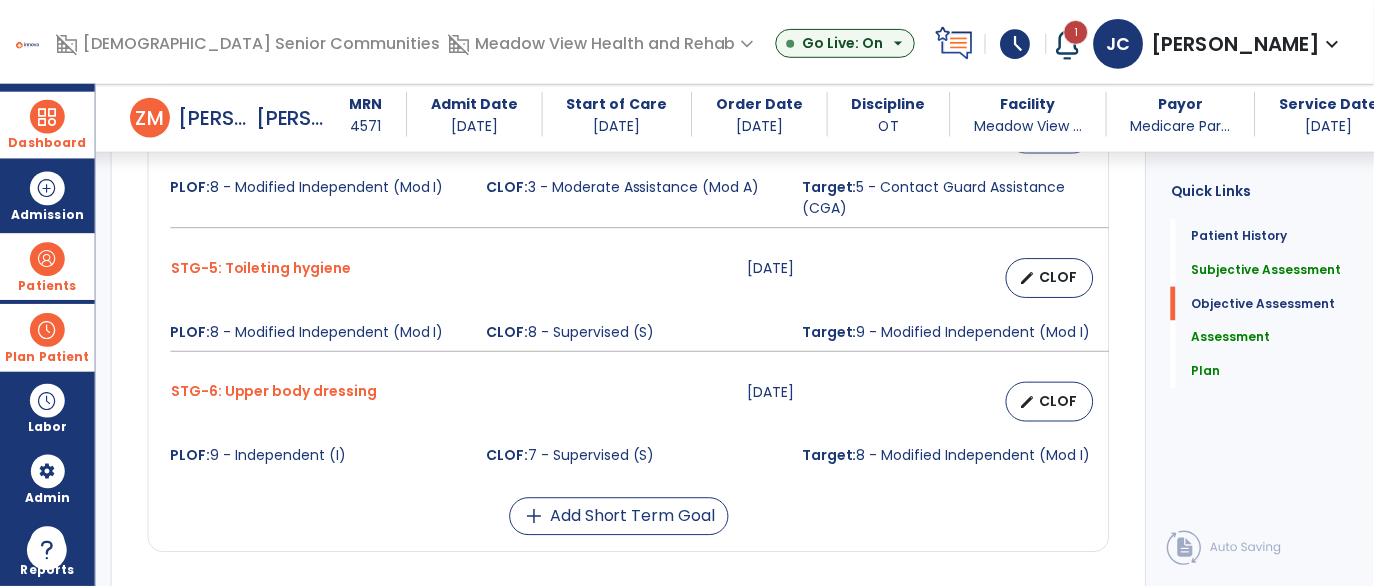 scroll, scrollTop: 2013, scrollLeft: 0, axis: vertical 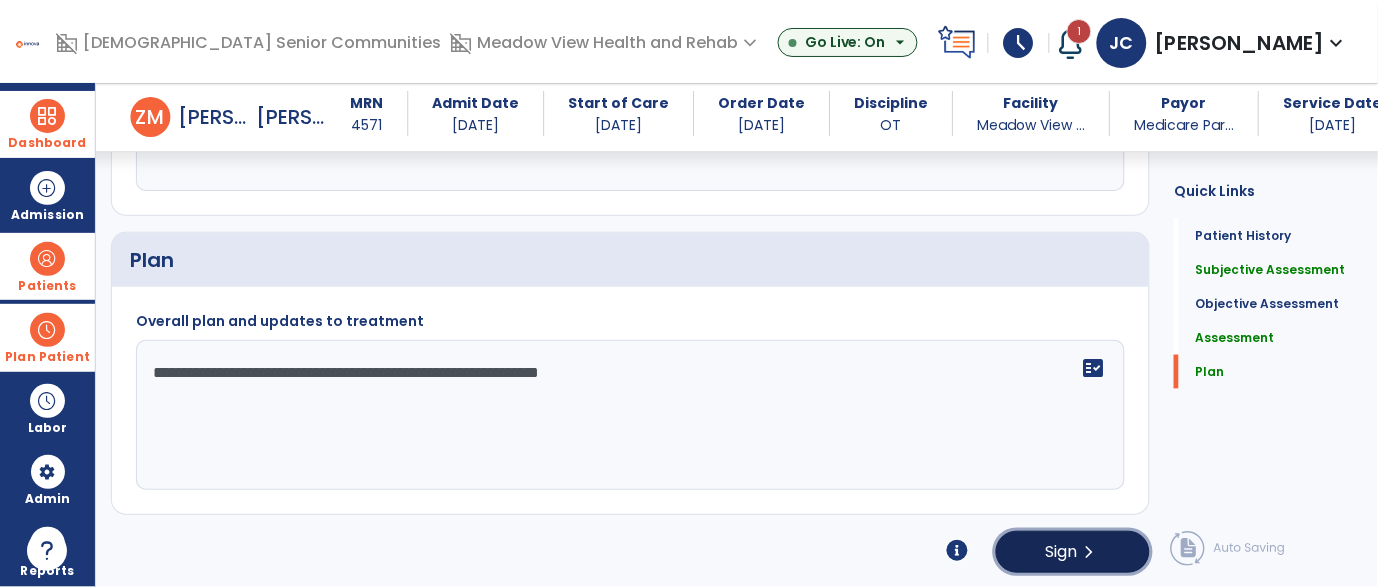 click on "Sign" 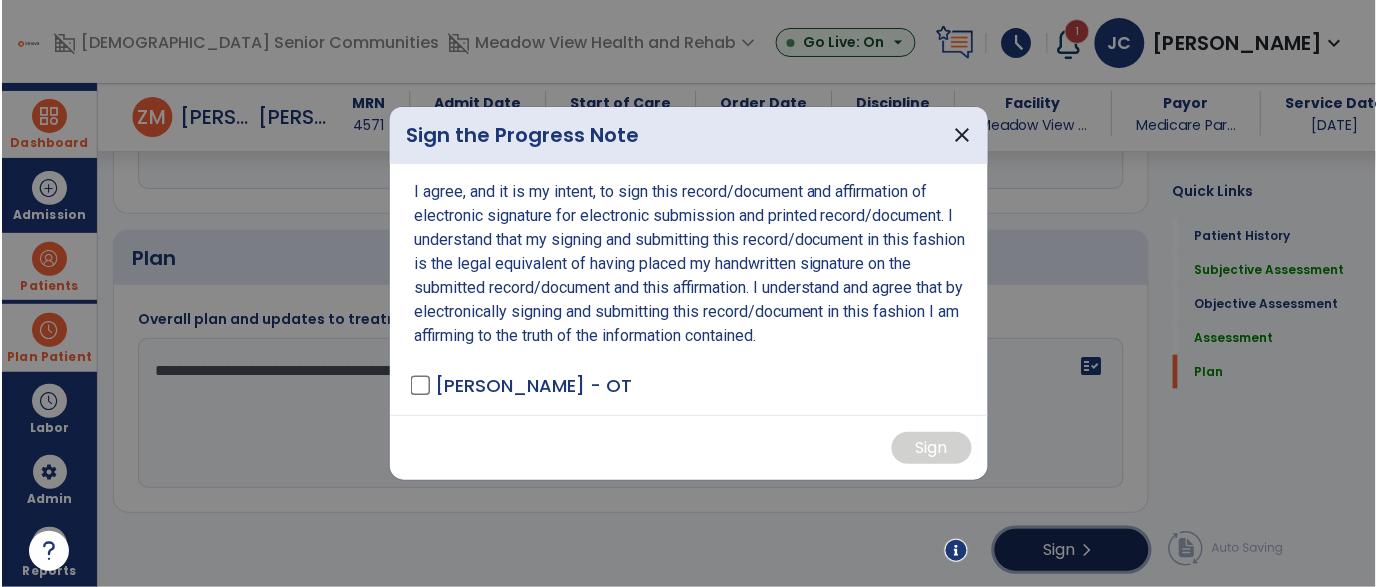 scroll, scrollTop: 2013, scrollLeft: 0, axis: vertical 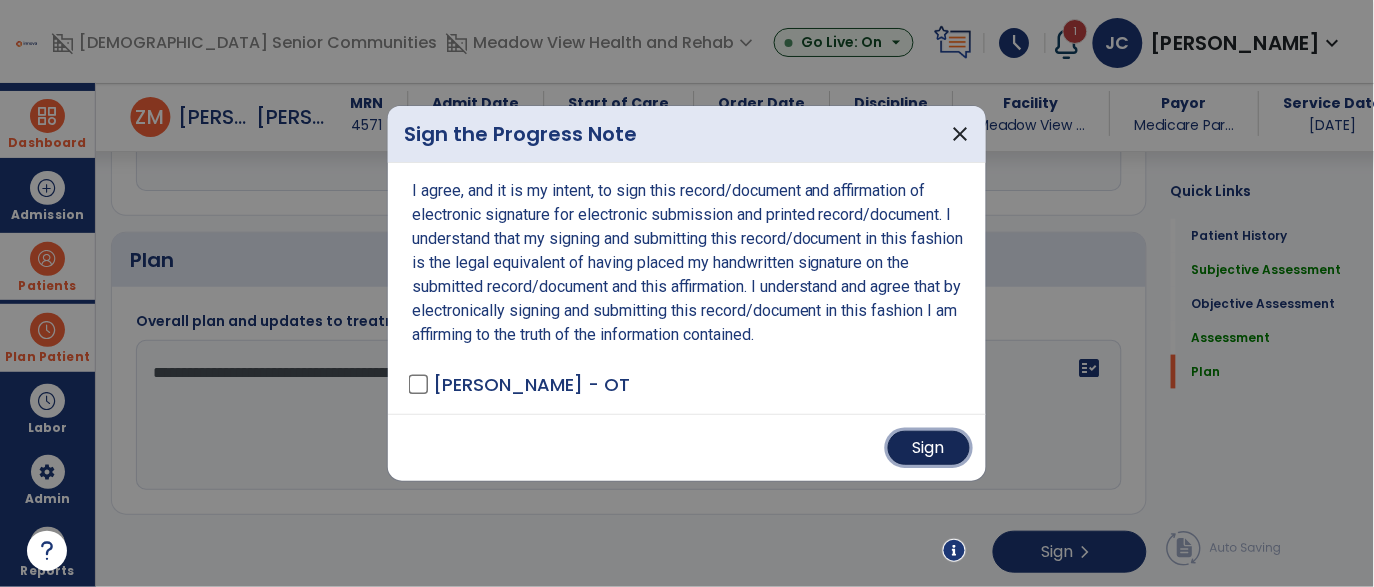 click on "Sign" at bounding box center (929, 448) 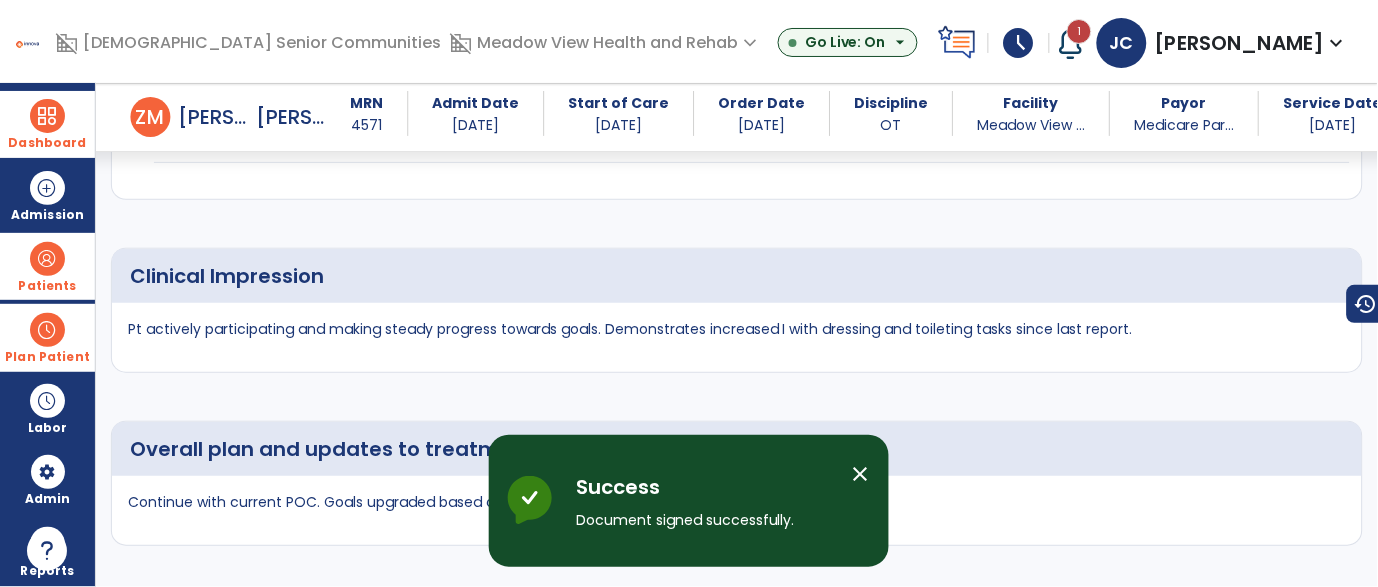 scroll, scrollTop: 2596, scrollLeft: 0, axis: vertical 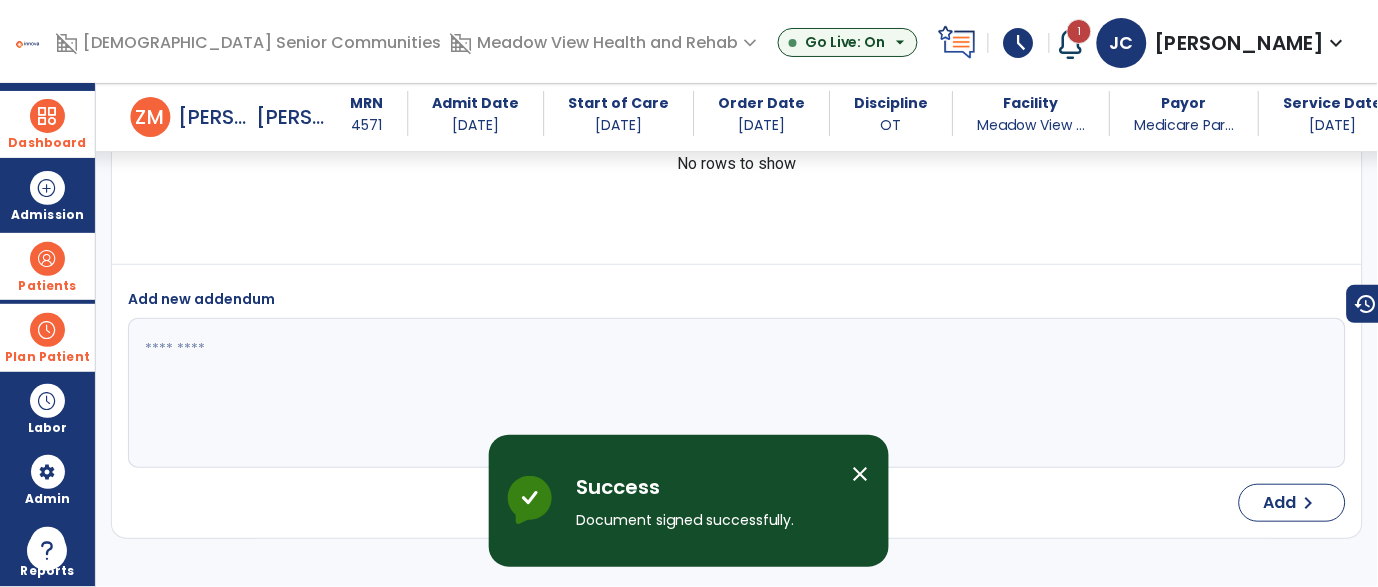 click at bounding box center (47, 259) 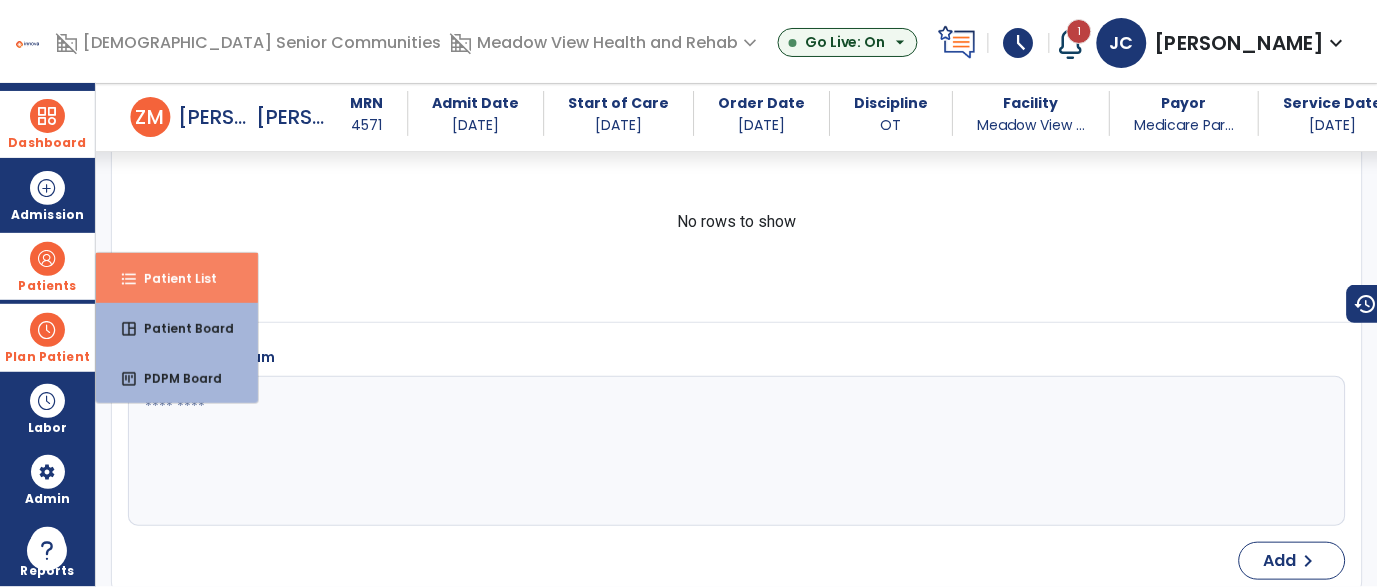 click on "format_list_bulleted  Patient List" at bounding box center [177, 278] 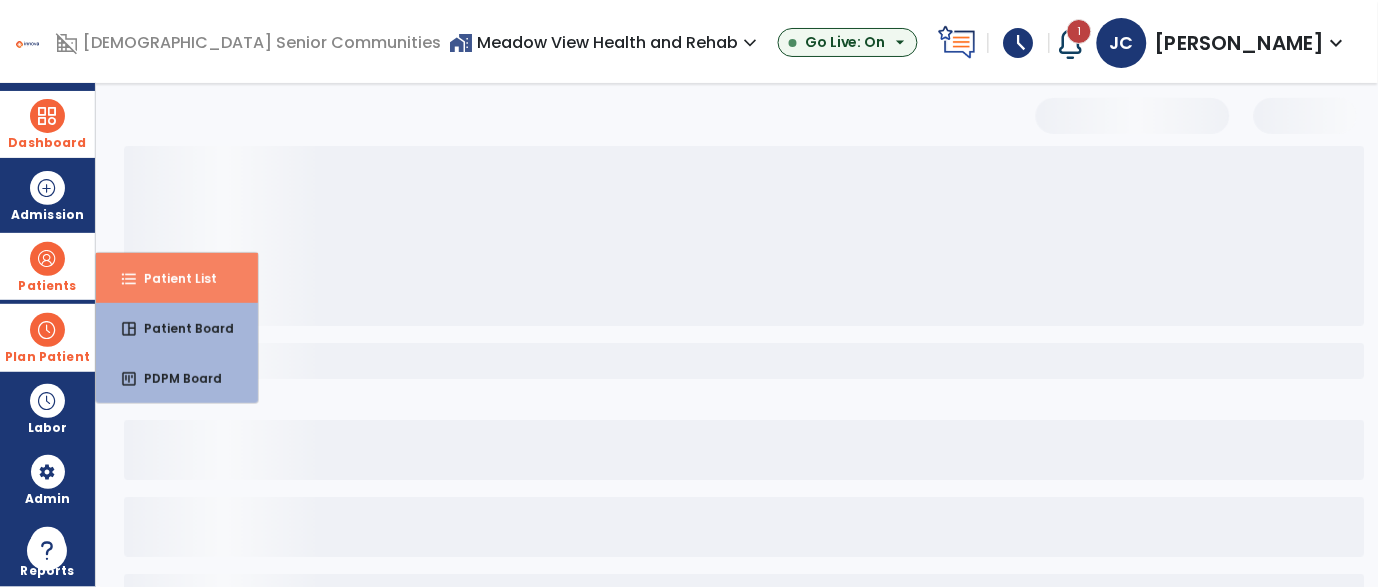 scroll, scrollTop: 0, scrollLeft: 0, axis: both 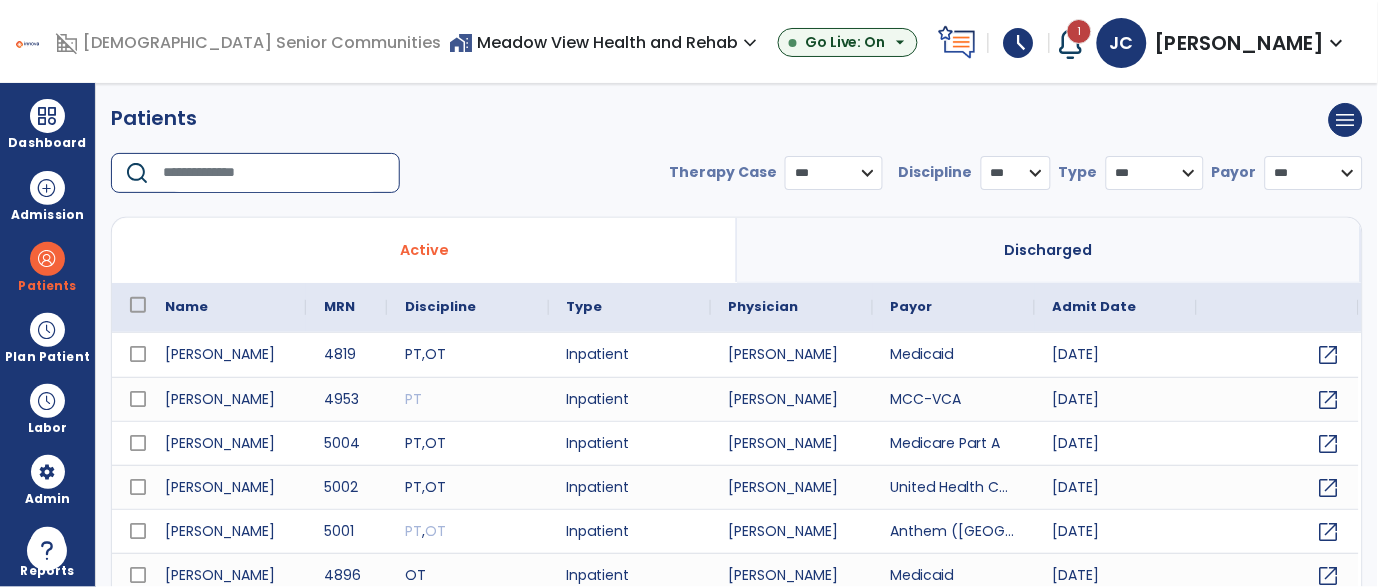 click at bounding box center (274, 173) 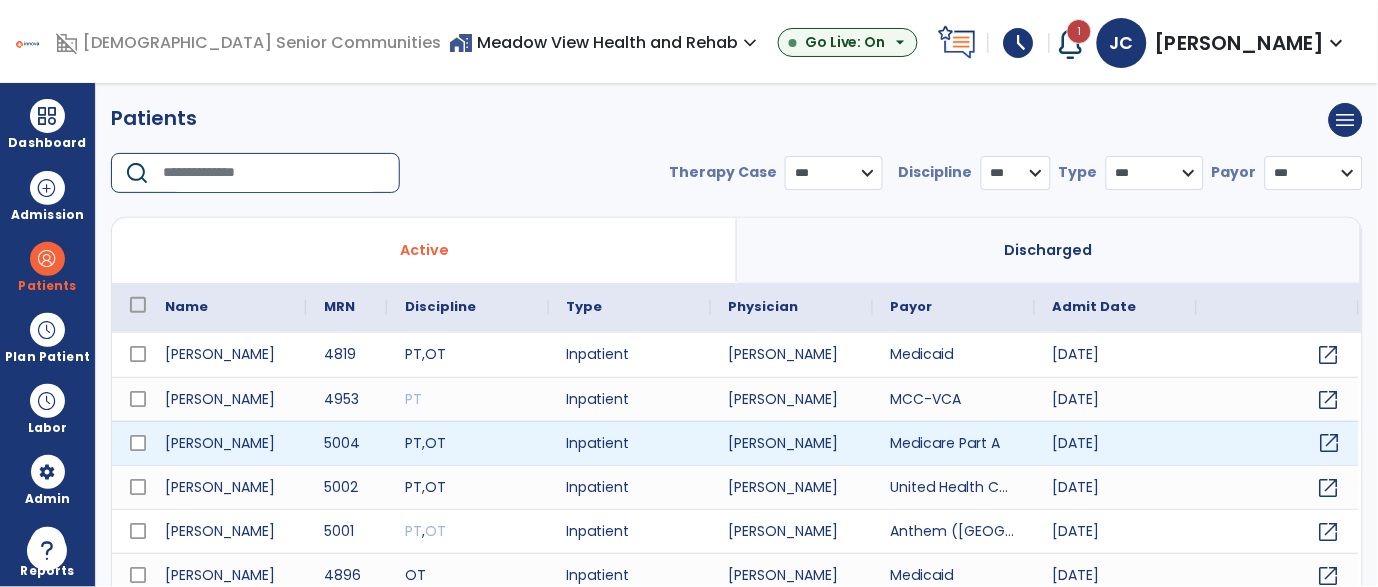 click on "open_in_new" at bounding box center (1330, 443) 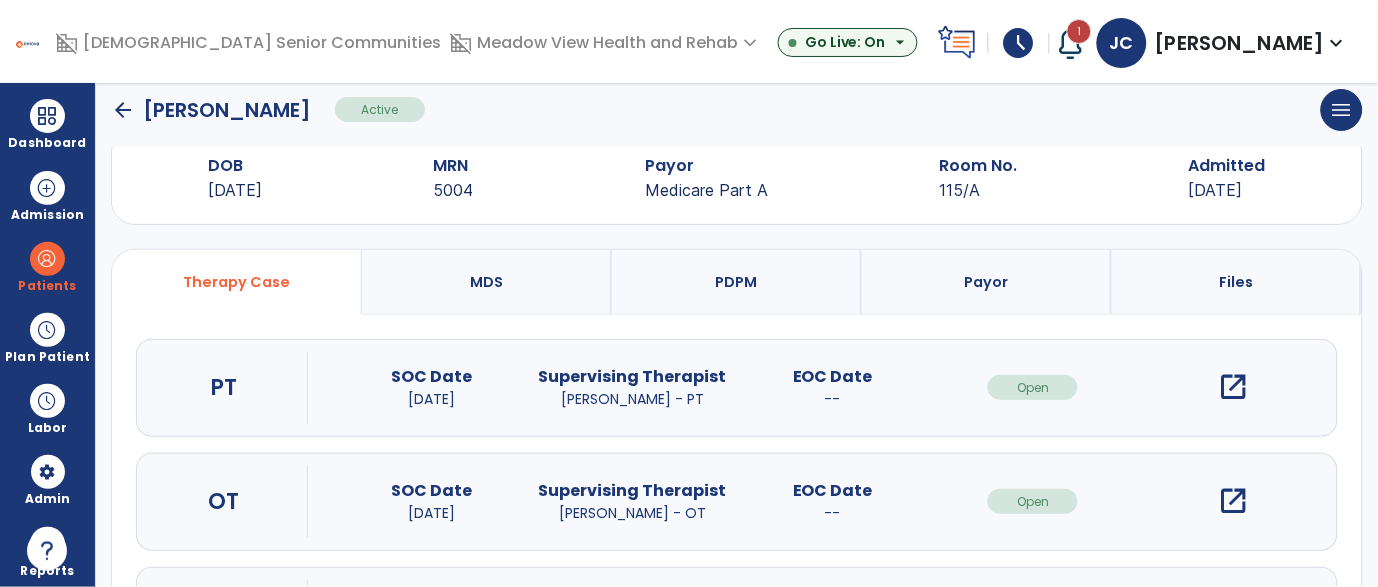 scroll, scrollTop: 51, scrollLeft: 0, axis: vertical 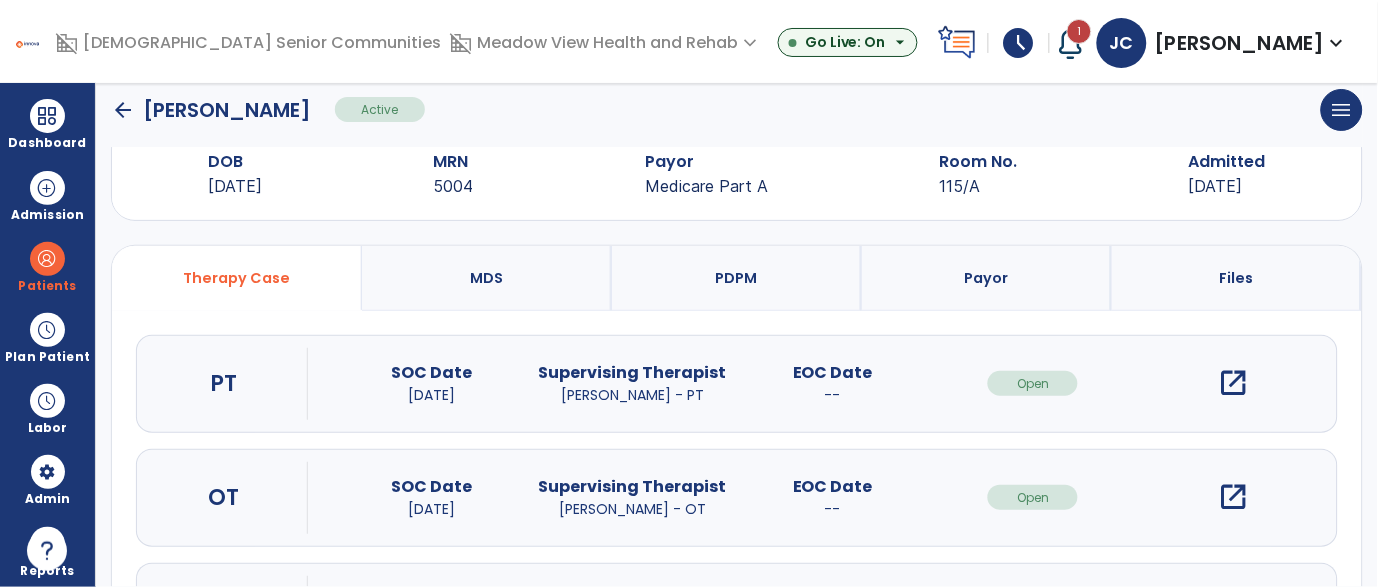 click on "open_in_new" at bounding box center (1234, 497) 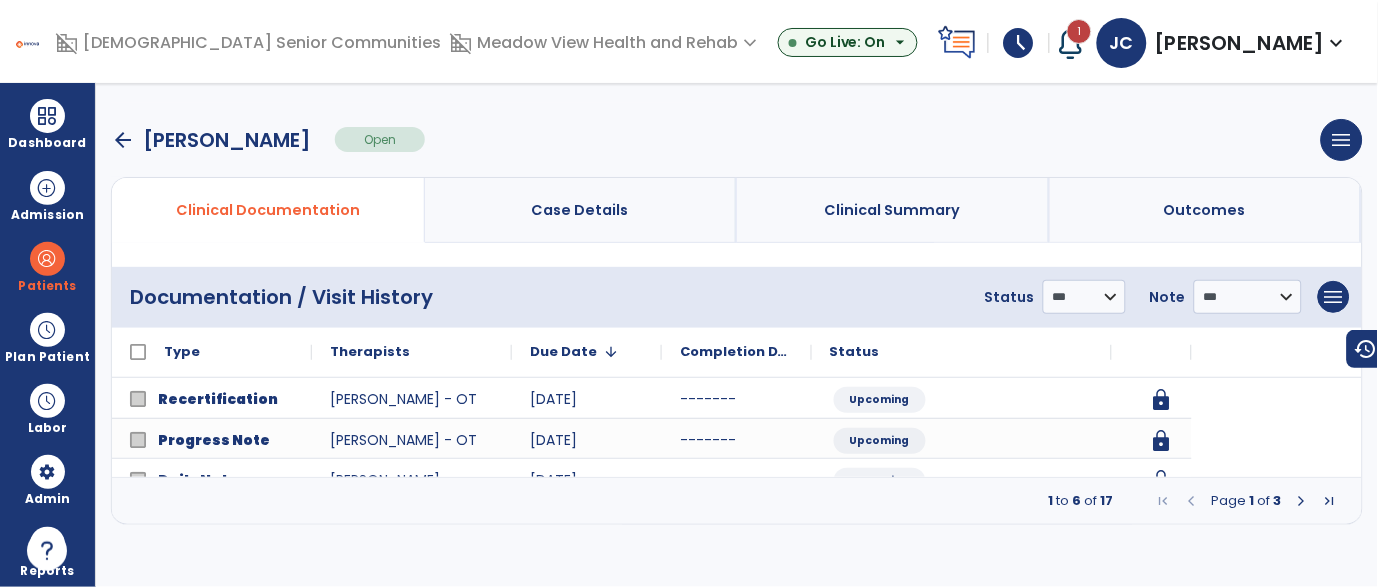 scroll, scrollTop: 0, scrollLeft: 0, axis: both 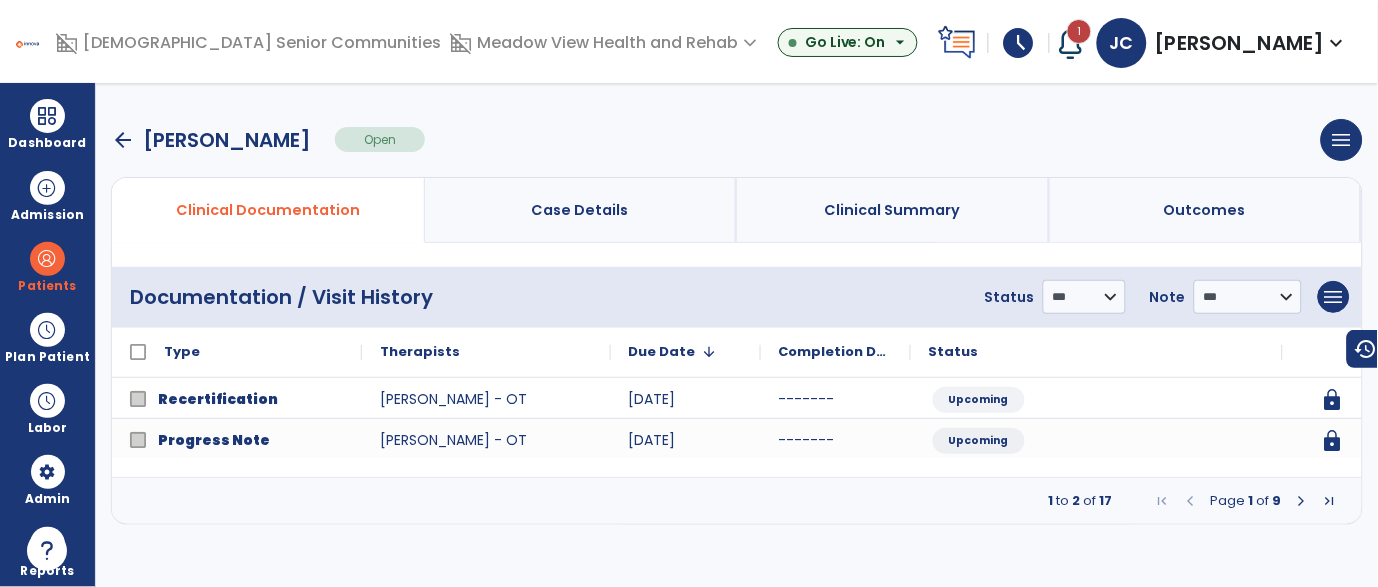 click at bounding box center (1302, 501) 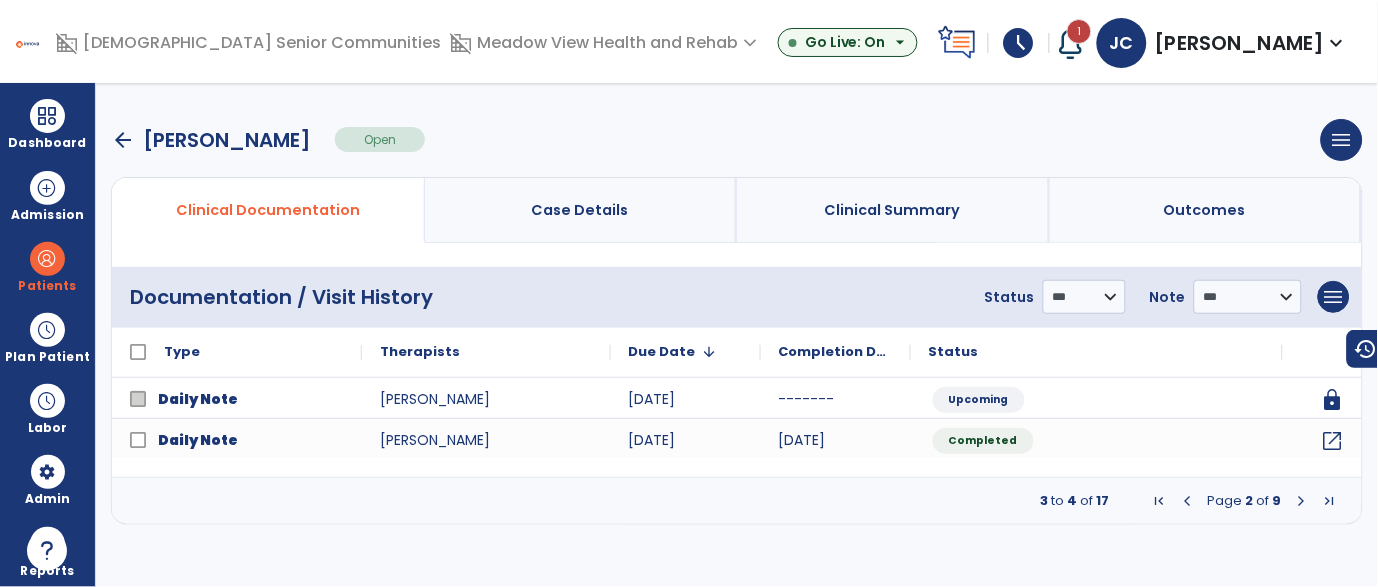 click at bounding box center (1302, 501) 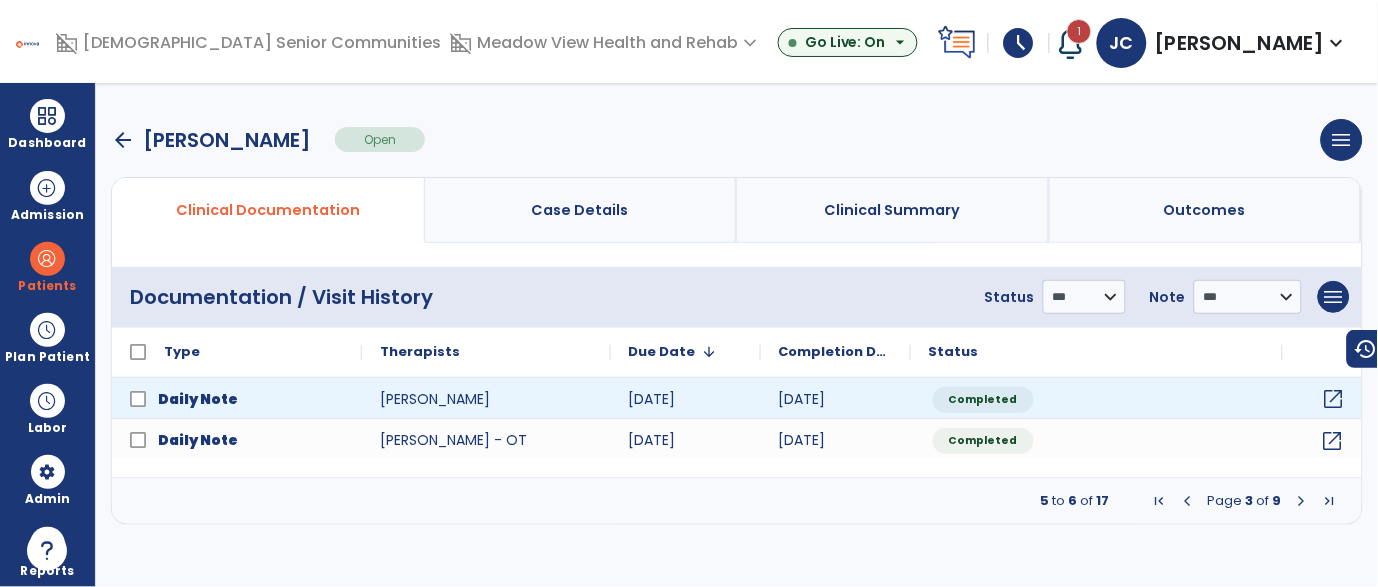 click on "open_in_new" 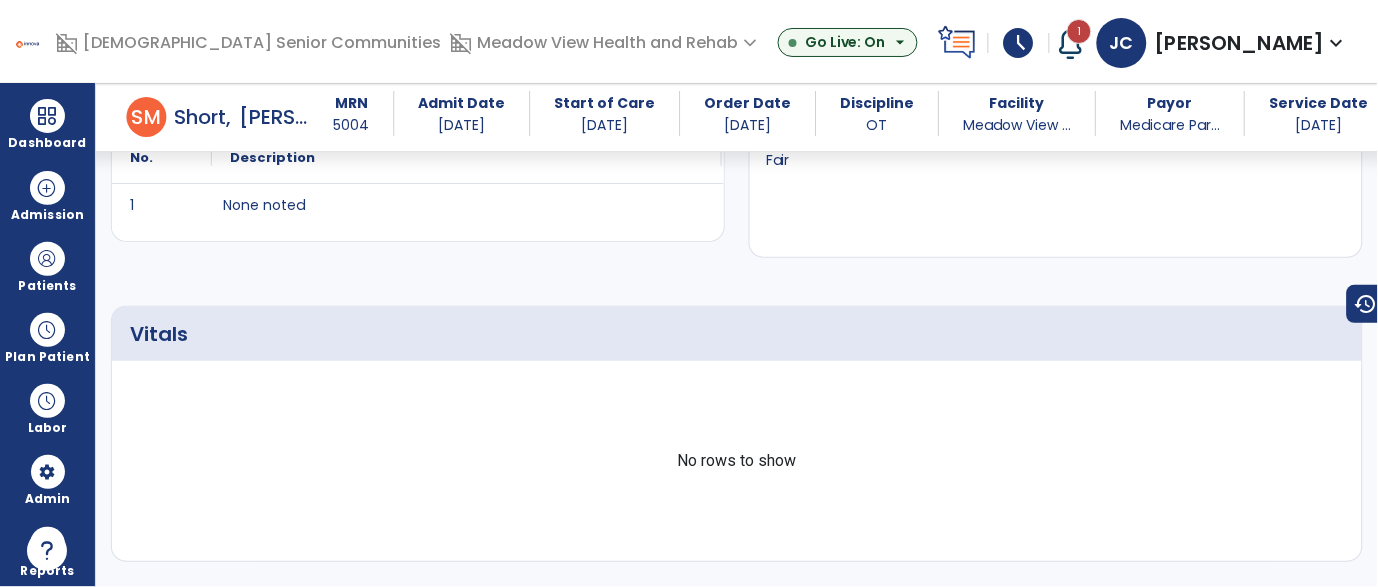 scroll, scrollTop: 0, scrollLeft: 0, axis: both 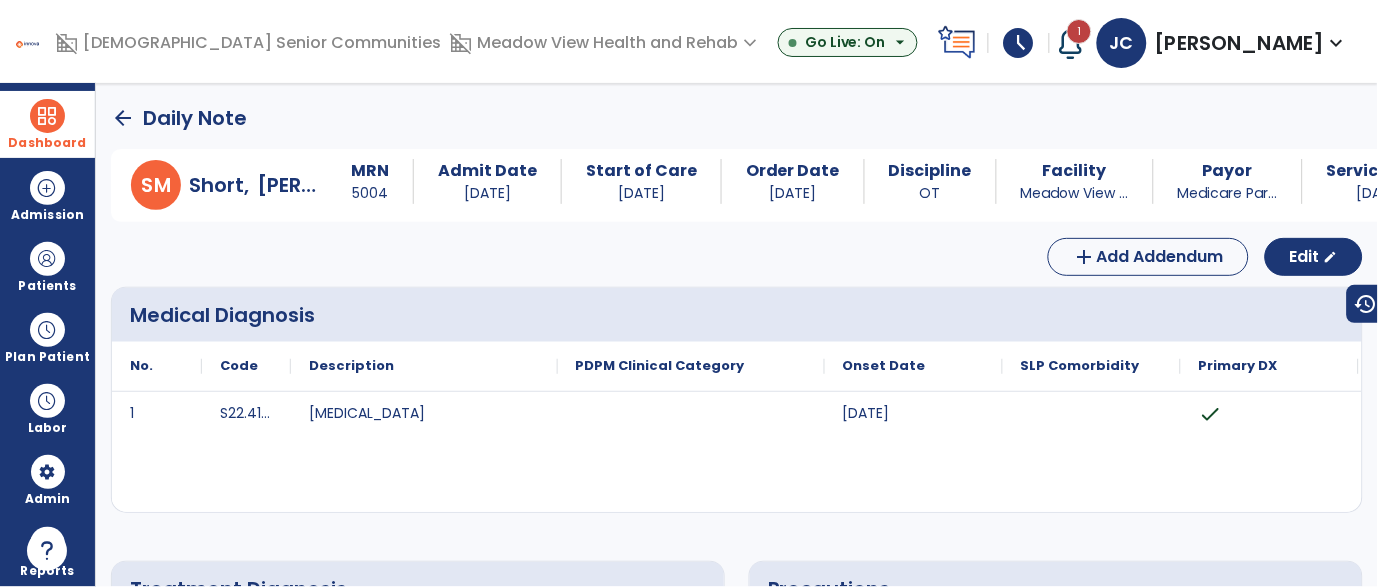 click at bounding box center (47, 116) 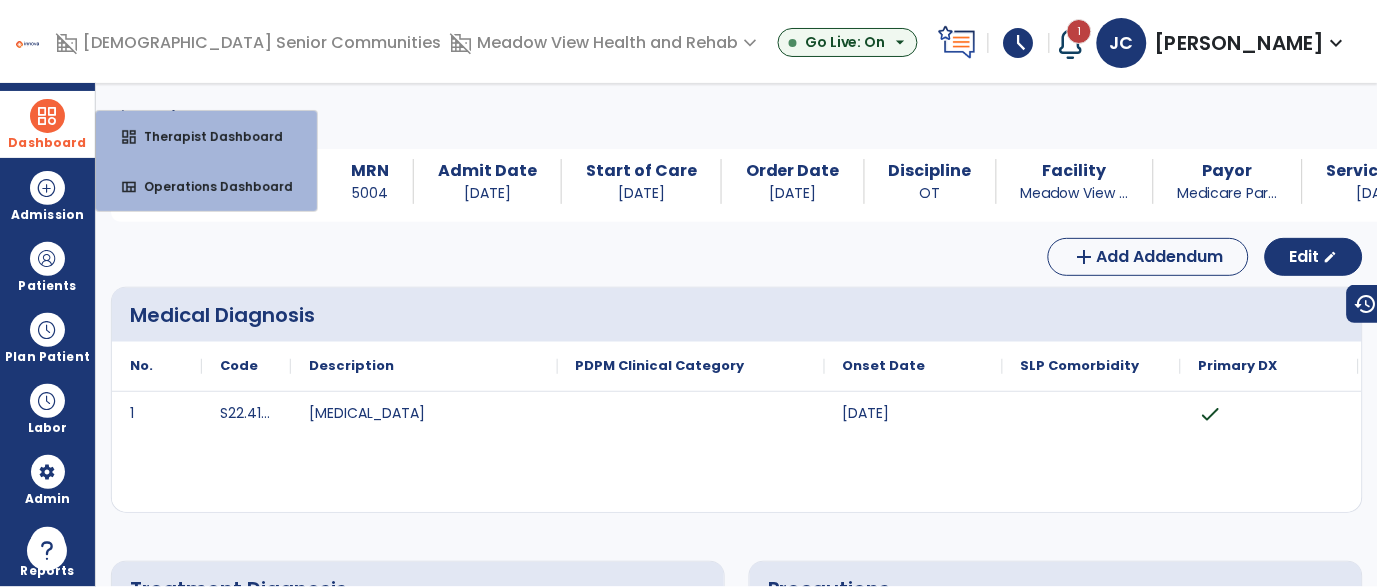 click on "dashboard  Therapist Dashboard" at bounding box center [206, 136] 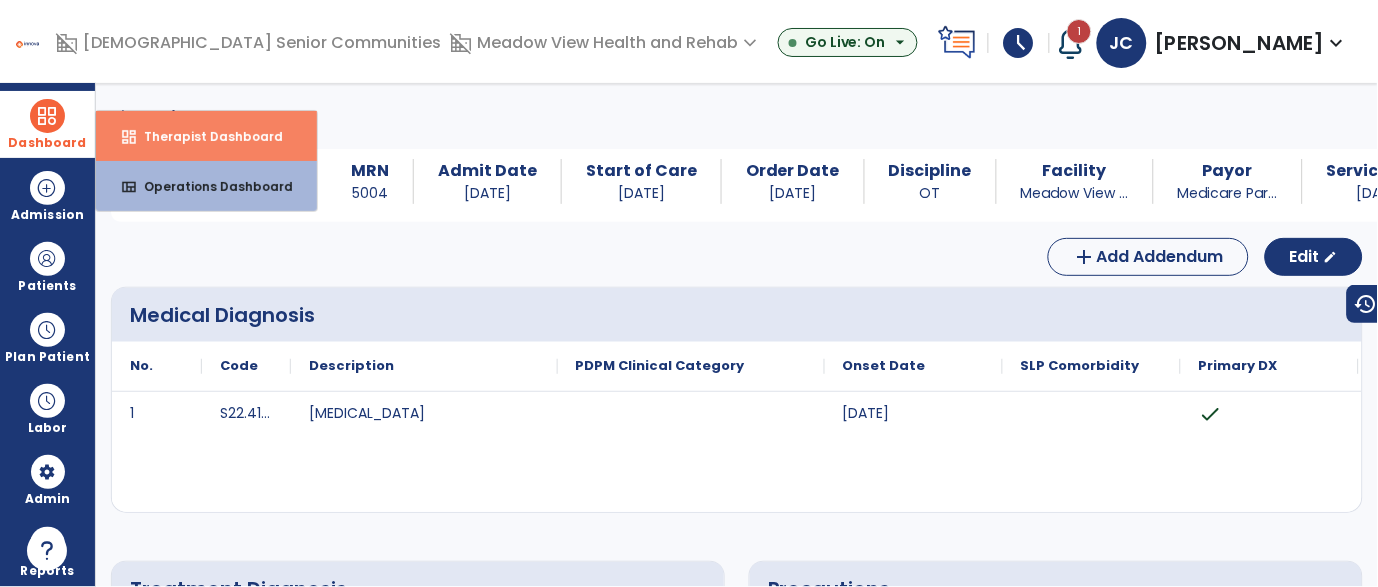 select on "****" 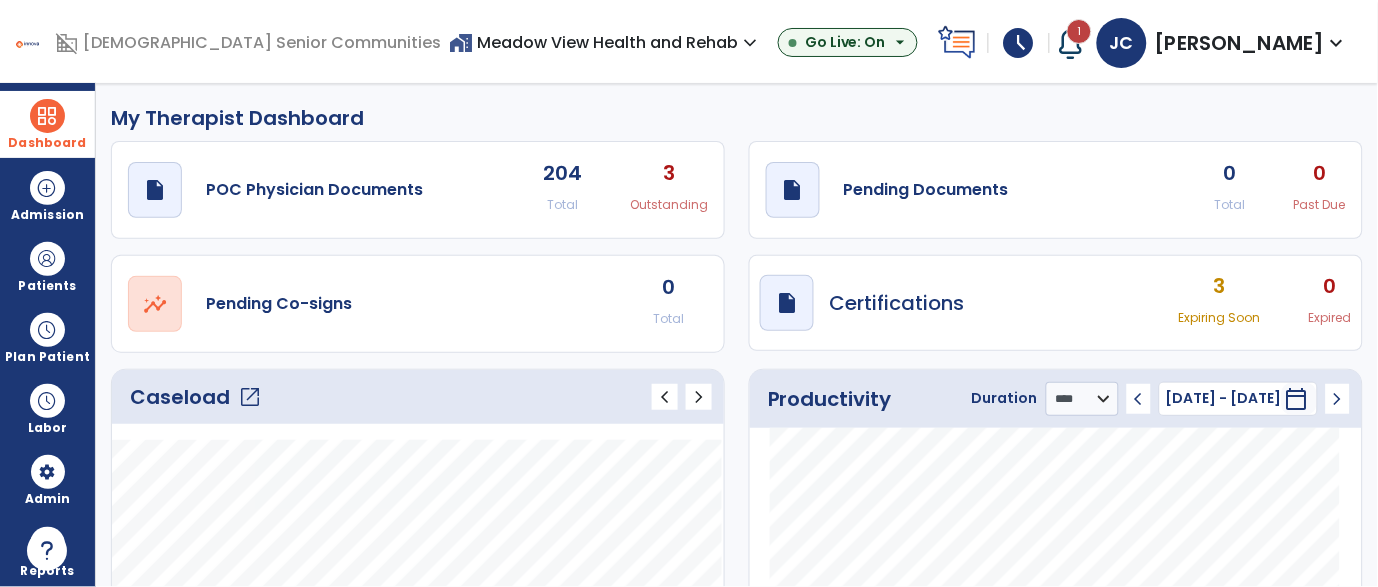click on "1" at bounding box center [1073, 43] 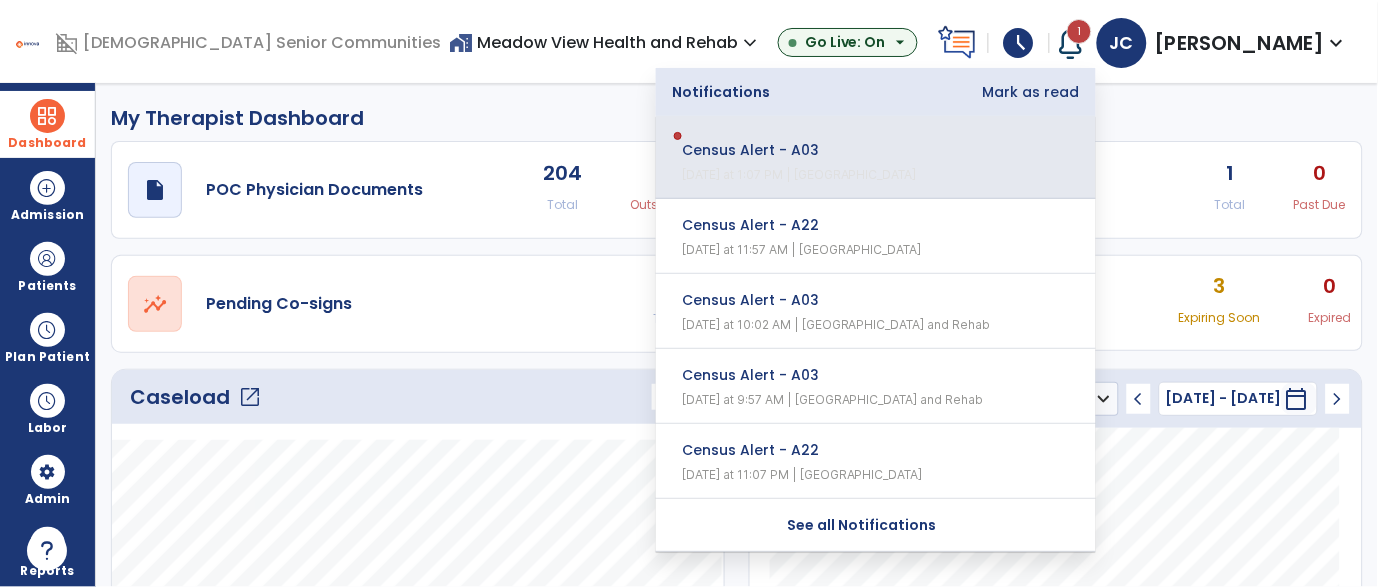 click at bounding box center [886, 136] 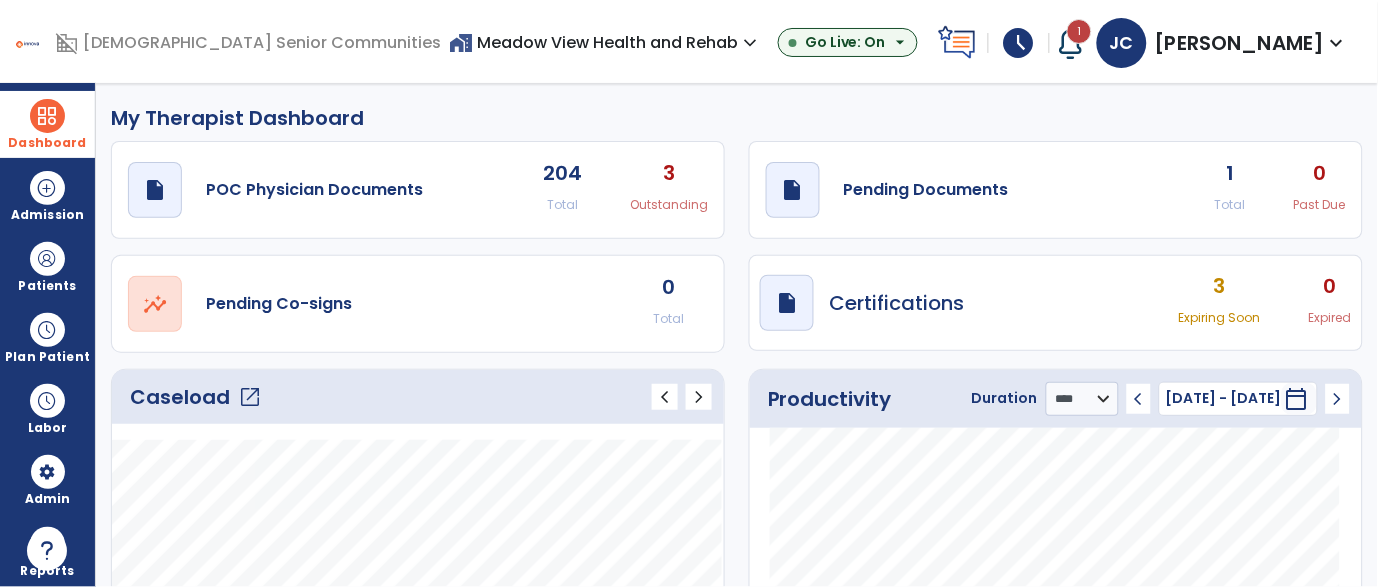 click on "draft   open_in_new  Pending Documents 1 Total 0 Past Due" 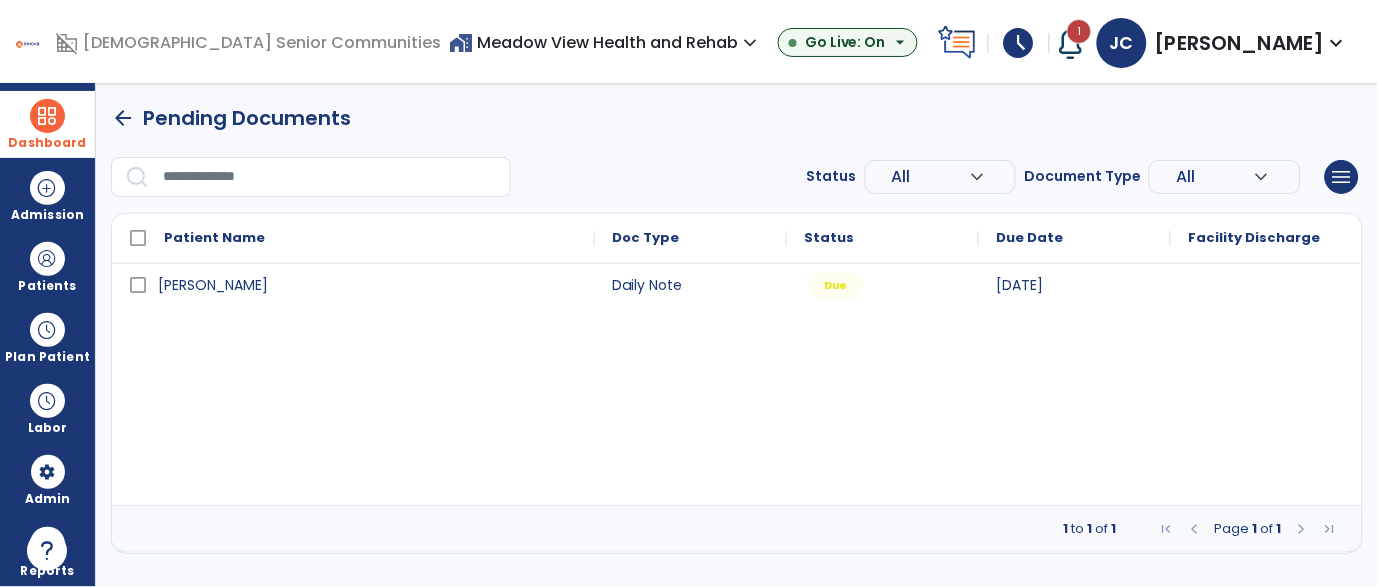 click on "Dashboard" at bounding box center [47, 124] 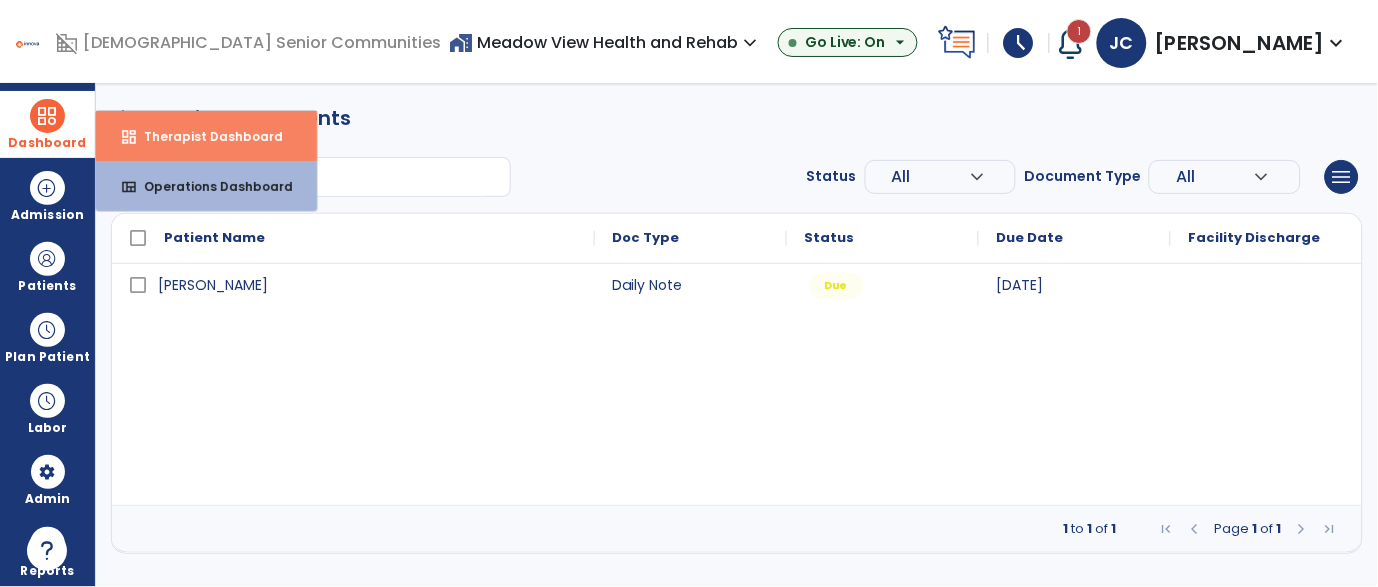 click on "dashboard  Therapist Dashboard" at bounding box center (206, 136) 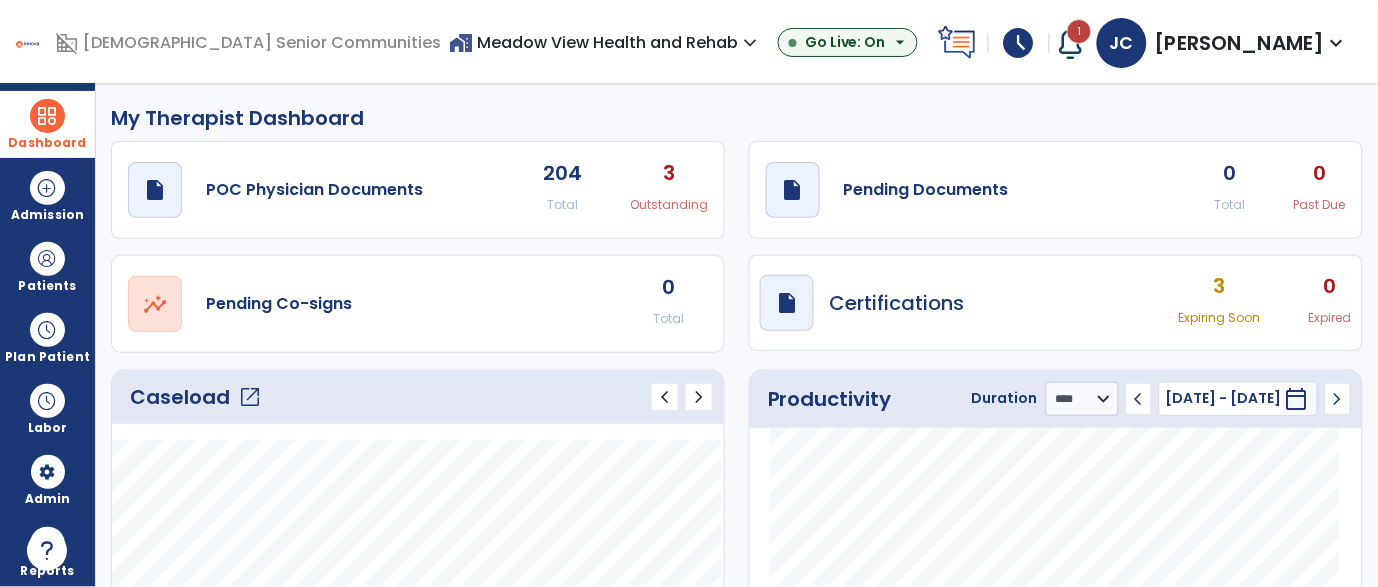 click at bounding box center (1071, 43) 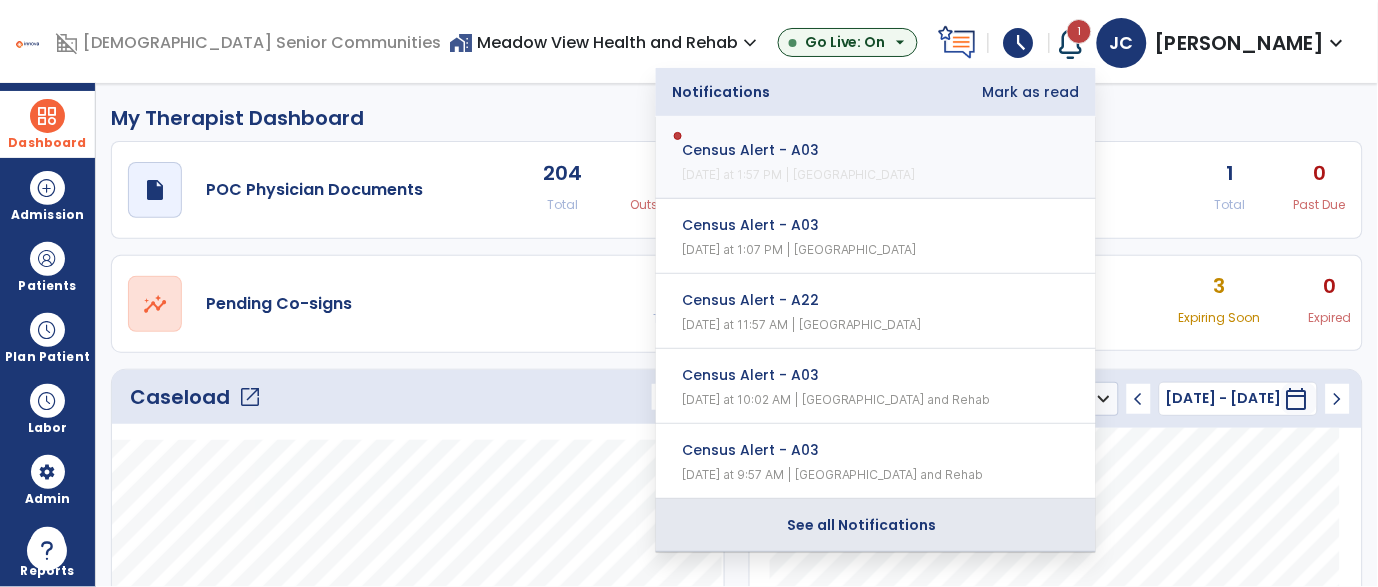 click on "See all Notifications" at bounding box center (876, 525) 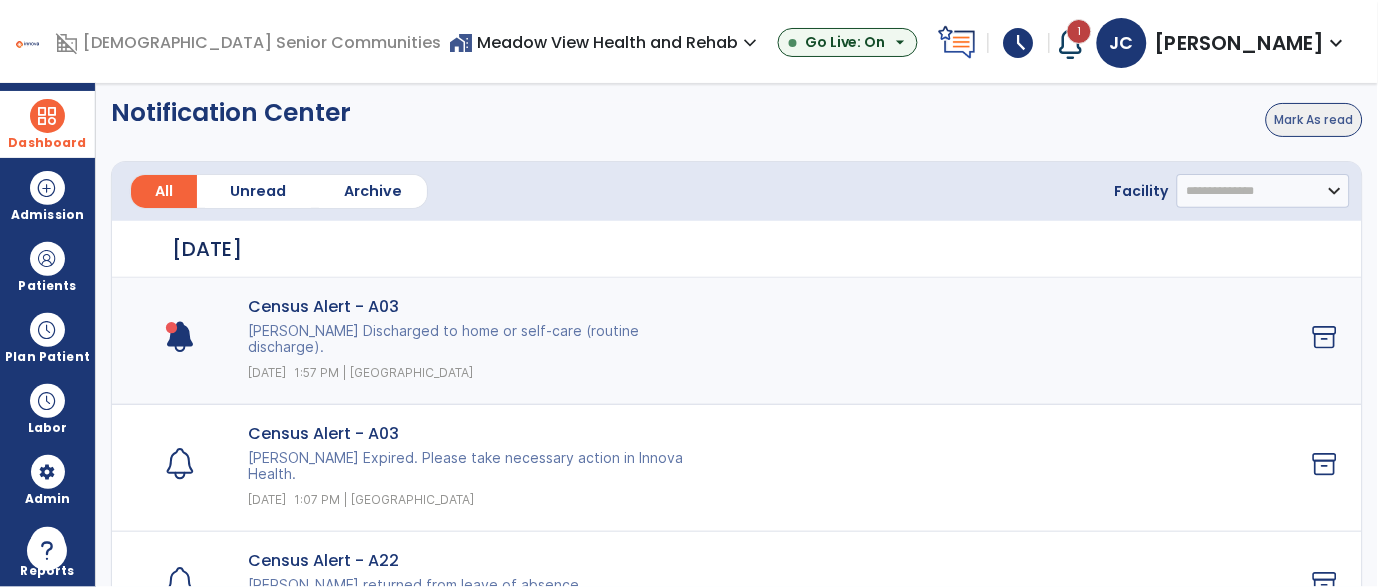 click on "Census Alert - A03 Spalding, Shawn Discharged to home or self-care (routine discharge). 7/10/2025 1:57 PM | Salem Crossing" 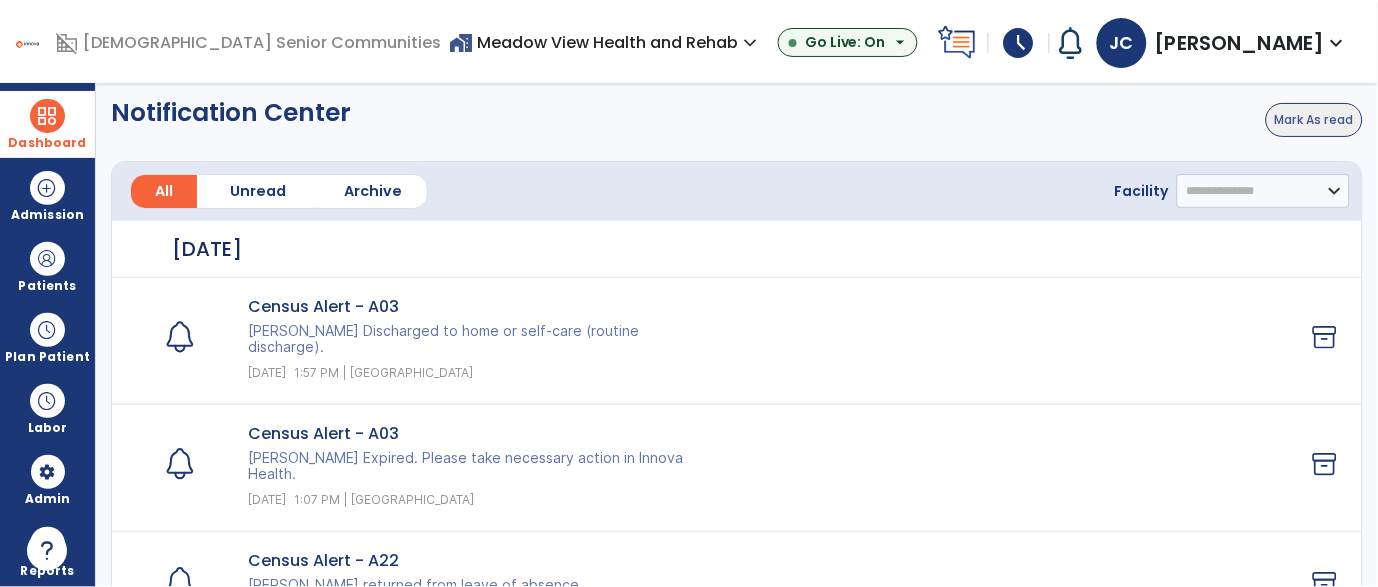 click at bounding box center [47, 116] 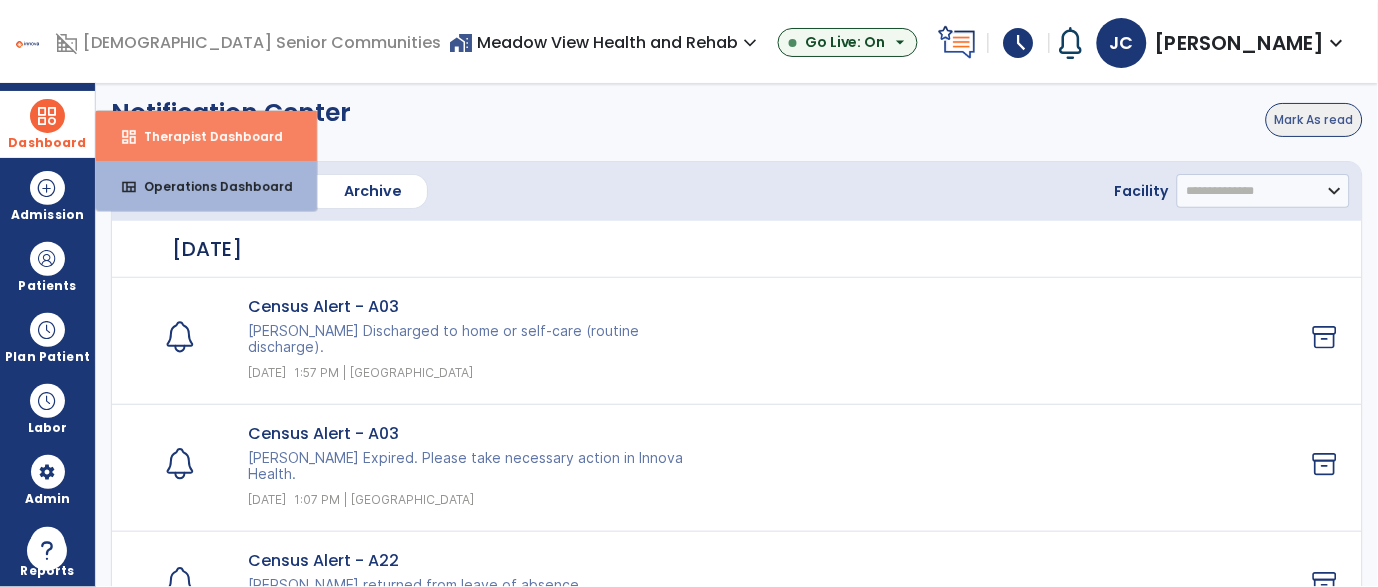 click on "dashboard  Therapist Dashboard" at bounding box center (206, 136) 